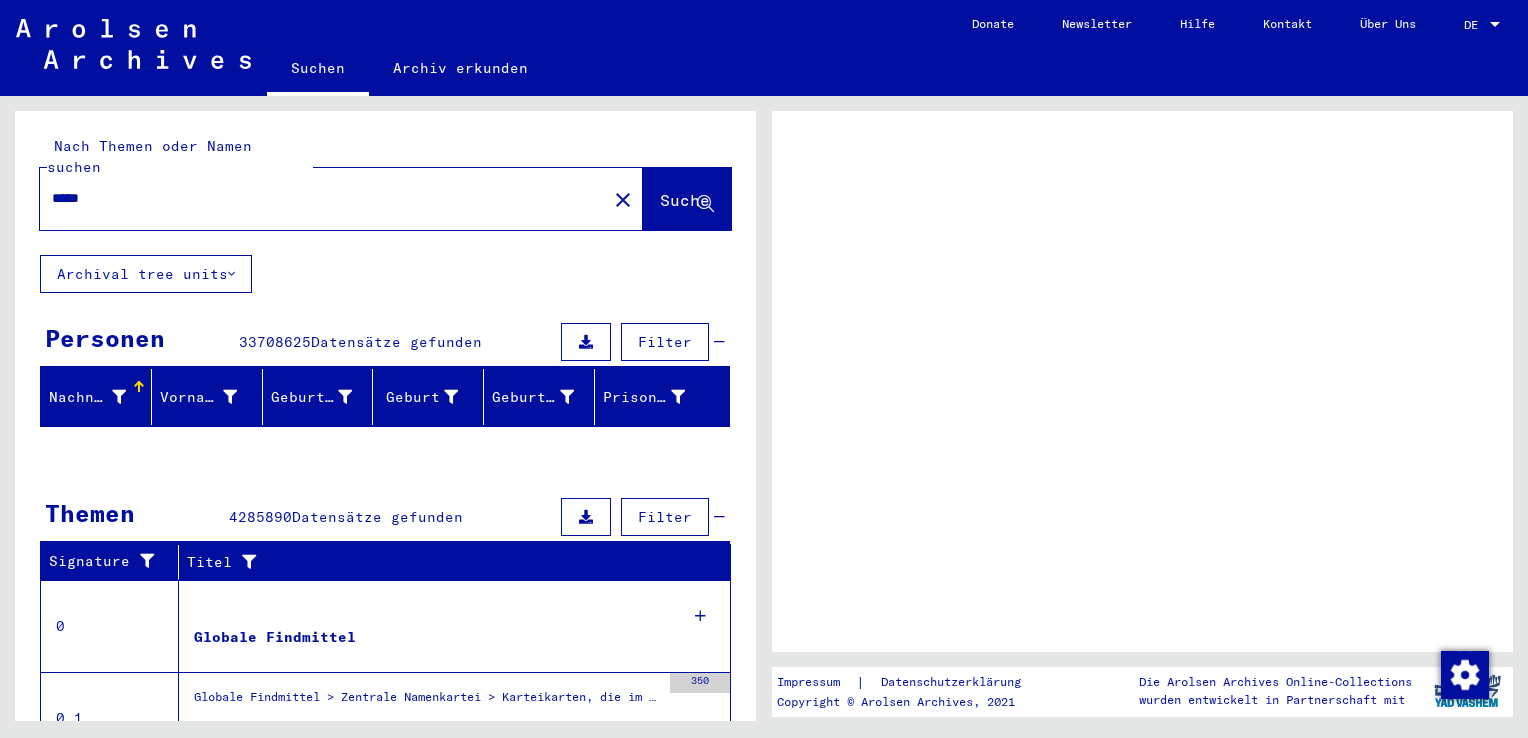 scroll, scrollTop: 0, scrollLeft: 0, axis: both 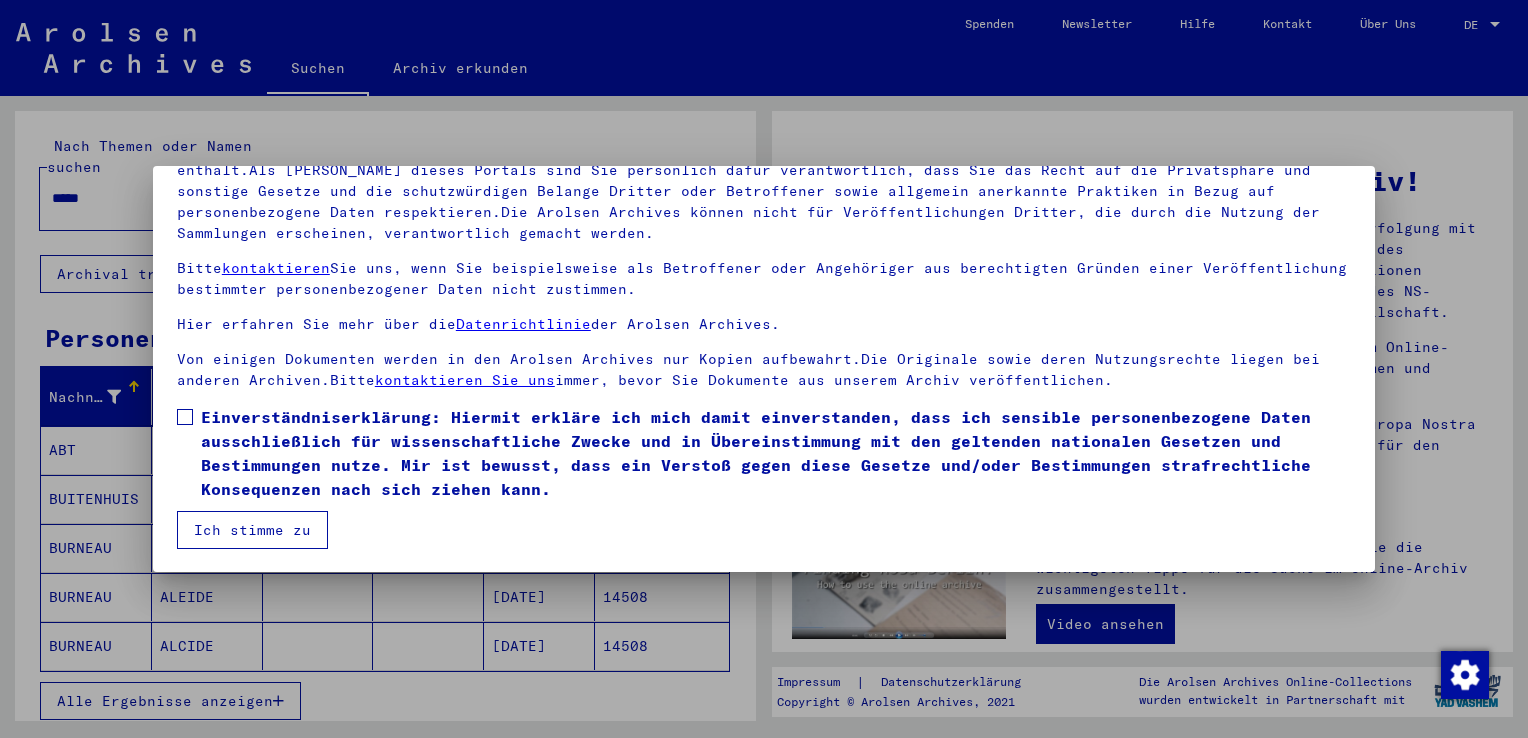 drag, startPoint x: 189, startPoint y: 415, endPoint x: 200, endPoint y: 430, distance: 18.601076 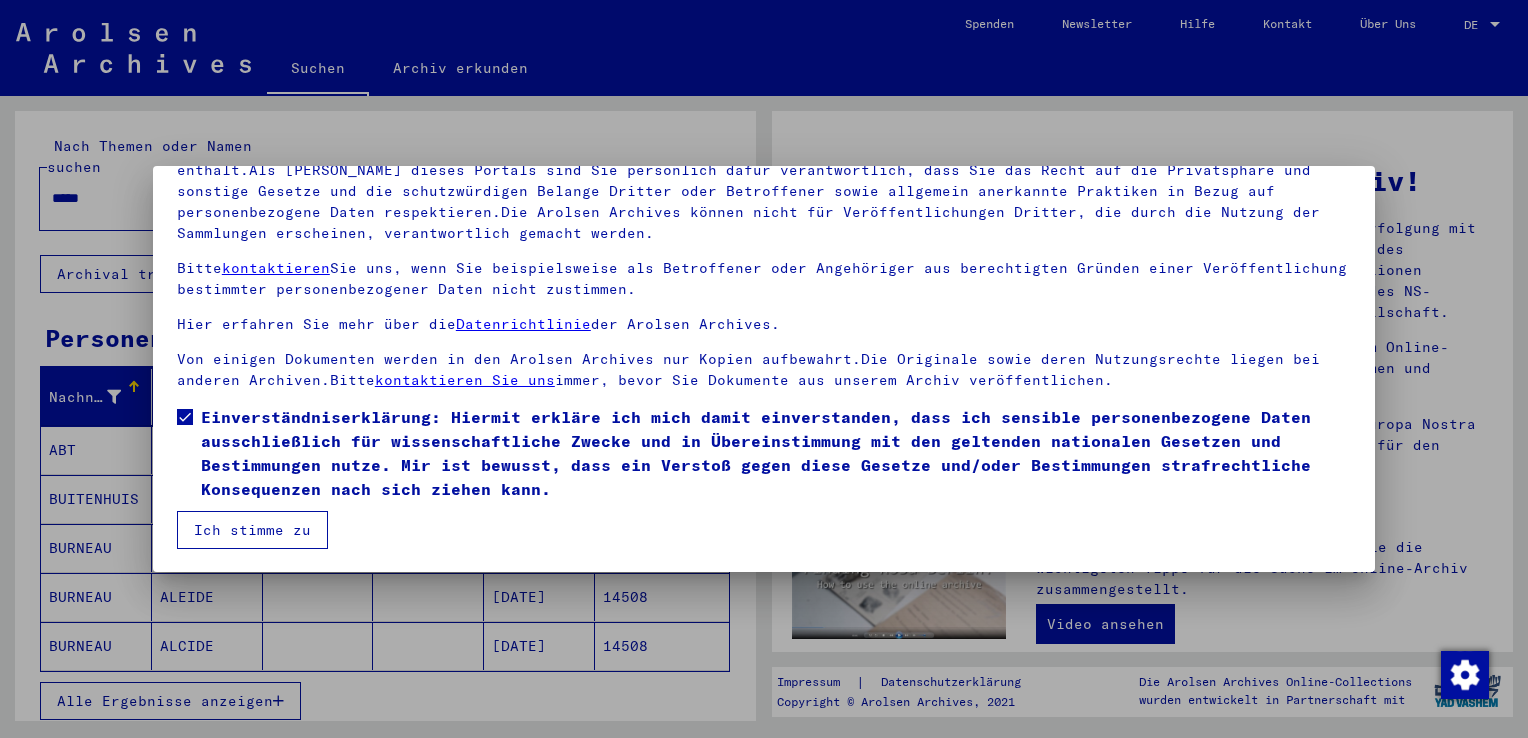 click on "Ich stimme zu" at bounding box center (252, 530) 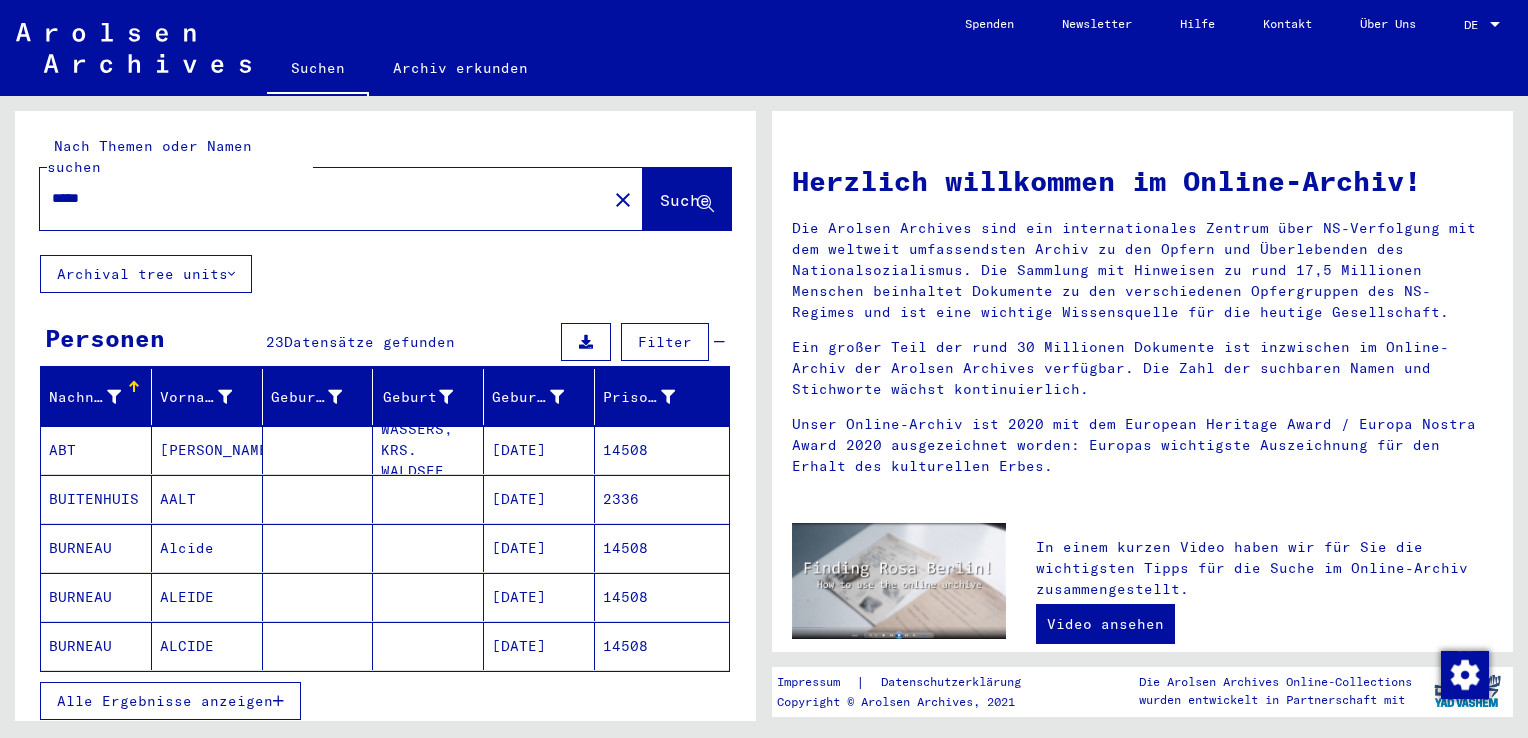 scroll, scrollTop: 100, scrollLeft: 0, axis: vertical 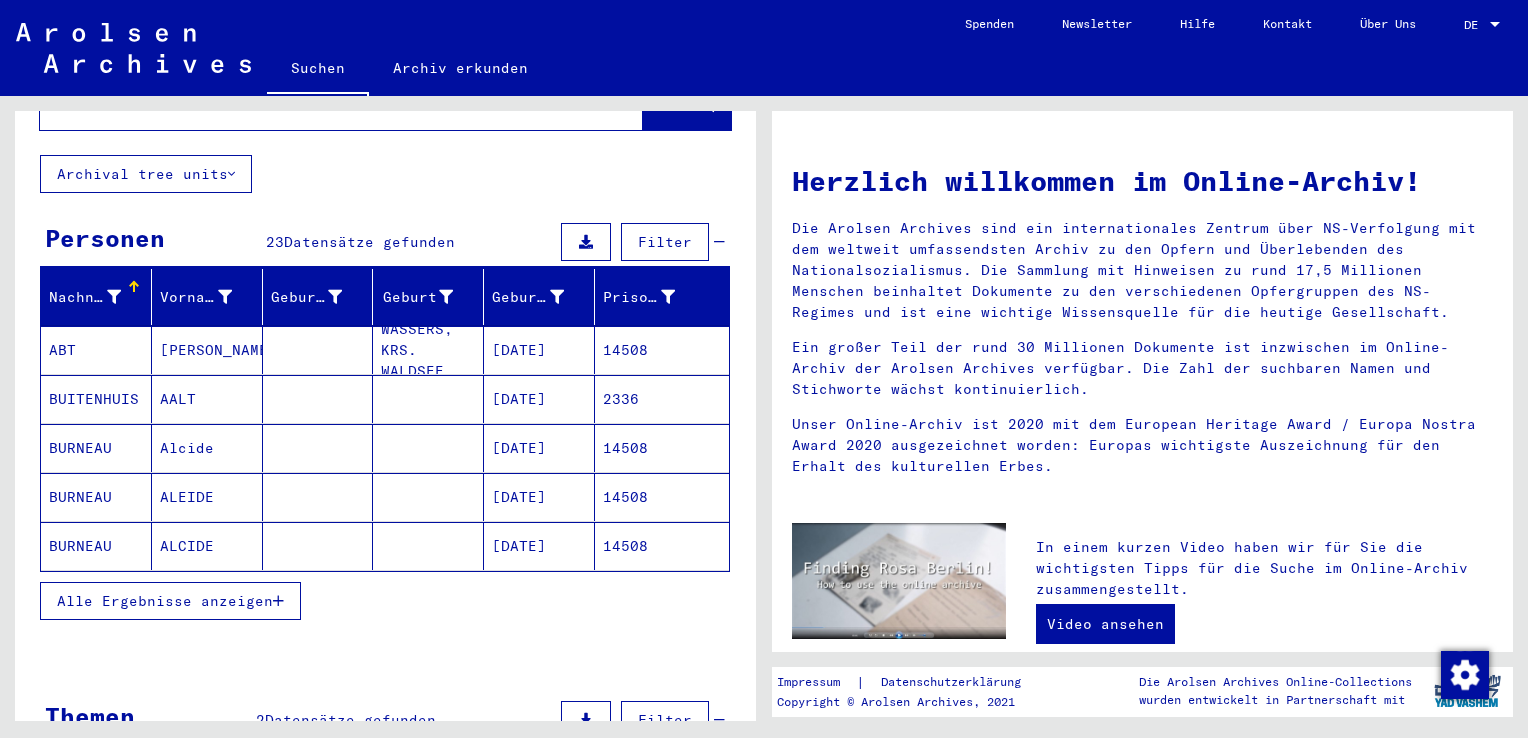 click on "Alle Ergebnisse anzeigen" at bounding box center [165, 601] 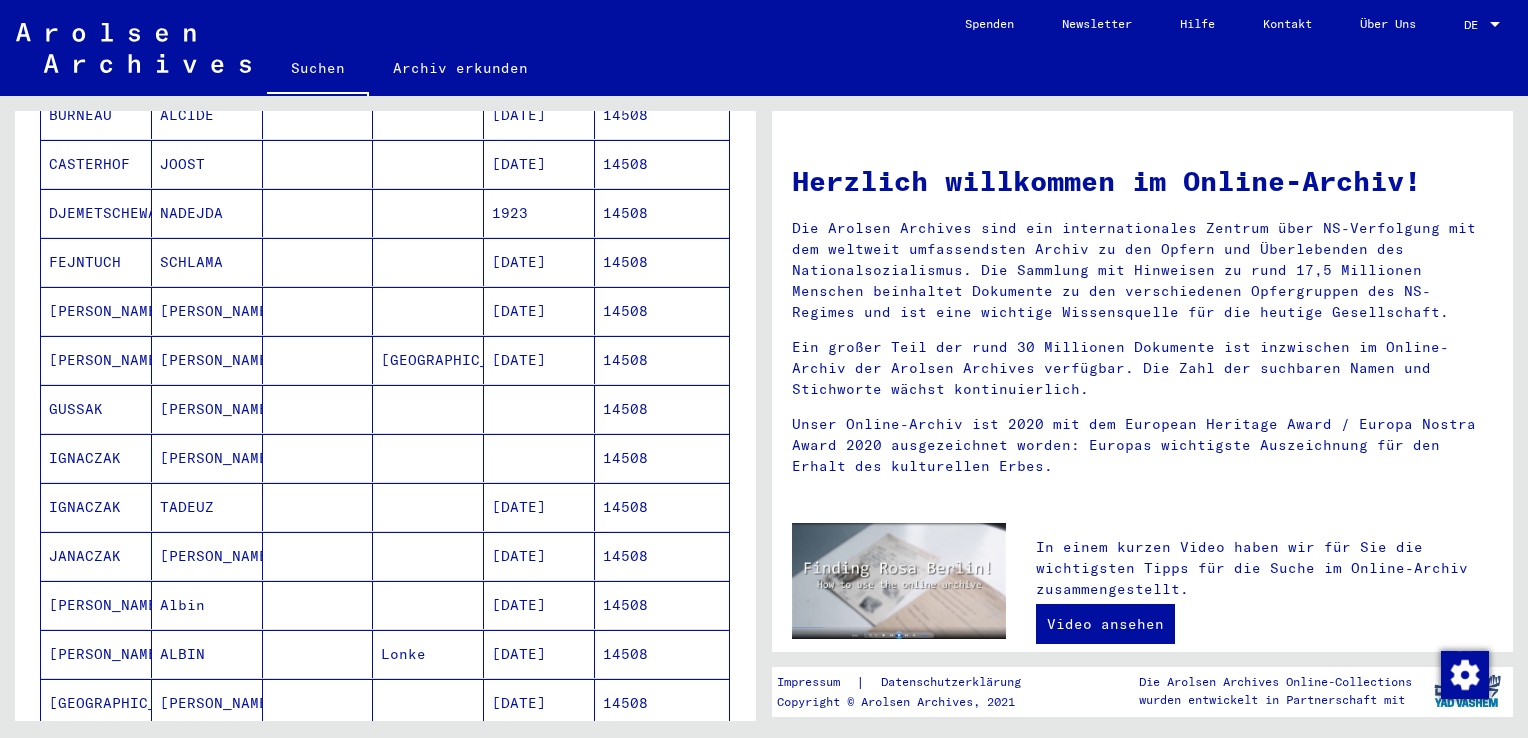 scroll, scrollTop: 600, scrollLeft: 0, axis: vertical 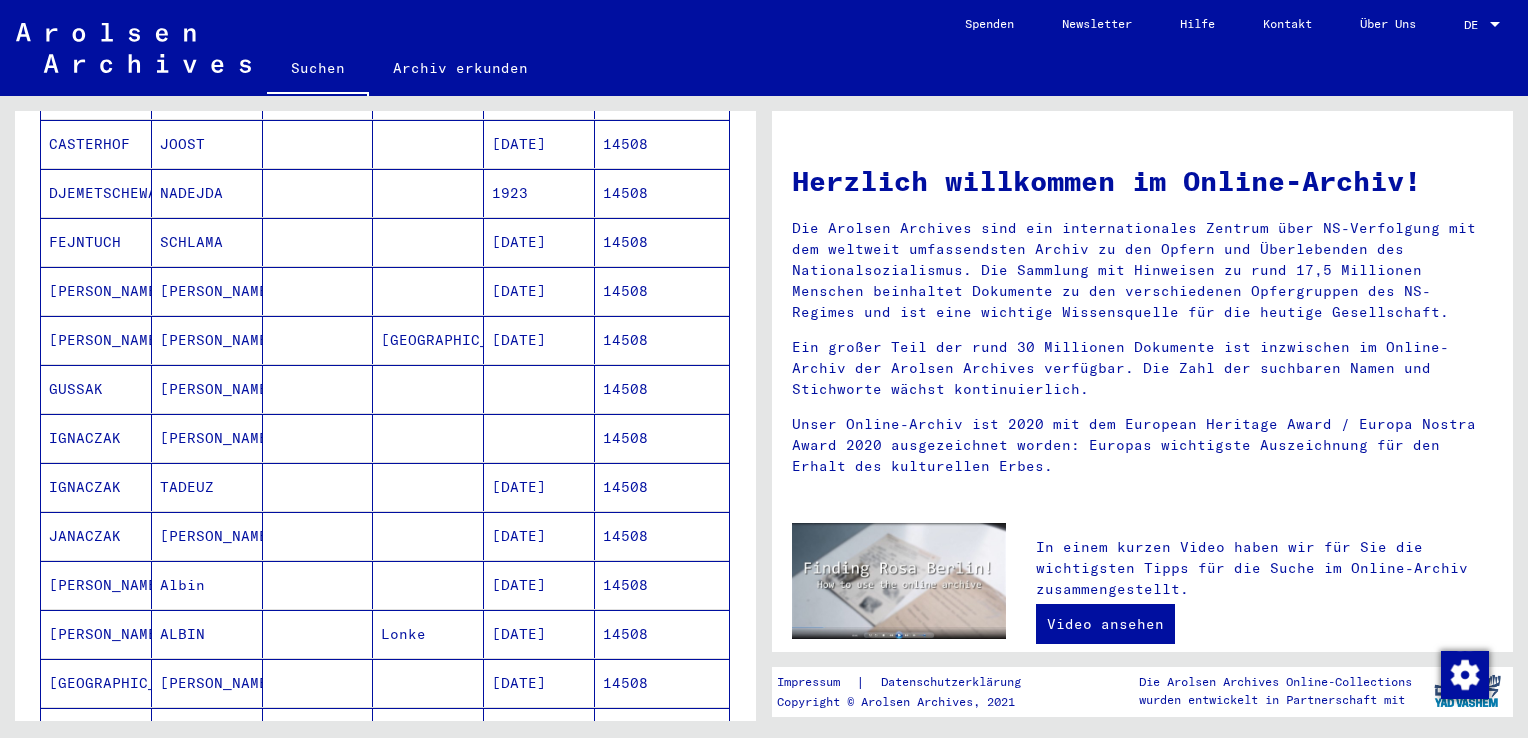 click on "TADEUZ" at bounding box center [207, 536] 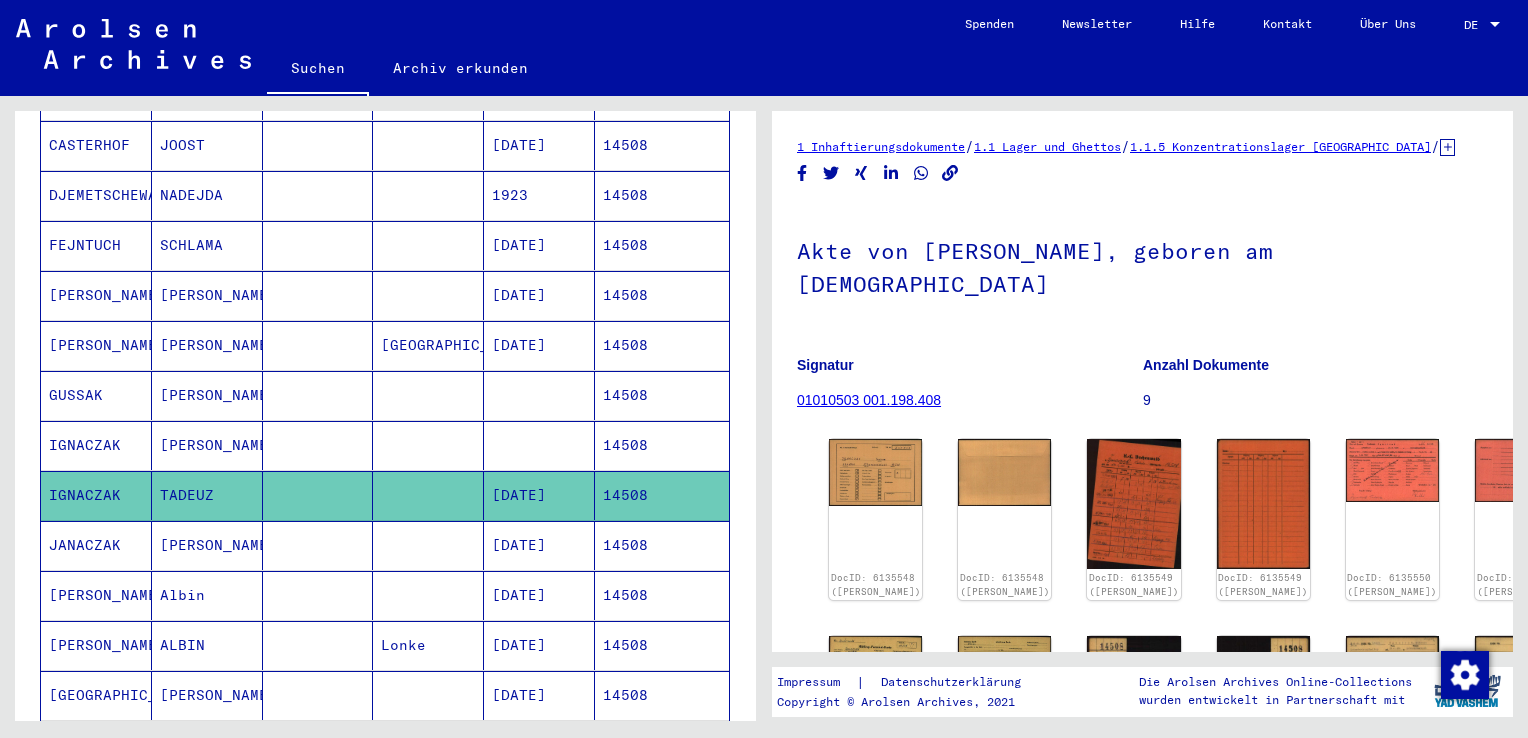 scroll, scrollTop: 0, scrollLeft: 0, axis: both 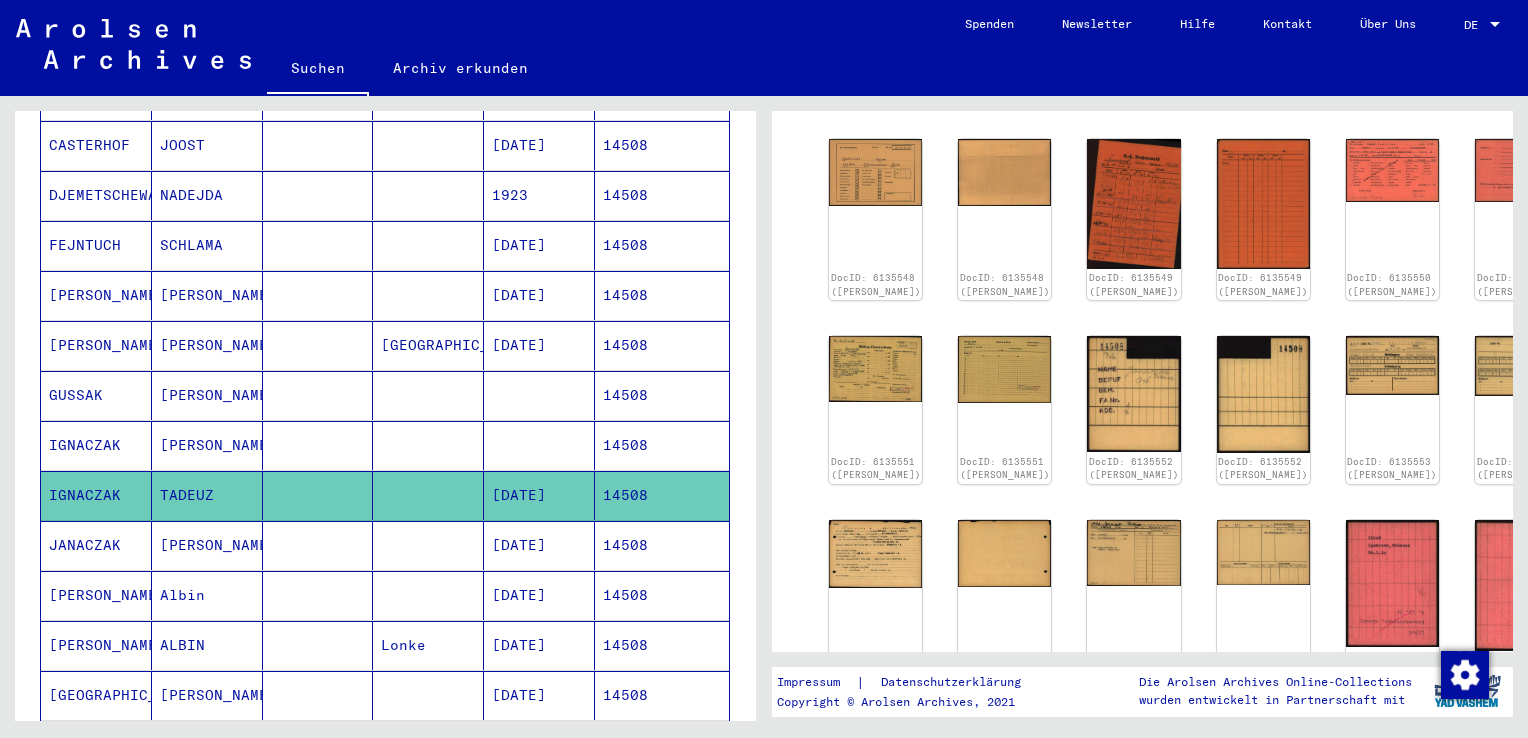 click on "Albin" at bounding box center (207, 645) 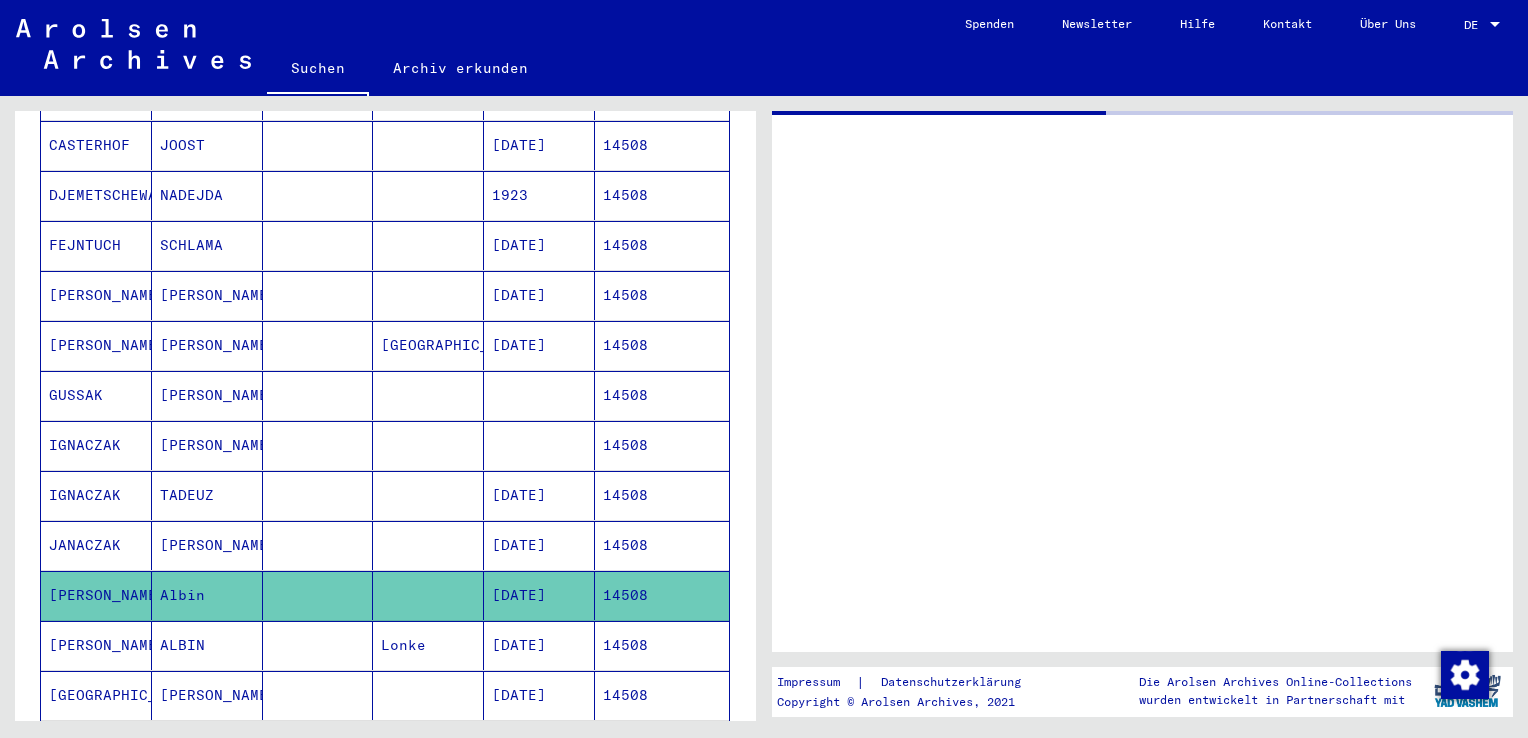 scroll, scrollTop: 0, scrollLeft: 0, axis: both 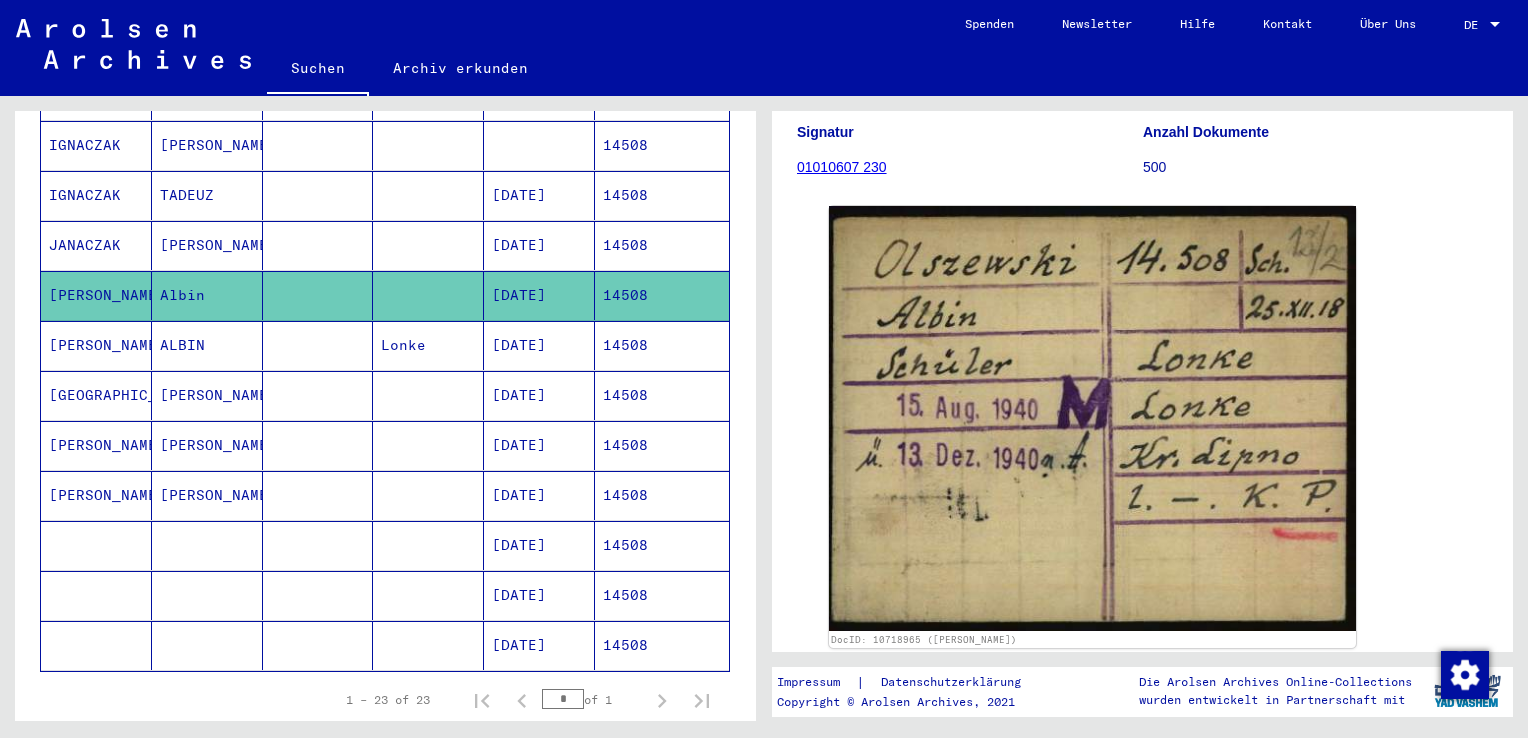 click on "[PERSON_NAME]" at bounding box center [207, 445] 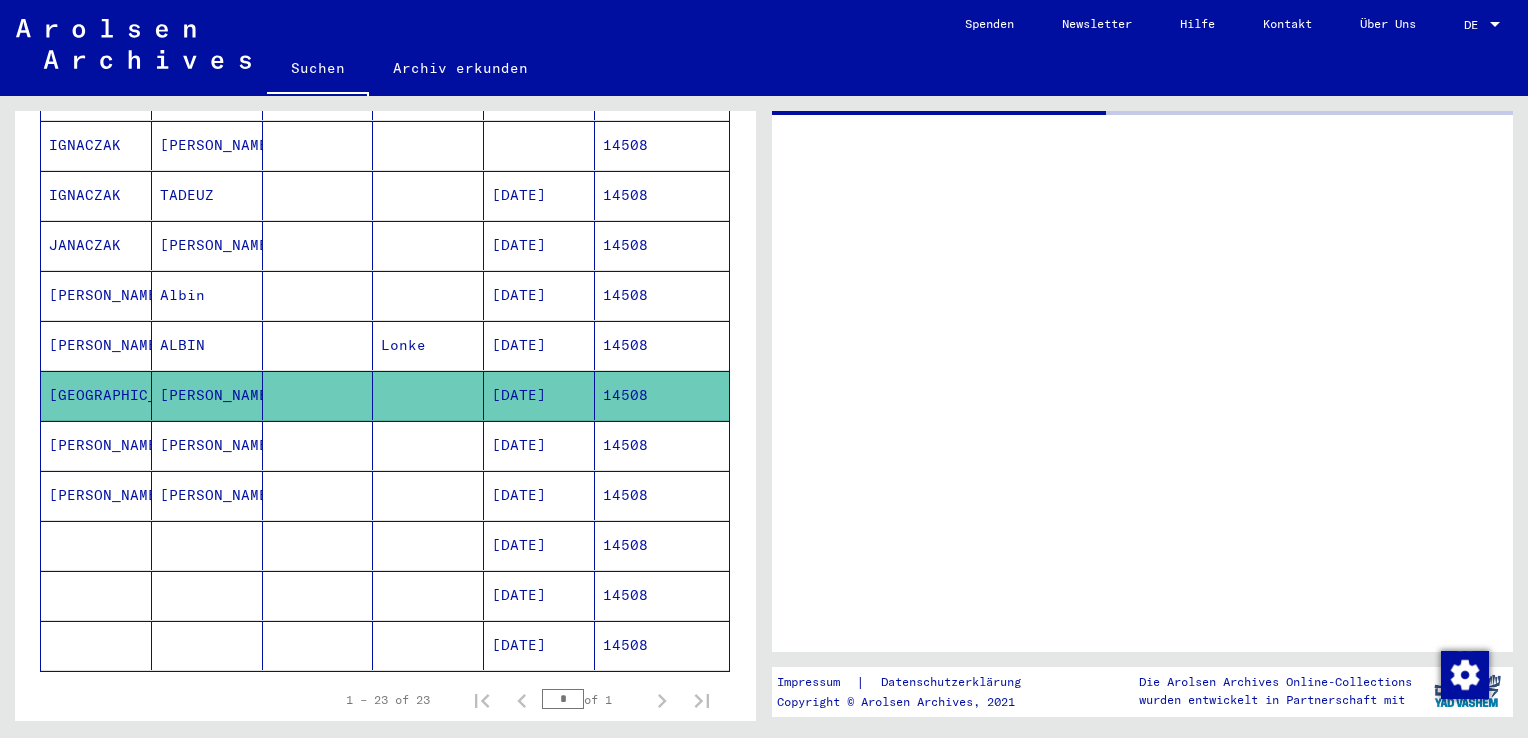 scroll, scrollTop: 0, scrollLeft: 0, axis: both 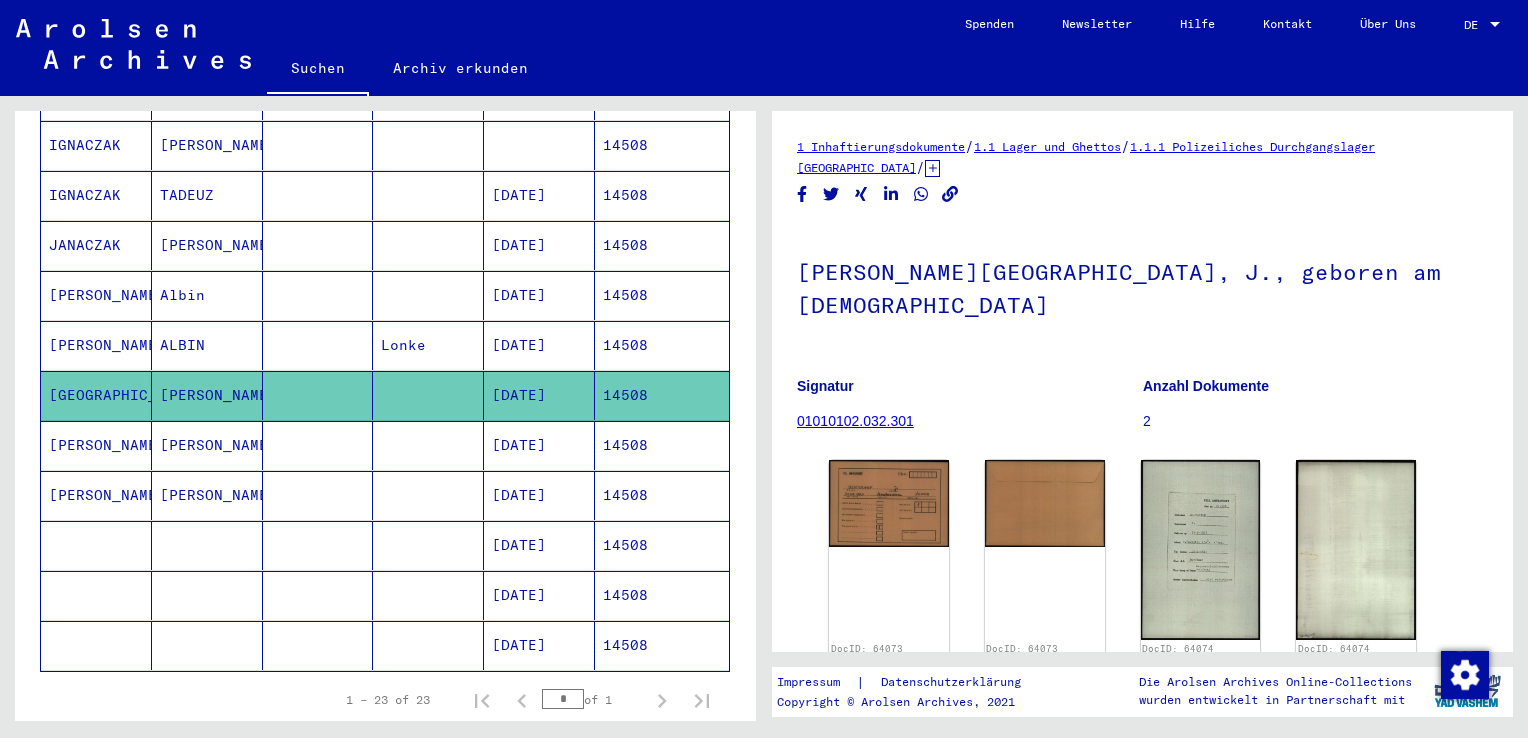click on "[PERSON_NAME]" at bounding box center (96, 495) 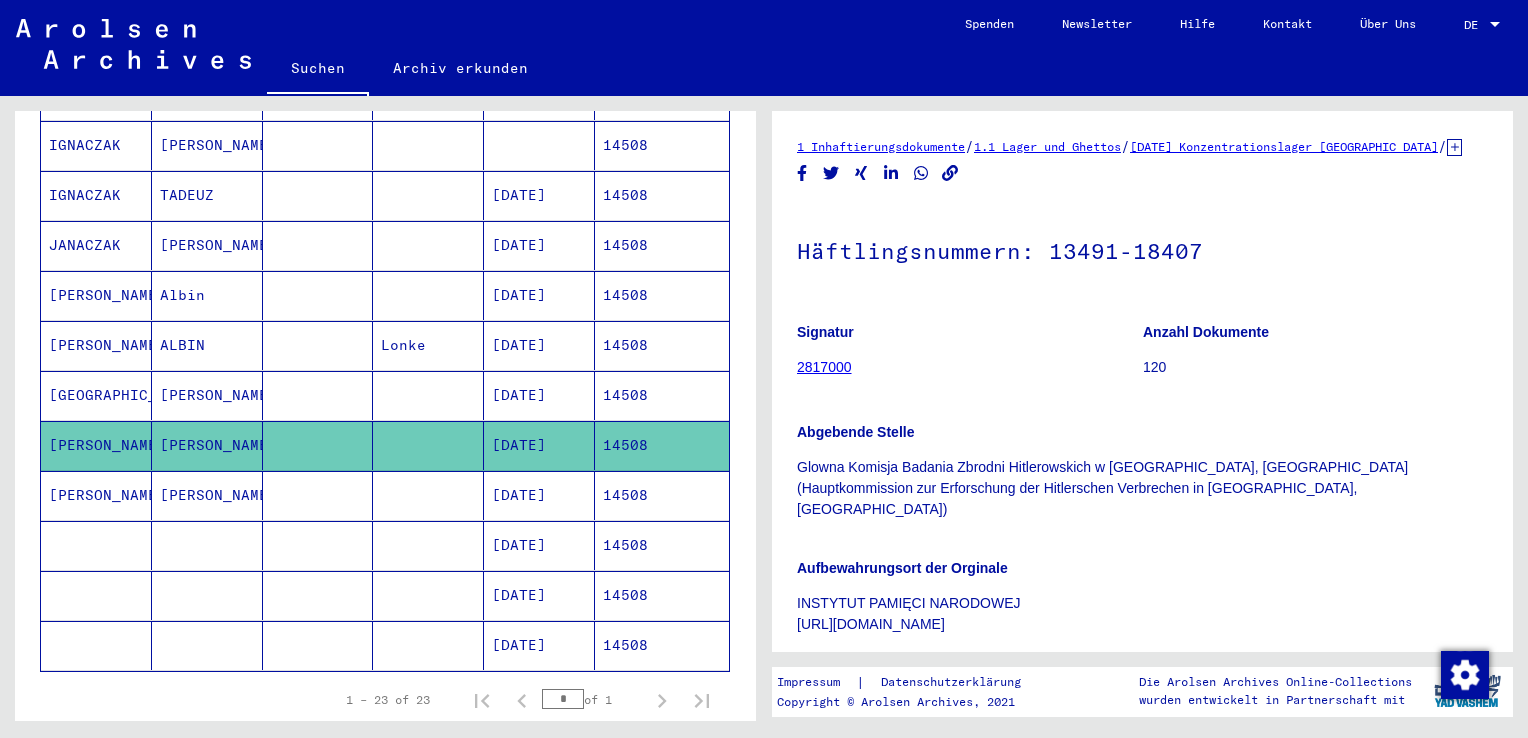 scroll, scrollTop: 0, scrollLeft: 0, axis: both 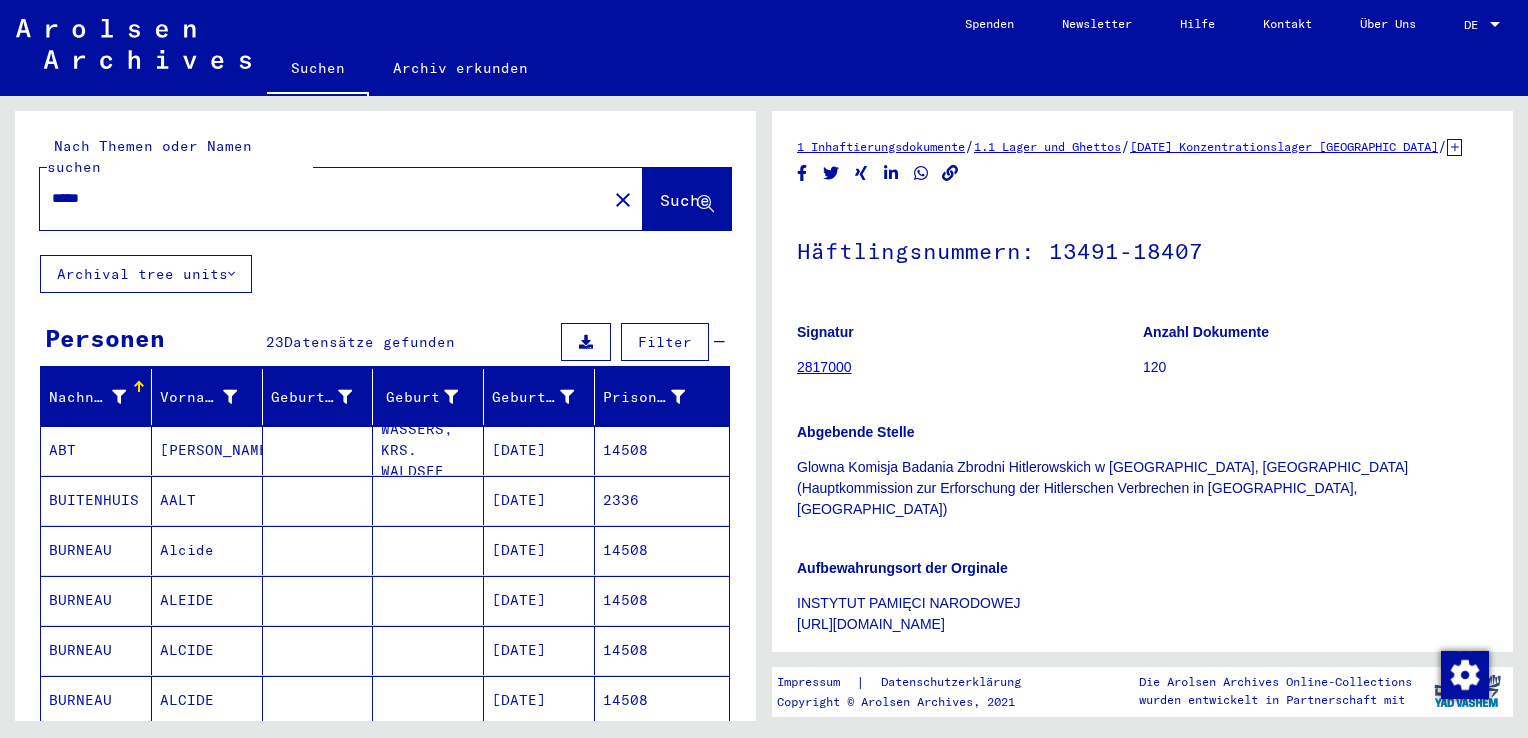 click on "ABT" at bounding box center (96, 500) 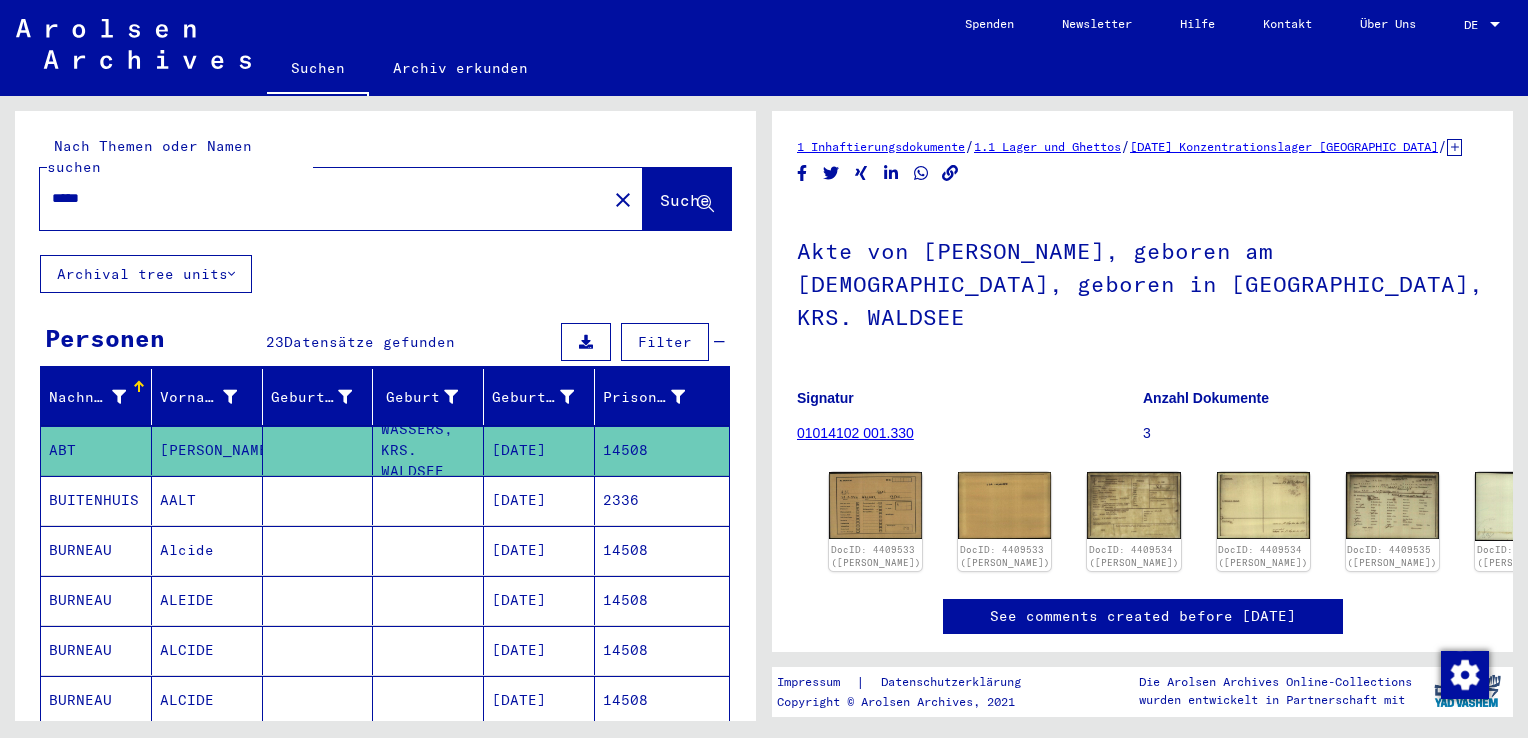 scroll, scrollTop: 0, scrollLeft: 0, axis: both 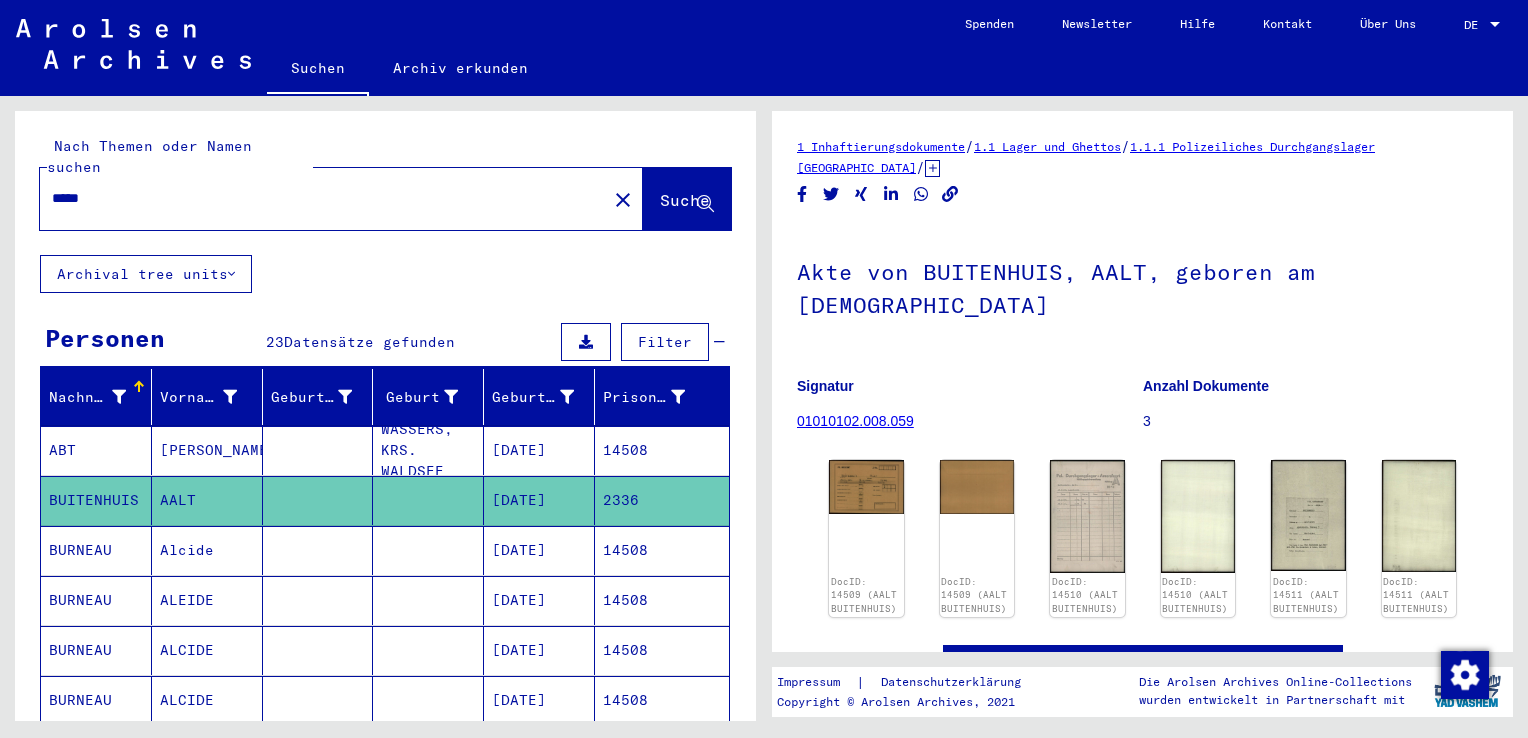 click on "BURNEAU" at bounding box center (96, 600) 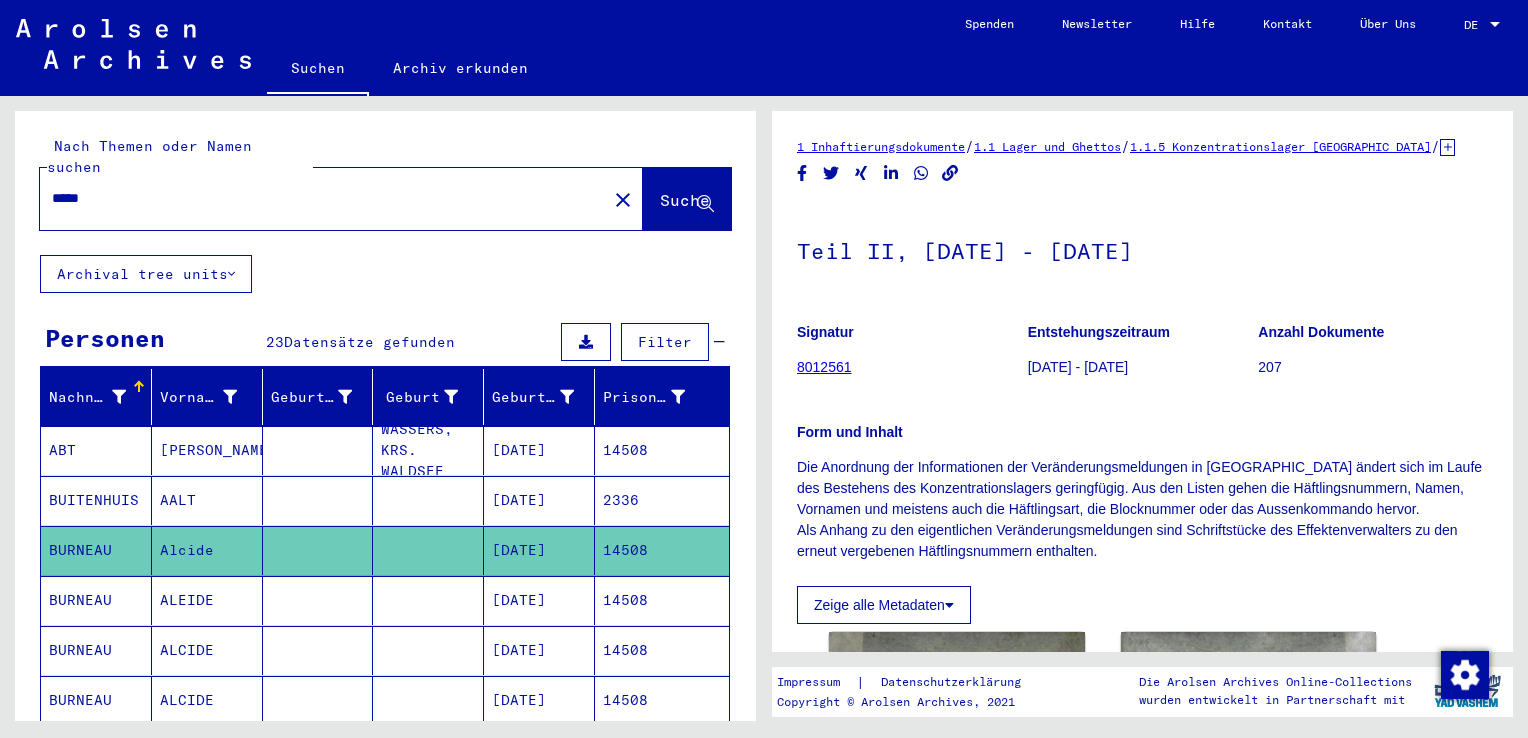 scroll, scrollTop: 0, scrollLeft: 0, axis: both 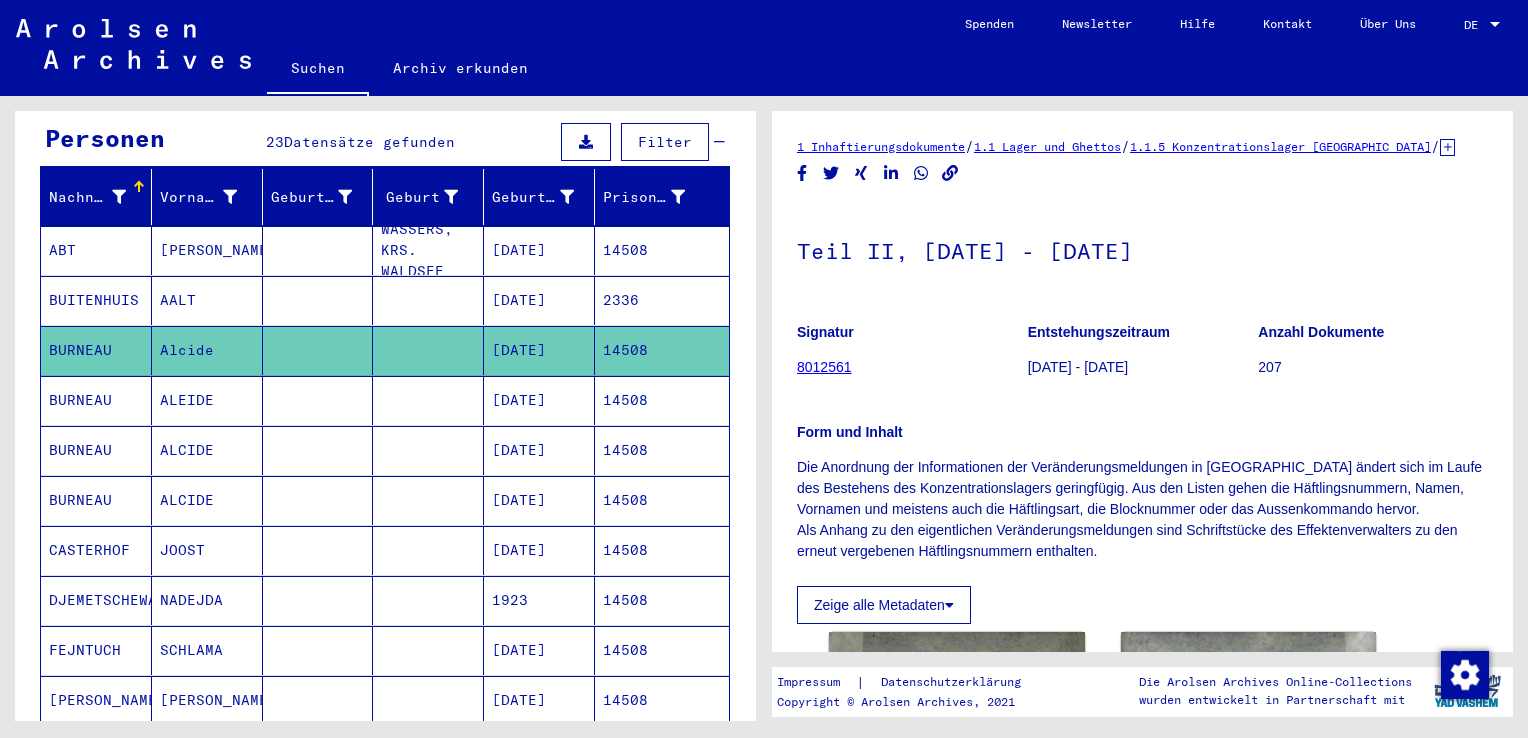 click on "JOOST" at bounding box center (207, 600) 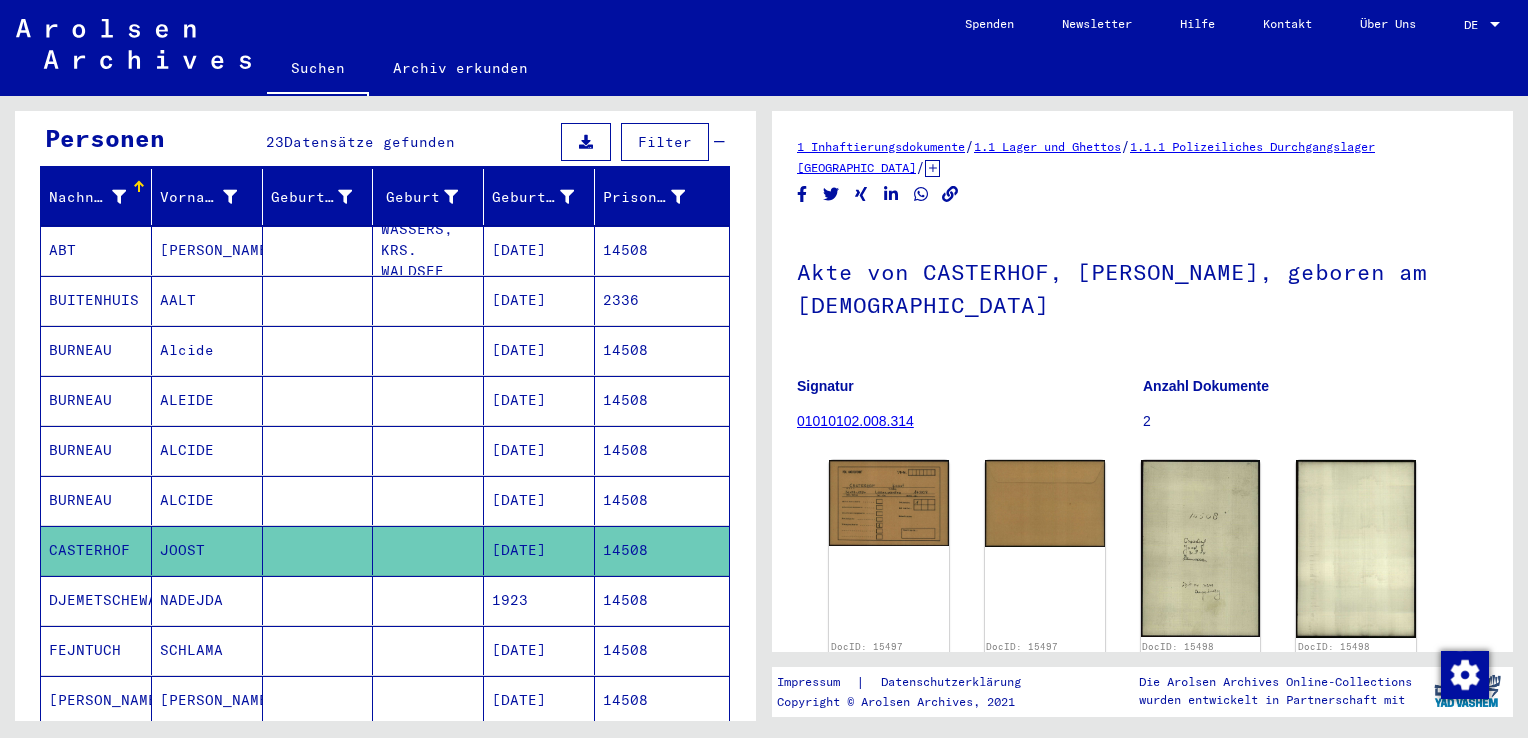 scroll, scrollTop: 0, scrollLeft: 0, axis: both 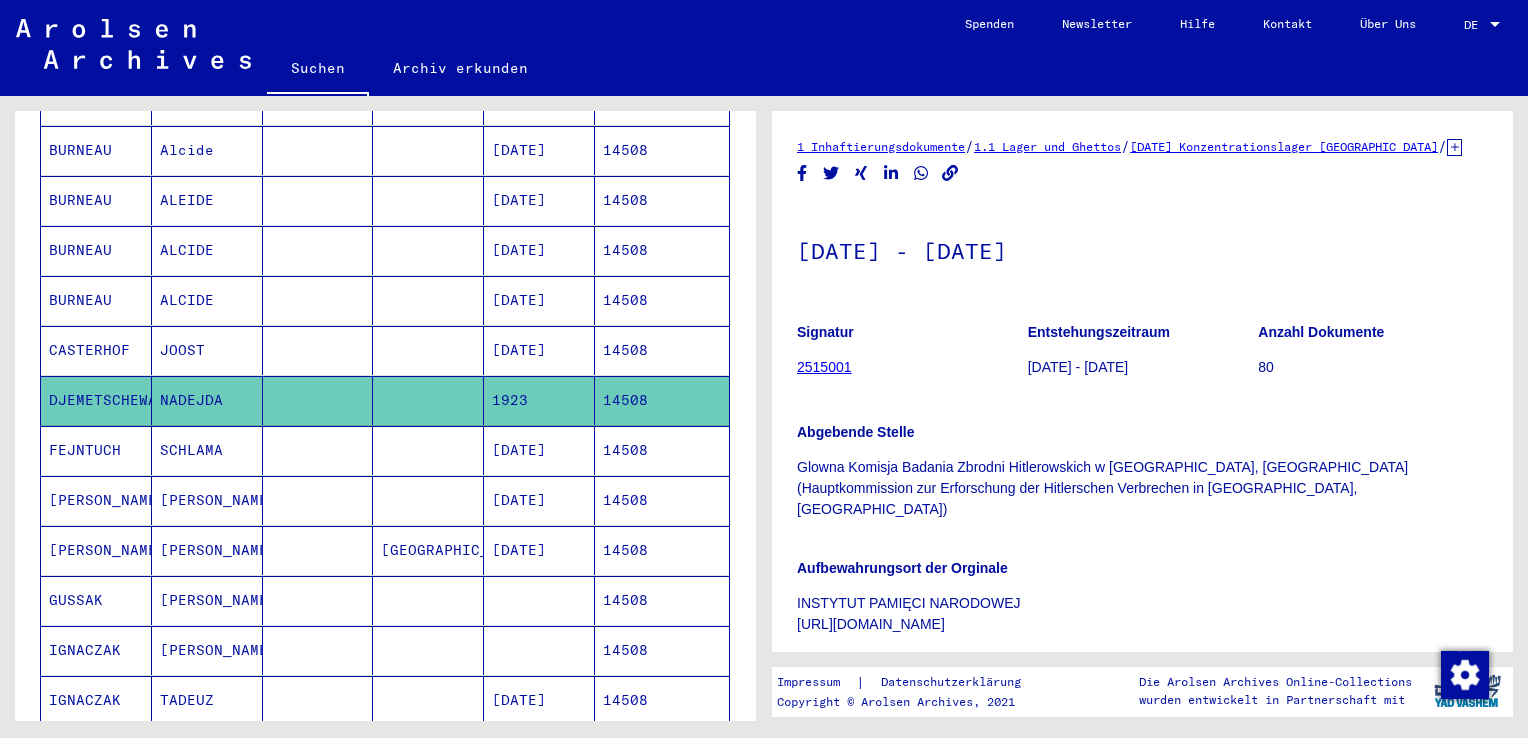 click on "SCHLAMA" at bounding box center (207, 500) 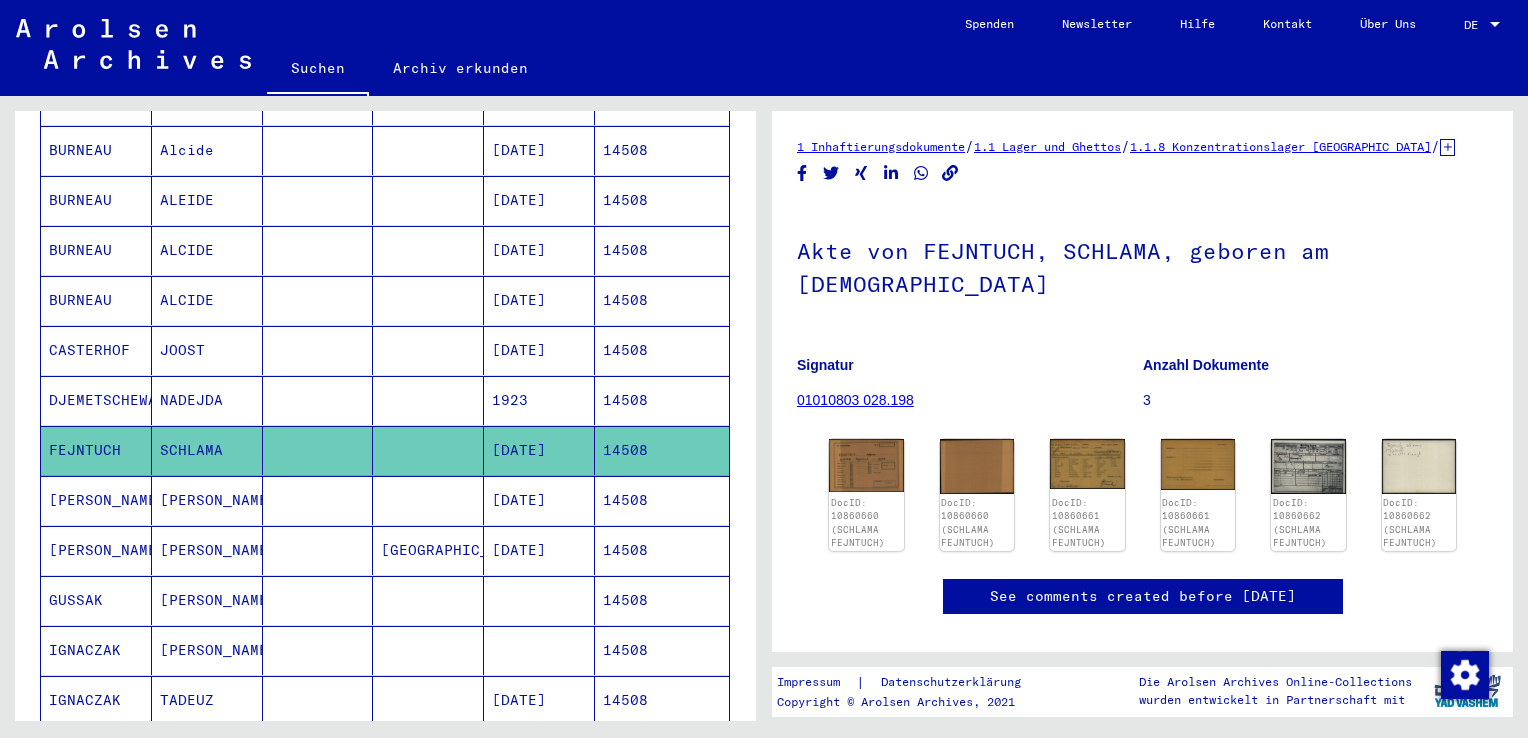 click on "[PERSON_NAME]" at bounding box center [96, 550] 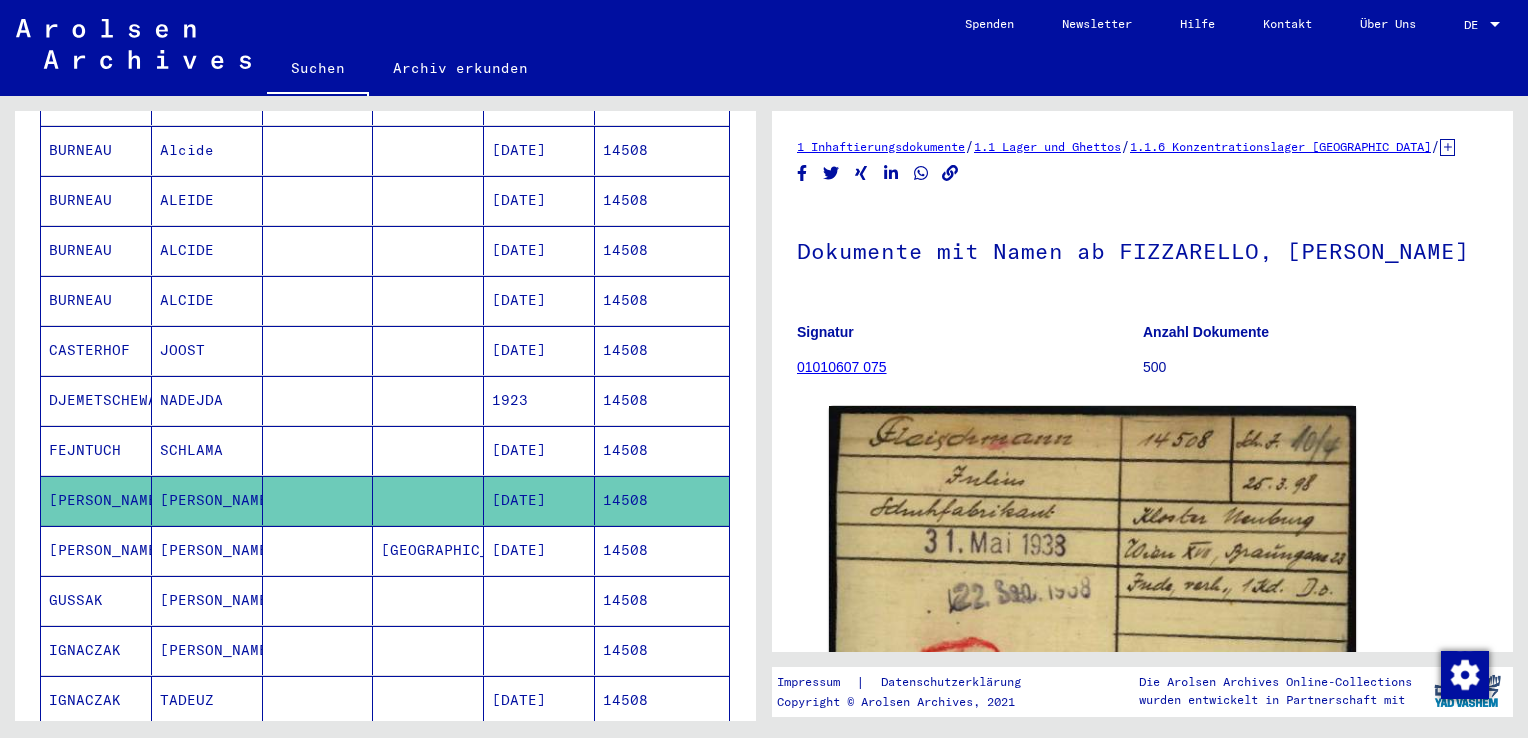 click on "GUSSAK" at bounding box center (96, 650) 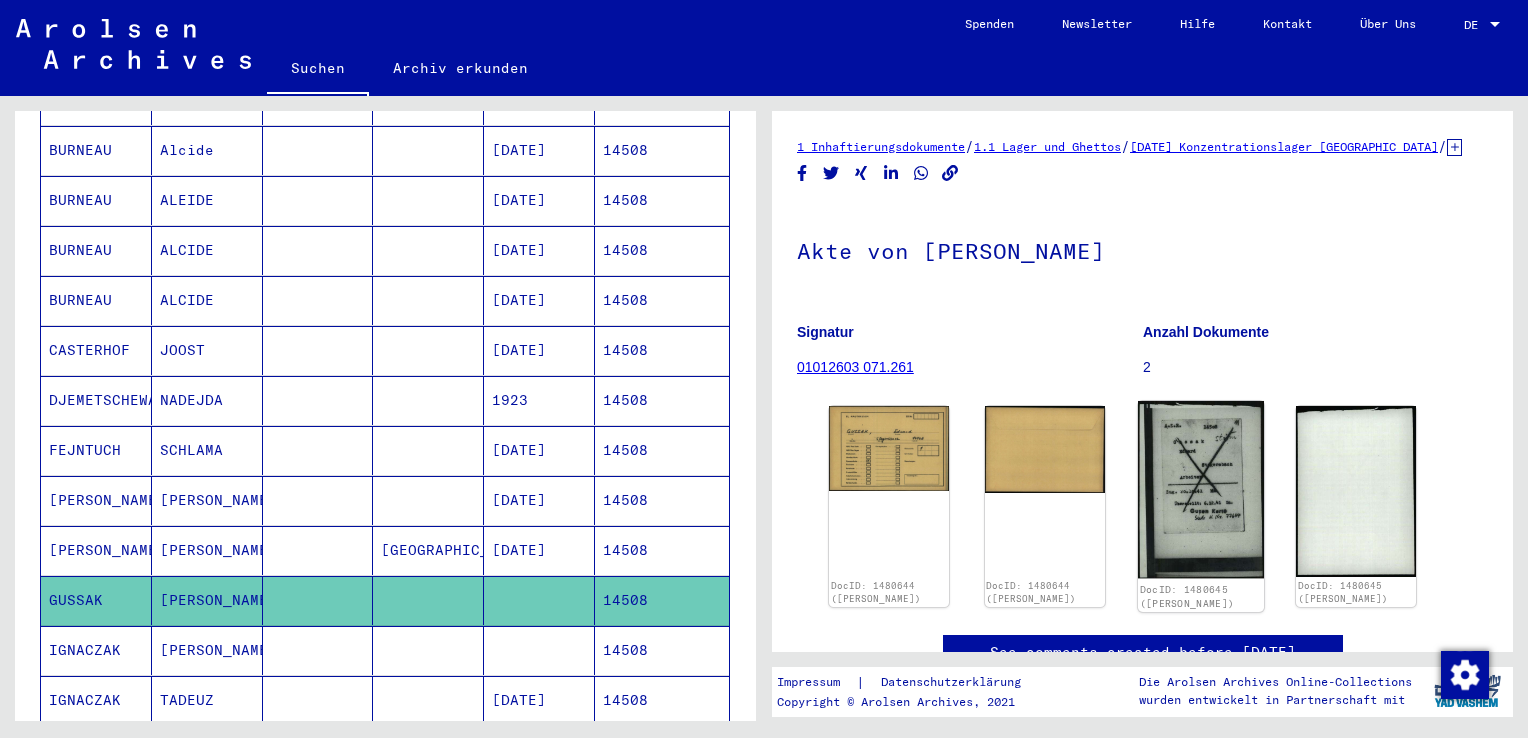 click 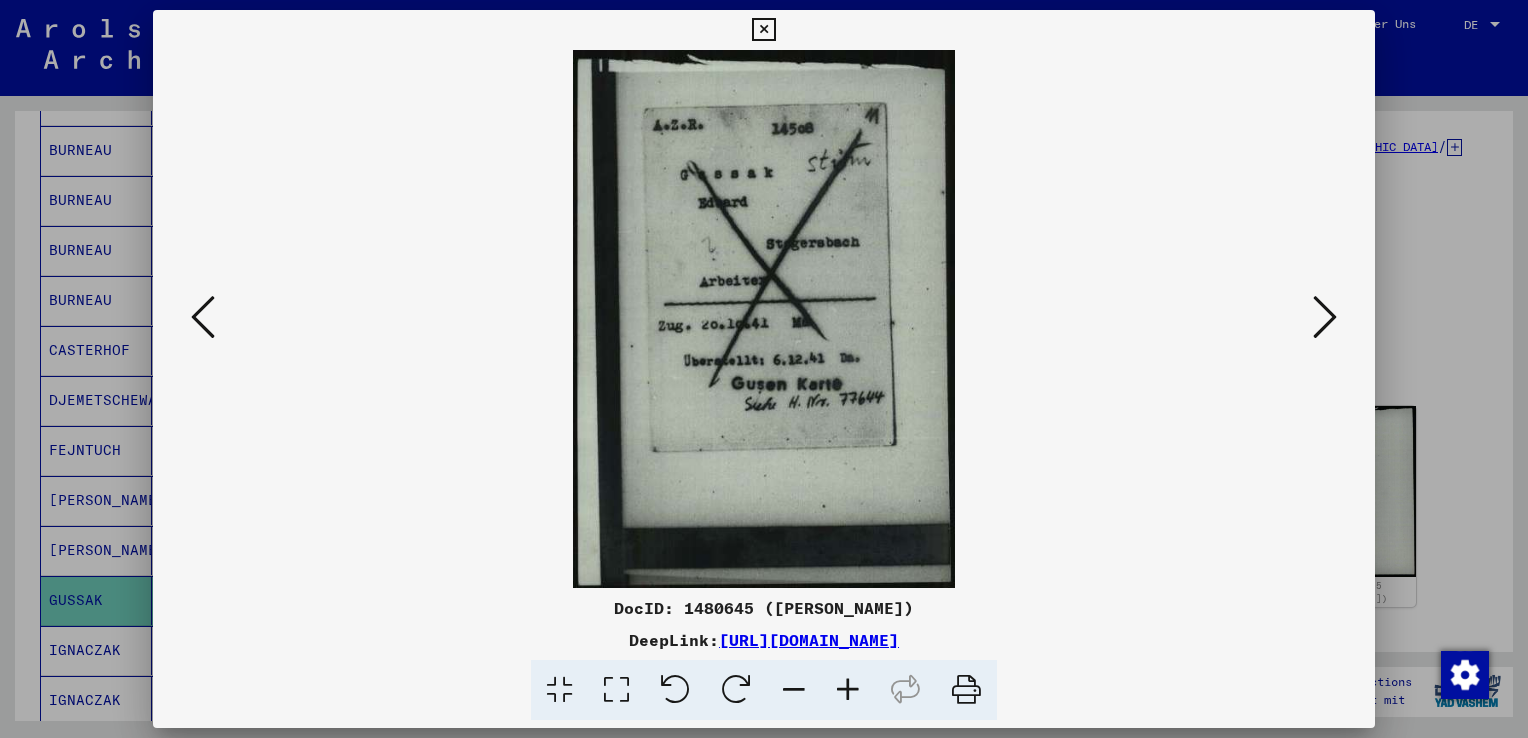 click at bounding box center [763, 30] 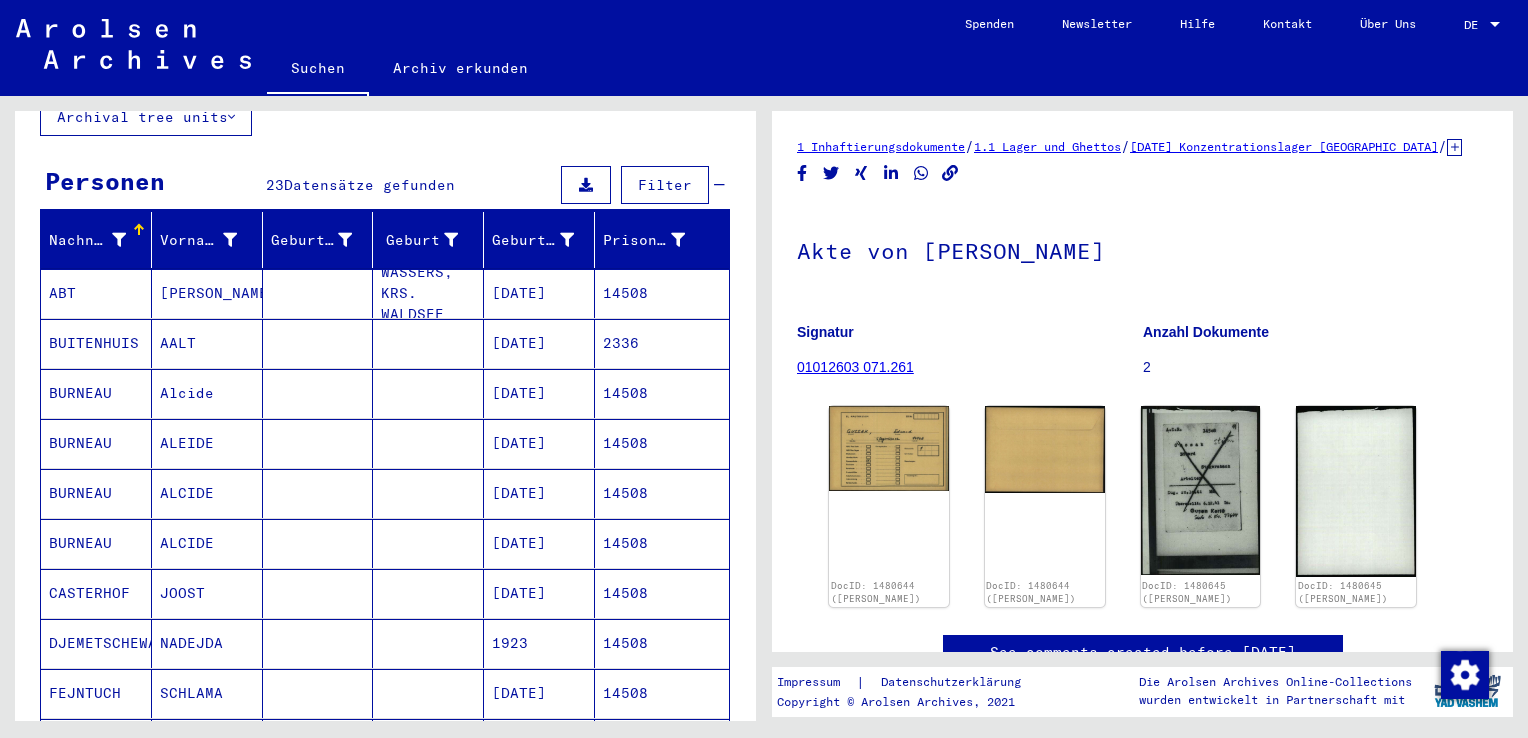 scroll, scrollTop: 0, scrollLeft: 0, axis: both 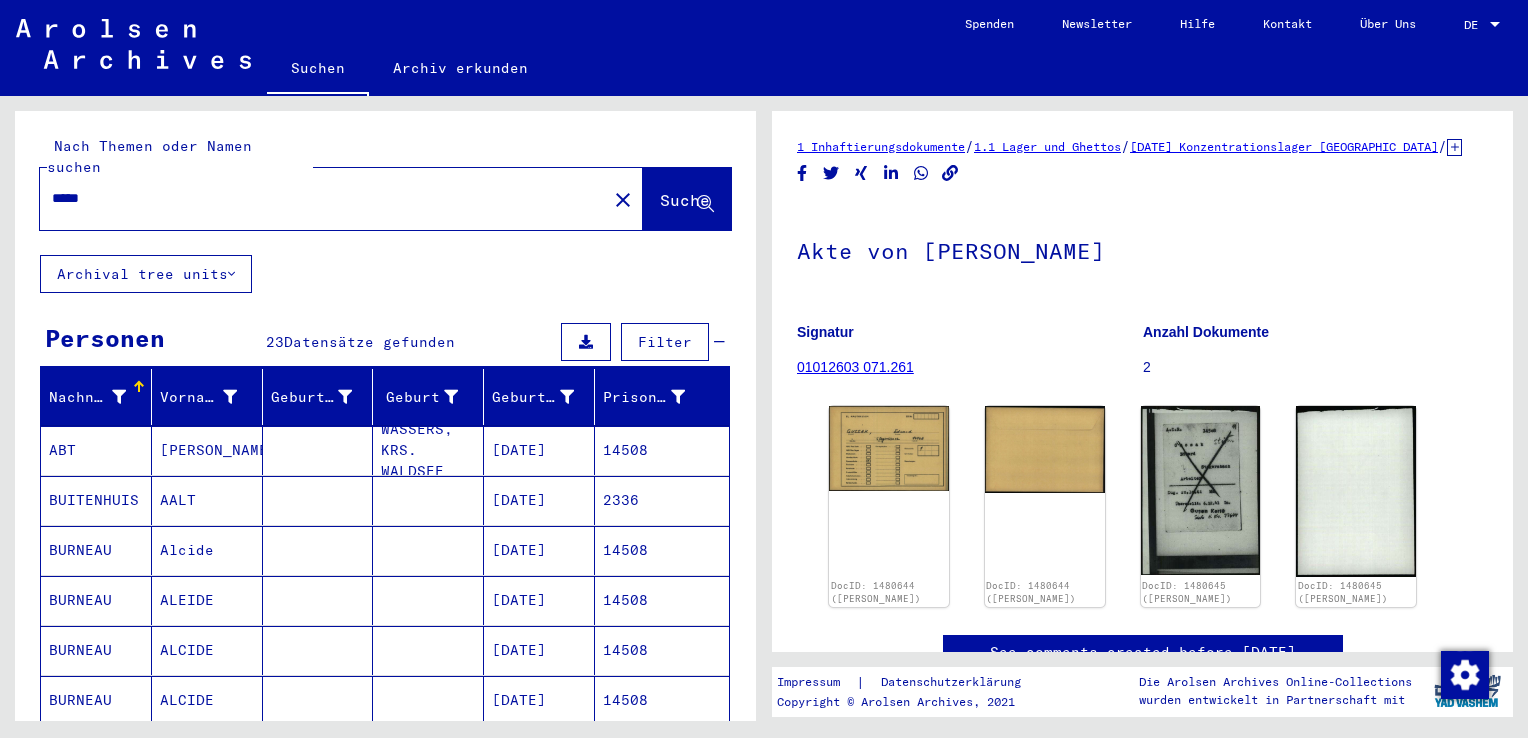 drag, startPoint x: 108, startPoint y: 174, endPoint x: 43, endPoint y: 189, distance: 66.70832 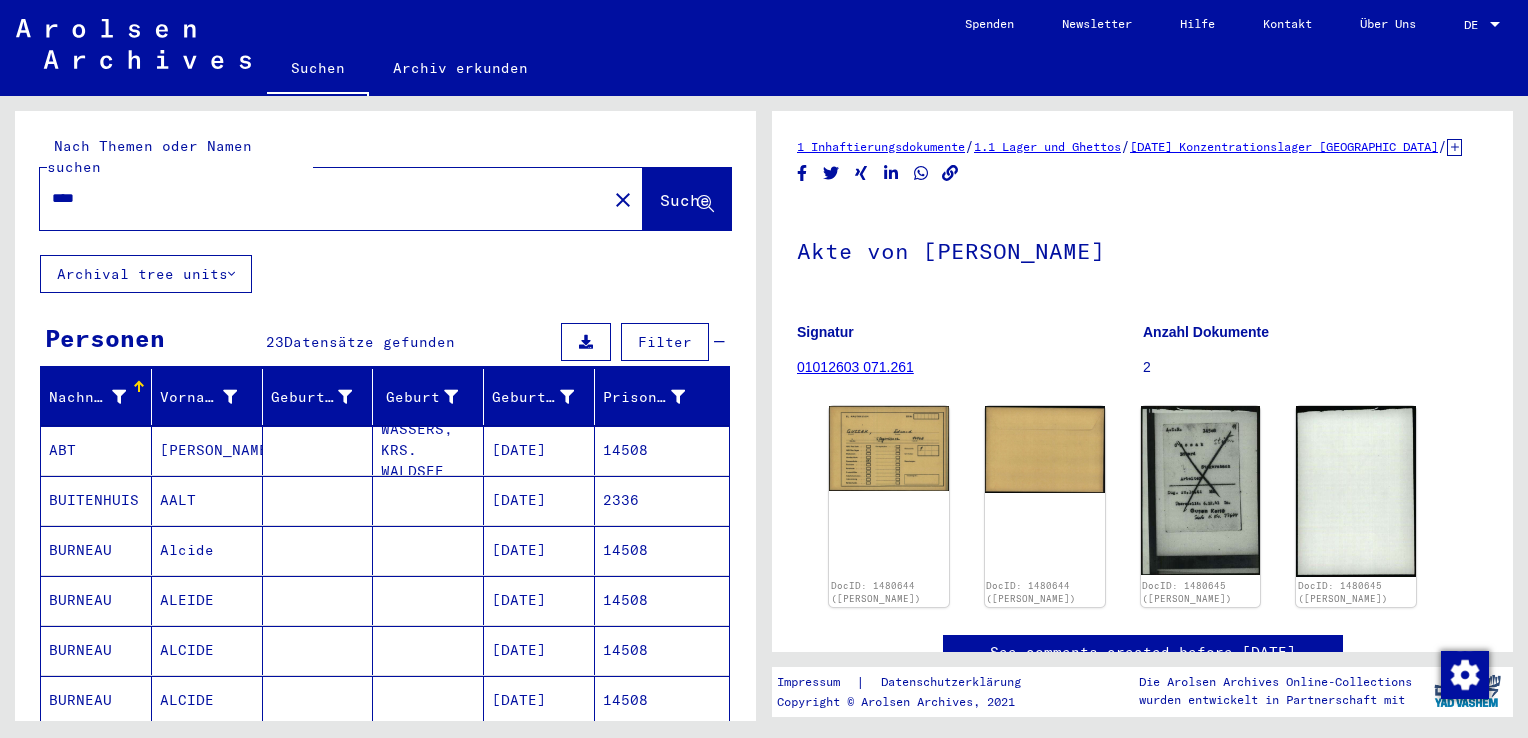 type on "****" 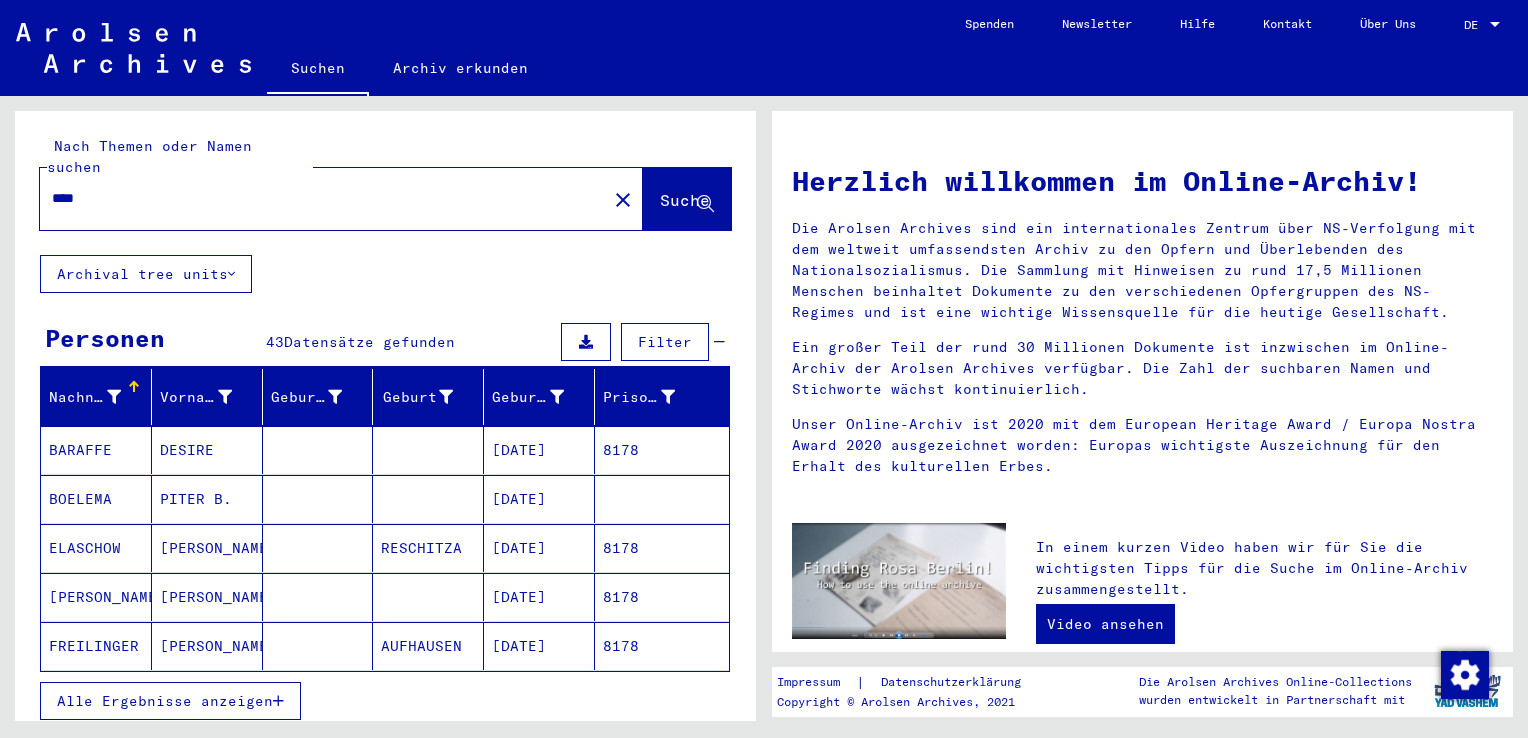 click at bounding box center (318, 499) 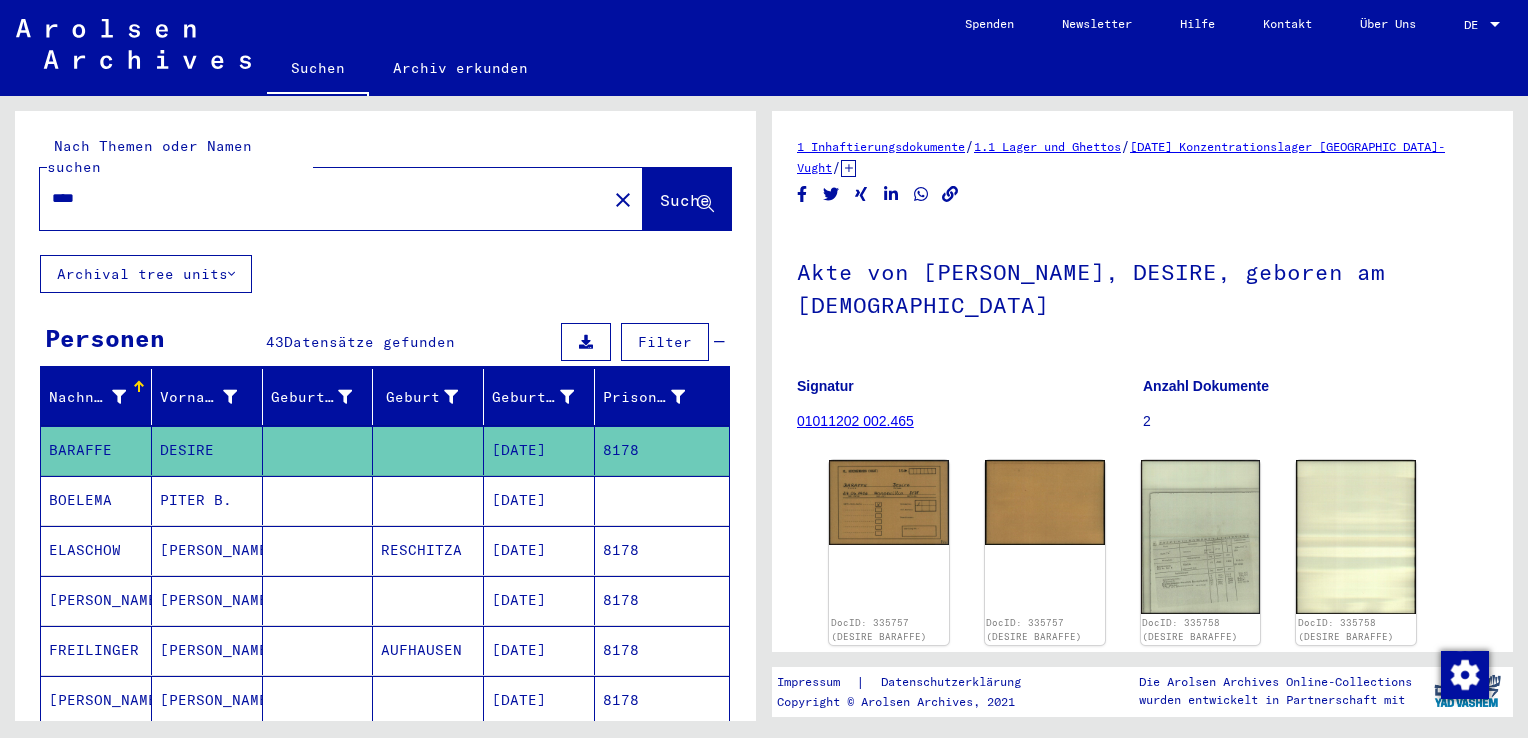 scroll, scrollTop: 0, scrollLeft: 0, axis: both 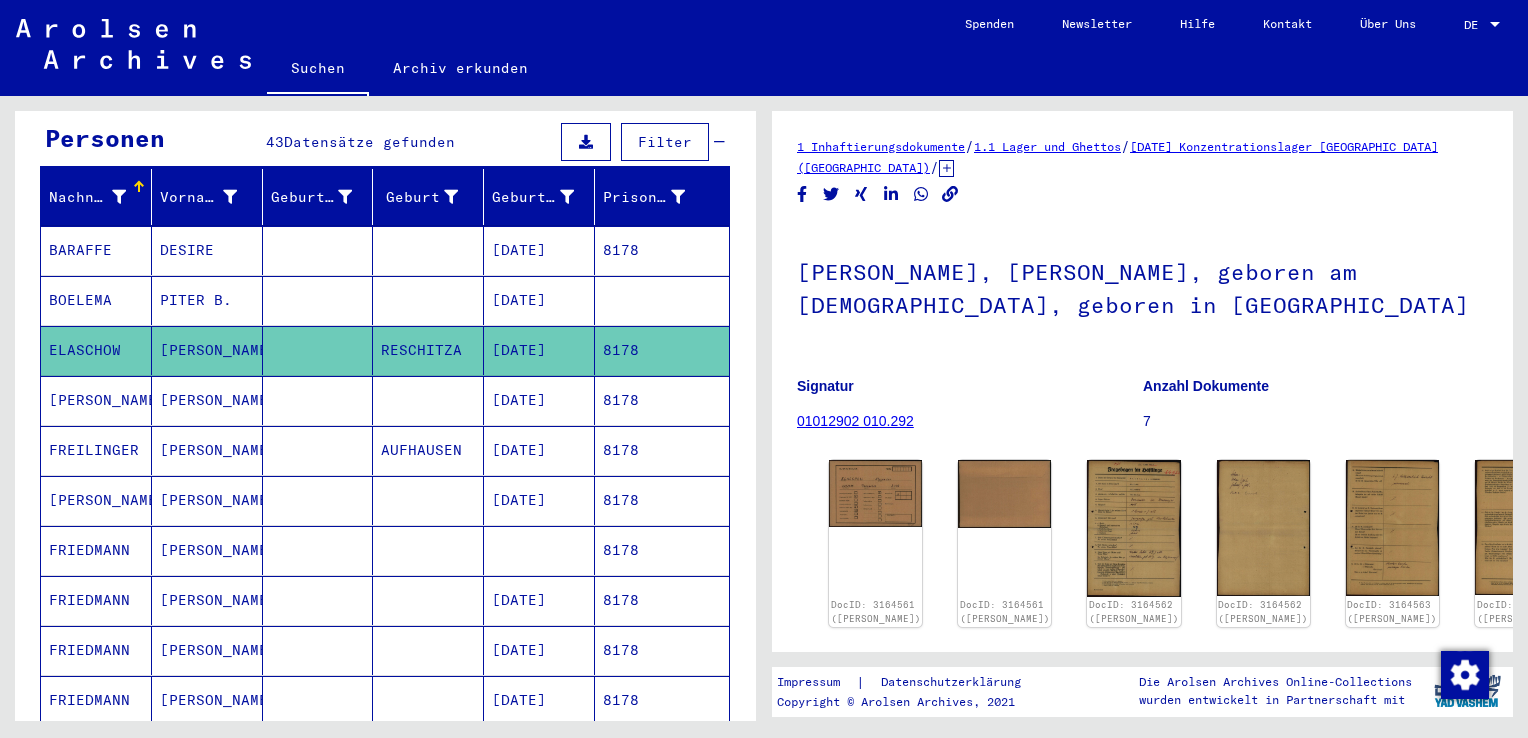 click on "[PERSON_NAME]" at bounding box center (207, 500) 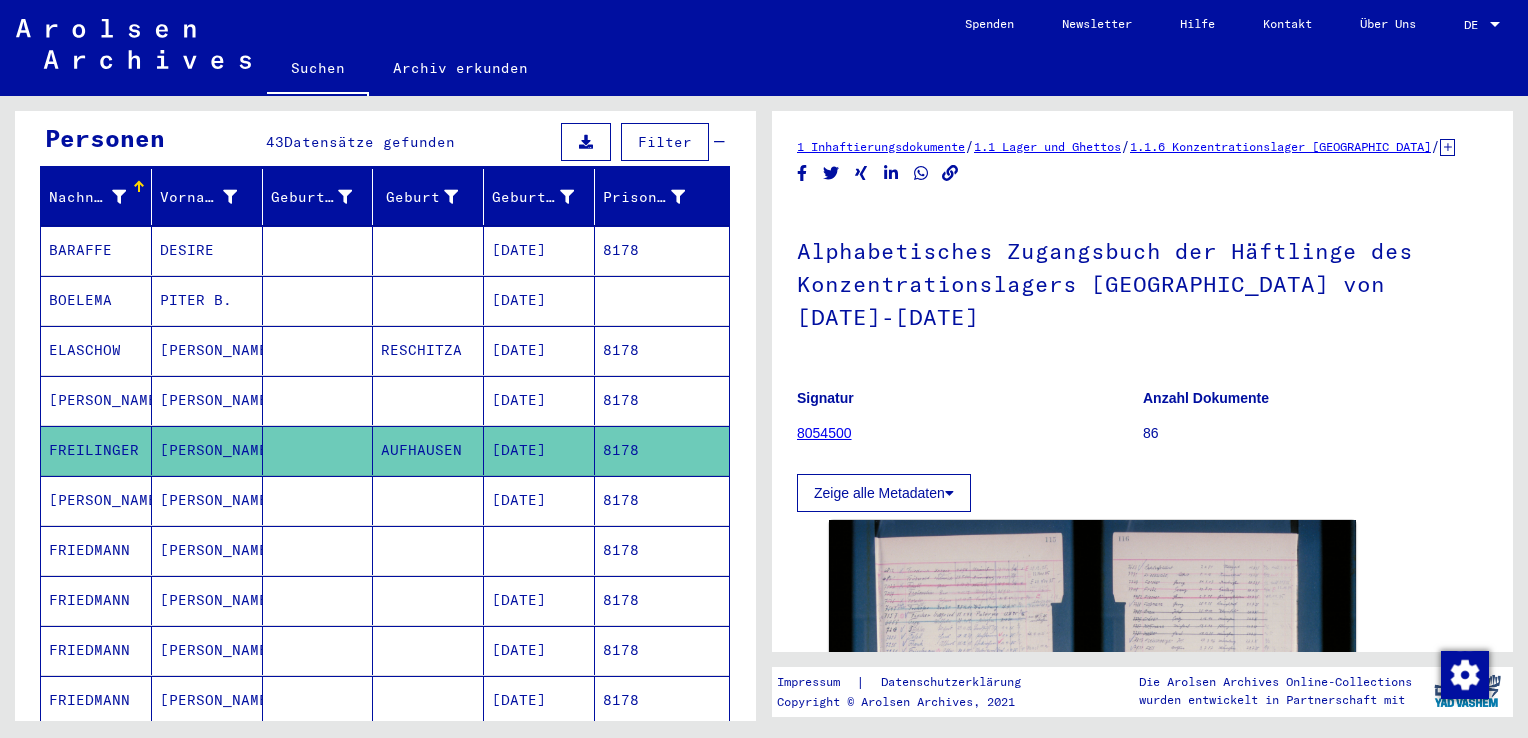 click on "[PERSON_NAME]" at bounding box center [207, 550] 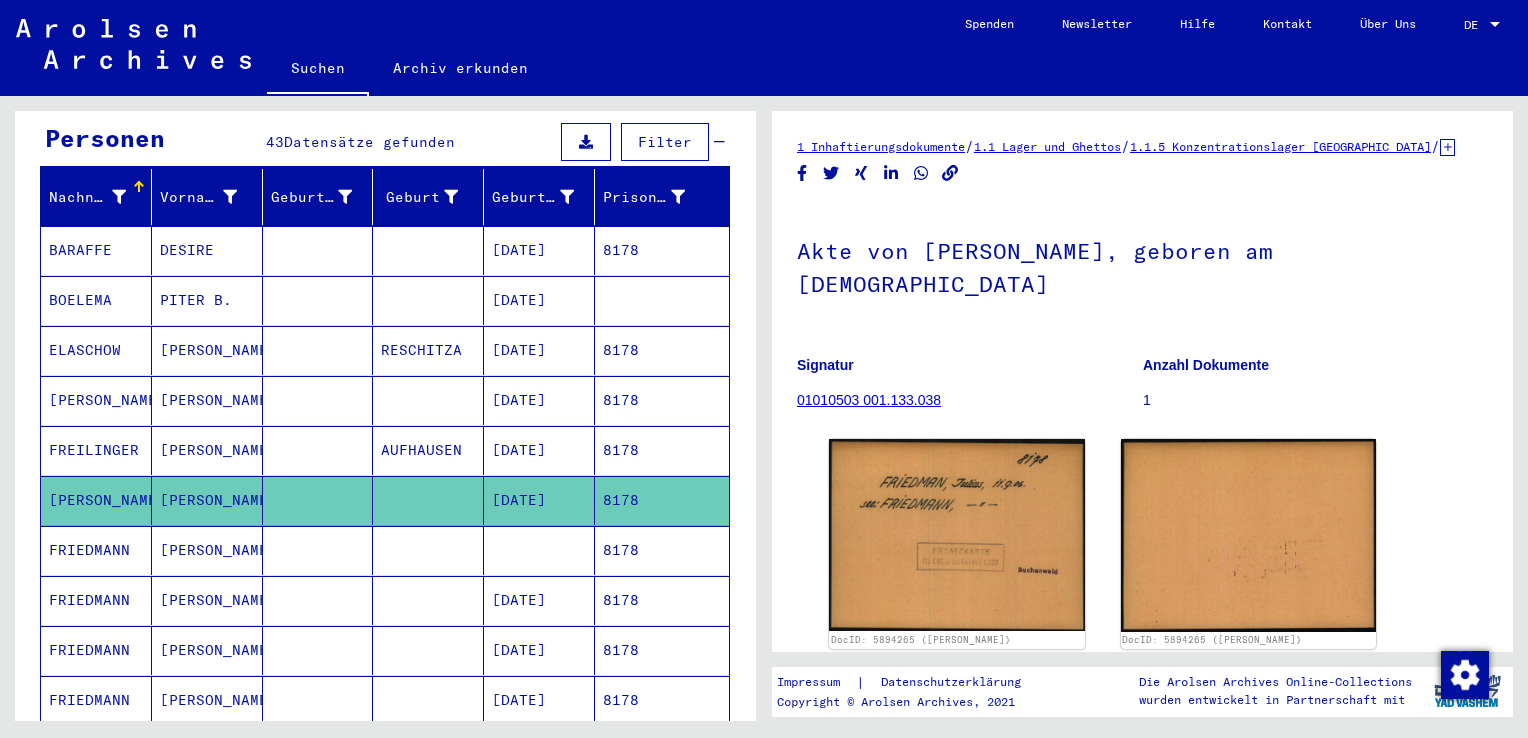 scroll, scrollTop: 0, scrollLeft: 0, axis: both 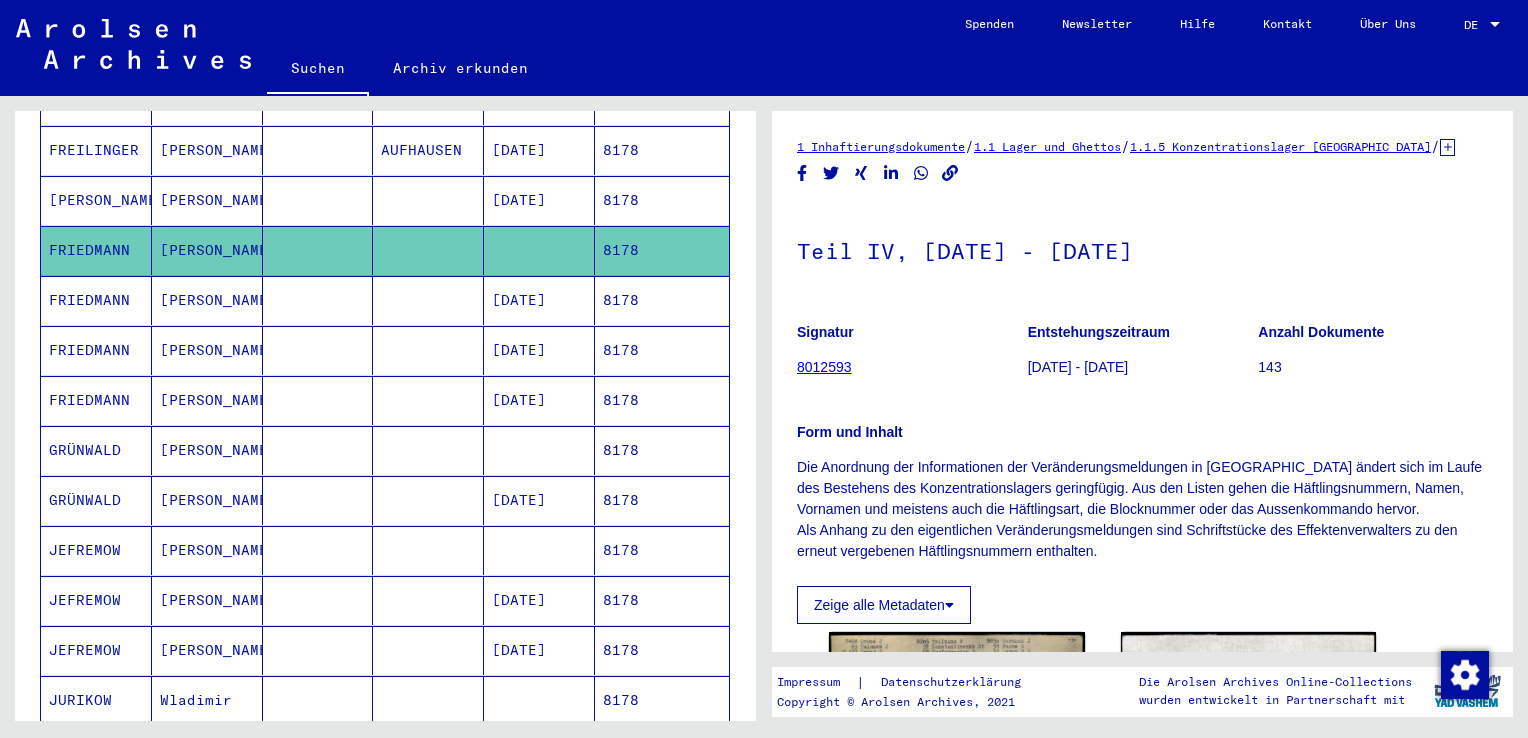 click on "[PERSON_NAME]" at bounding box center [207, 500] 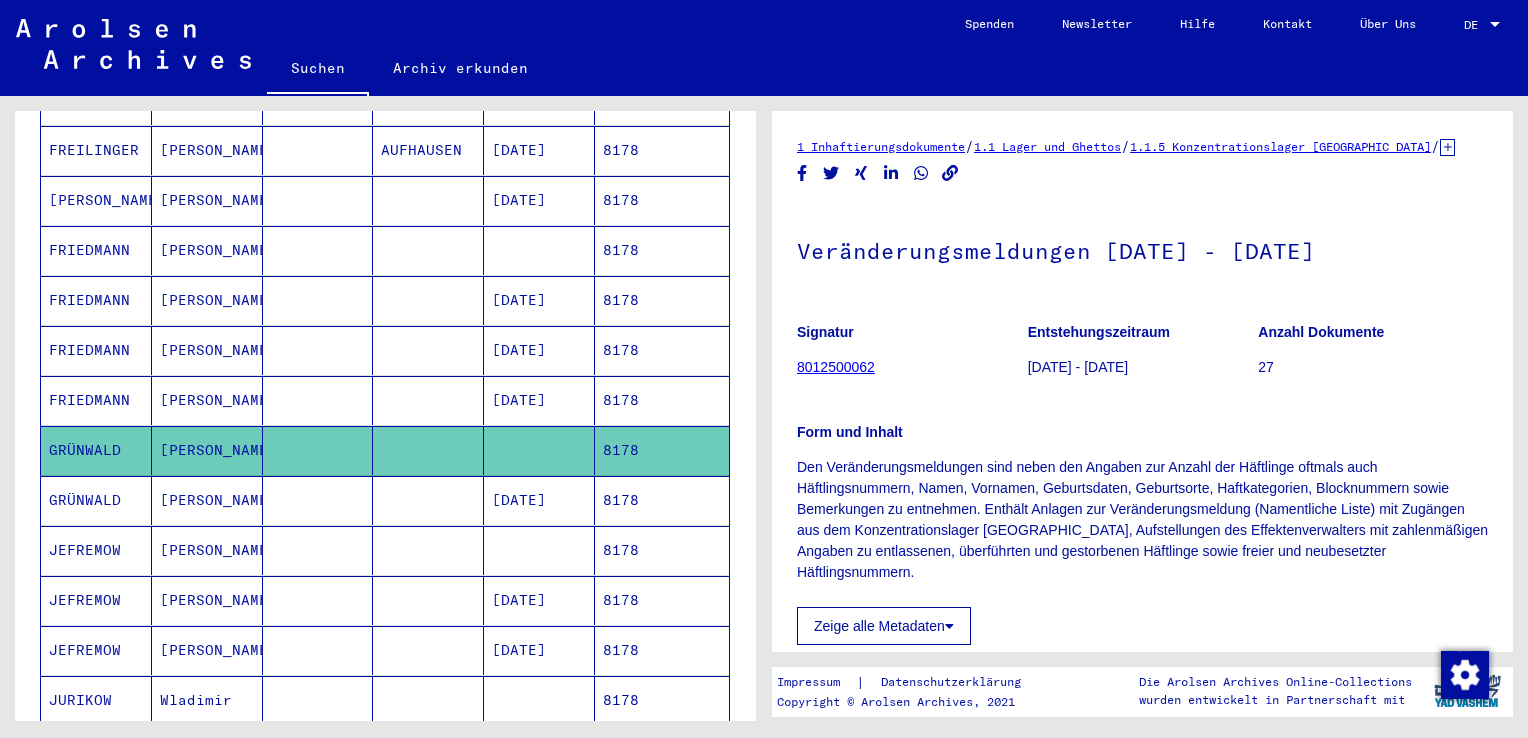 scroll, scrollTop: 0, scrollLeft: 0, axis: both 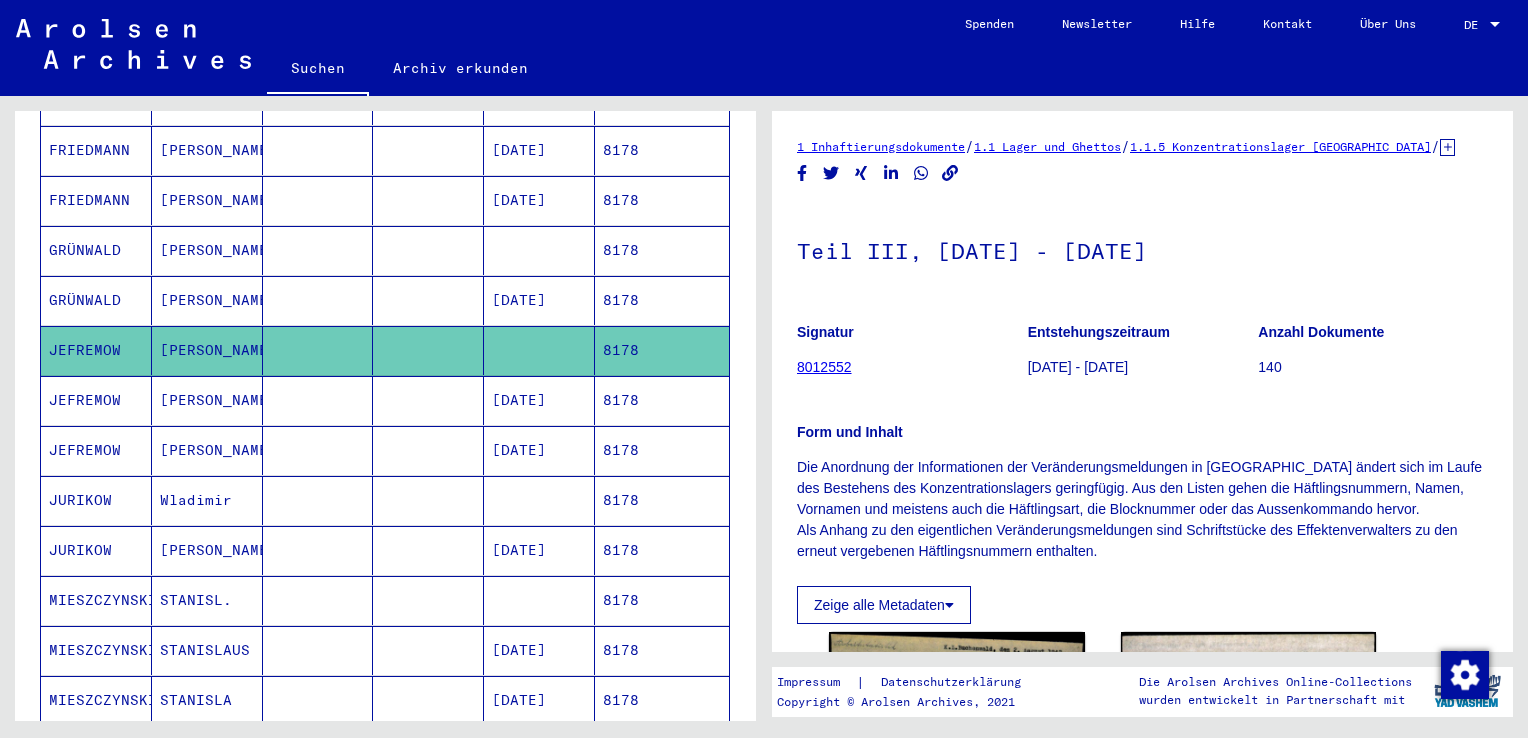 click on "Wladimir" at bounding box center [207, 550] 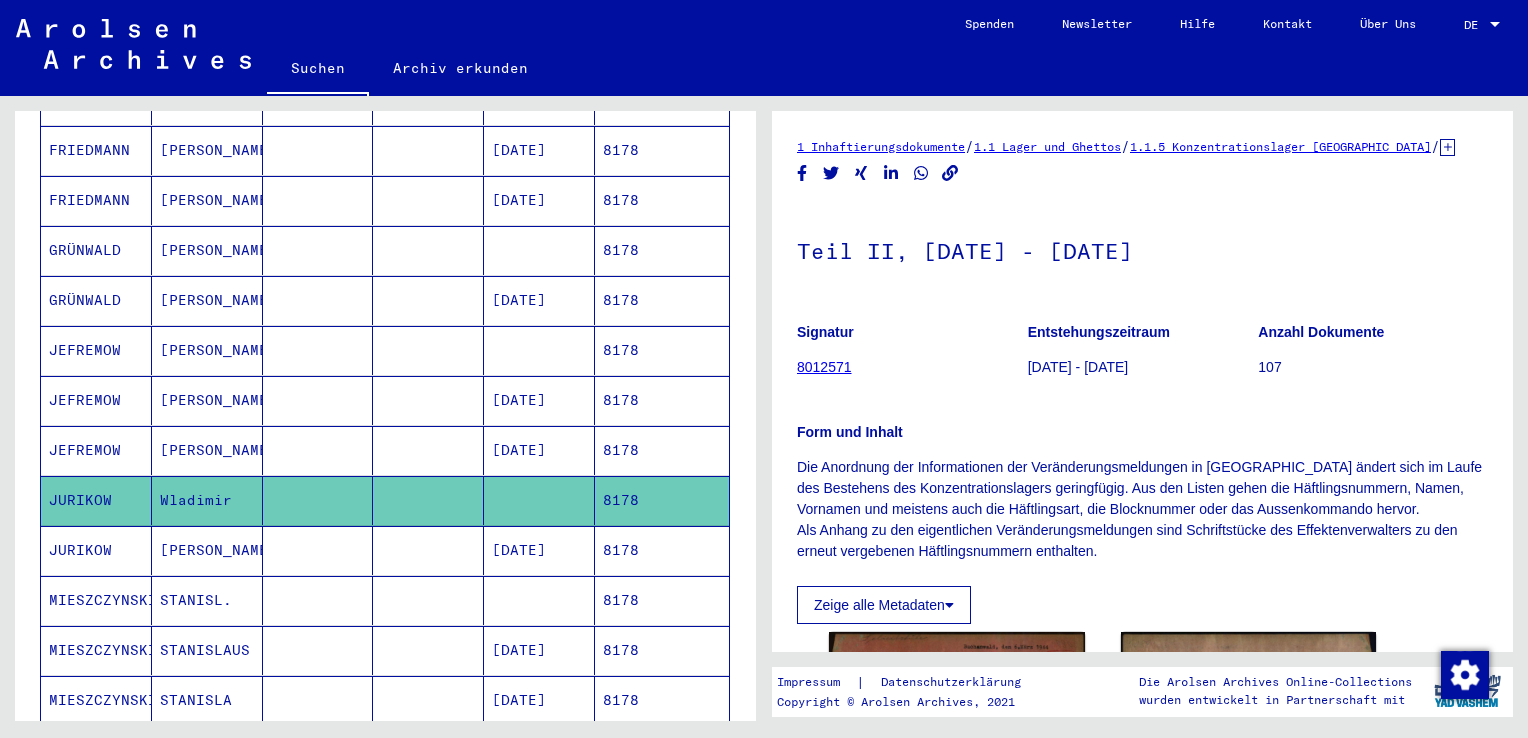 scroll, scrollTop: 0, scrollLeft: 0, axis: both 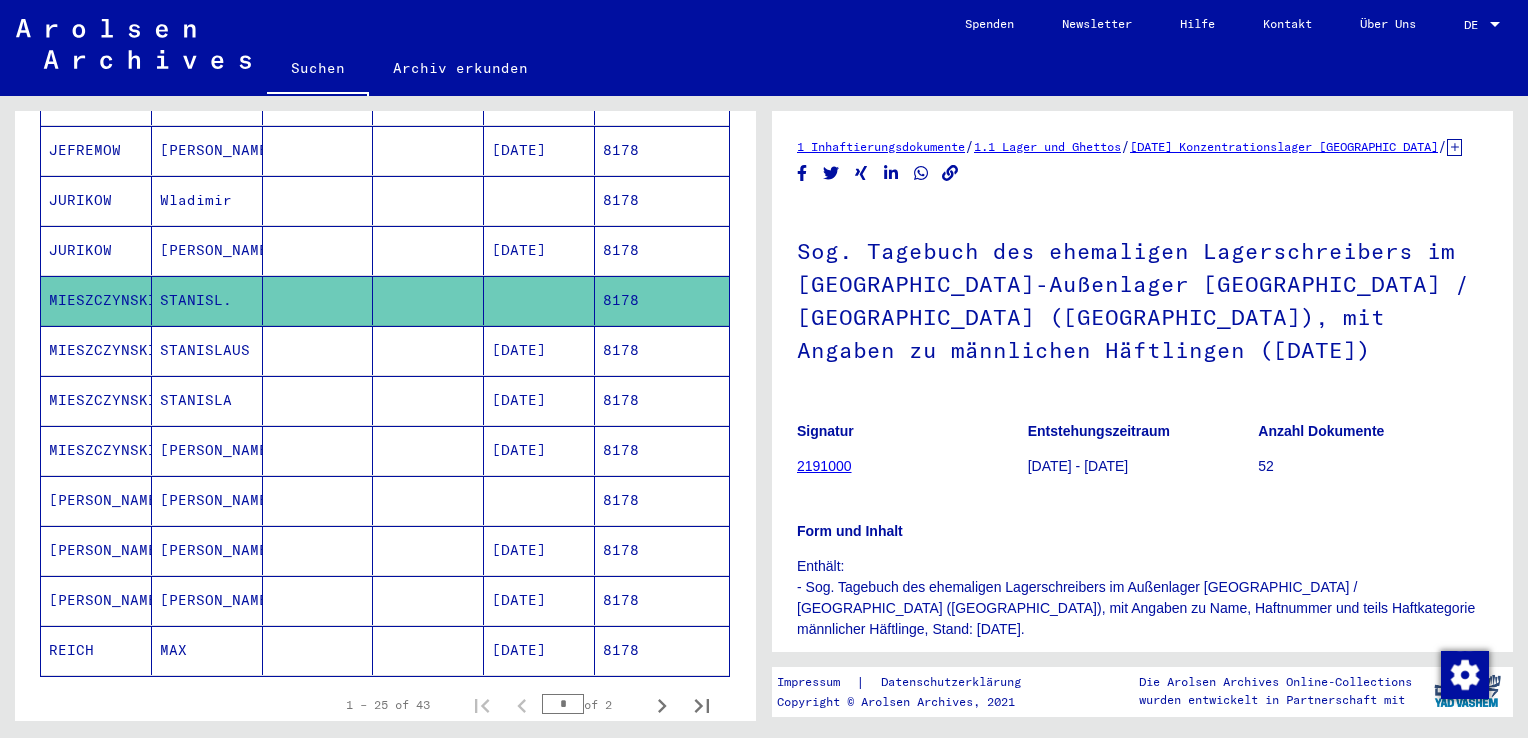 click on "[PERSON_NAME]" at bounding box center (207, 550) 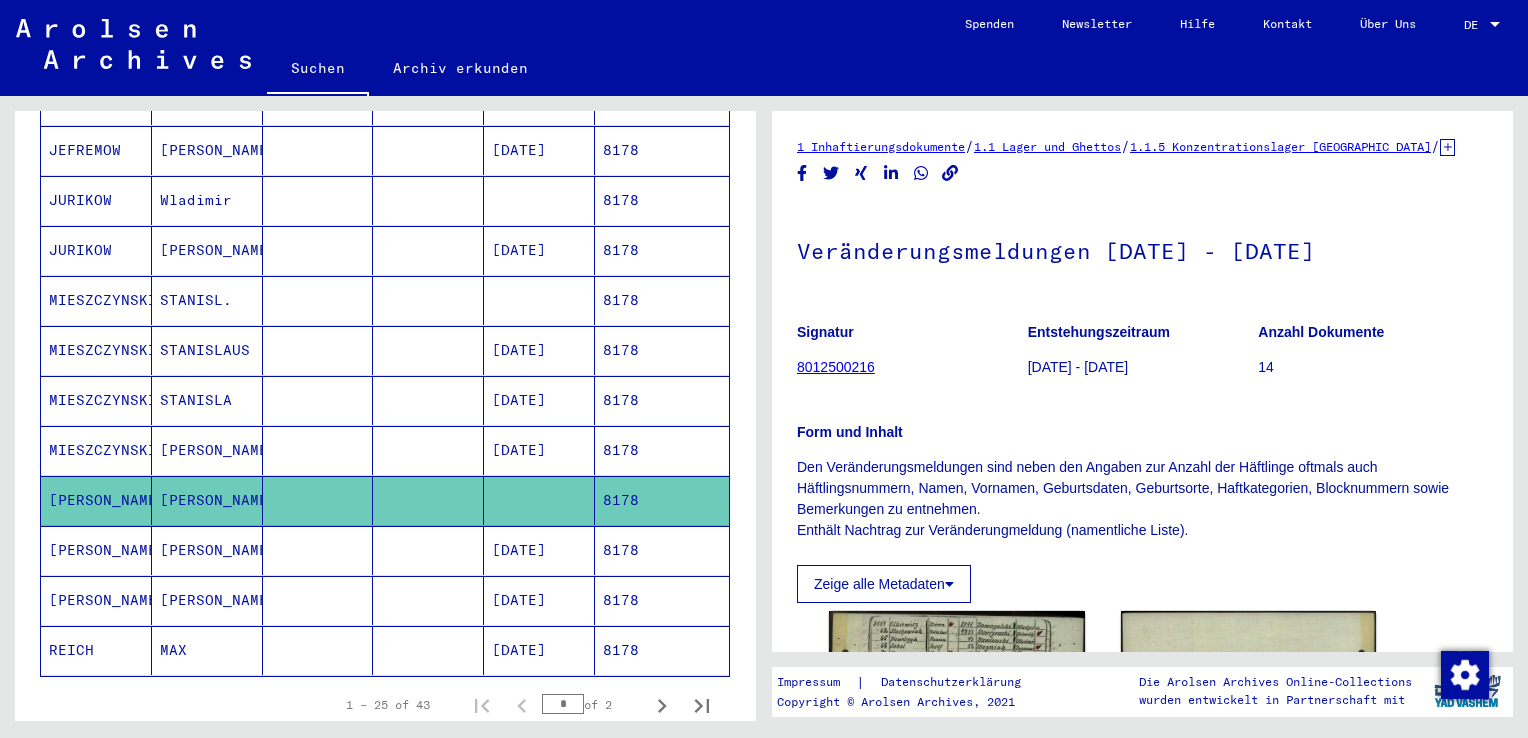 scroll, scrollTop: 0, scrollLeft: 0, axis: both 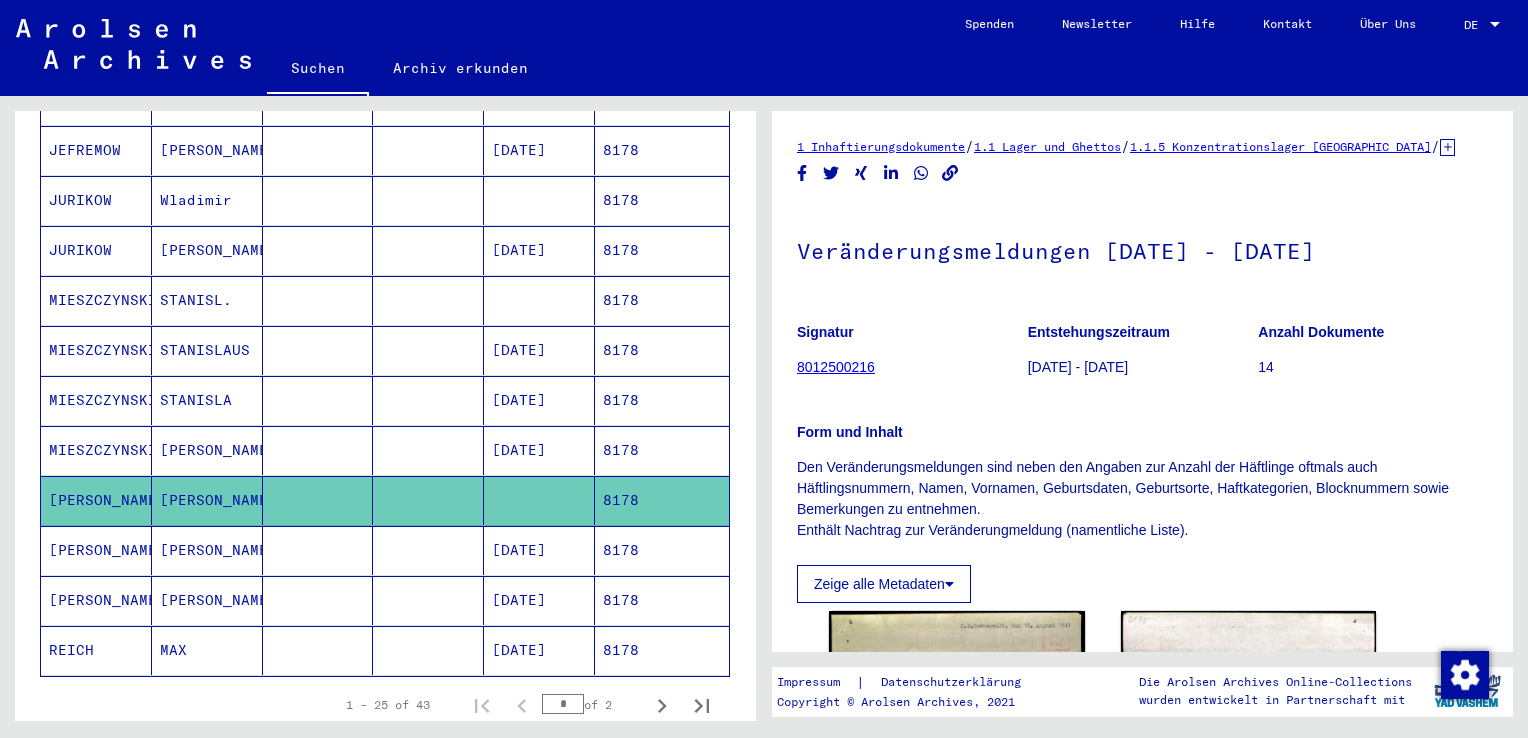 click on "MAX" 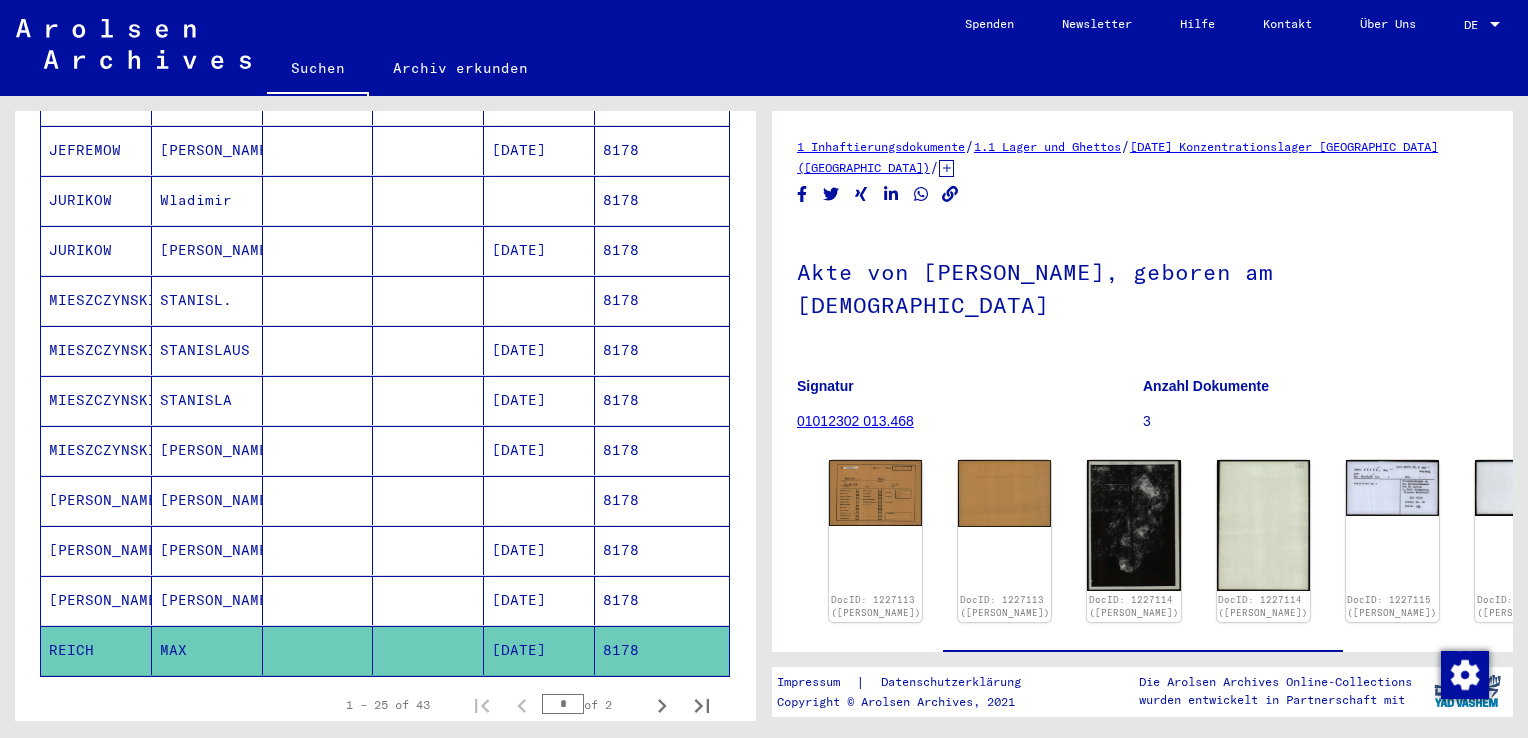 scroll, scrollTop: 0, scrollLeft: 0, axis: both 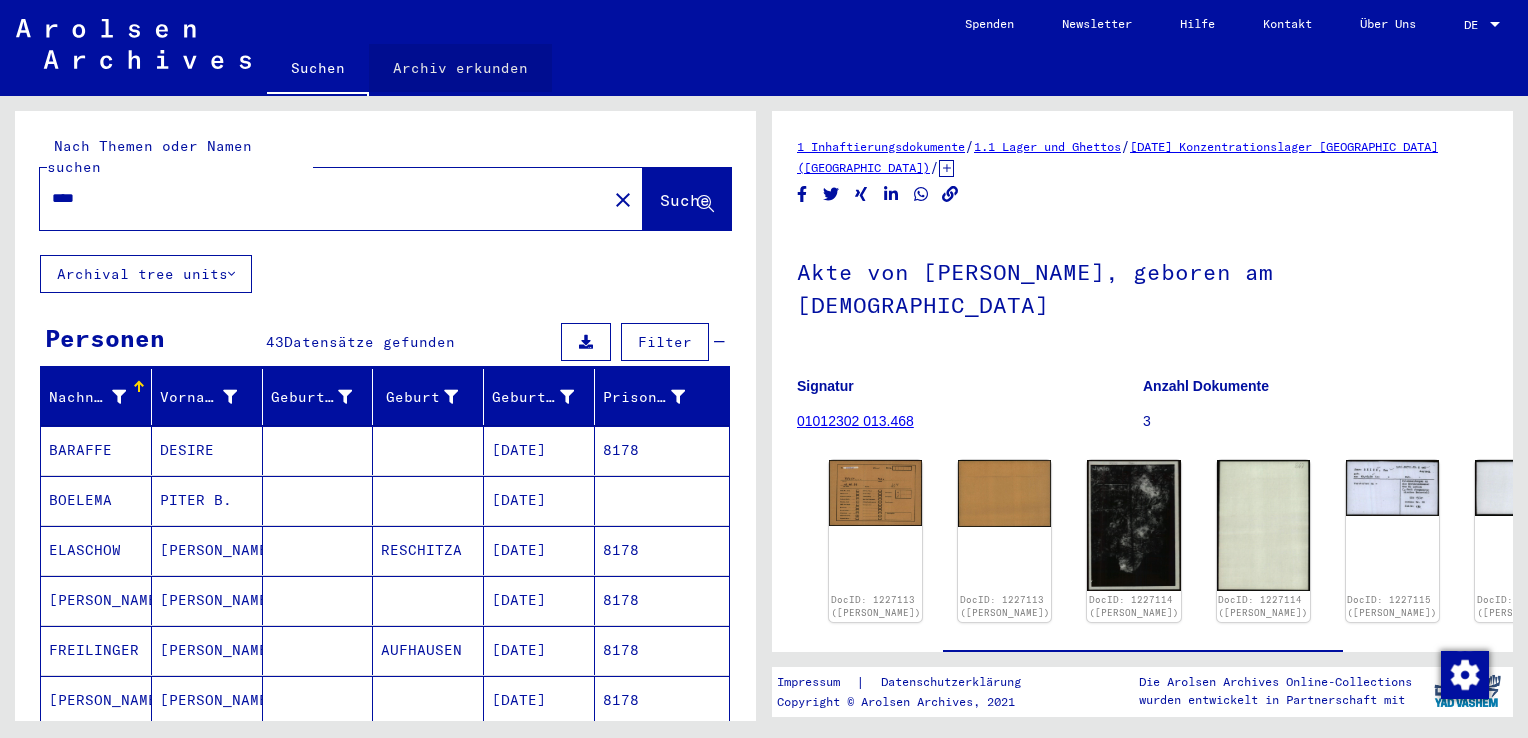 click on "Archiv erkunden" 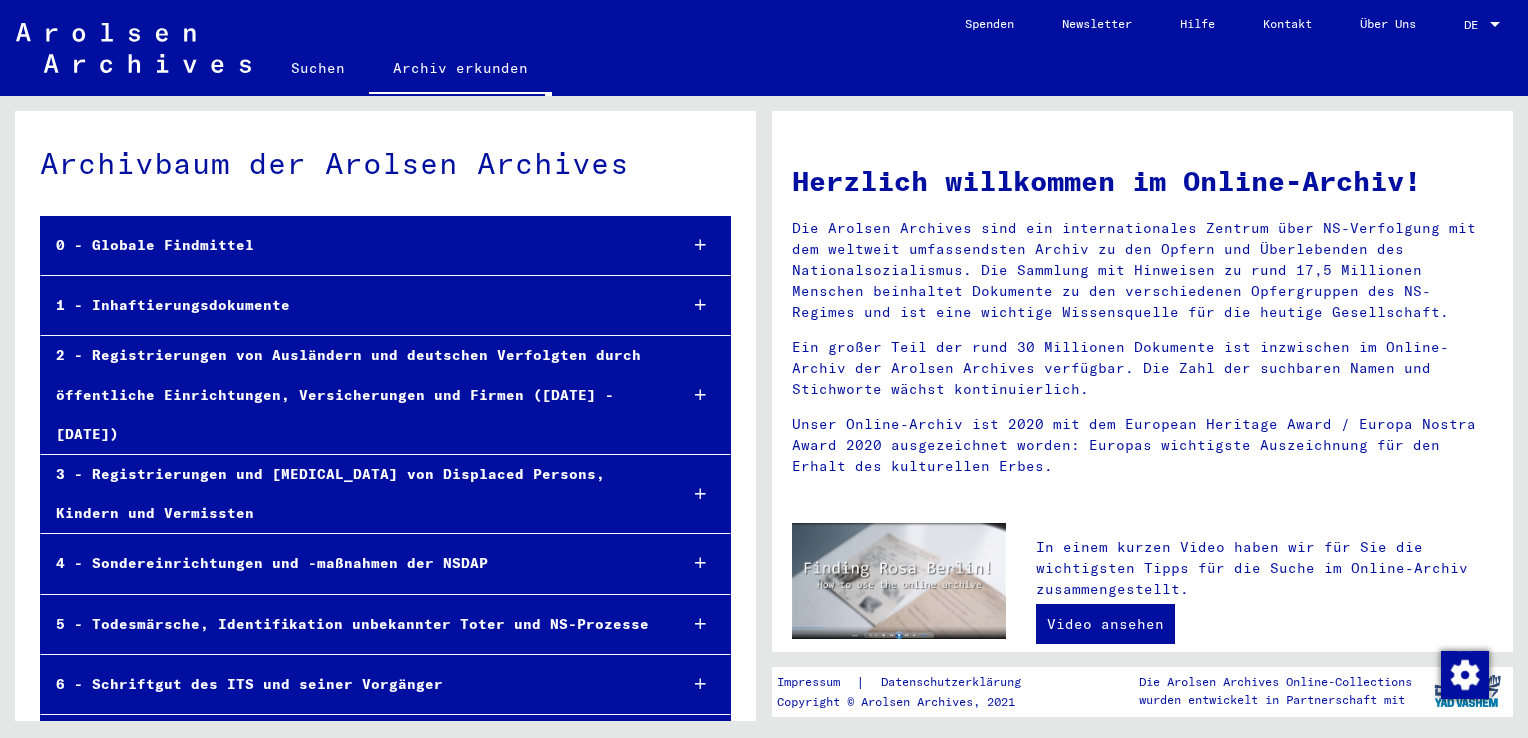 click at bounding box center [700, 305] 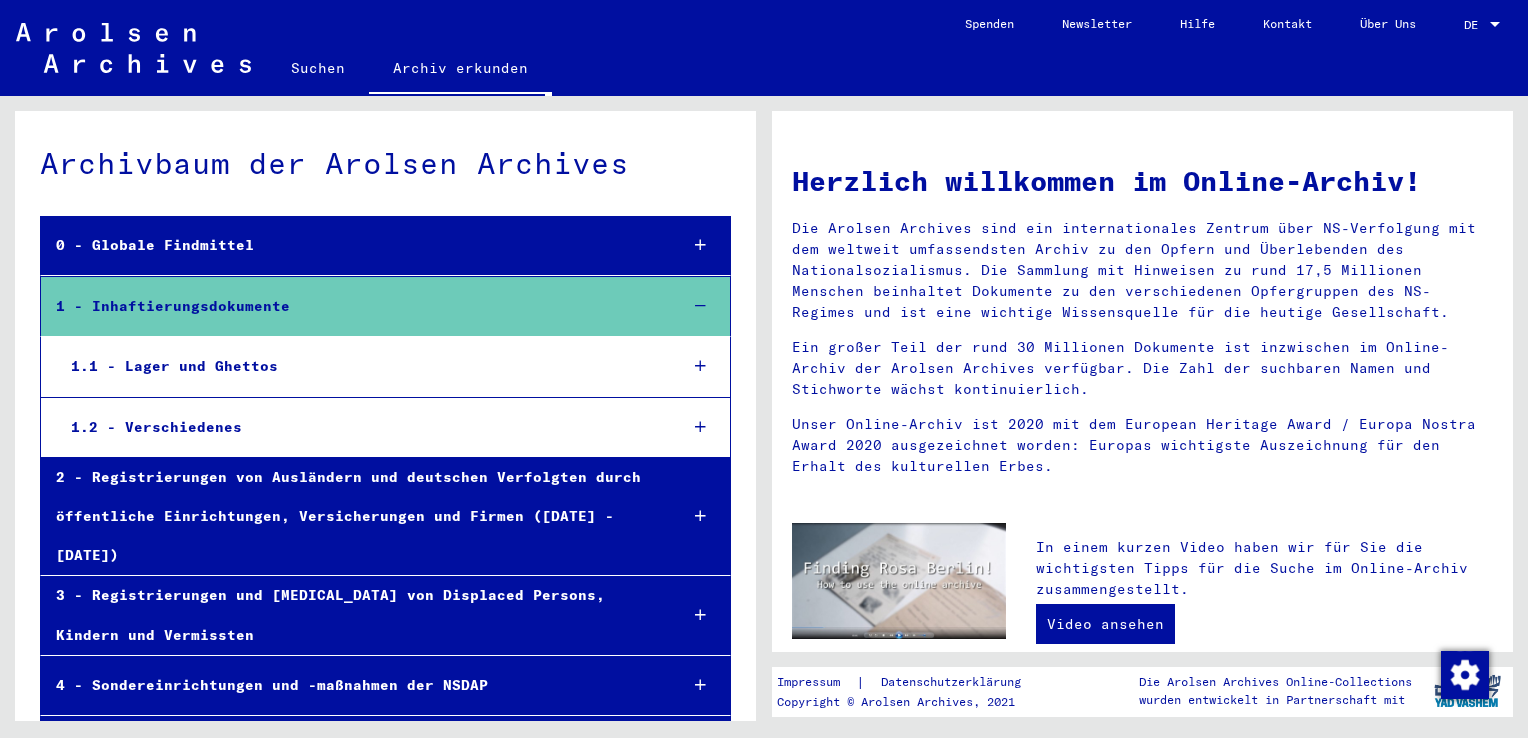 click on "1.1 - Lager und Ghettos" at bounding box center (358, 366) 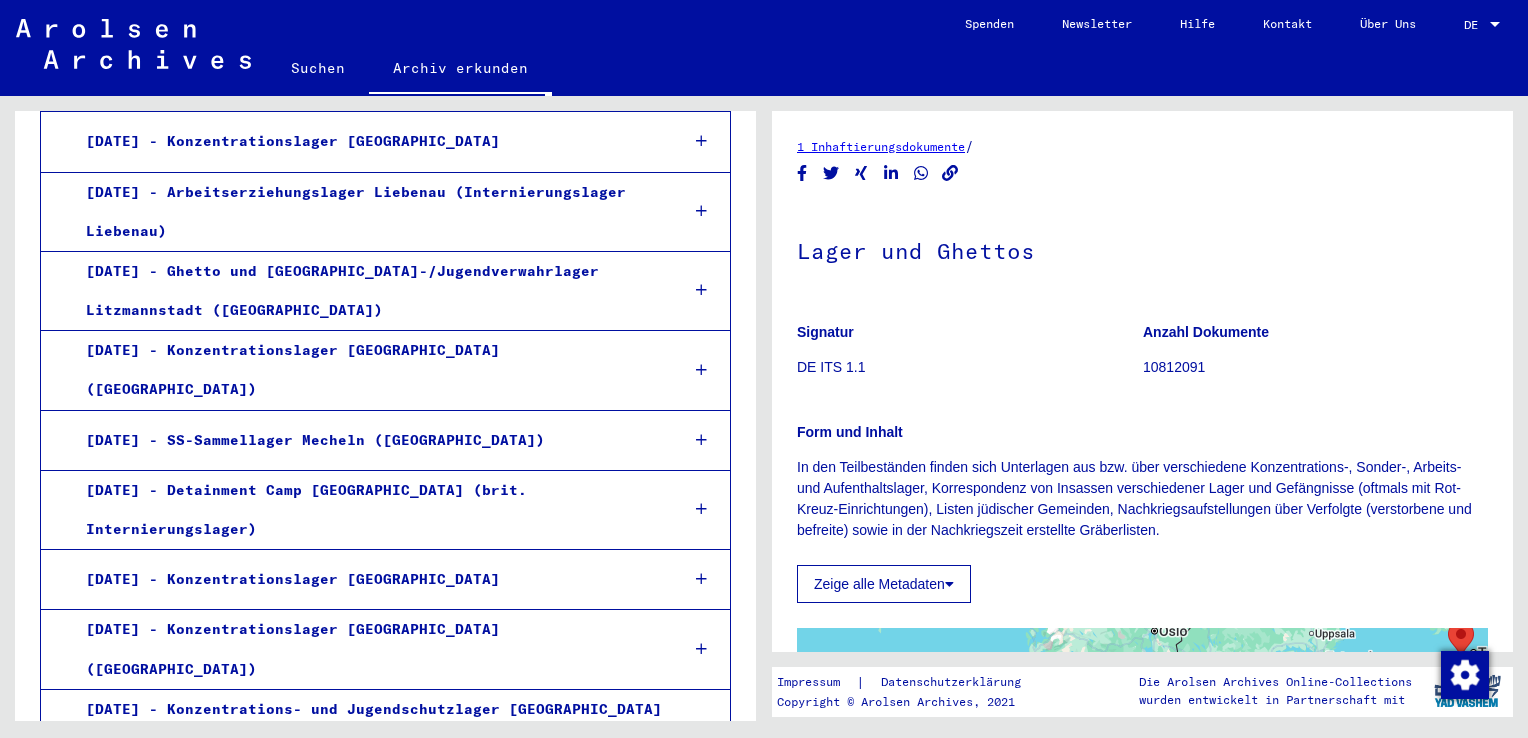 scroll, scrollTop: 1600, scrollLeft: 0, axis: vertical 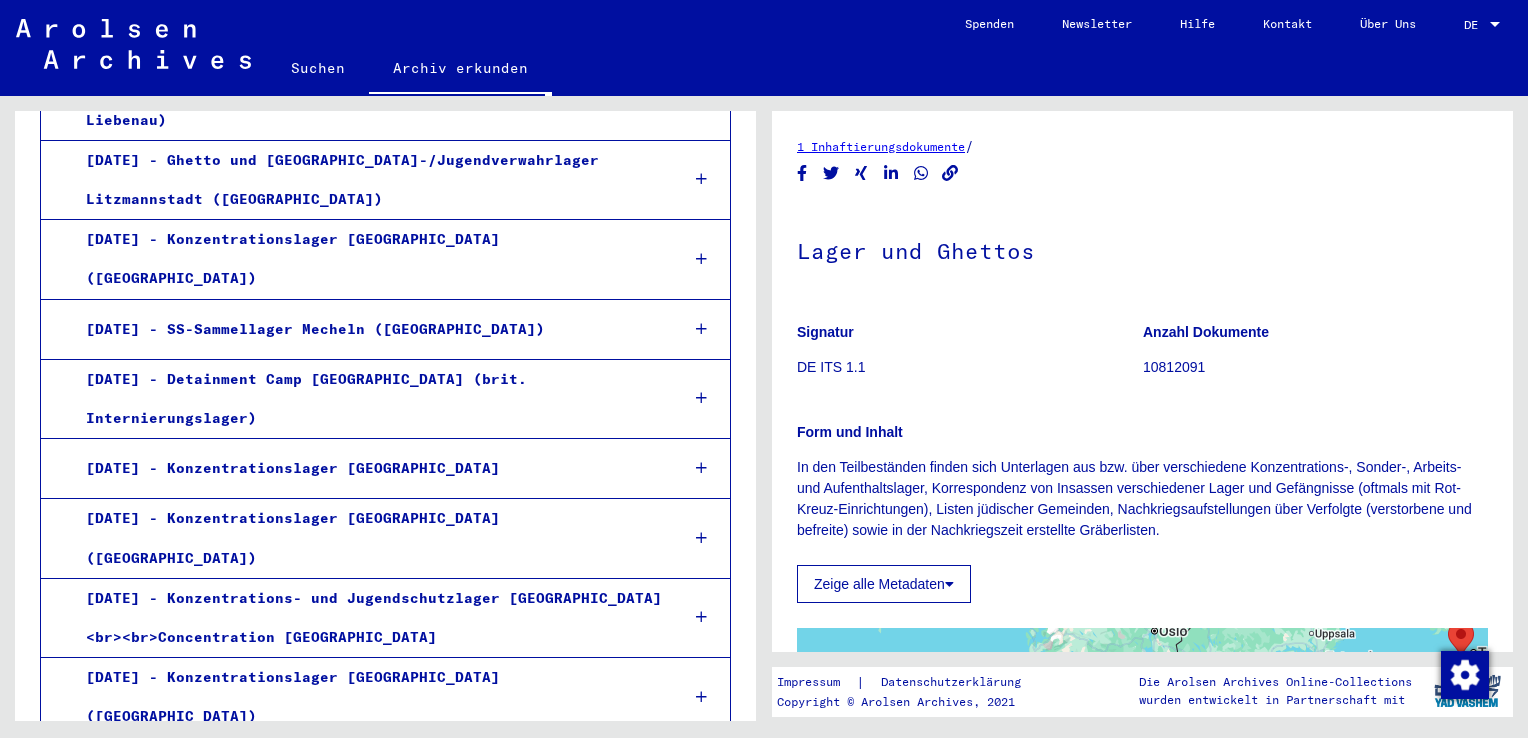 click on "[DATE] - Konzentrationslager [GEOGRAPHIC_DATA]" at bounding box center (366, 468) 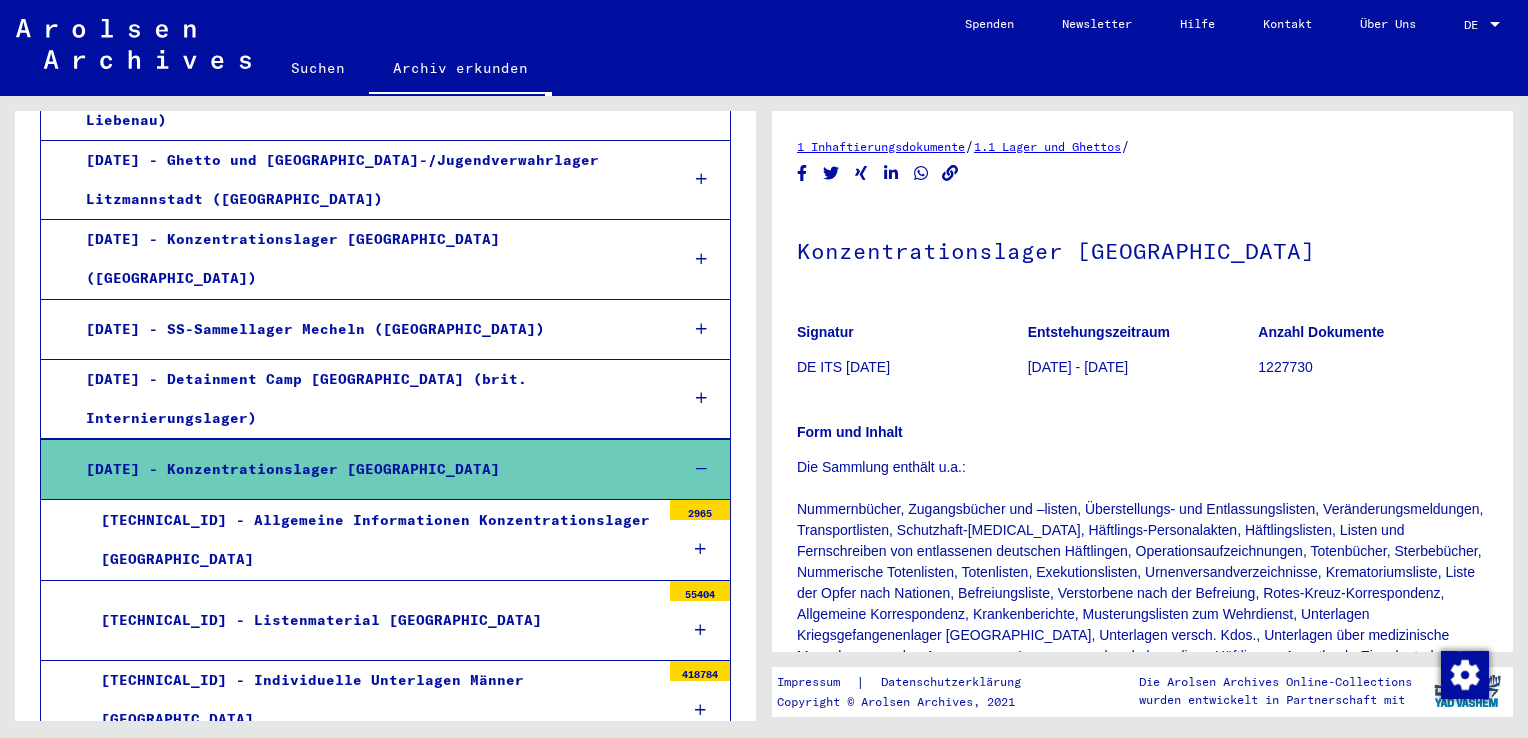 click on "[TECHNICAL_ID] - Listenmaterial Mauthausen 55404" at bounding box center (385, 621) 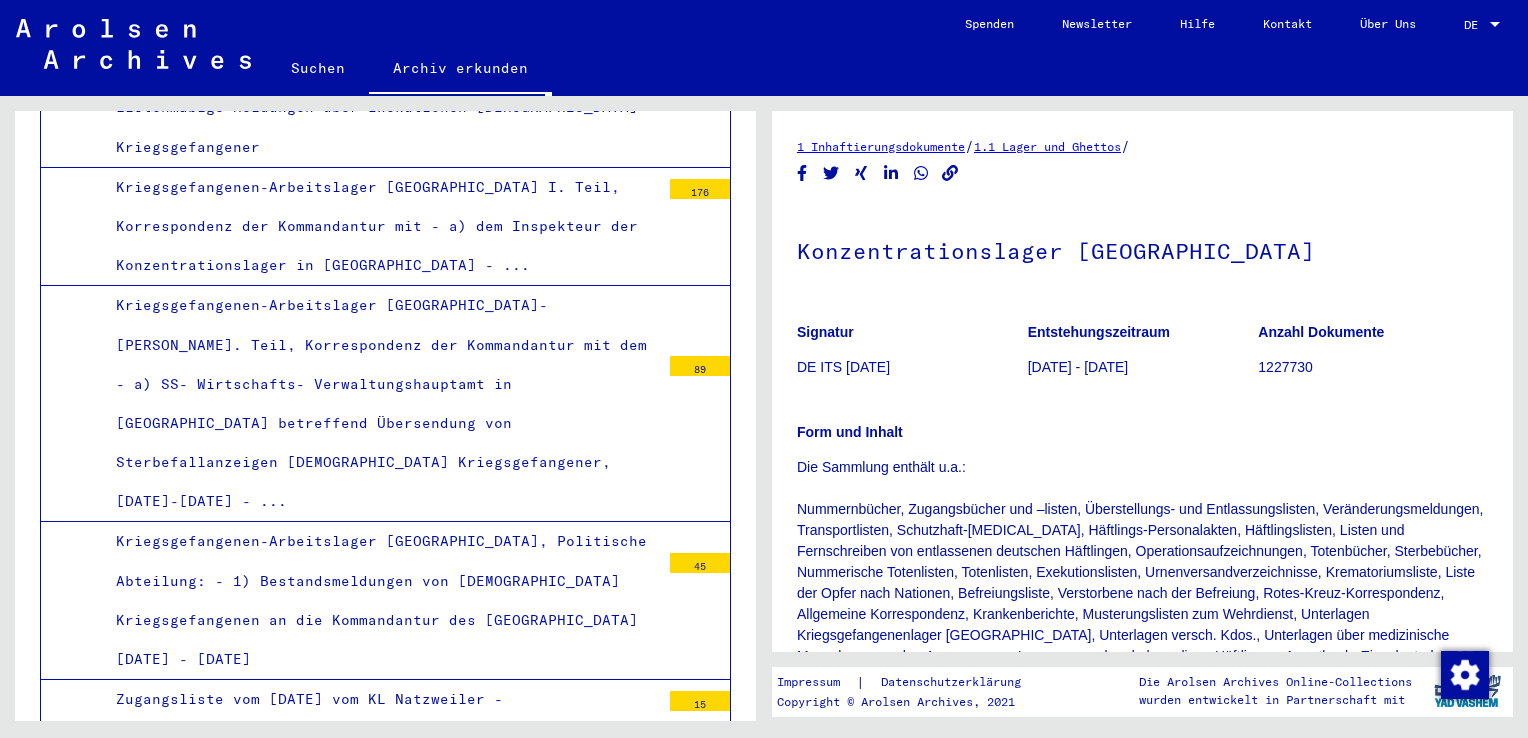 scroll, scrollTop: 13399, scrollLeft: 0, axis: vertical 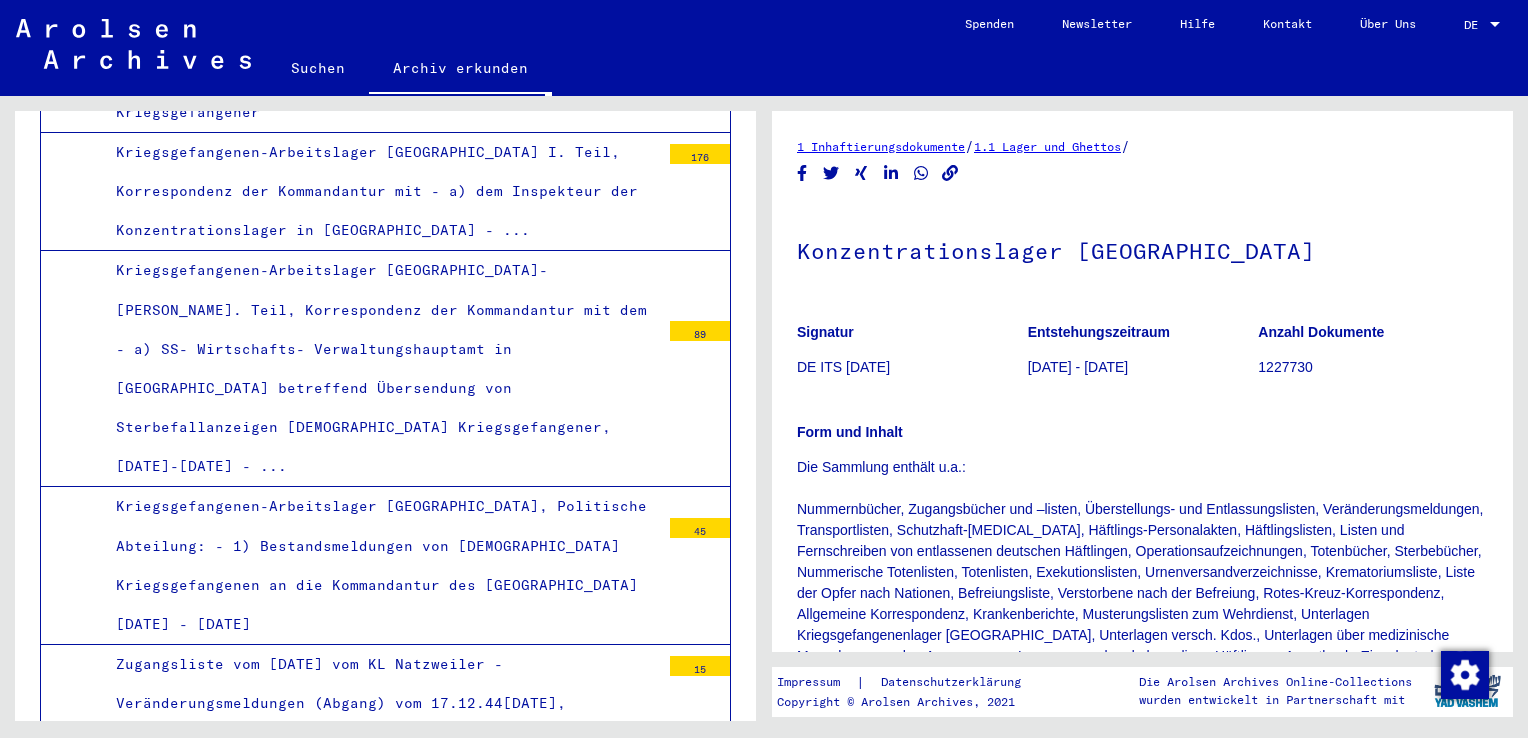 click on "Transportlisten von Häftlings-Invaliden zum [GEOGRAPHIC_DATA] [DATE] - [DATE]" at bounding box center (380, 811) 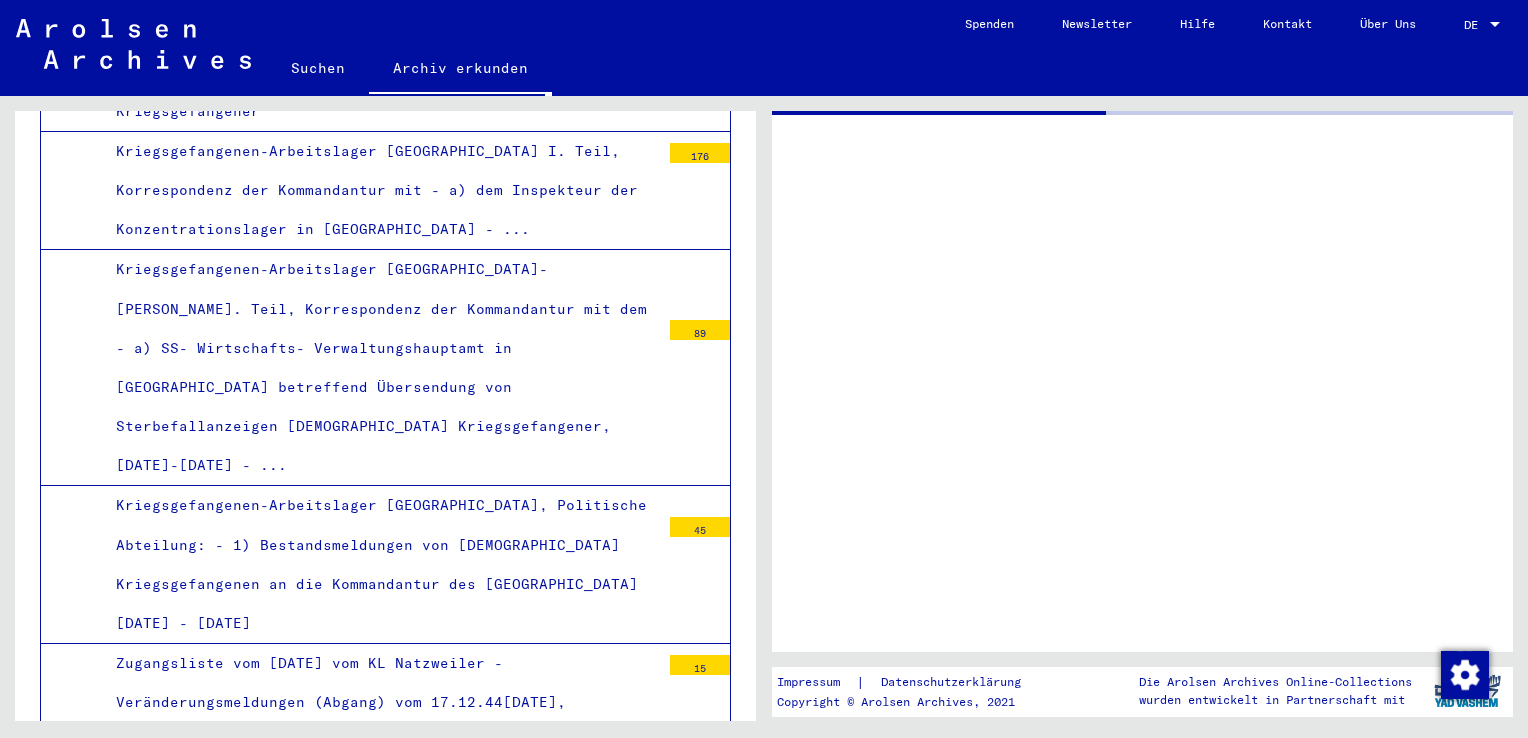 scroll, scrollTop: 13398, scrollLeft: 0, axis: vertical 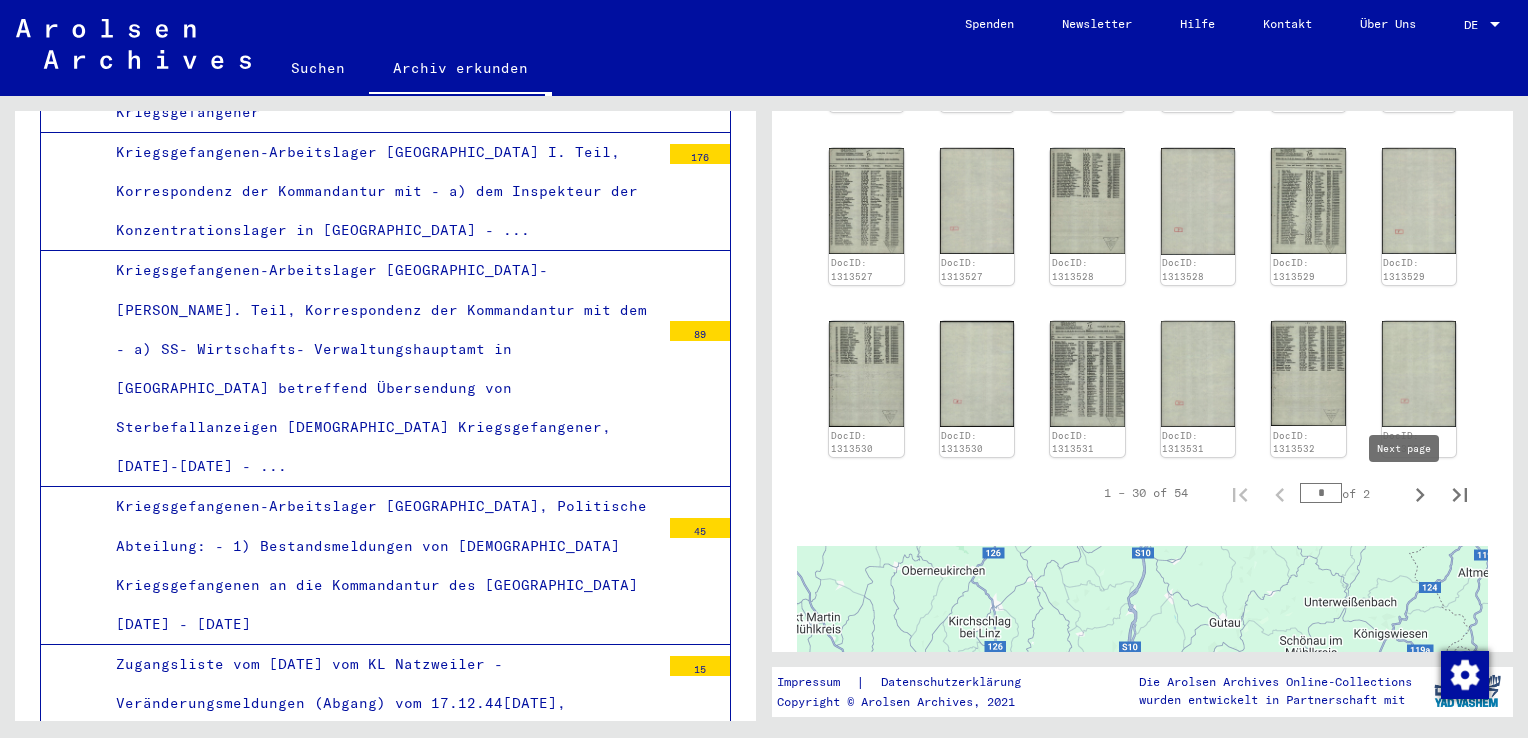 click 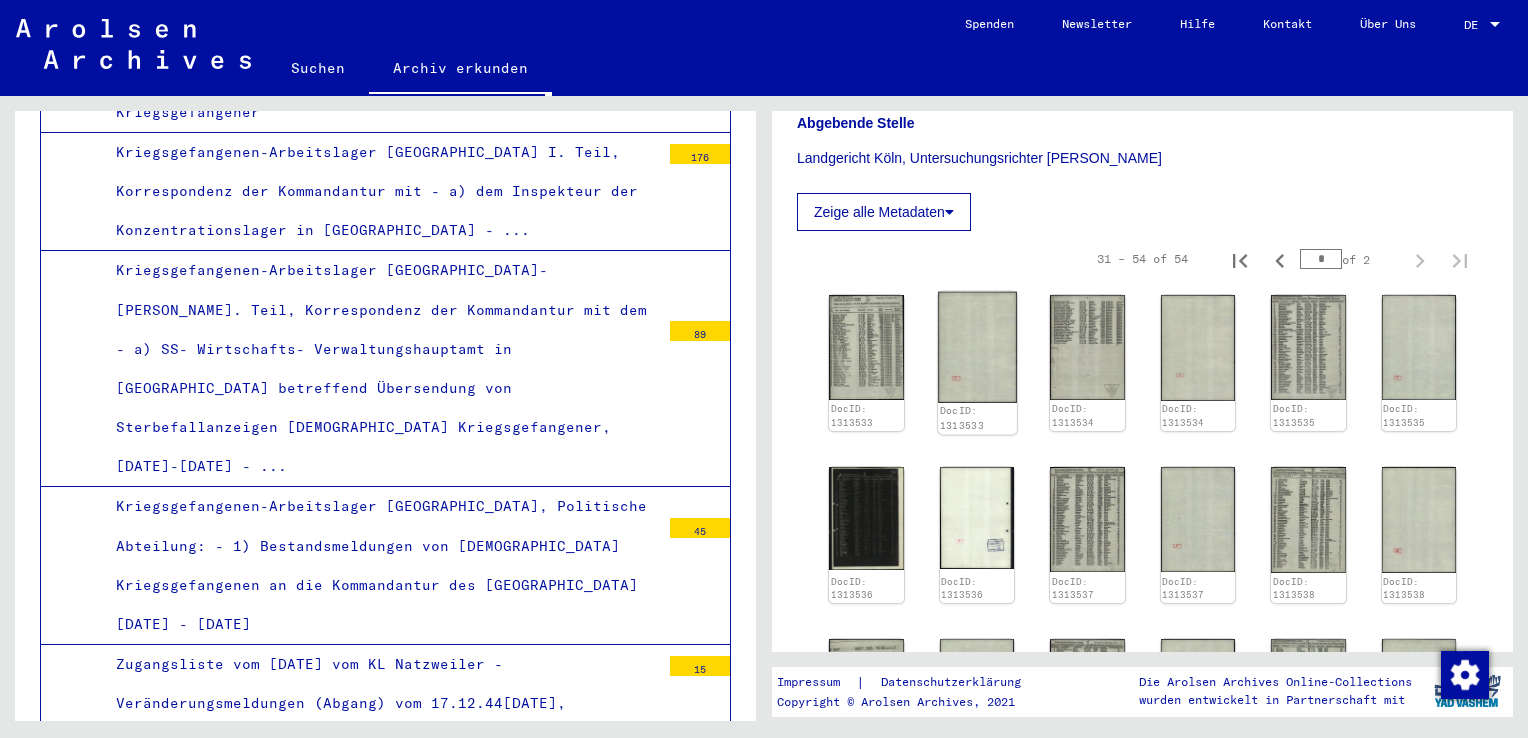 scroll, scrollTop: 602, scrollLeft: 0, axis: vertical 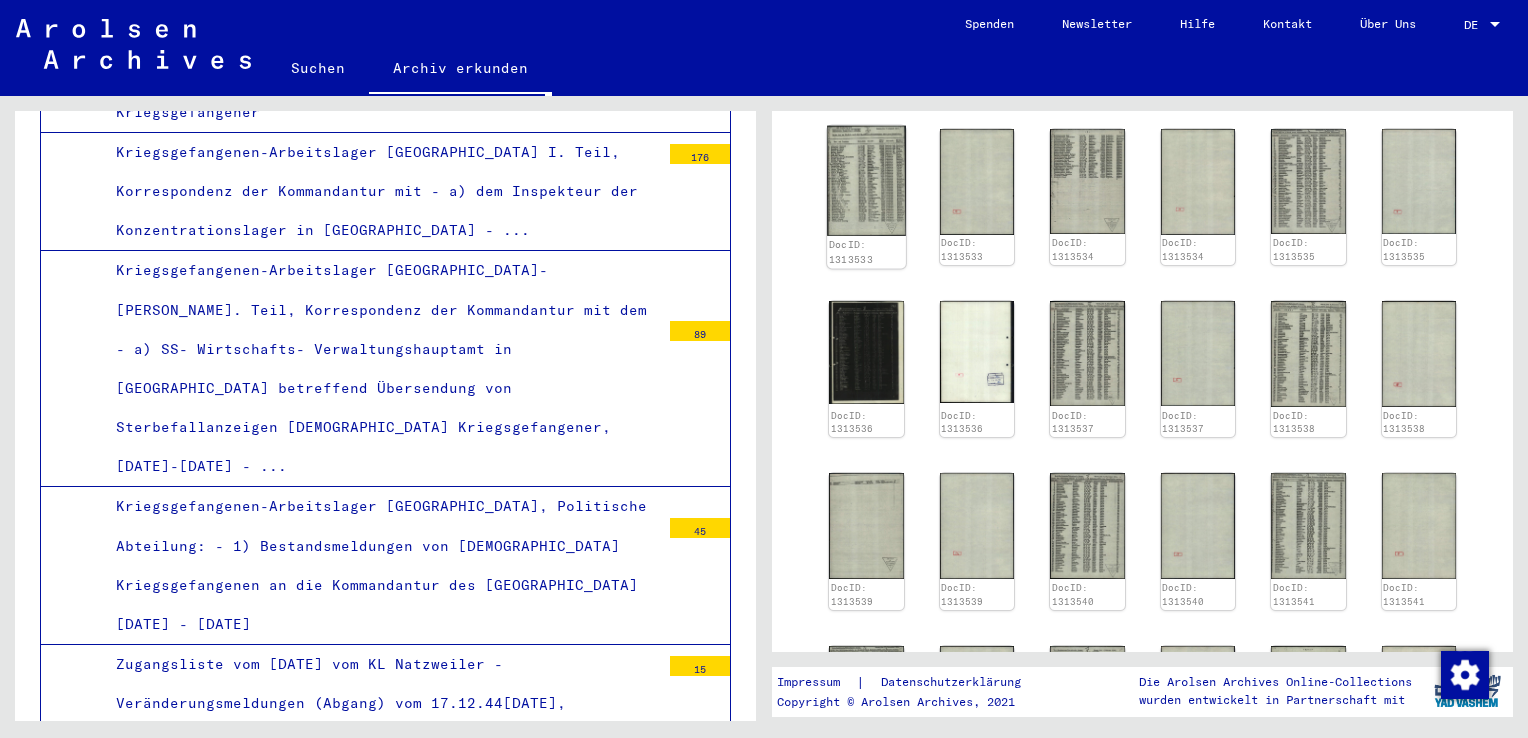 click 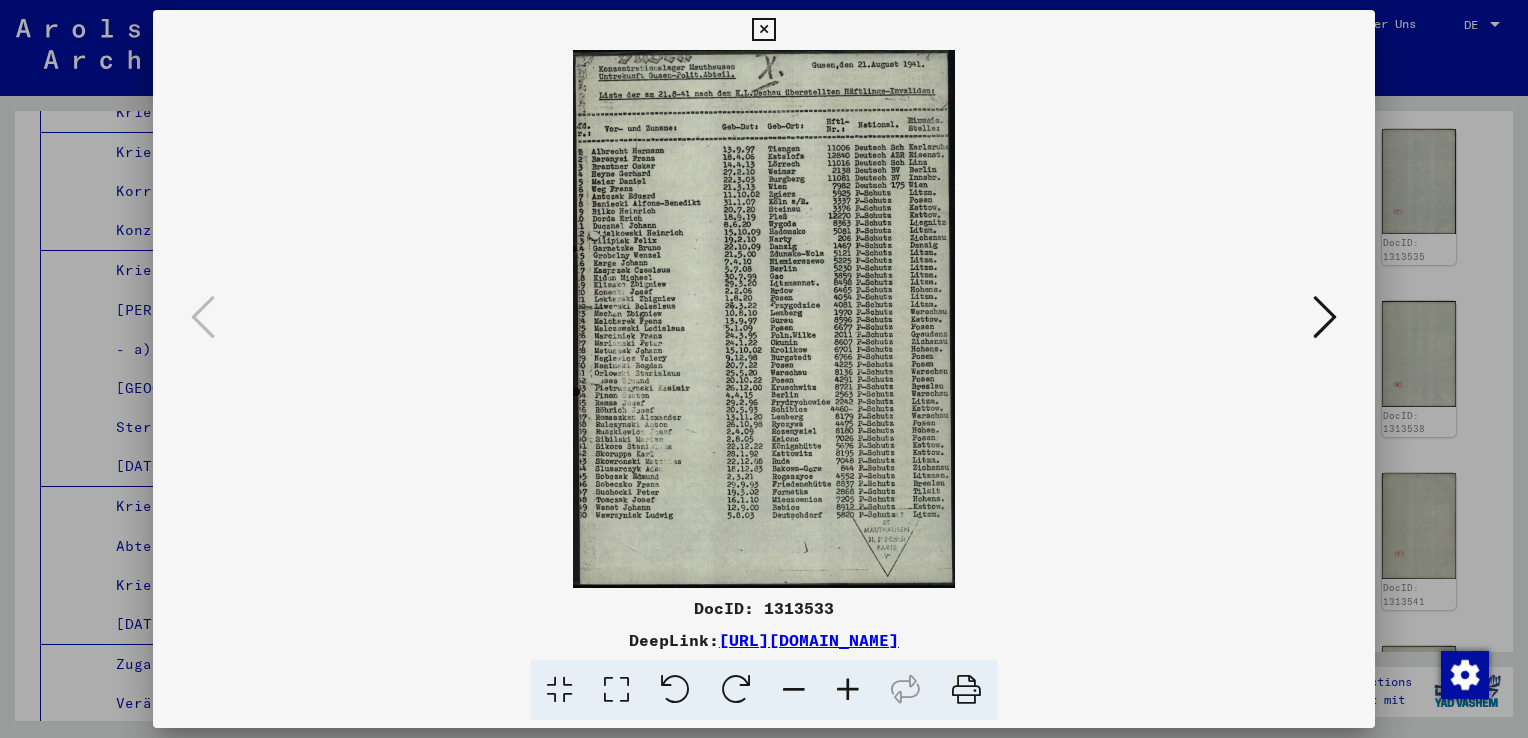 click at bounding box center [1325, 317] 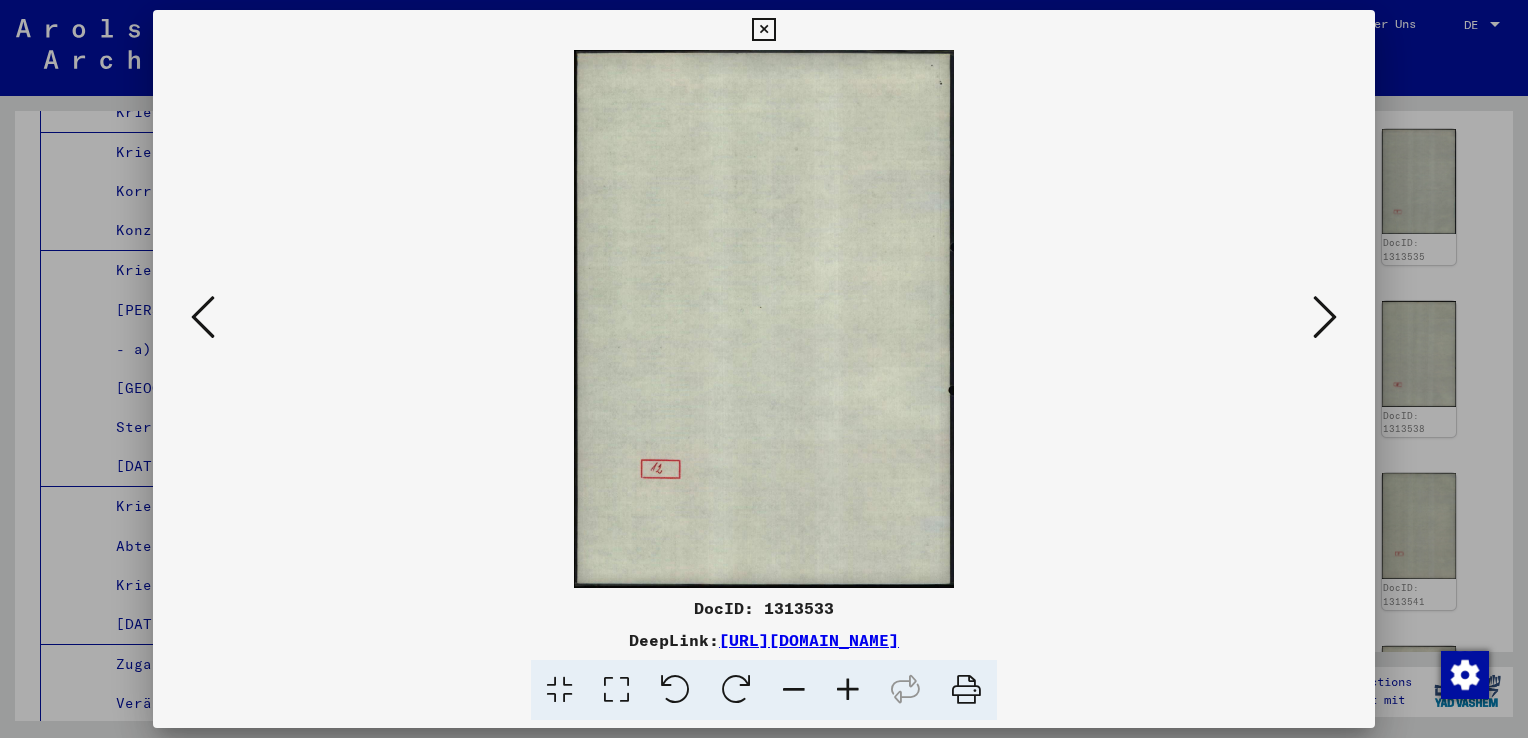 click at bounding box center [1325, 317] 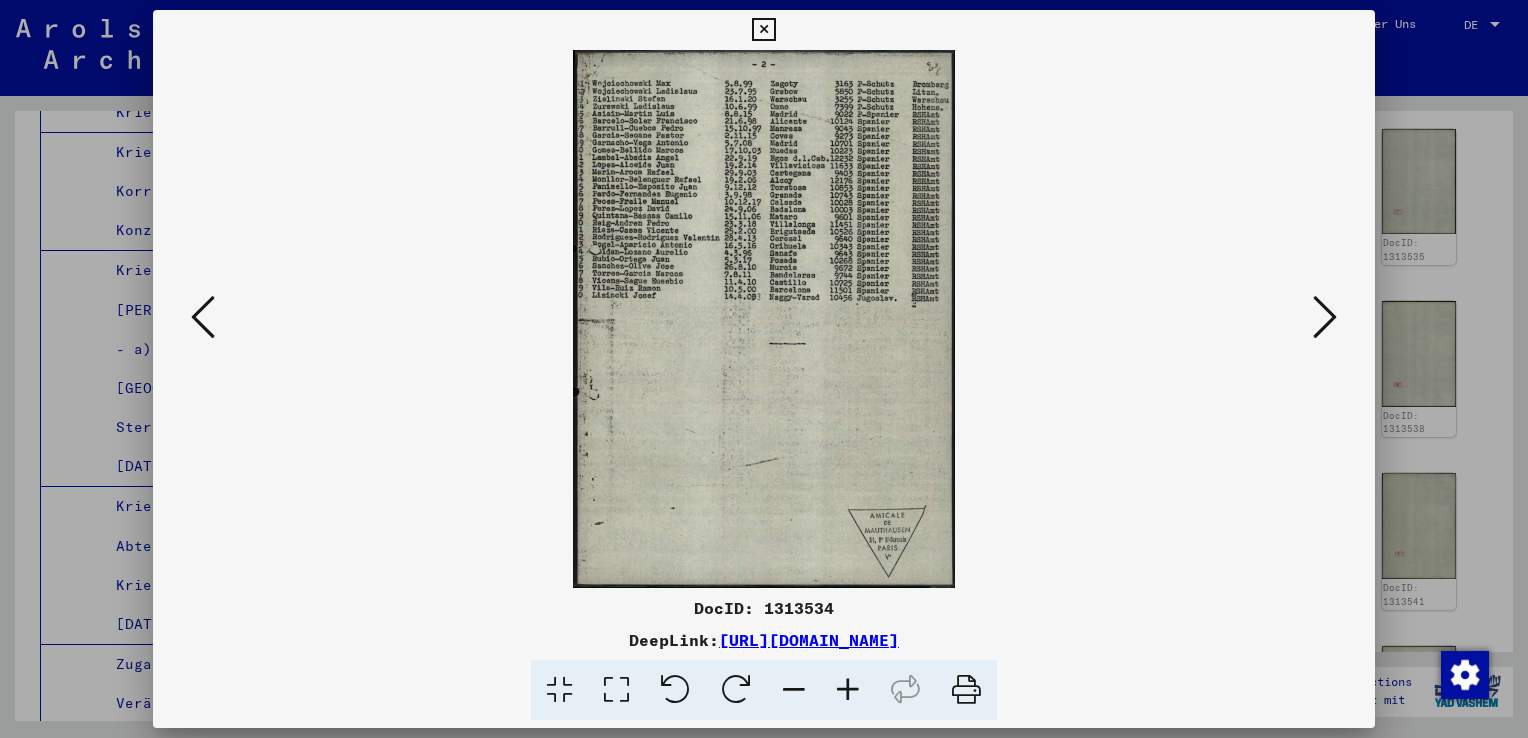 click at bounding box center (1325, 317) 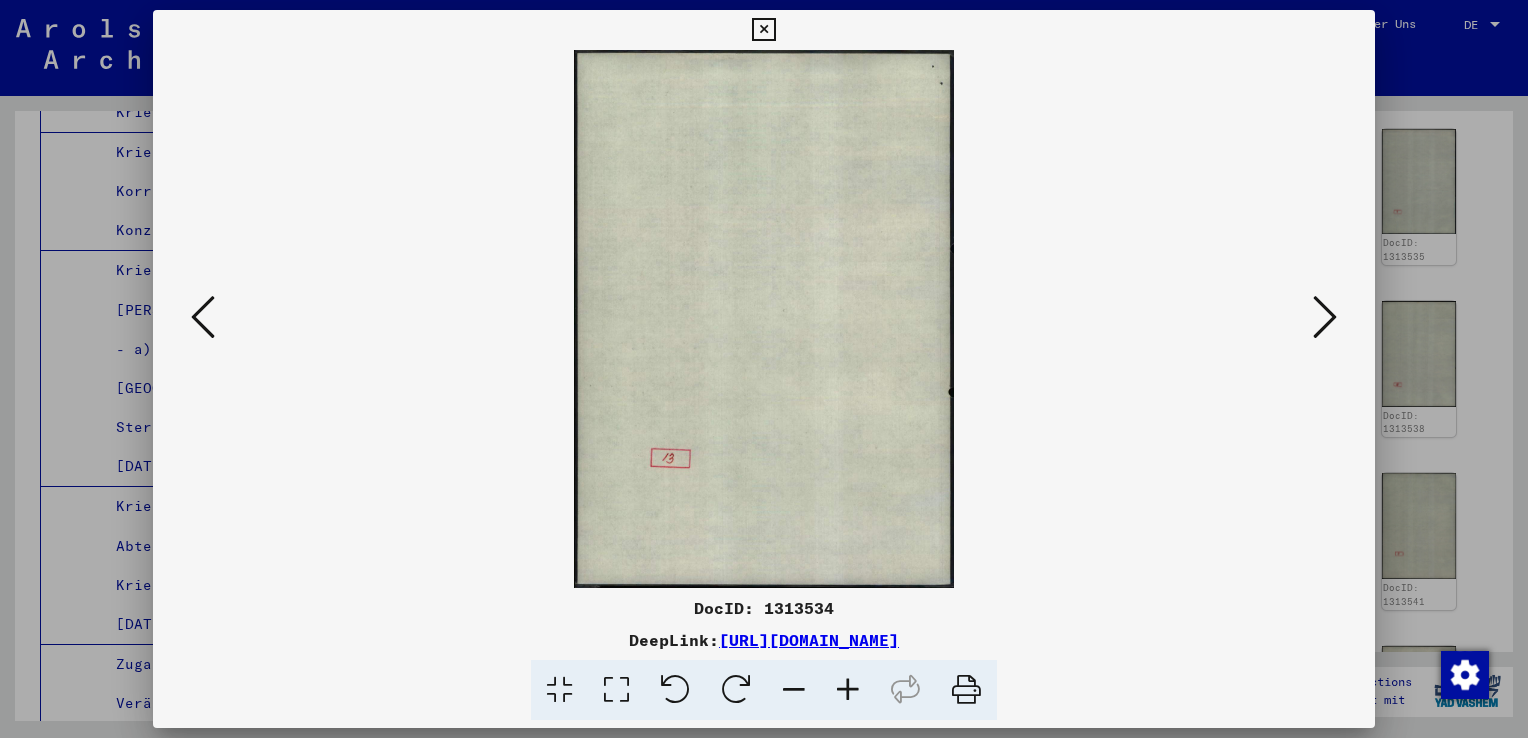 click at bounding box center (1325, 317) 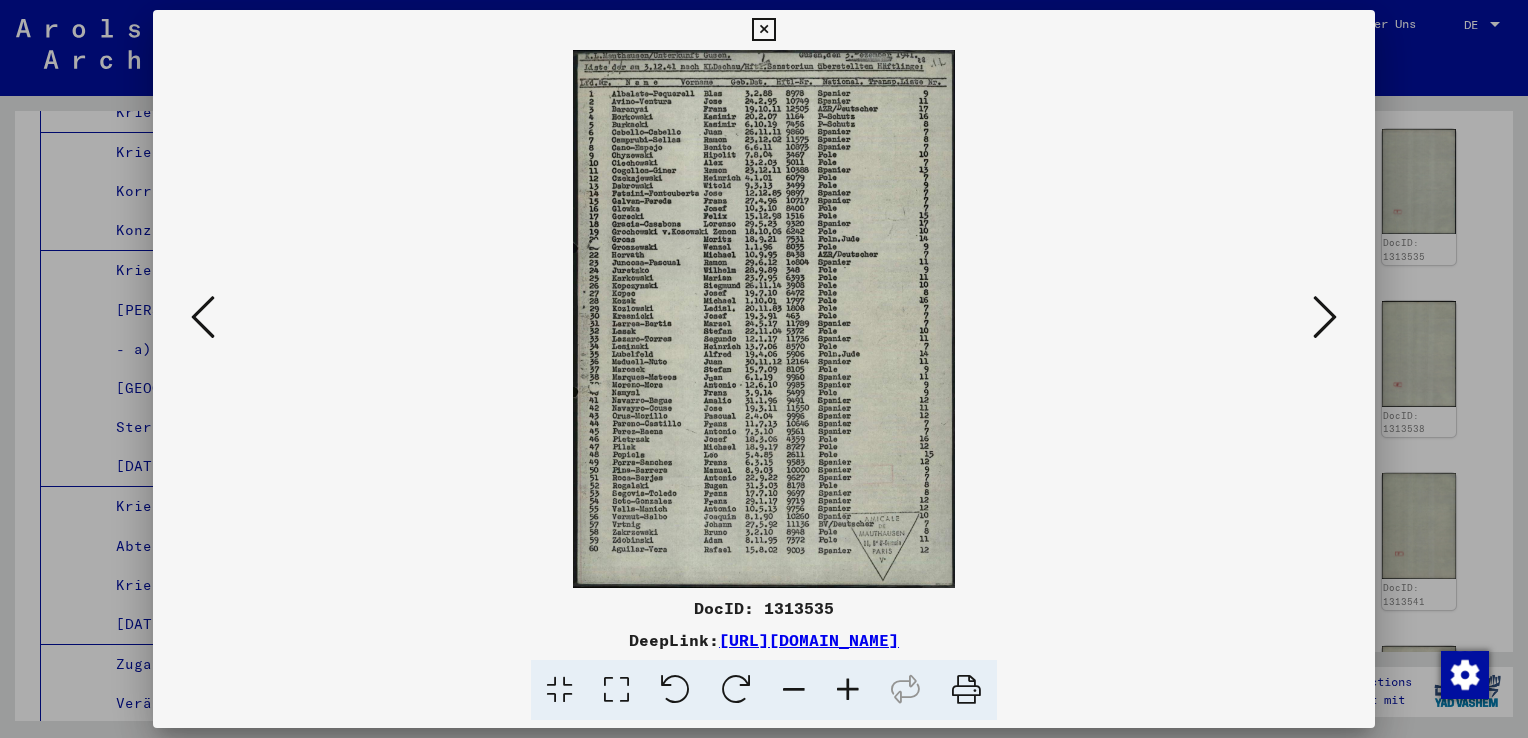 click at bounding box center (1325, 317) 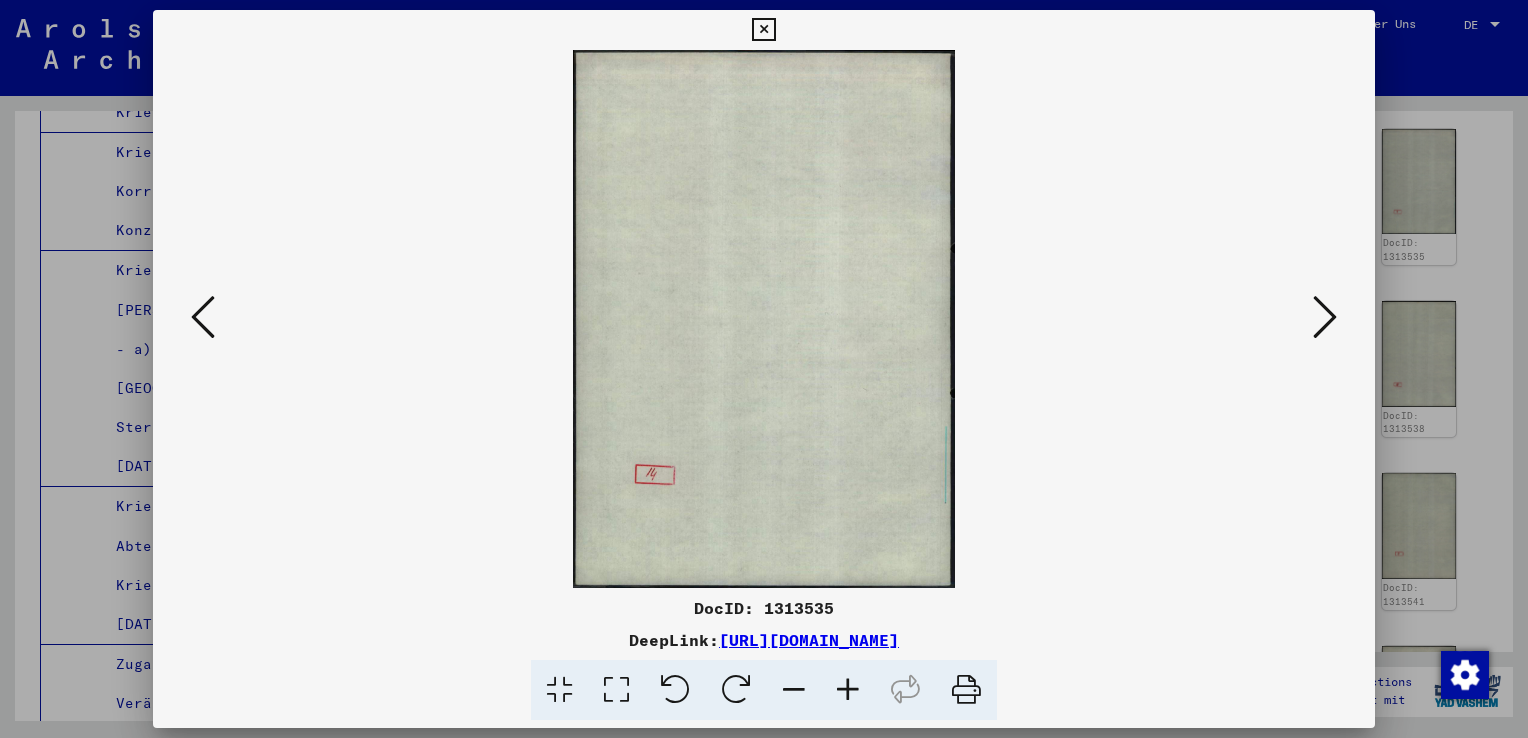 click at bounding box center (1325, 317) 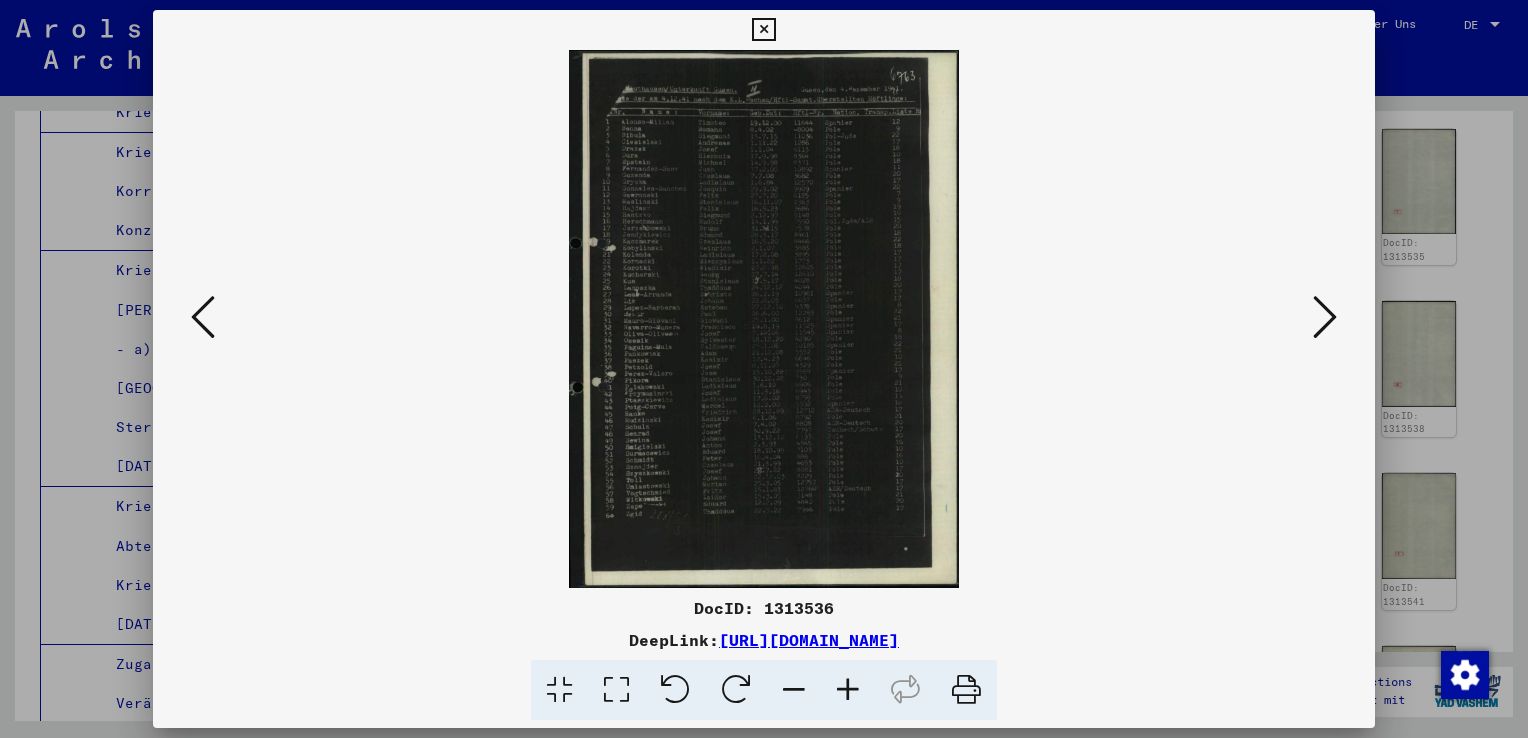 click at bounding box center (1325, 317) 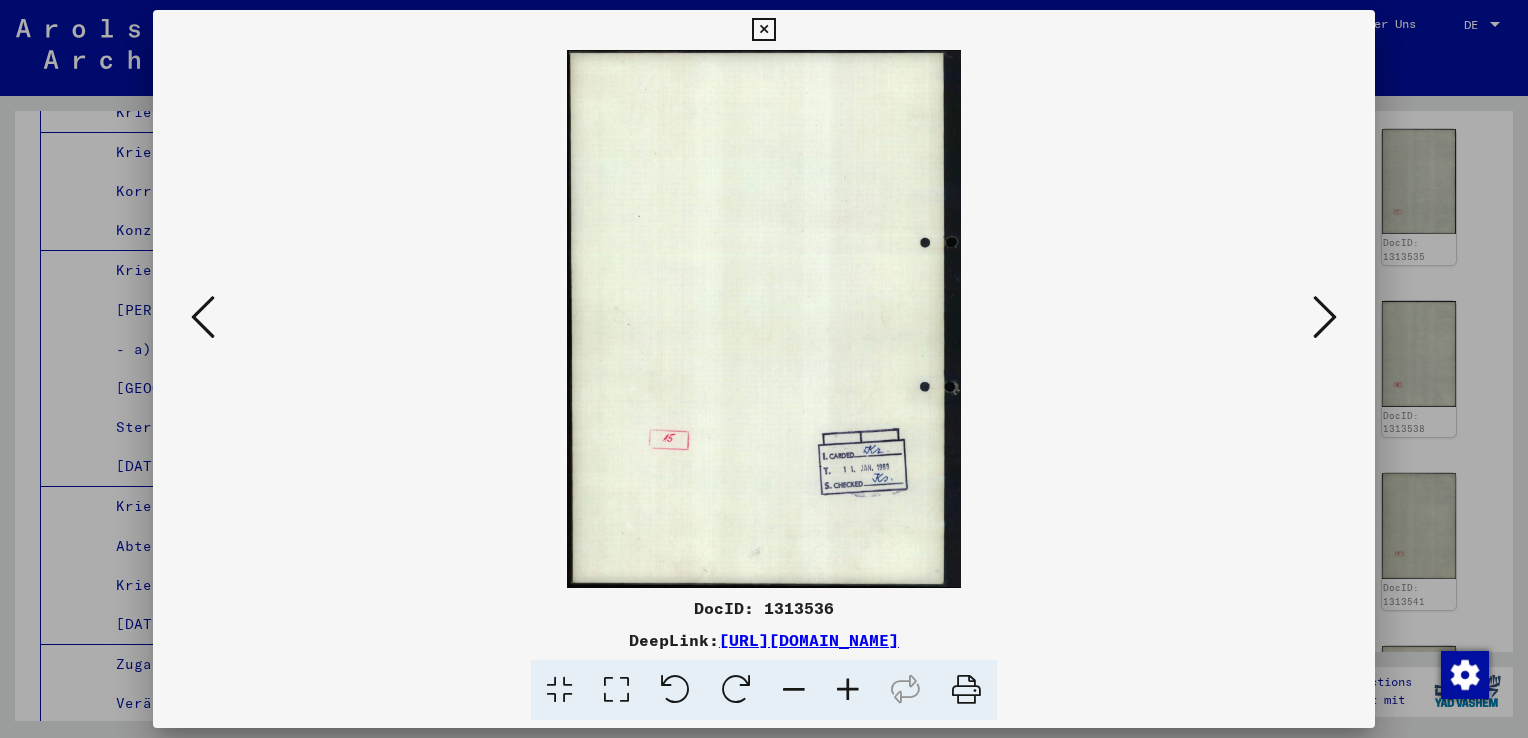 click at bounding box center (1325, 317) 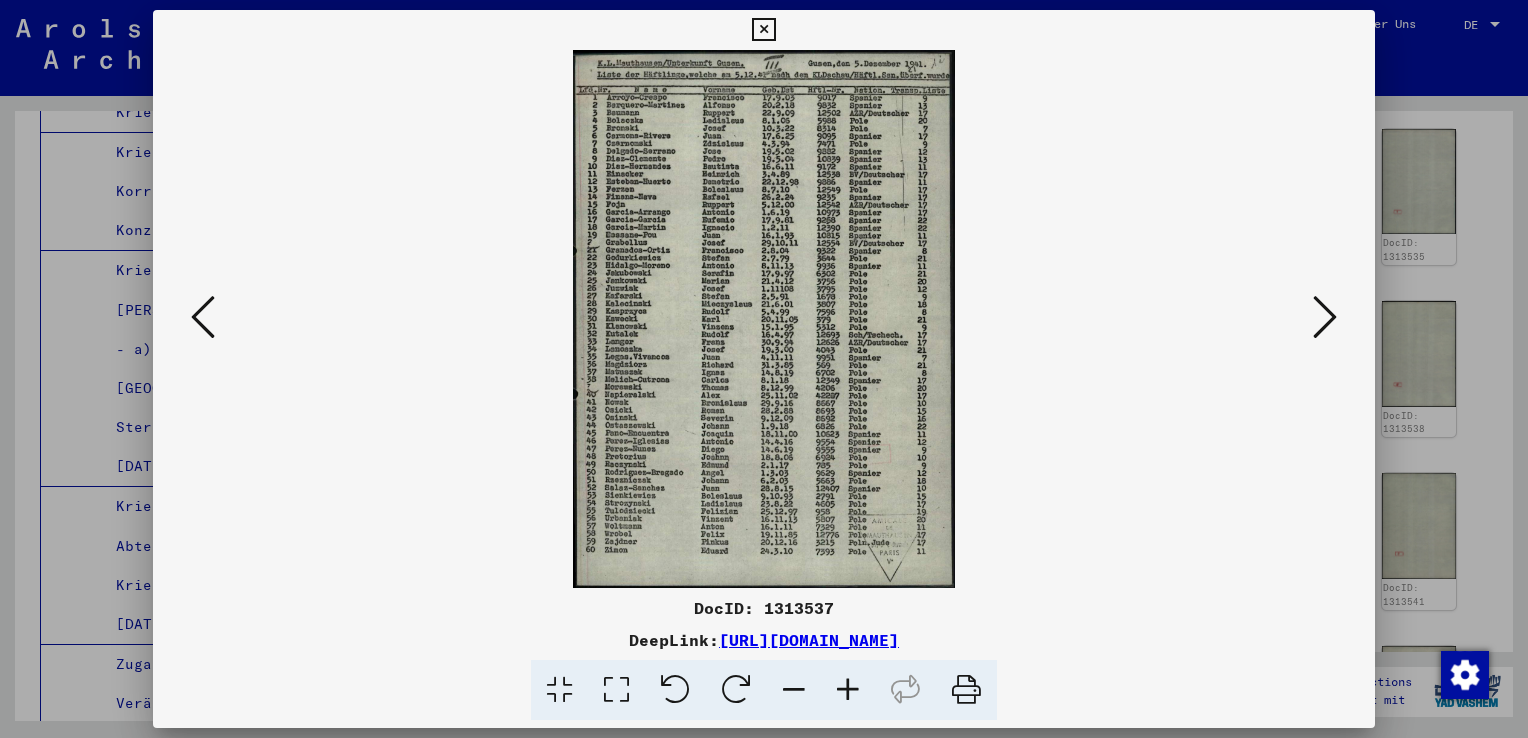 click at bounding box center [1325, 317] 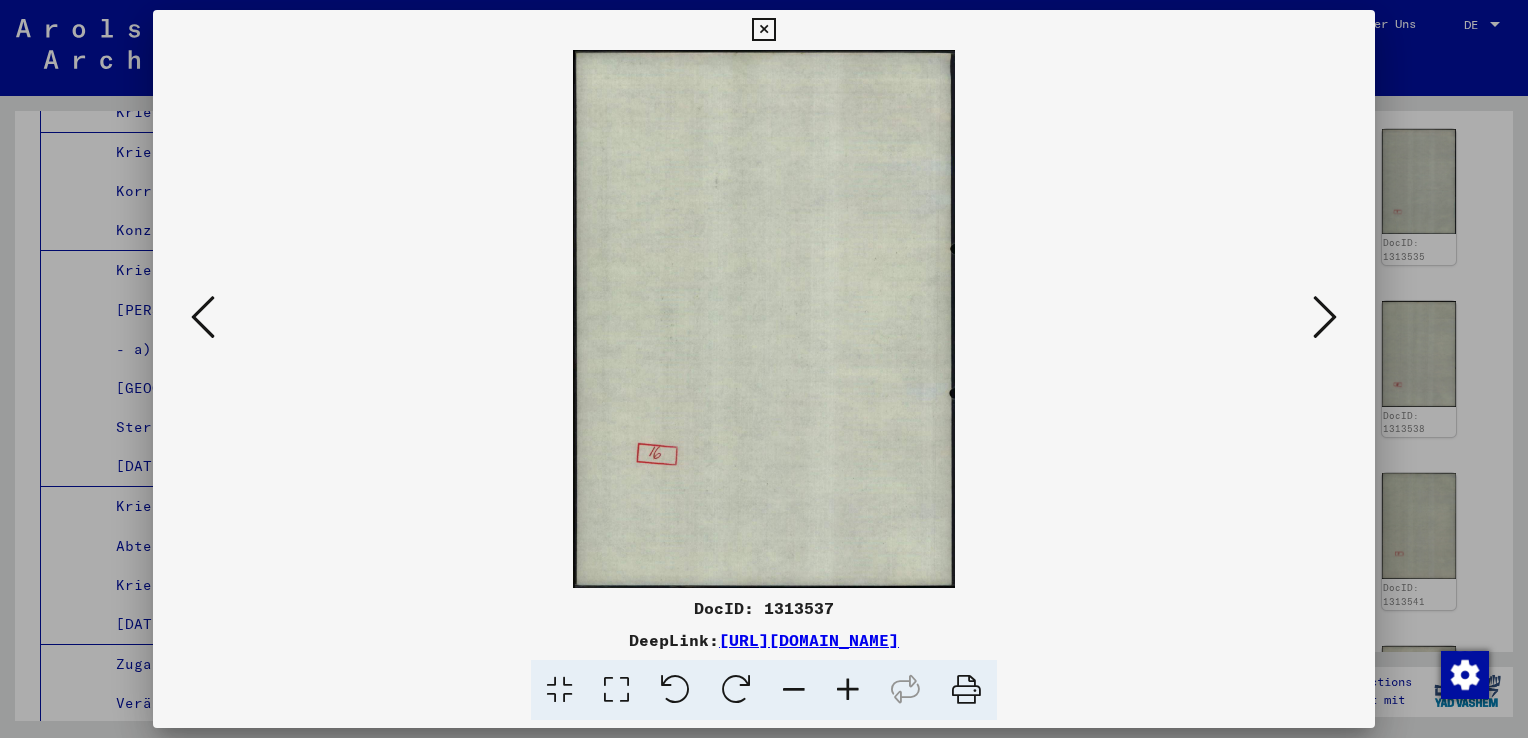 click at bounding box center (1325, 317) 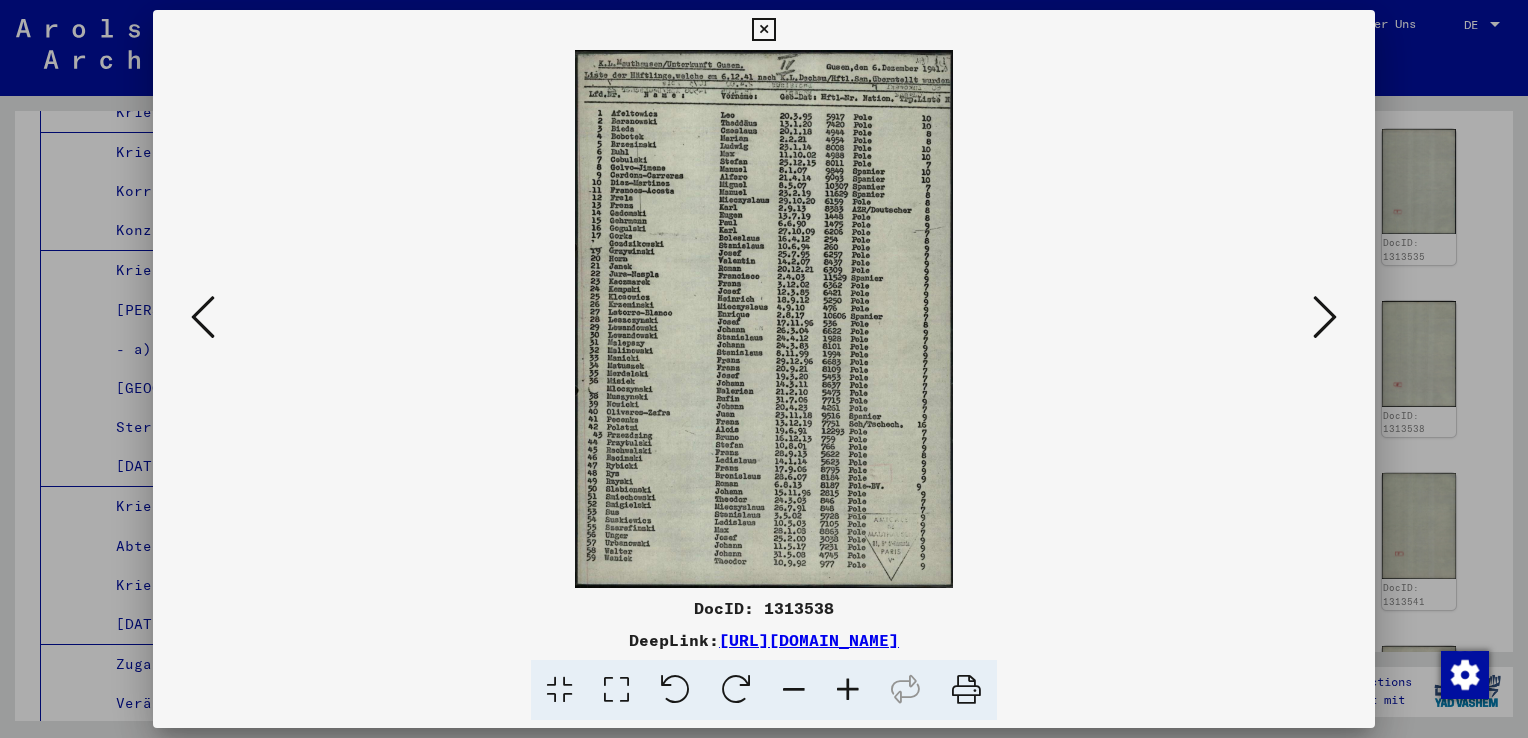 click at bounding box center [848, 690] 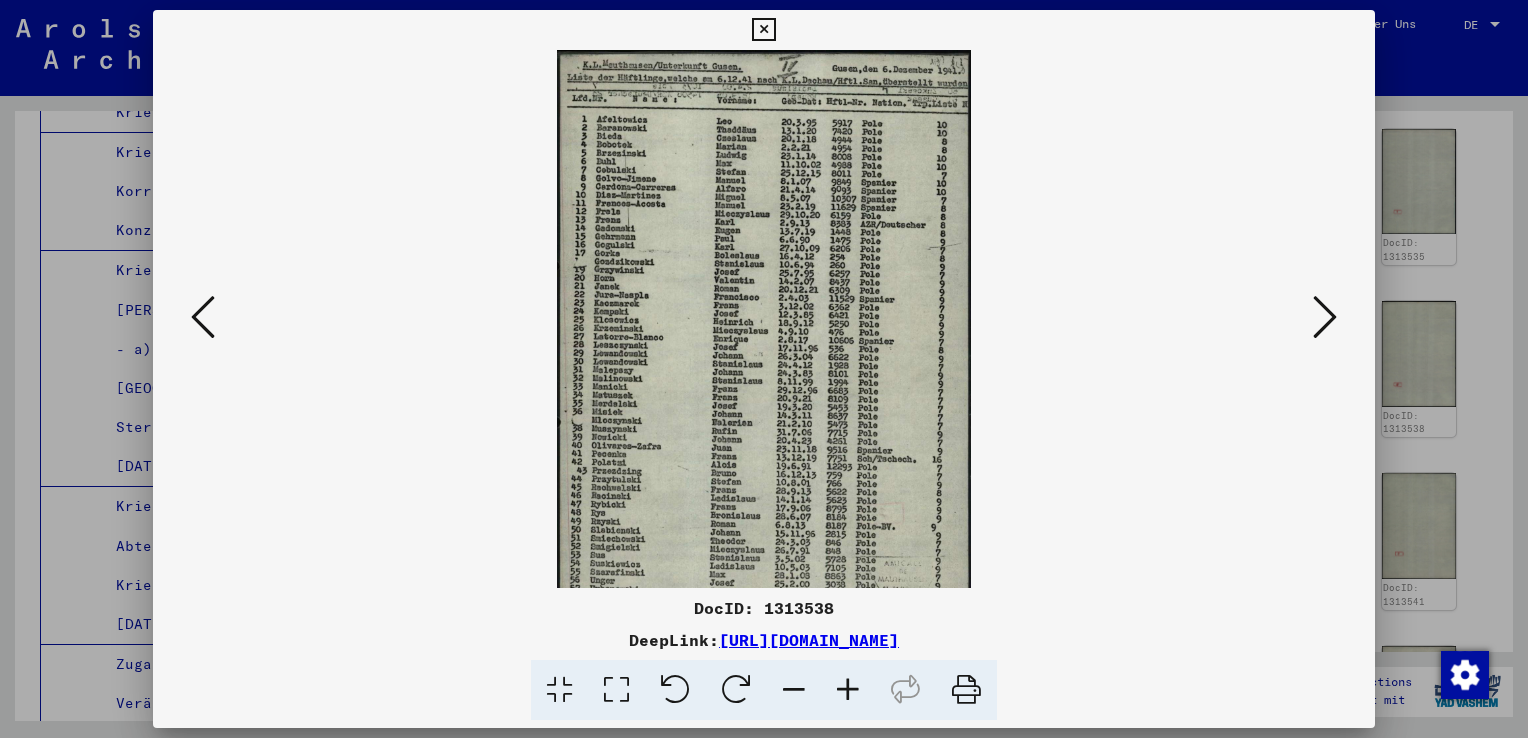 click at bounding box center [848, 690] 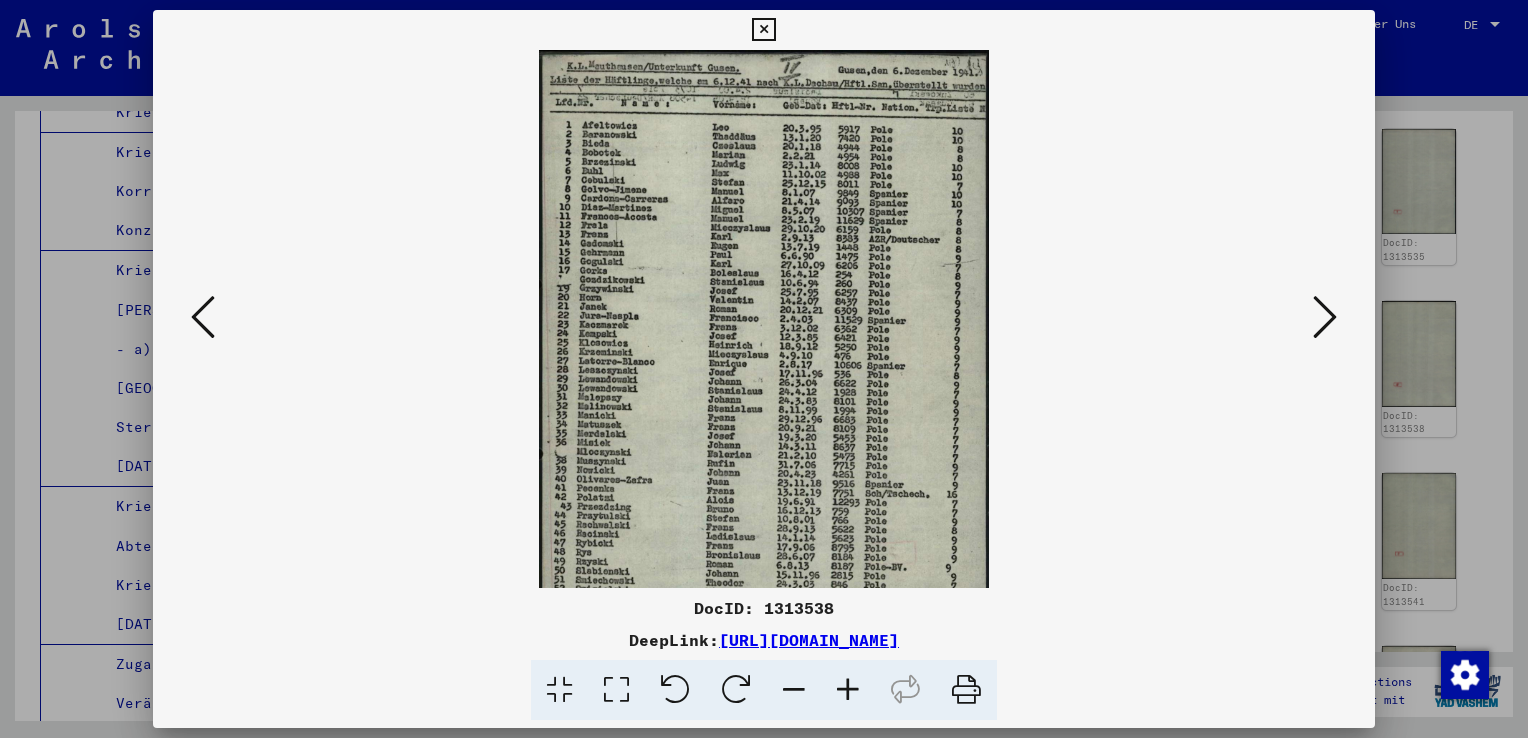 click at bounding box center [848, 690] 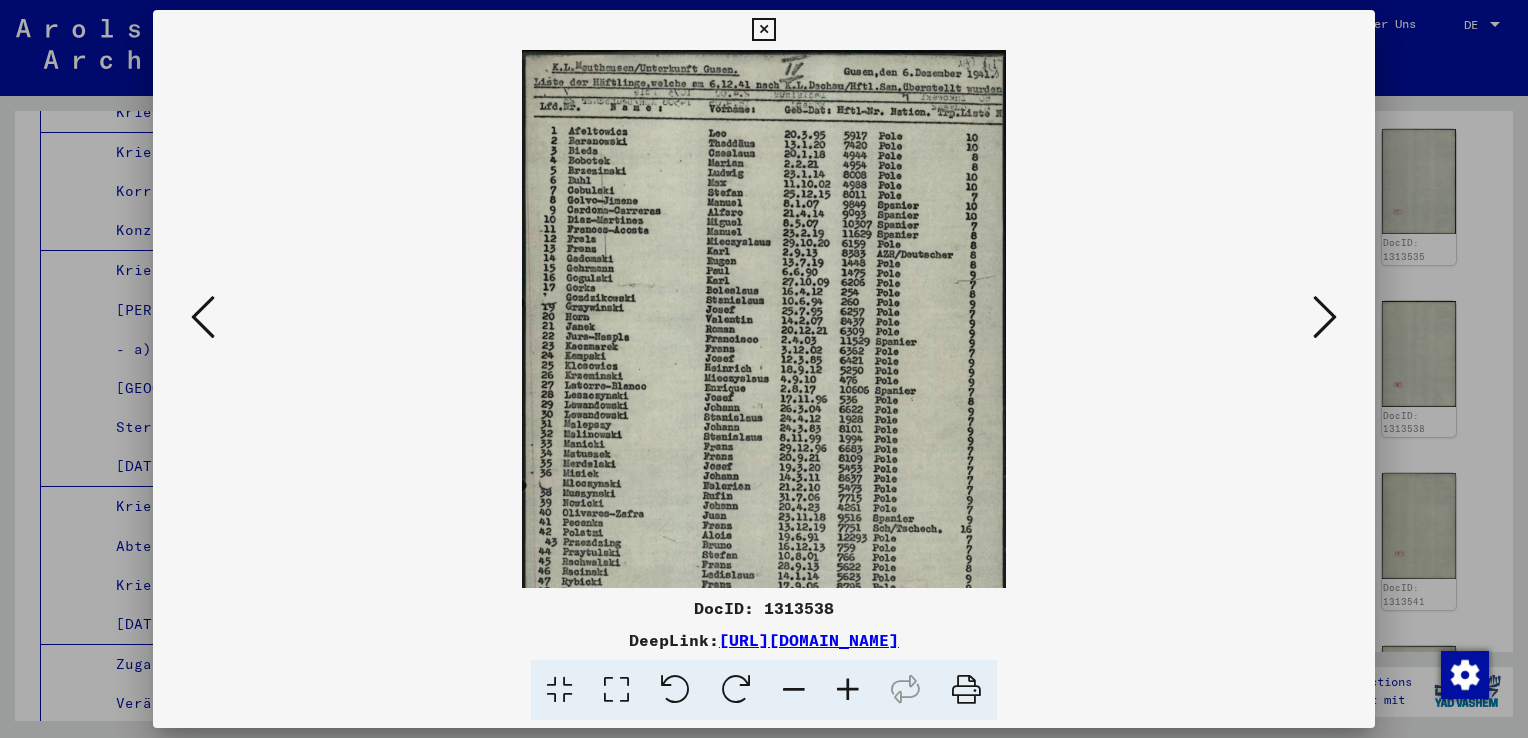 click at bounding box center (848, 690) 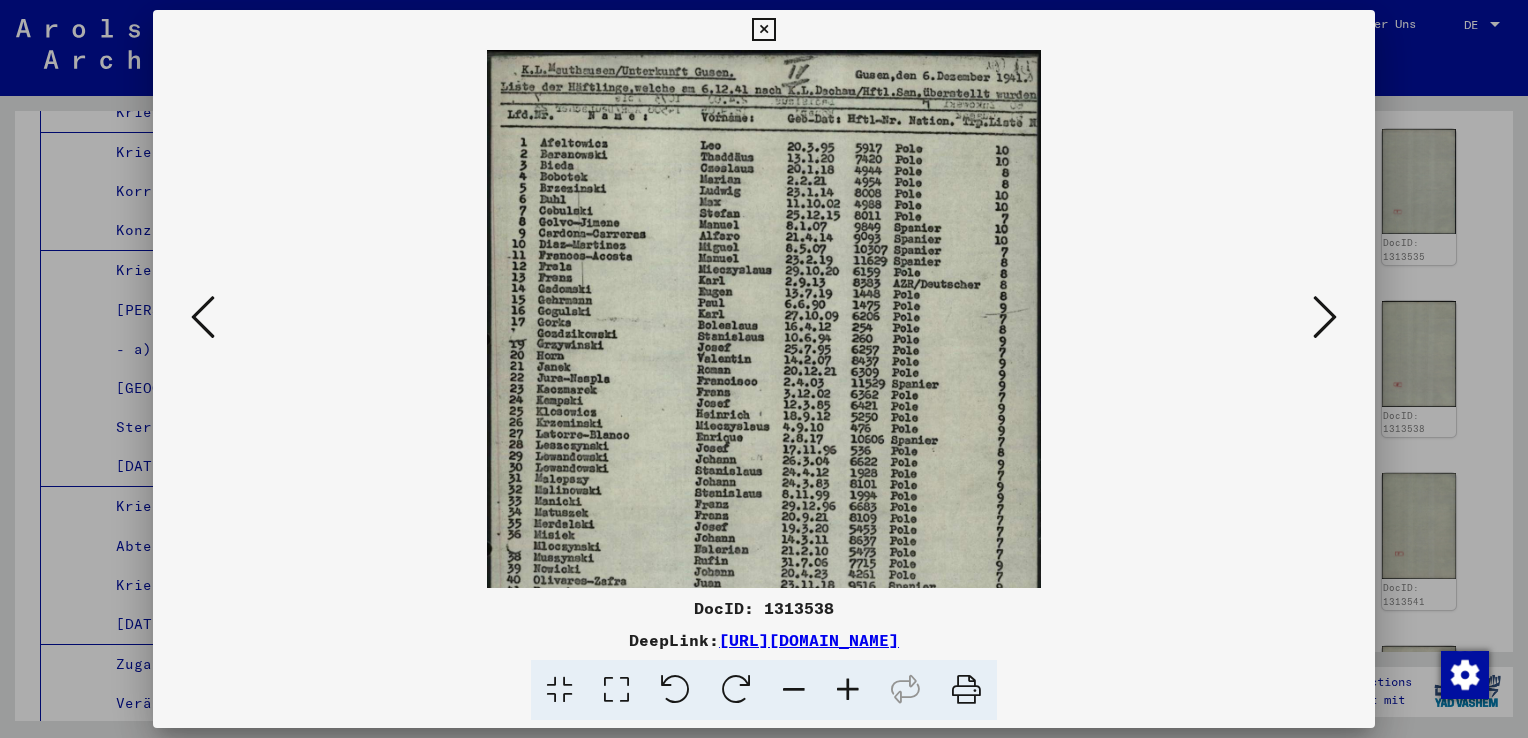 click at bounding box center (848, 690) 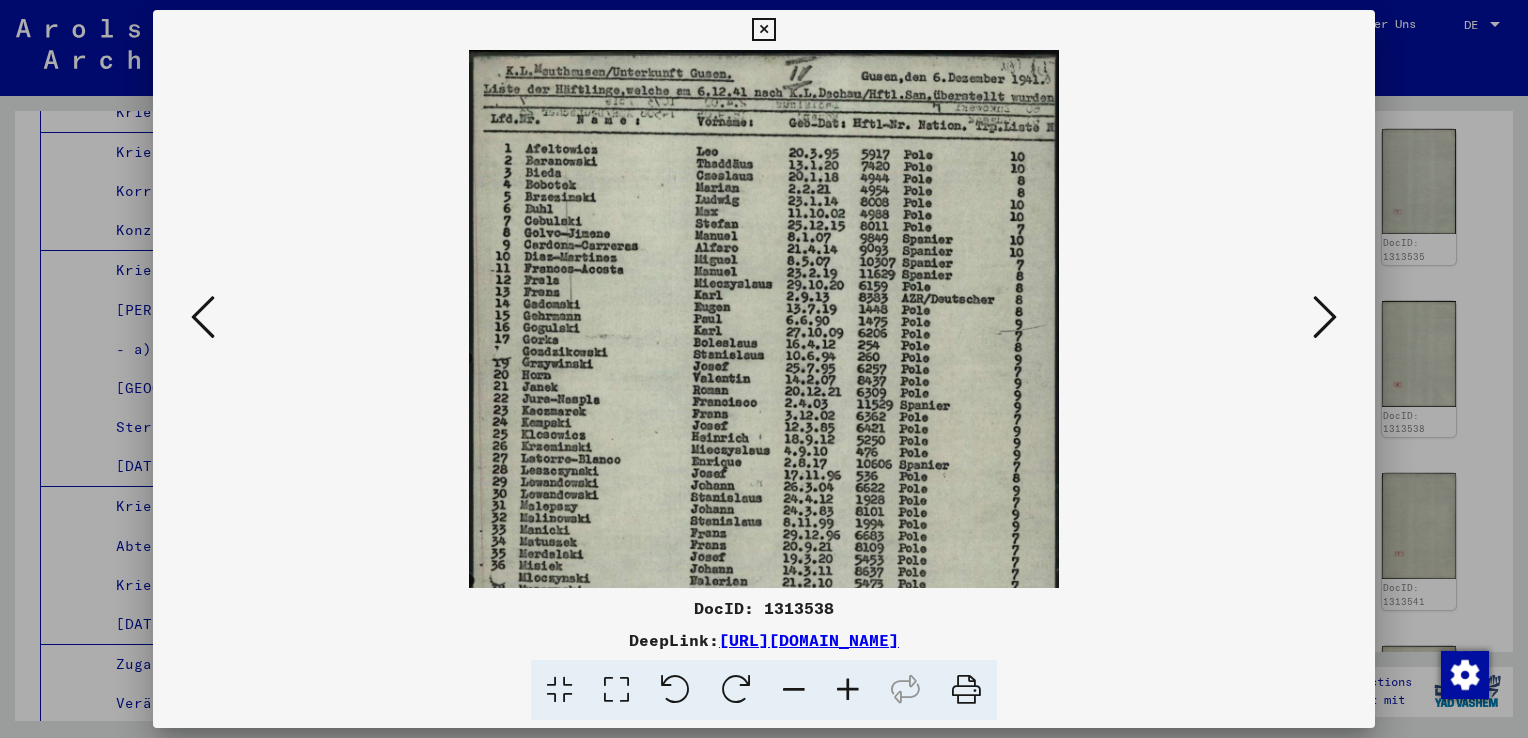 click at bounding box center (848, 690) 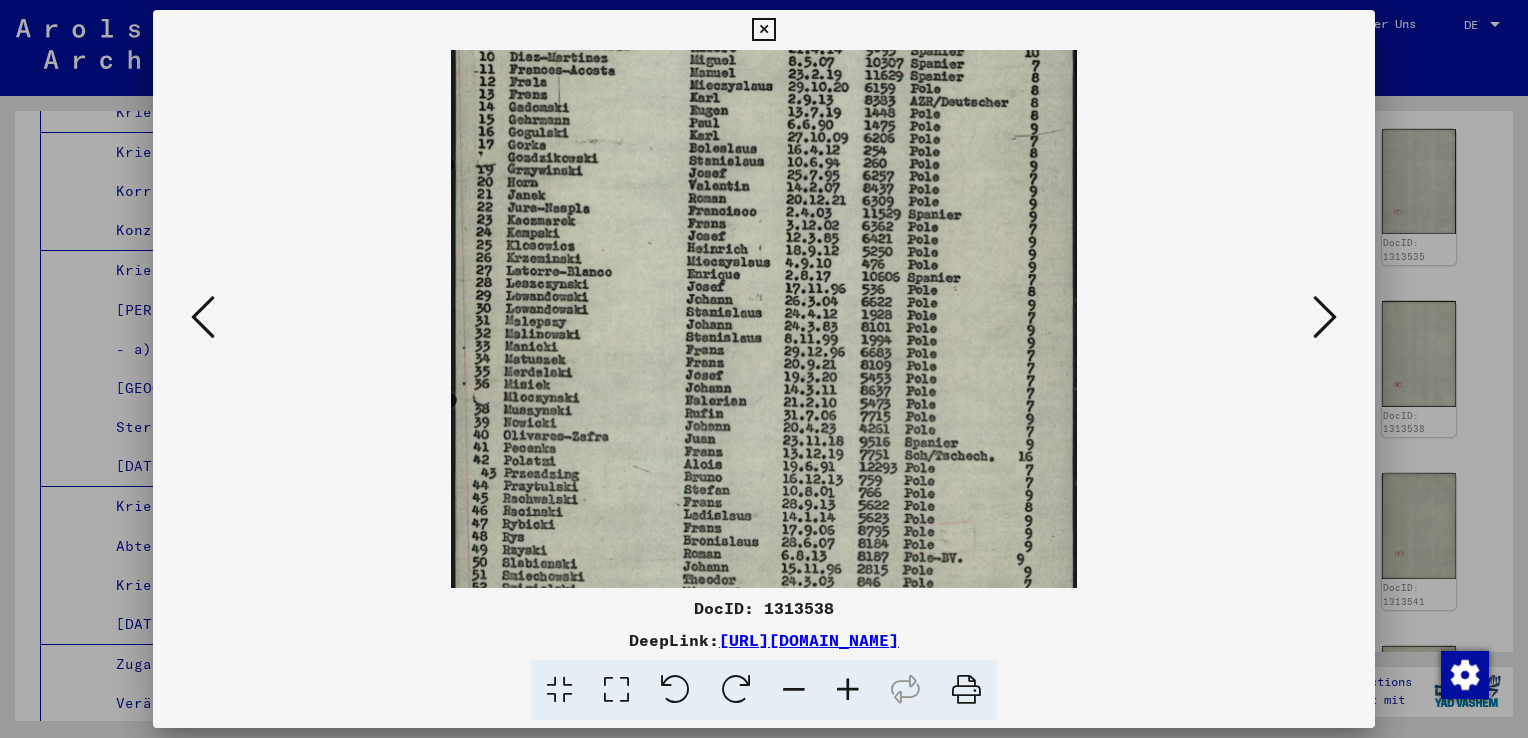 scroll, scrollTop: 216, scrollLeft: 0, axis: vertical 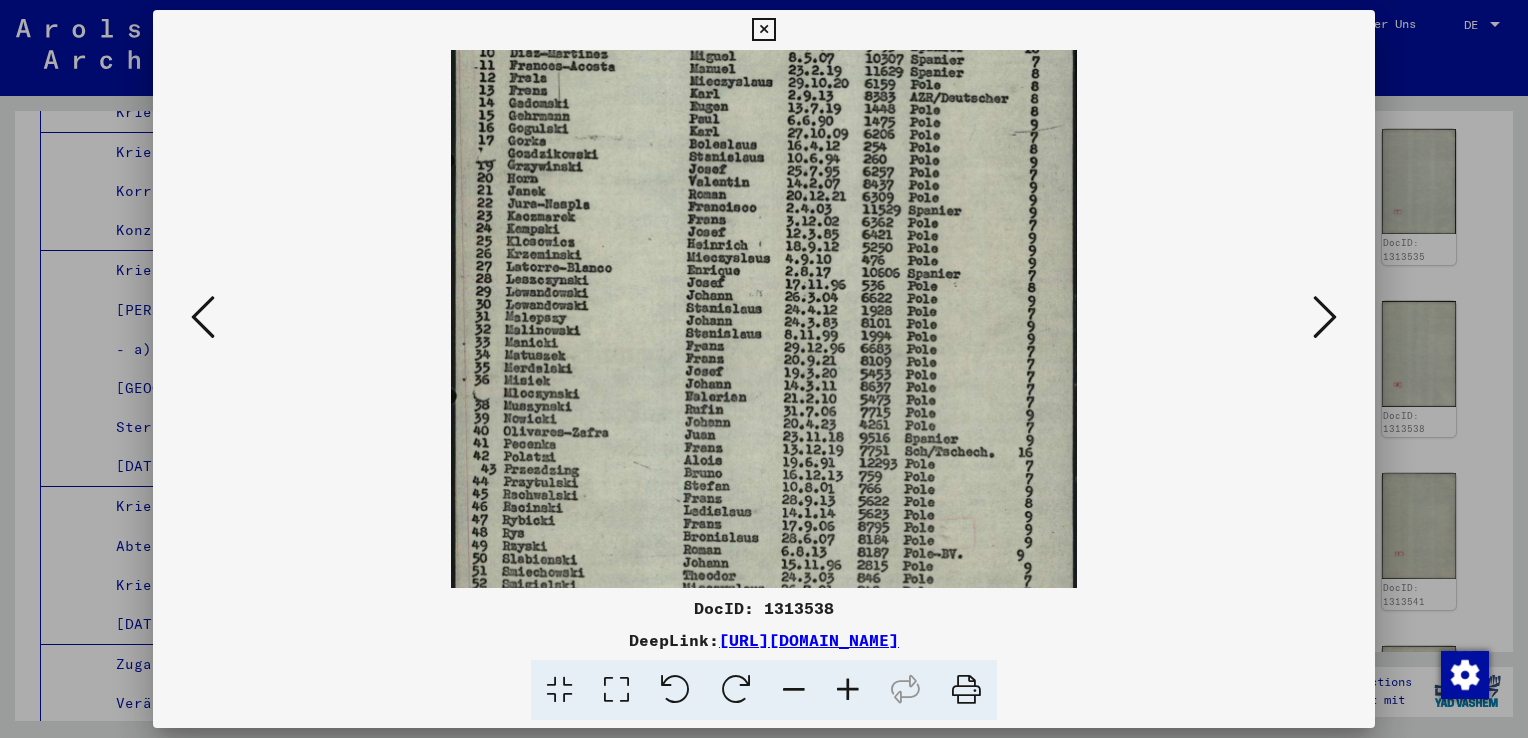 drag, startPoint x: 654, startPoint y: 378, endPoint x: 680, endPoint y: 169, distance: 210.61102 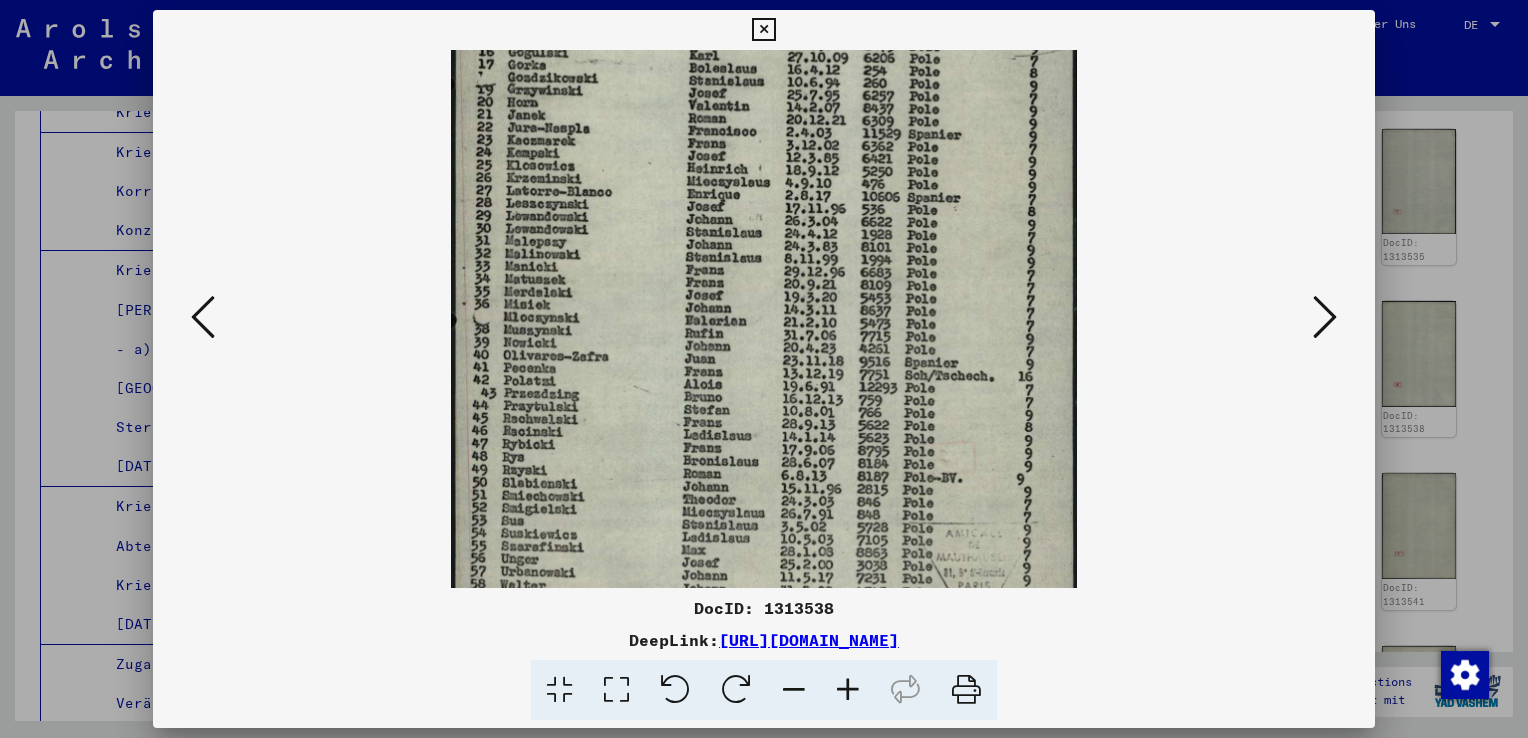 scroll, scrollTop: 349, scrollLeft: 0, axis: vertical 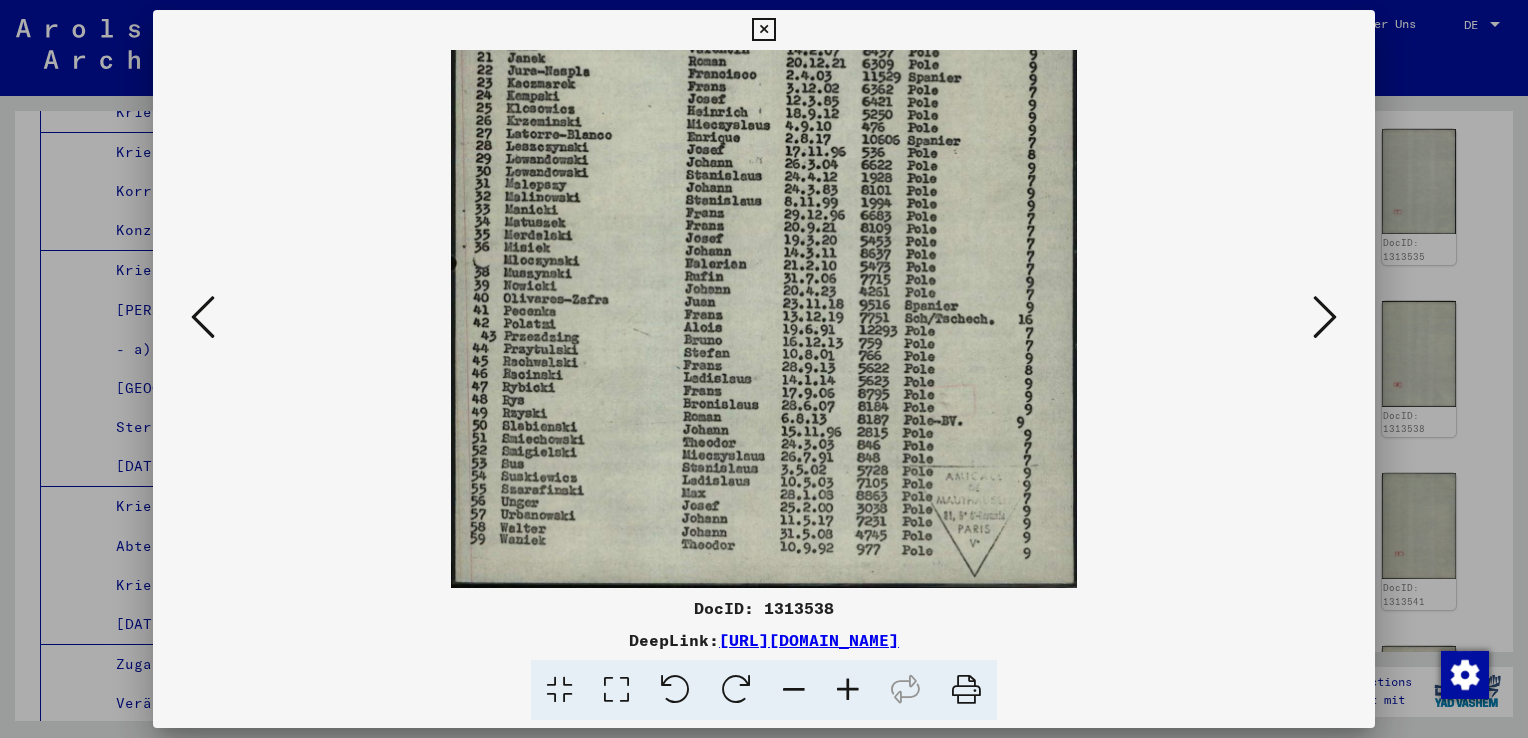 drag, startPoint x: 633, startPoint y: 409, endPoint x: 652, endPoint y: 198, distance: 211.85373 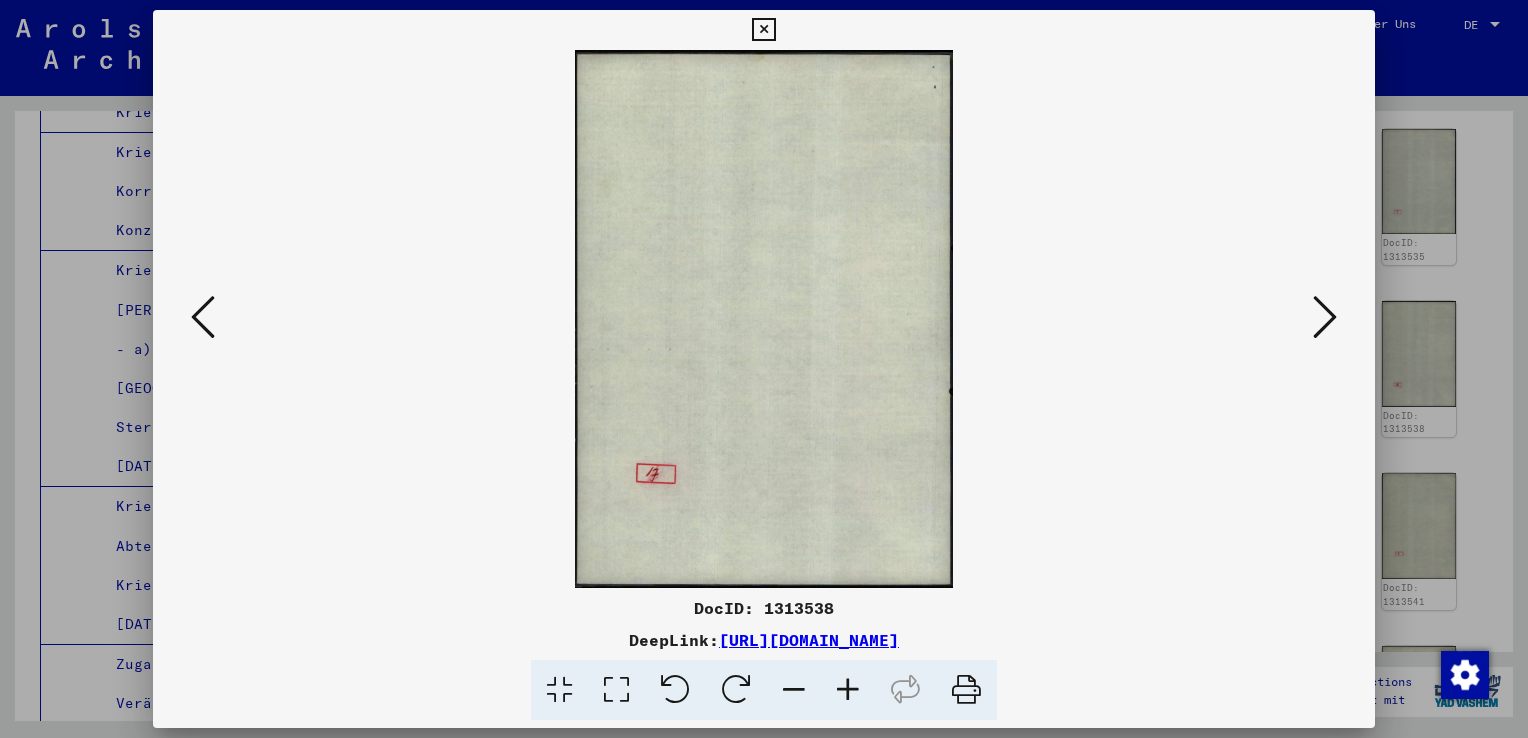 scroll, scrollTop: 0, scrollLeft: 0, axis: both 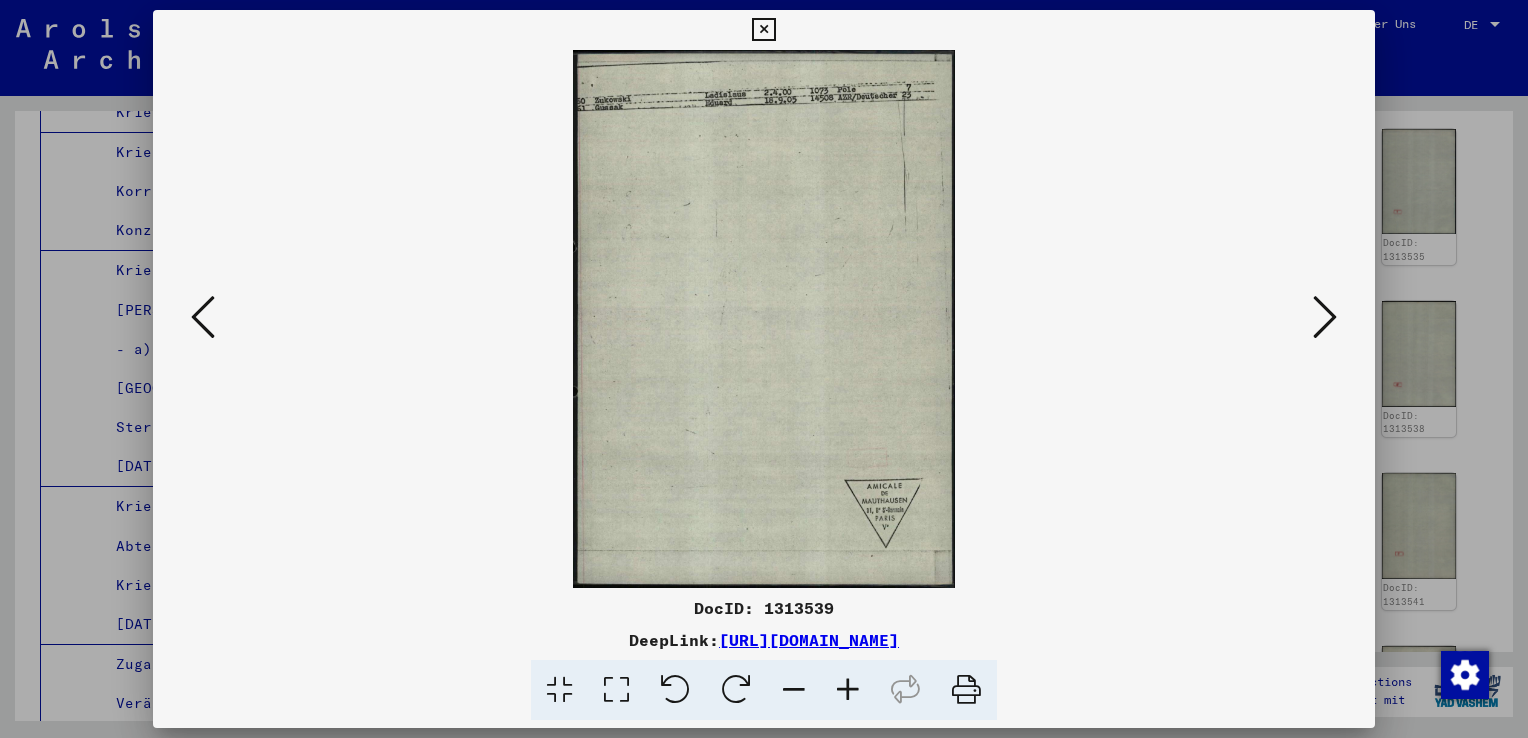 click at bounding box center (203, 317) 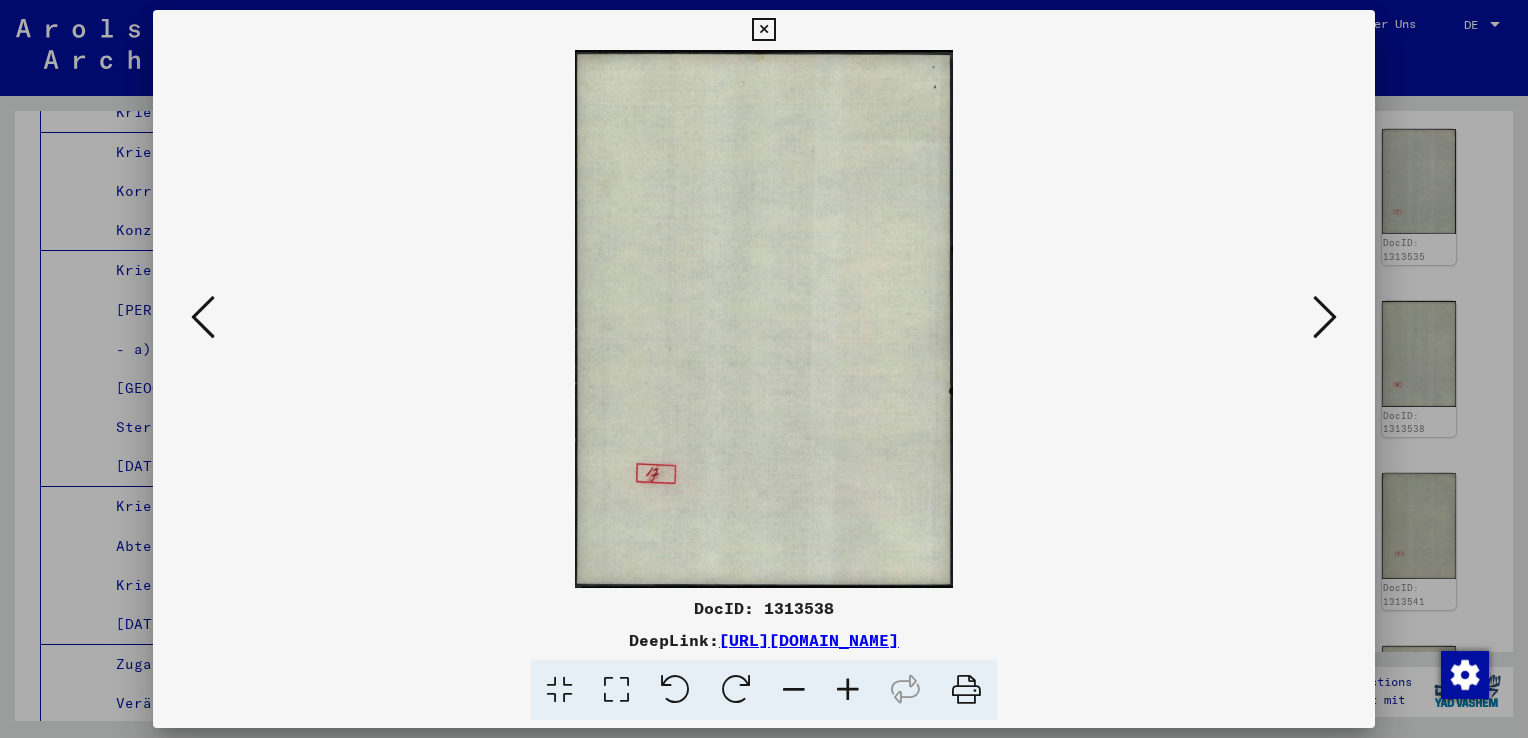 click at bounding box center [203, 317] 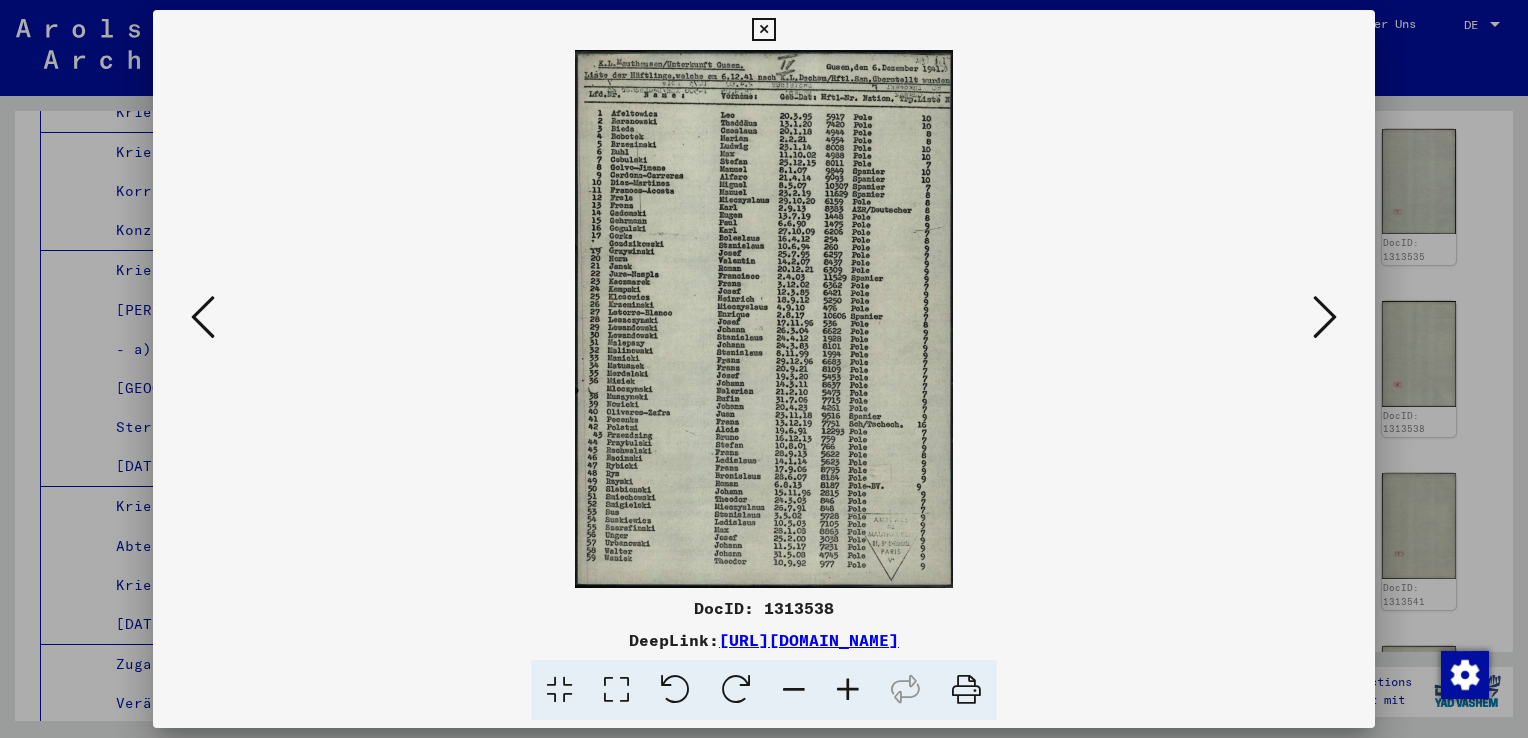 click at bounding box center (848, 690) 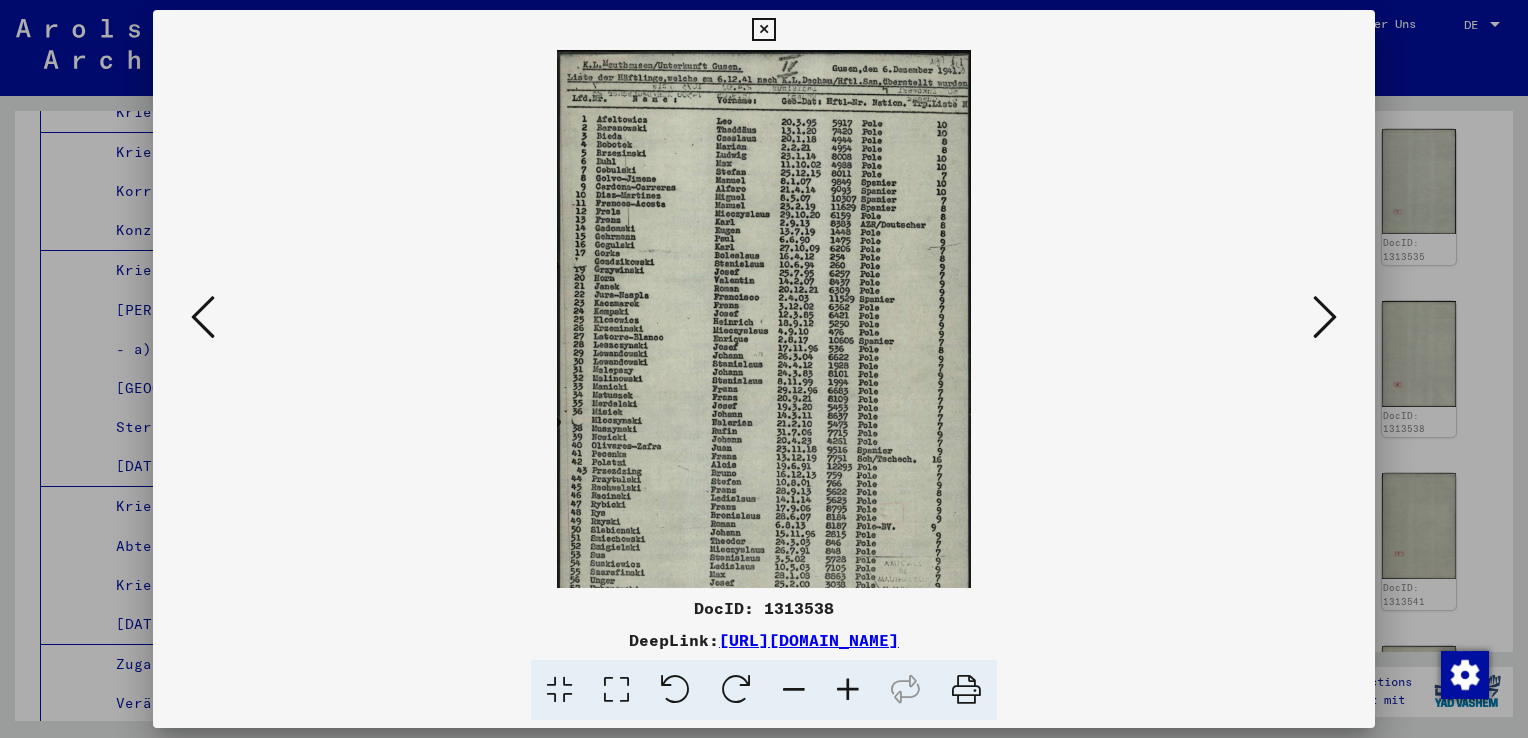 click at bounding box center (848, 690) 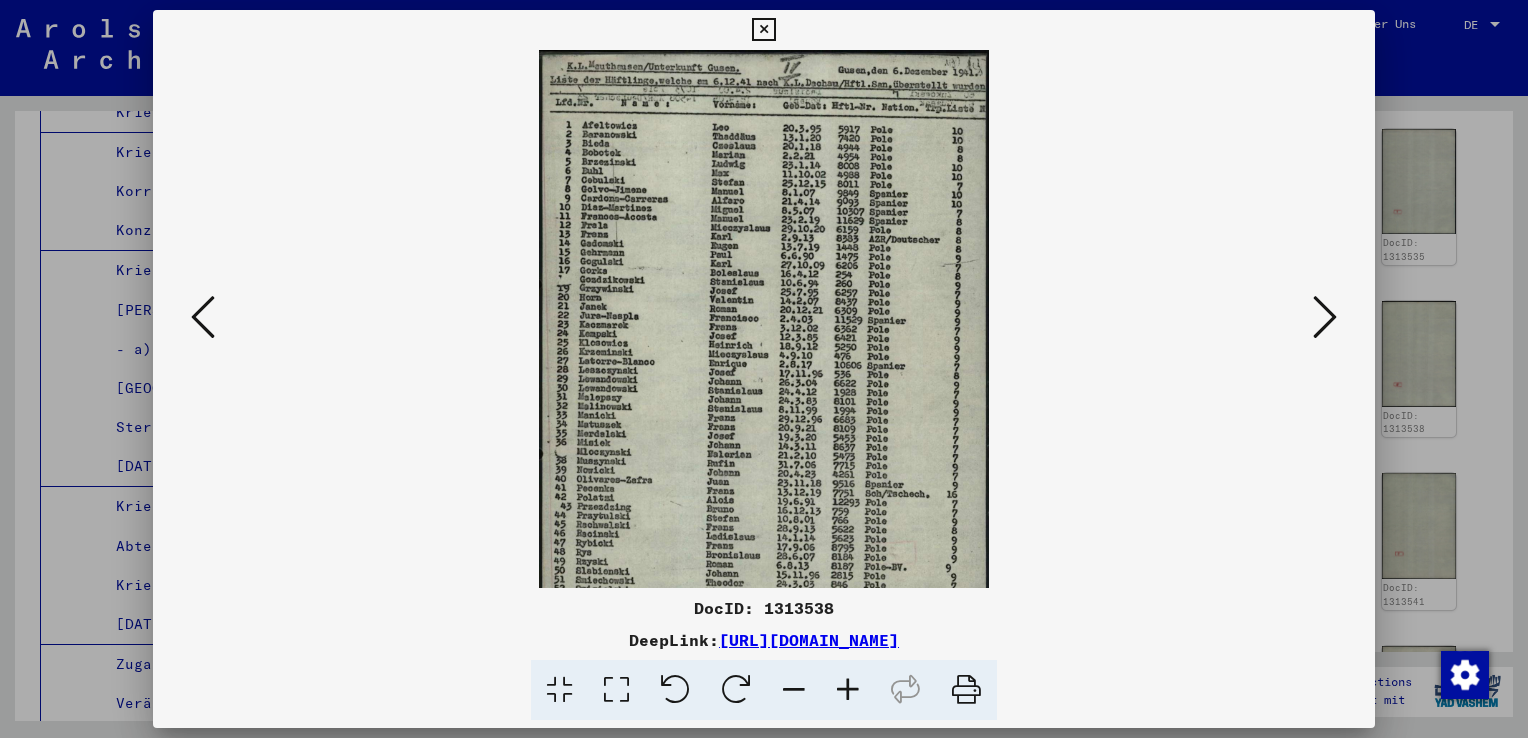 click at bounding box center (848, 690) 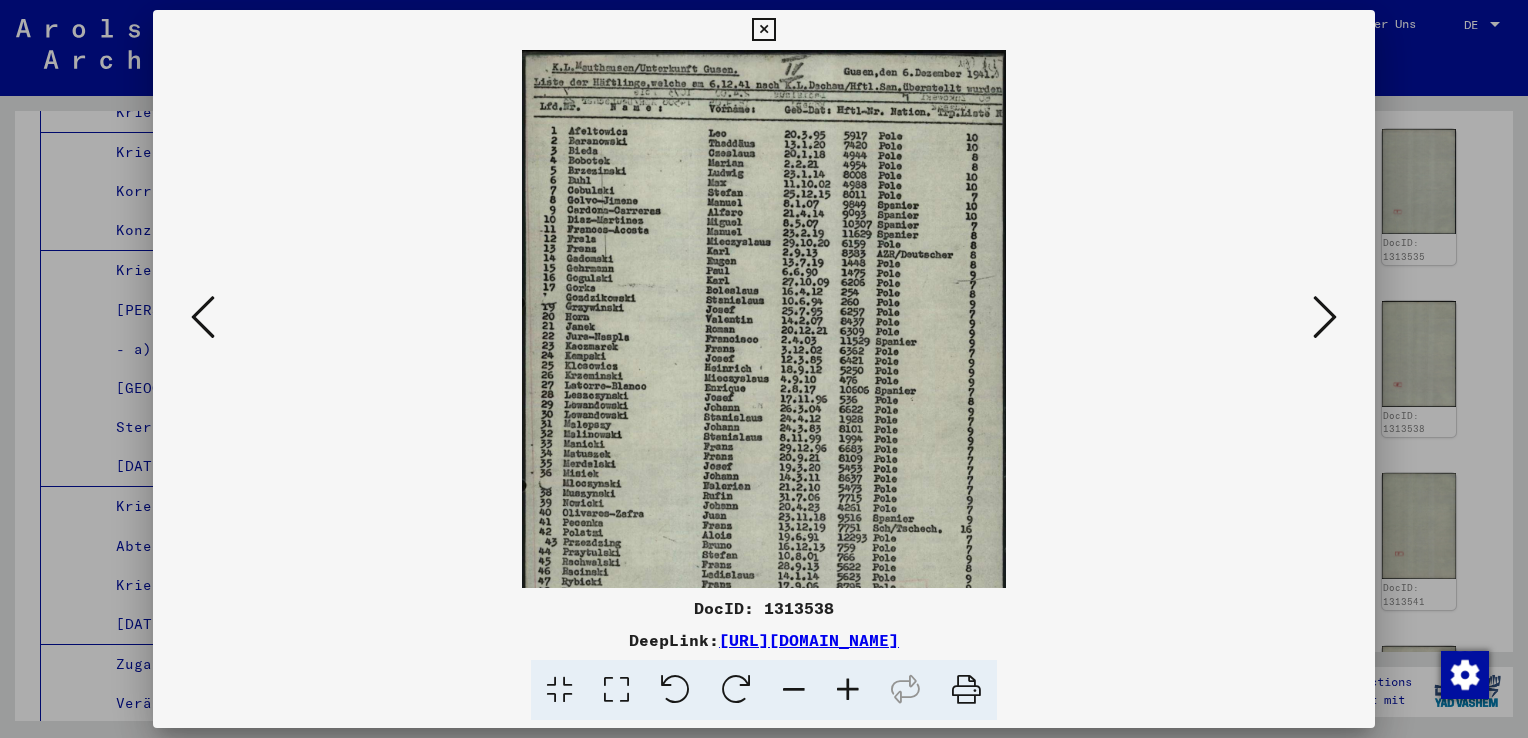 click at bounding box center [848, 690] 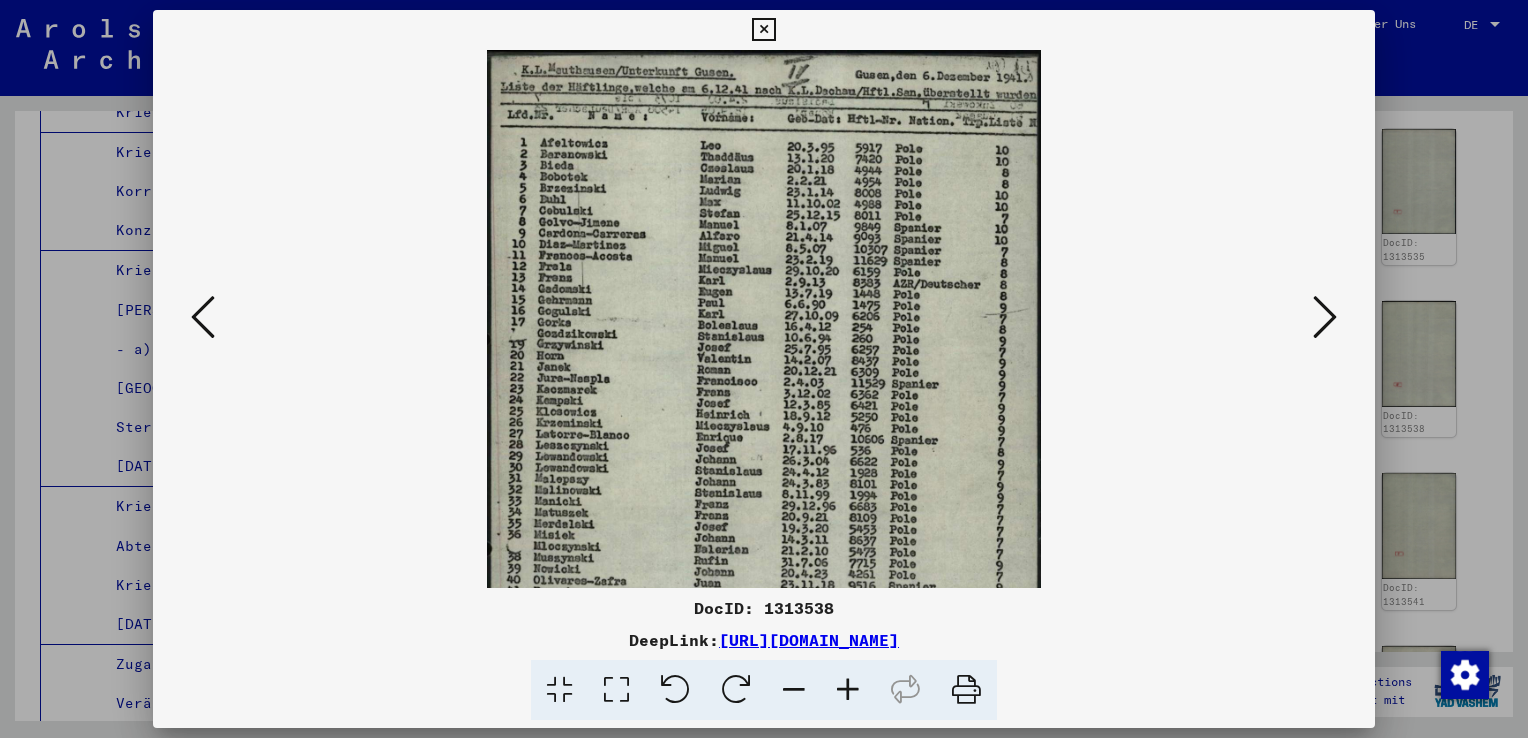 click at bounding box center (848, 690) 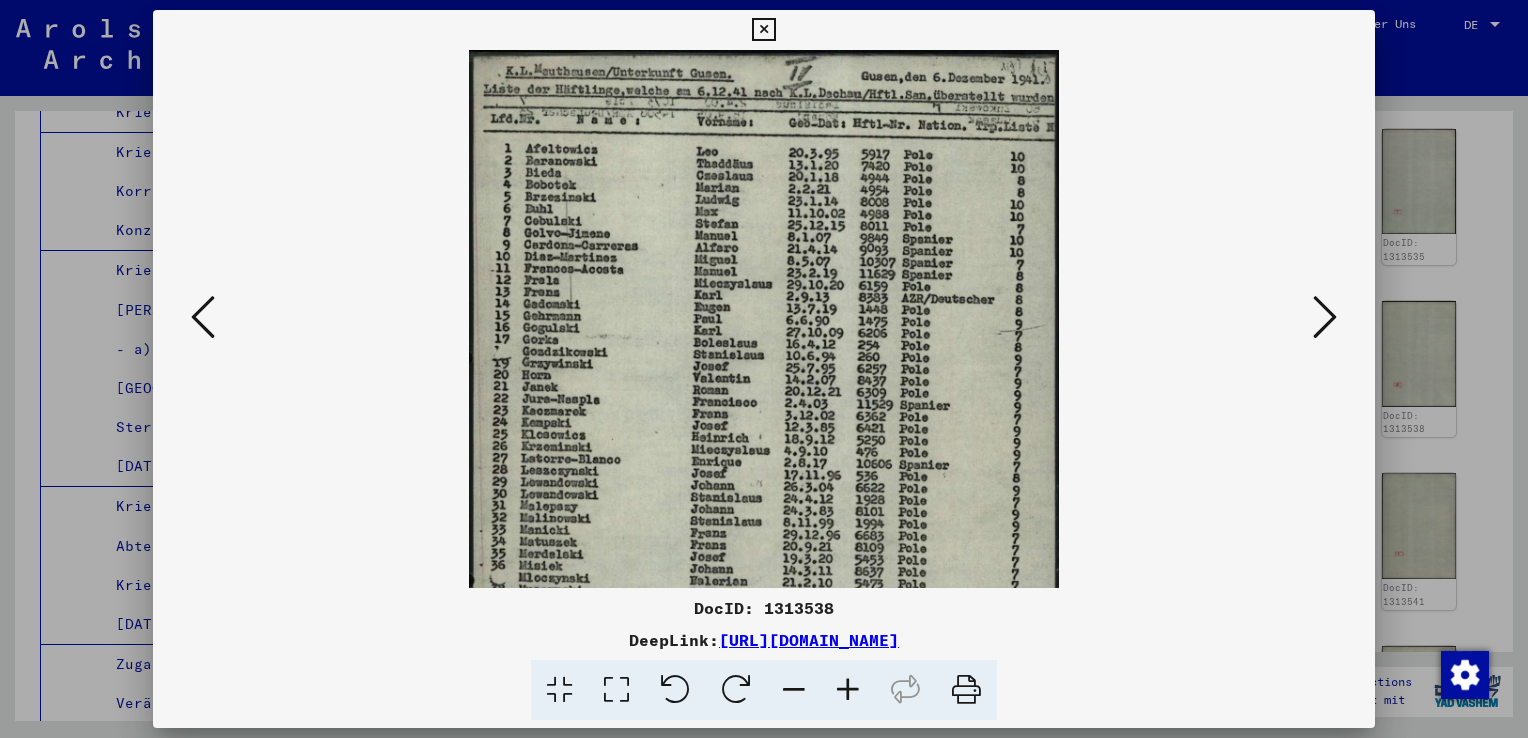 click at bounding box center (848, 690) 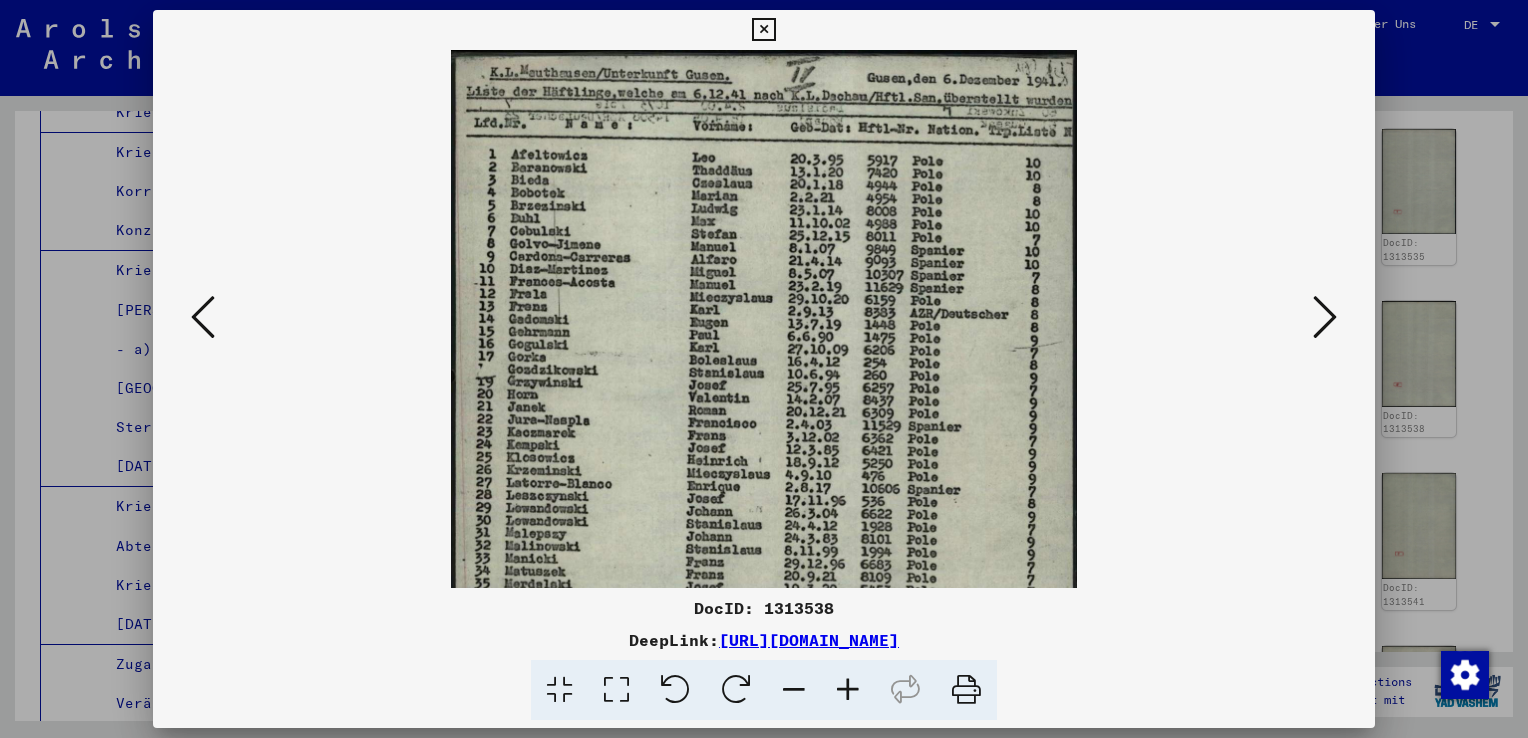 click at bounding box center [848, 690] 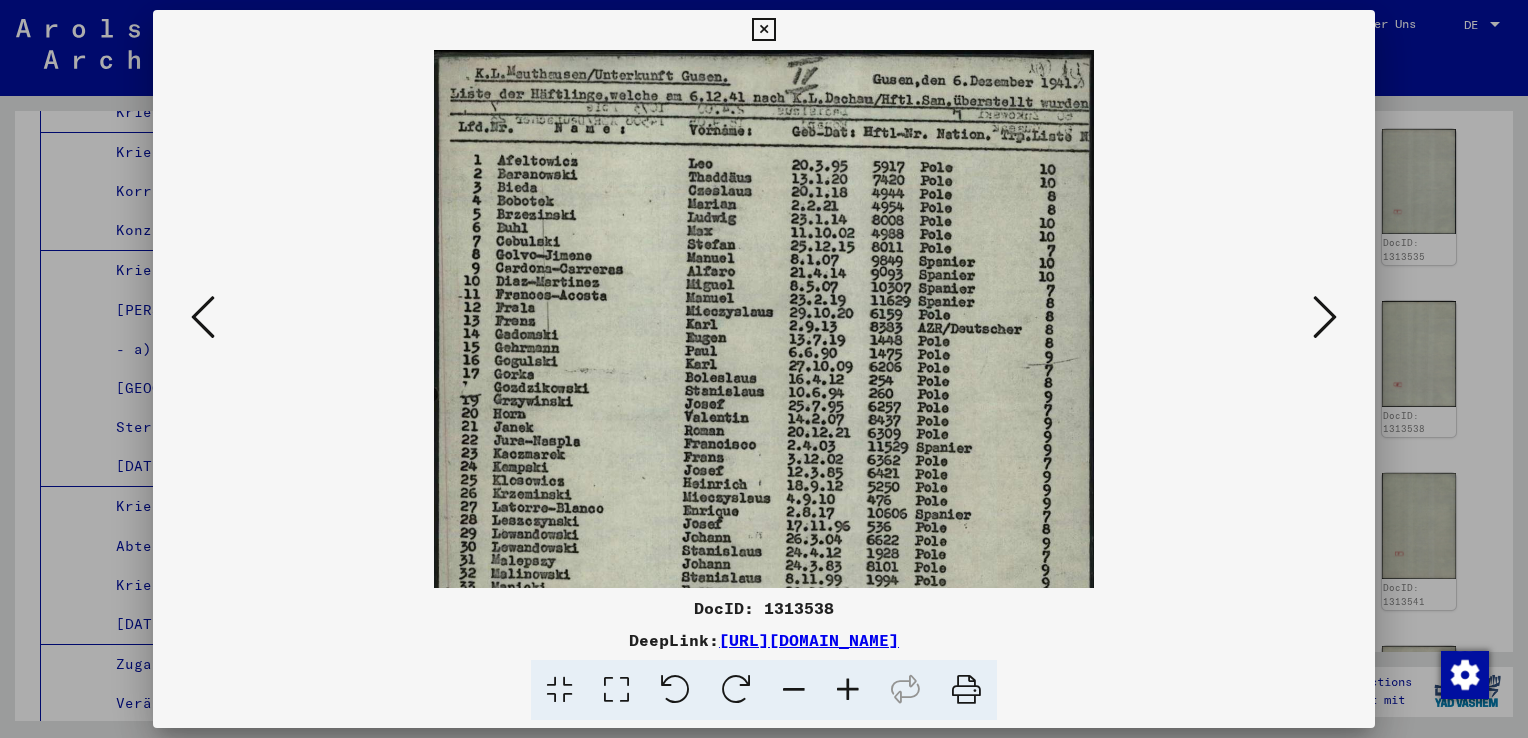 click at bounding box center [848, 690] 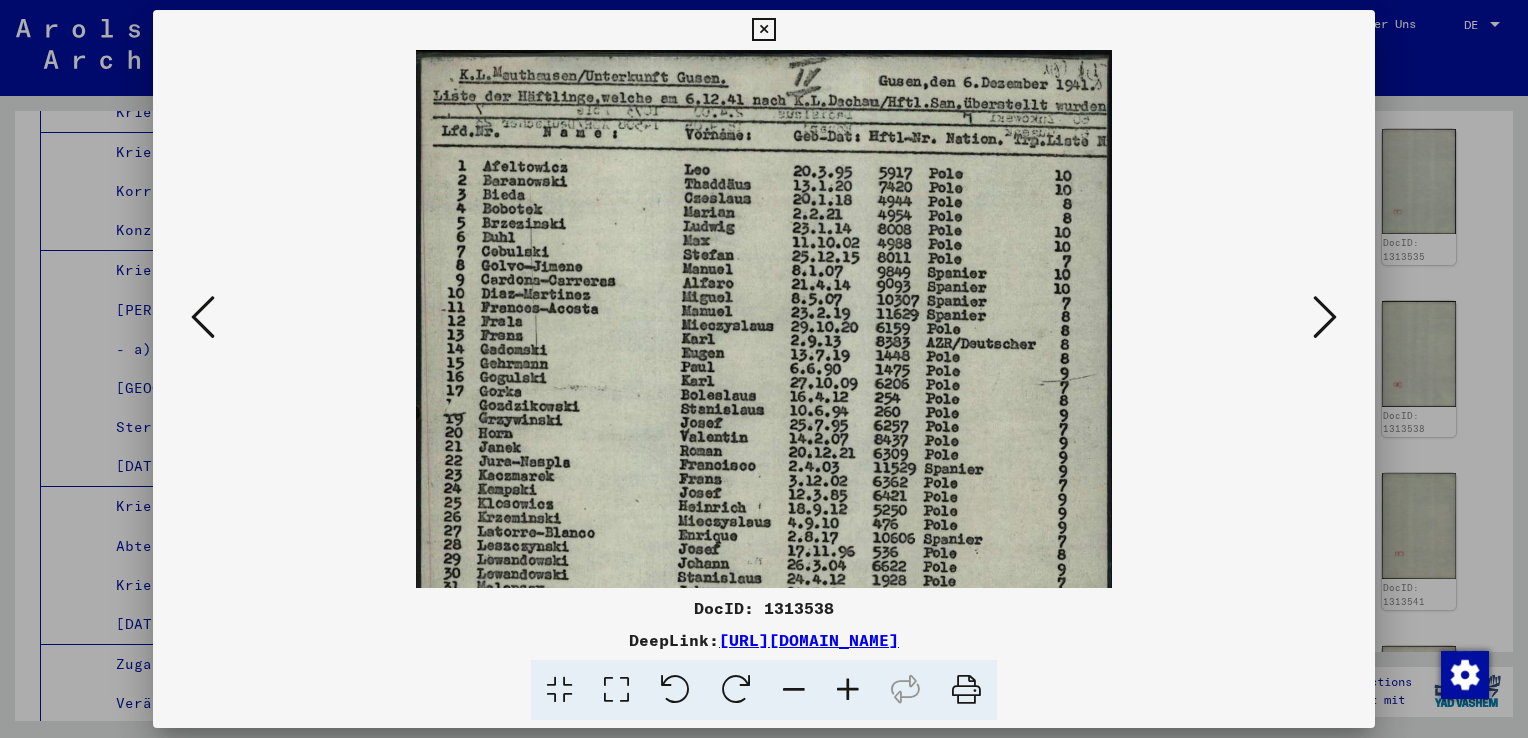 click at bounding box center (848, 690) 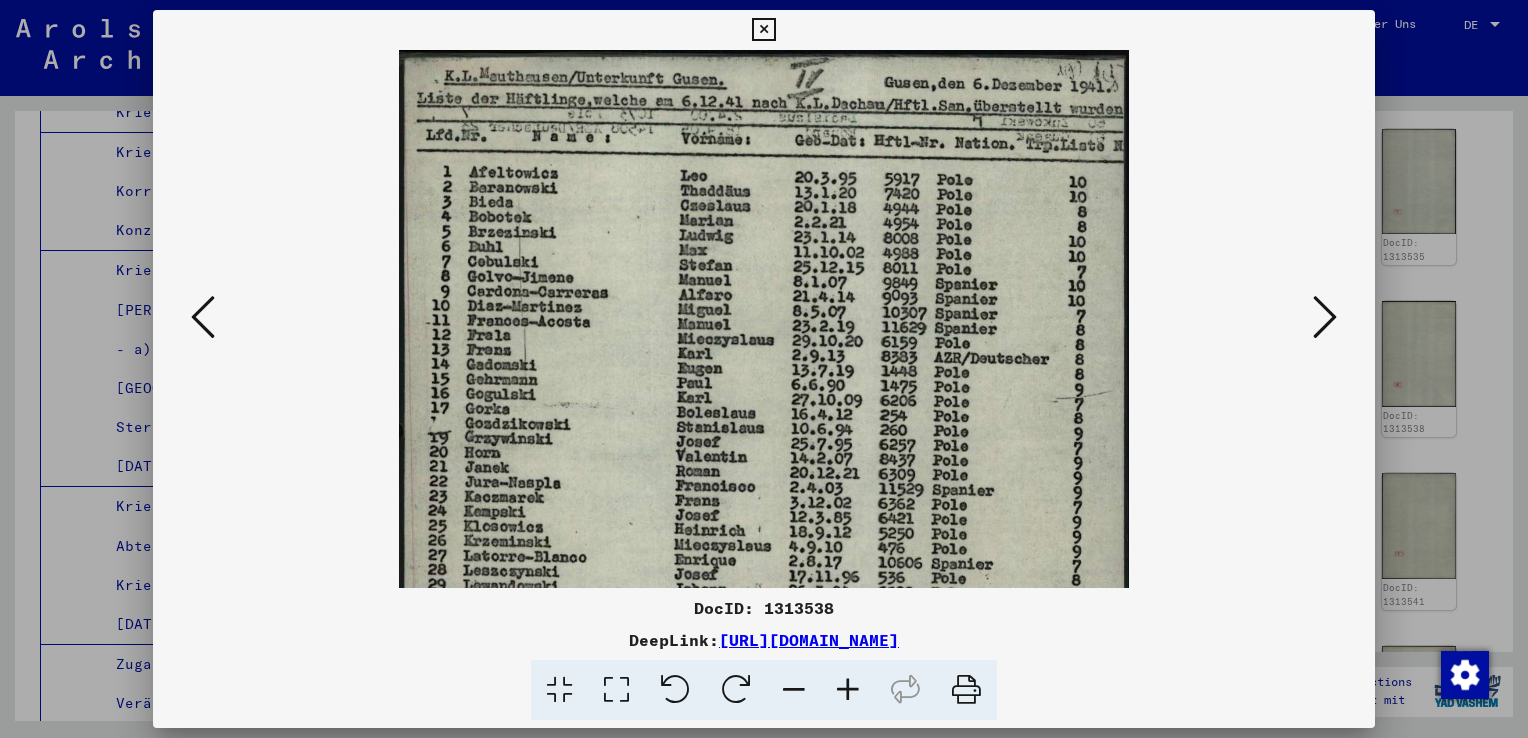 click at bounding box center (848, 690) 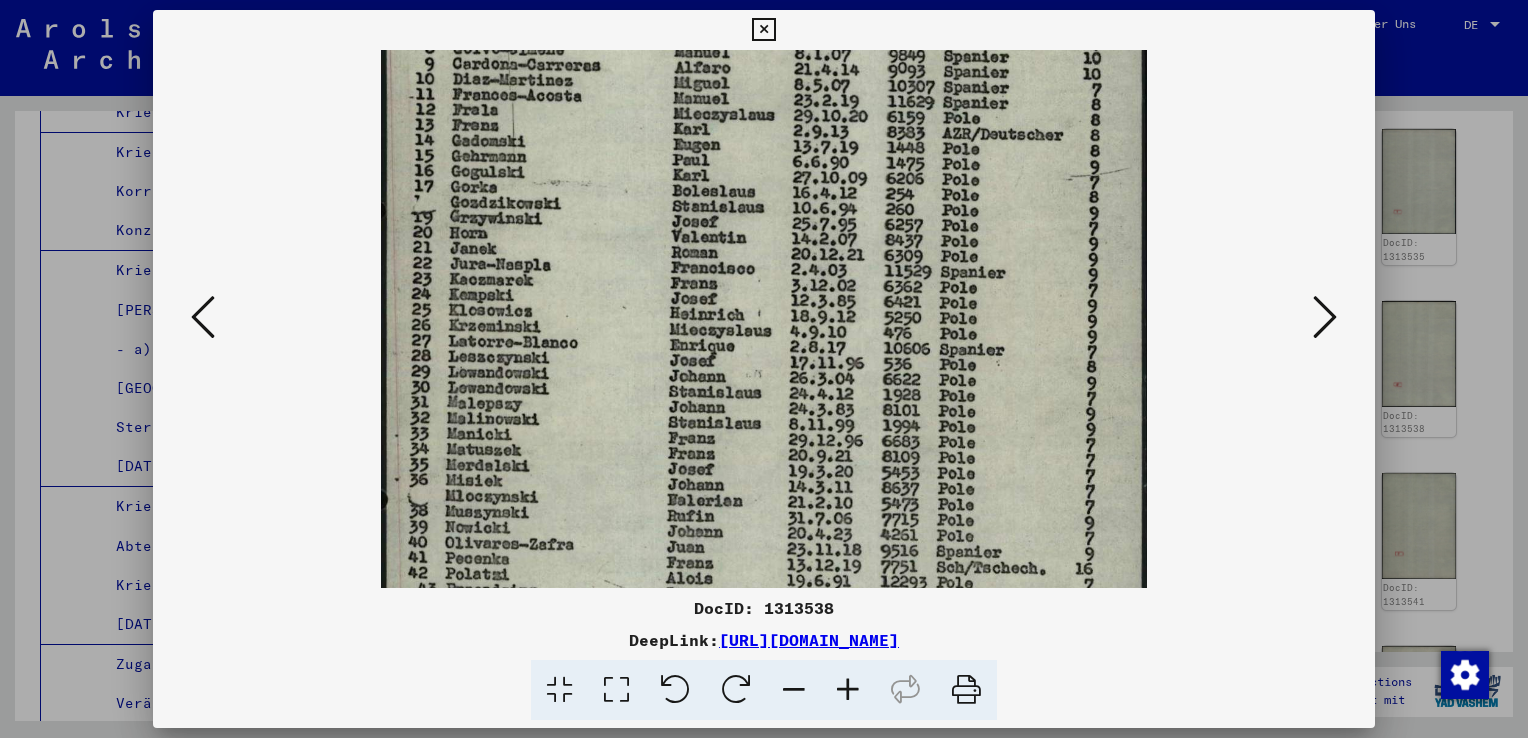 scroll, scrollTop: 242, scrollLeft: 0, axis: vertical 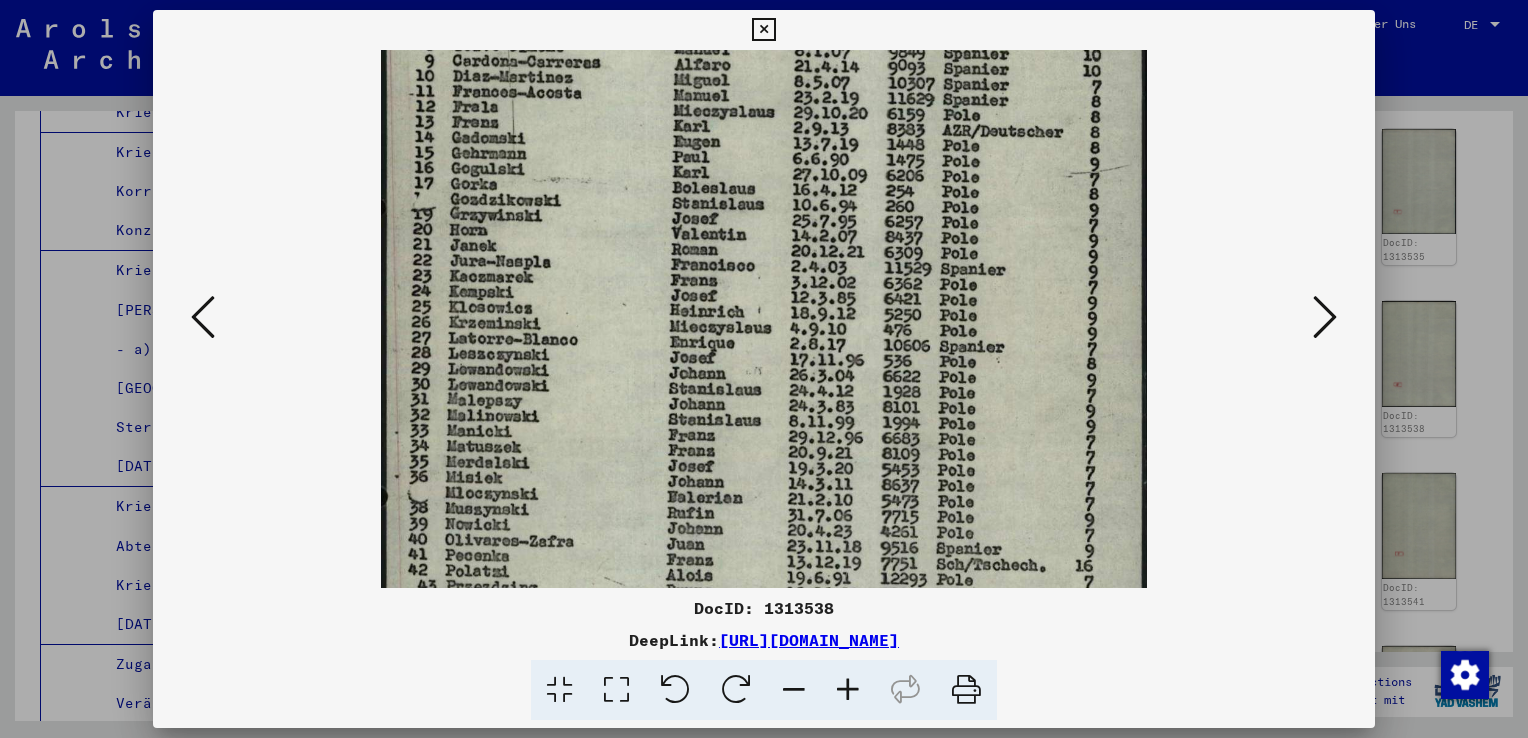 drag, startPoint x: 905, startPoint y: 407, endPoint x: 908, endPoint y: 173, distance: 234.01923 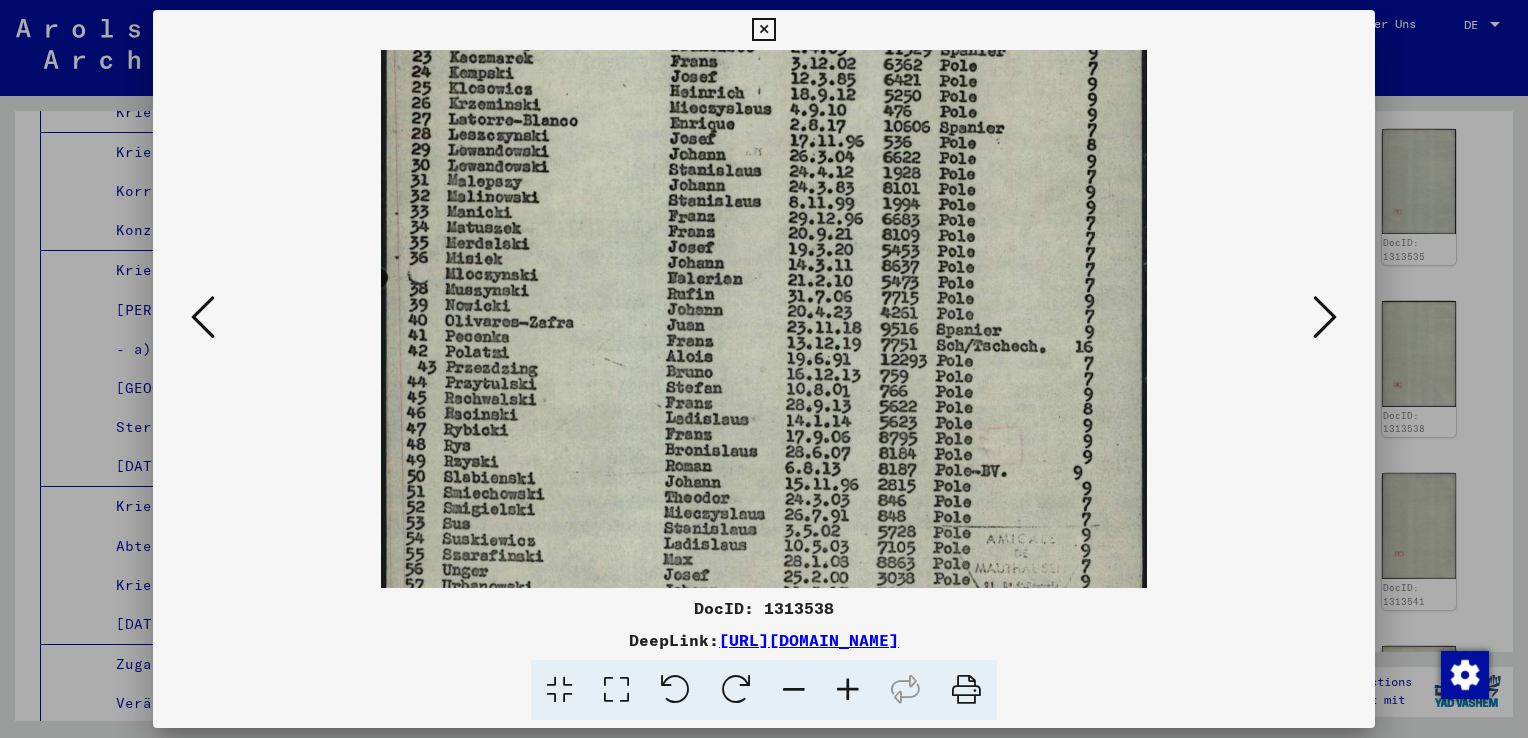scroll, scrollTop: 466, scrollLeft: 0, axis: vertical 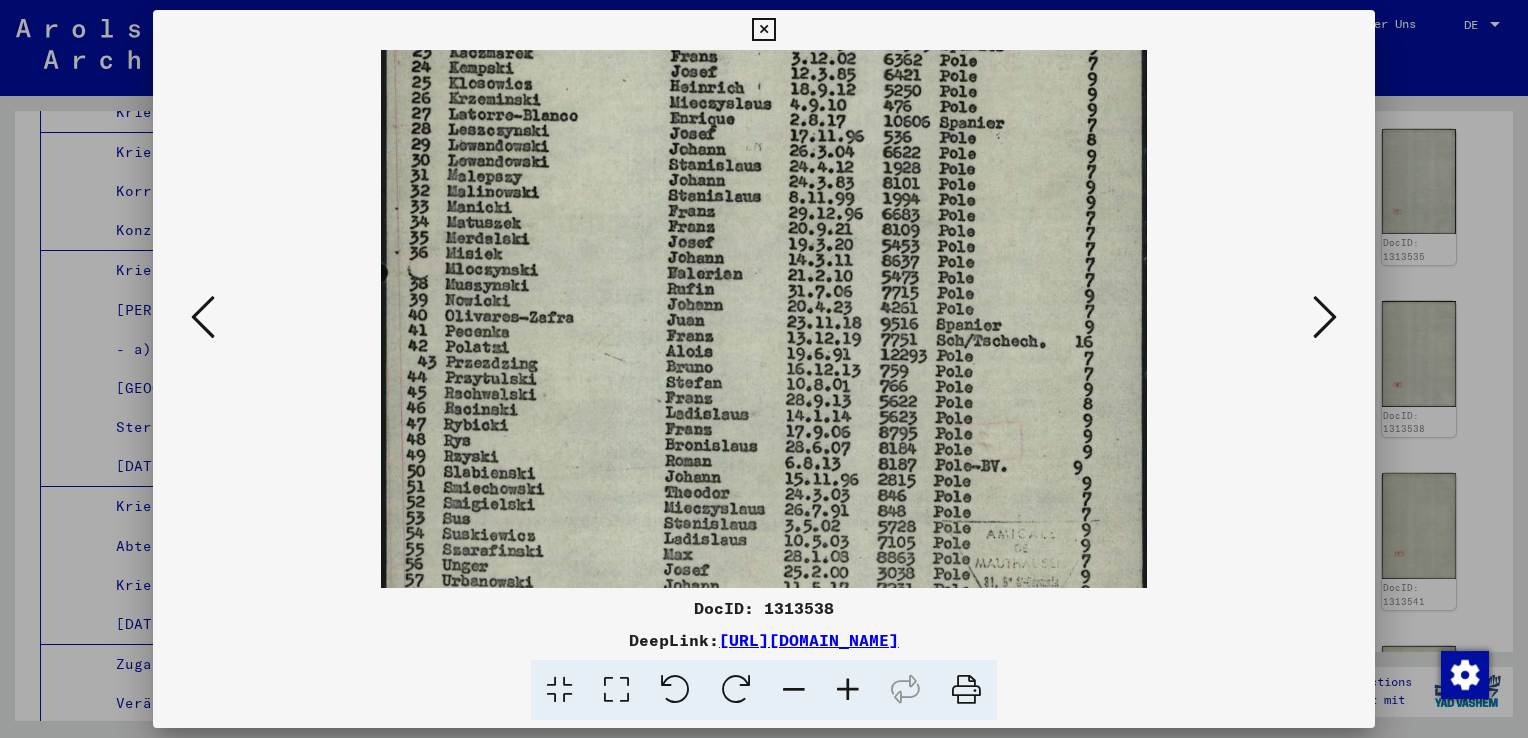 drag, startPoint x: 926, startPoint y: 533, endPoint x: 927, endPoint y: 314, distance: 219.00229 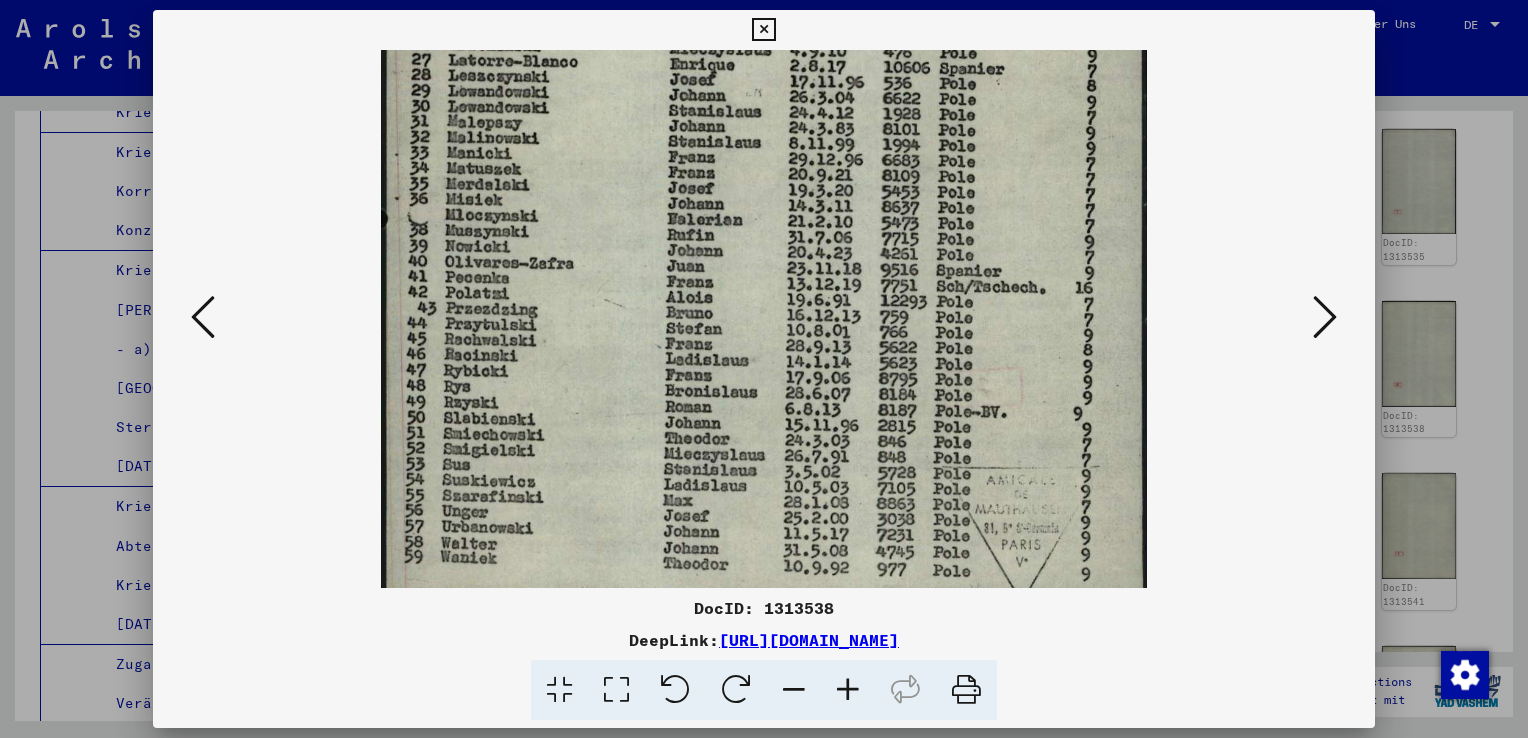 scroll, scrollTop: 533, scrollLeft: 0, axis: vertical 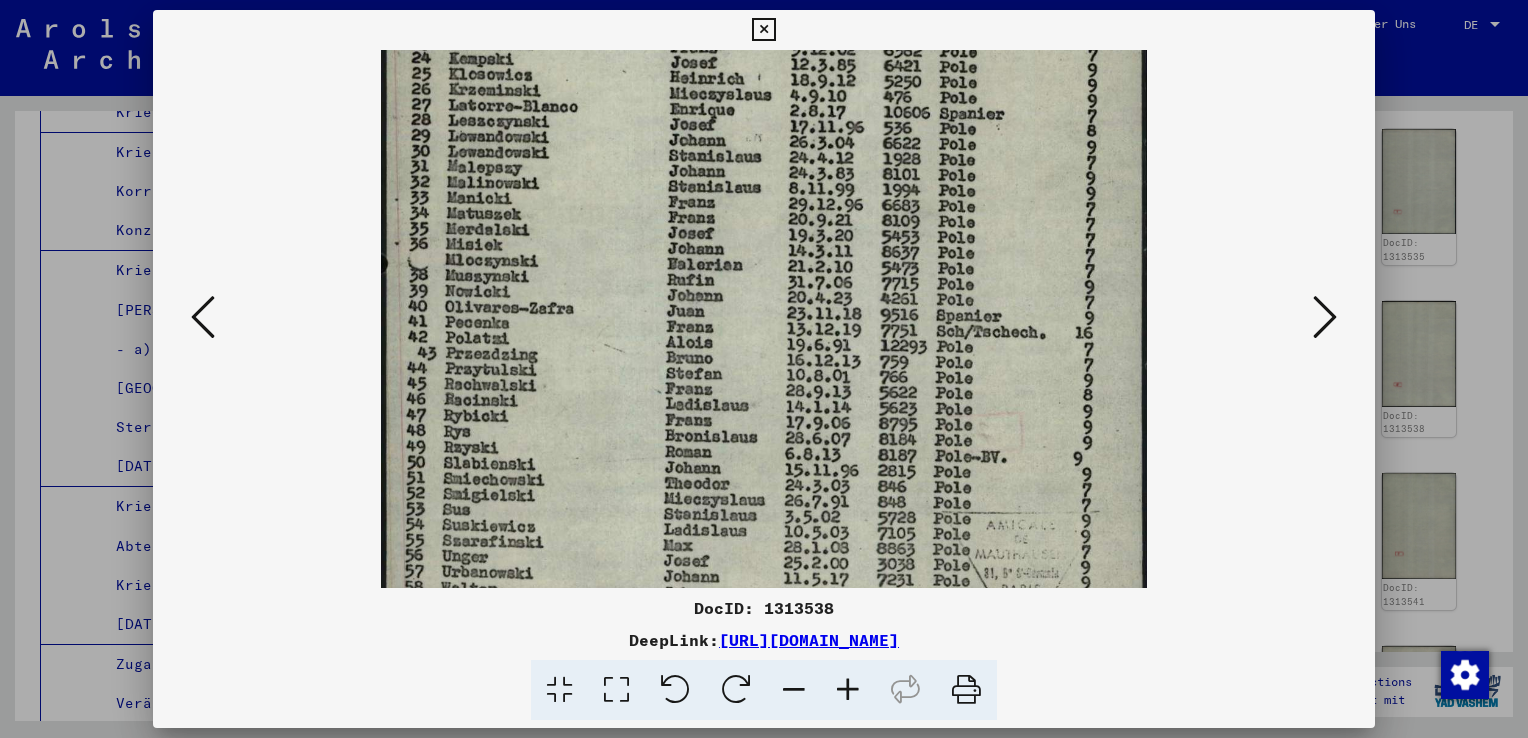 click at bounding box center (764, 119) 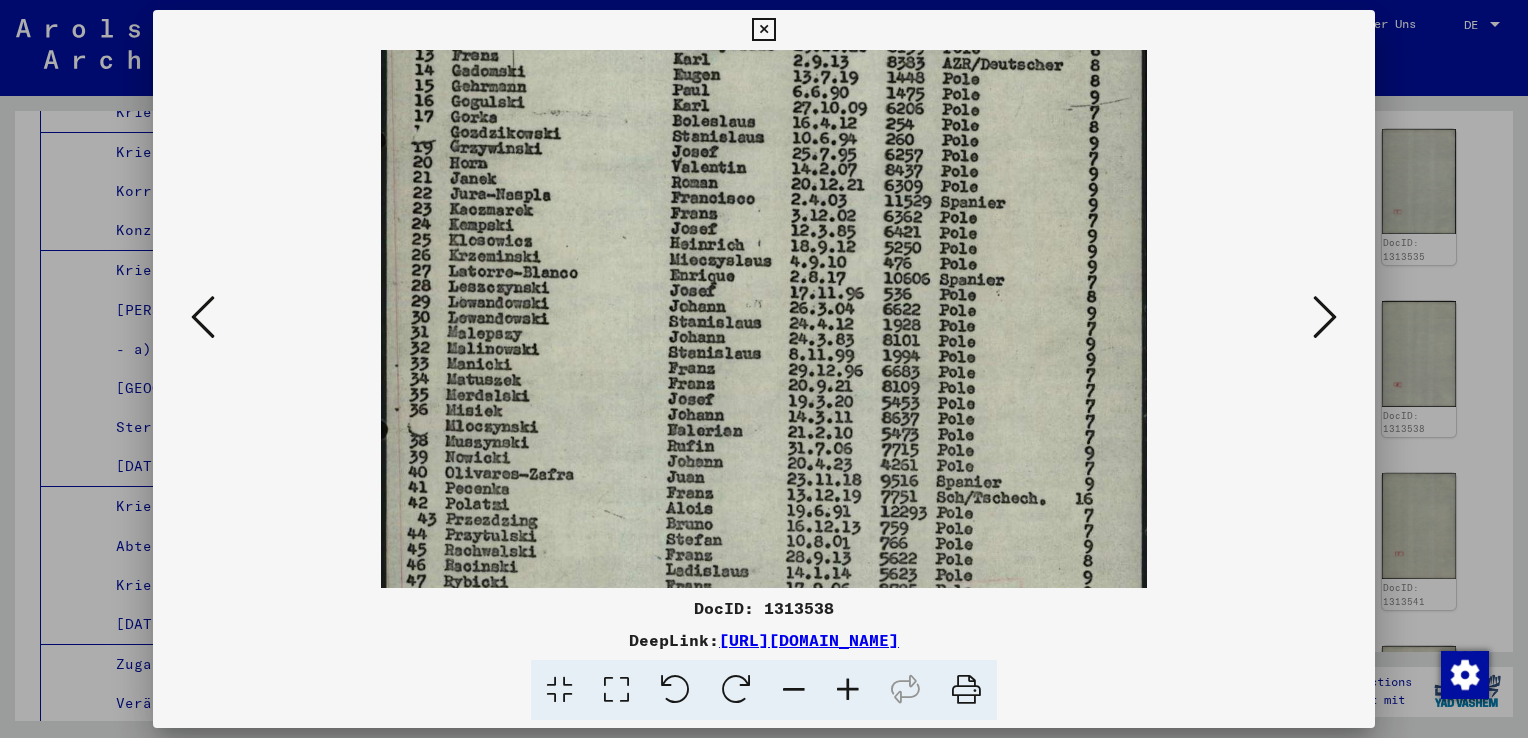 drag, startPoint x: 950, startPoint y: 337, endPoint x: 940, endPoint y: 511, distance: 174.28712 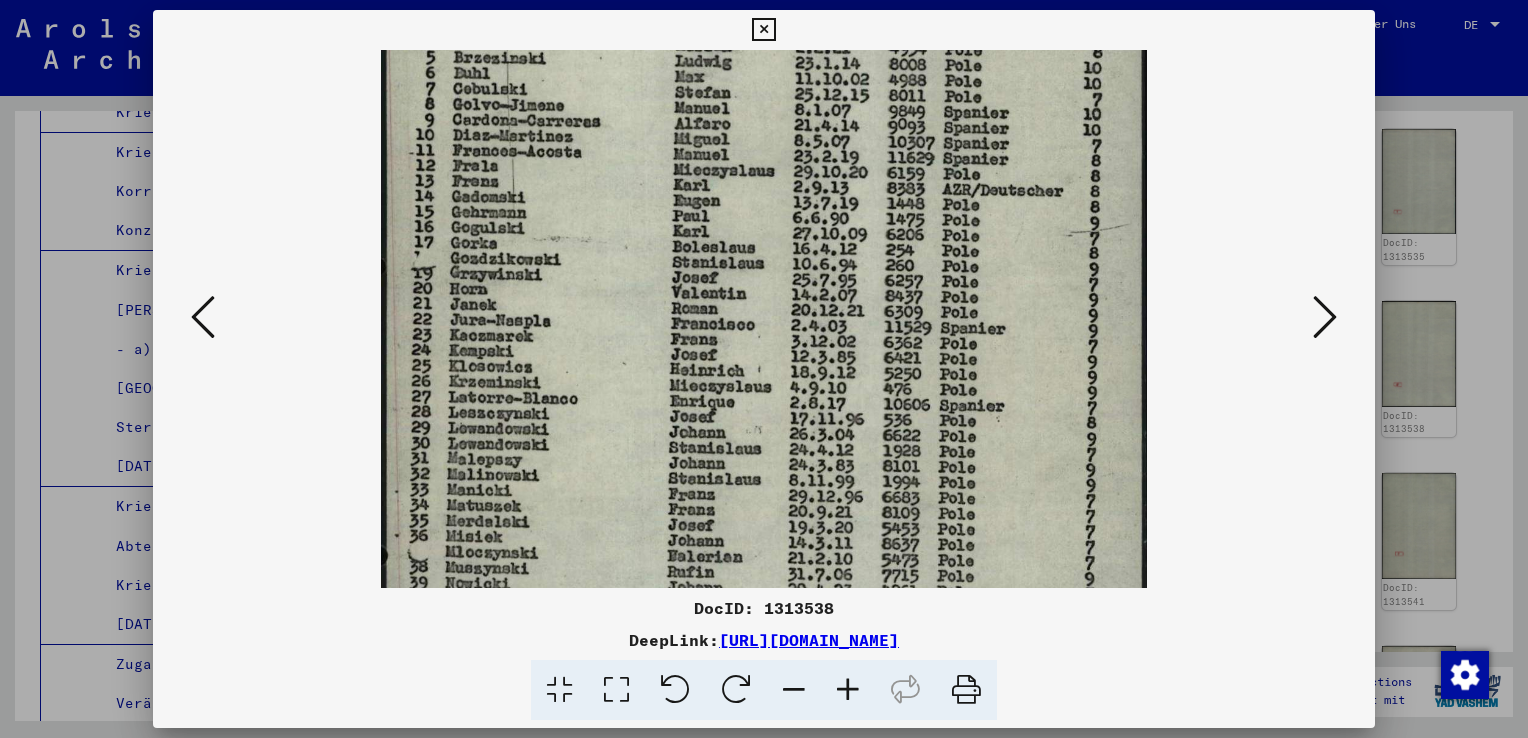 scroll, scrollTop: 158, scrollLeft: 0, axis: vertical 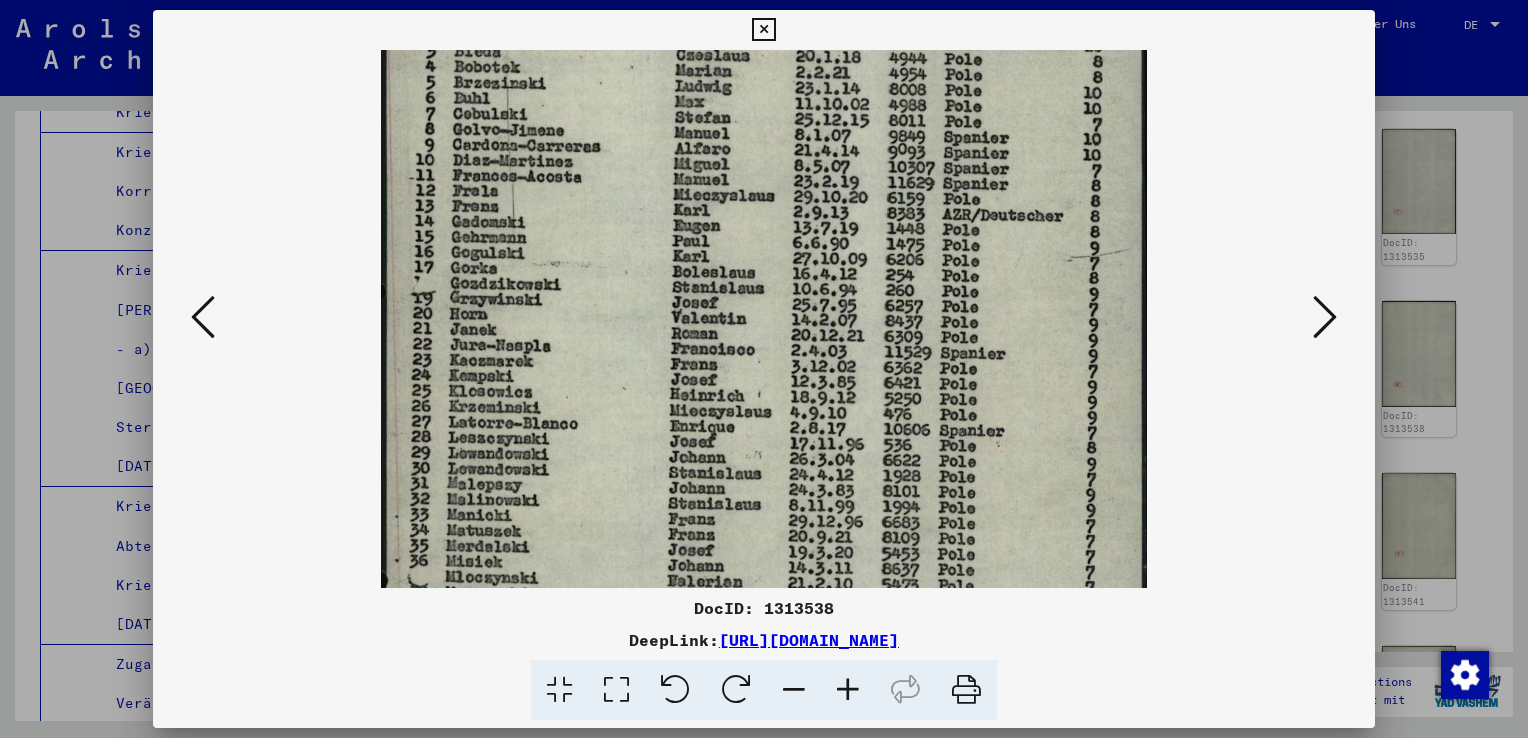 drag, startPoint x: 905, startPoint y: 208, endPoint x: 895, endPoint y: 361, distance: 153.32645 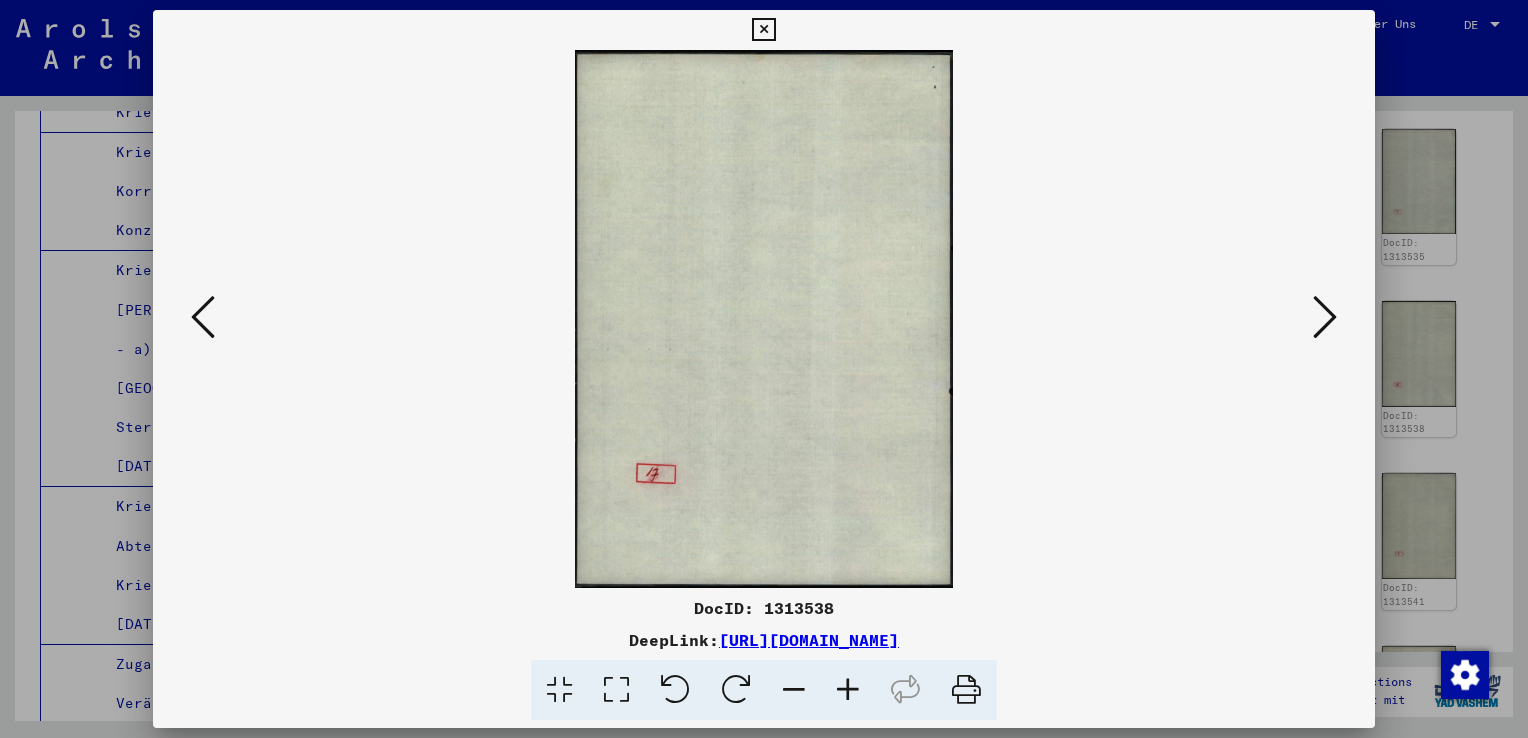 click at bounding box center [1325, 317] 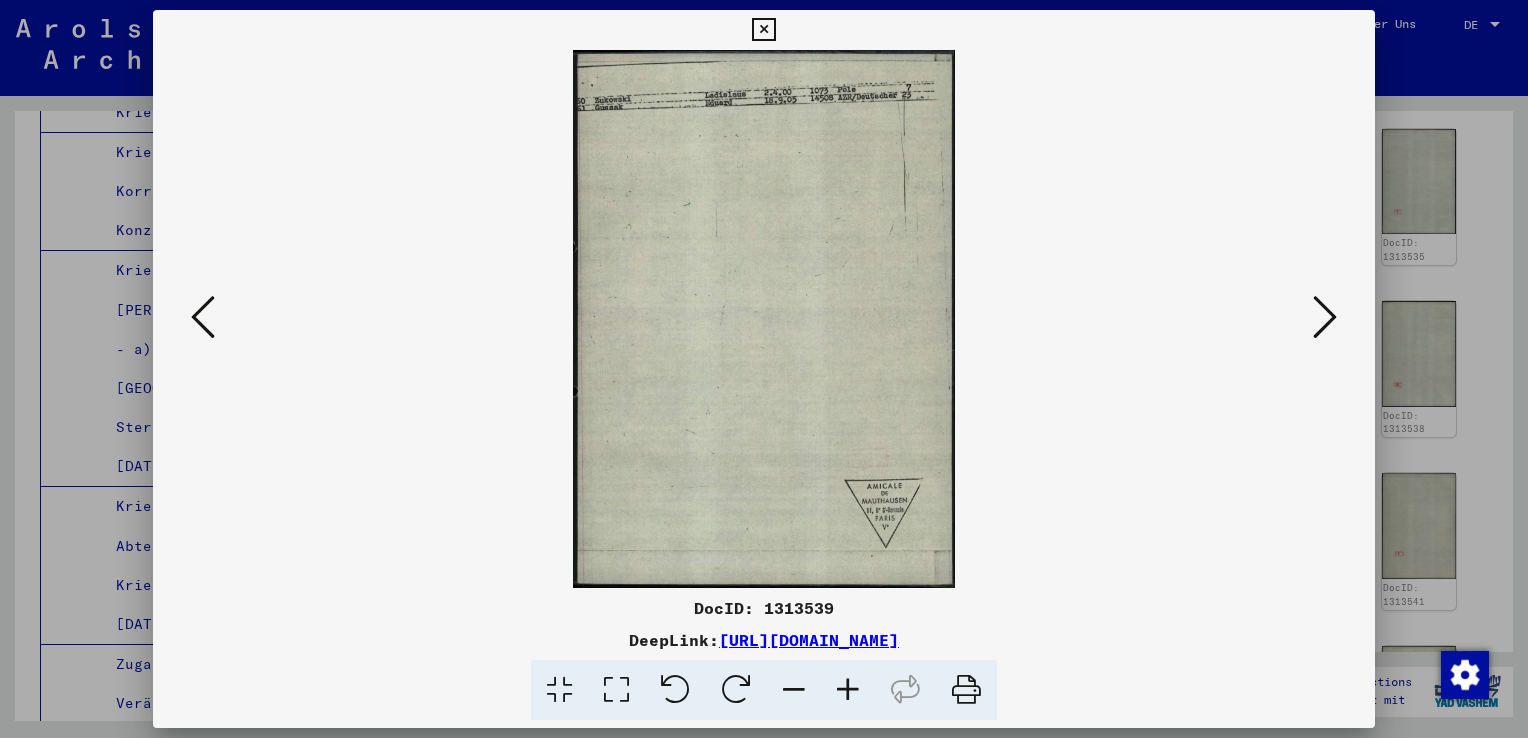click at bounding box center [203, 317] 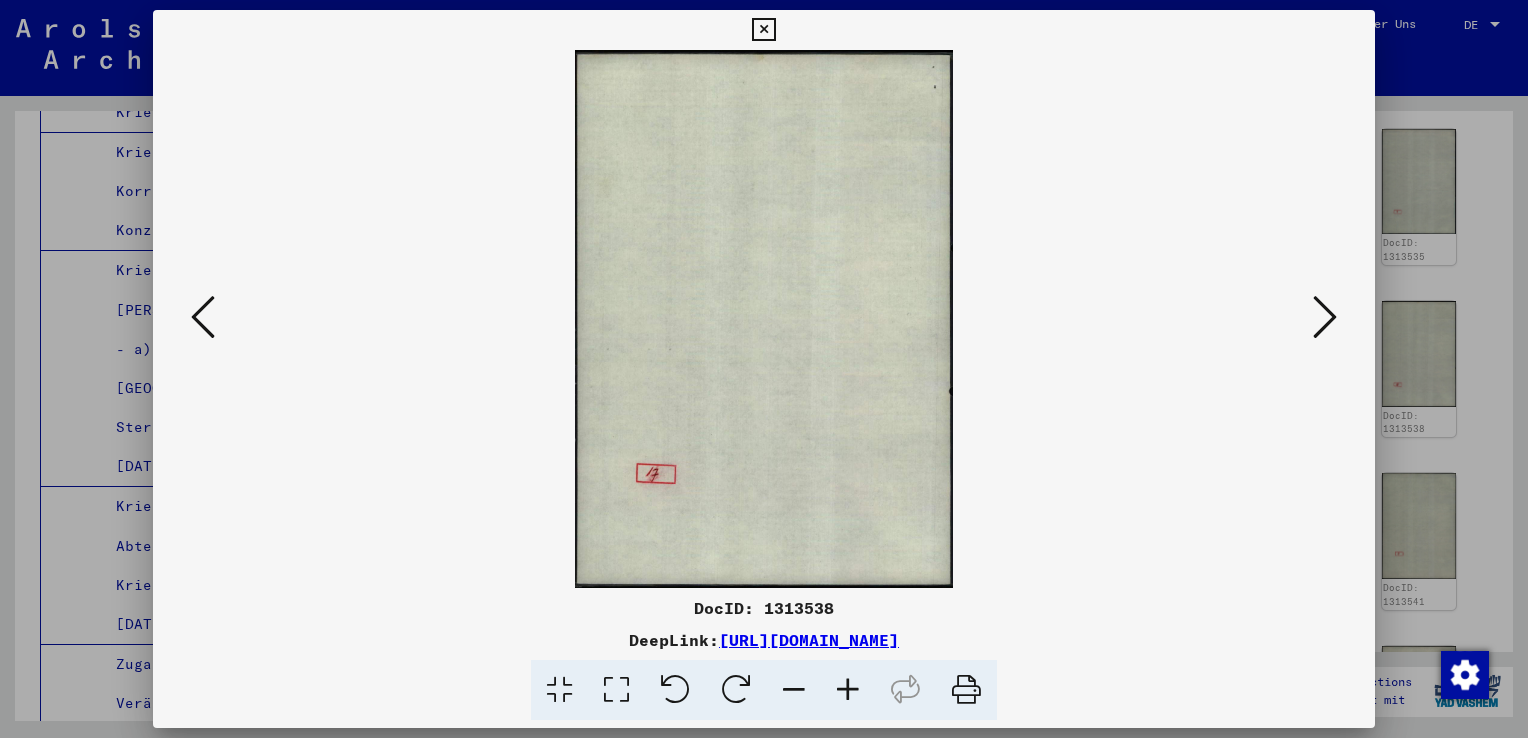click at bounding box center [203, 317] 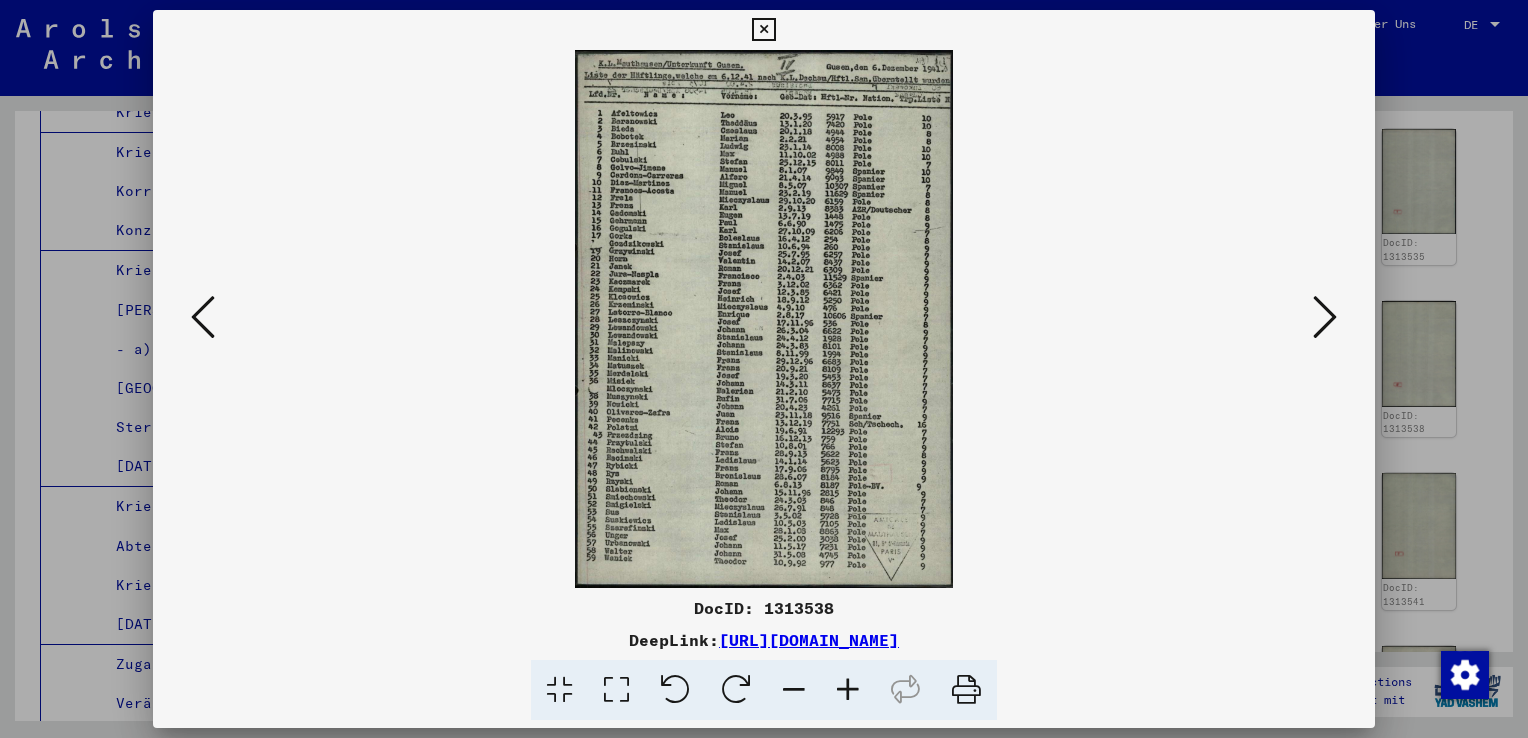 click at bounding box center [203, 317] 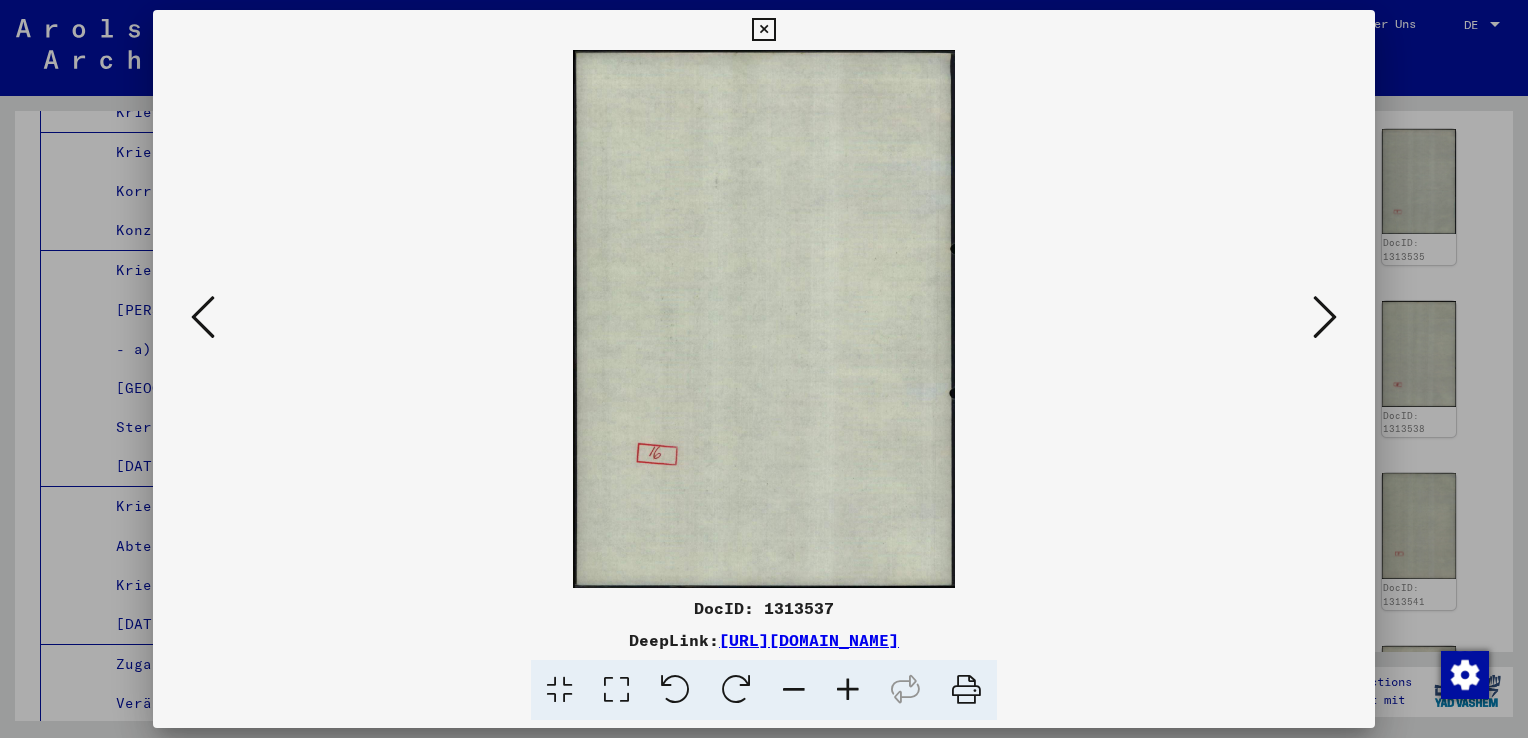 click at bounding box center (203, 317) 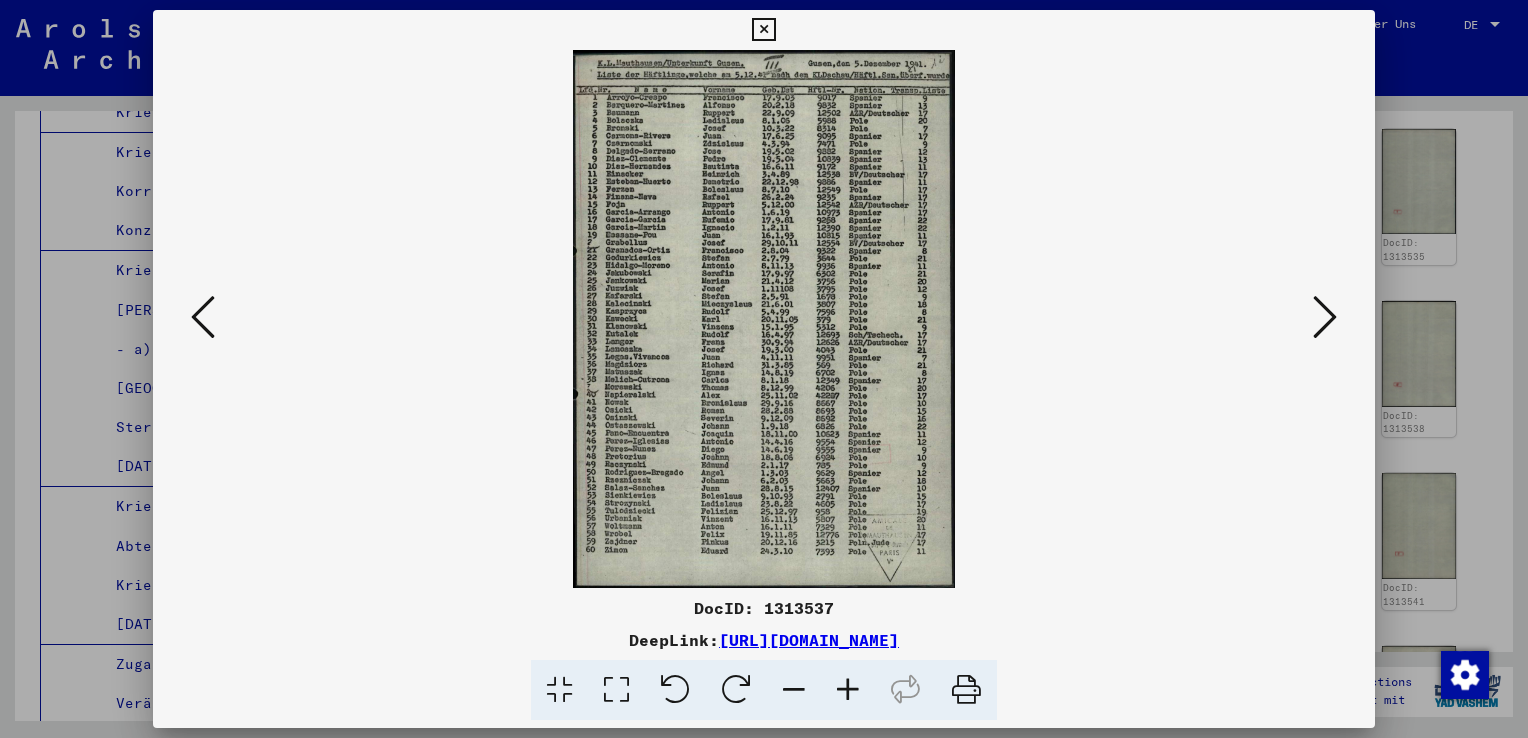 click at bounding box center [203, 317] 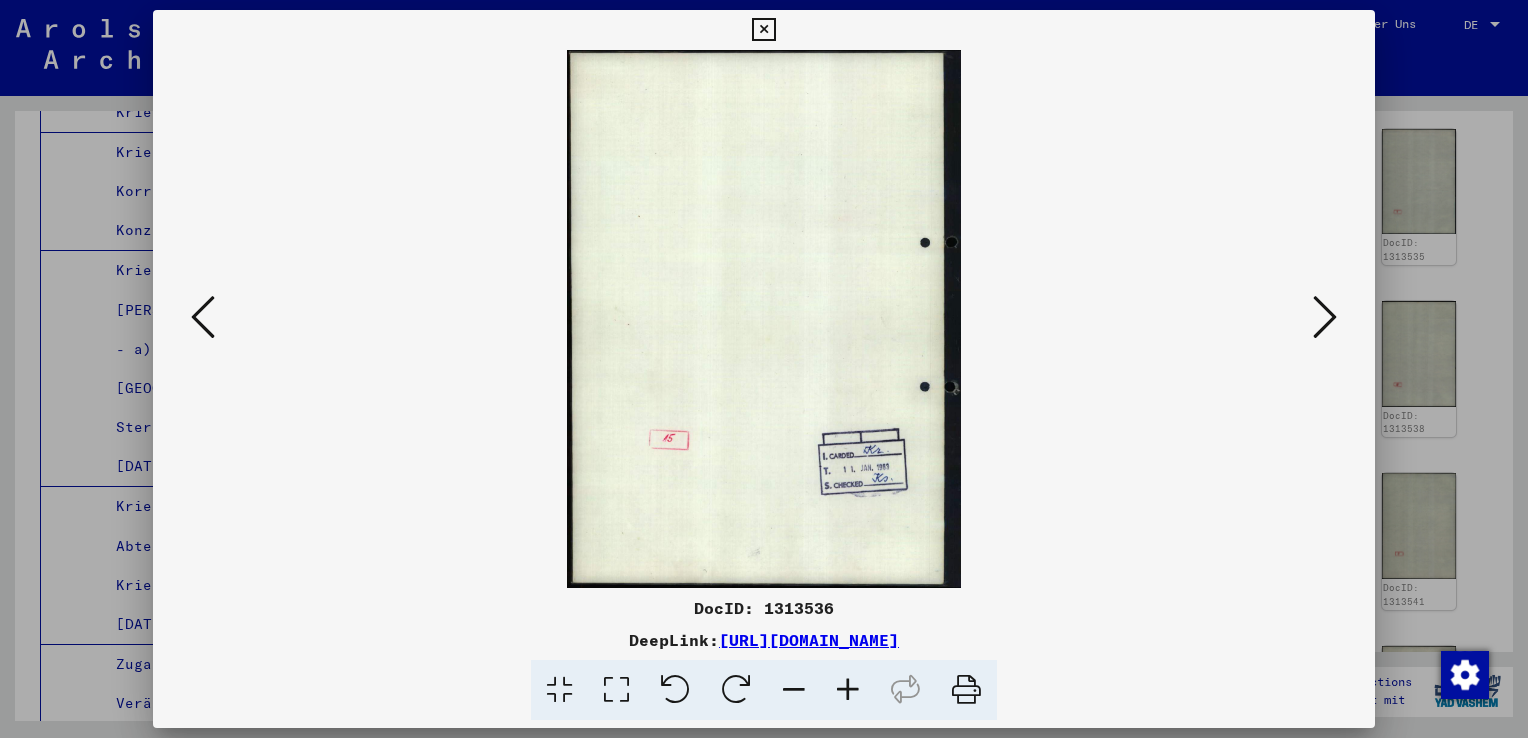 click at bounding box center [203, 317] 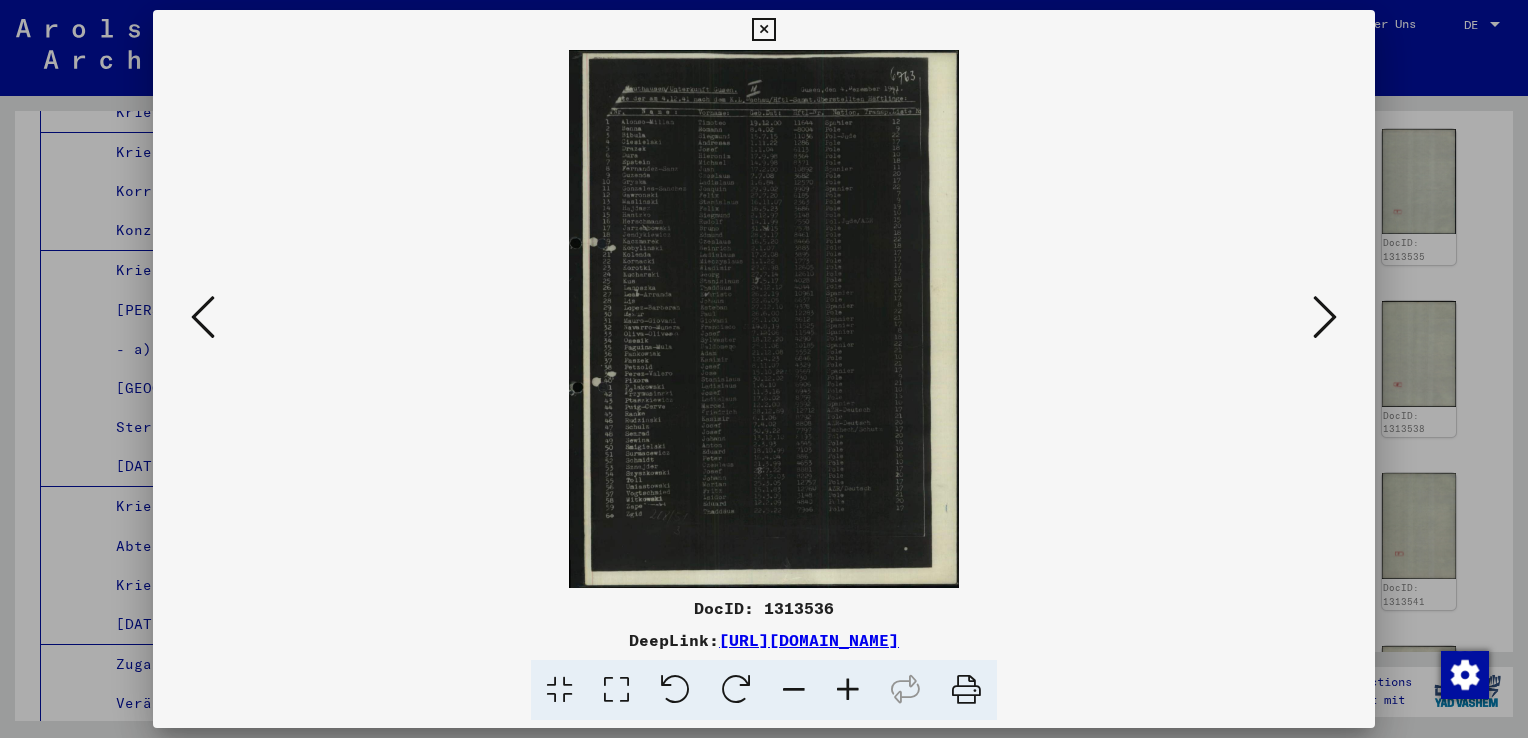 click at bounding box center (203, 317) 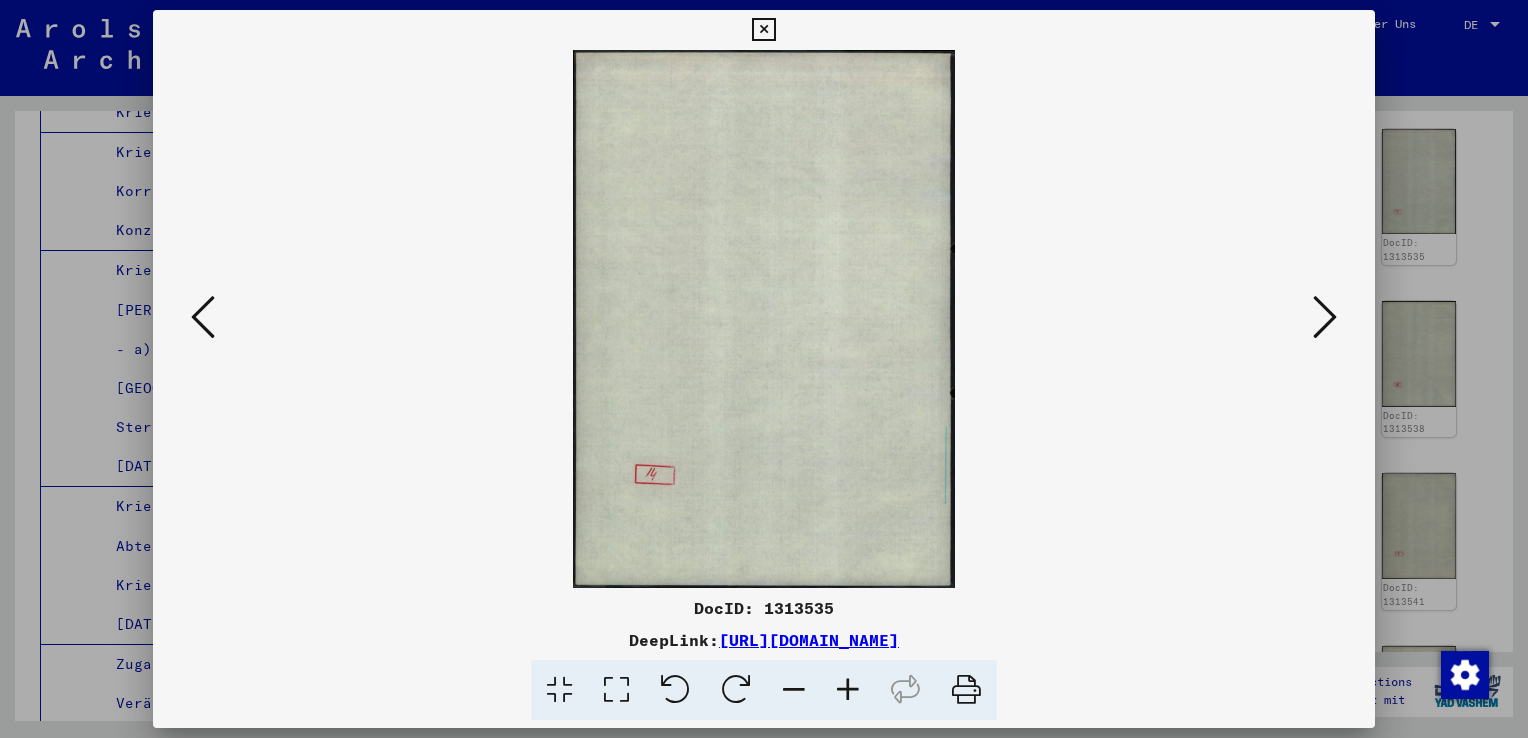 click at bounding box center [203, 317] 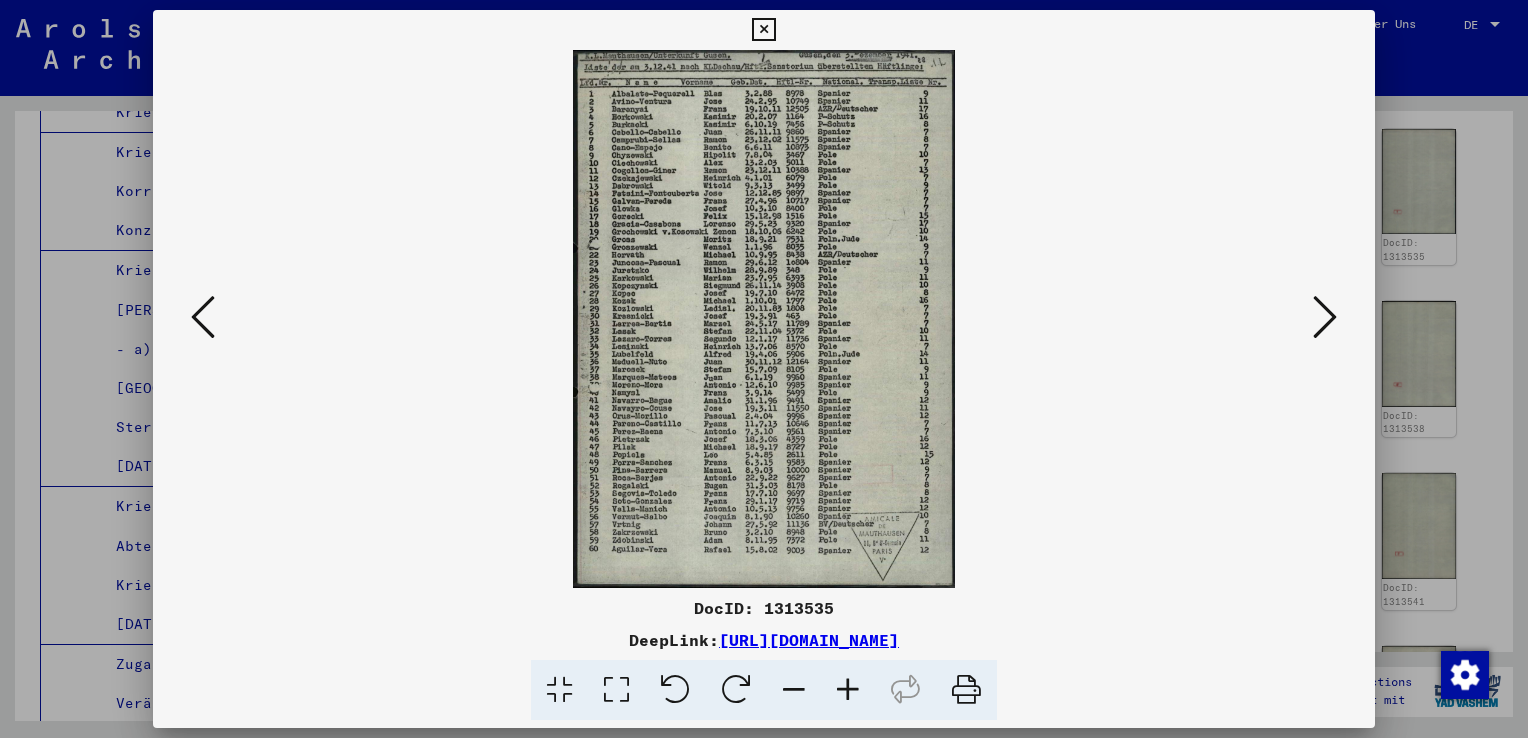 click at bounding box center [203, 317] 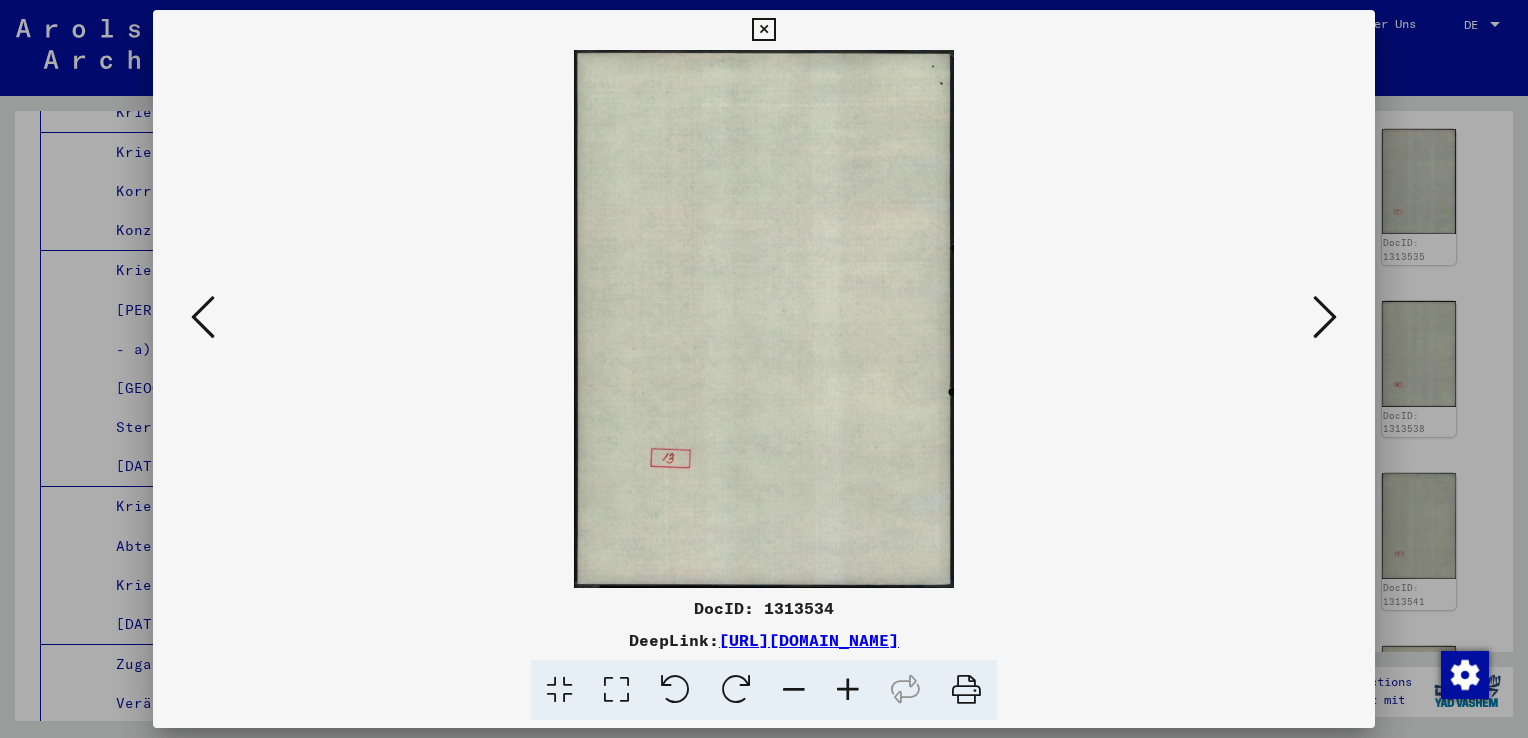 click at bounding box center (203, 317) 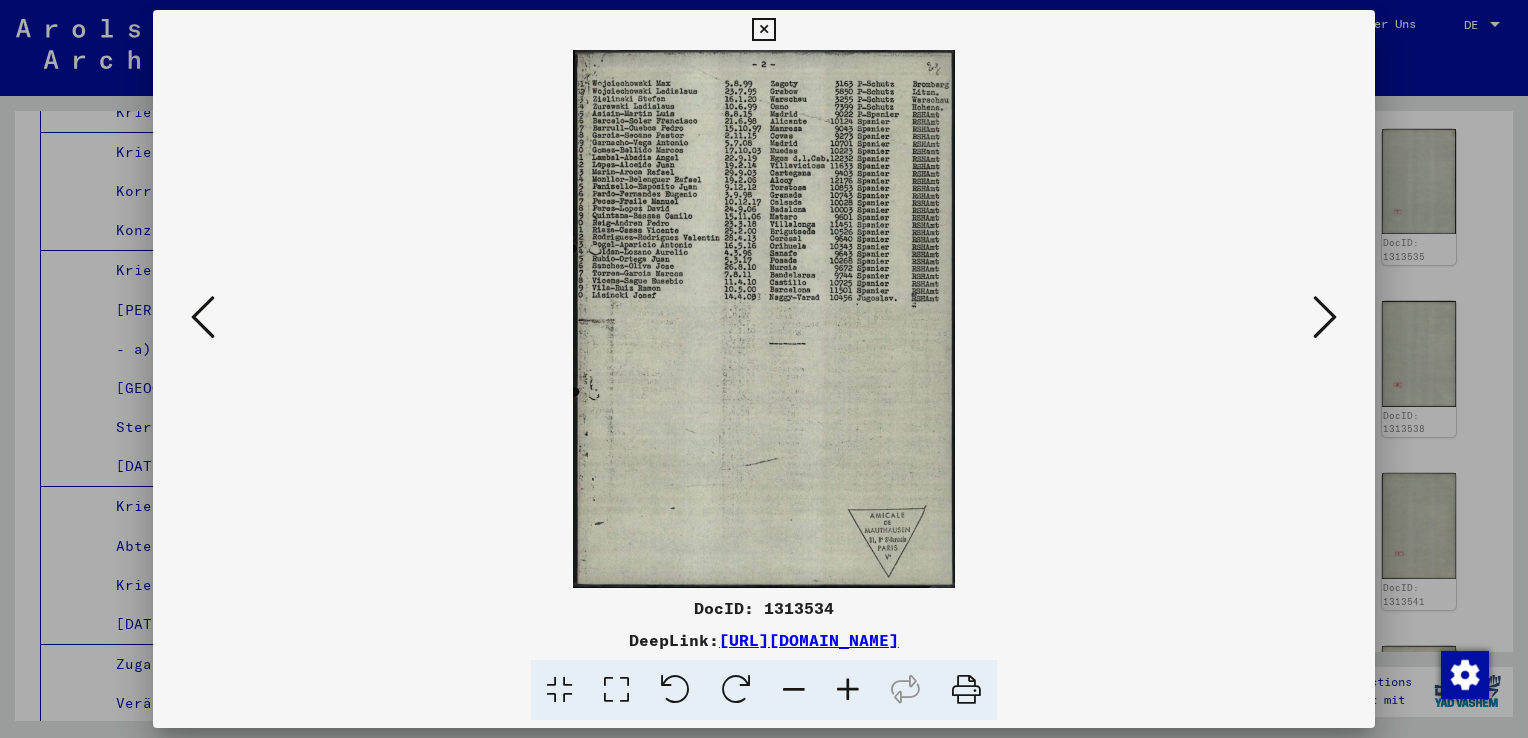 click at bounding box center (203, 317) 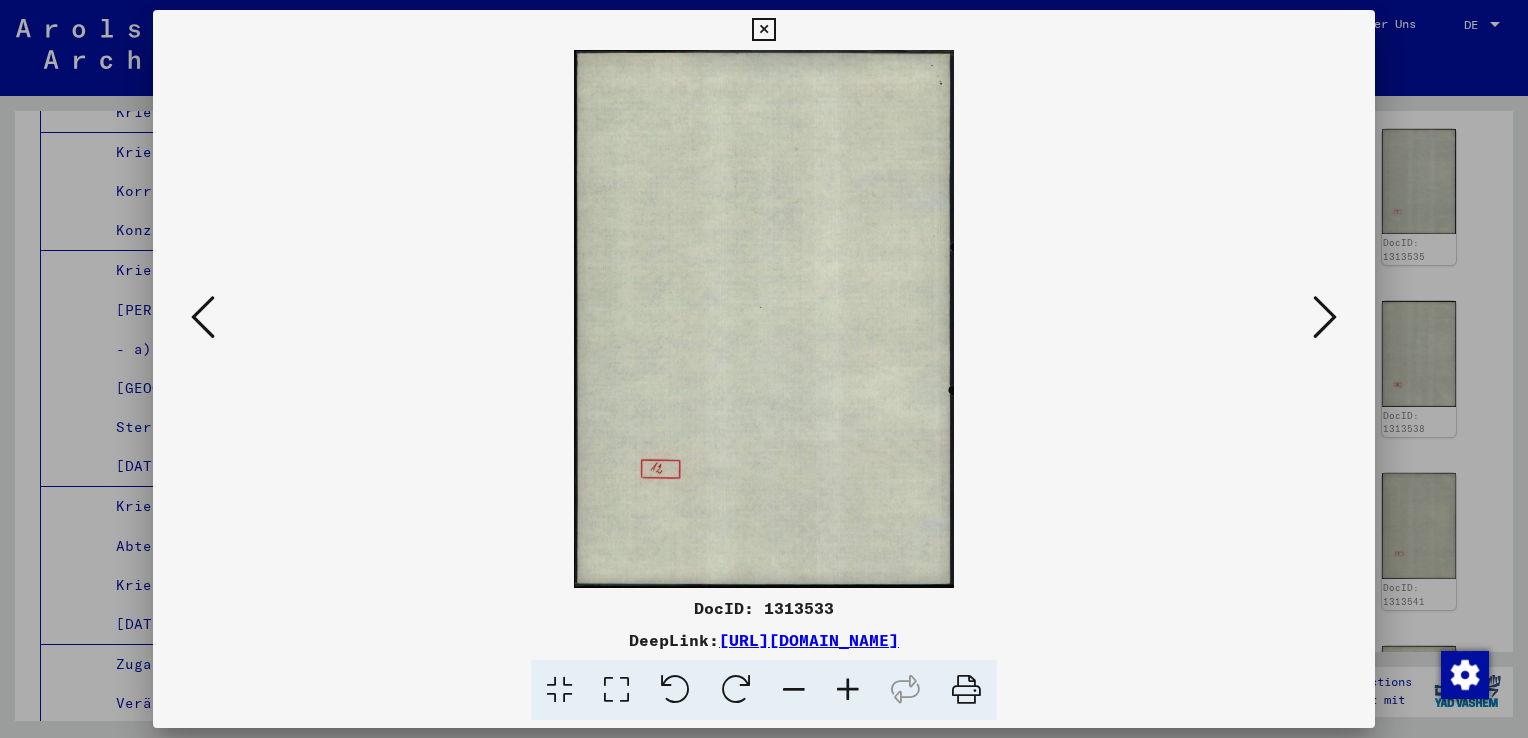 click at bounding box center (203, 317) 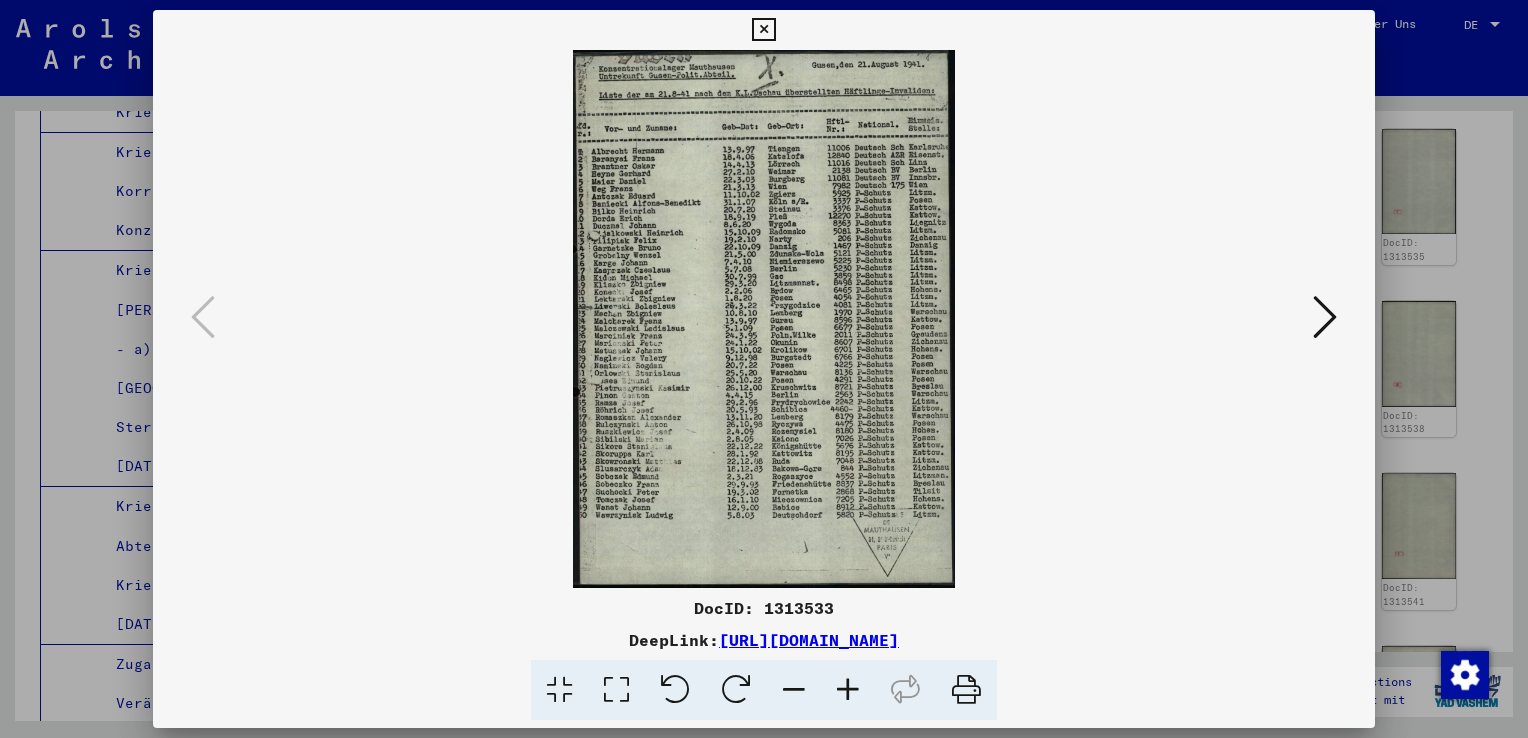 click at bounding box center [1325, 317] 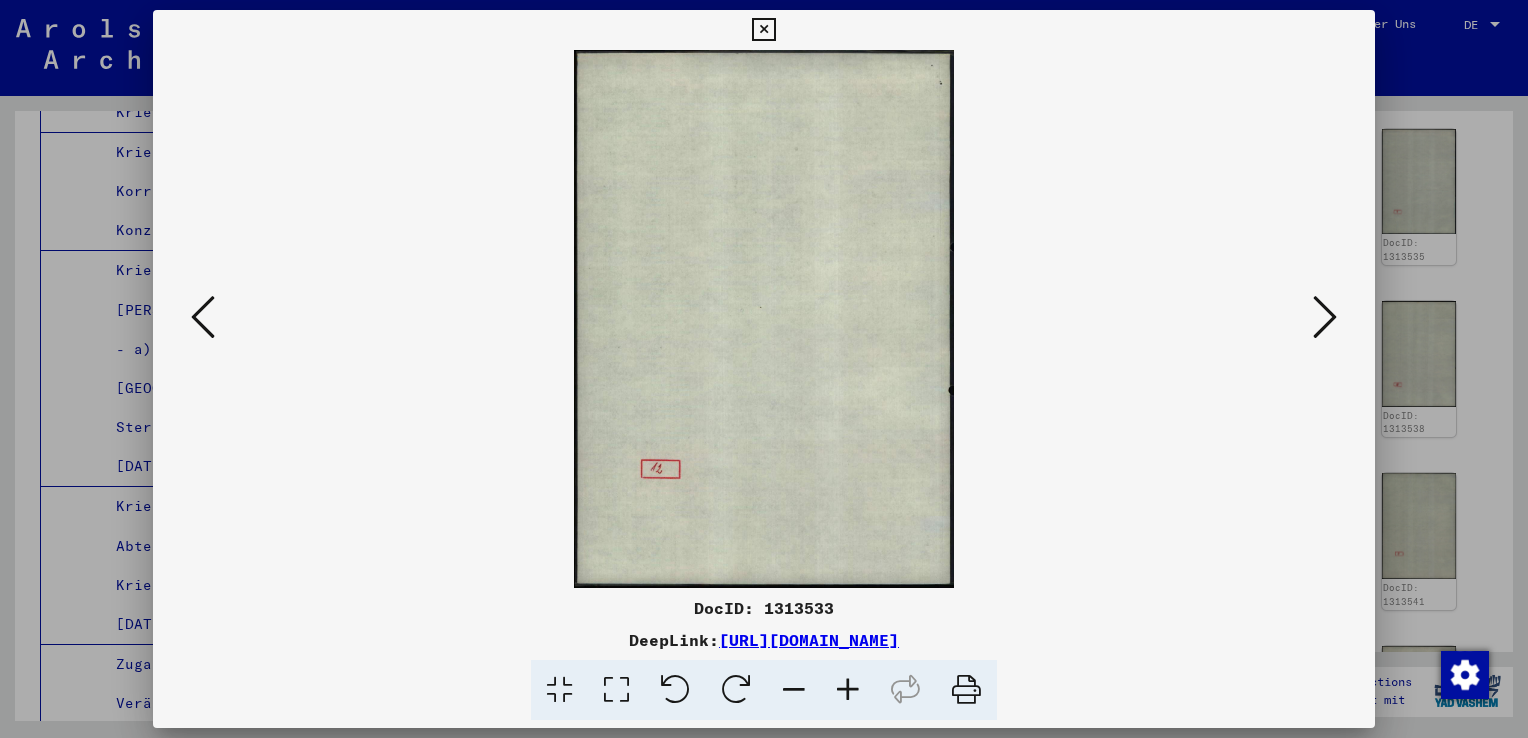 click at bounding box center (1325, 317) 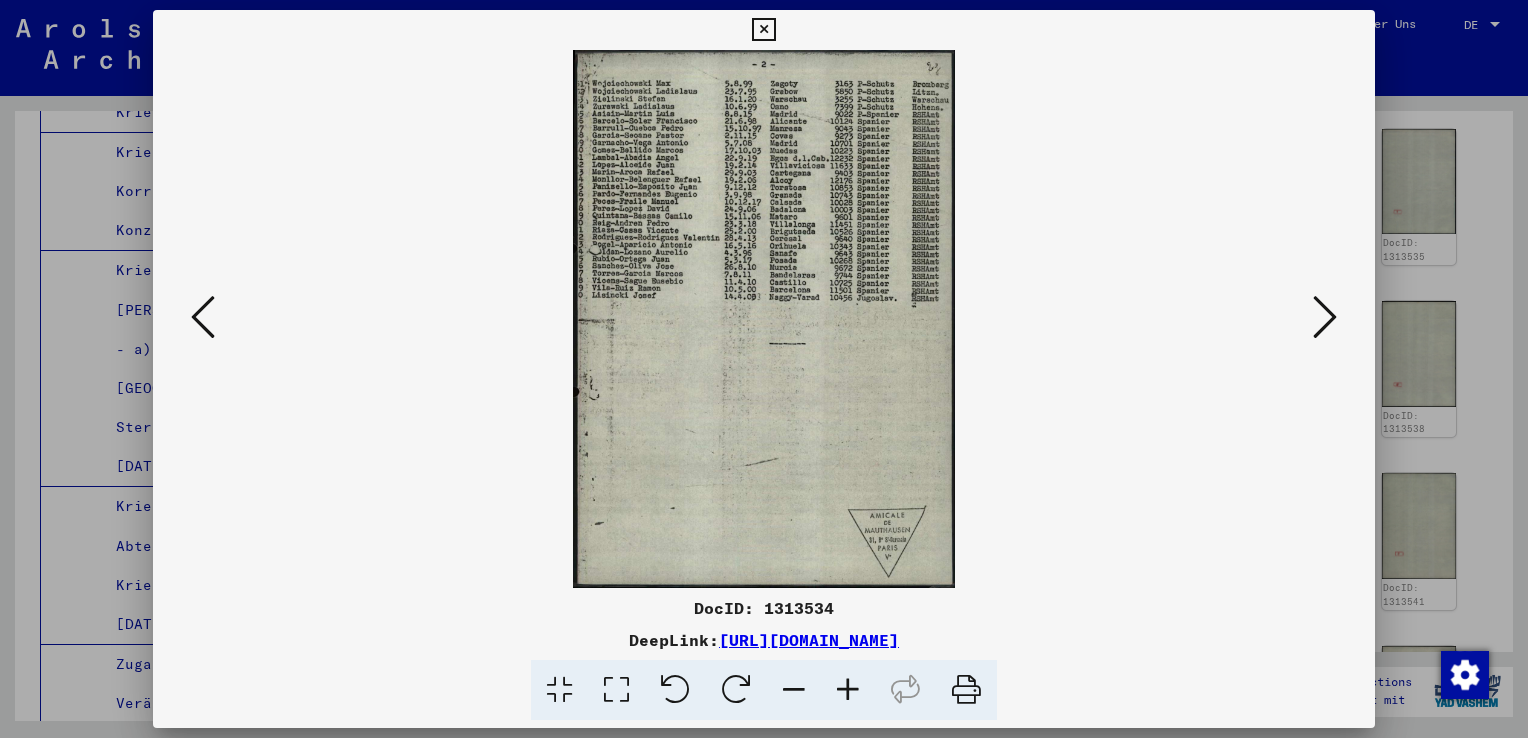 click at bounding box center [1325, 317] 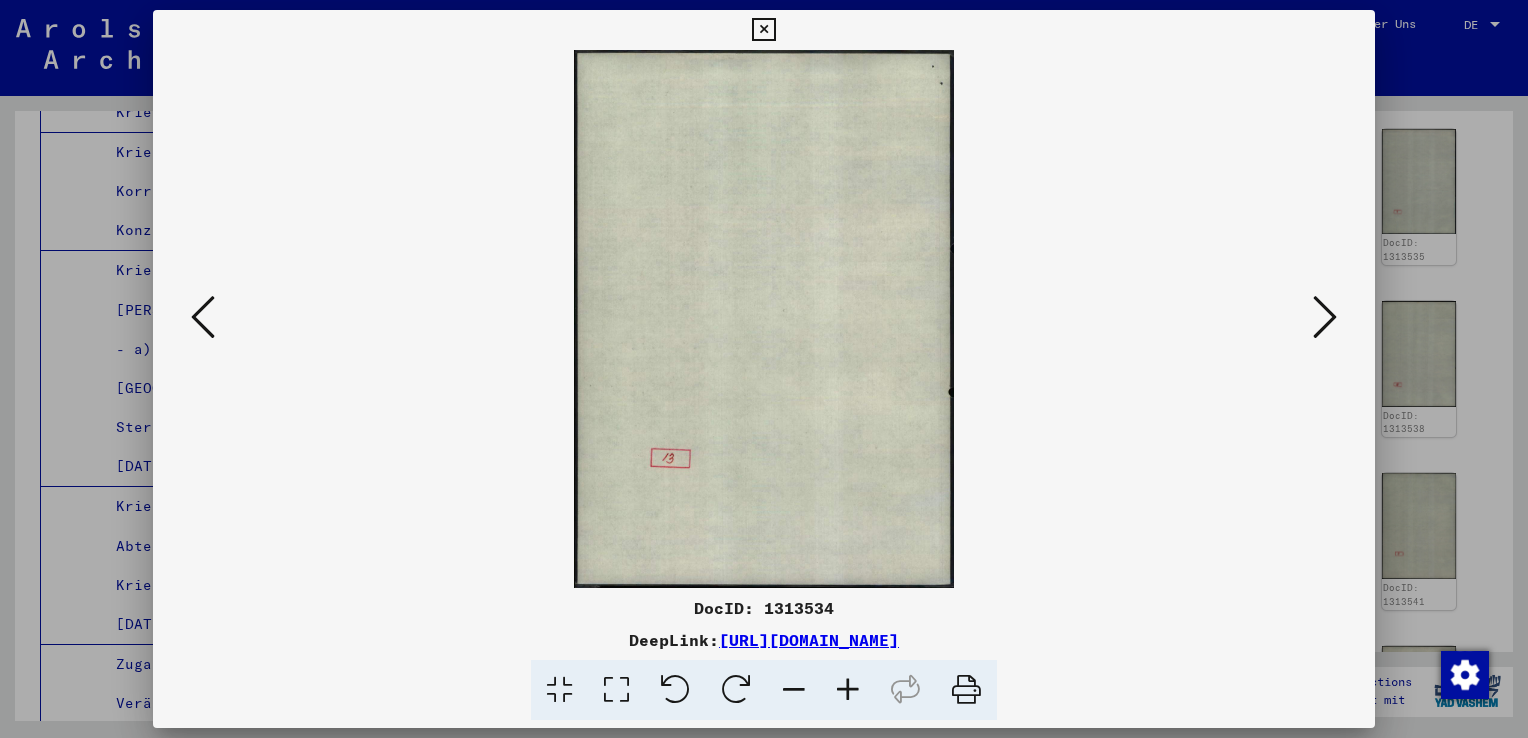 click at bounding box center (1325, 317) 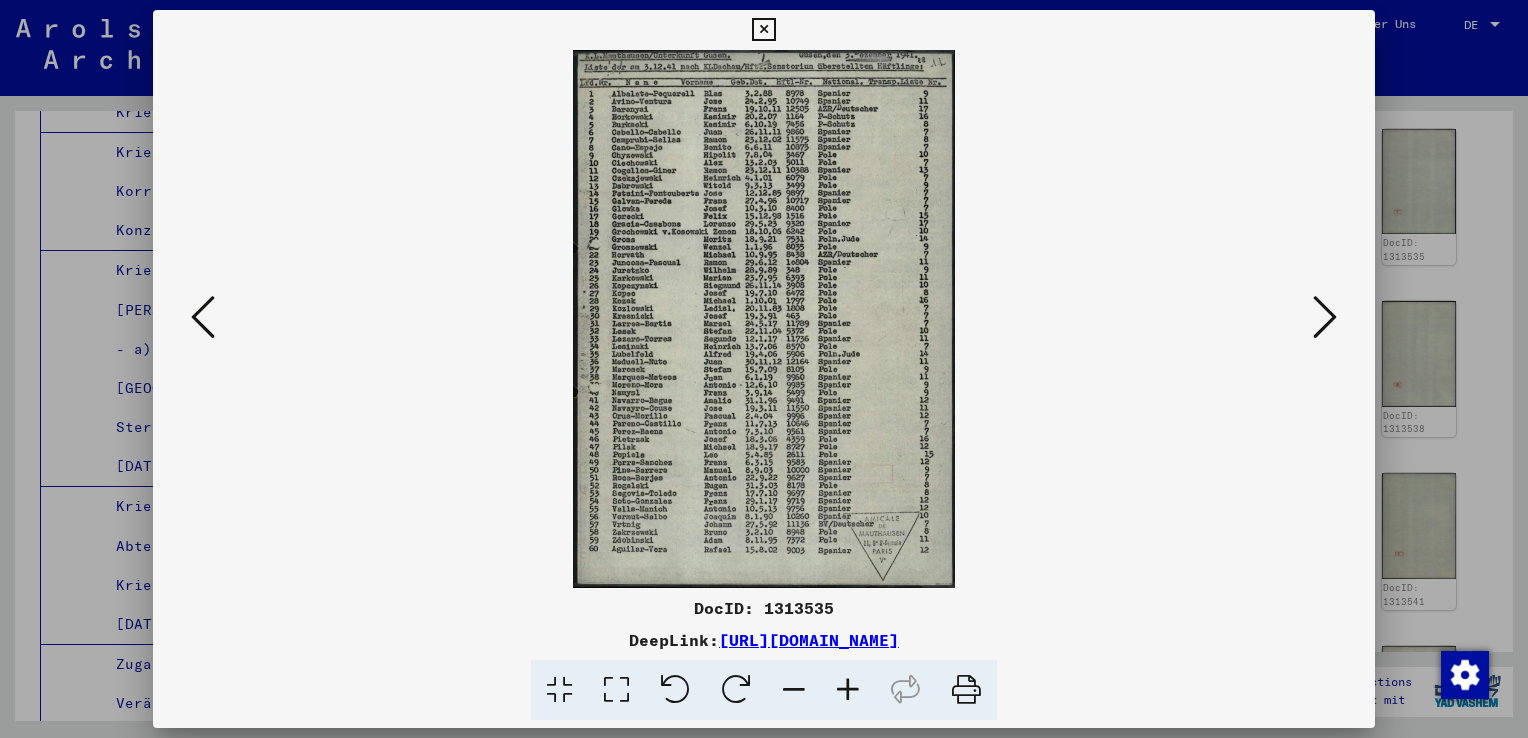 click at bounding box center [848, 690] 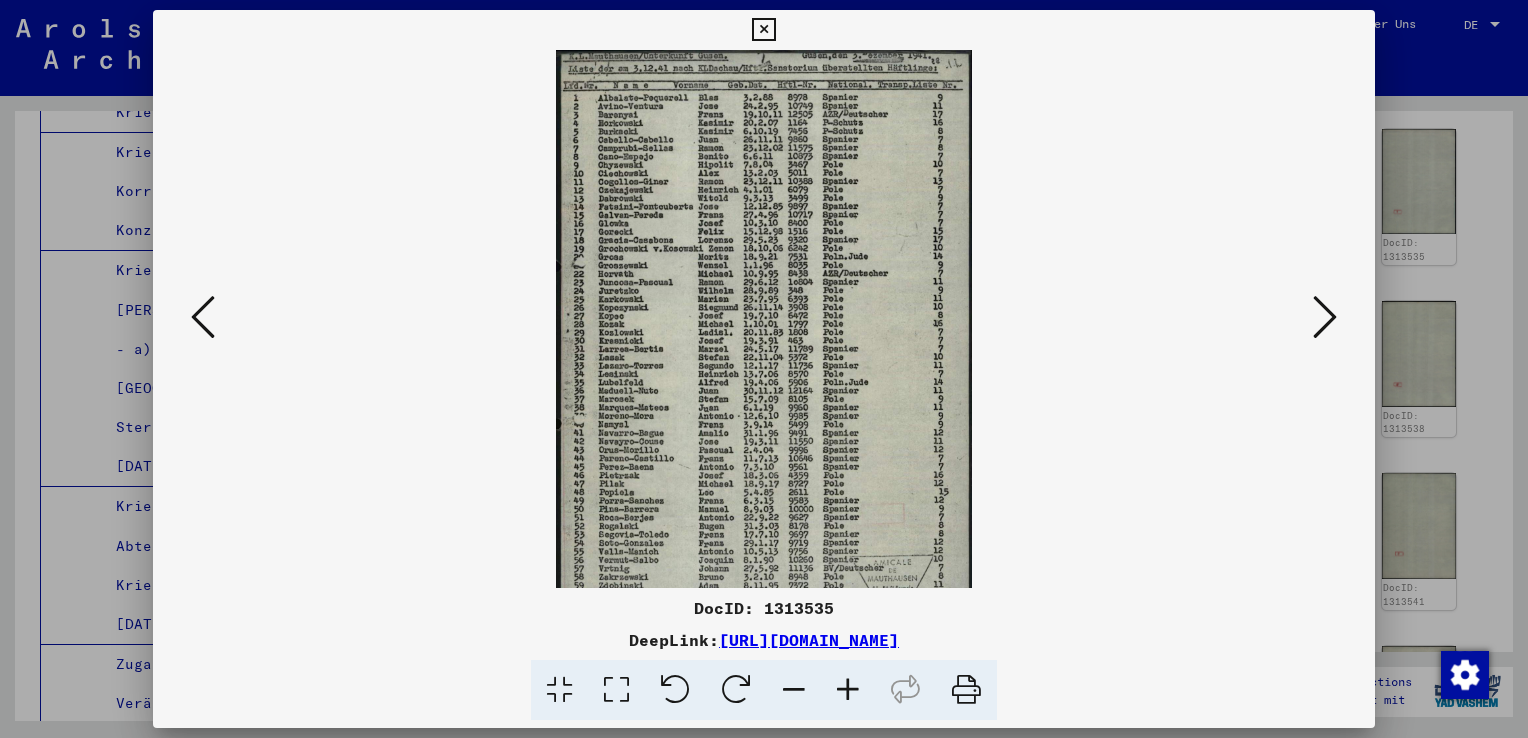 click at bounding box center (848, 690) 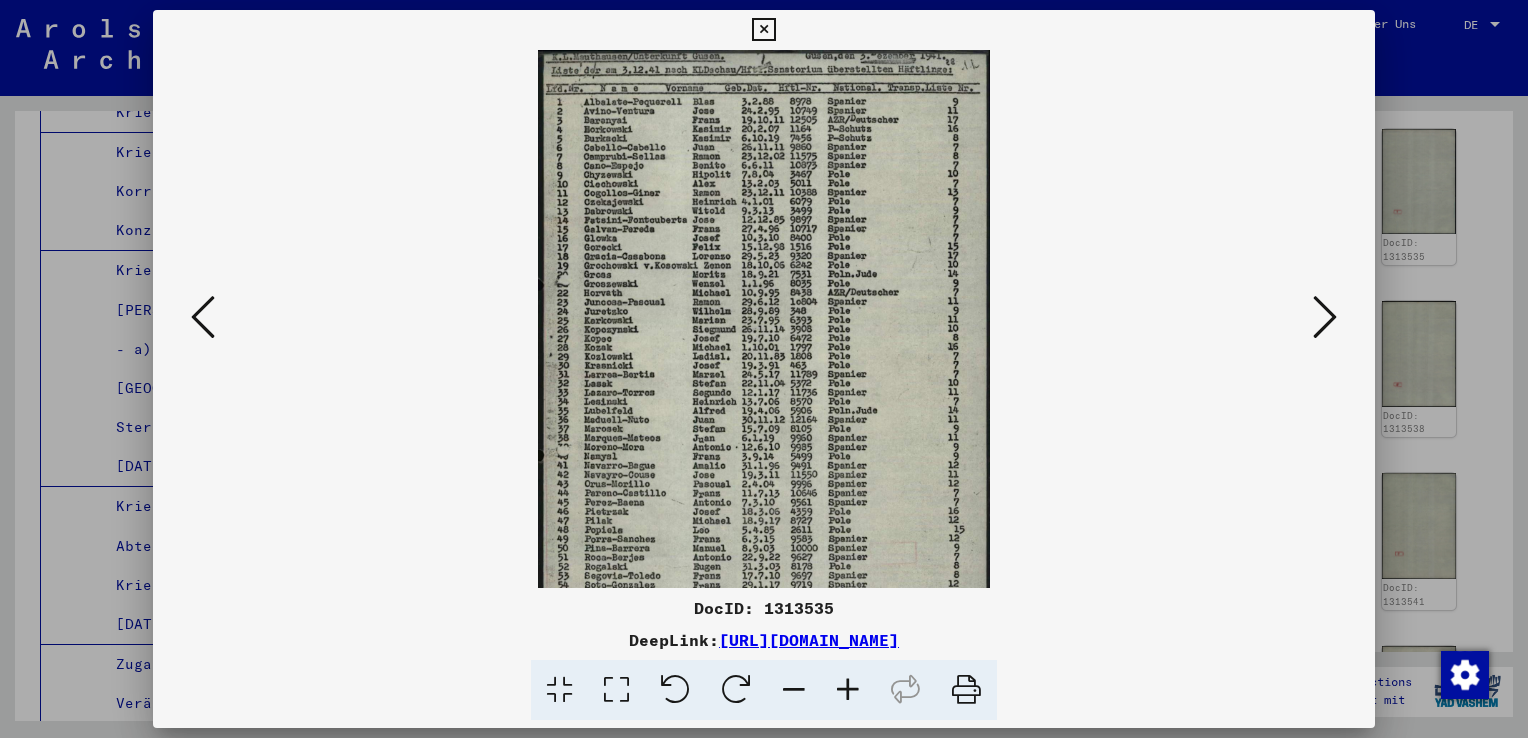 click at bounding box center (848, 690) 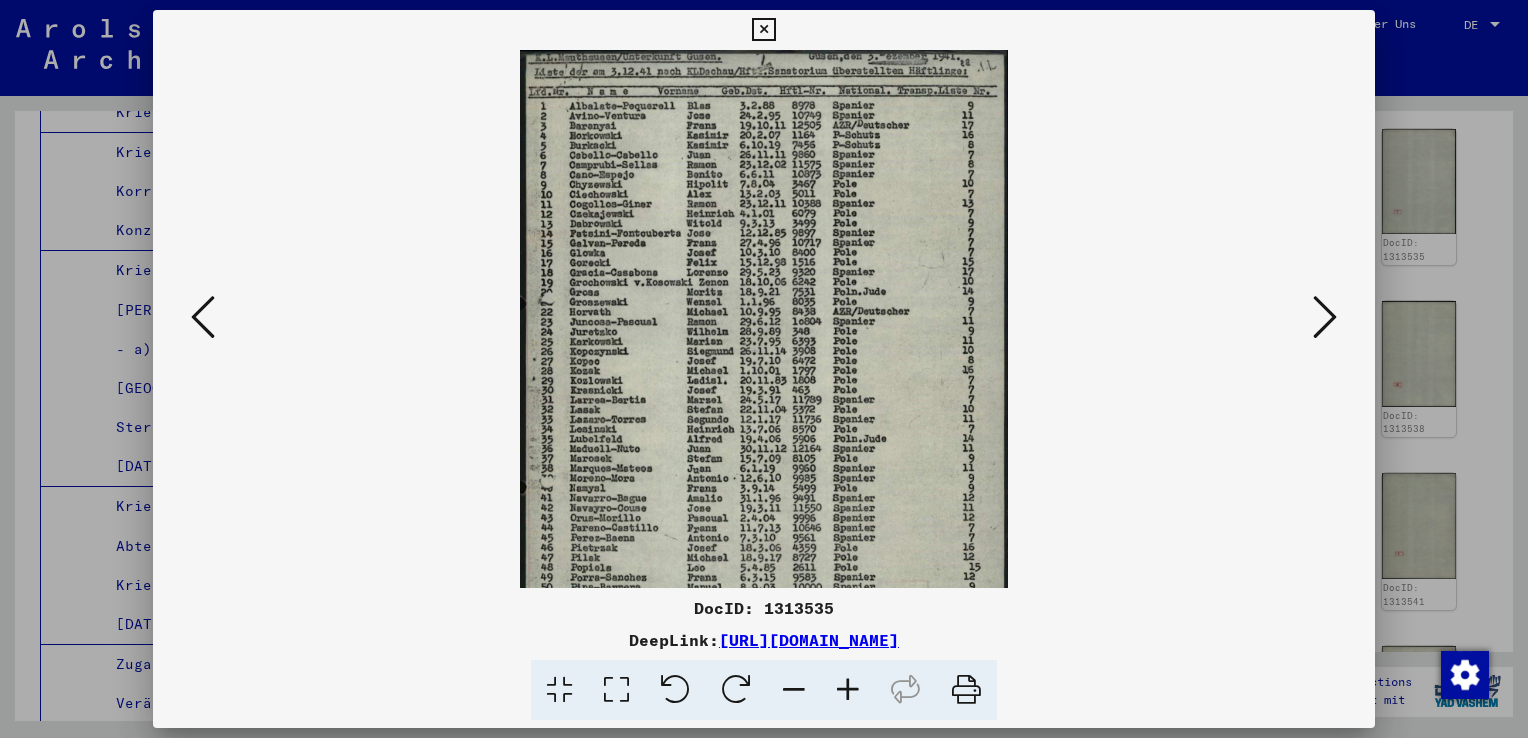 click at bounding box center (848, 690) 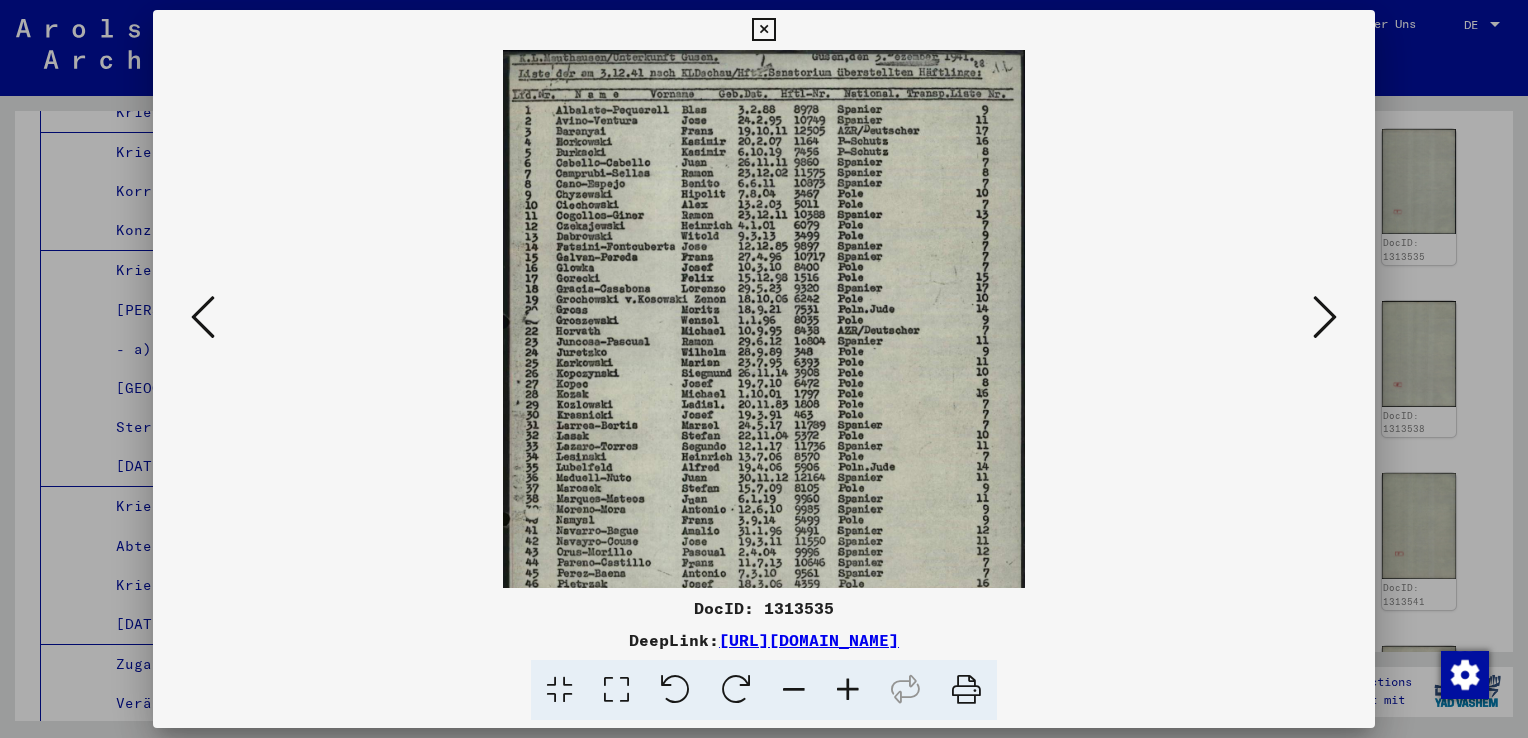 click at bounding box center (848, 690) 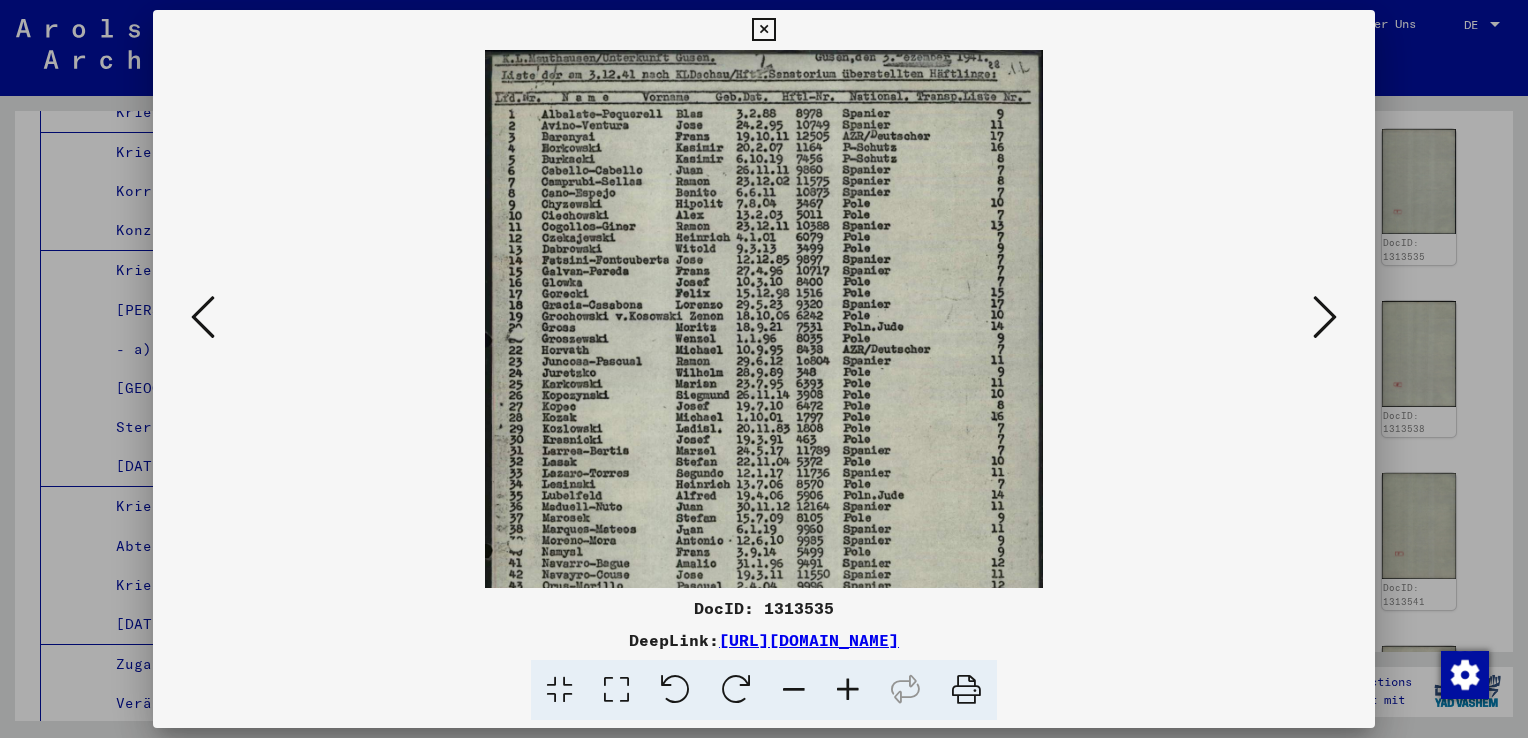 click at bounding box center (848, 690) 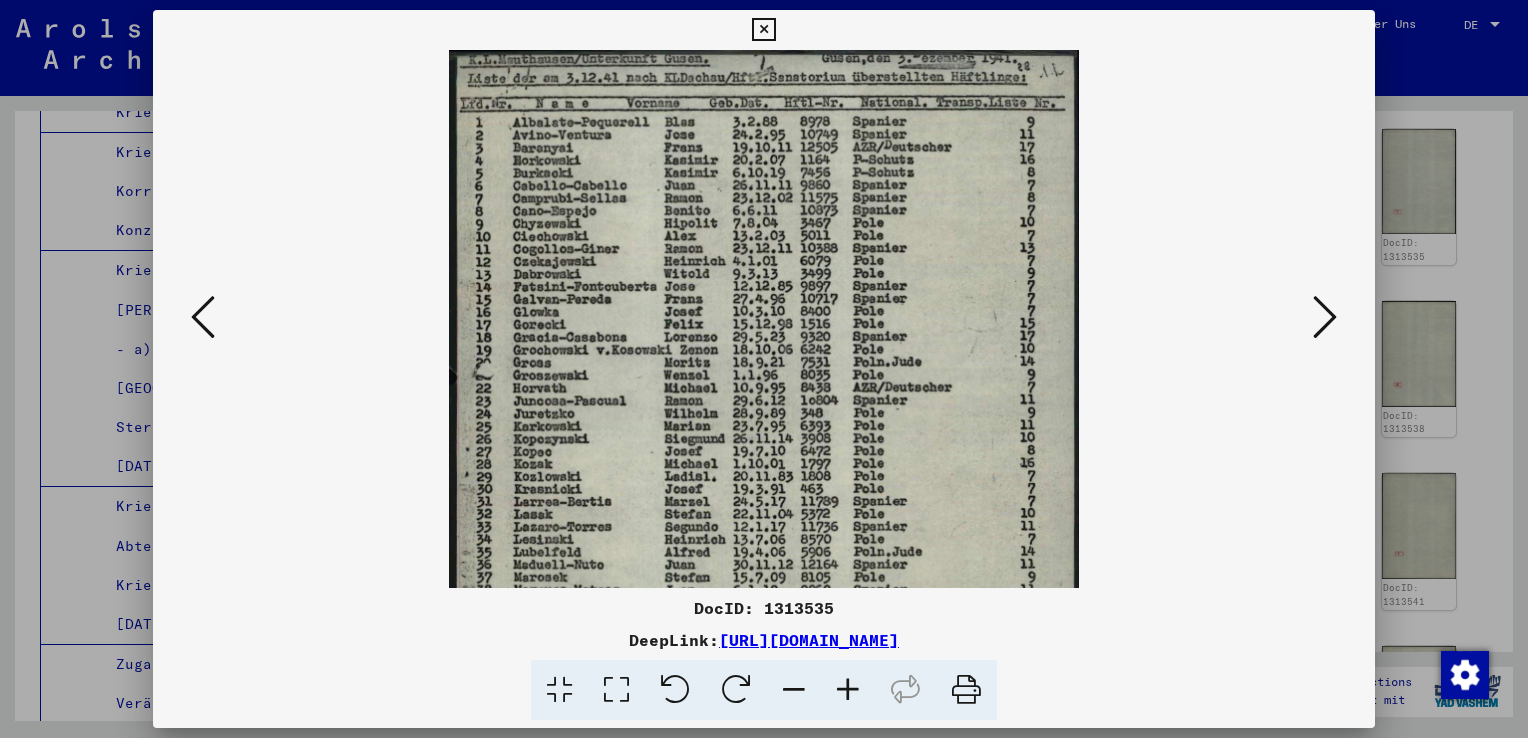 click at bounding box center [848, 690] 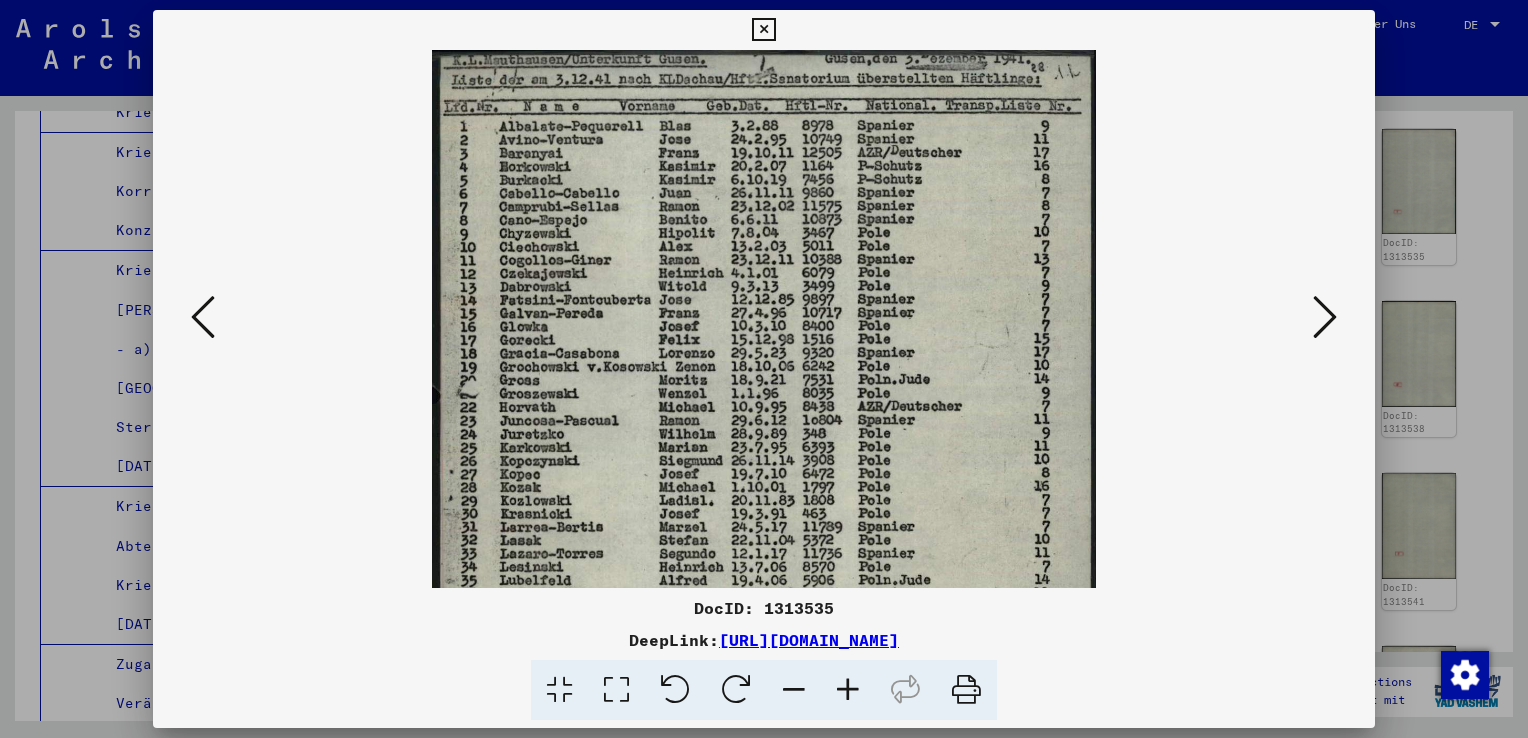 click at bounding box center [848, 690] 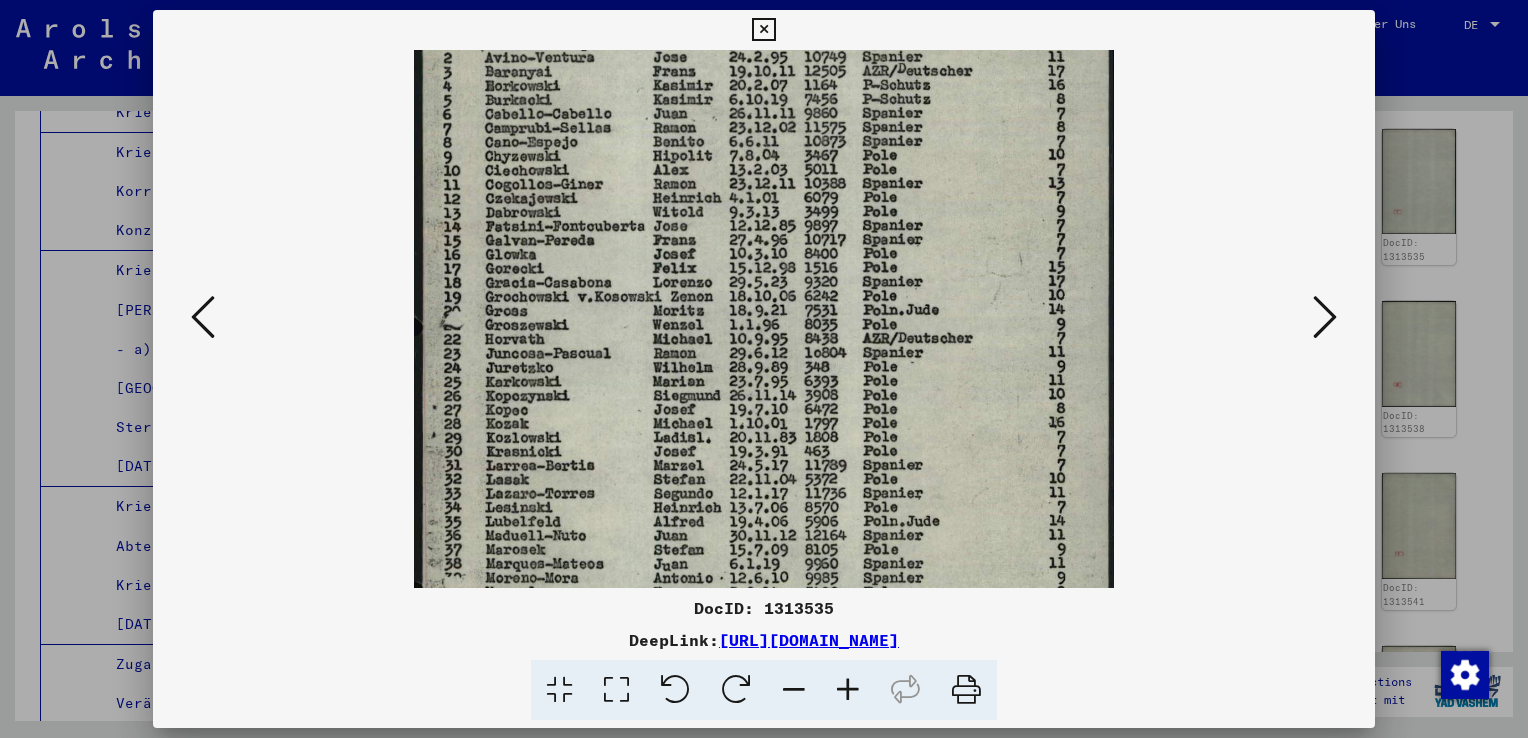 drag, startPoint x: 684, startPoint y: 288, endPoint x: 700, endPoint y: 198, distance: 91.411156 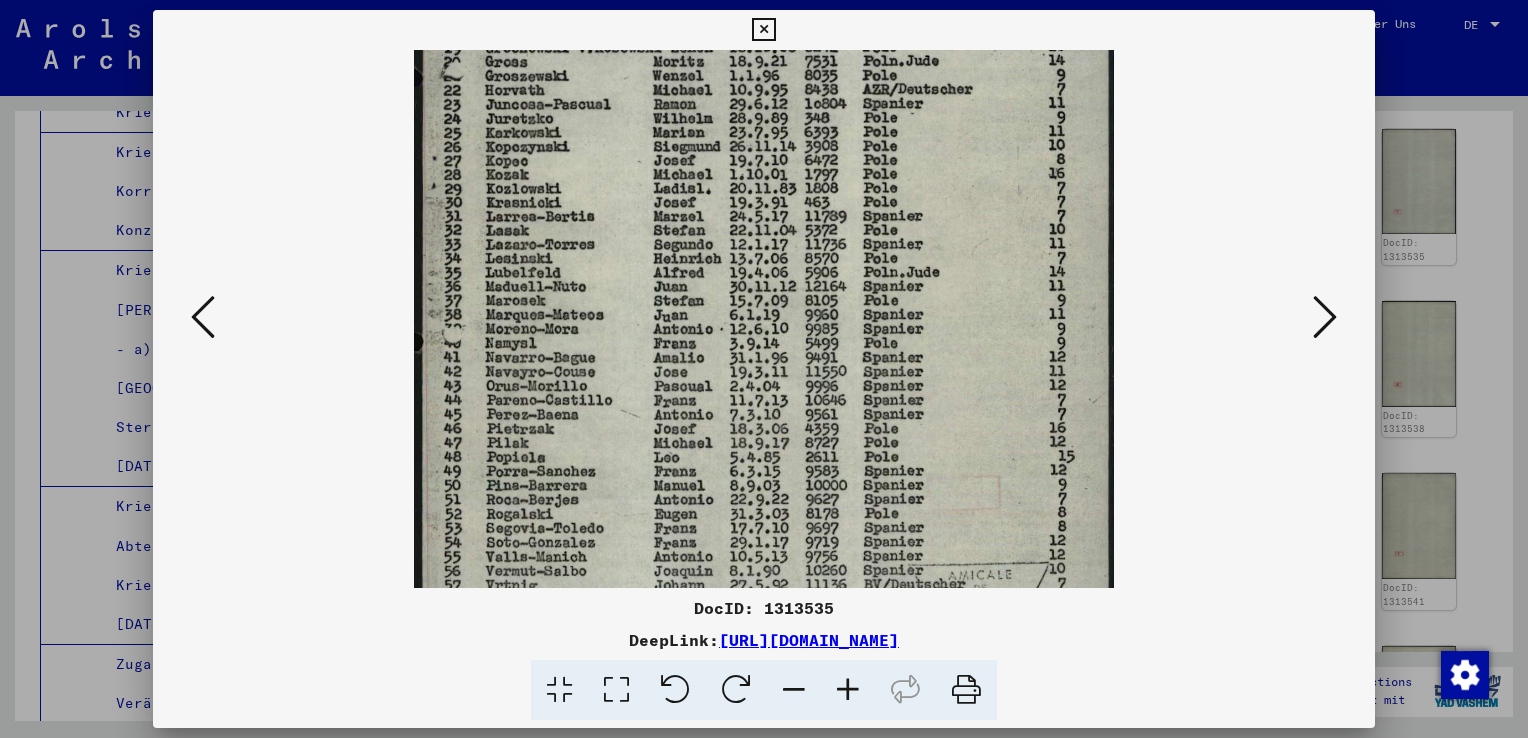 scroll, scrollTop: 339, scrollLeft: 0, axis: vertical 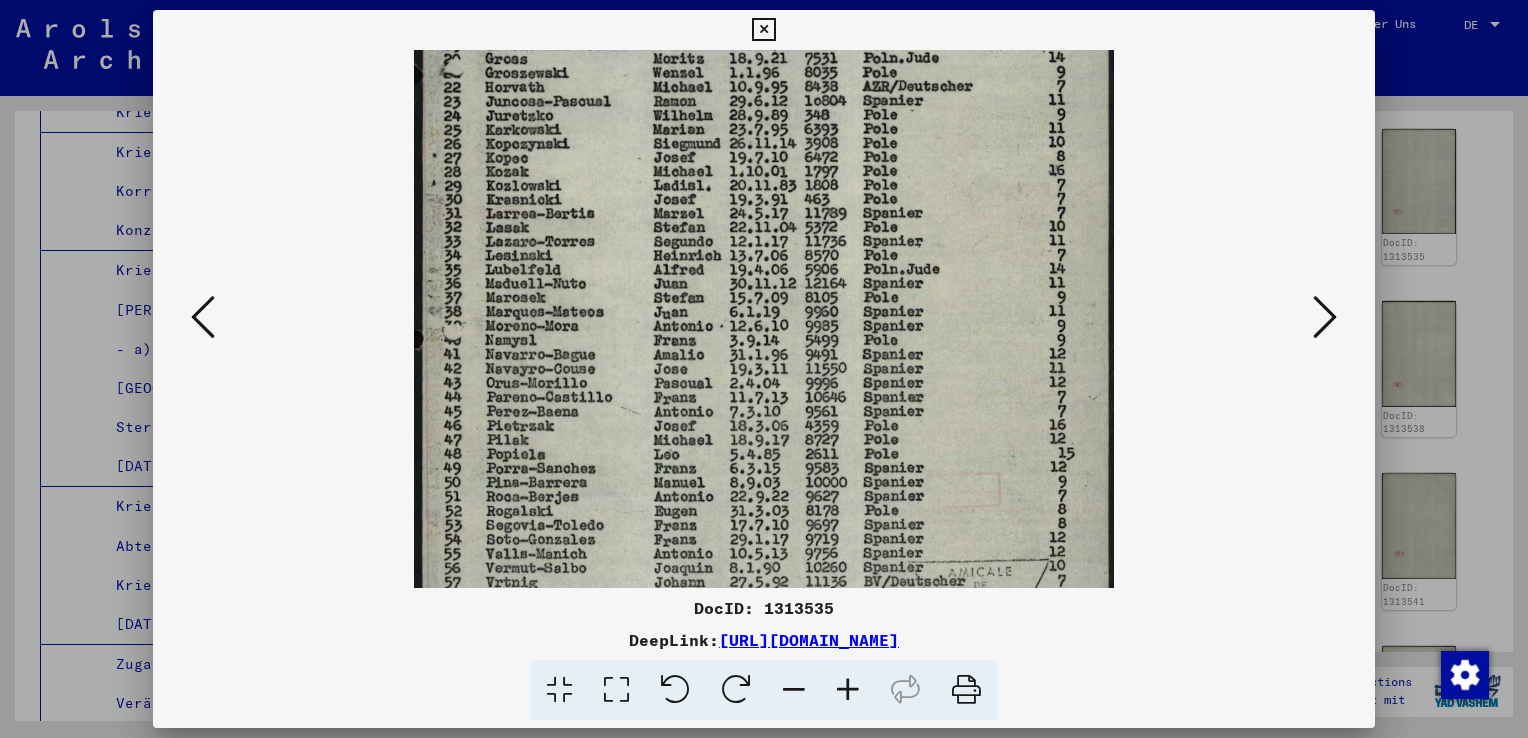 drag, startPoint x: 853, startPoint y: 474, endPoint x: 856, endPoint y: 230, distance: 244.01845 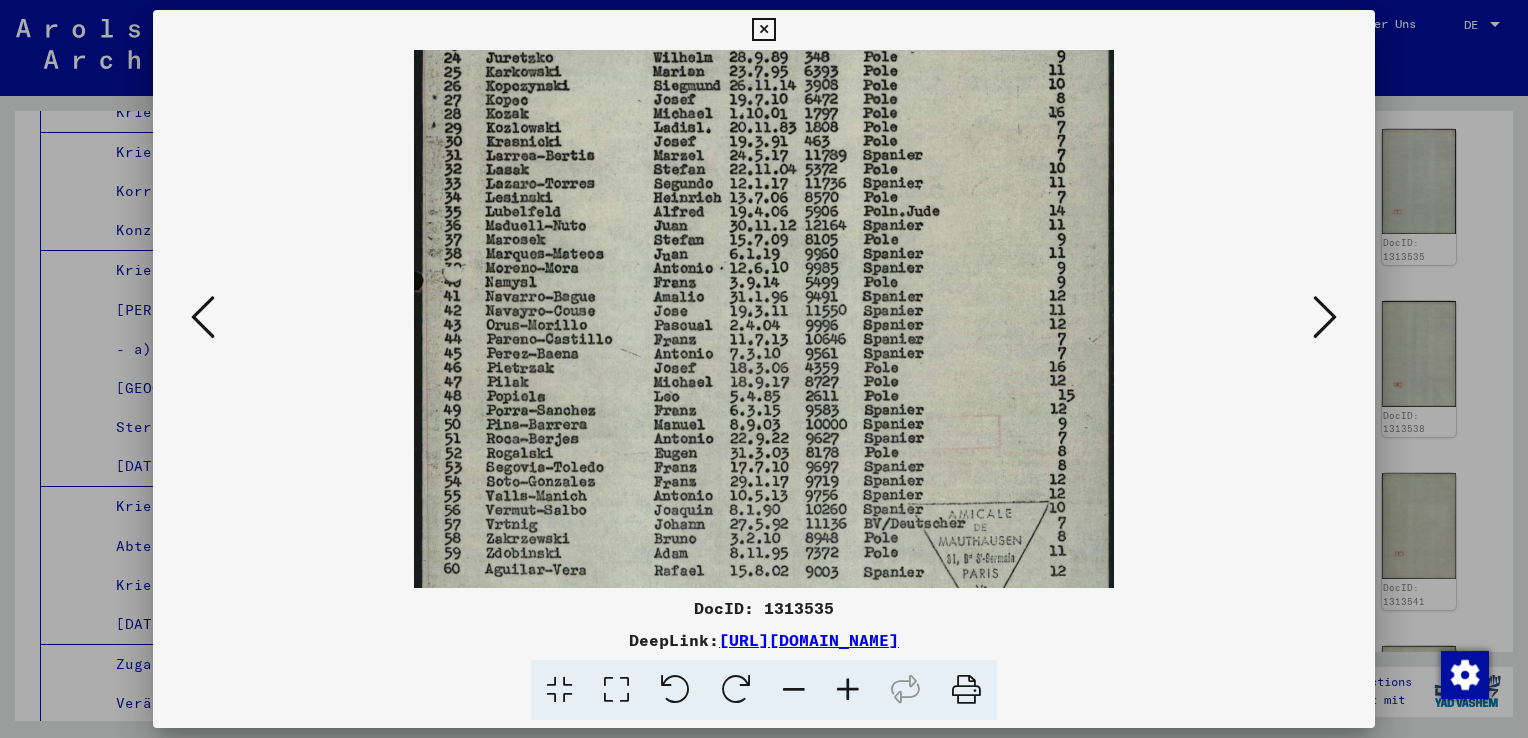 scroll, scrollTop: 400, scrollLeft: 0, axis: vertical 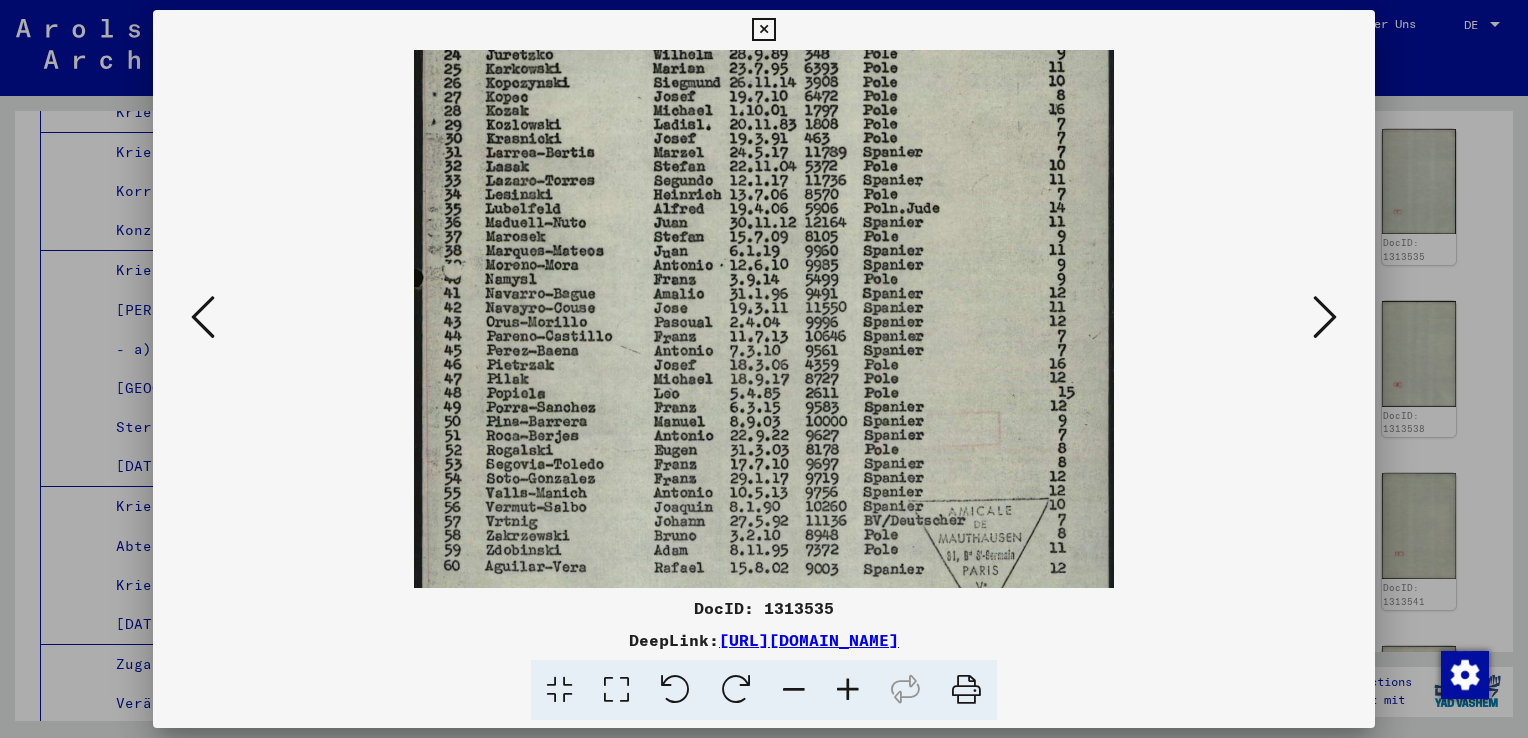drag, startPoint x: 832, startPoint y: 445, endPoint x: 835, endPoint y: 382, distance: 63.07139 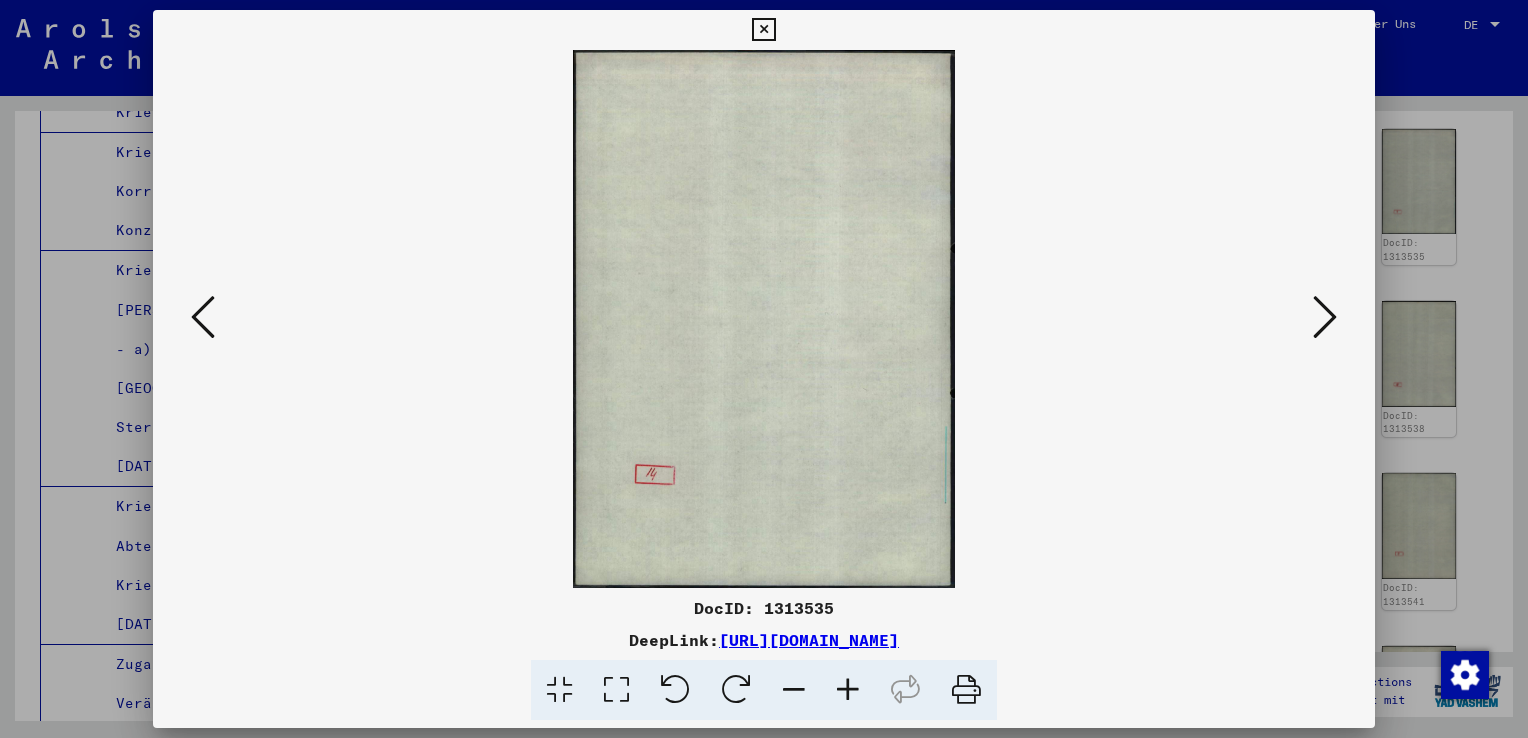 click at bounding box center [1325, 317] 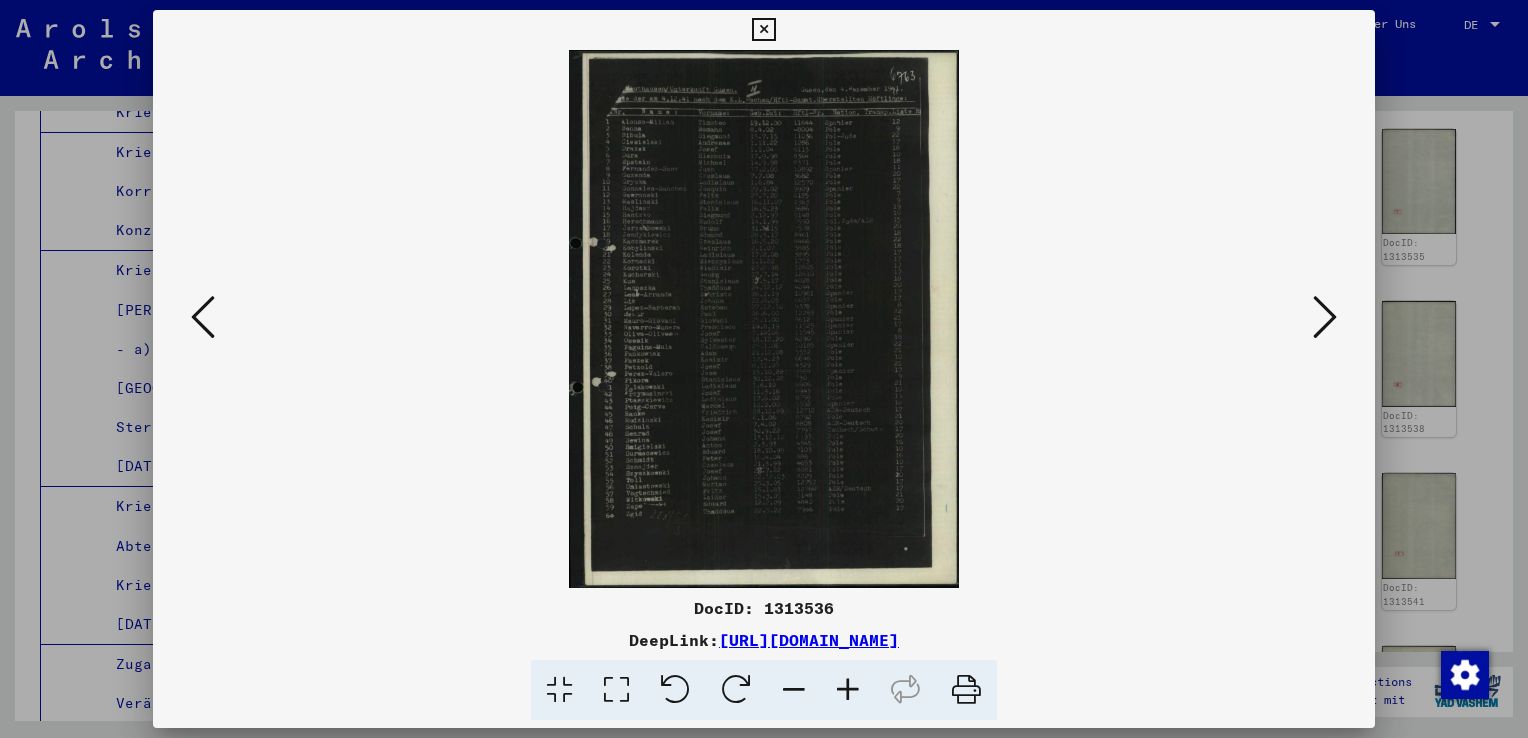 click at bounding box center (764, 319) 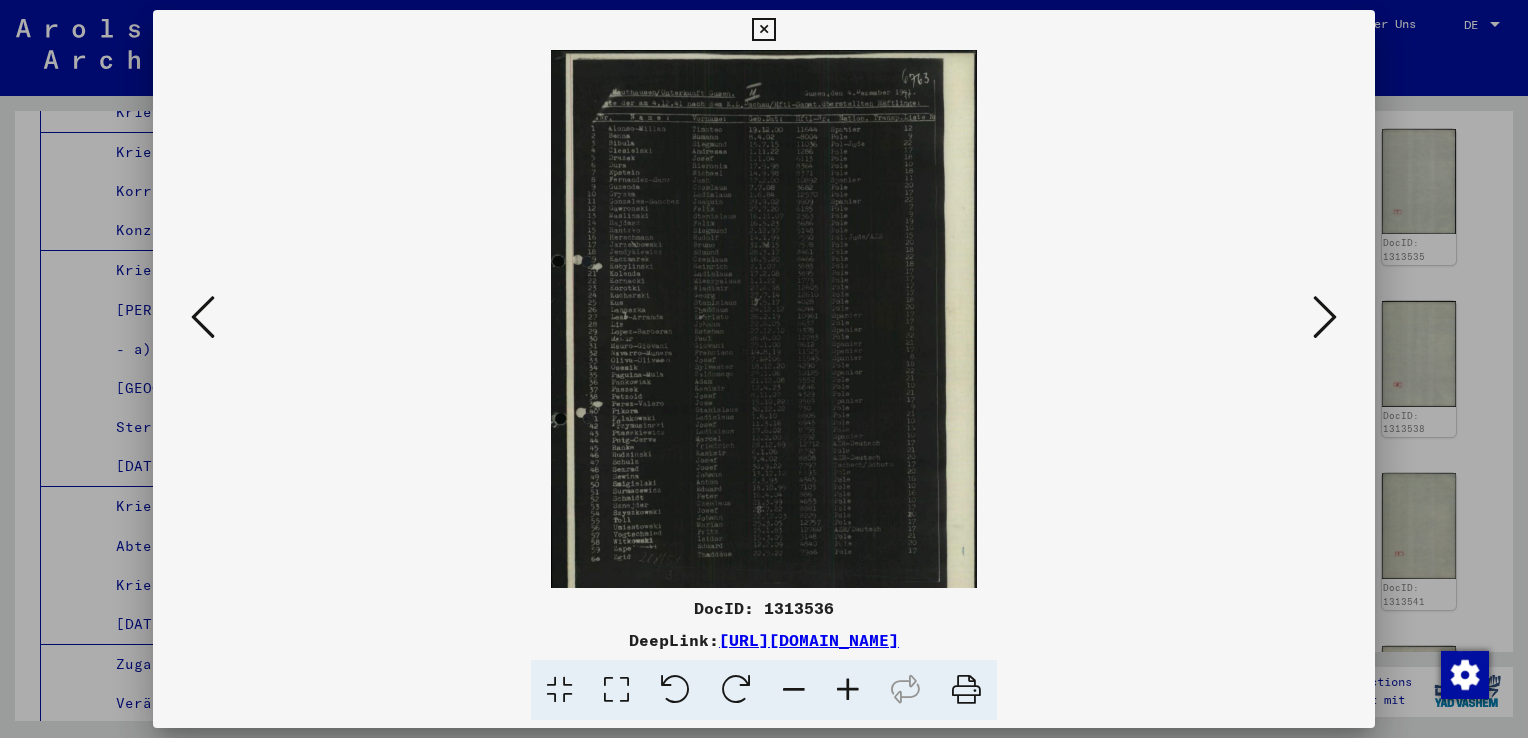 click at bounding box center [848, 690] 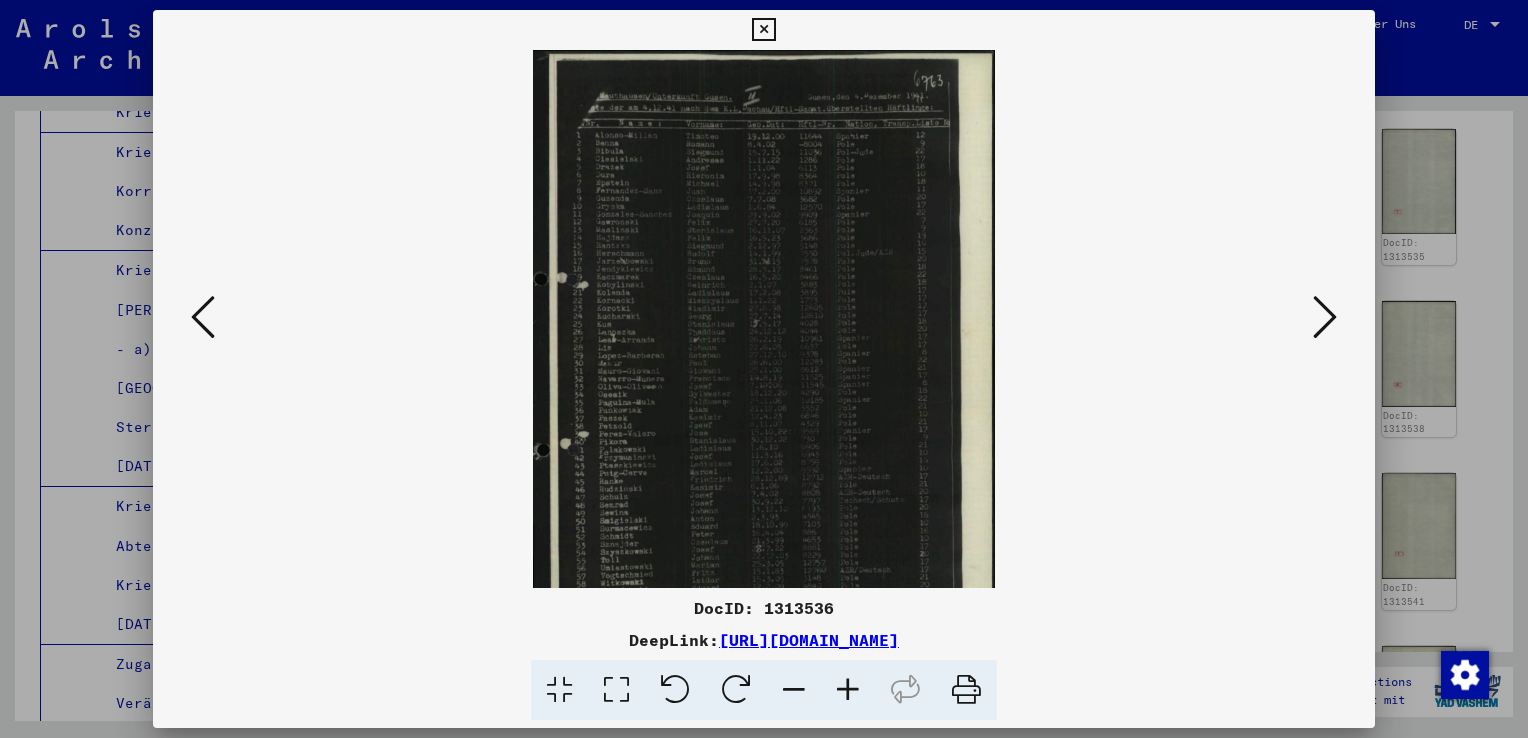 click at bounding box center (848, 690) 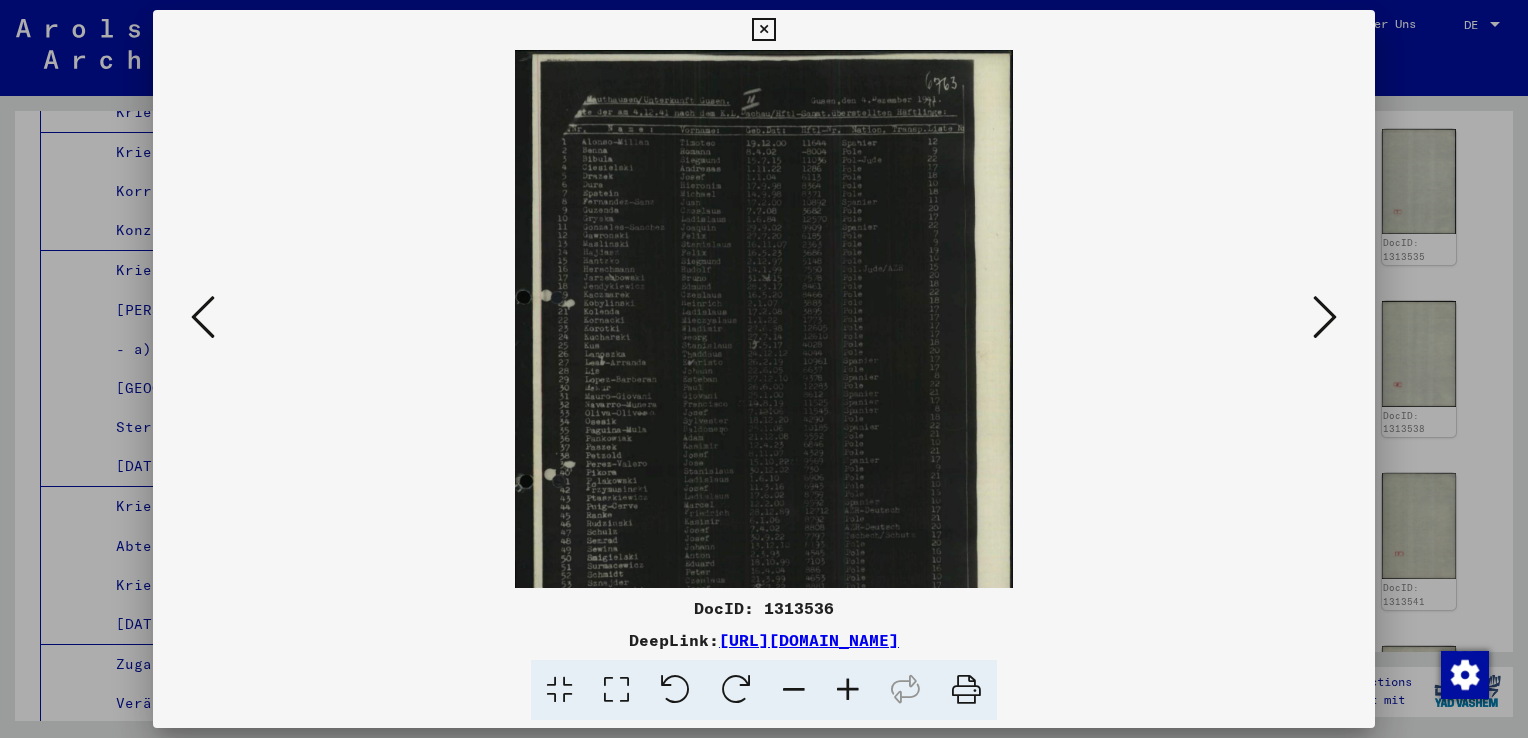 click at bounding box center [848, 690] 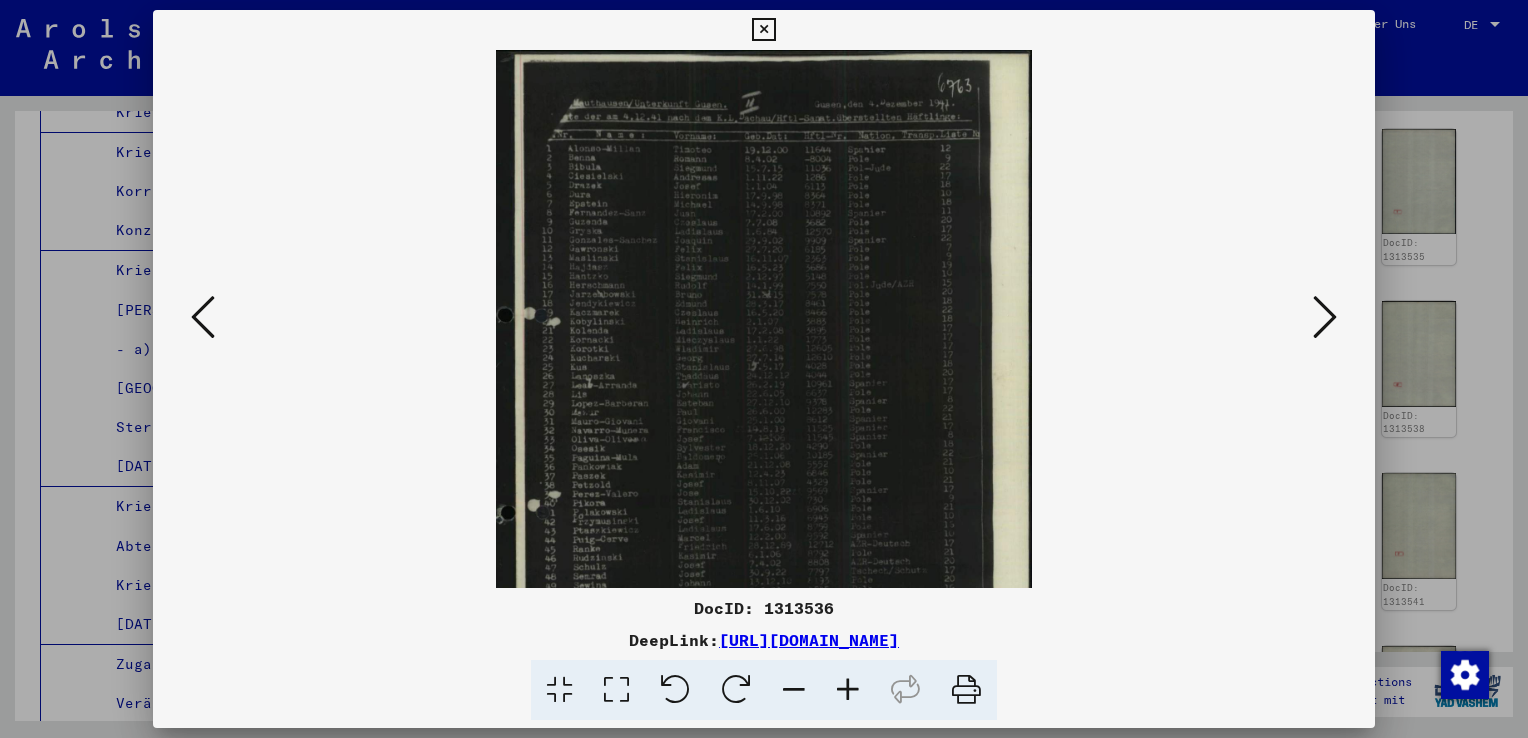 click at bounding box center [848, 690] 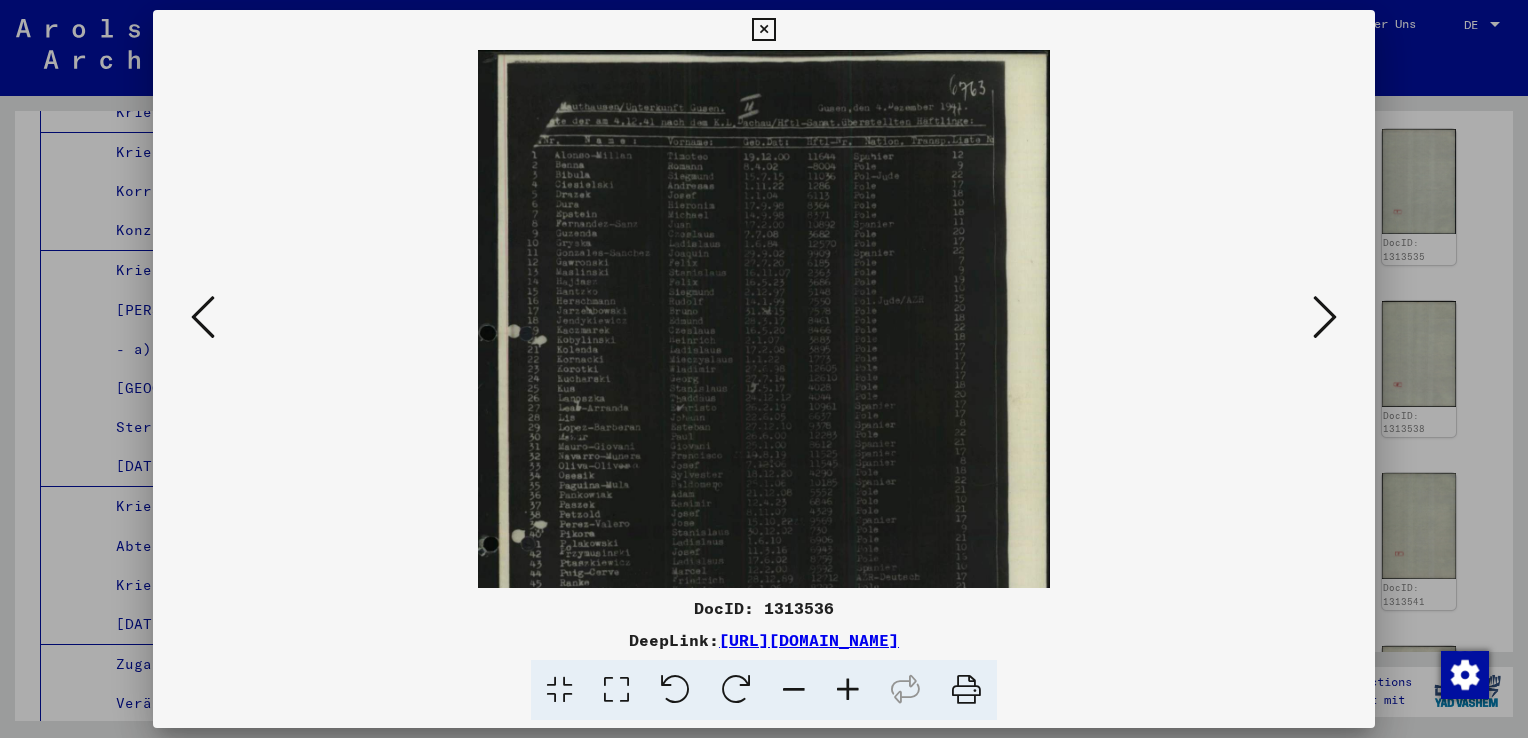 click at bounding box center (848, 690) 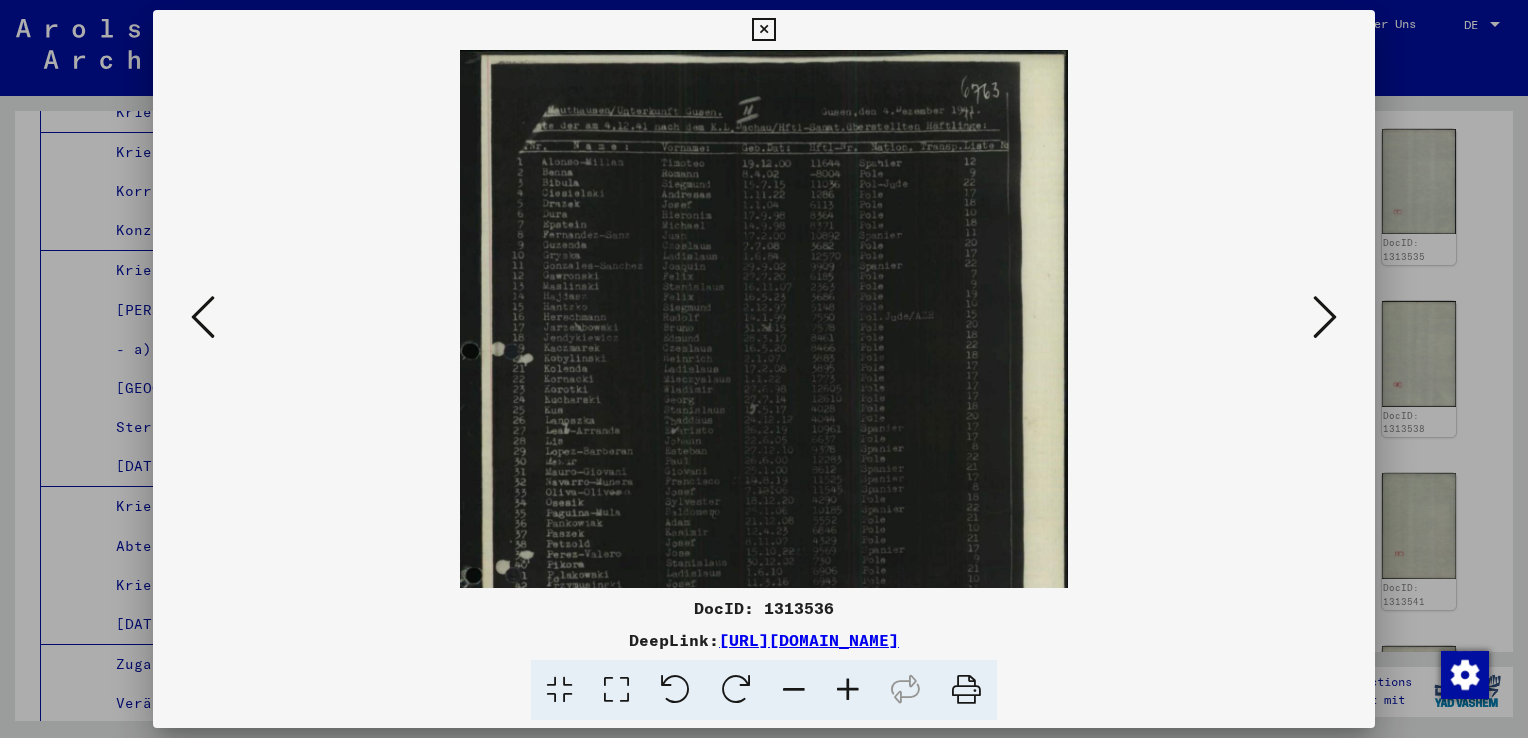 click at bounding box center [848, 690] 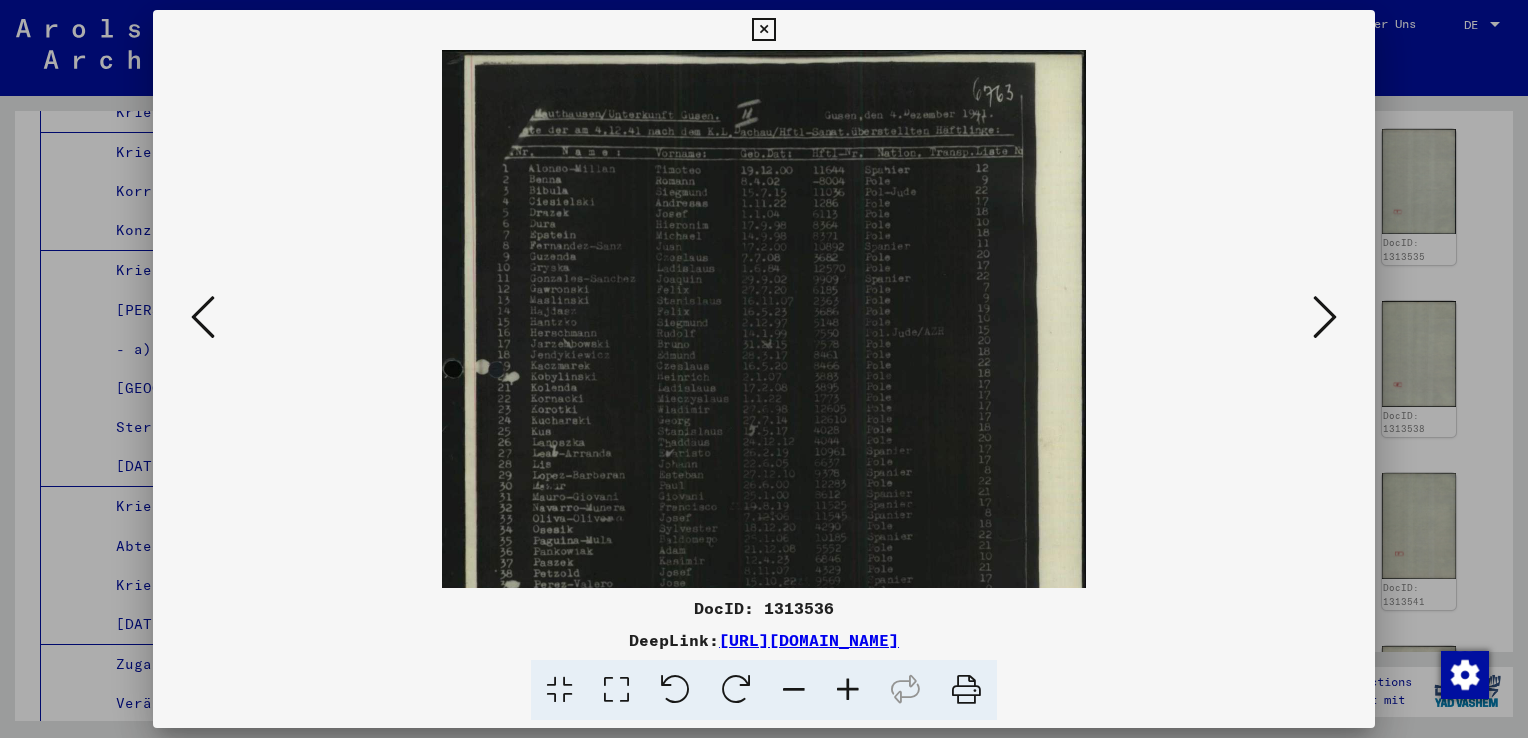 click at bounding box center (848, 690) 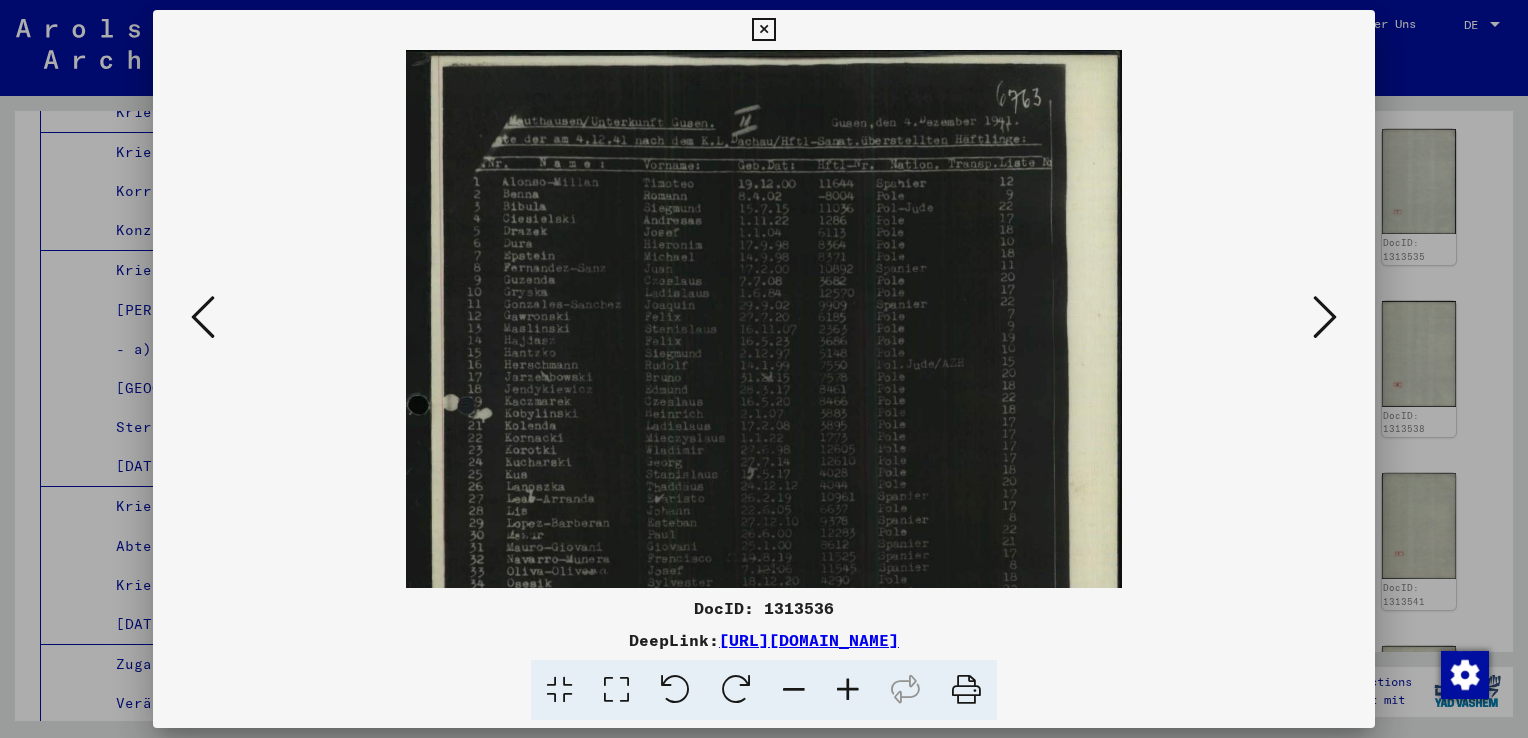 click at bounding box center (848, 690) 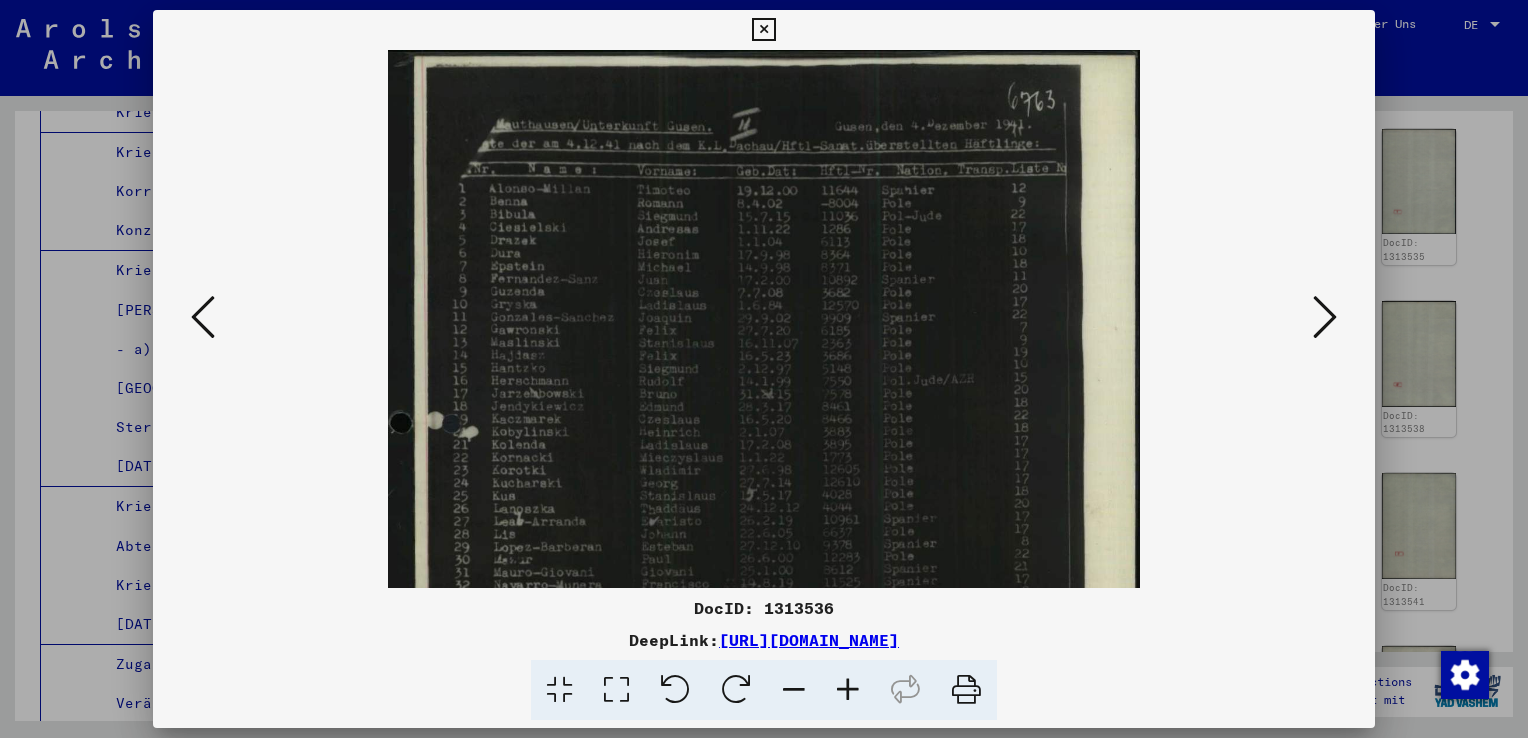 click at bounding box center (848, 690) 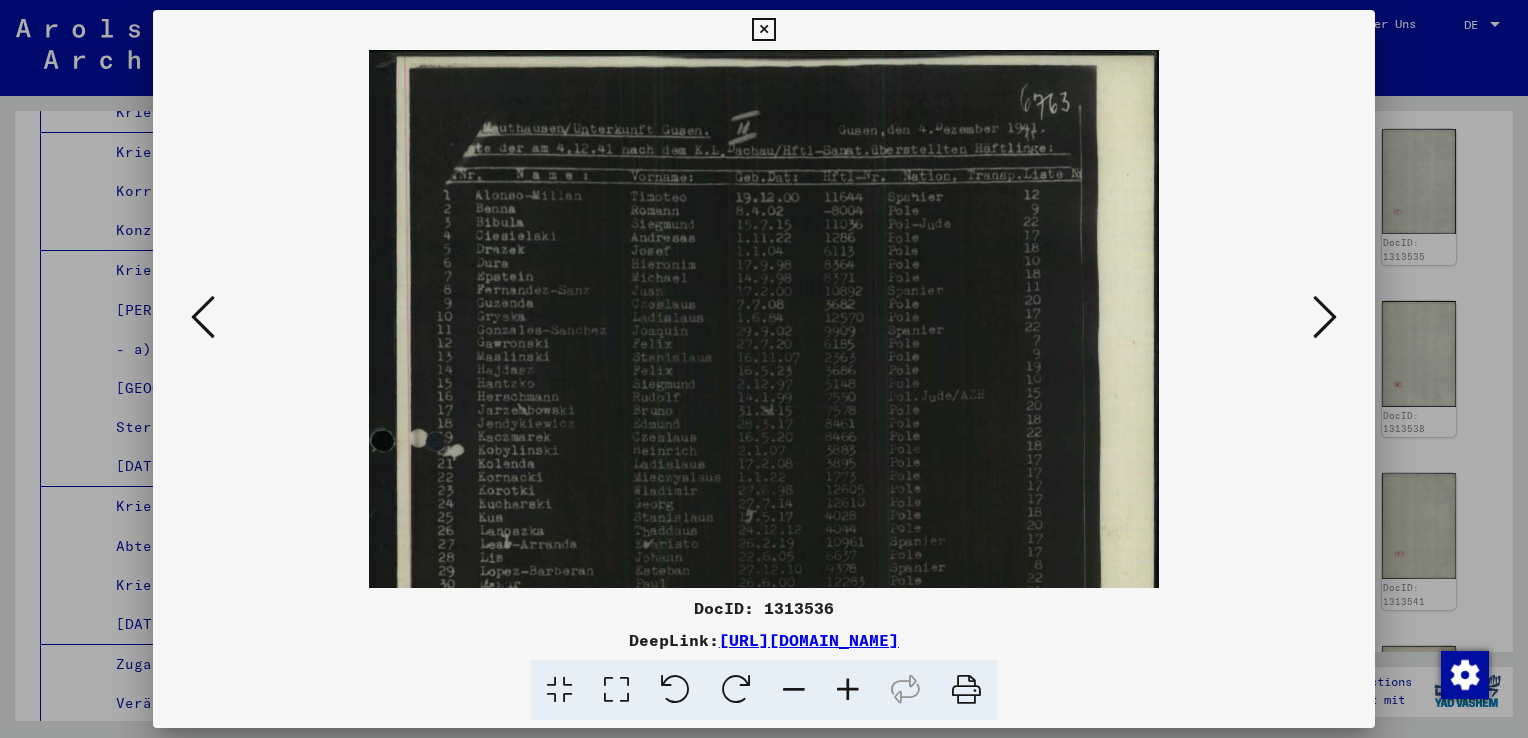 click at bounding box center [848, 690] 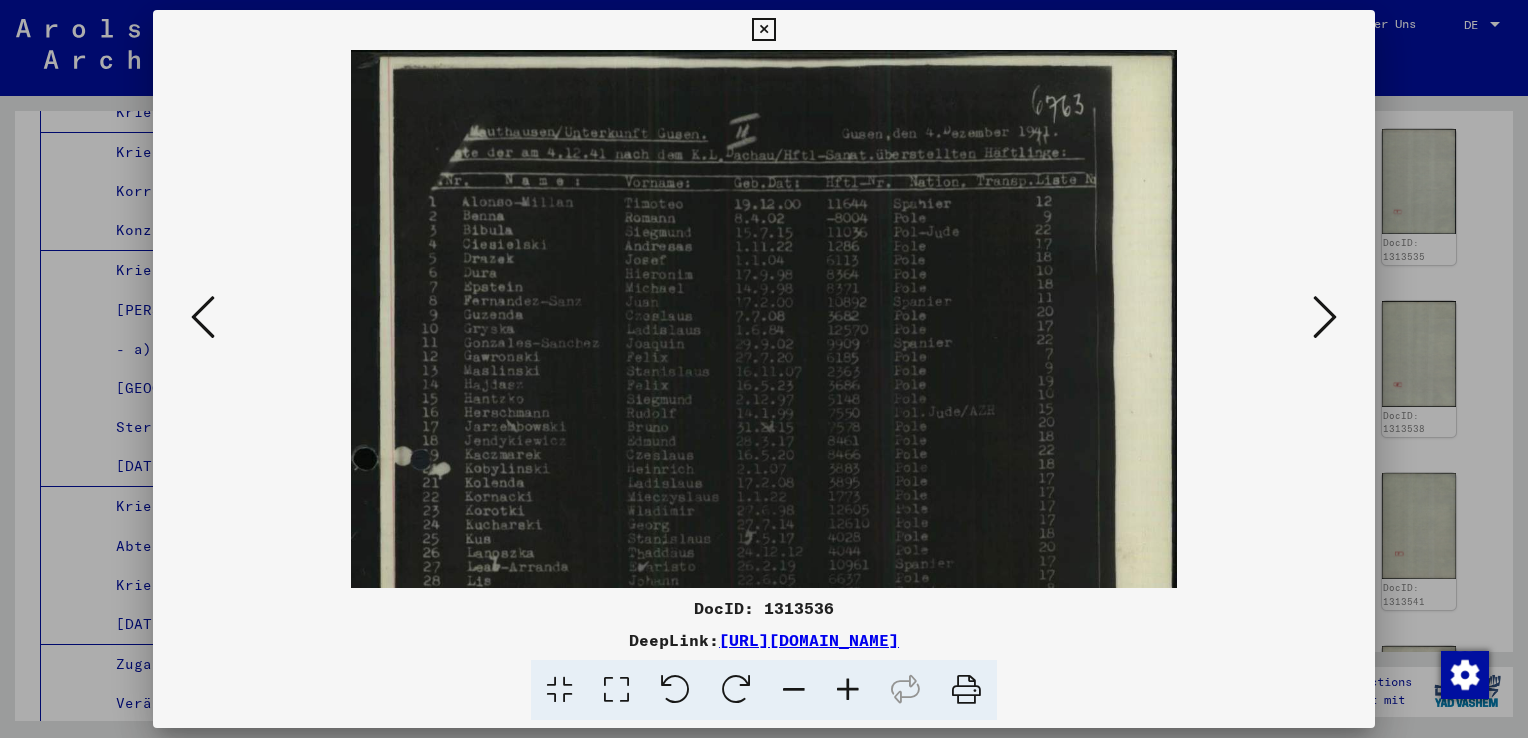 click at bounding box center (848, 690) 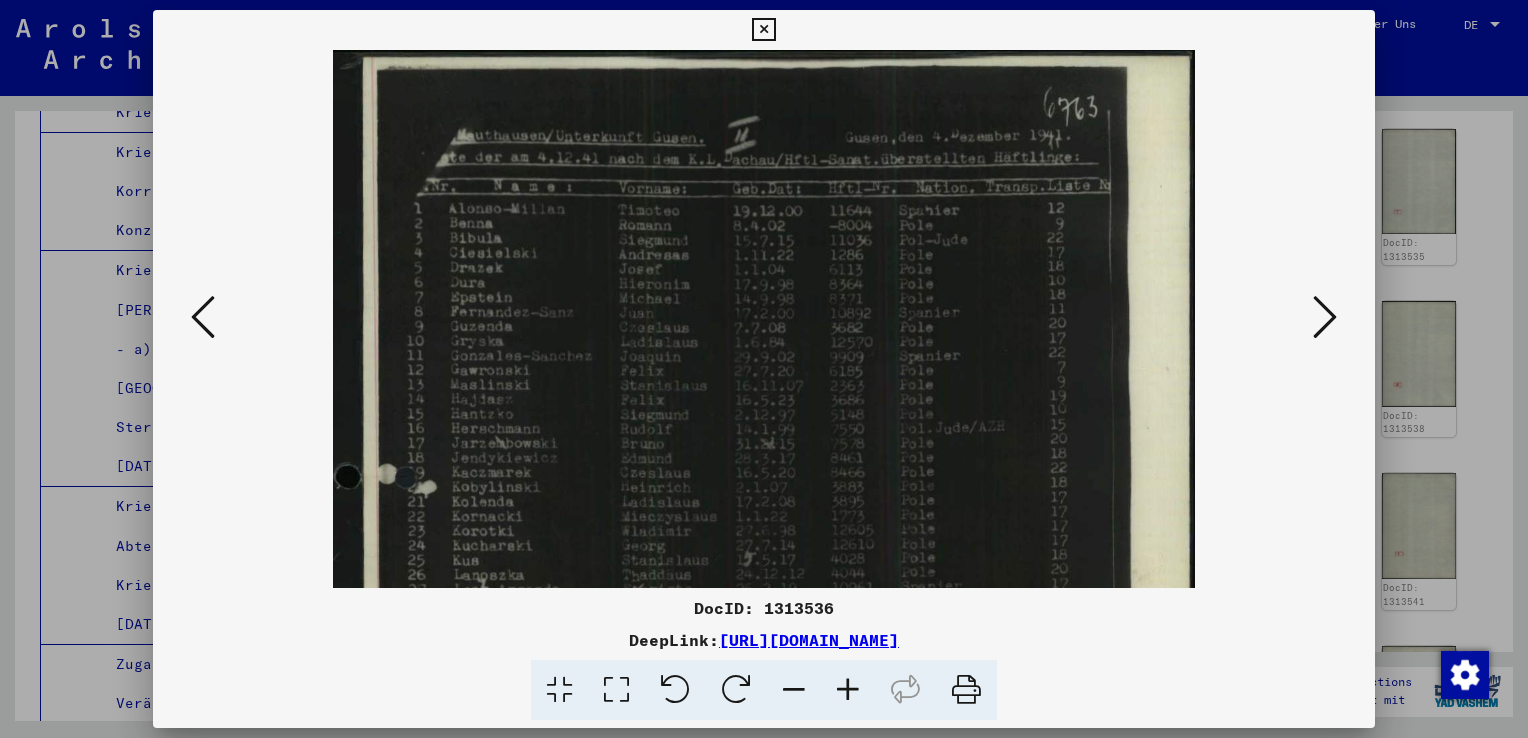 click at bounding box center [848, 690] 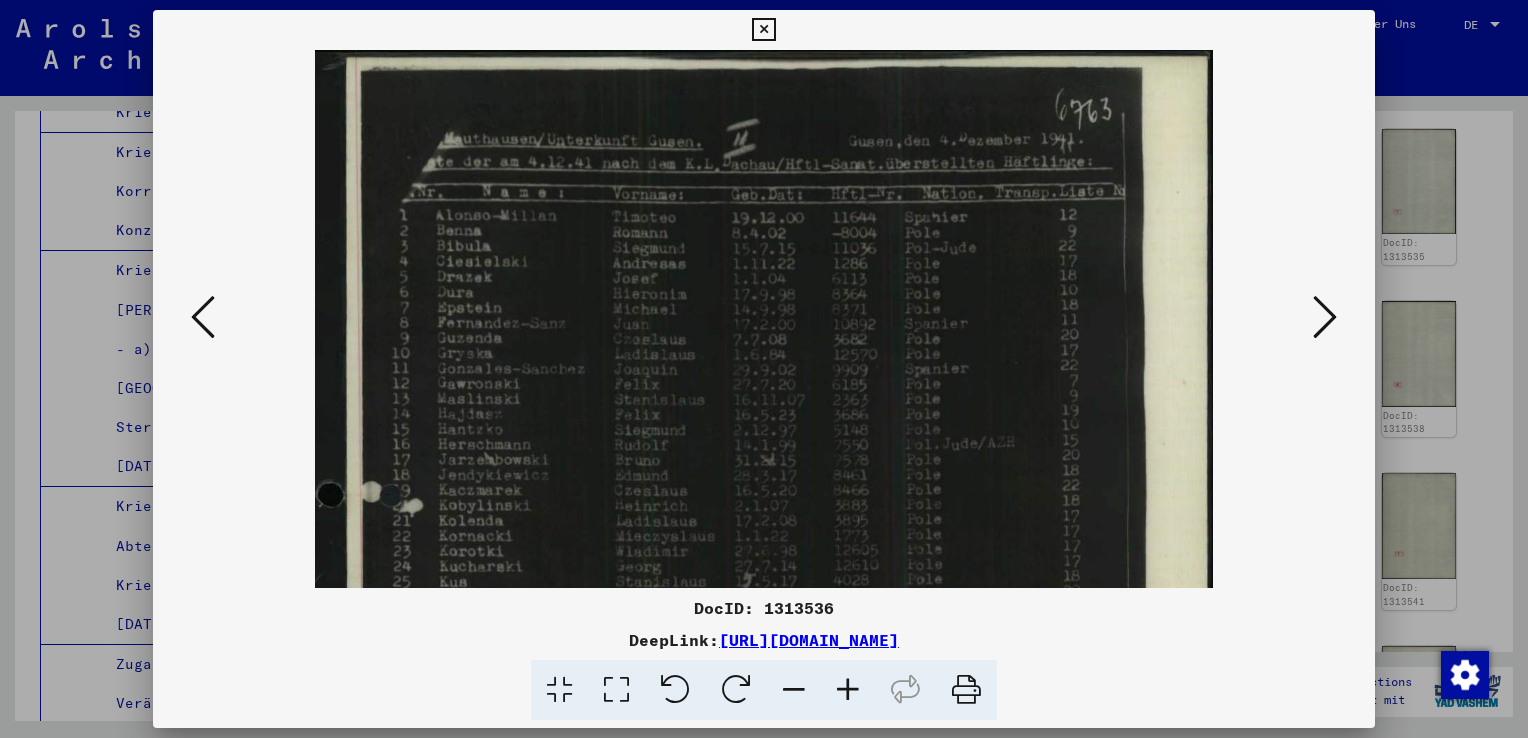 click at bounding box center (848, 690) 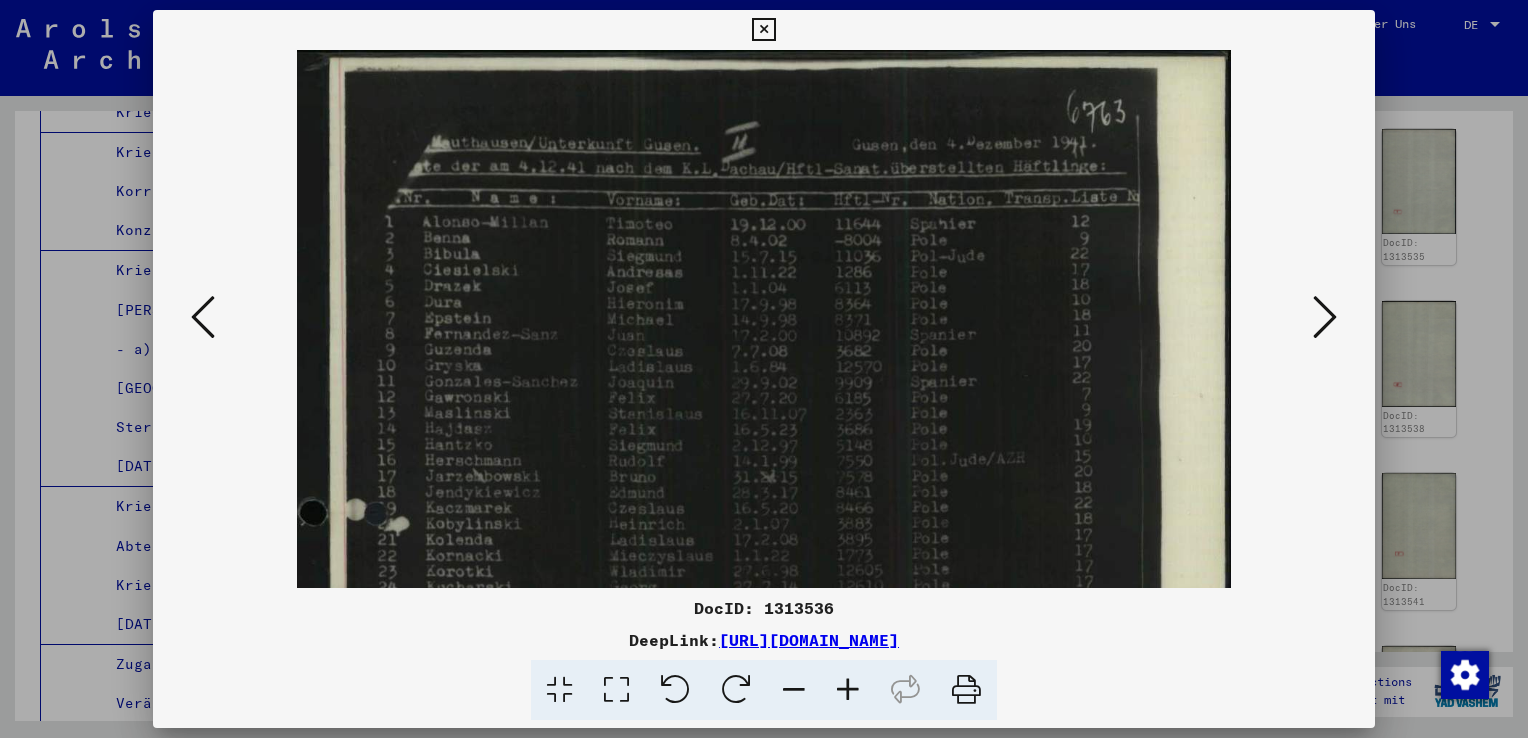 click at bounding box center [848, 690] 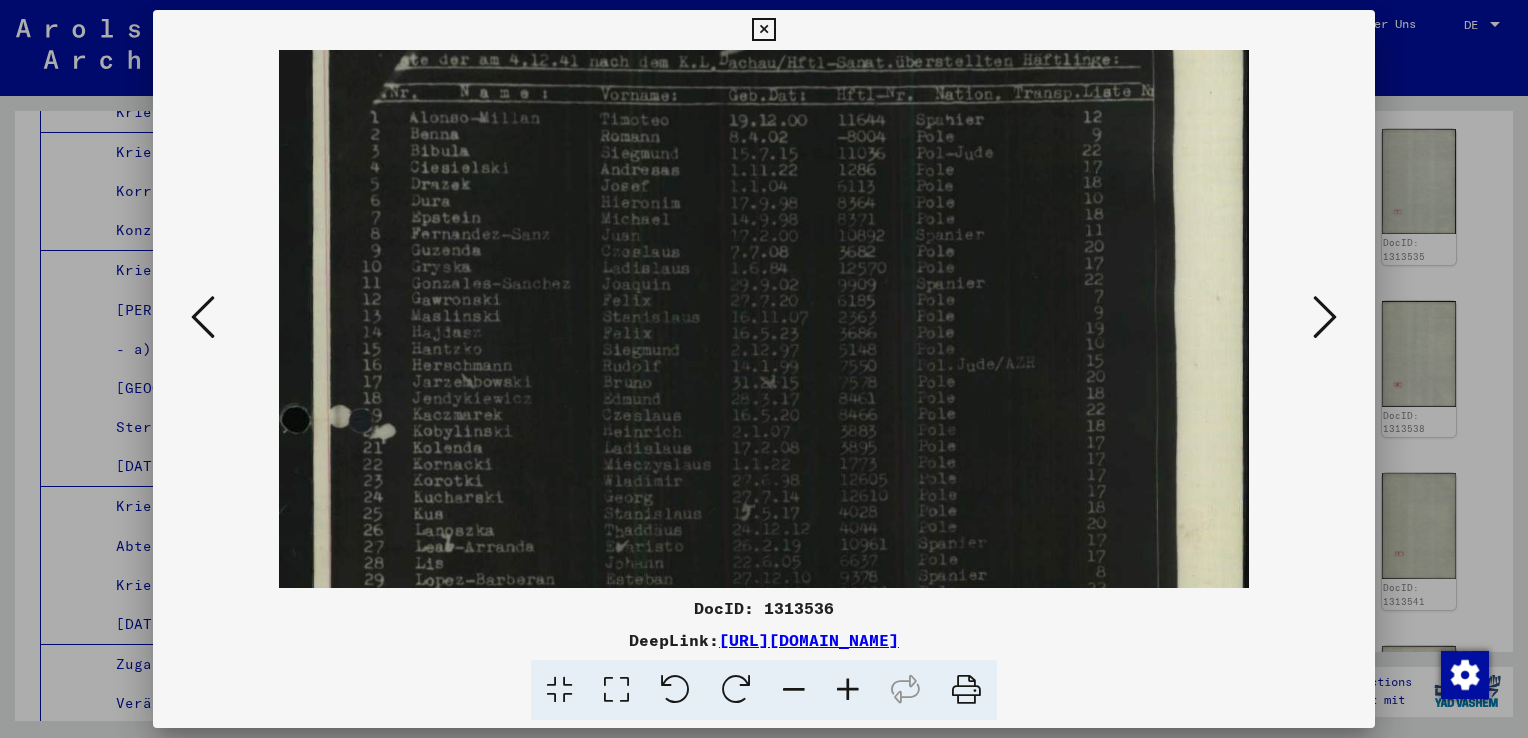 scroll, scrollTop: 112, scrollLeft: 0, axis: vertical 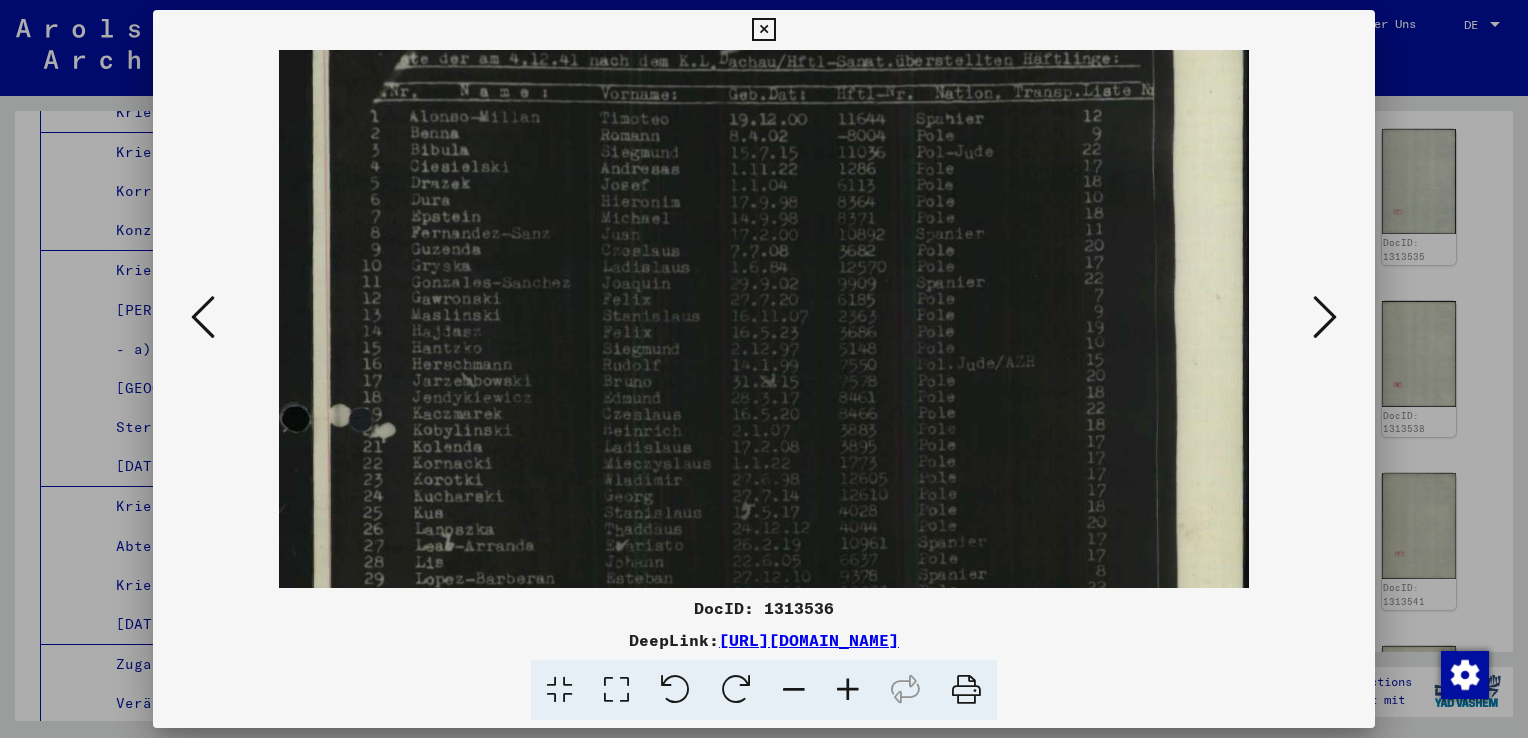 drag, startPoint x: 693, startPoint y: 409, endPoint x: 695, endPoint y: 301, distance: 108.01852 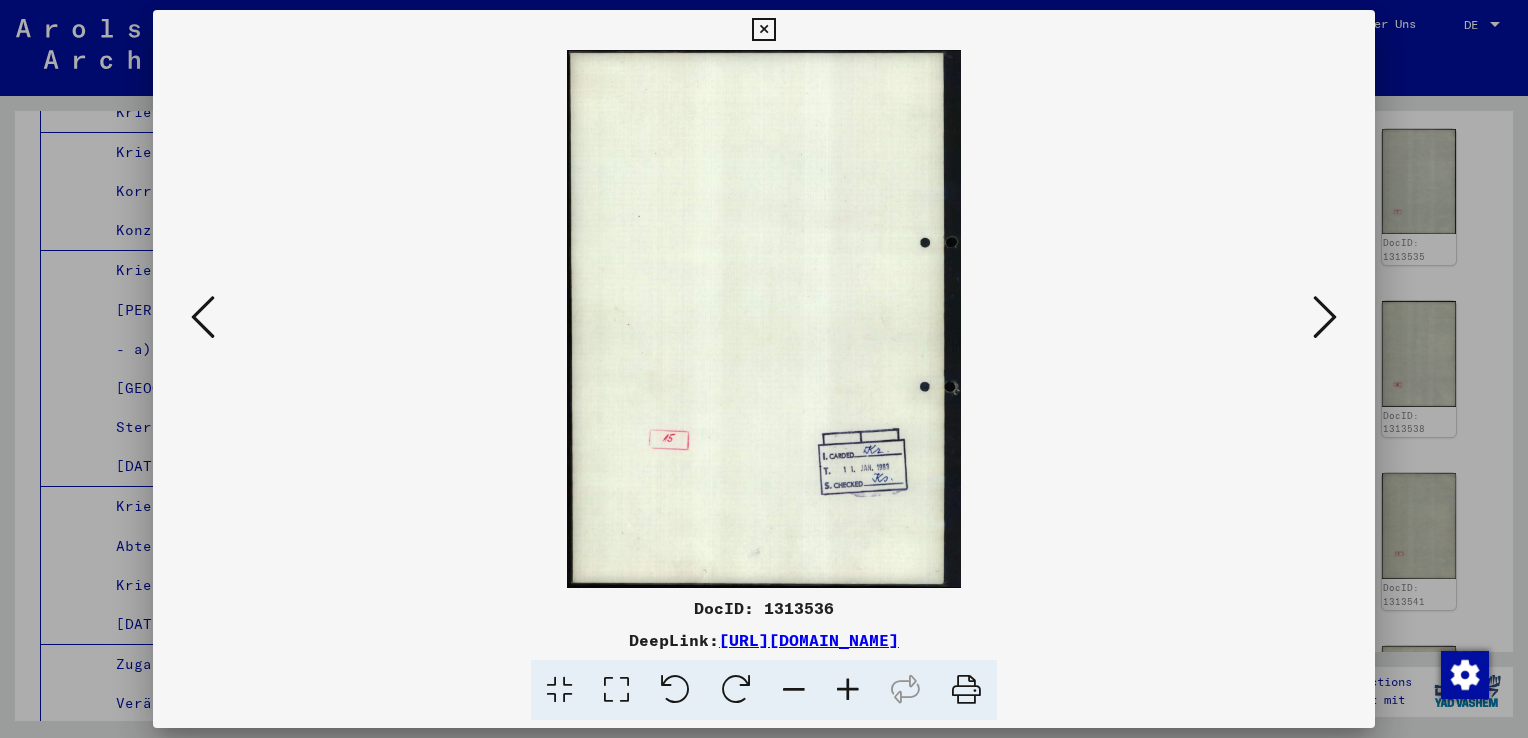click at bounding box center [1325, 317] 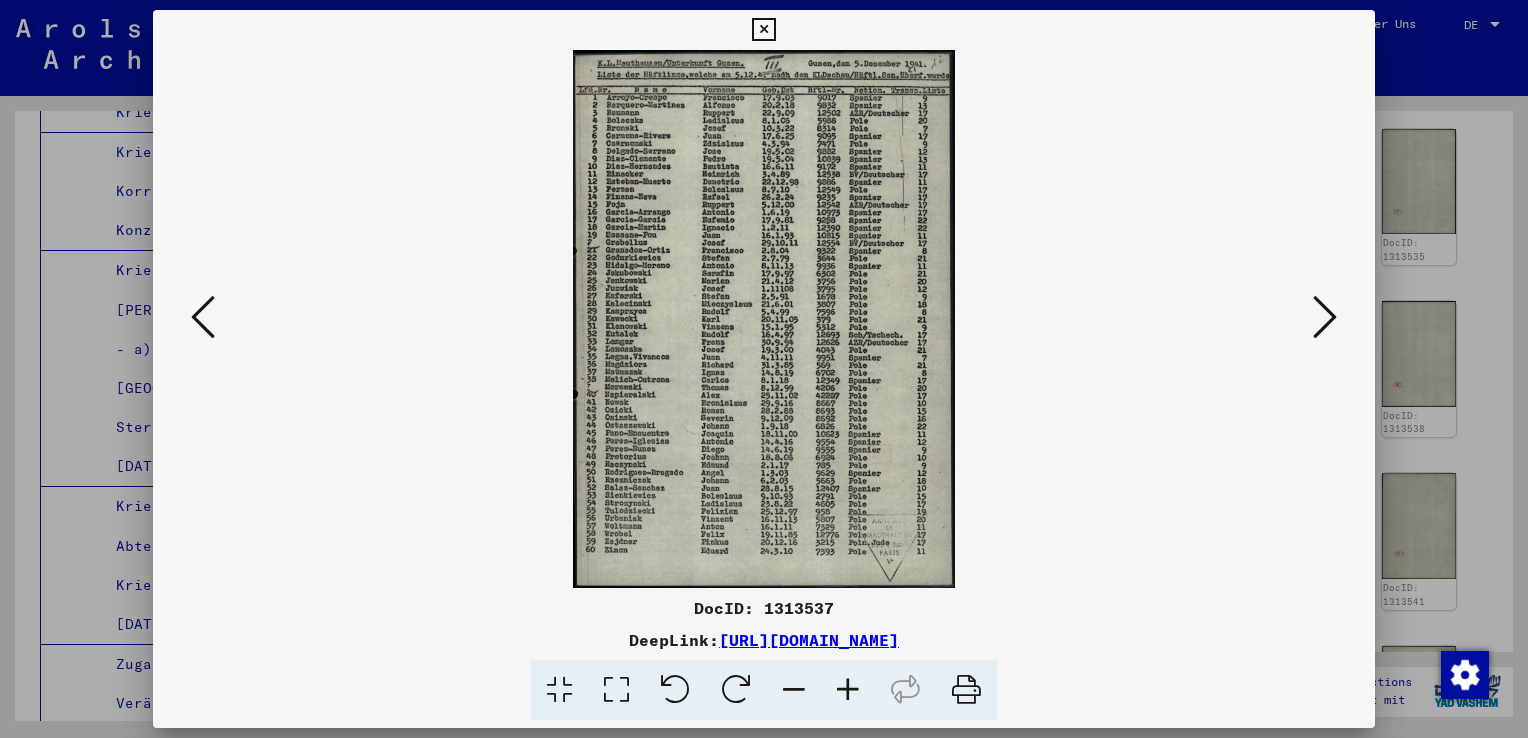 click at bounding box center (203, 317) 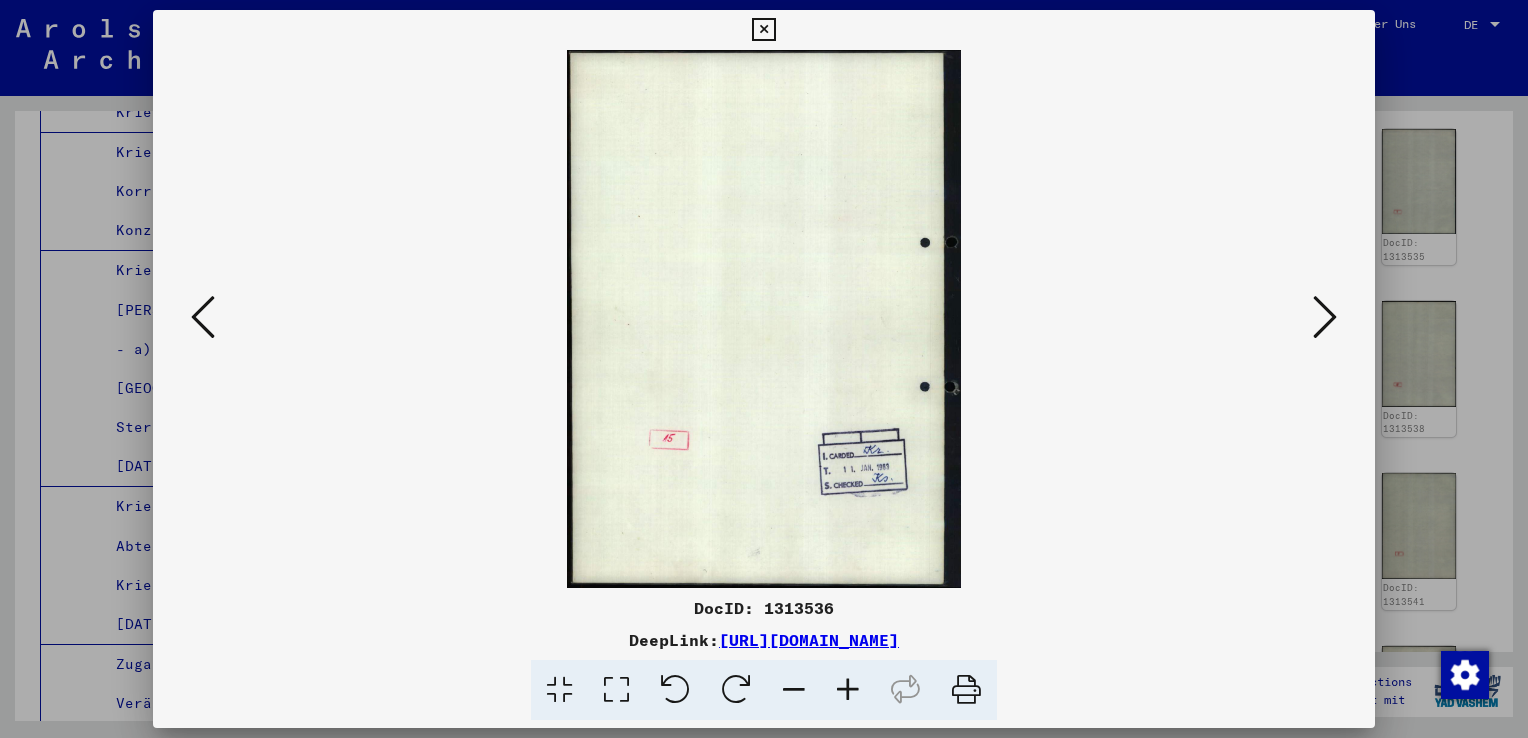 click at bounding box center (1325, 317) 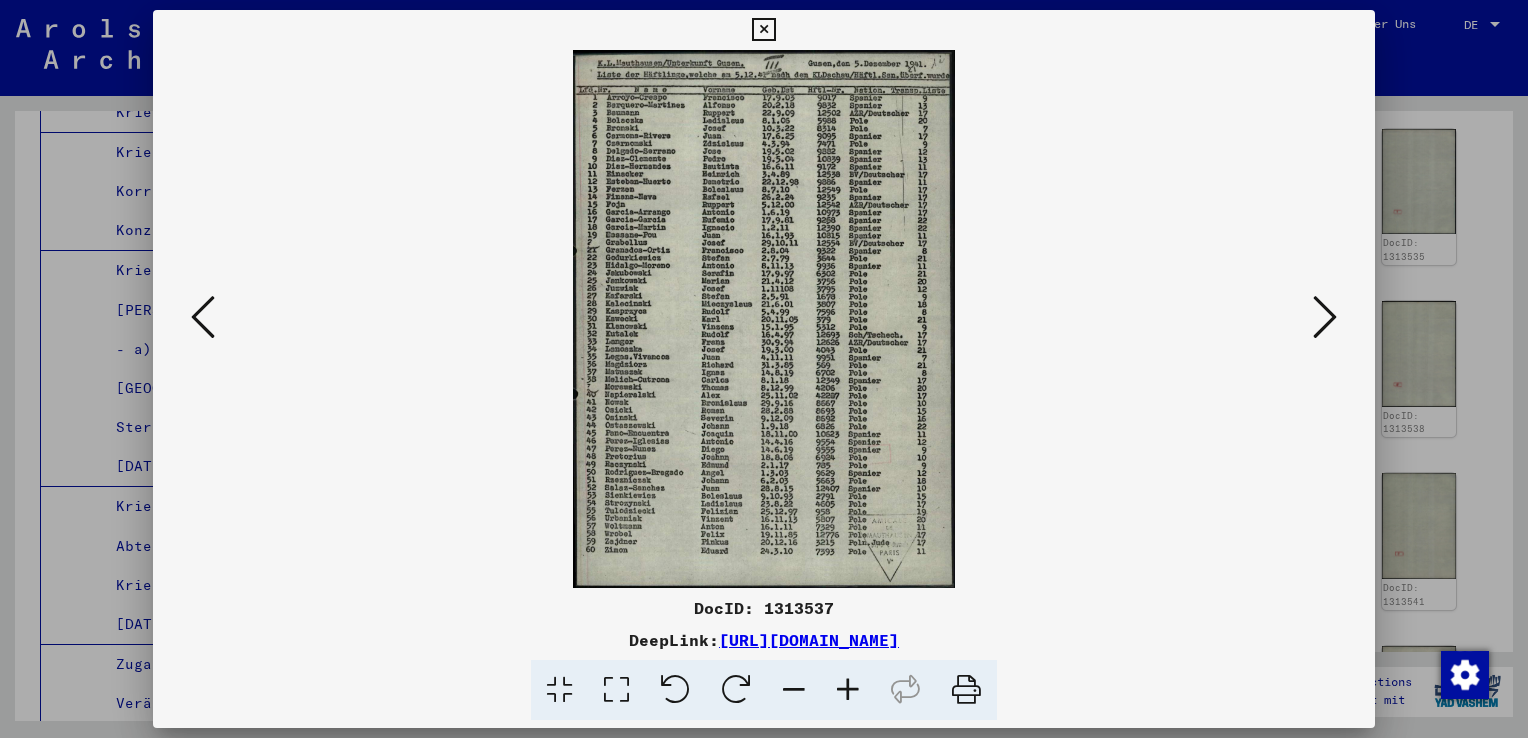 click at bounding box center (1325, 317) 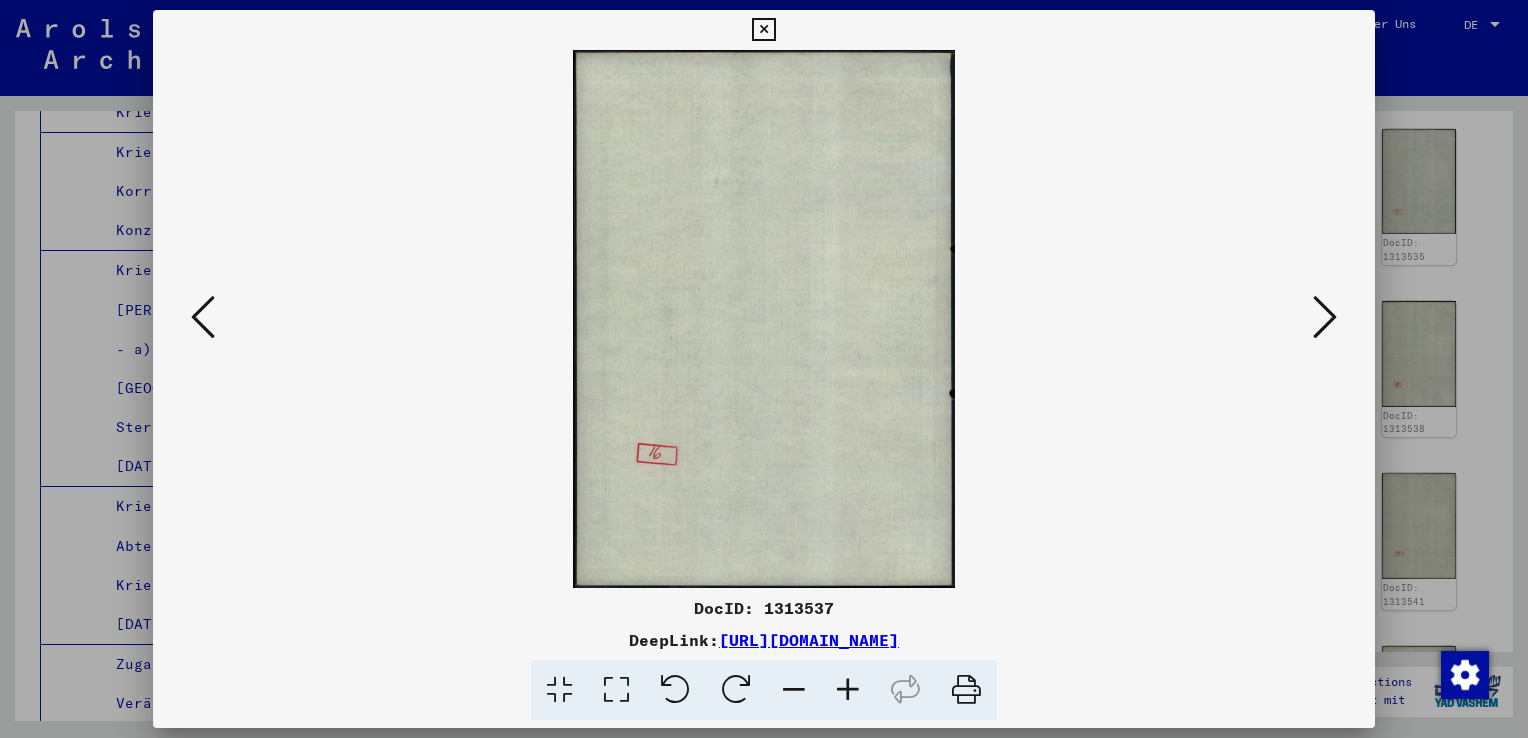 click at bounding box center (1325, 317) 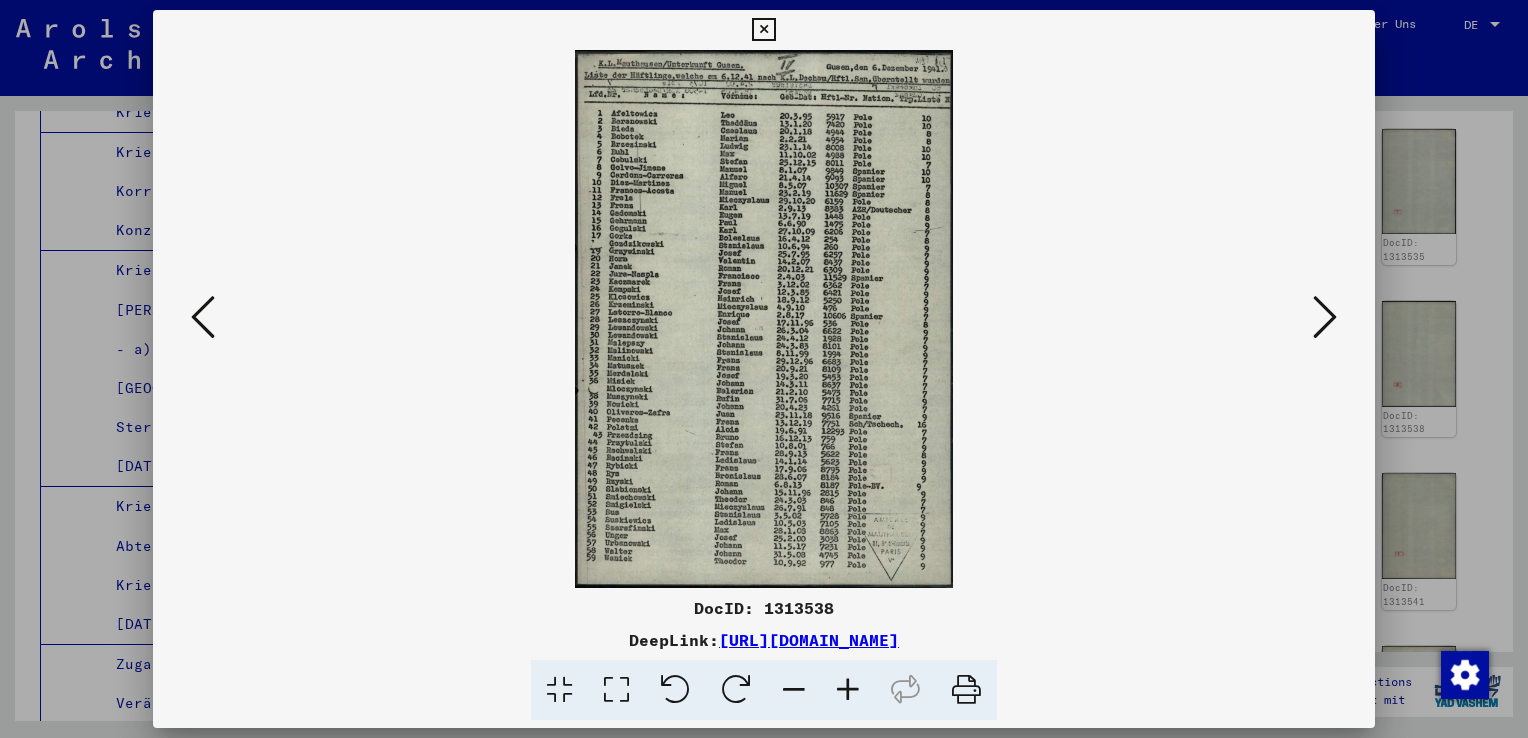 click at bounding box center (203, 317) 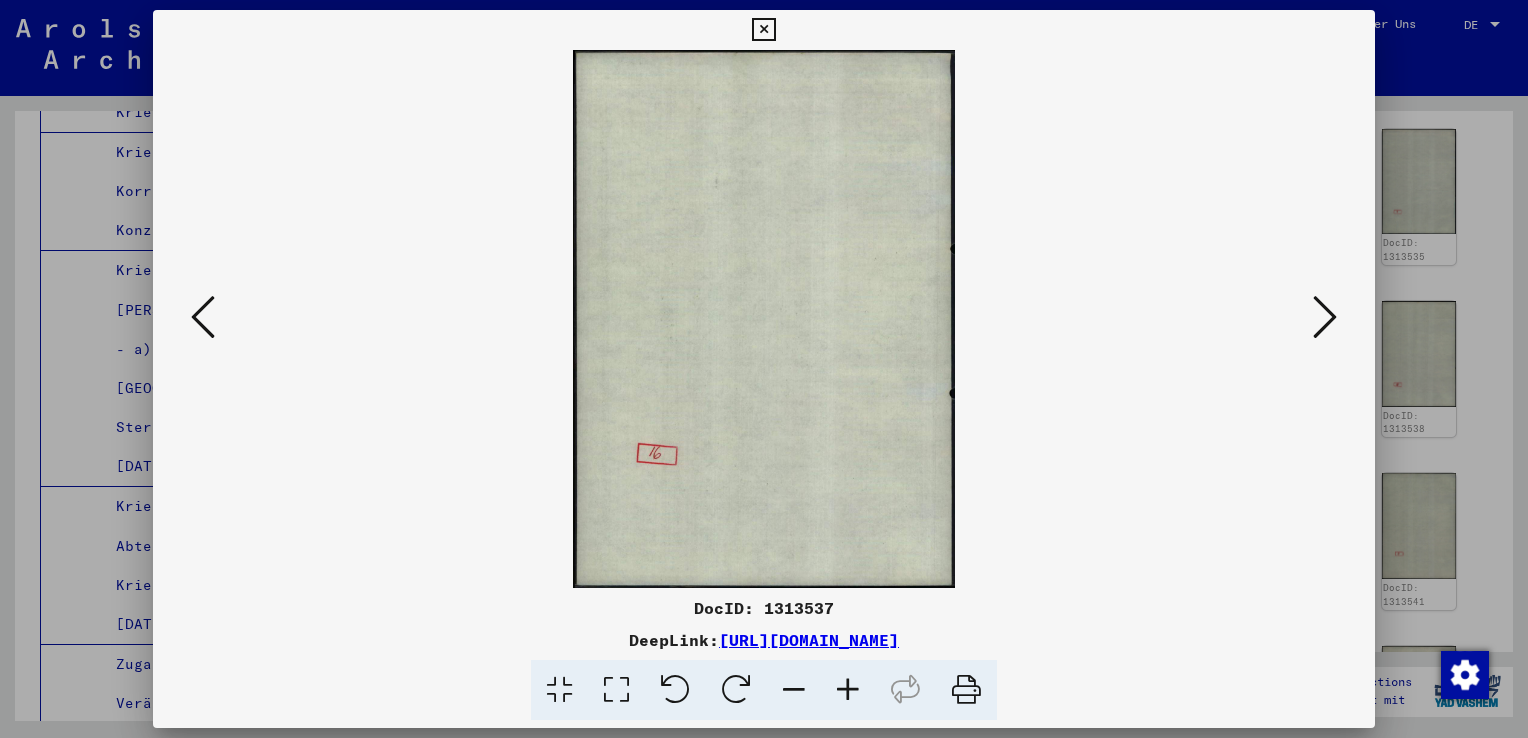 click at bounding box center (203, 317) 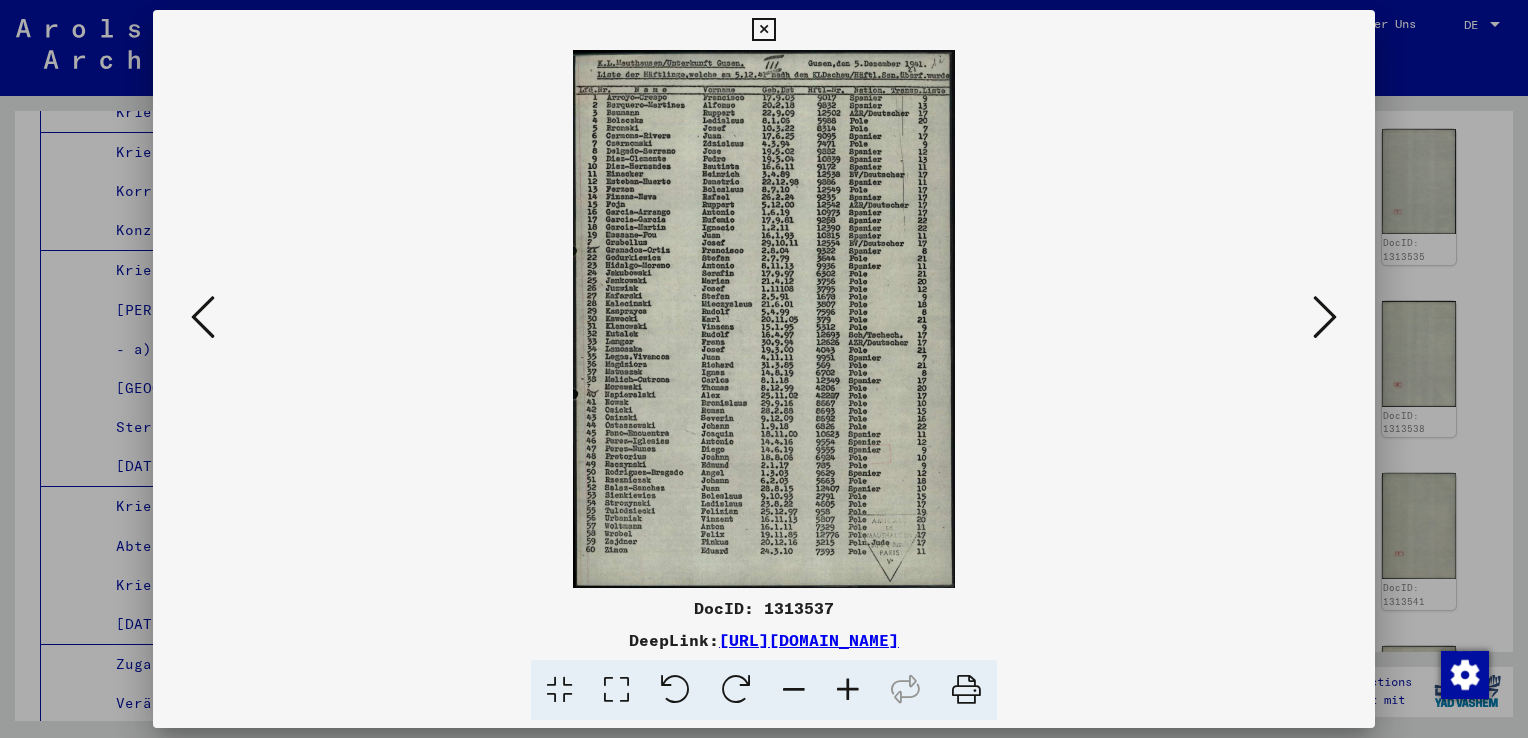 click at bounding box center (763, 319) 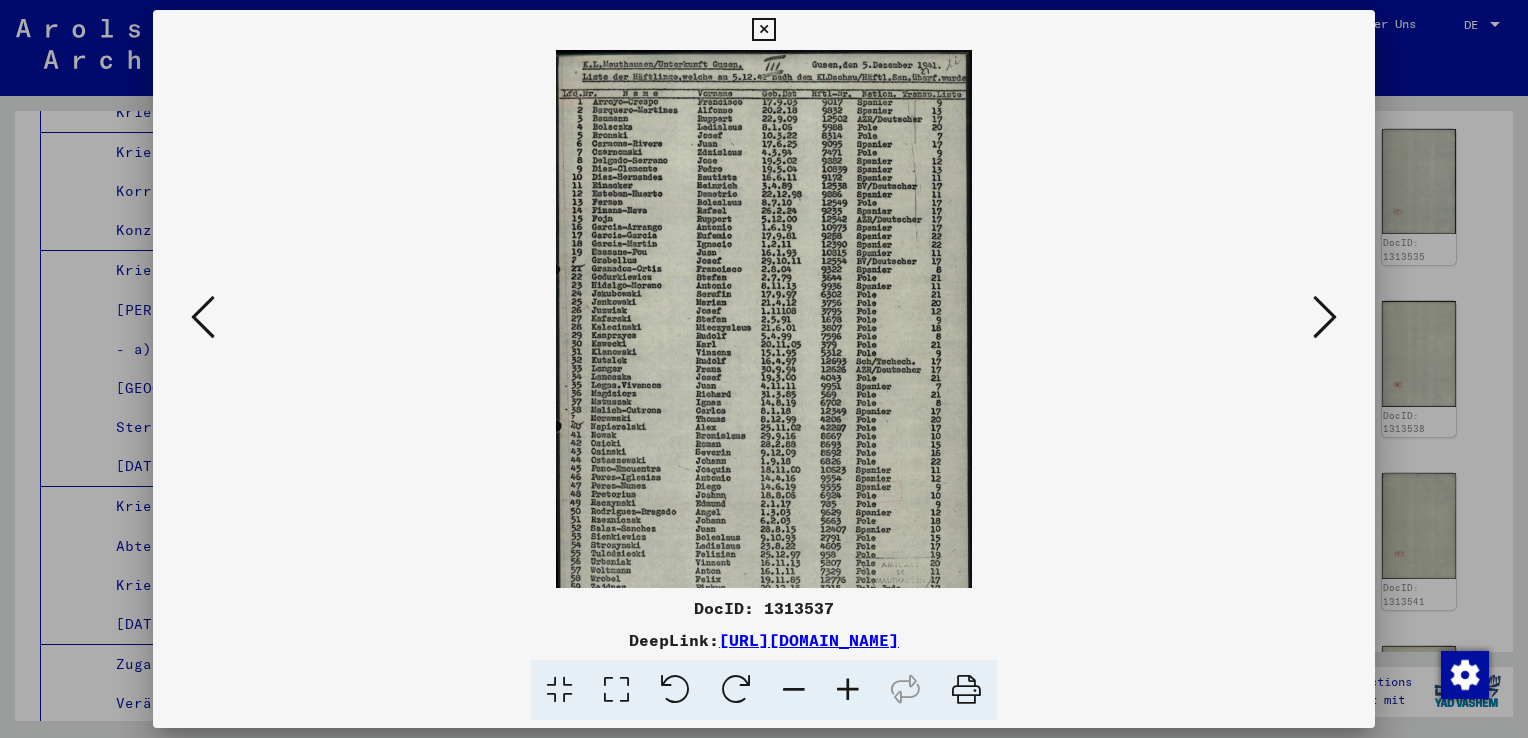 click at bounding box center [848, 690] 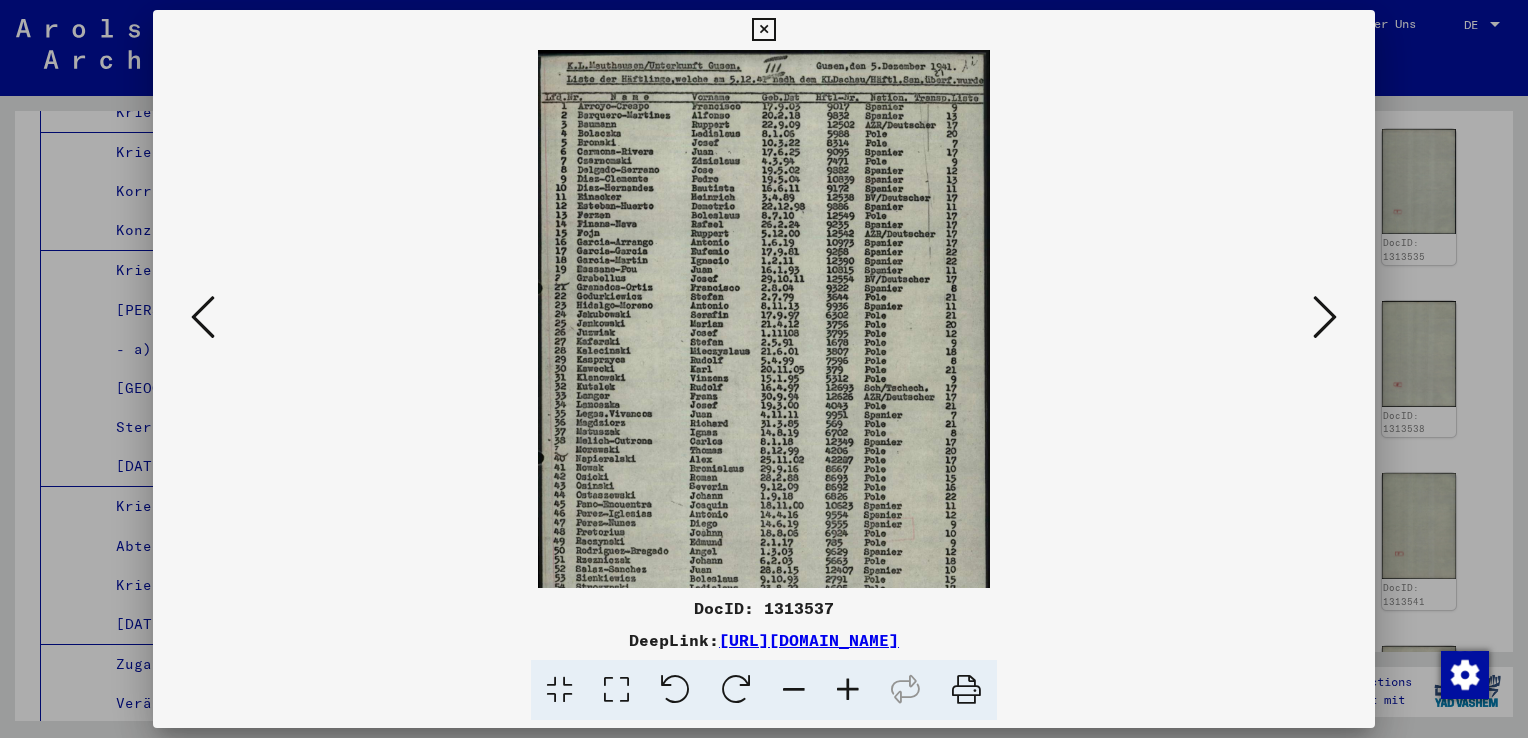 click at bounding box center (848, 690) 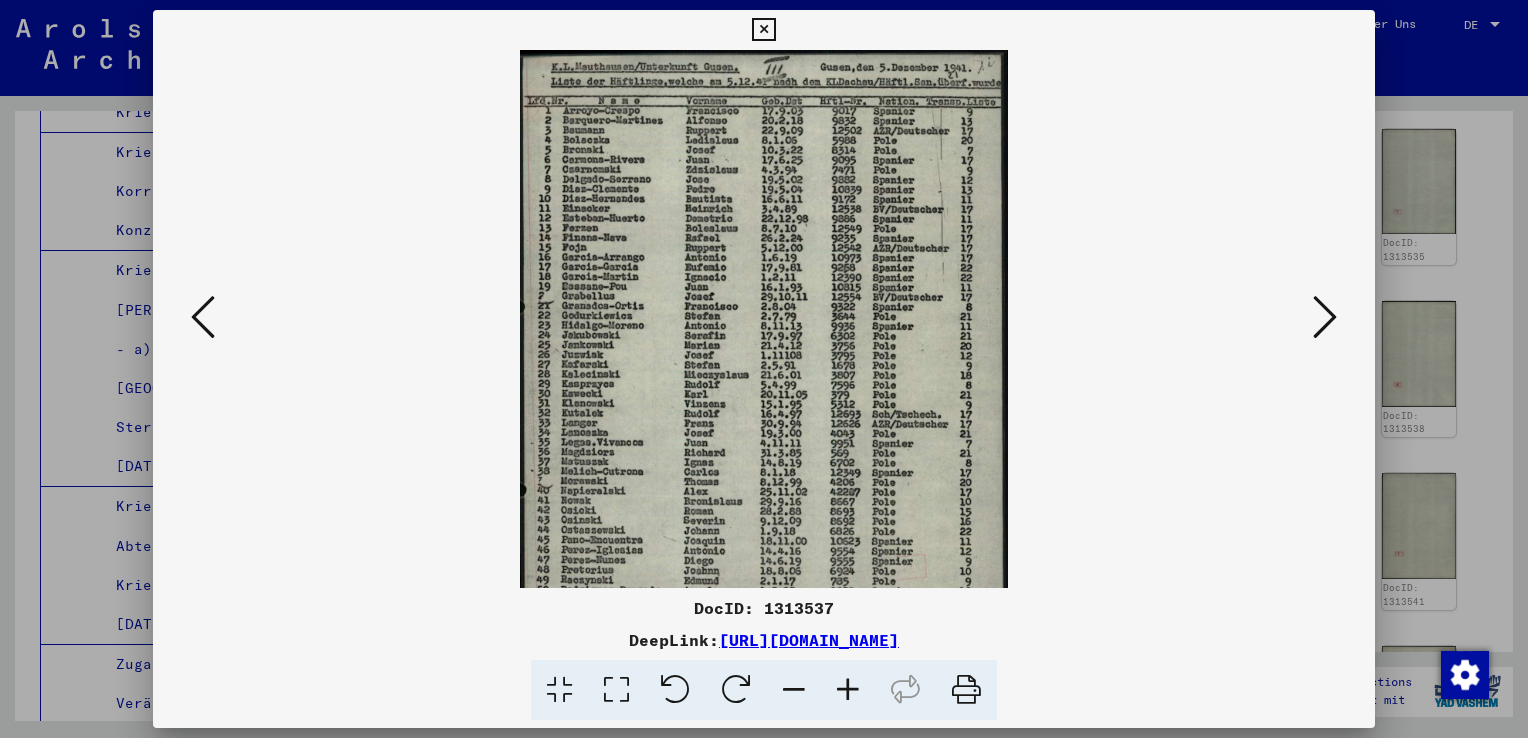 click at bounding box center (848, 690) 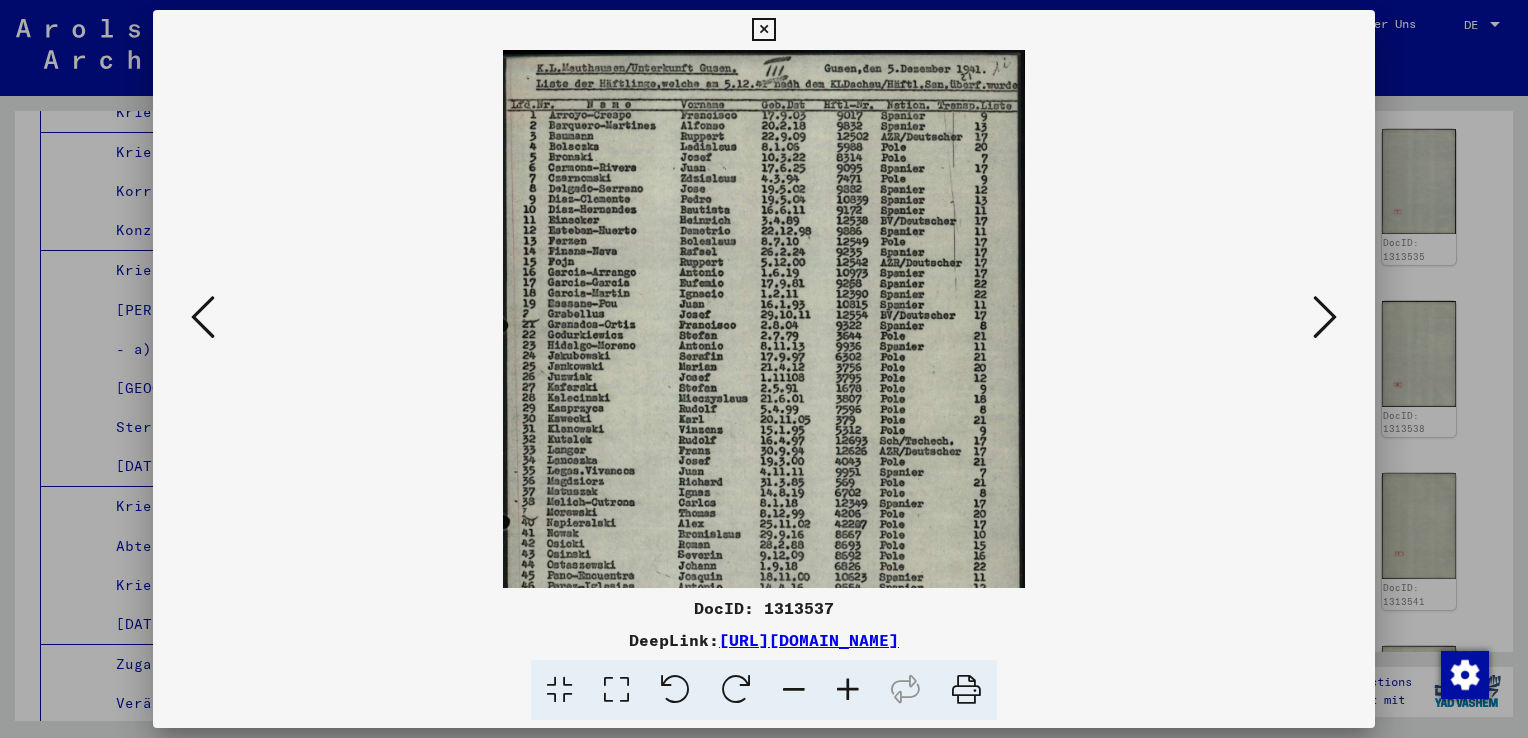 click at bounding box center [848, 690] 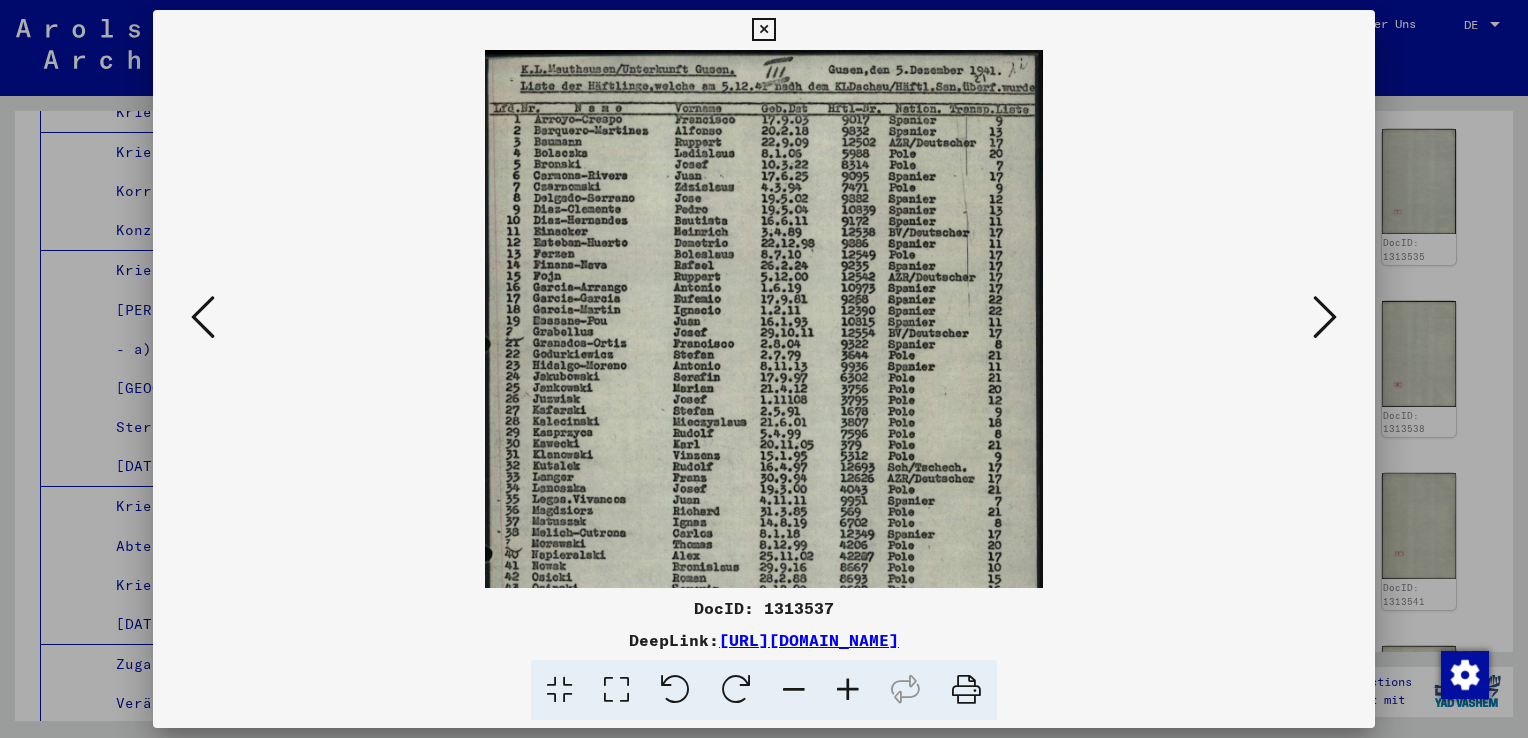 click at bounding box center [848, 690] 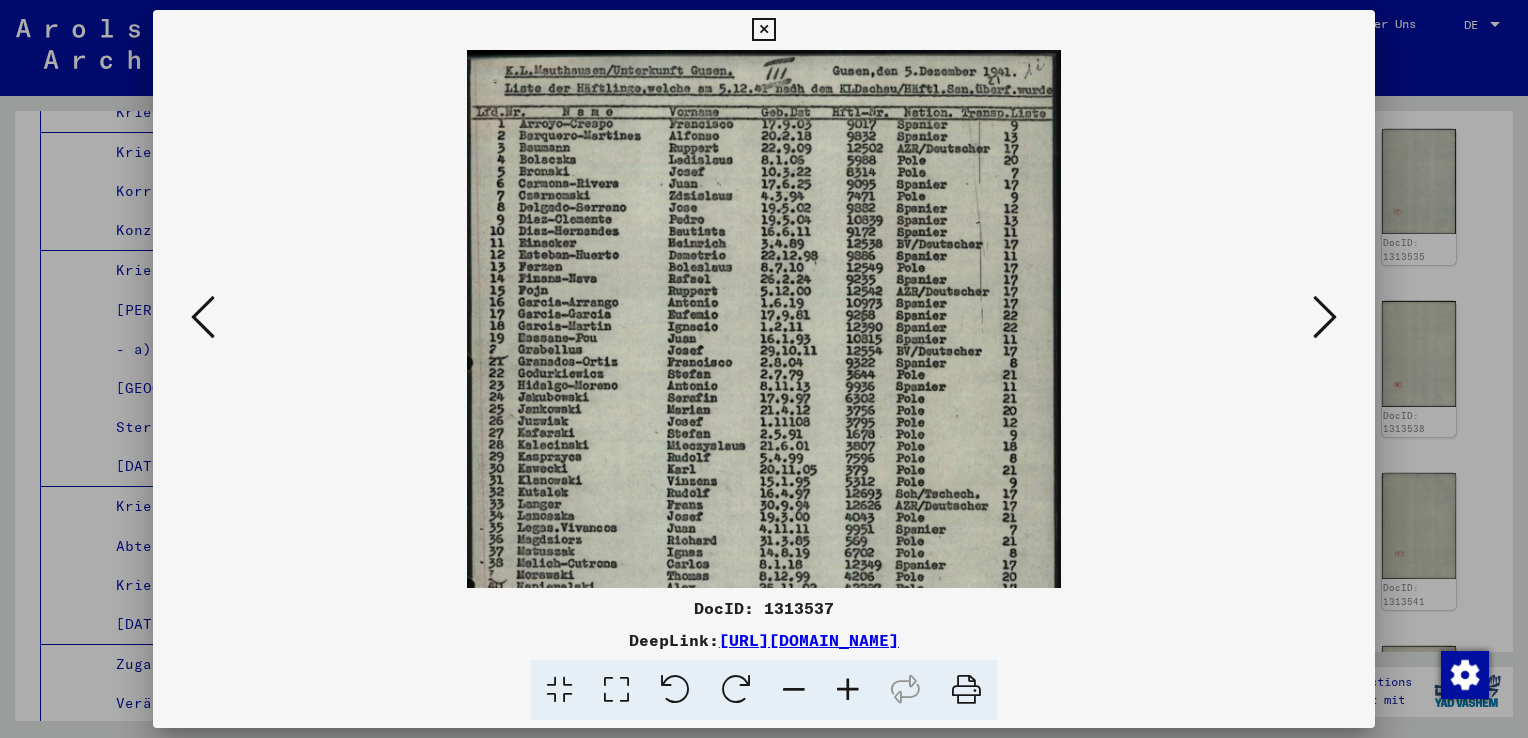 click at bounding box center (848, 690) 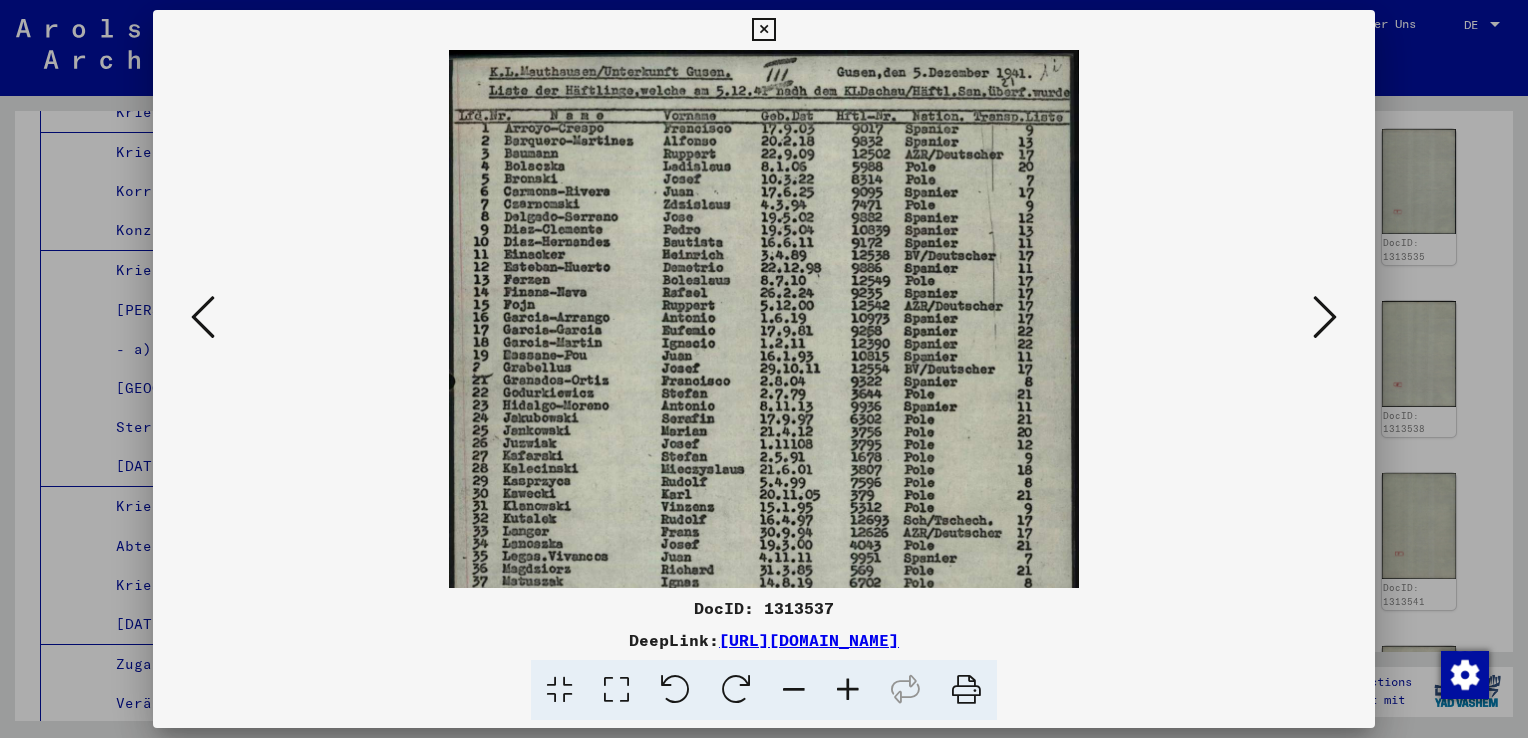 click at bounding box center (848, 690) 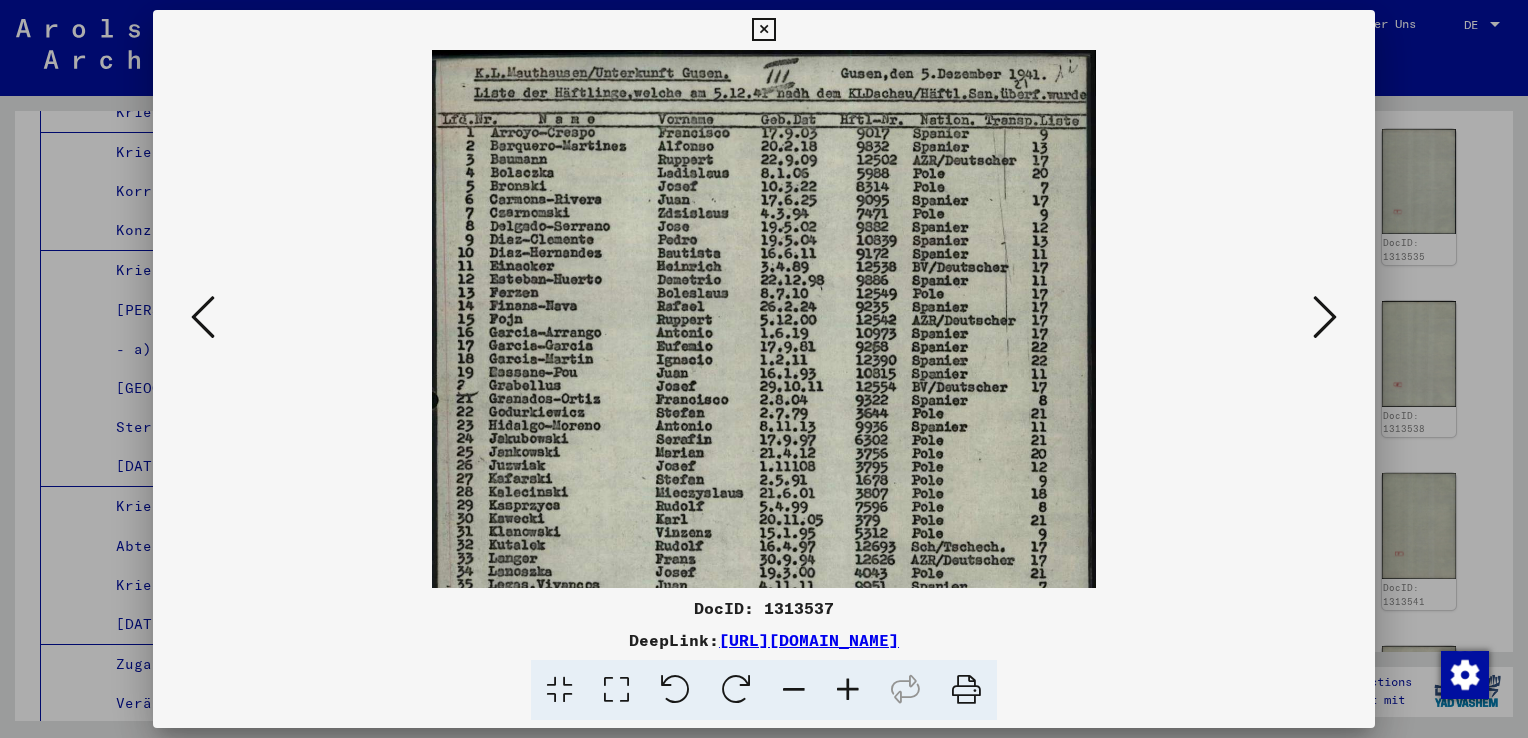 click at bounding box center [848, 690] 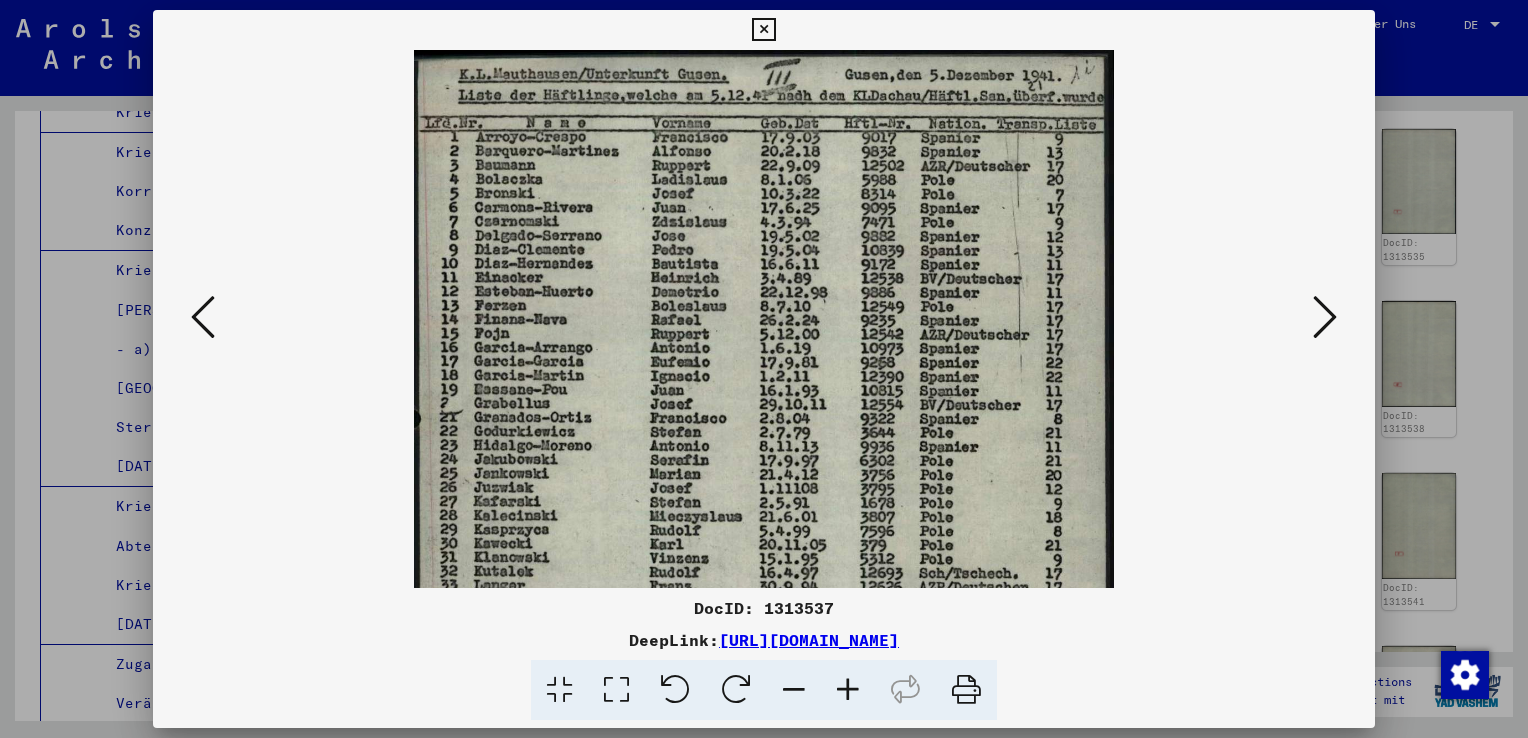 click at bounding box center [848, 690] 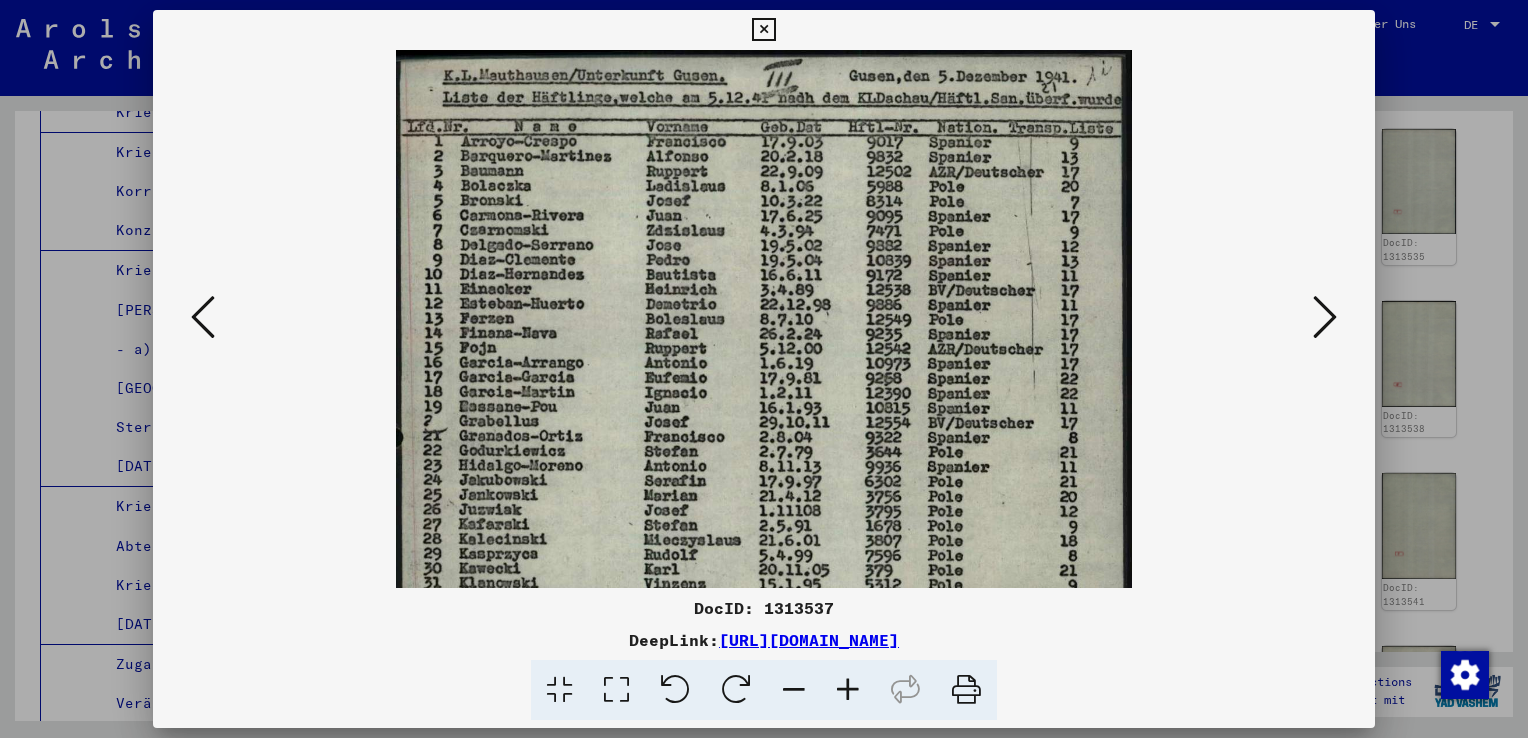 click at bounding box center [848, 690] 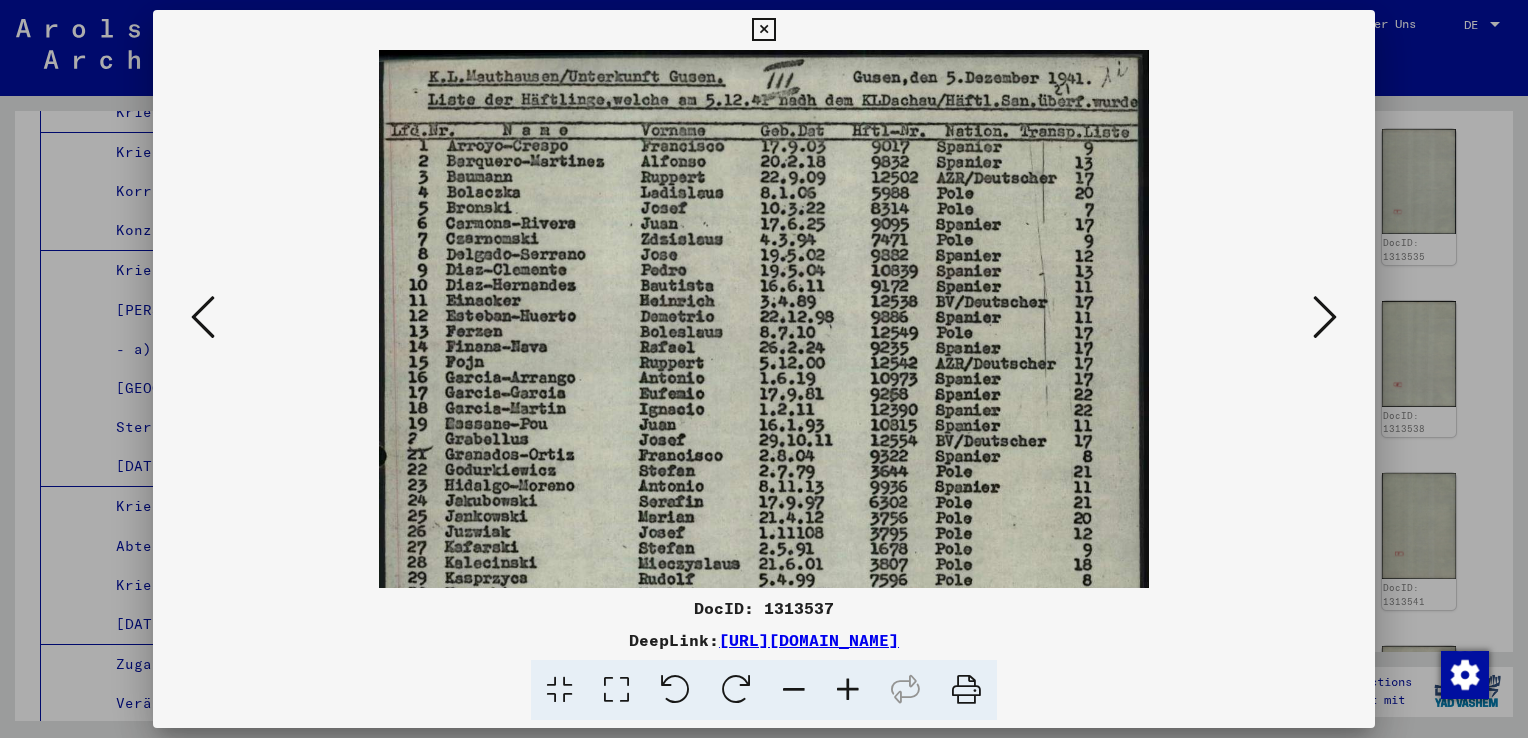 click at bounding box center [848, 690] 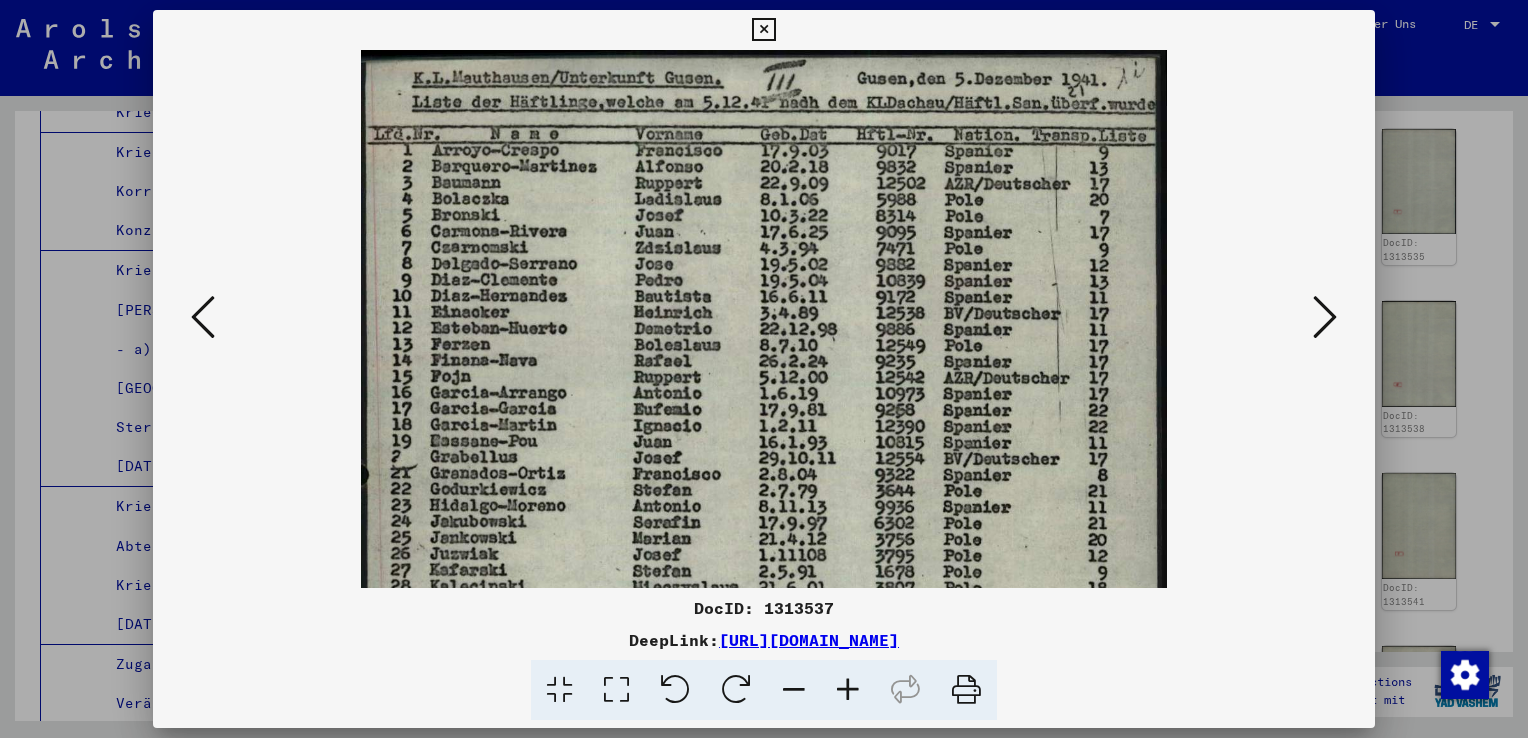 click at bounding box center [848, 690] 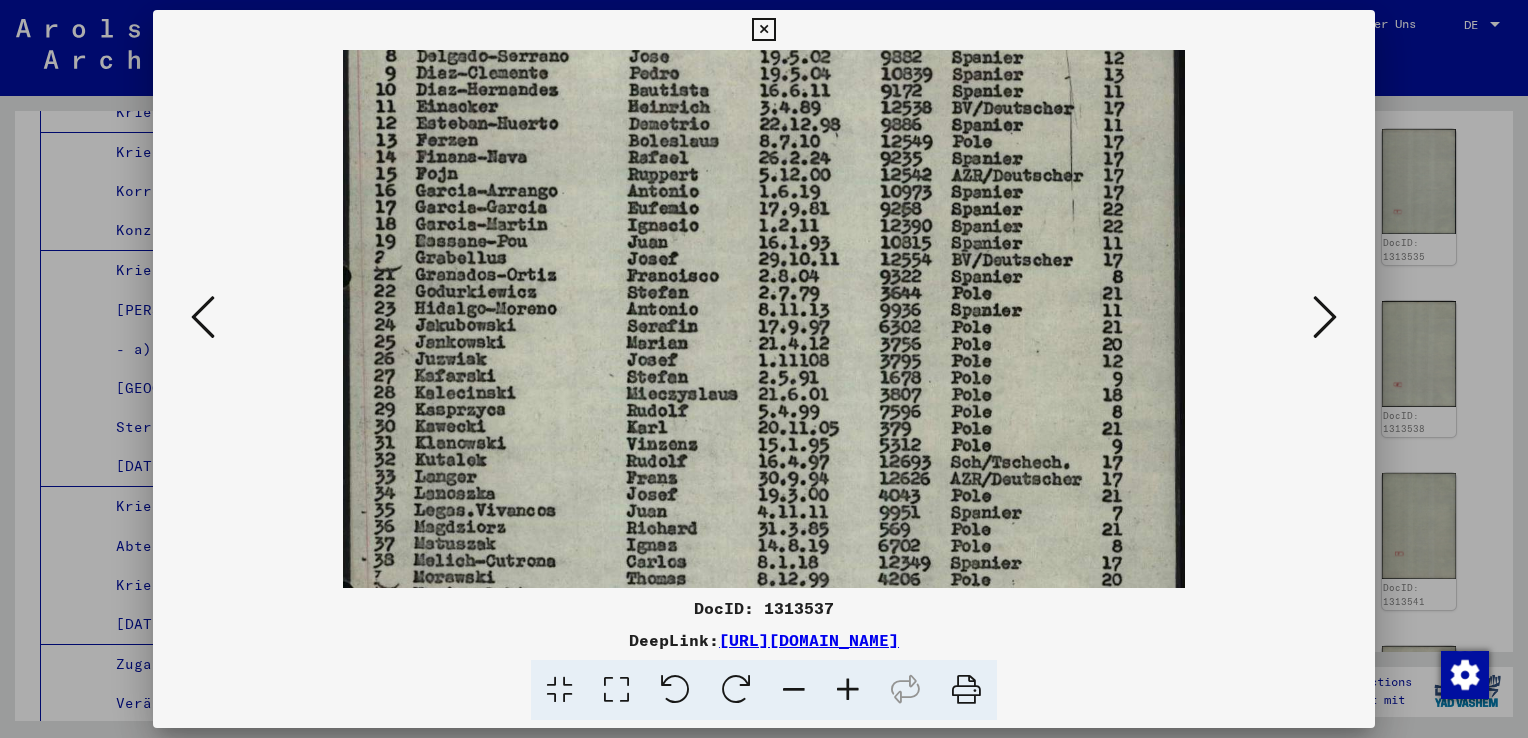 scroll, scrollTop: 218, scrollLeft: 0, axis: vertical 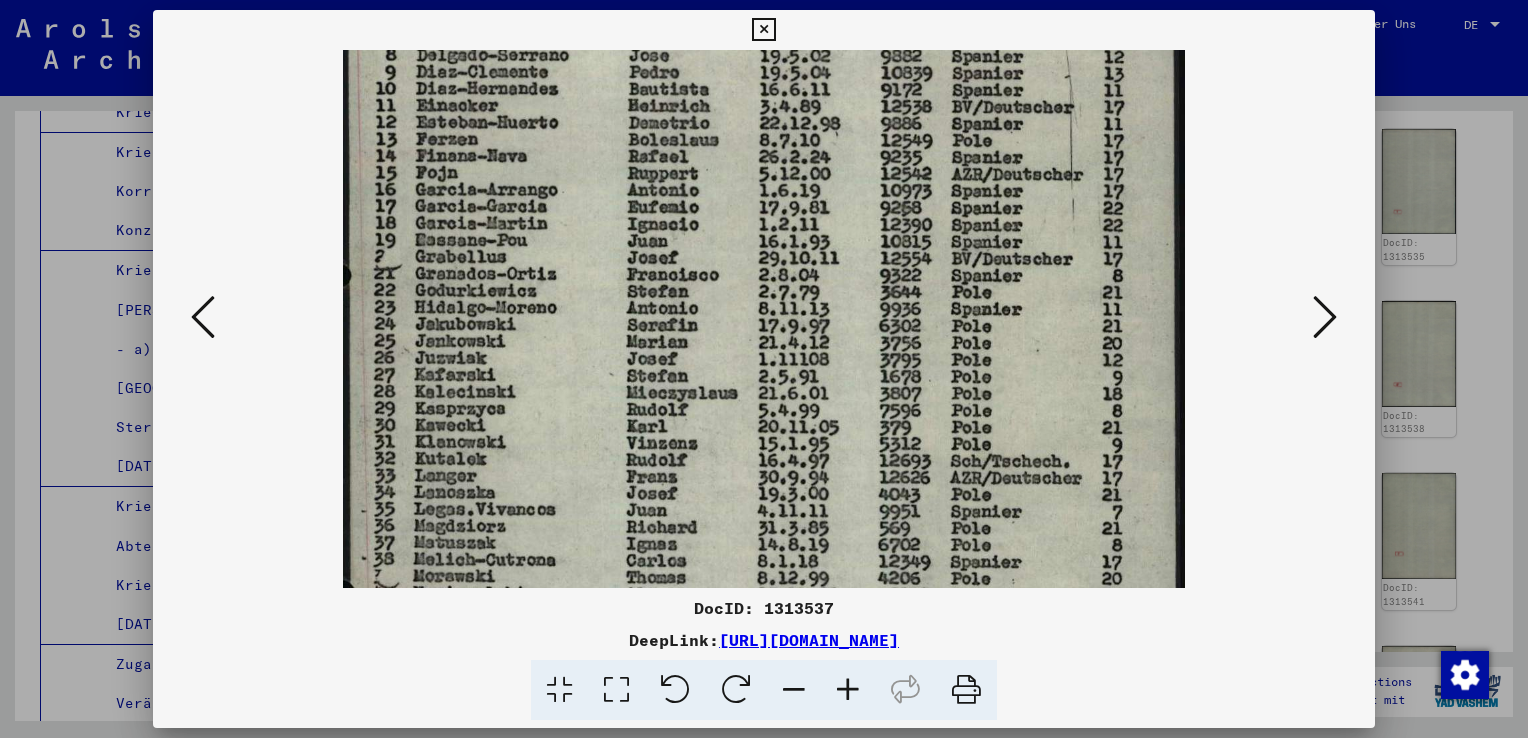 drag, startPoint x: 794, startPoint y: 430, endPoint x: 835, endPoint y: 223, distance: 211.02133 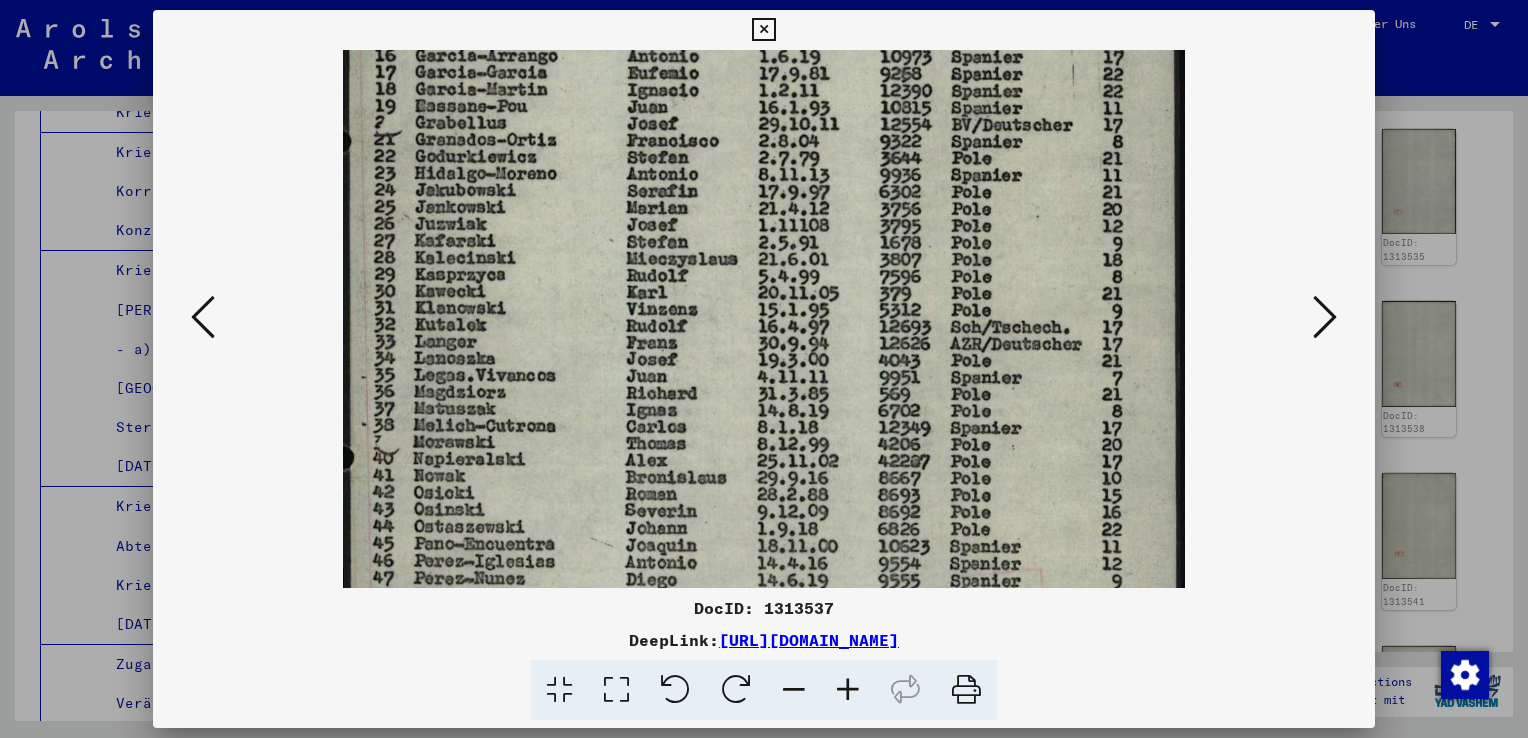 scroll, scrollTop: 366, scrollLeft: 0, axis: vertical 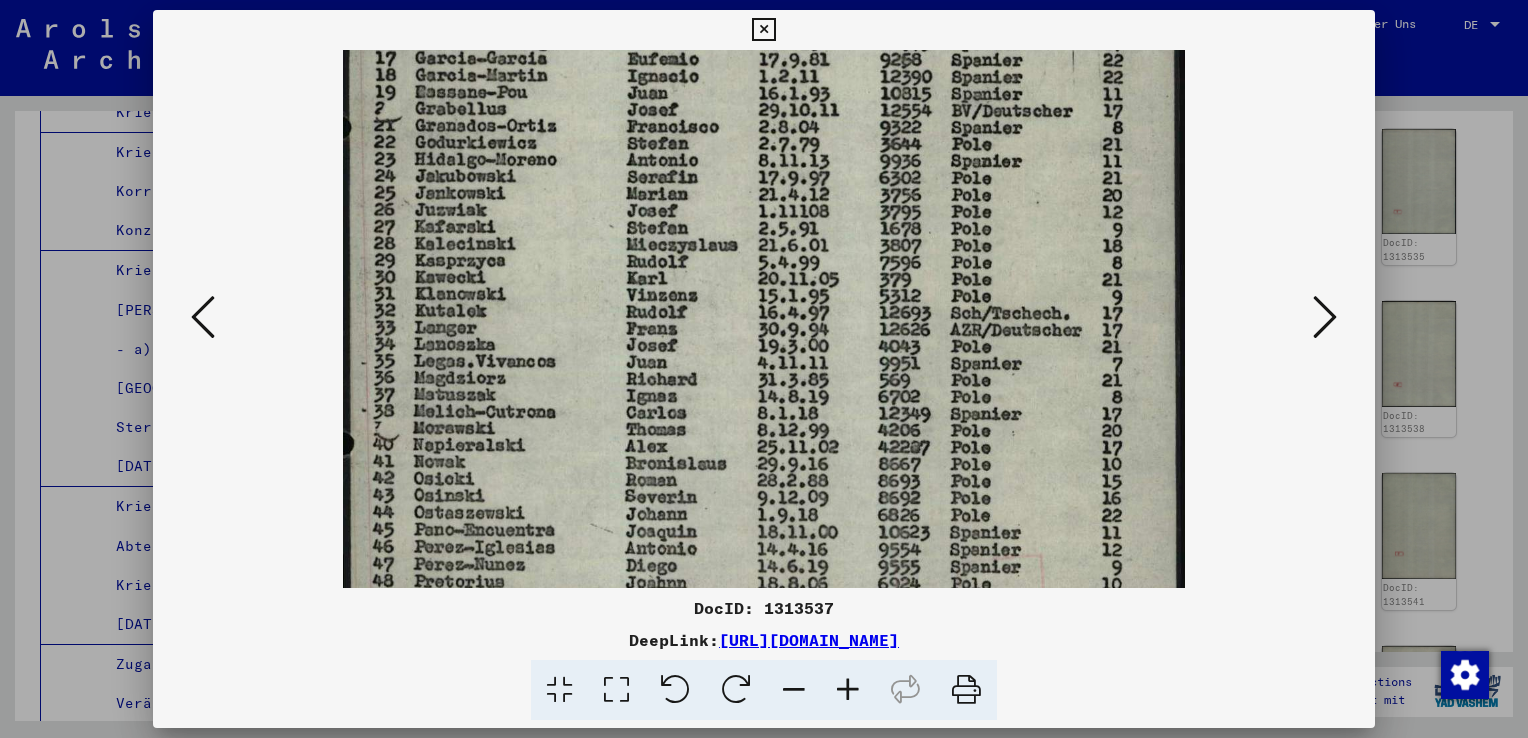 drag, startPoint x: 509, startPoint y: 325, endPoint x: 532, endPoint y: 183, distance: 143.85062 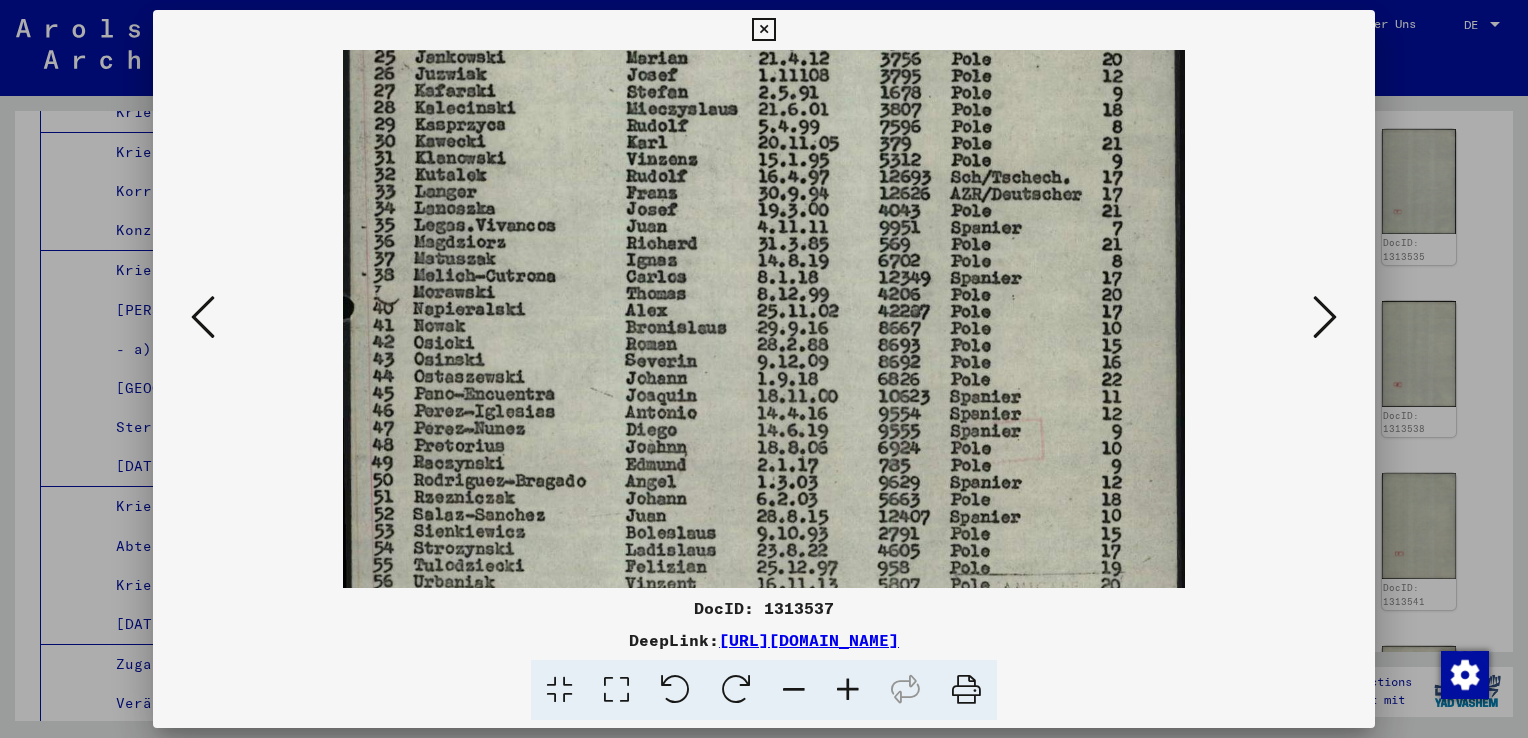scroll, scrollTop: 505, scrollLeft: 0, axis: vertical 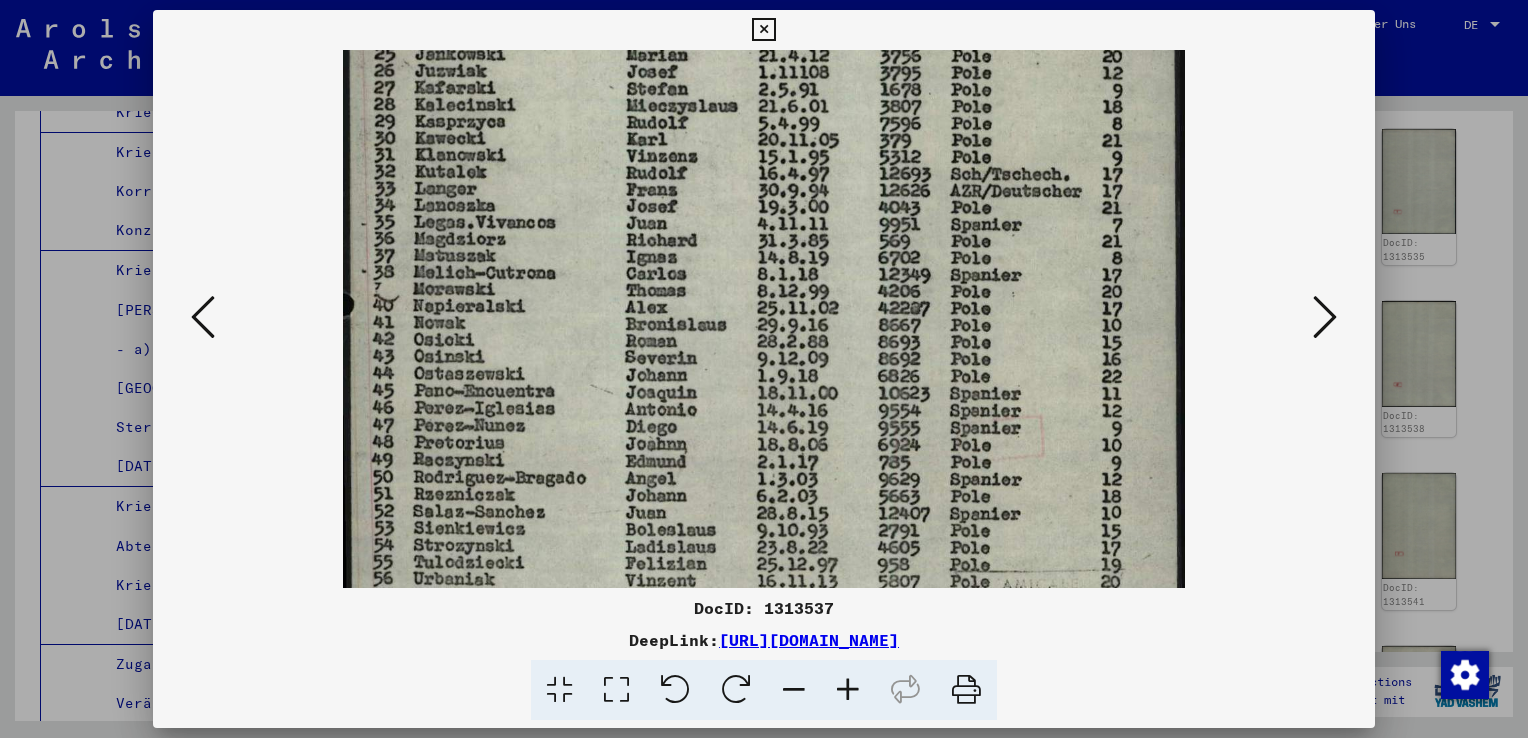 drag, startPoint x: 551, startPoint y: 293, endPoint x: 563, endPoint y: 155, distance: 138.52075 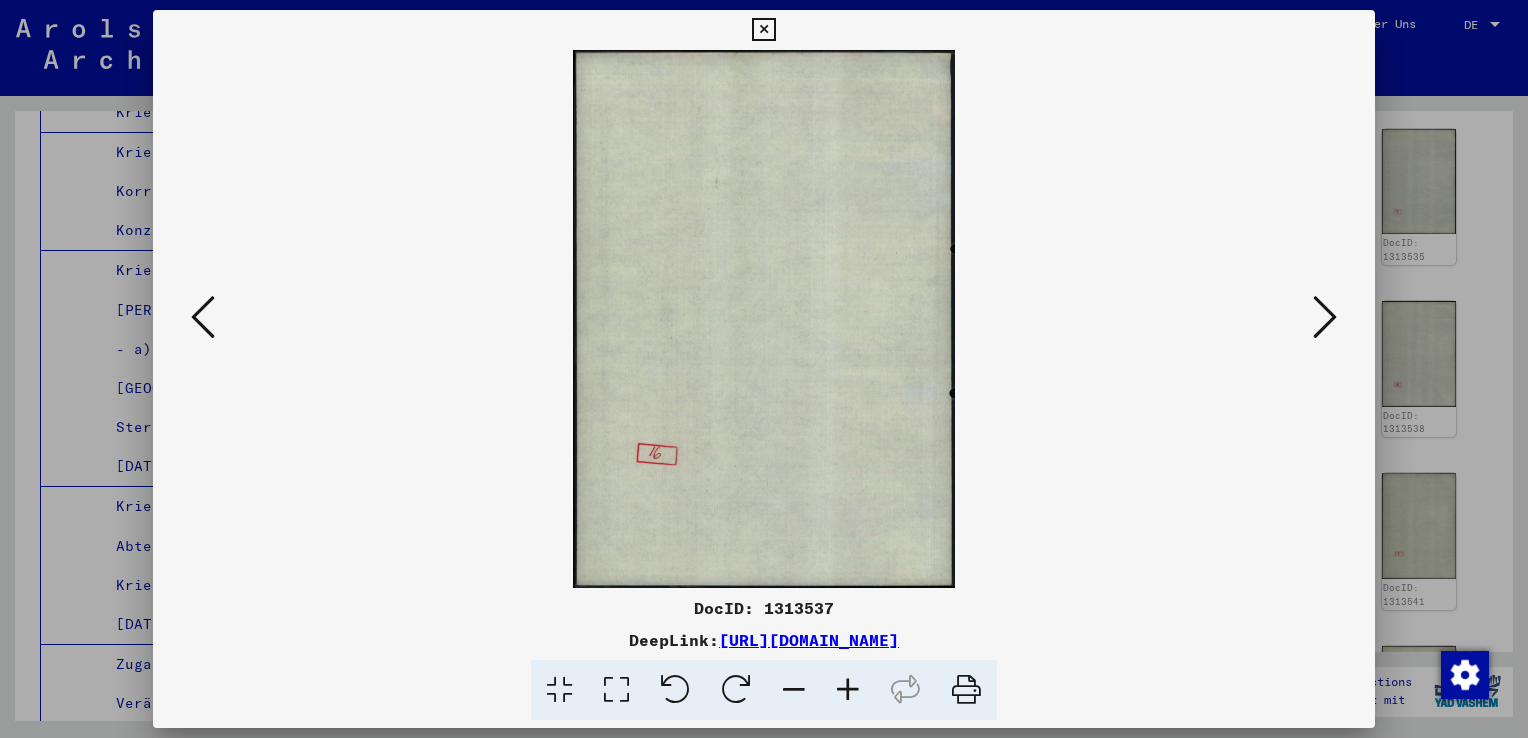 scroll, scrollTop: 0, scrollLeft: 0, axis: both 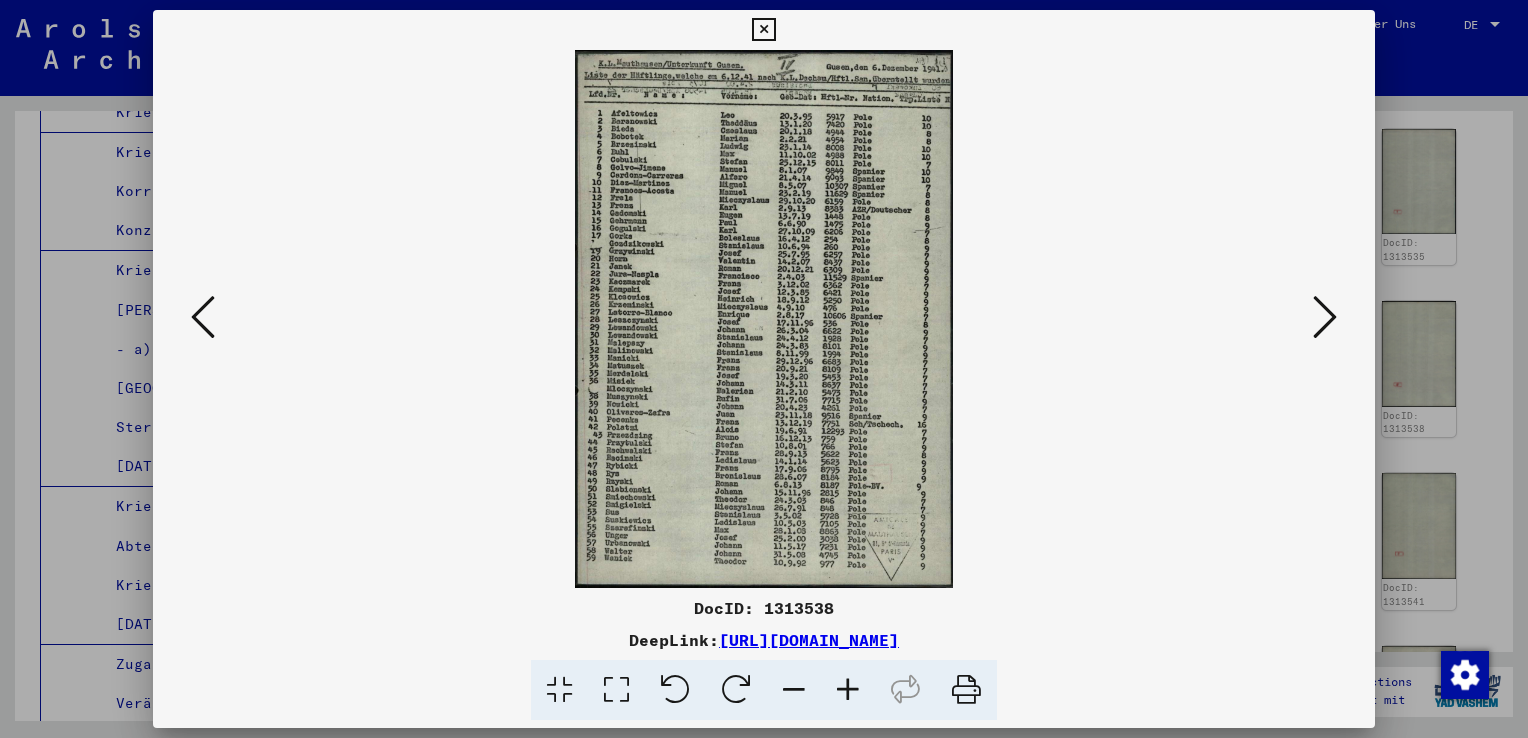 click at bounding box center [848, 690] 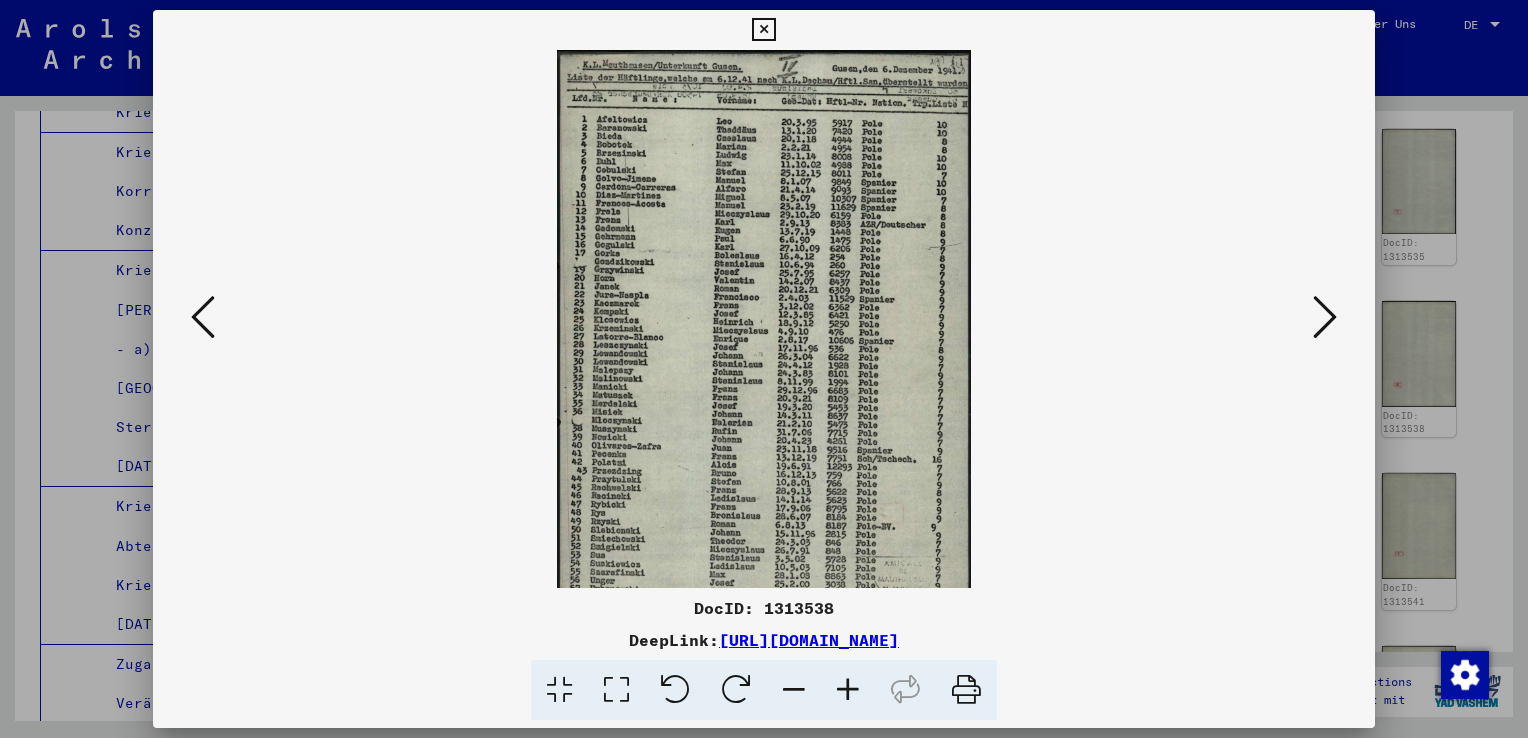 click at bounding box center [848, 690] 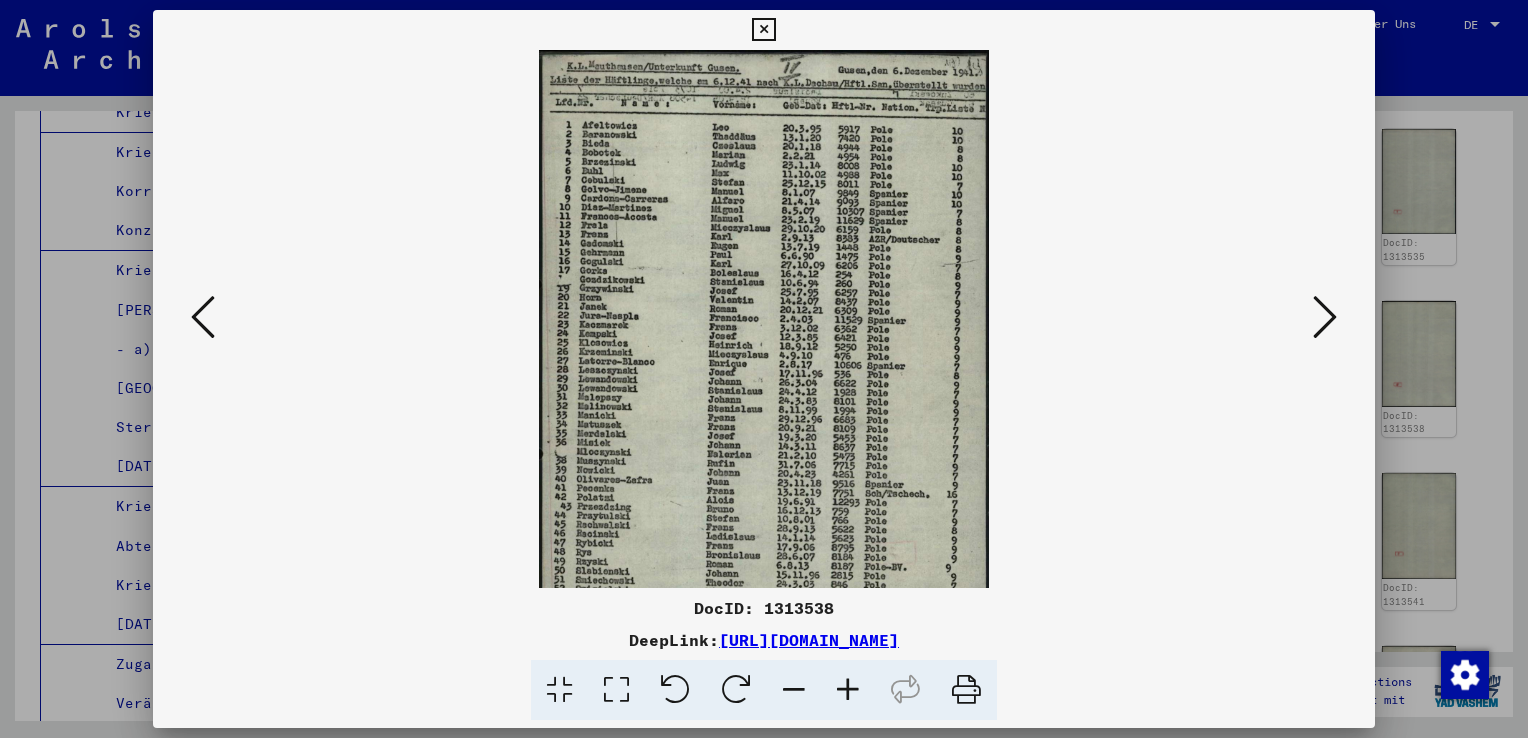 click at bounding box center [848, 690] 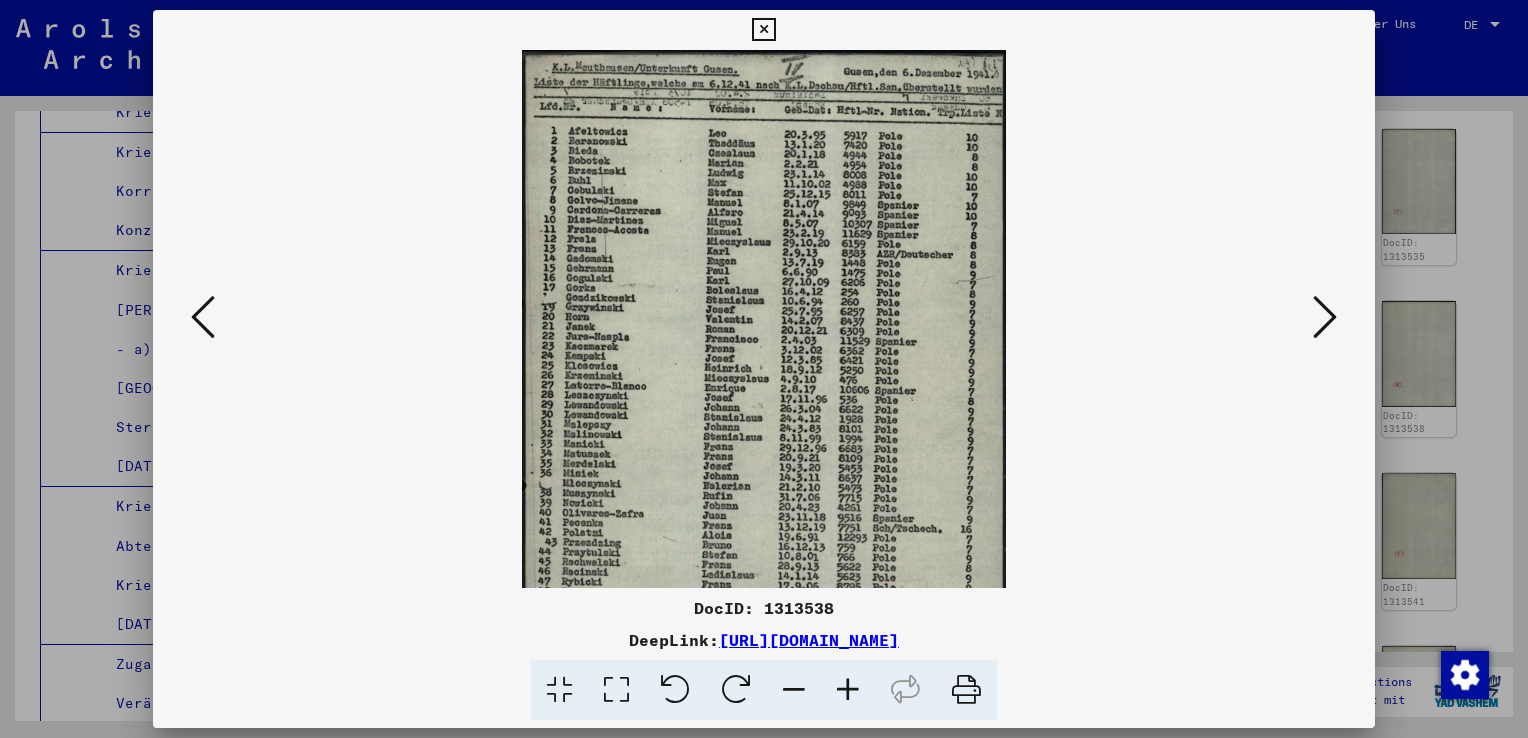 click at bounding box center [848, 690] 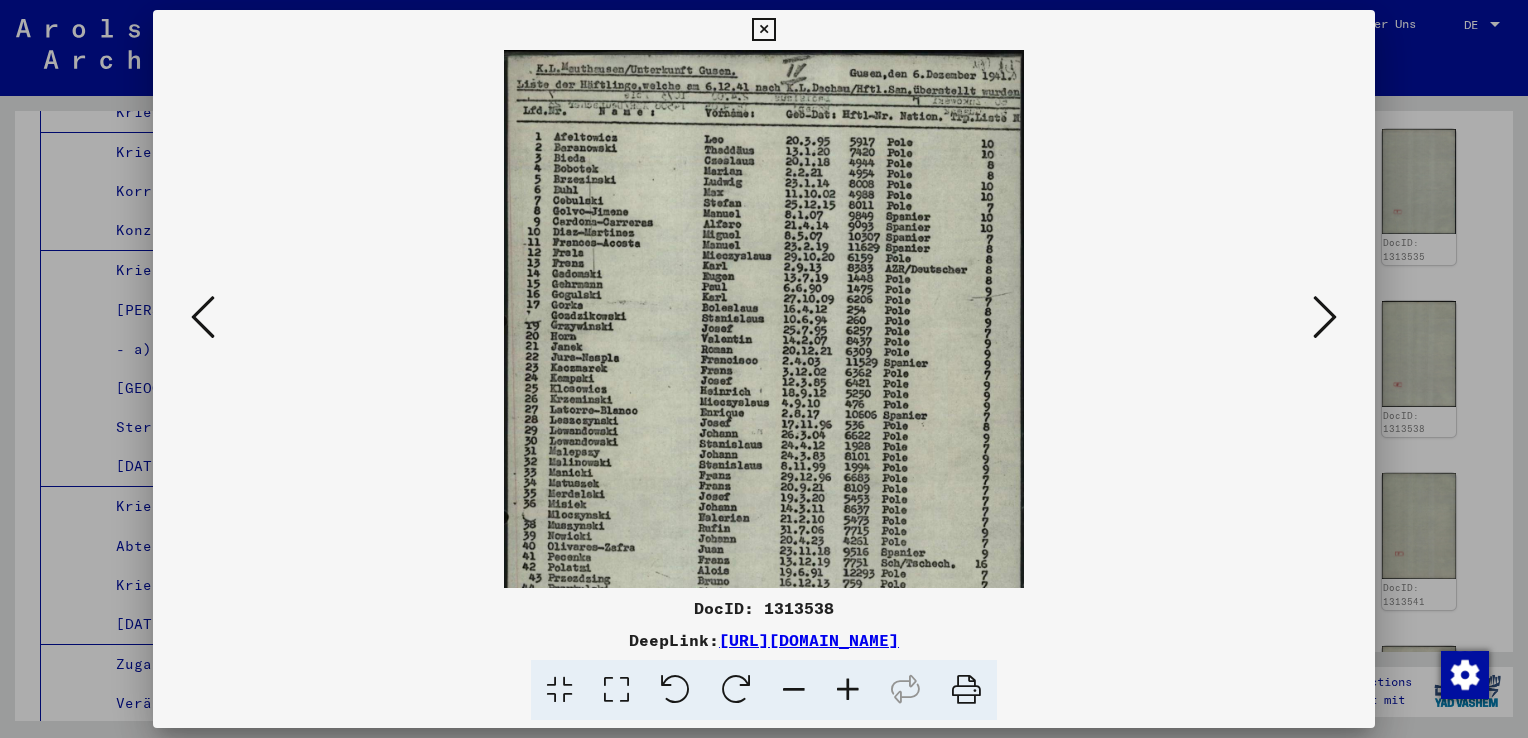 click at bounding box center (848, 690) 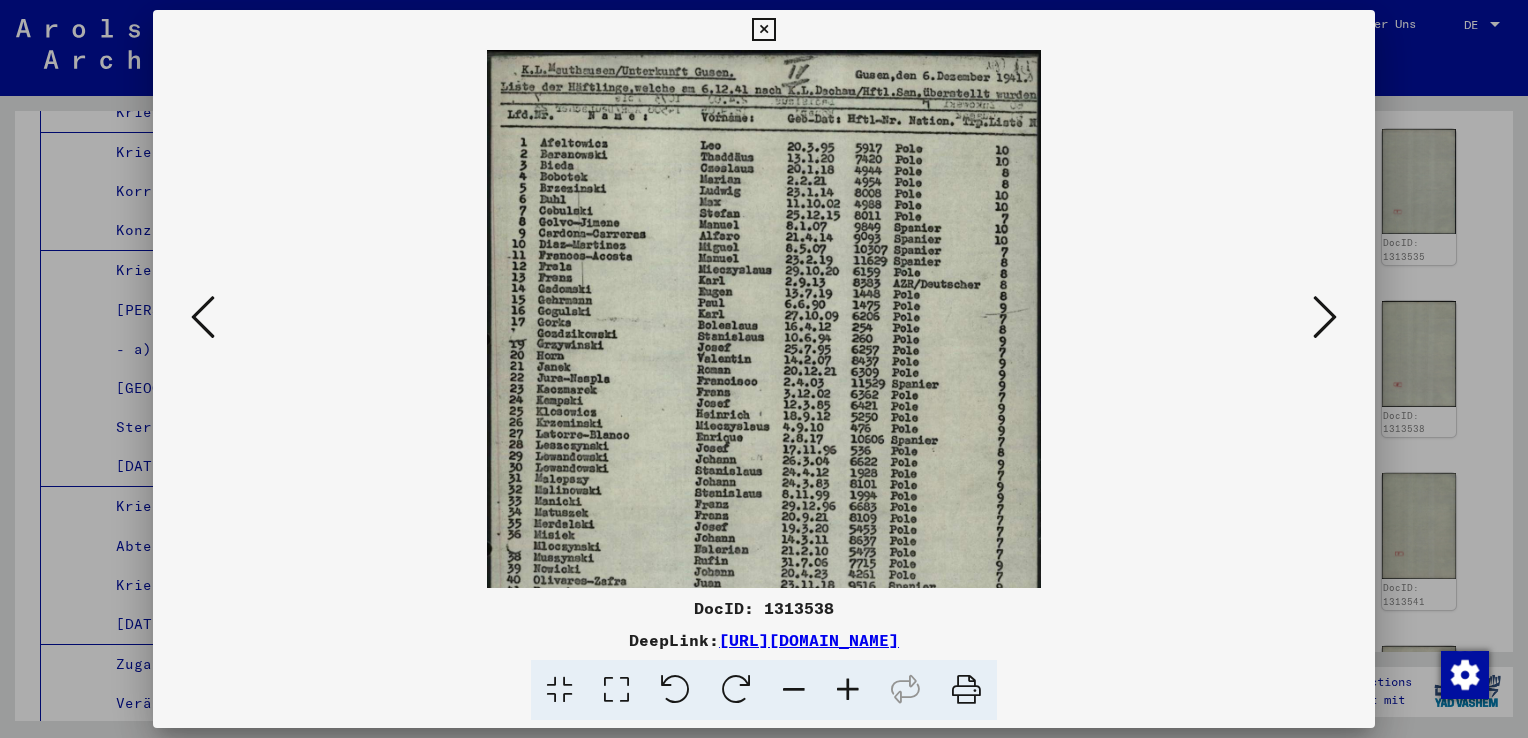click at bounding box center [848, 690] 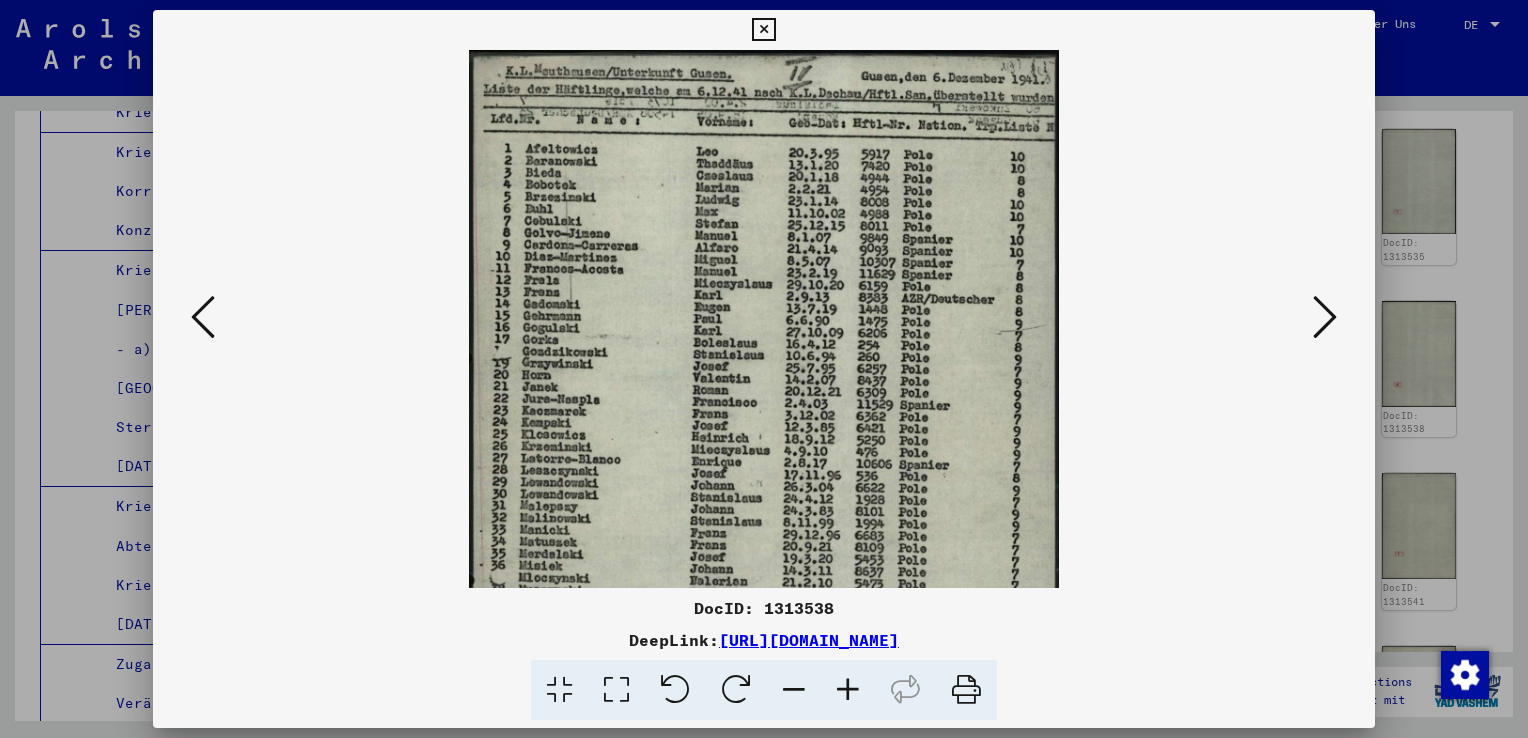 click at bounding box center [848, 690] 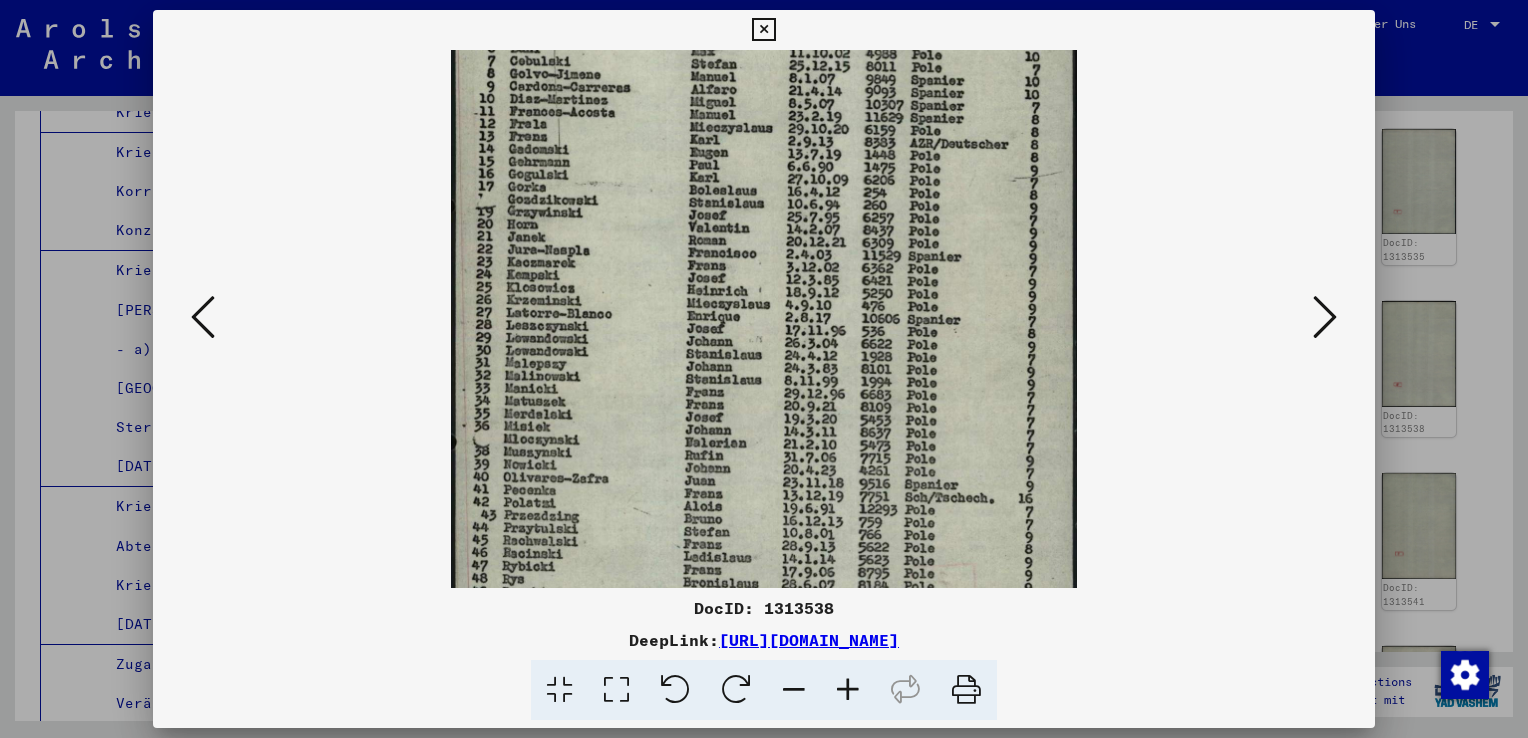 scroll, scrollTop: 176, scrollLeft: 0, axis: vertical 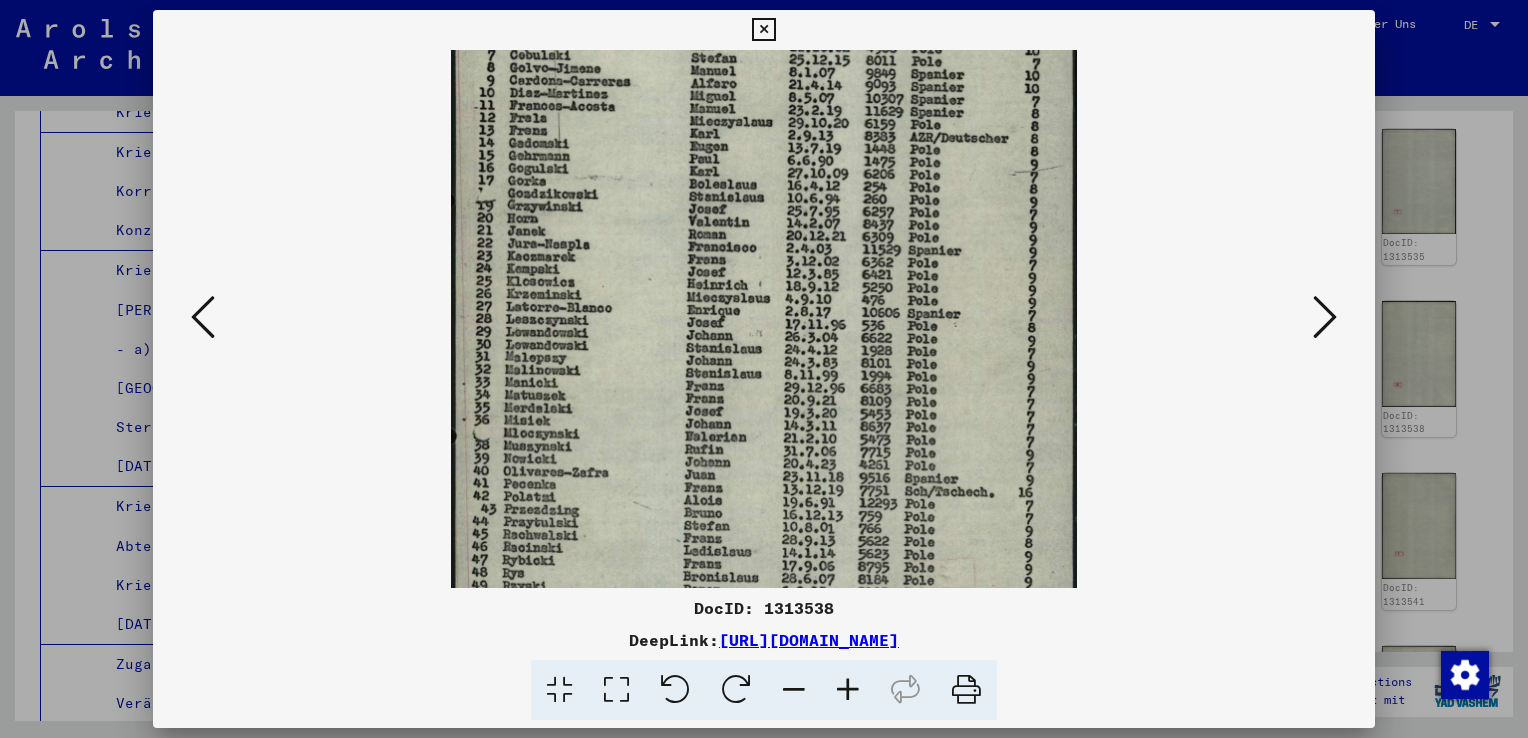 drag, startPoint x: 705, startPoint y: 441, endPoint x: 734, endPoint y: 266, distance: 177.38658 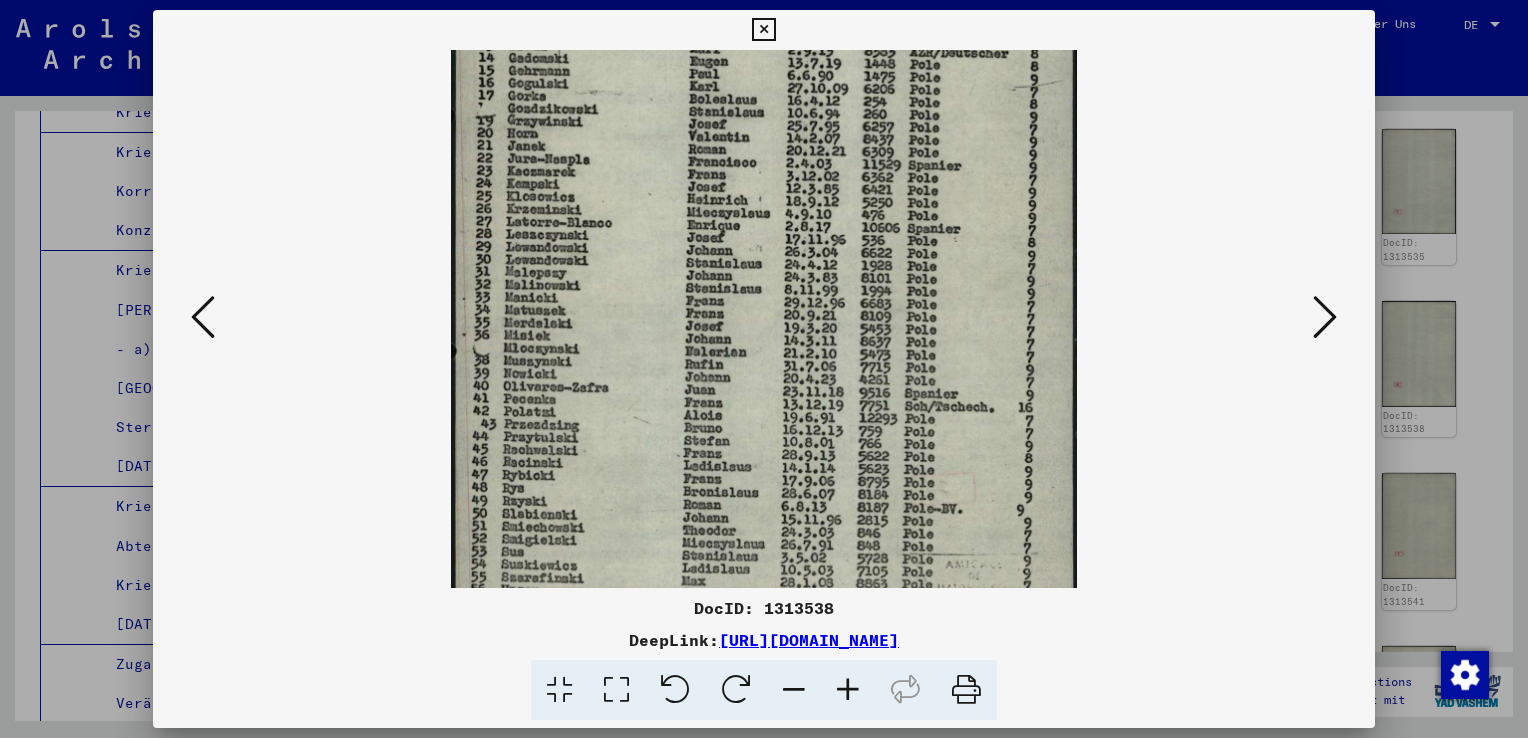 scroll, scrollTop: 316, scrollLeft: 0, axis: vertical 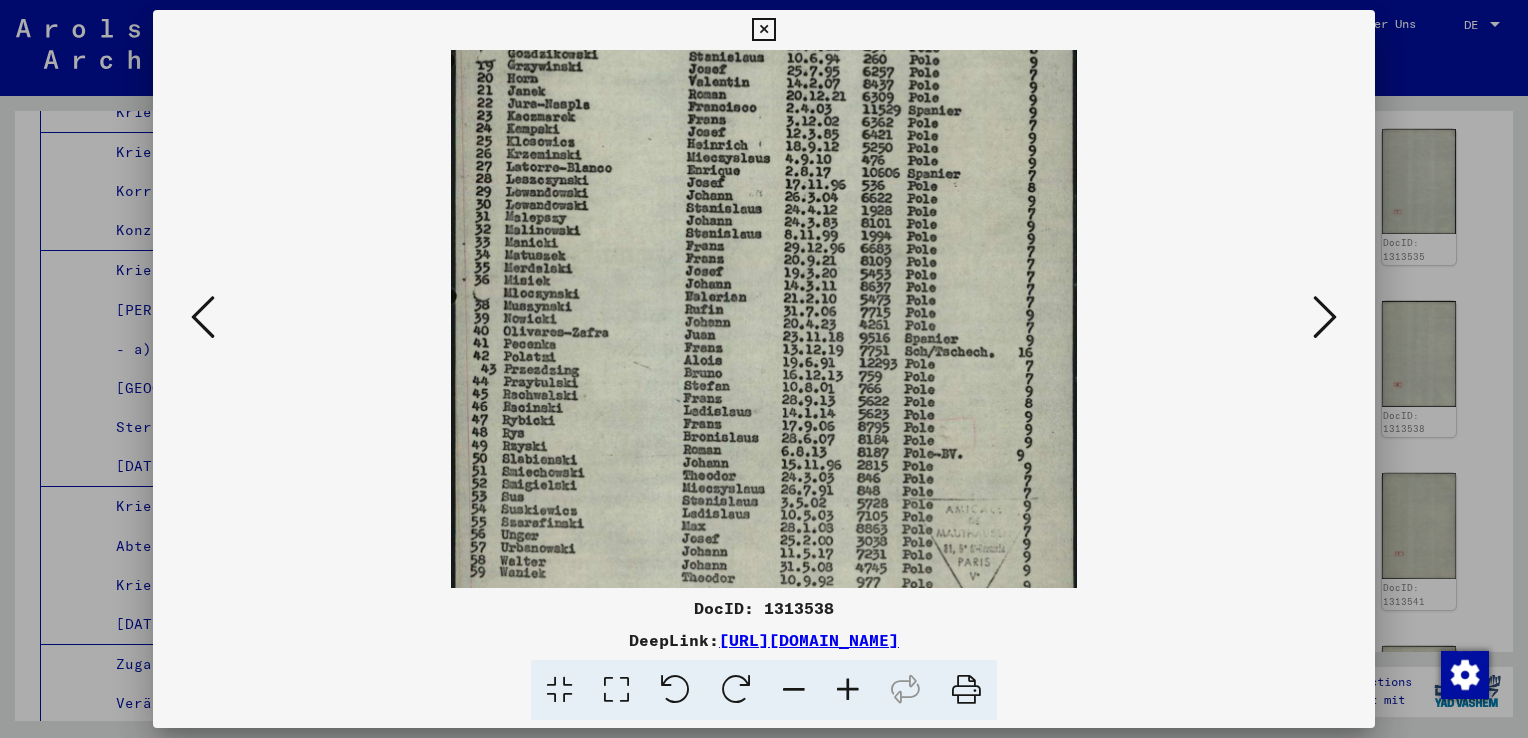 drag, startPoint x: 712, startPoint y: 393, endPoint x: 709, endPoint y: 255, distance: 138.03261 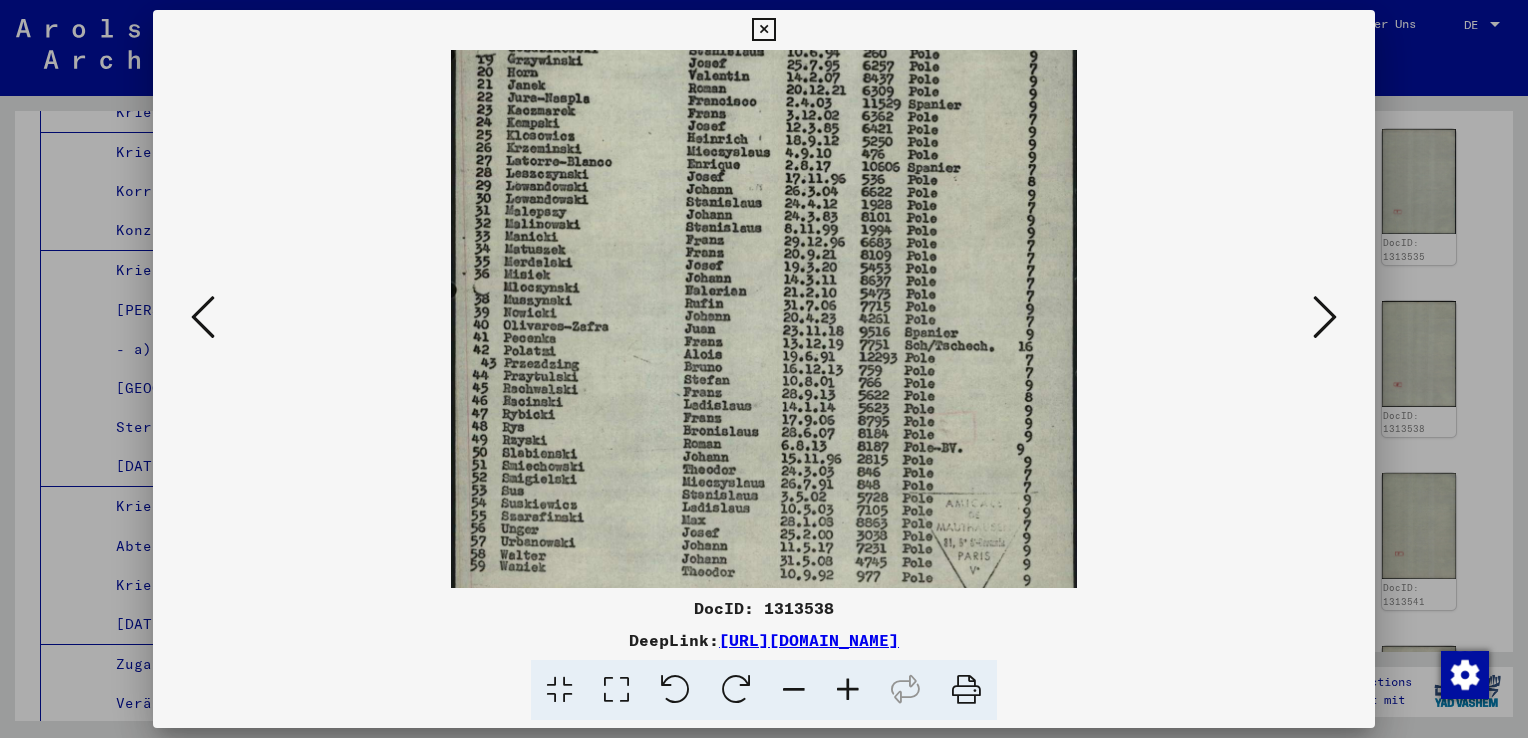 scroll, scrollTop: 328, scrollLeft: 0, axis: vertical 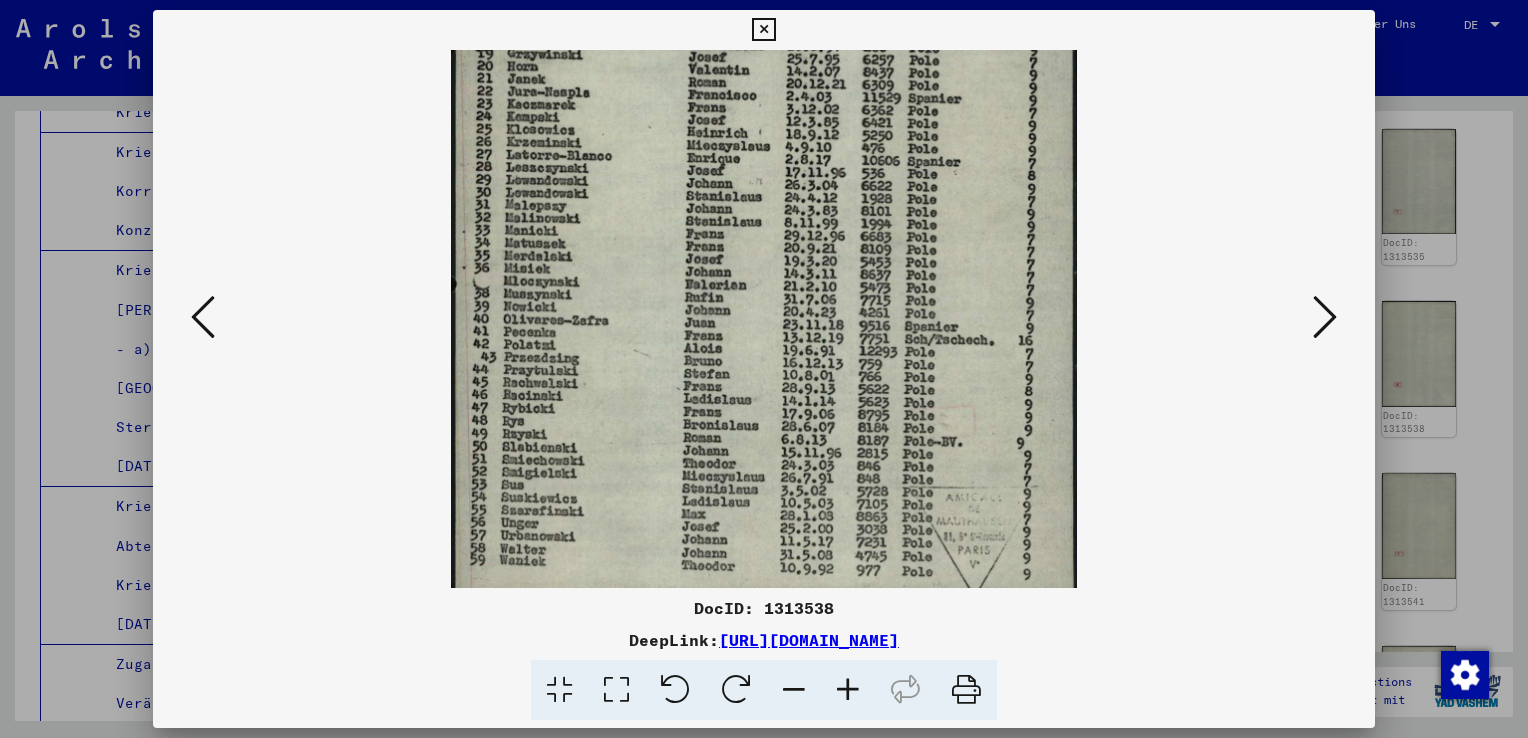 drag, startPoint x: 689, startPoint y: 392, endPoint x: 693, endPoint y: 380, distance: 12.649111 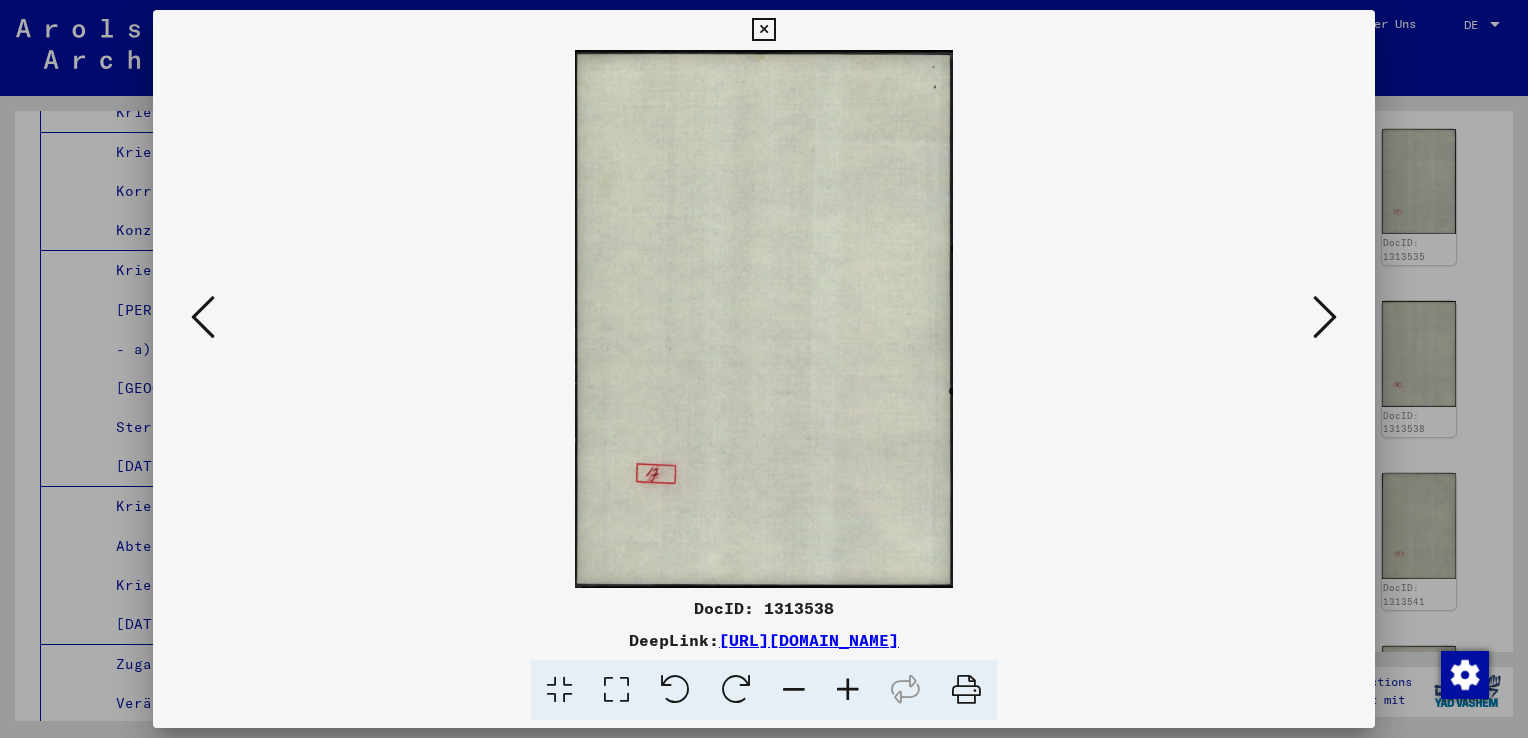 click at bounding box center (1325, 317) 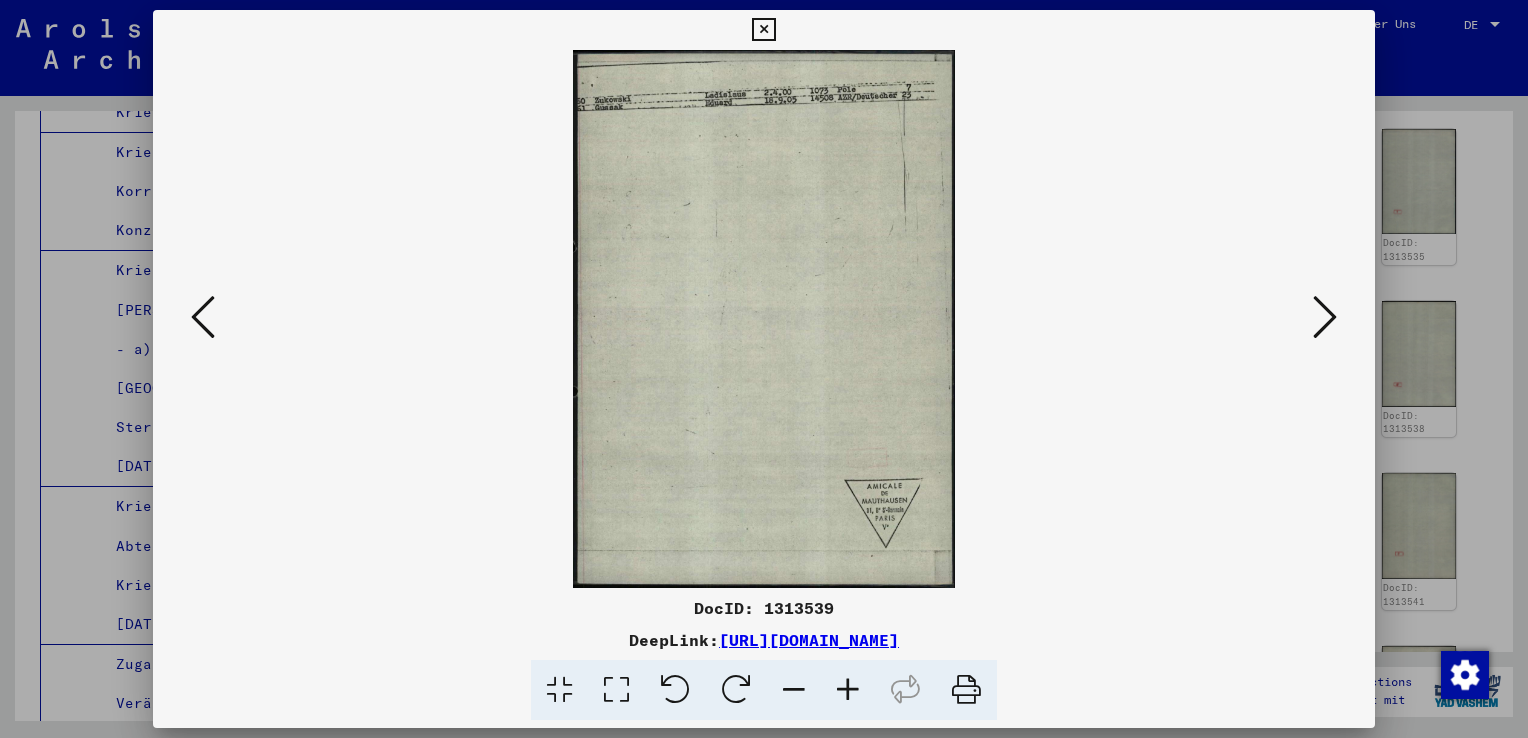 click at bounding box center (848, 690) 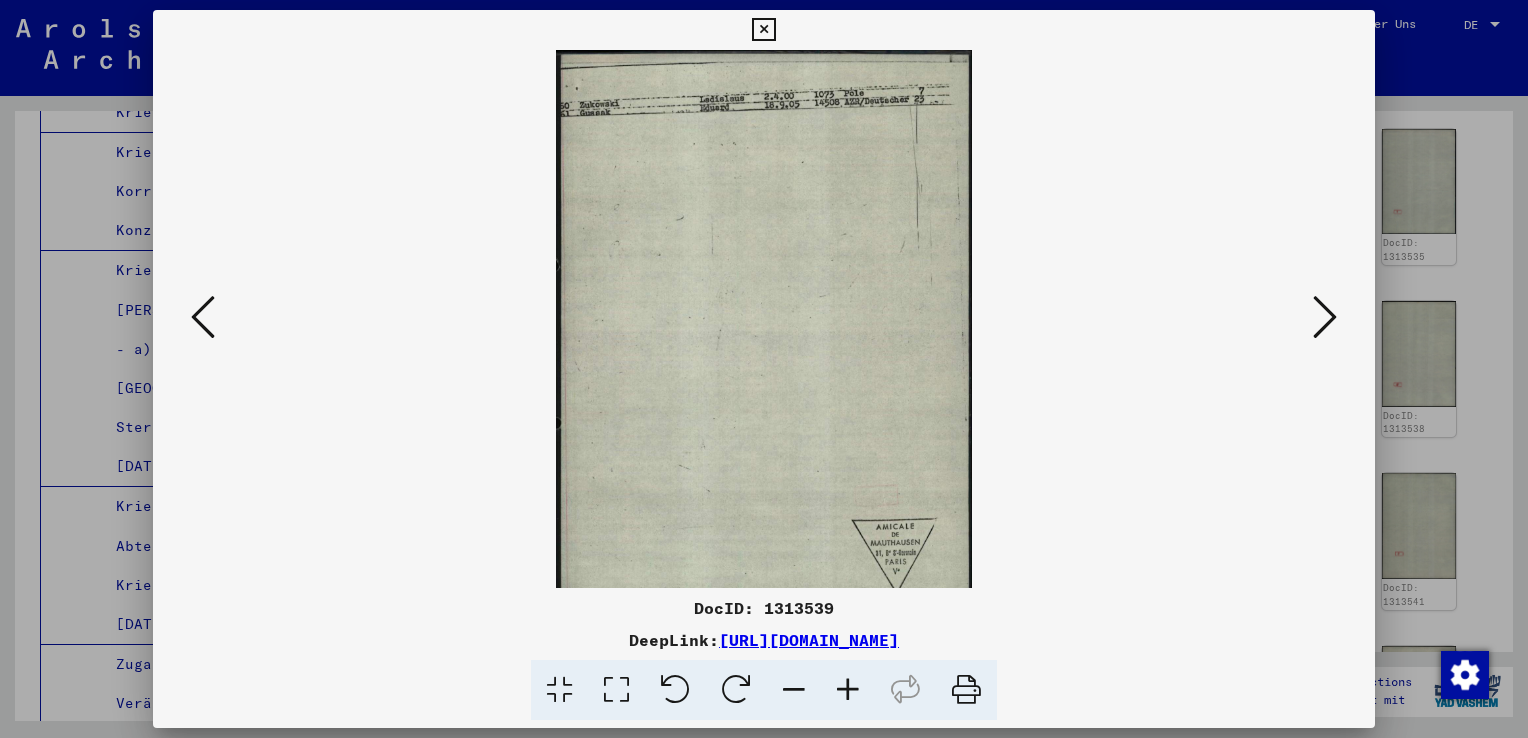 click at bounding box center [848, 690] 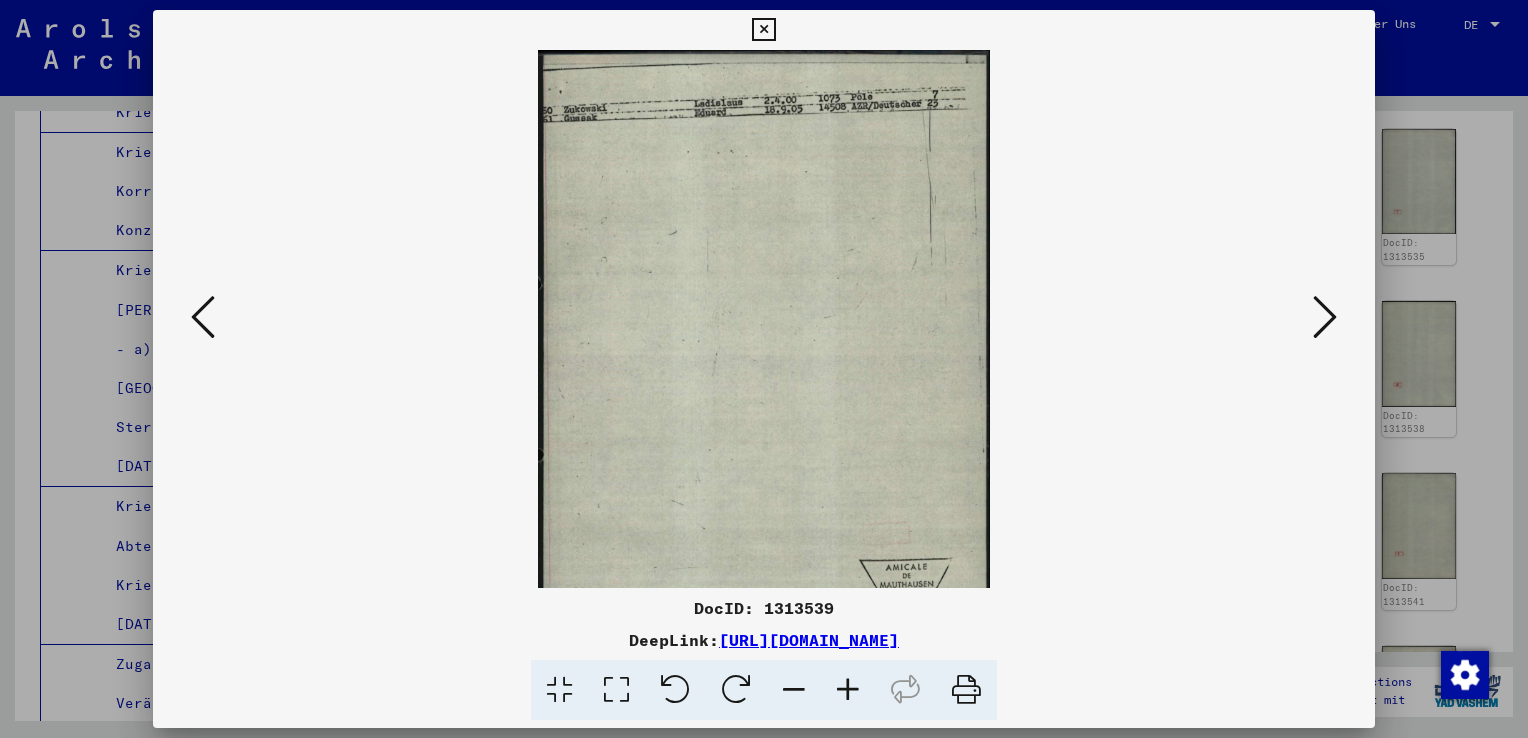 click at bounding box center [848, 690] 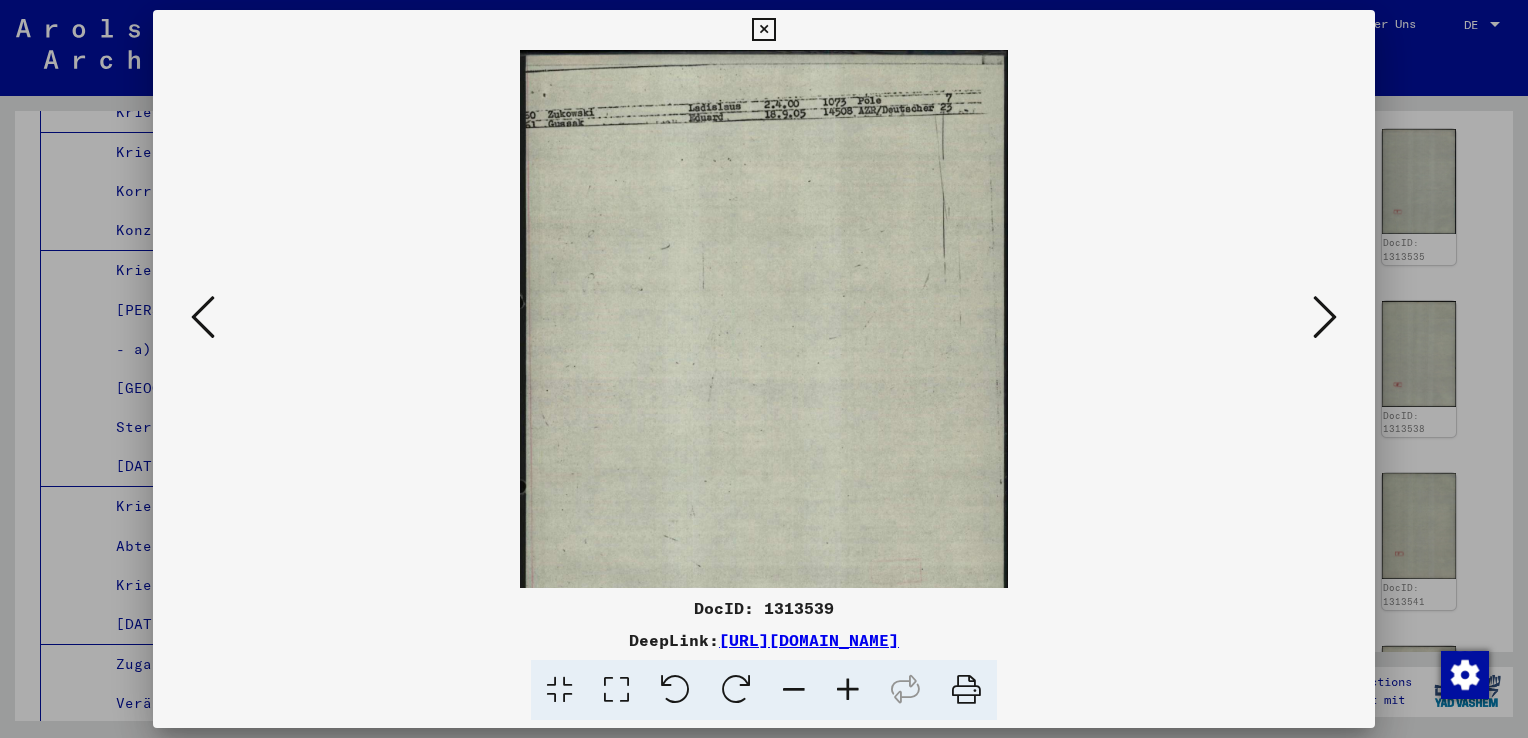 click at bounding box center [848, 690] 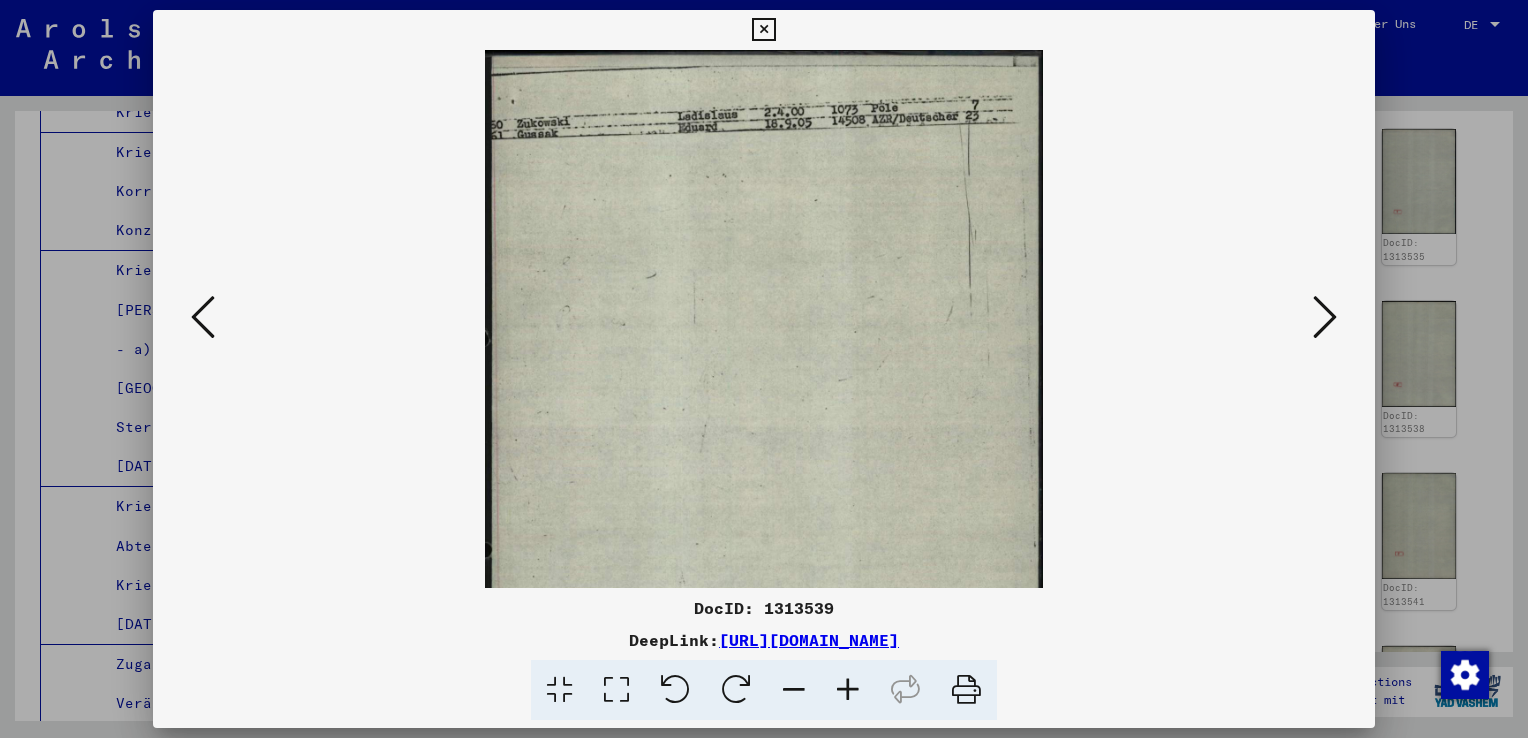 click at bounding box center [848, 690] 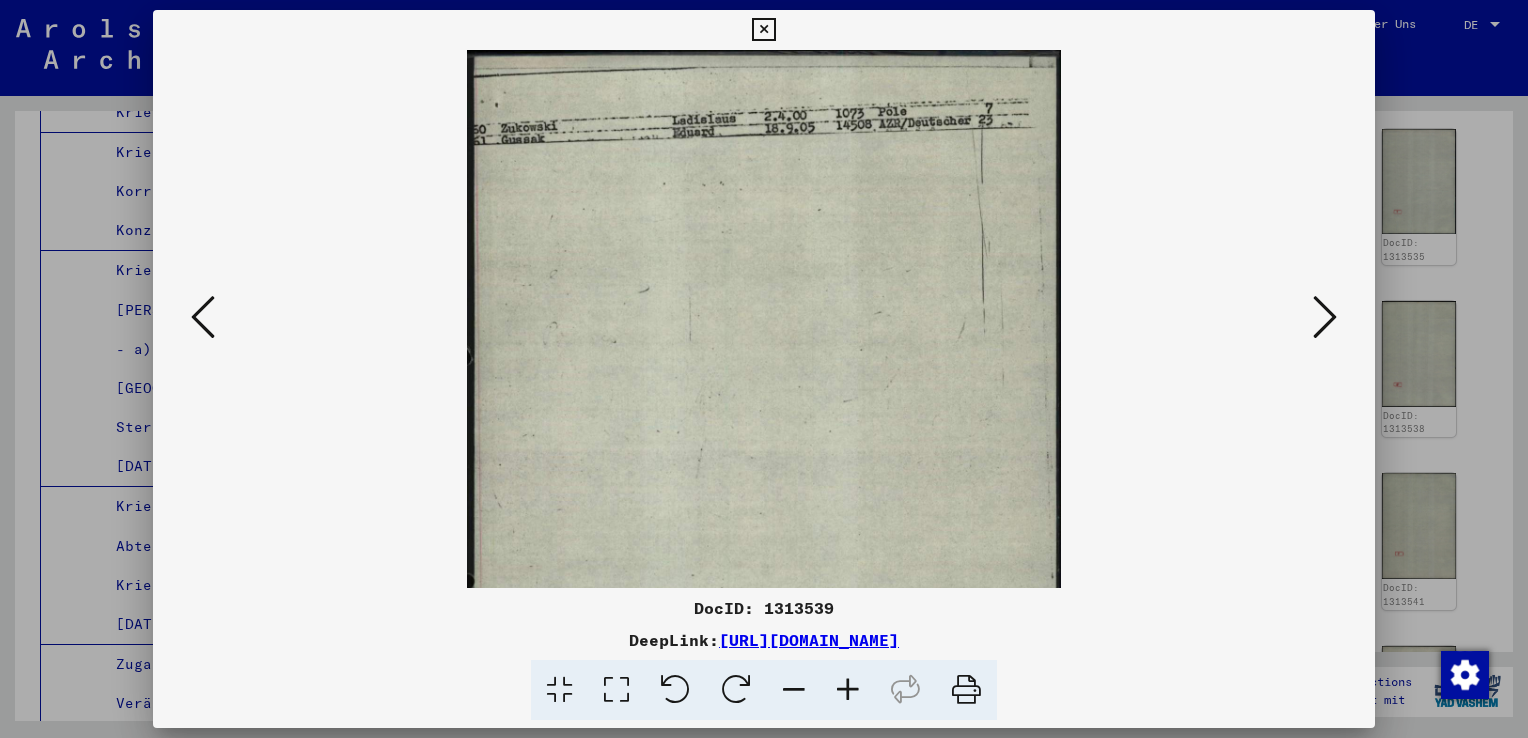 click at bounding box center [848, 690] 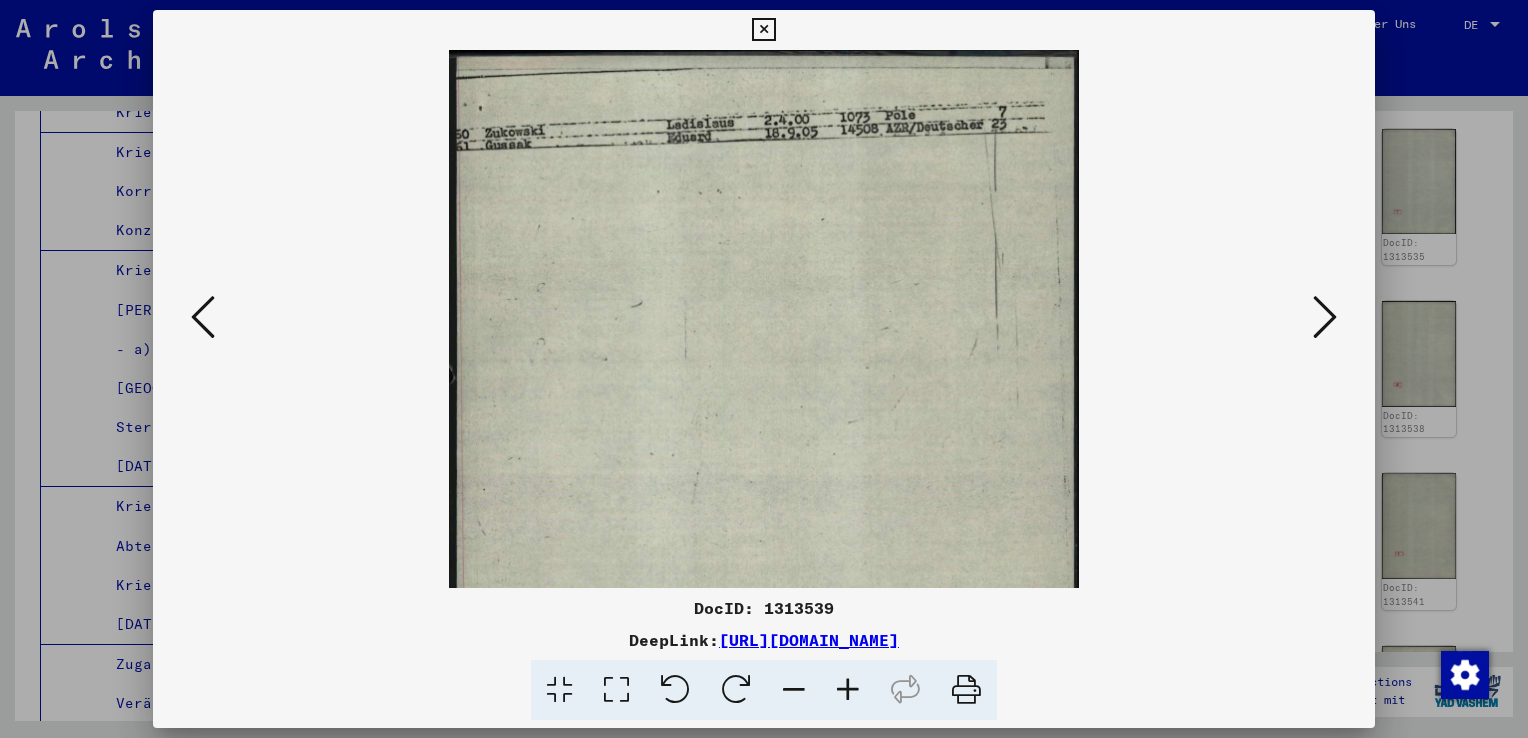 click at bounding box center [848, 690] 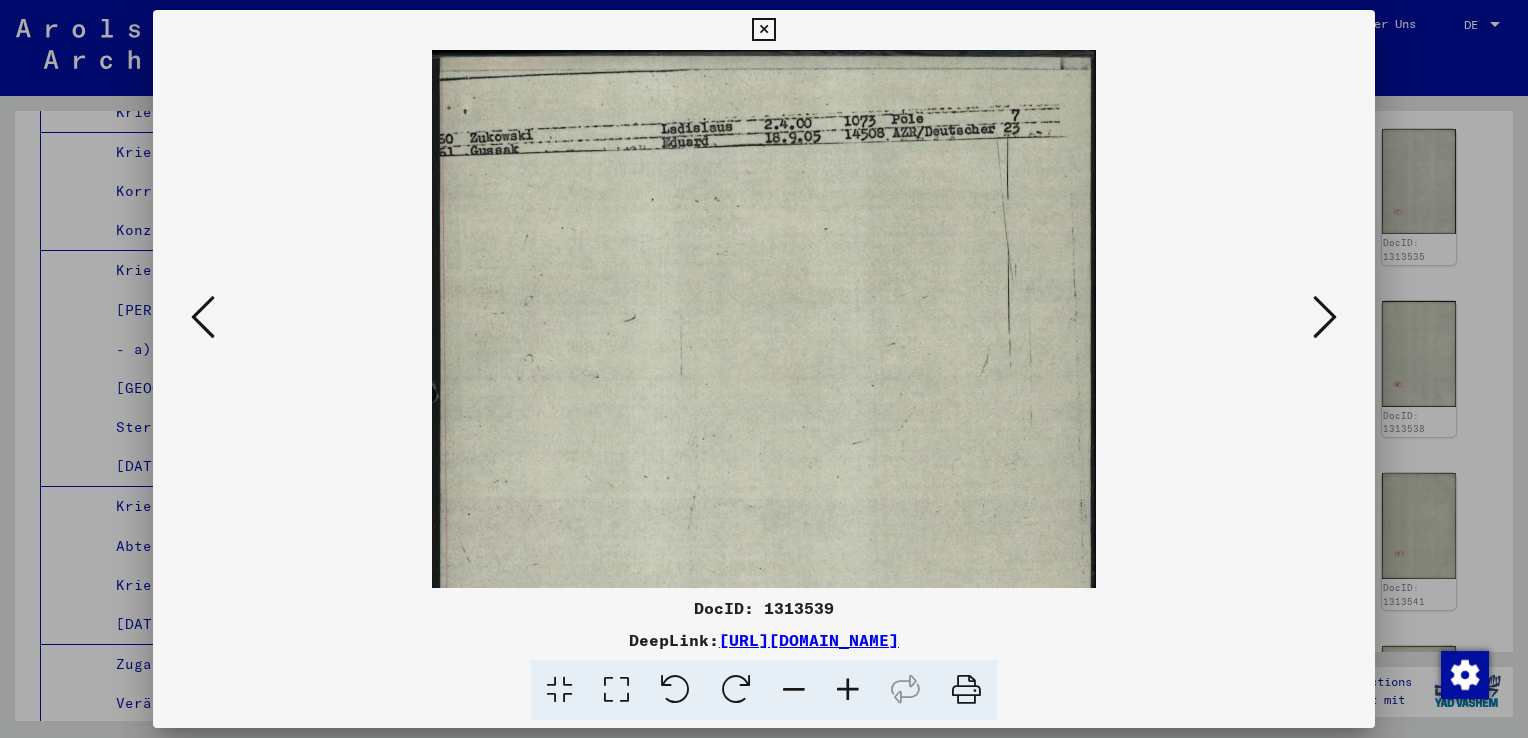 click at bounding box center (848, 690) 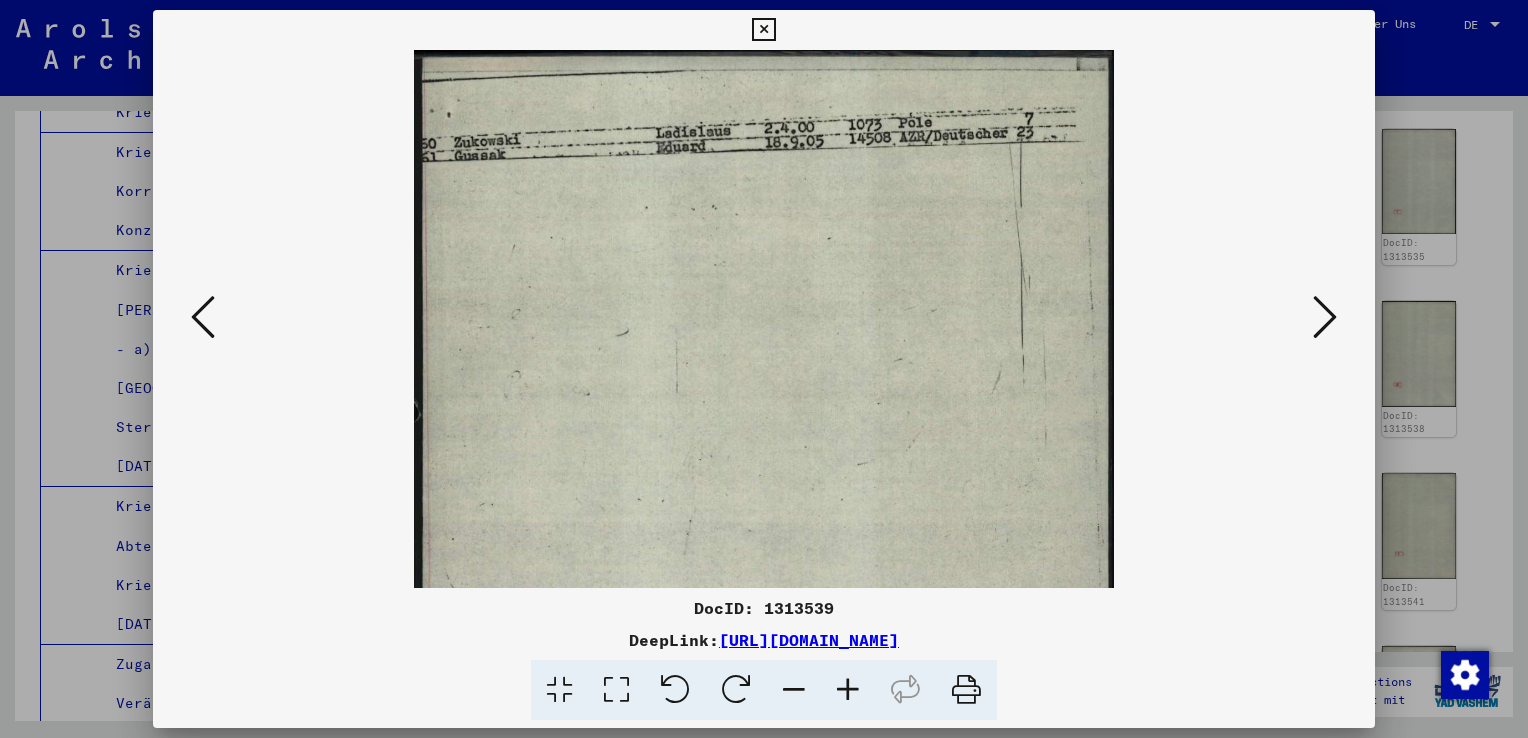 click at bounding box center (848, 690) 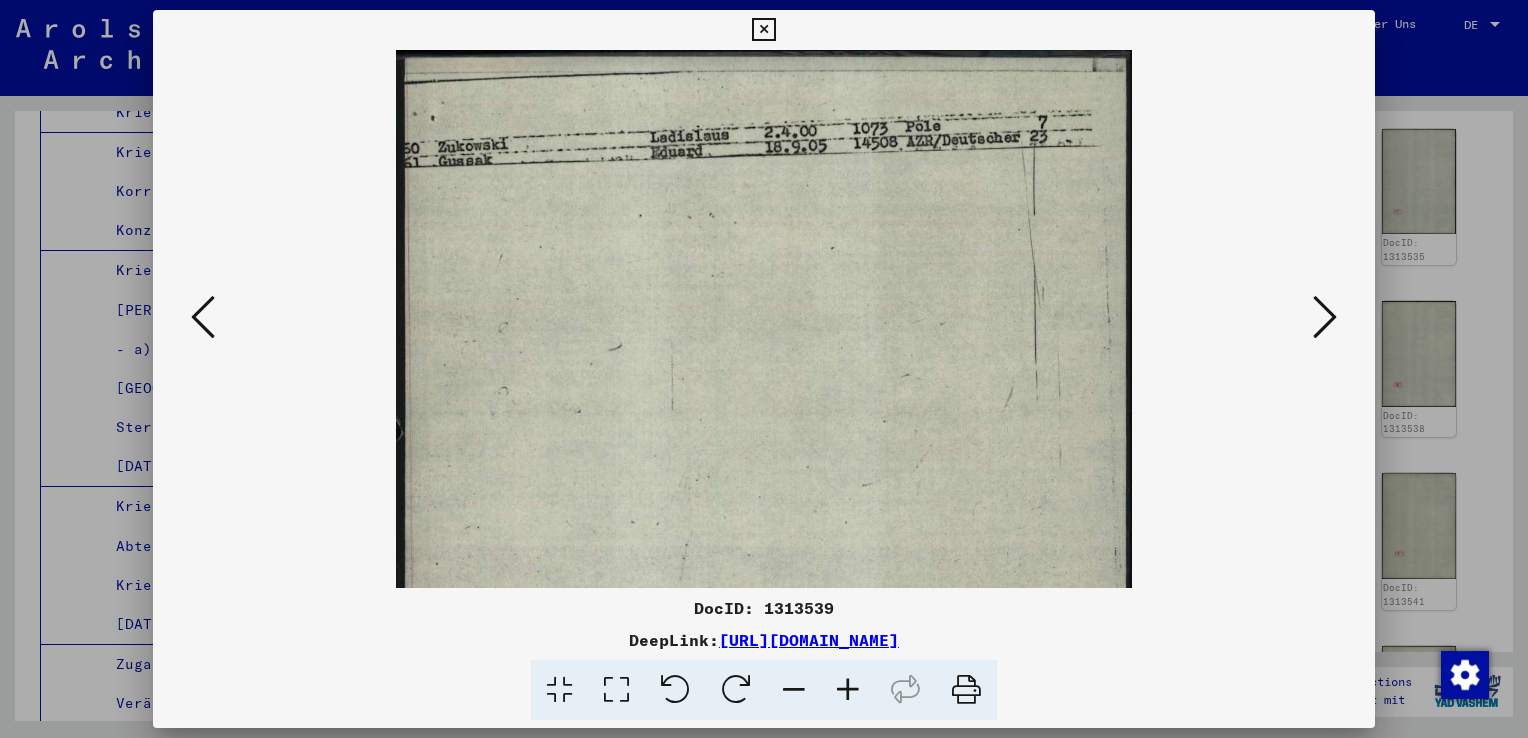click at bounding box center (848, 690) 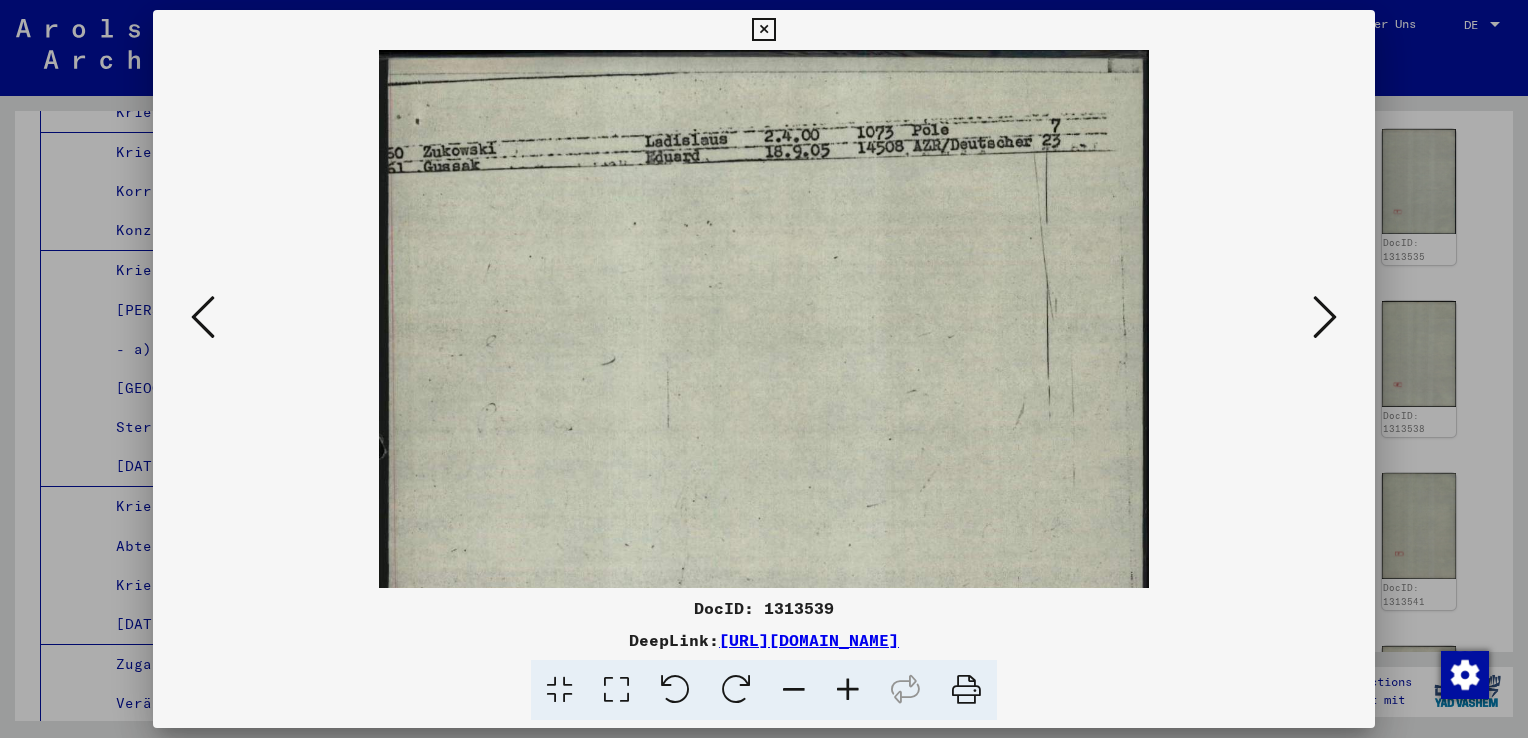 click at bounding box center (848, 690) 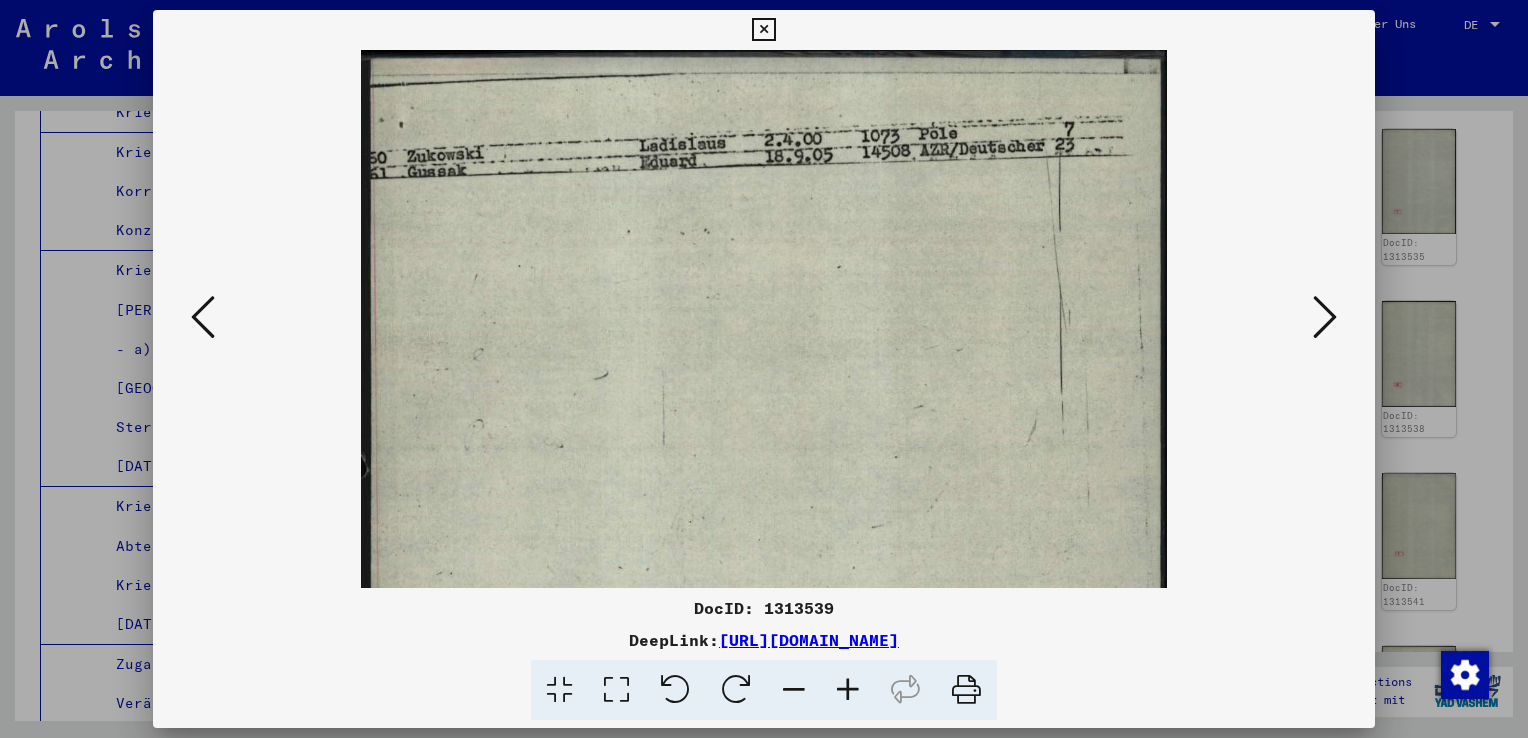 click at bounding box center [848, 690] 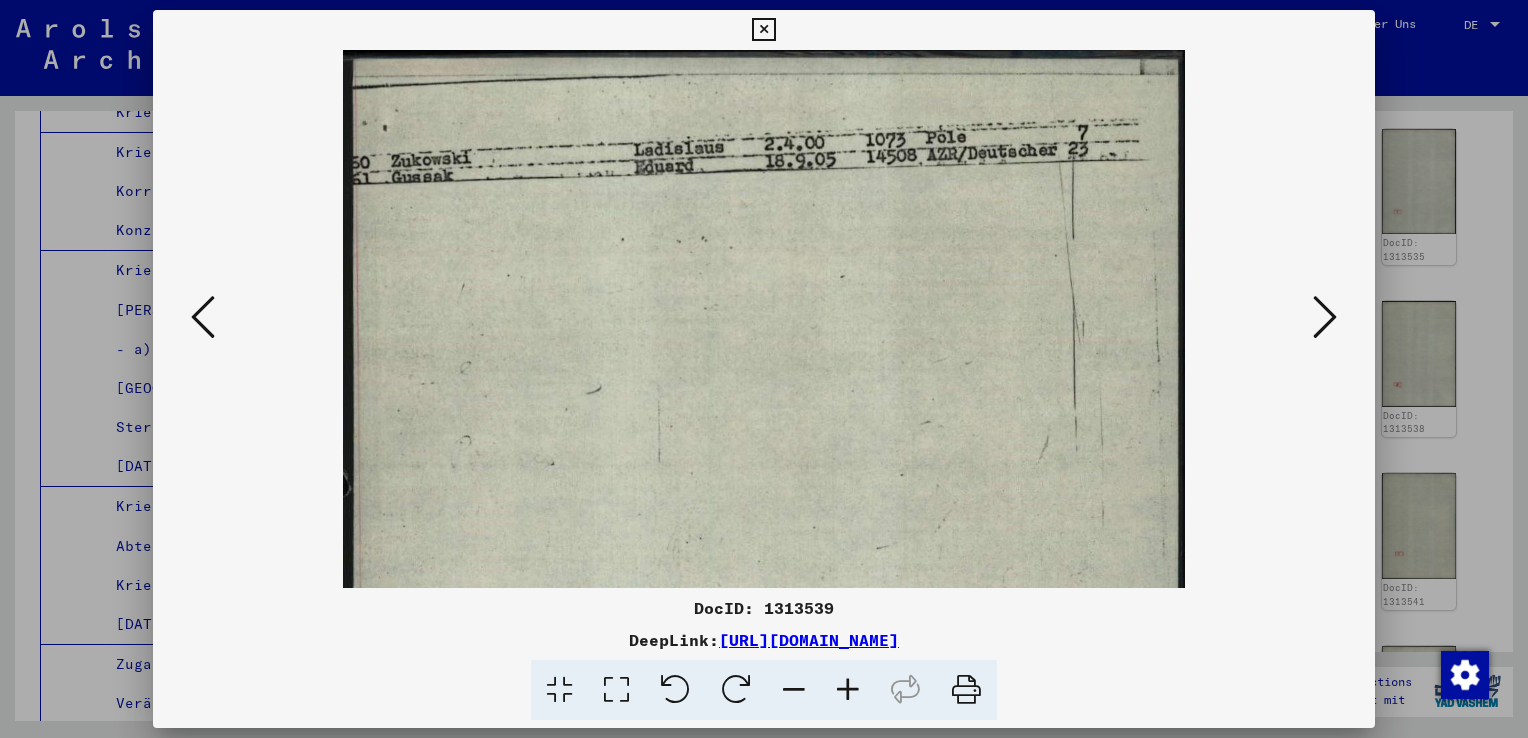click at bounding box center (848, 690) 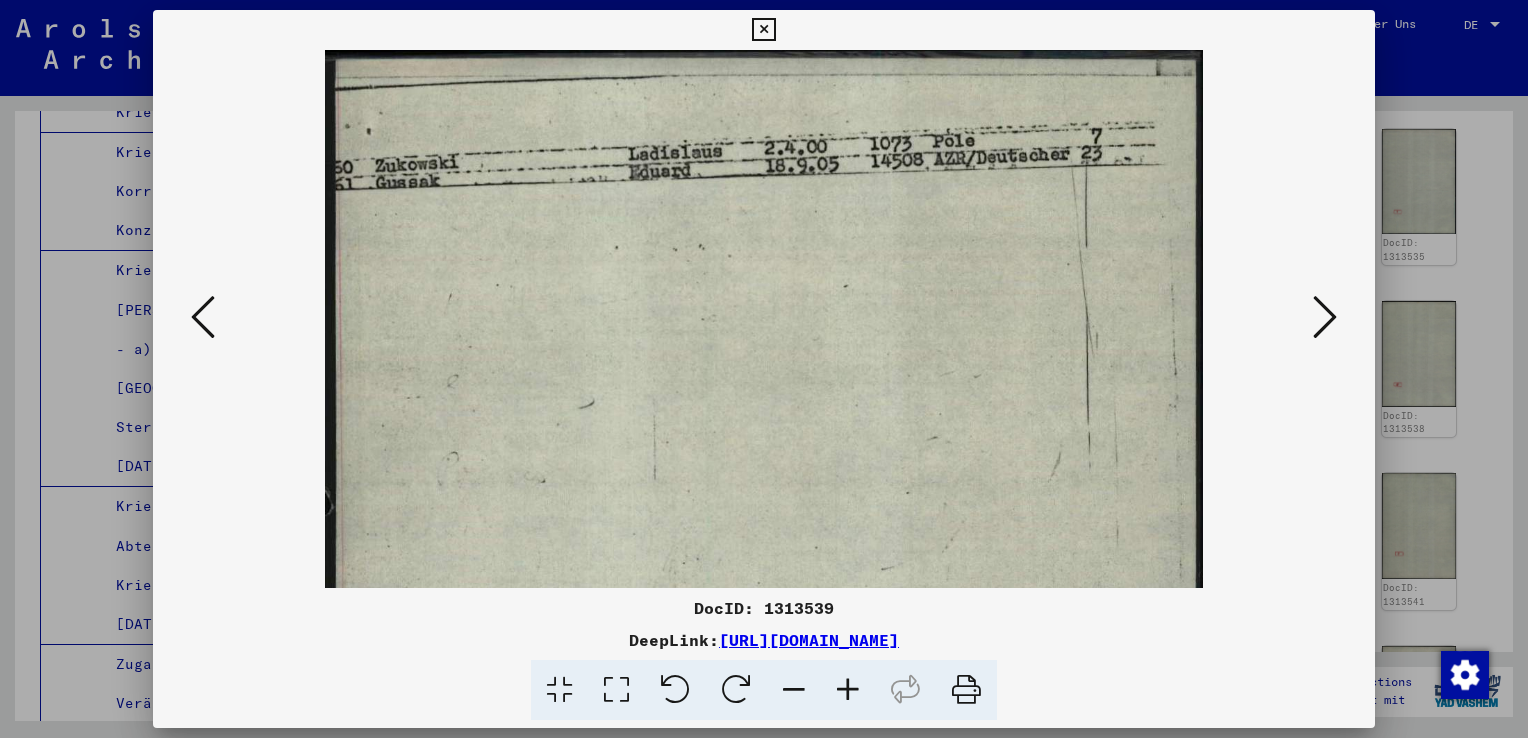 click at bounding box center [848, 690] 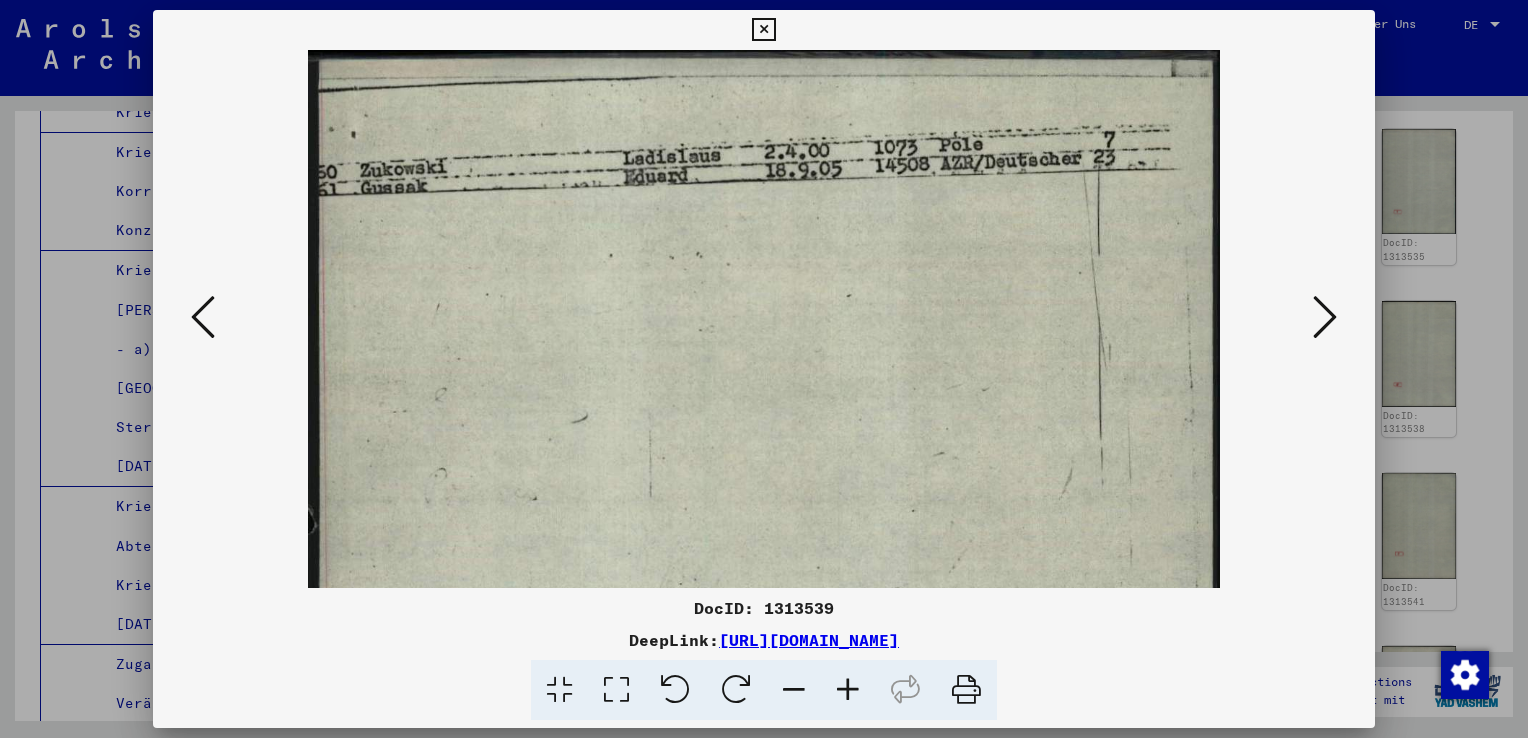 click at bounding box center (1325, 318) 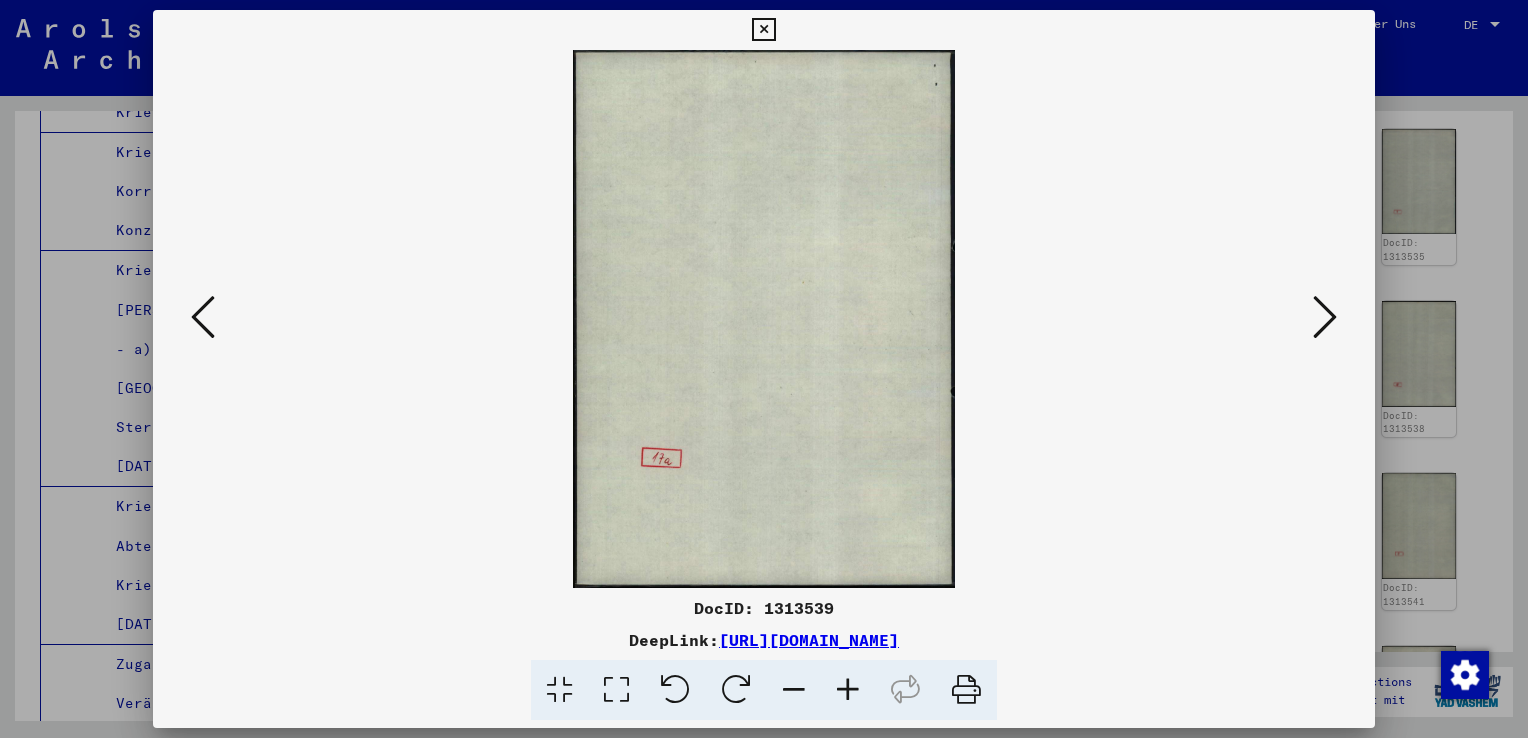 click at bounding box center (1325, 317) 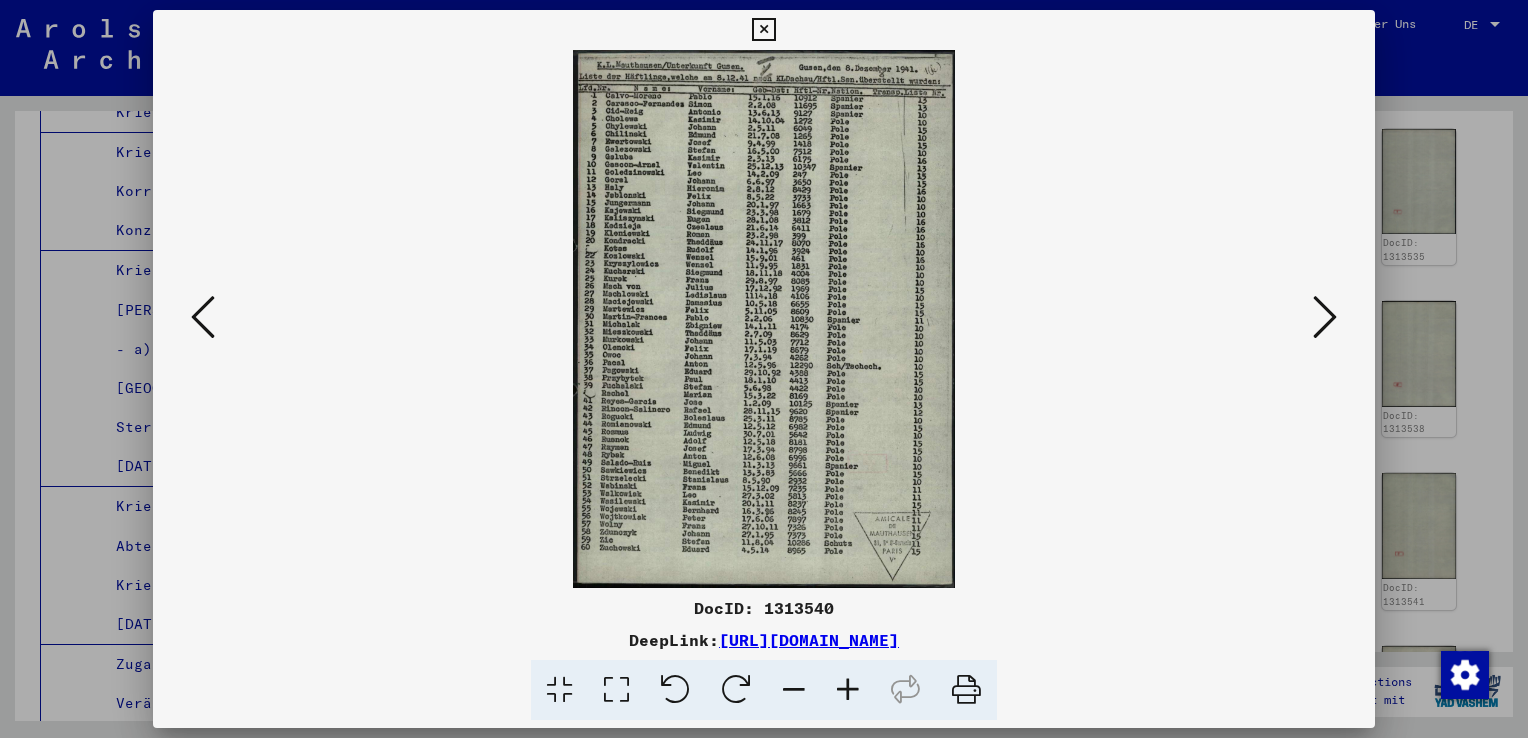 click at bounding box center [1325, 317] 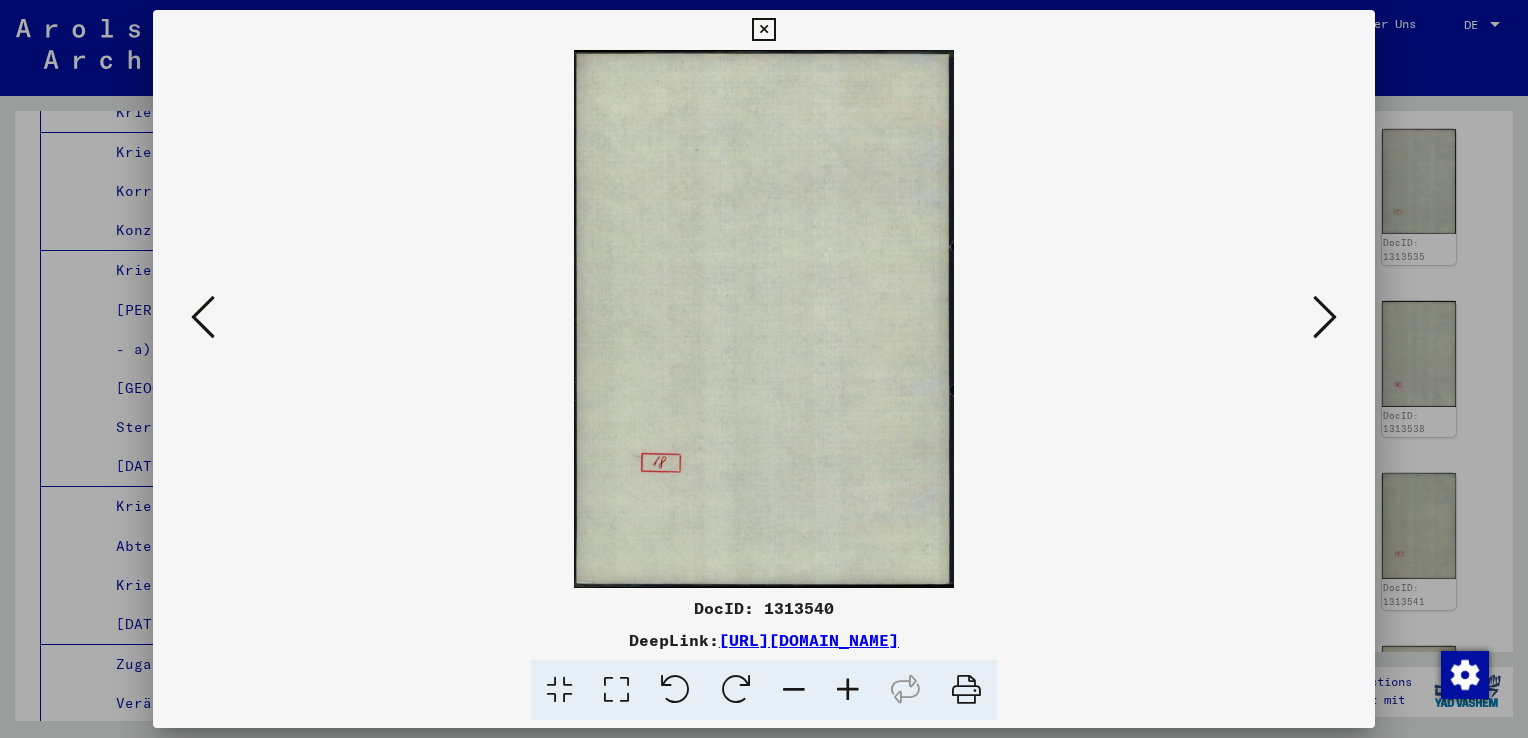 click at bounding box center [1325, 317] 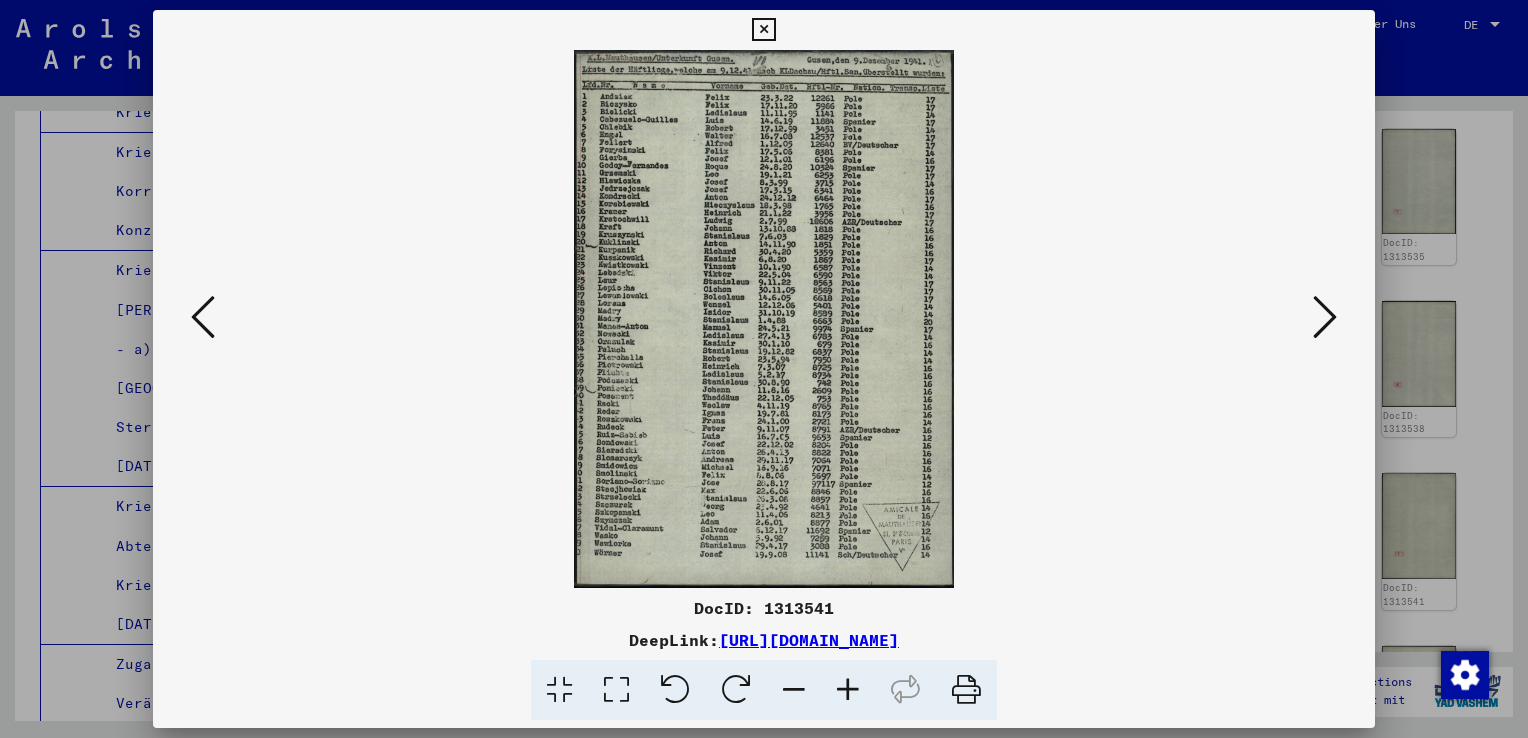 click at bounding box center (1325, 317) 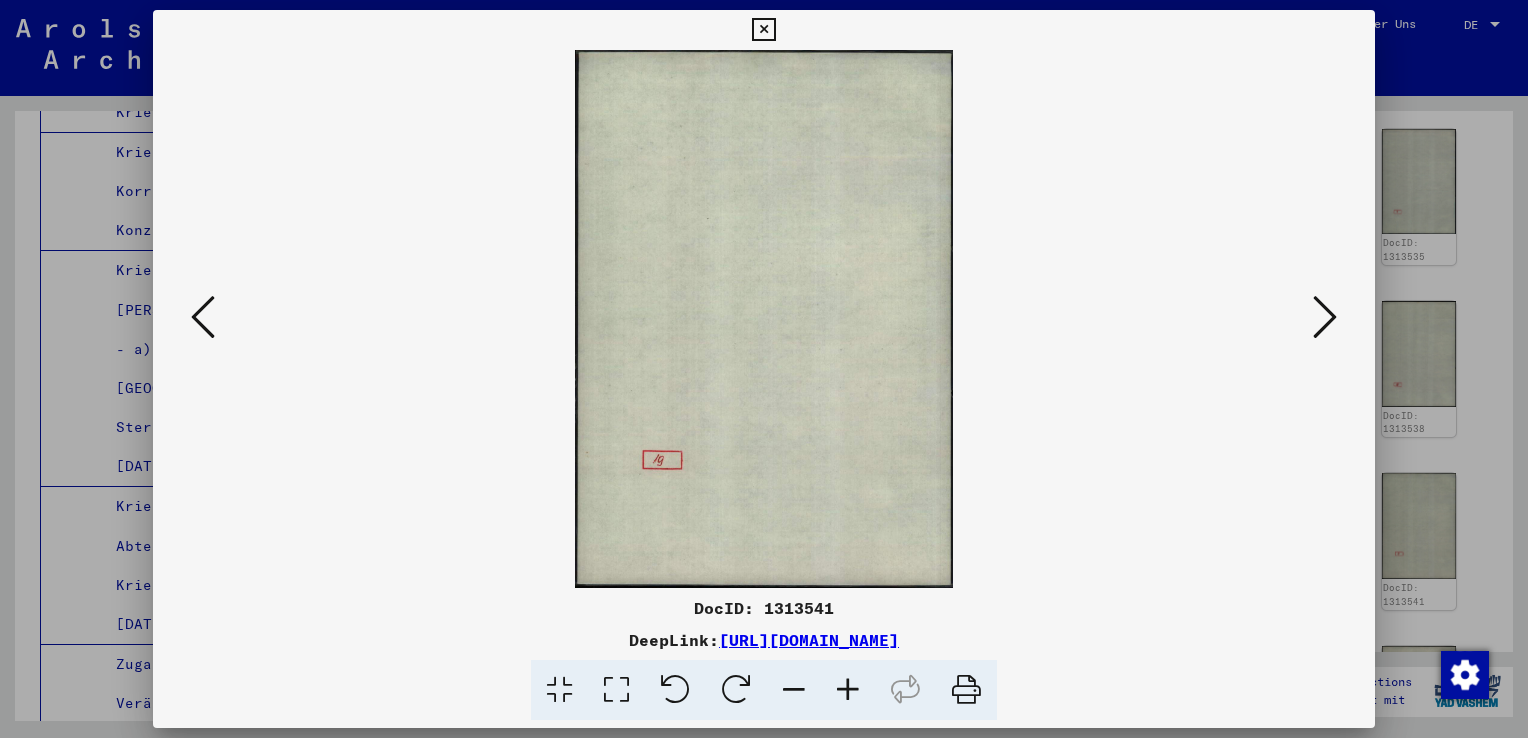 click at bounding box center (1325, 317) 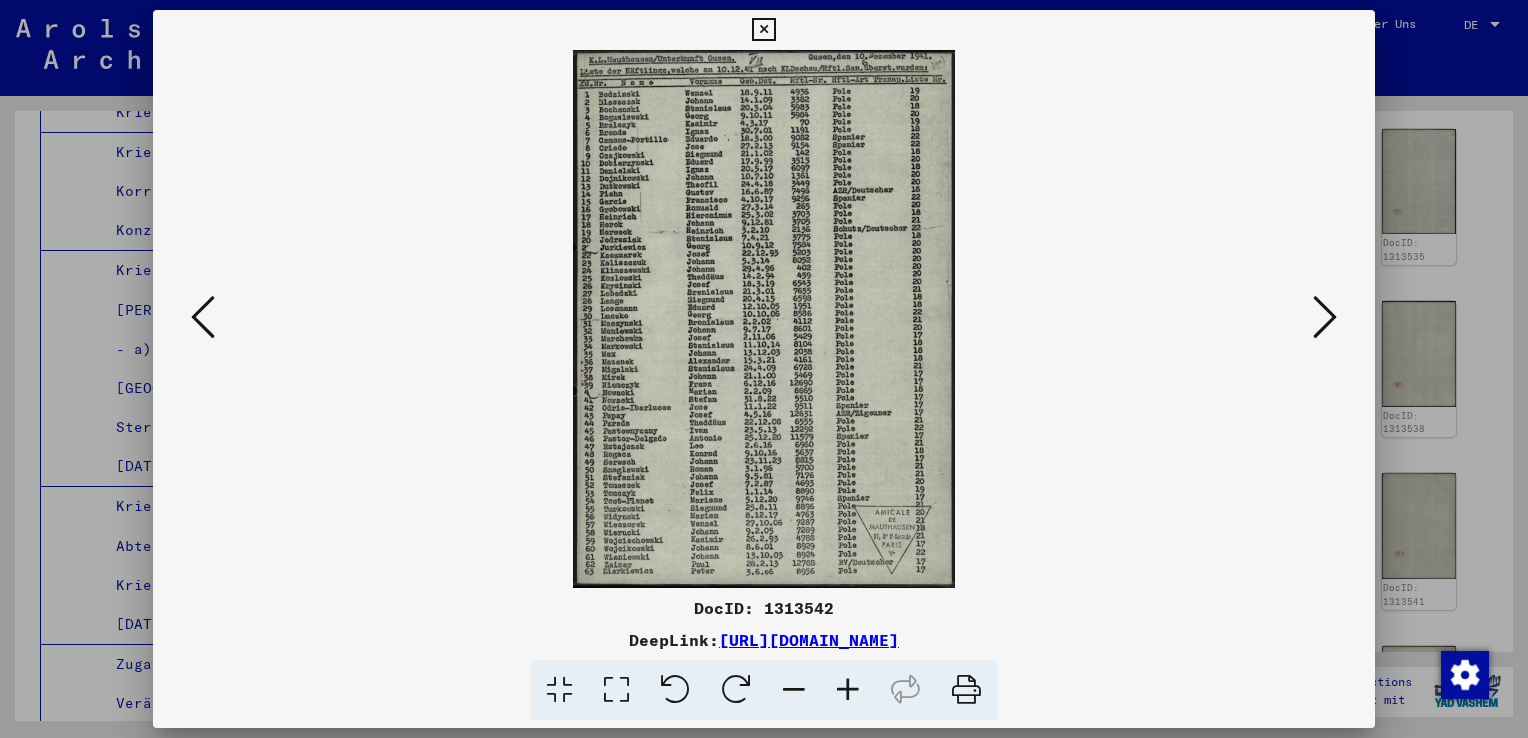 click at bounding box center [1325, 317] 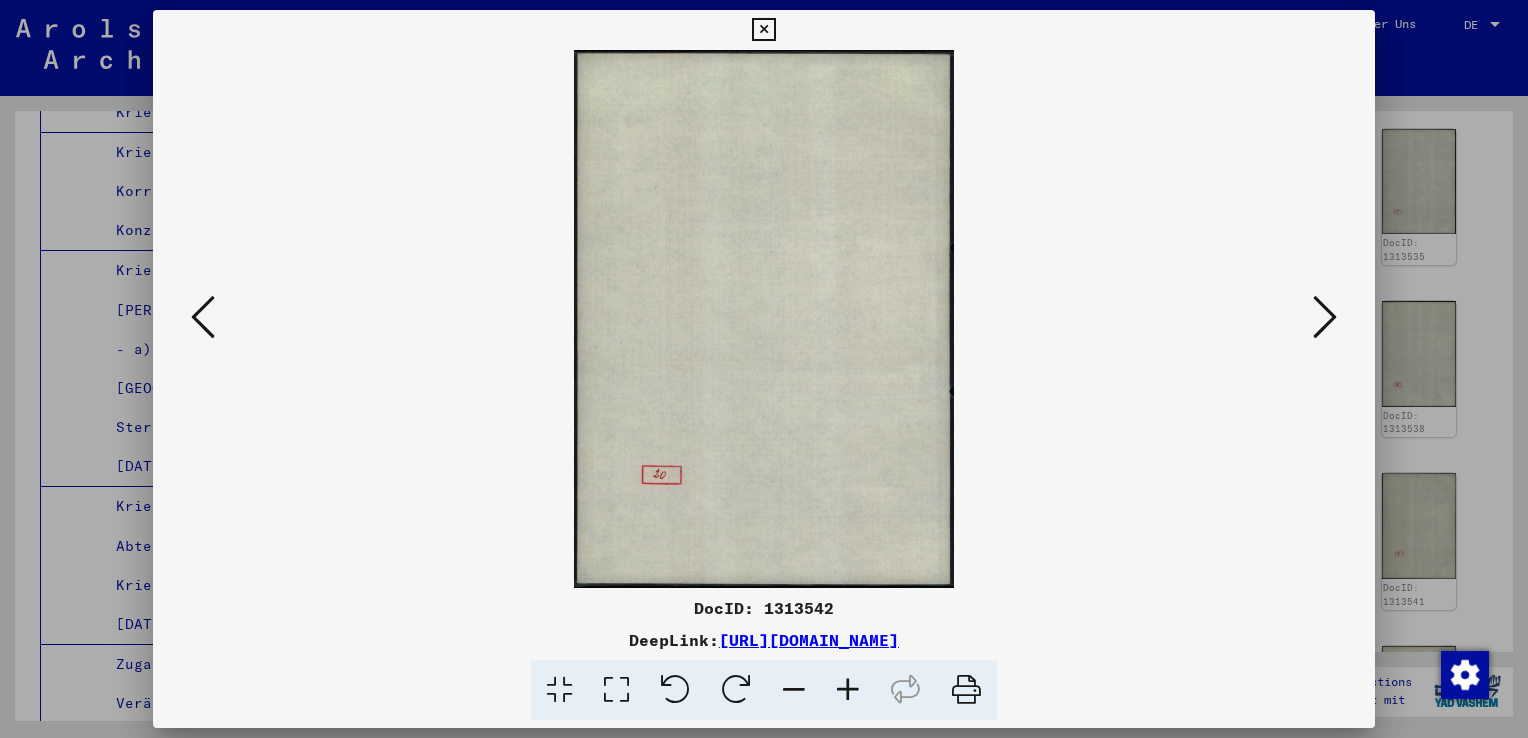 click at bounding box center (1325, 317) 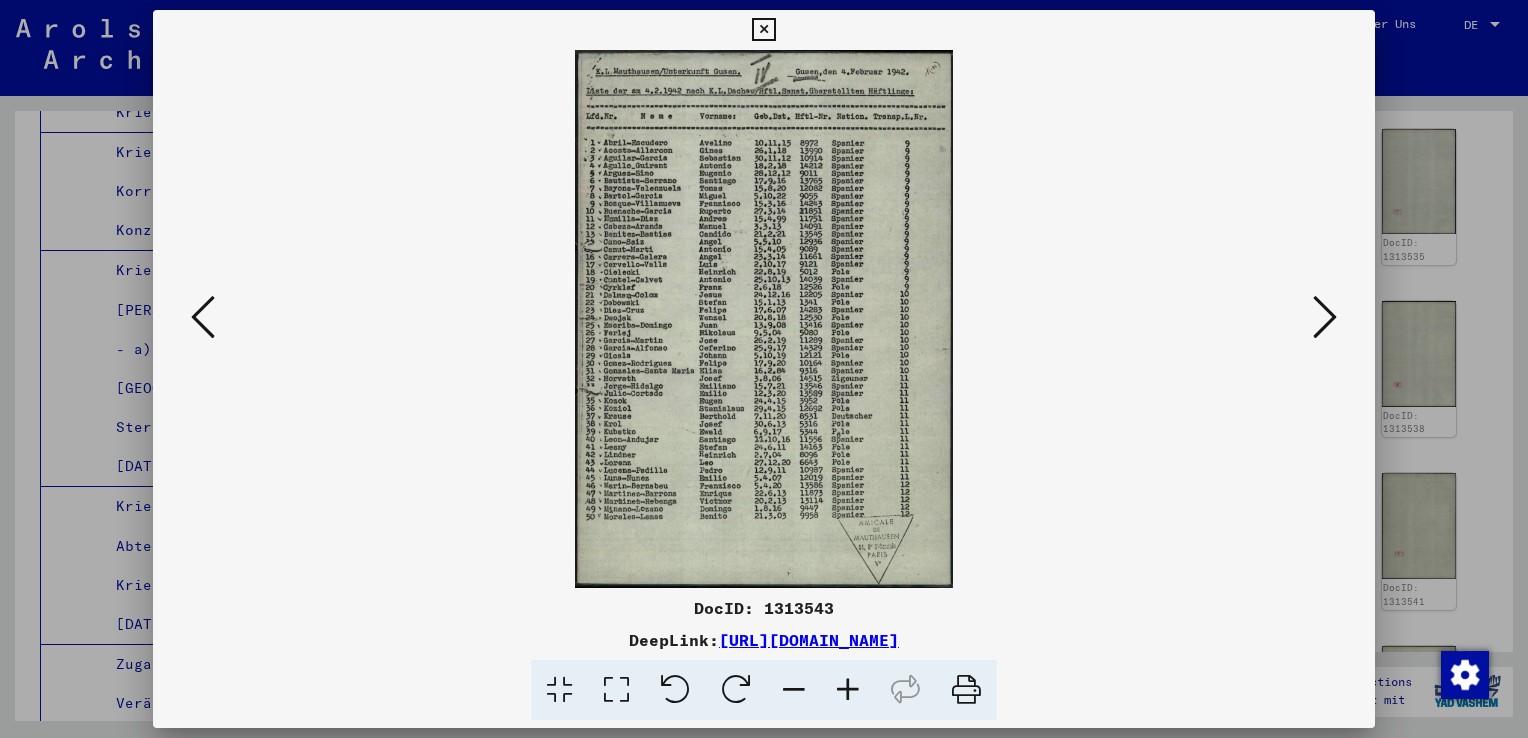 click at bounding box center [1325, 317] 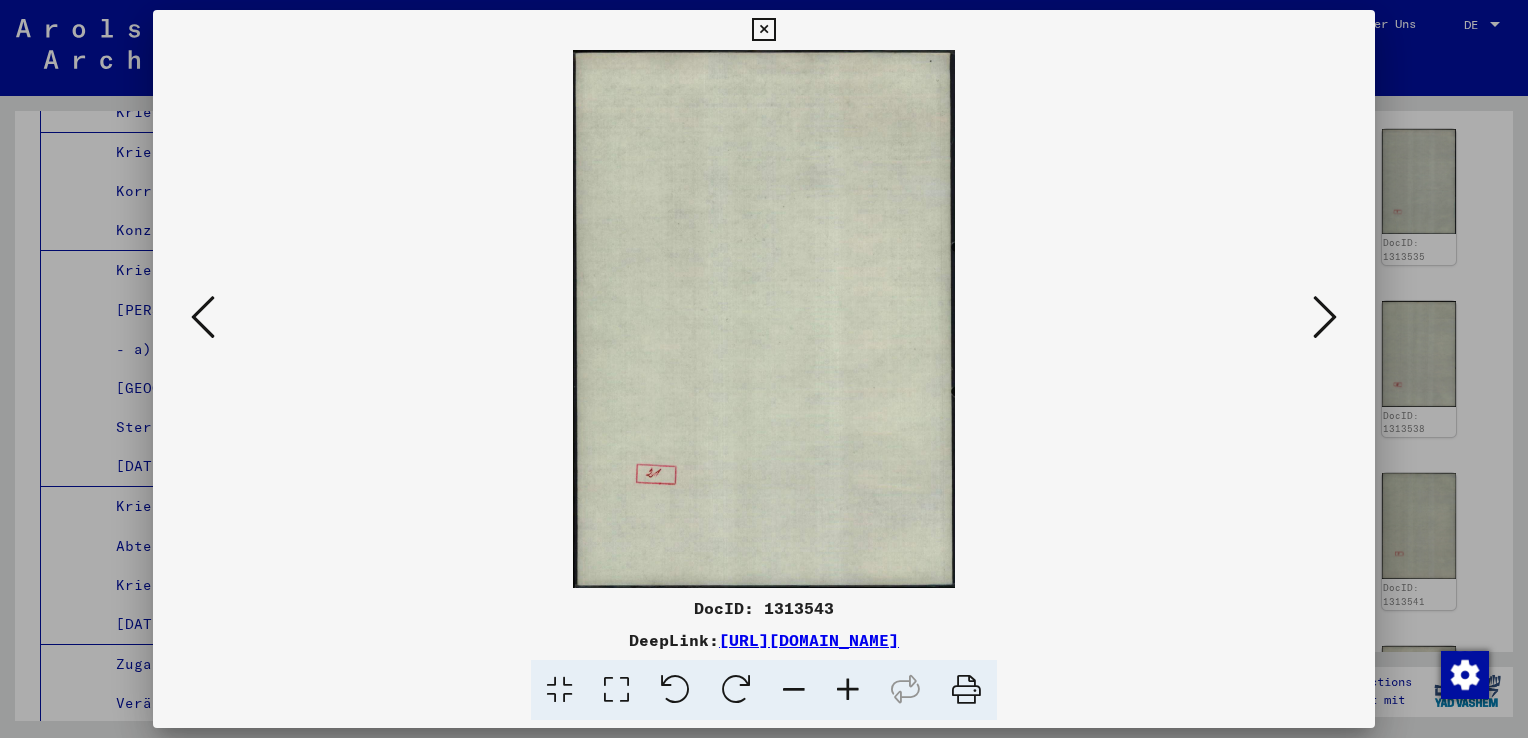 click at bounding box center (1325, 317) 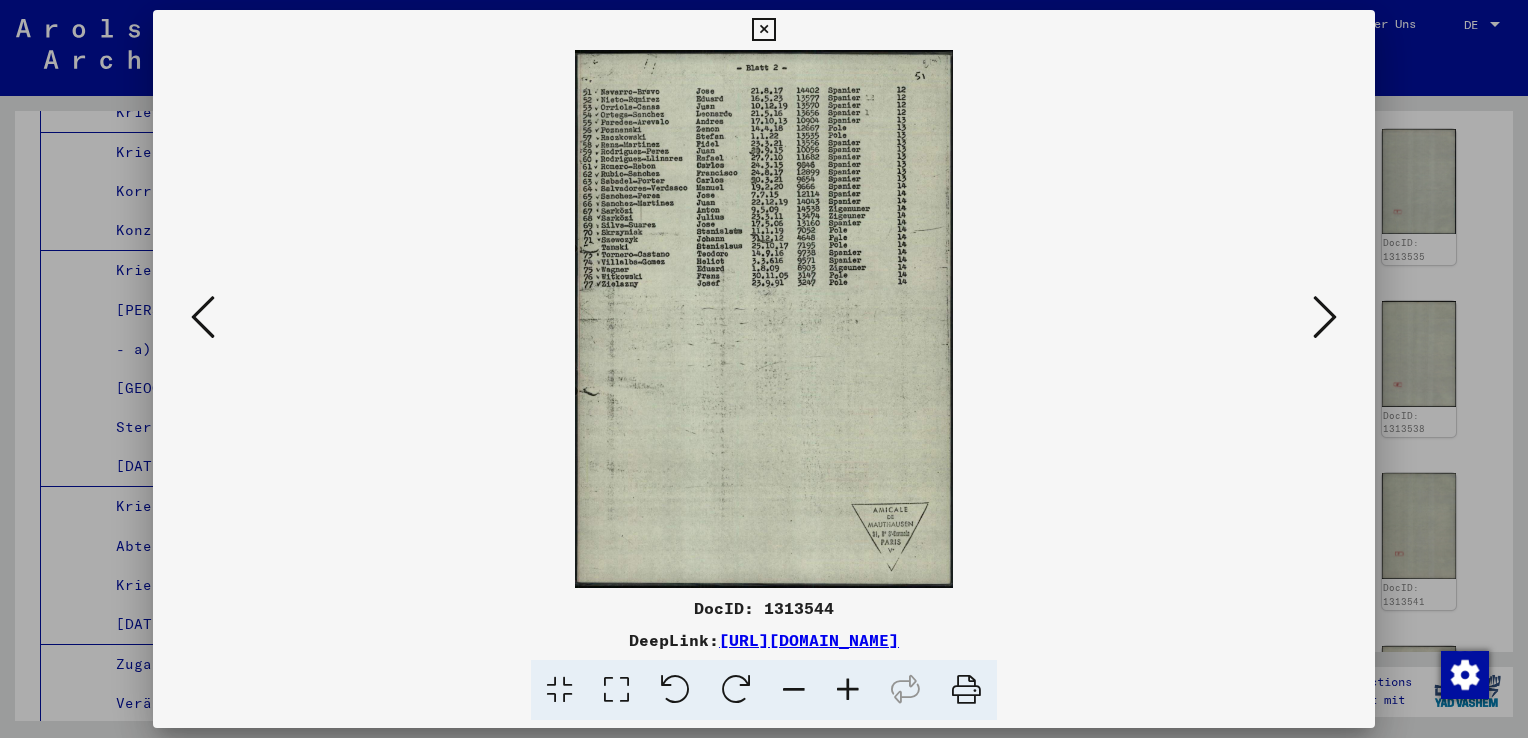 click at bounding box center (1325, 317) 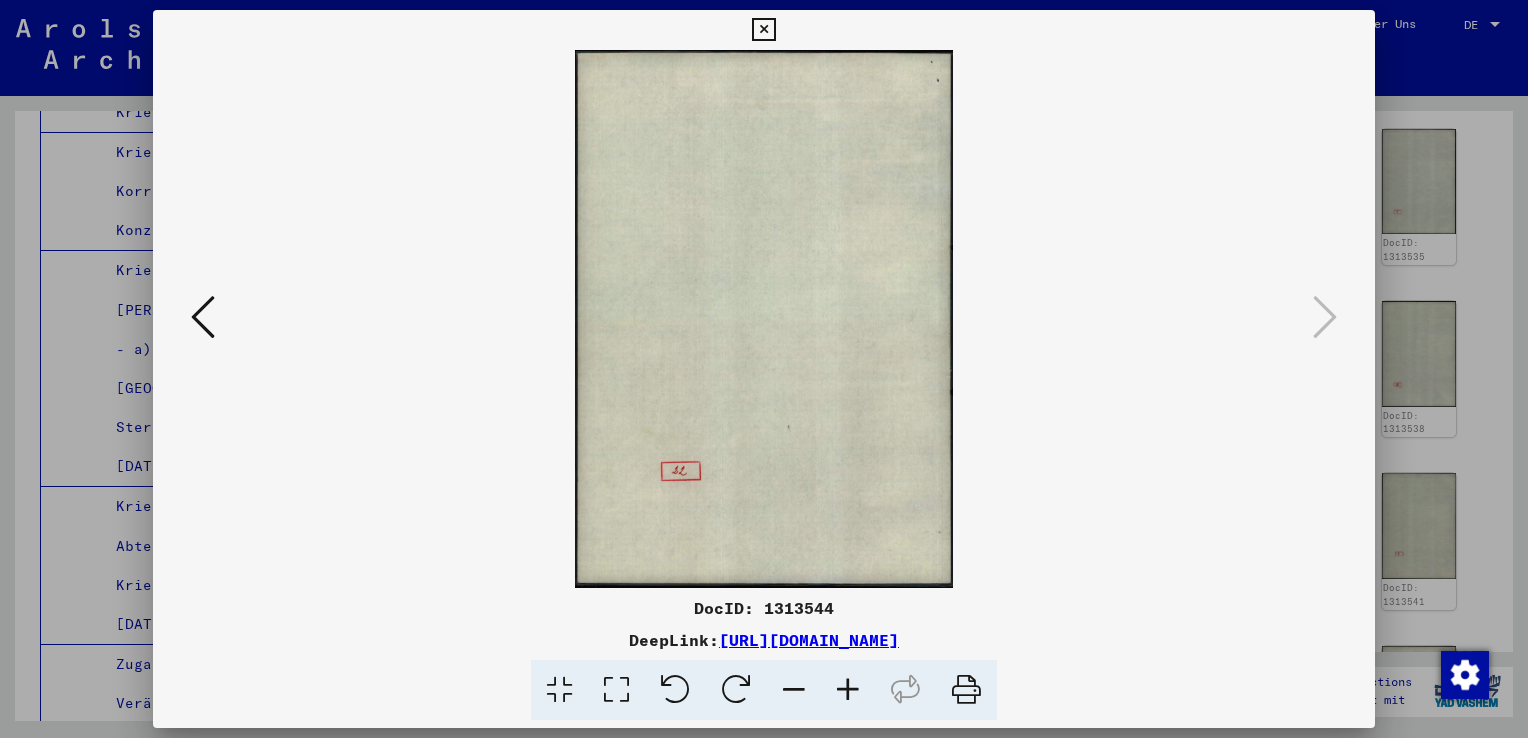 click at bounding box center (203, 317) 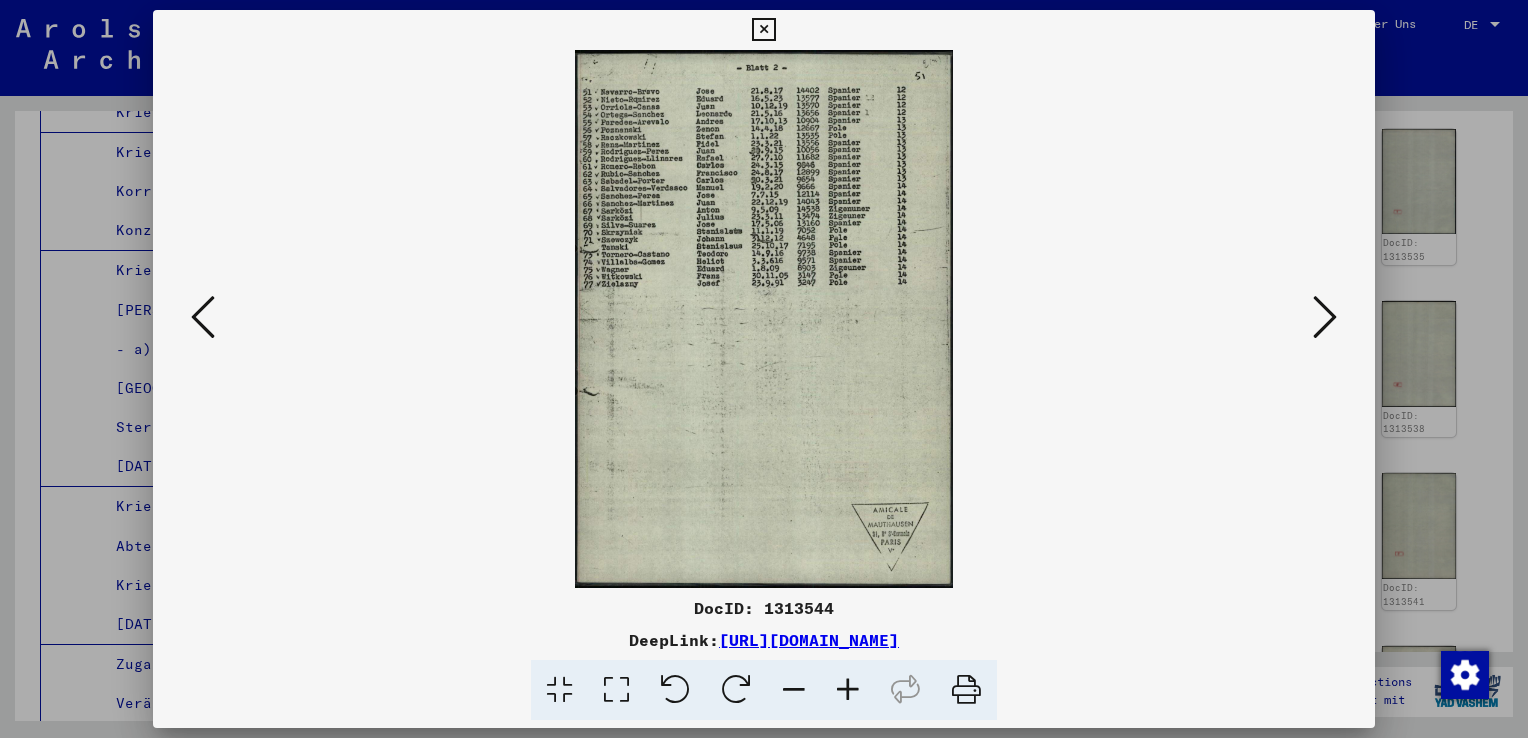 click at bounding box center [203, 317] 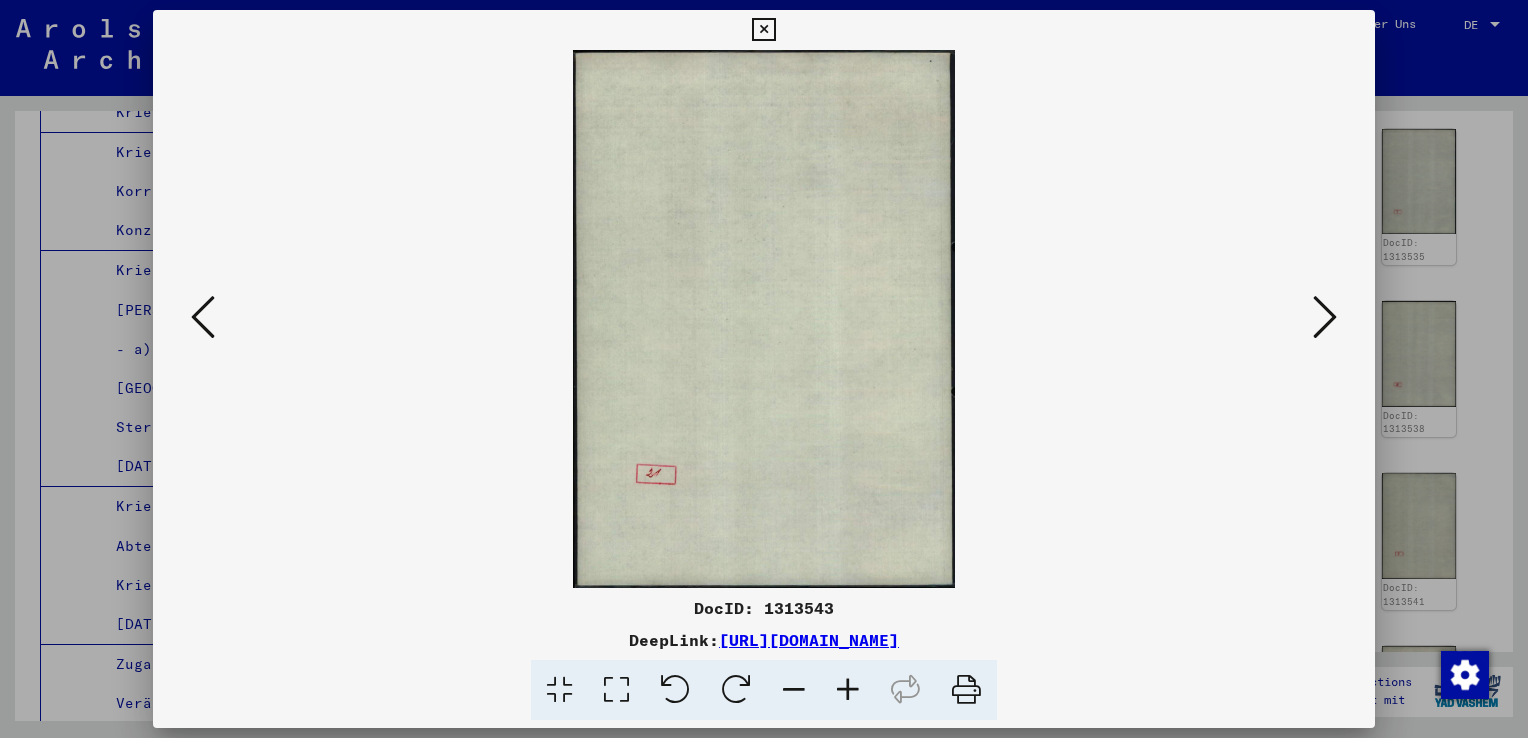click at bounding box center (203, 317) 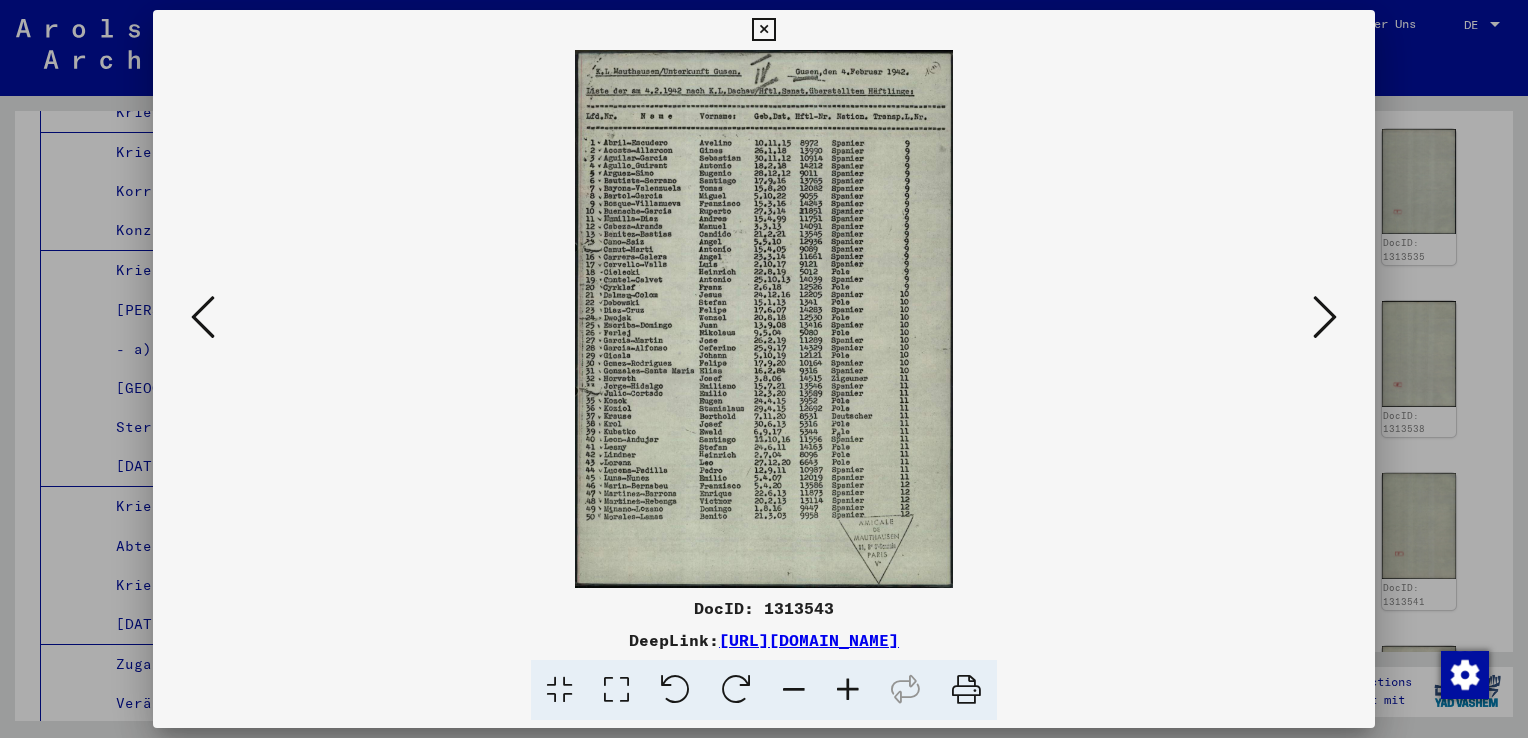 click at bounding box center [203, 317] 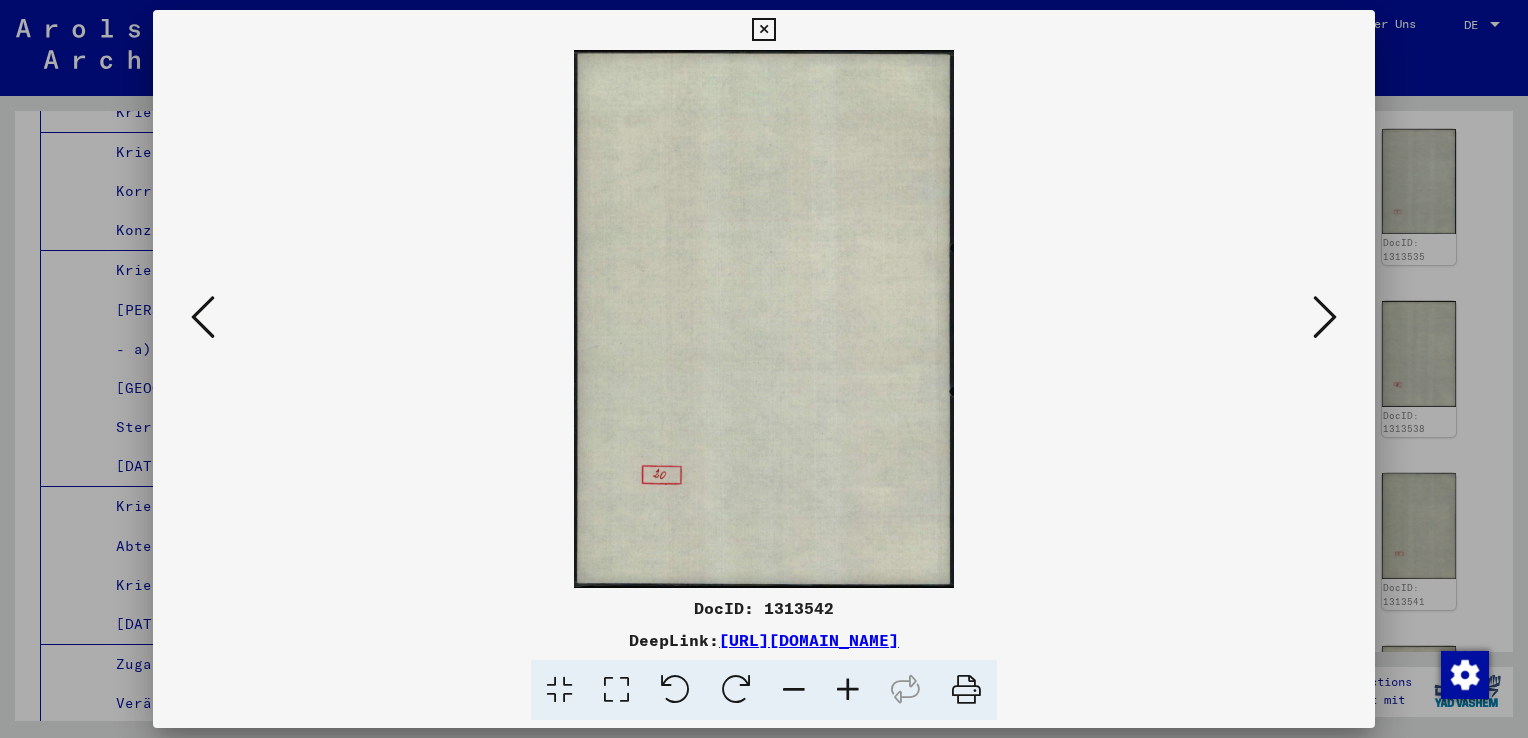 click at bounding box center (203, 317) 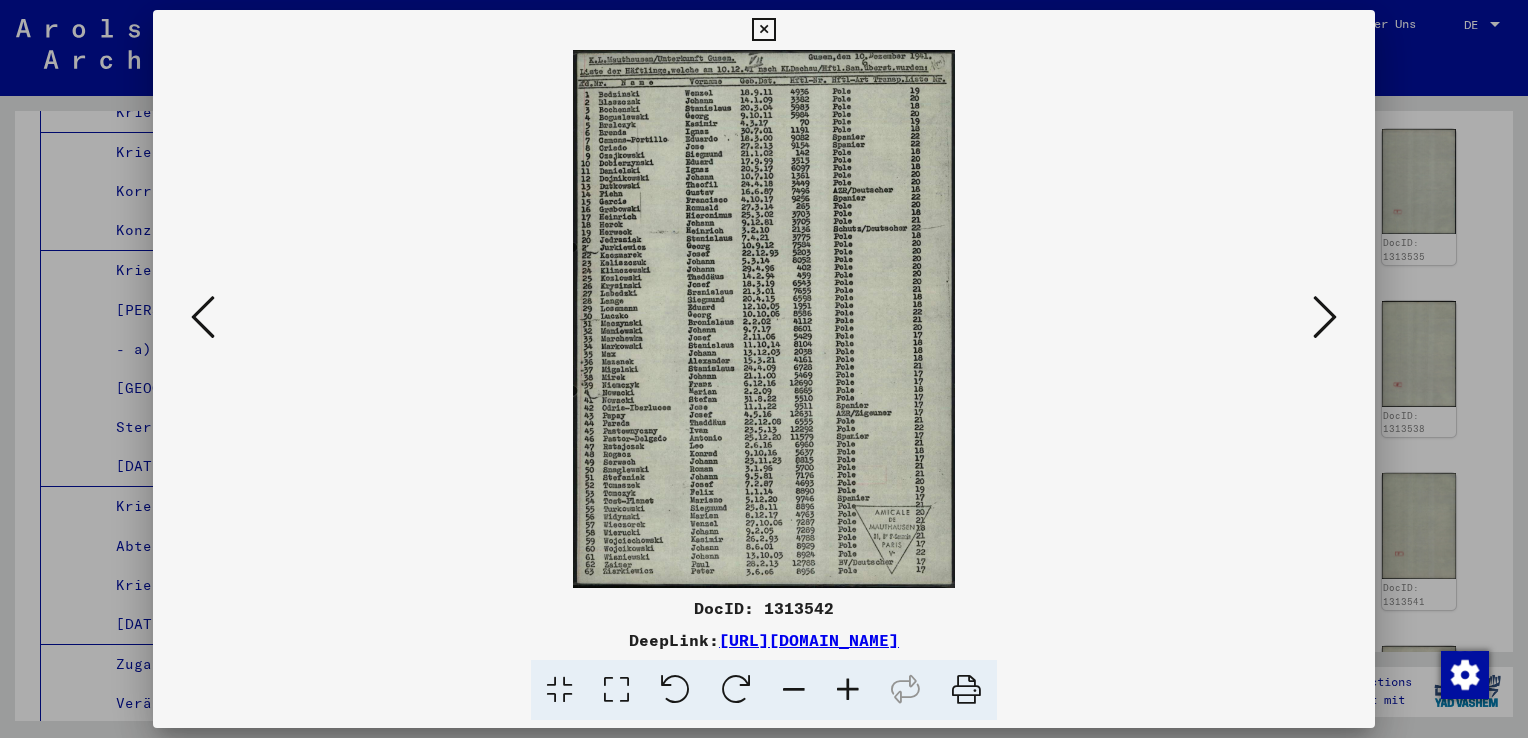 click at bounding box center (203, 317) 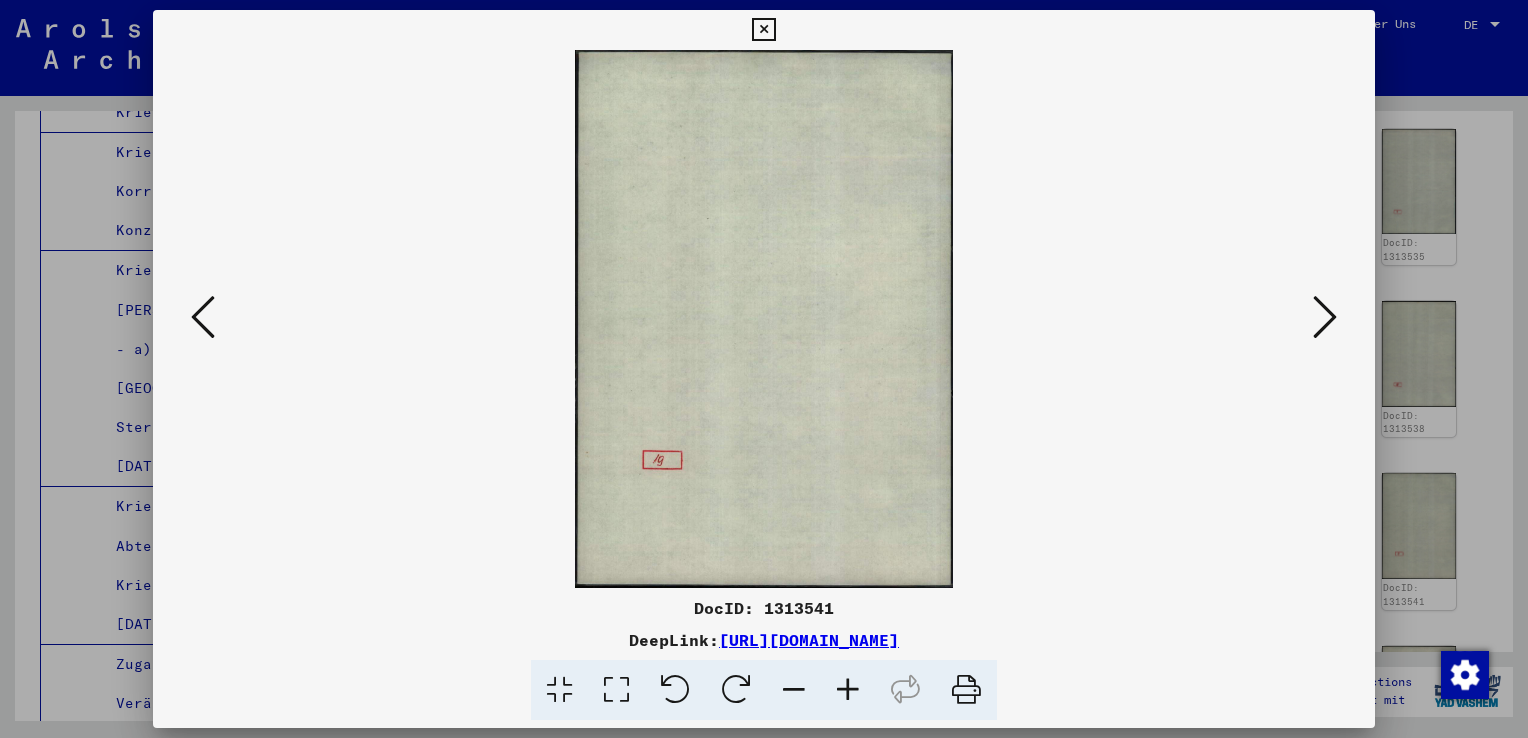 click at bounding box center (203, 317) 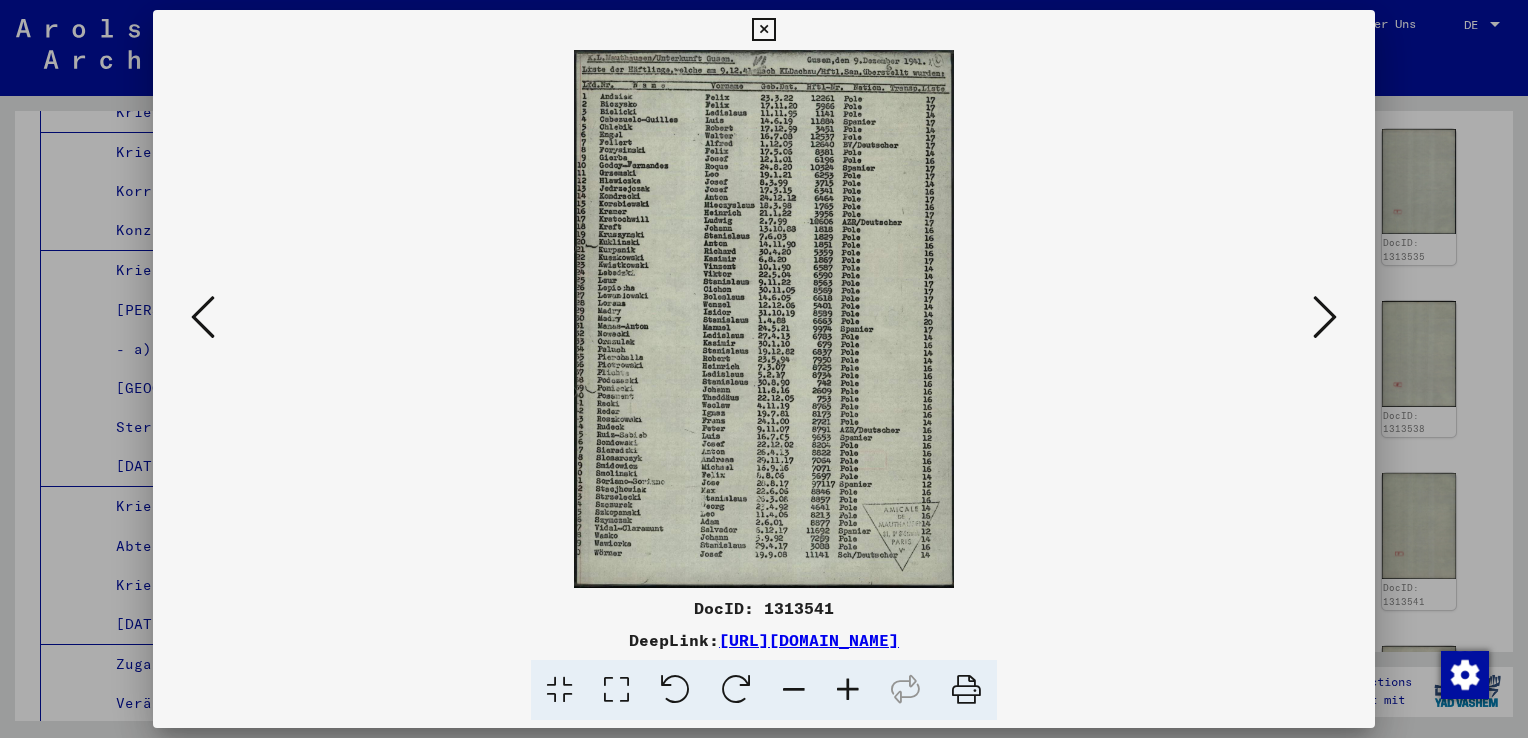 click at bounding box center [203, 317] 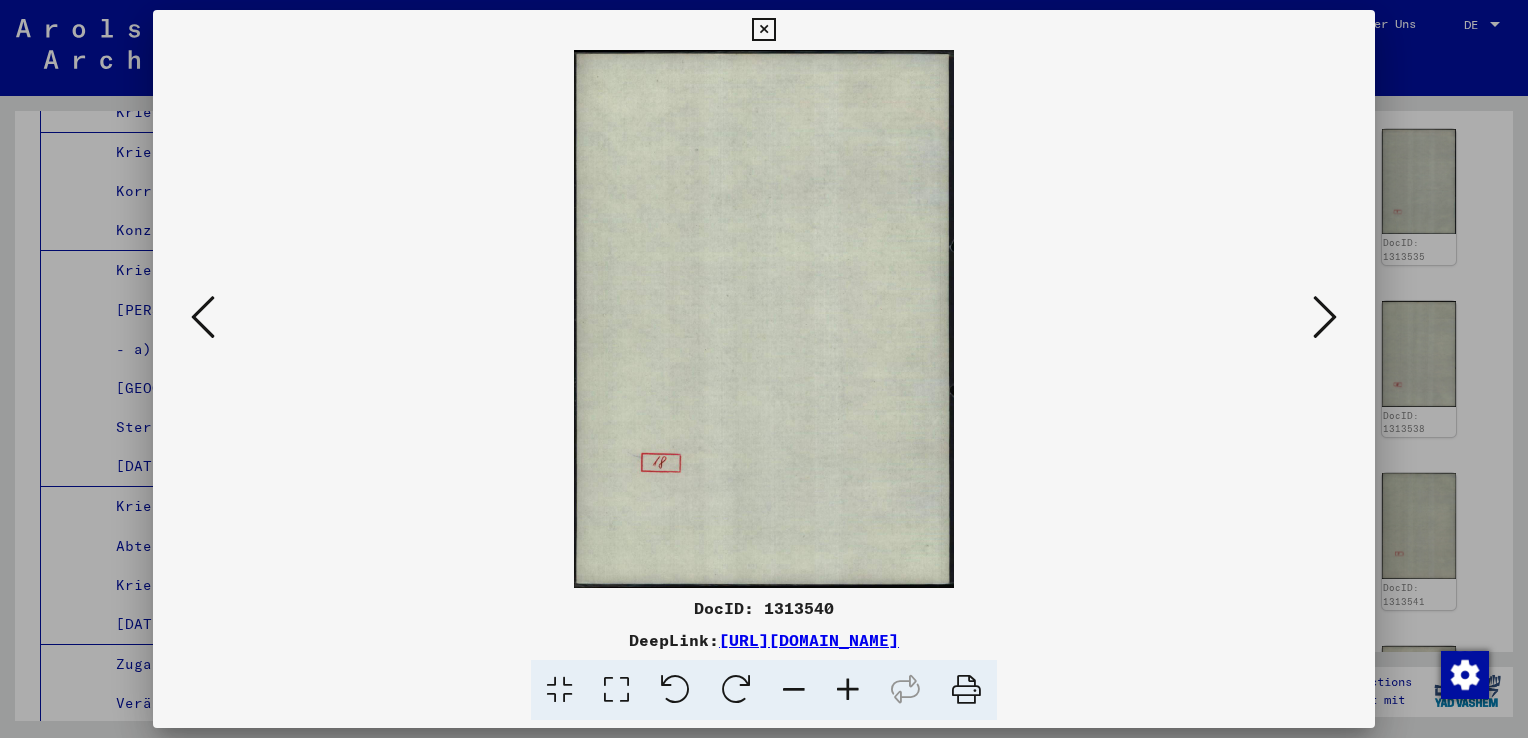click at bounding box center (203, 317) 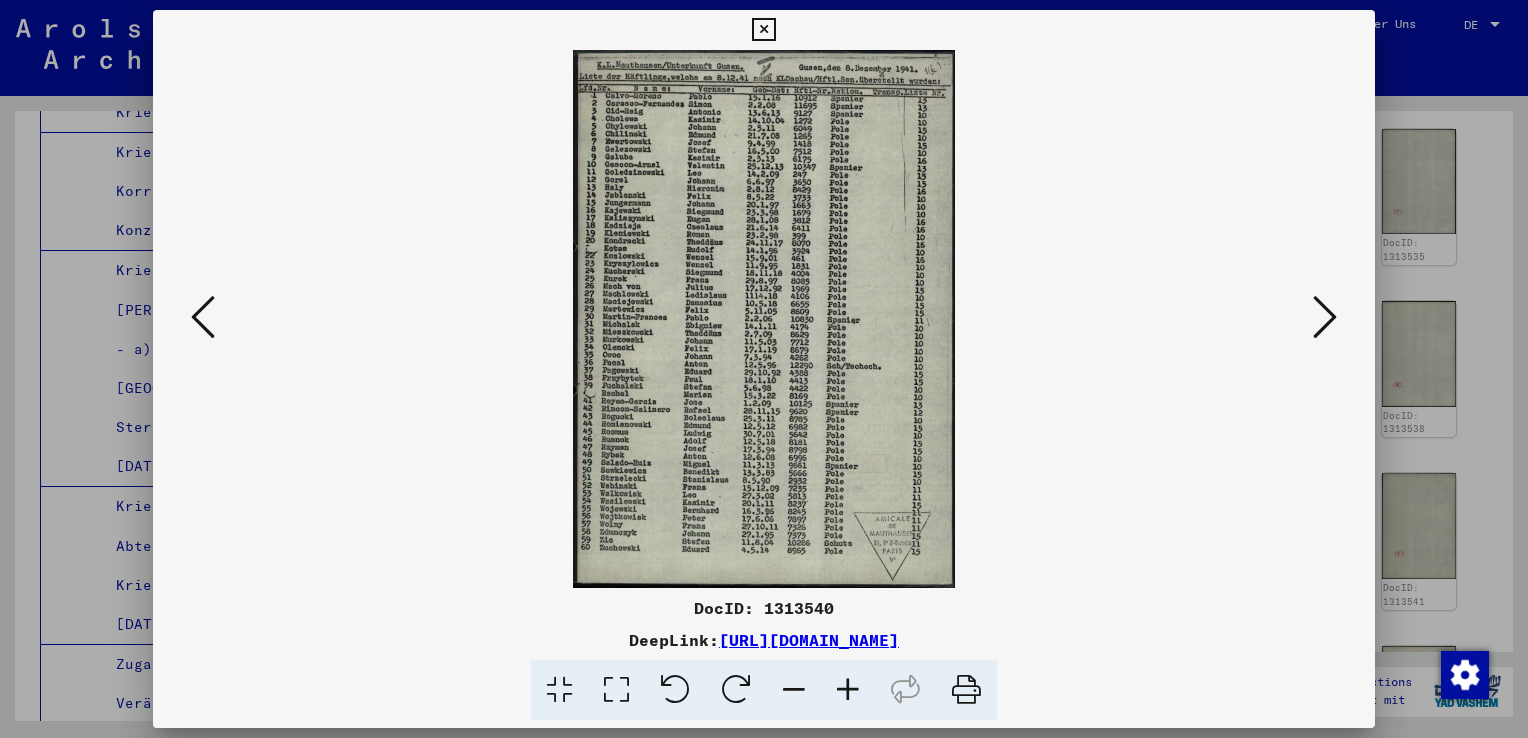 click at bounding box center (203, 317) 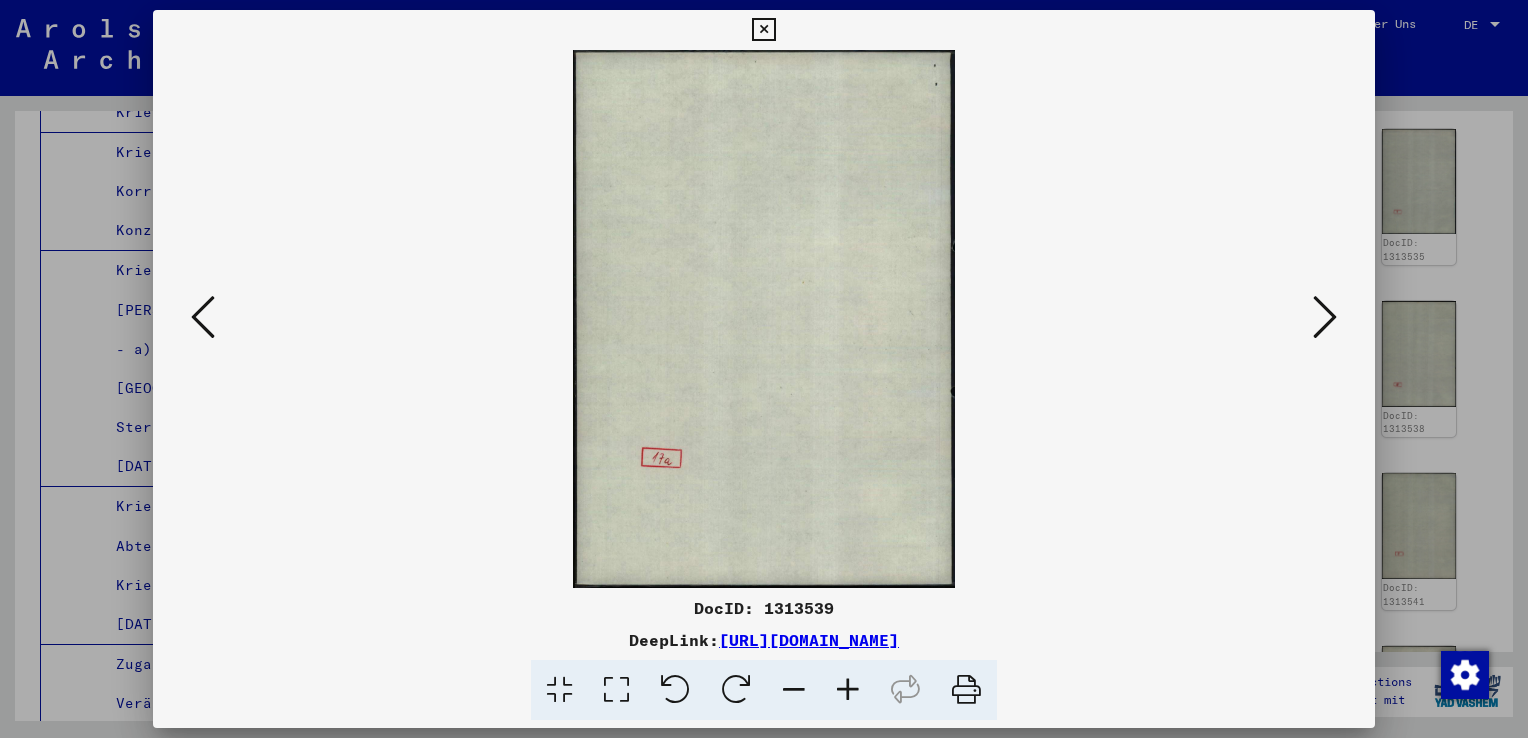 click at bounding box center (203, 317) 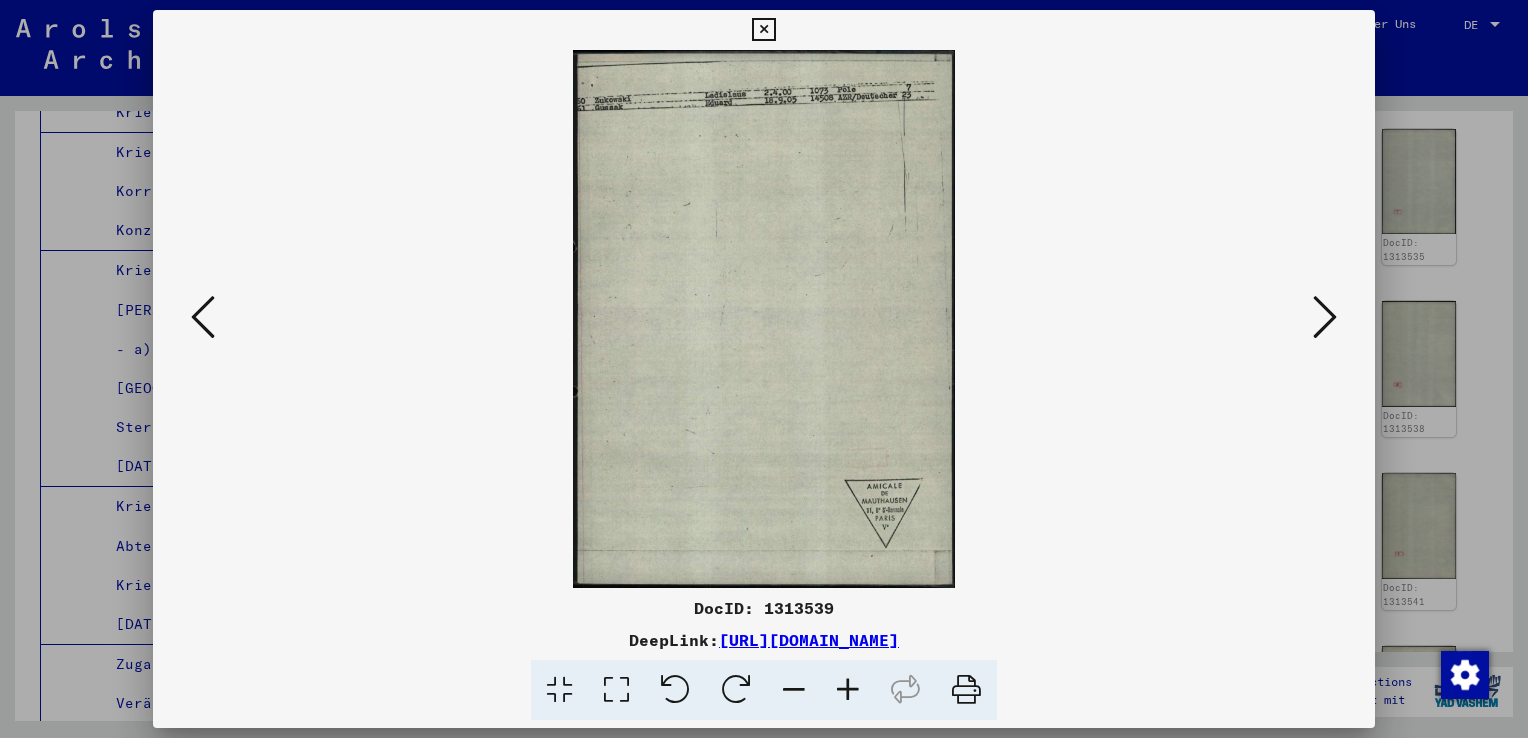 click at bounding box center (203, 317) 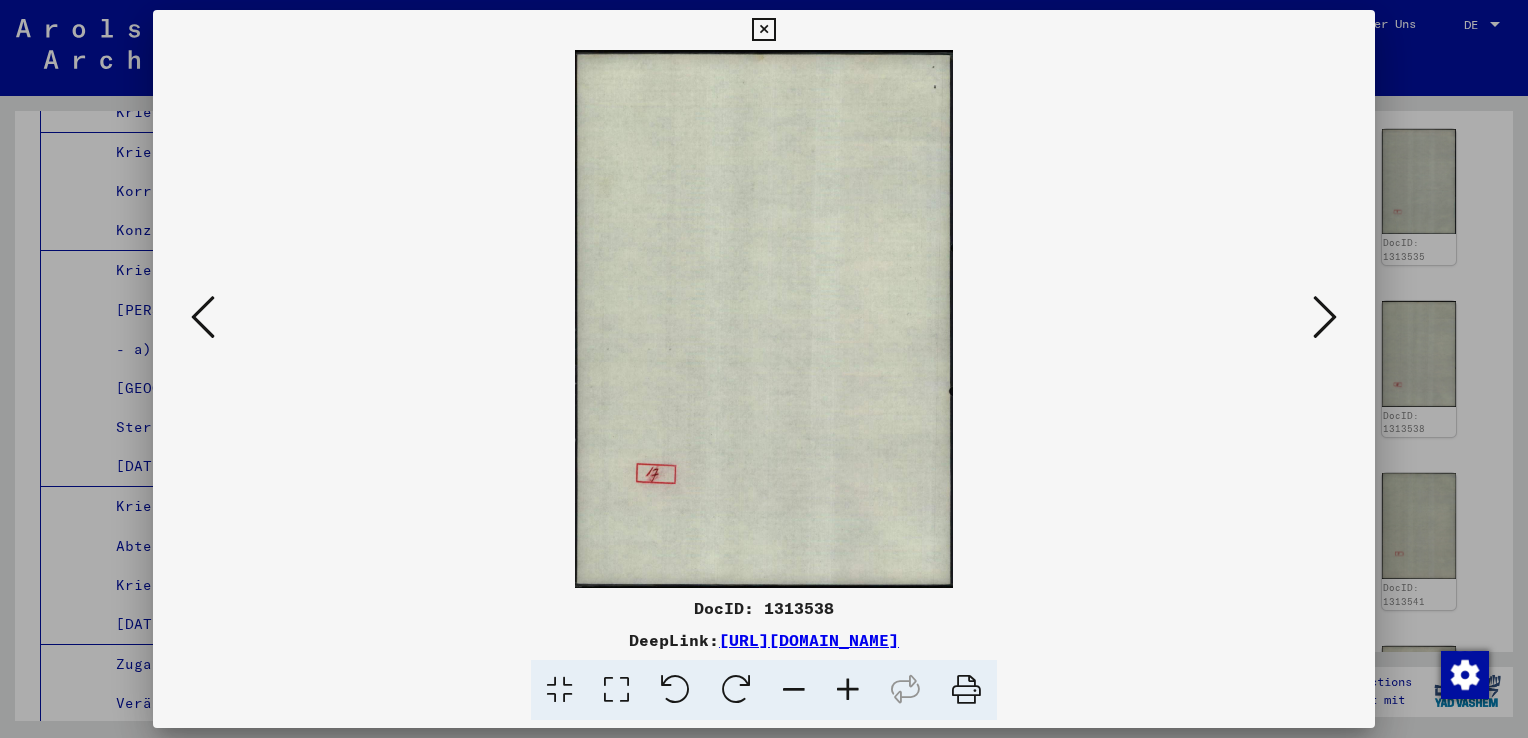 click at bounding box center [203, 317] 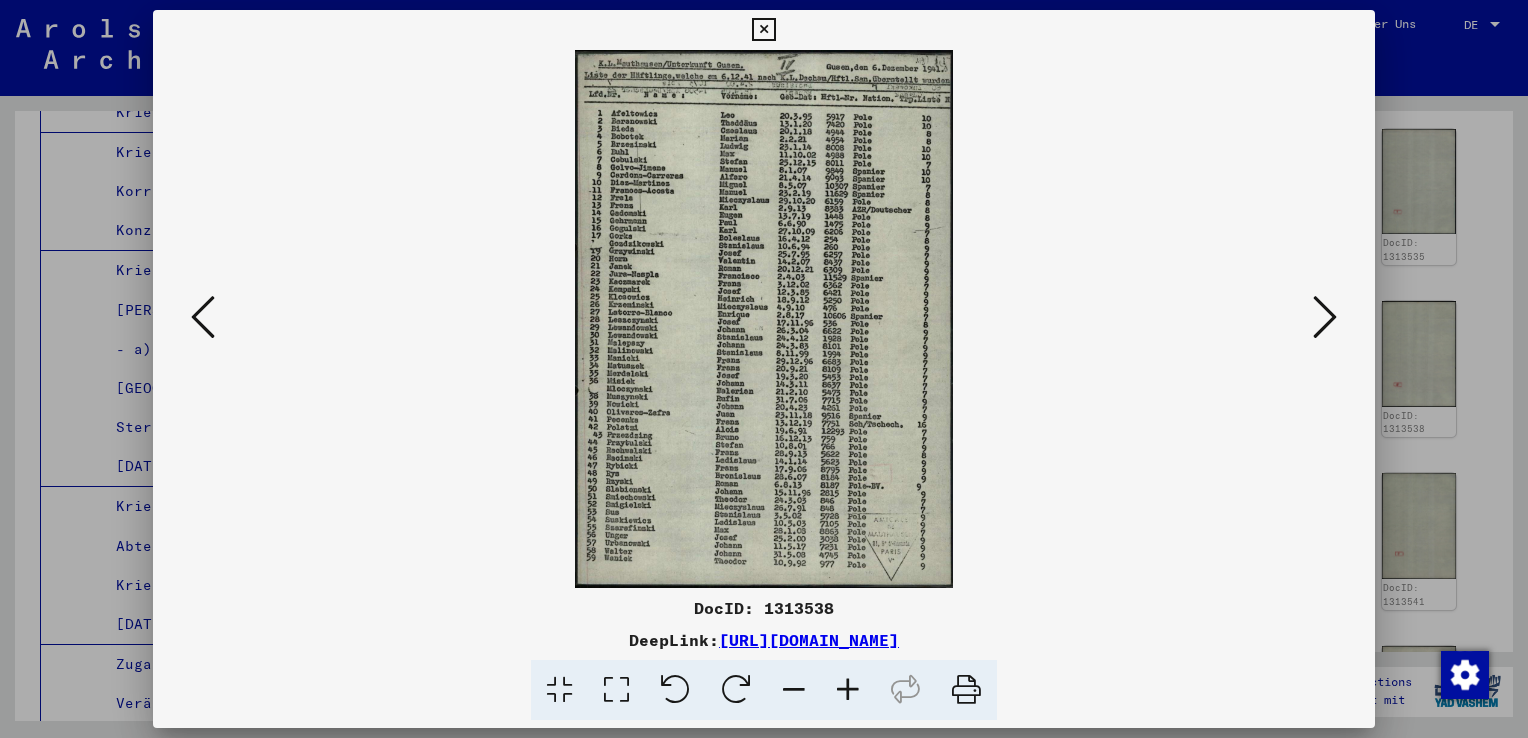click at bounding box center (1325, 317) 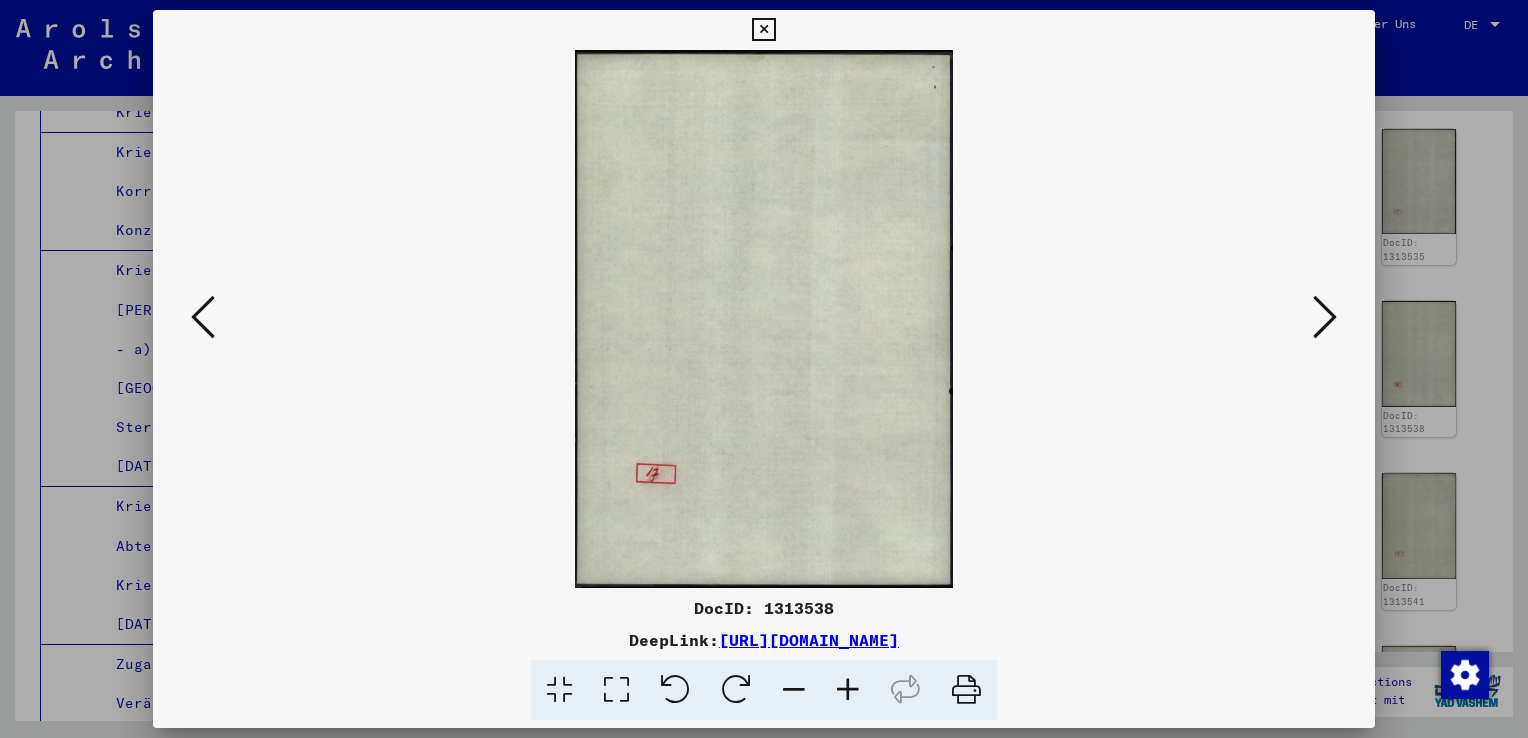 click at bounding box center (1325, 317) 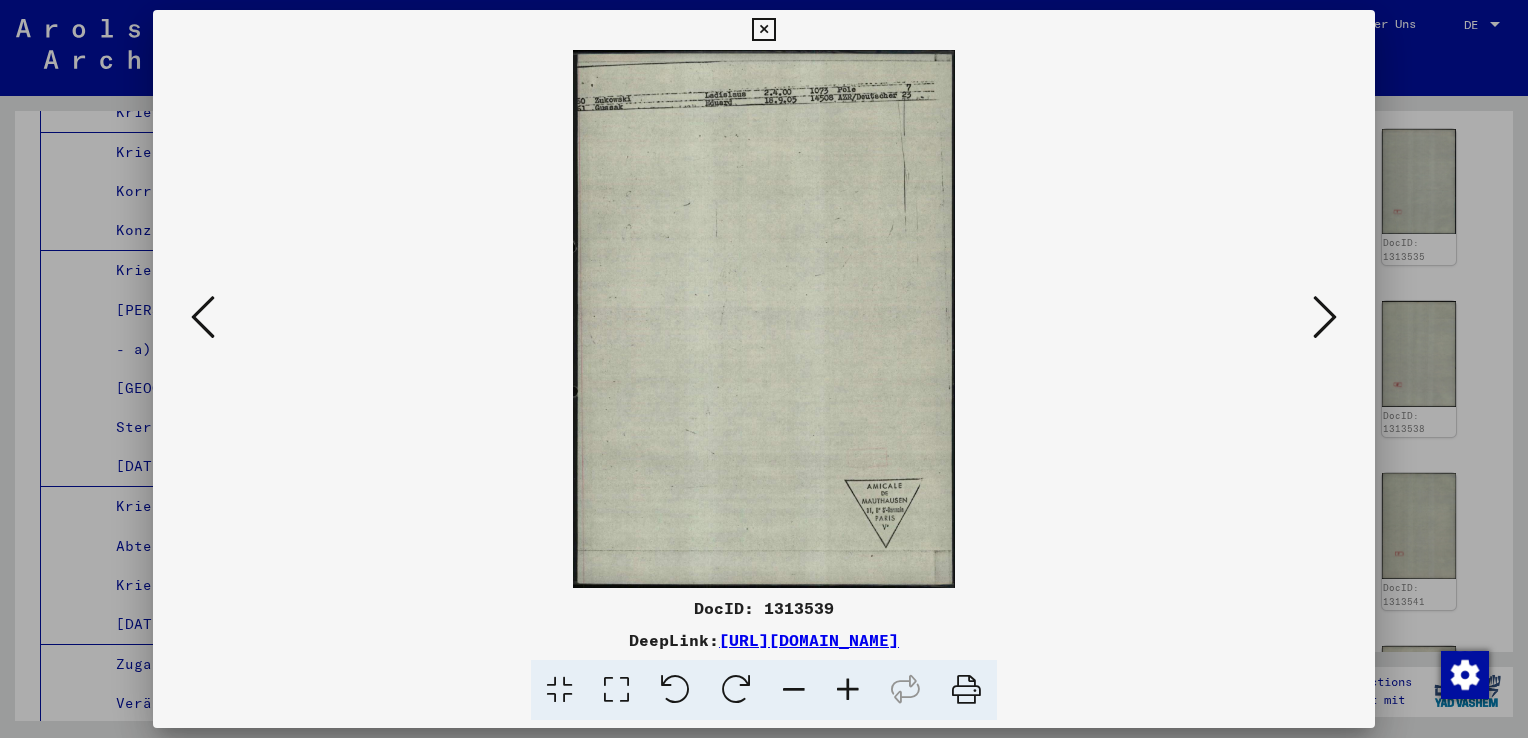 click at bounding box center (1325, 317) 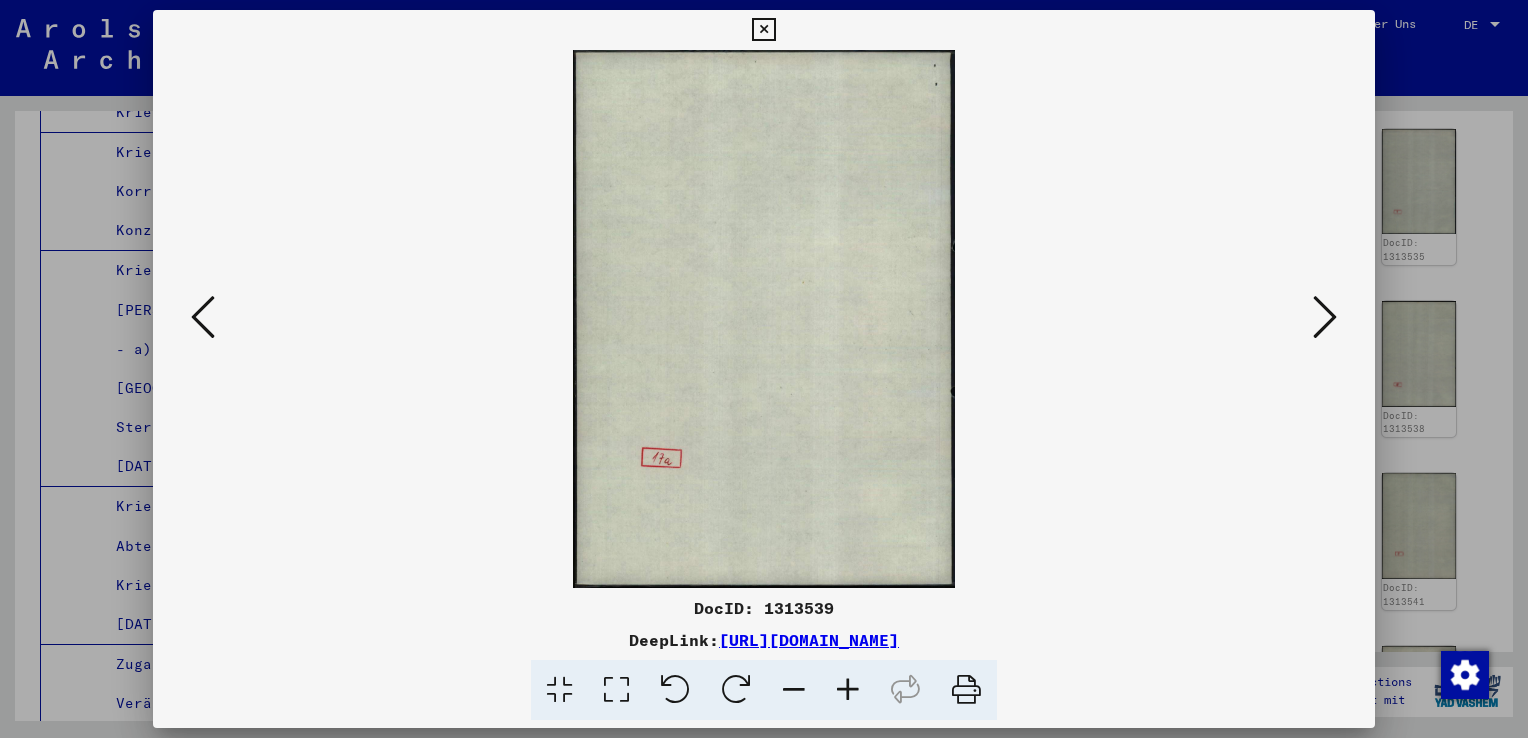 click at bounding box center (1325, 317) 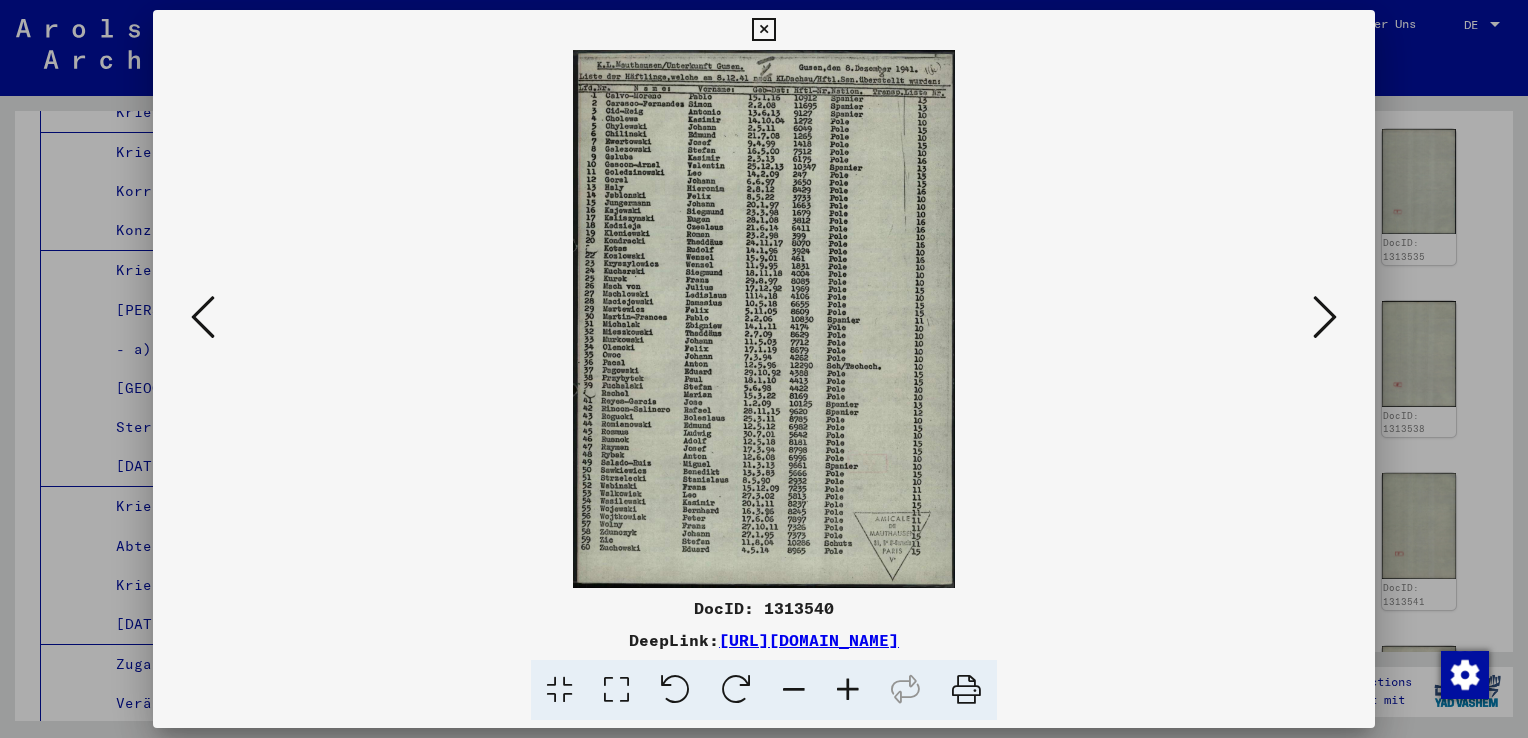 click at bounding box center (848, 690) 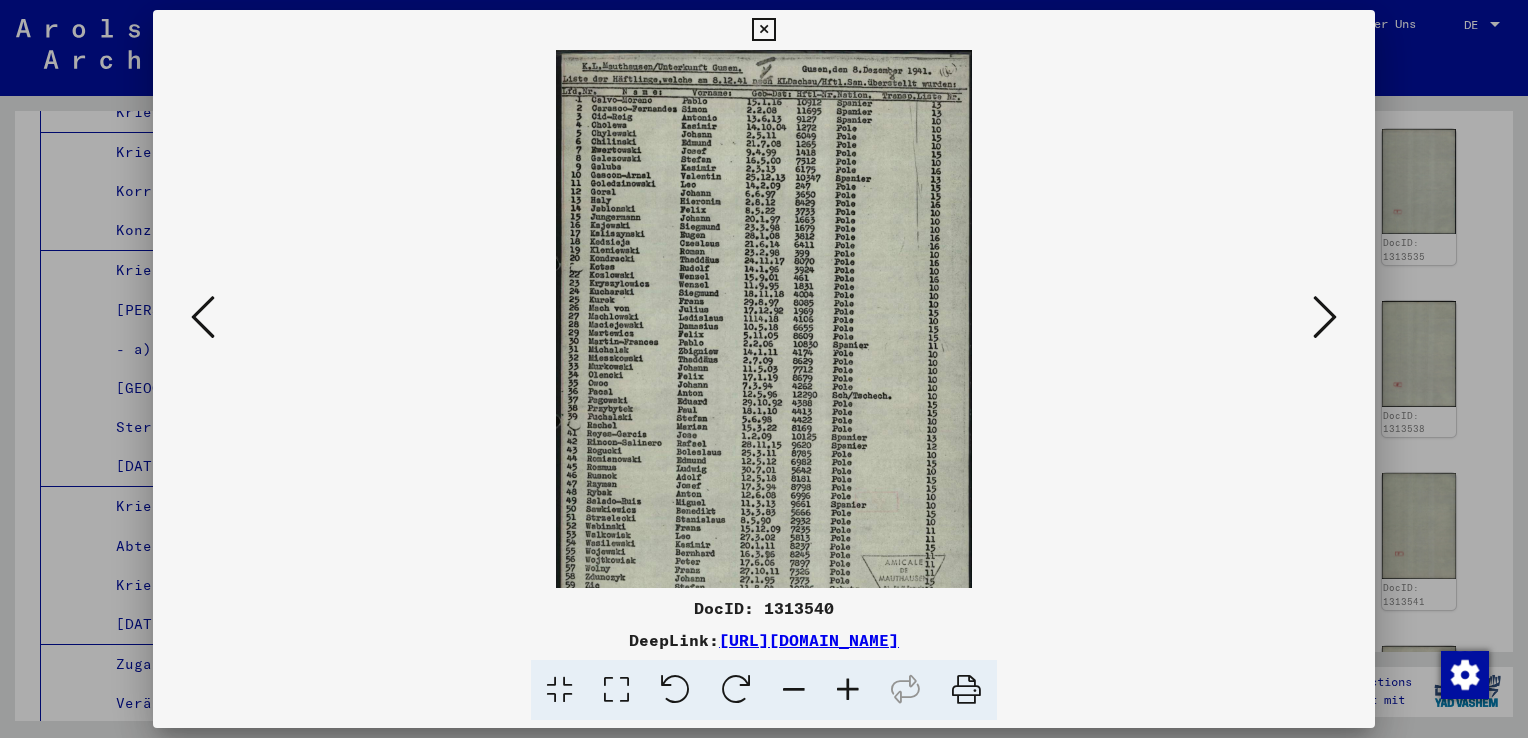 click at bounding box center [848, 690] 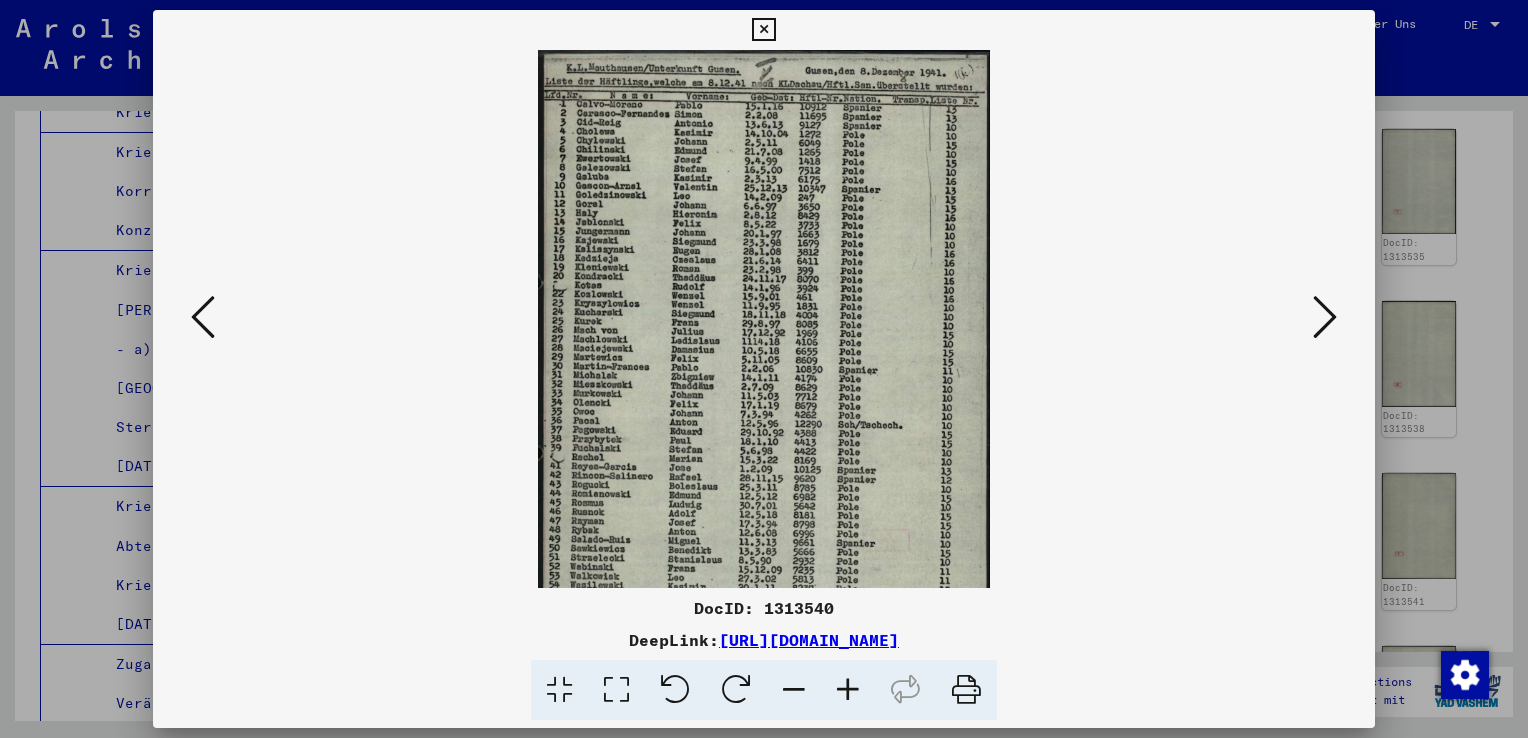 click at bounding box center [848, 690] 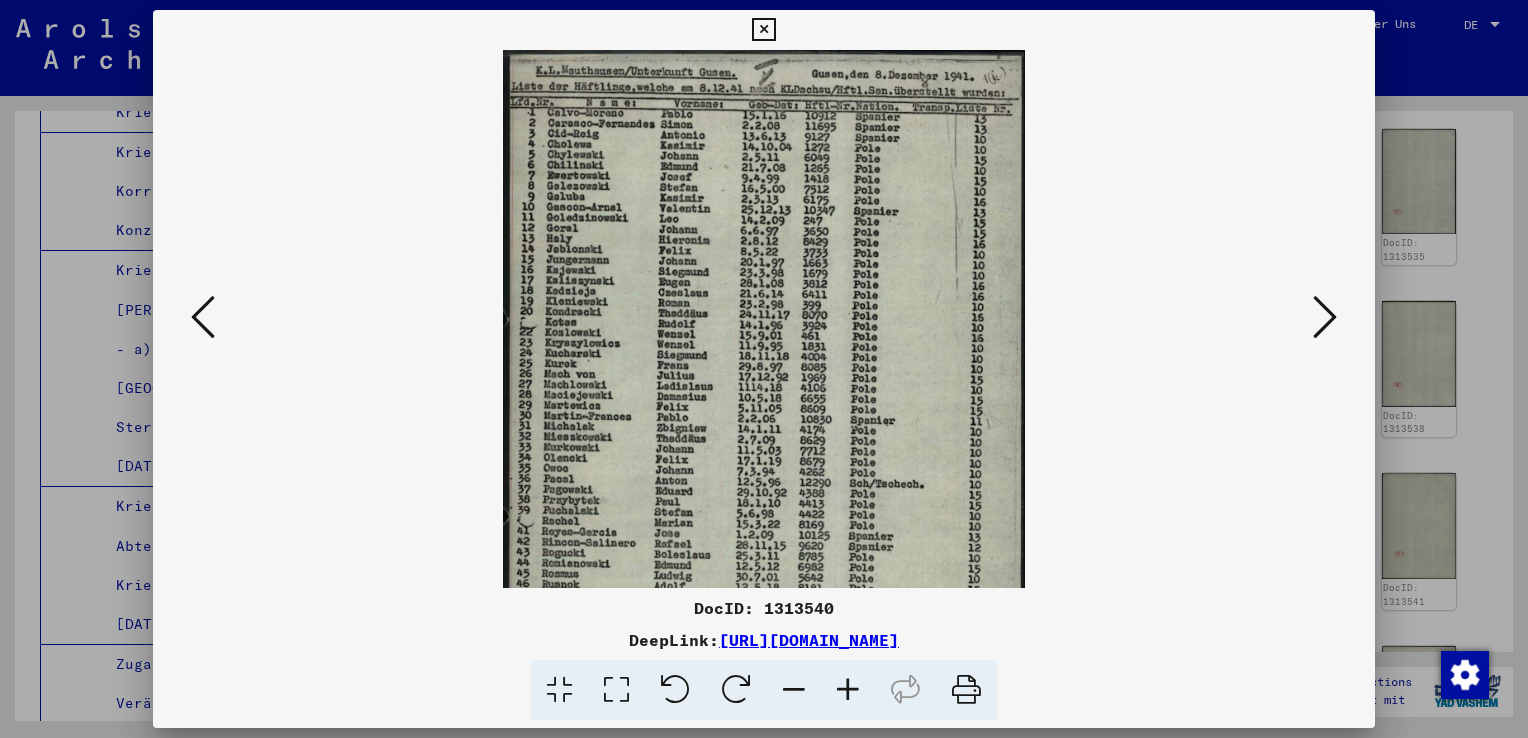 click at bounding box center (848, 690) 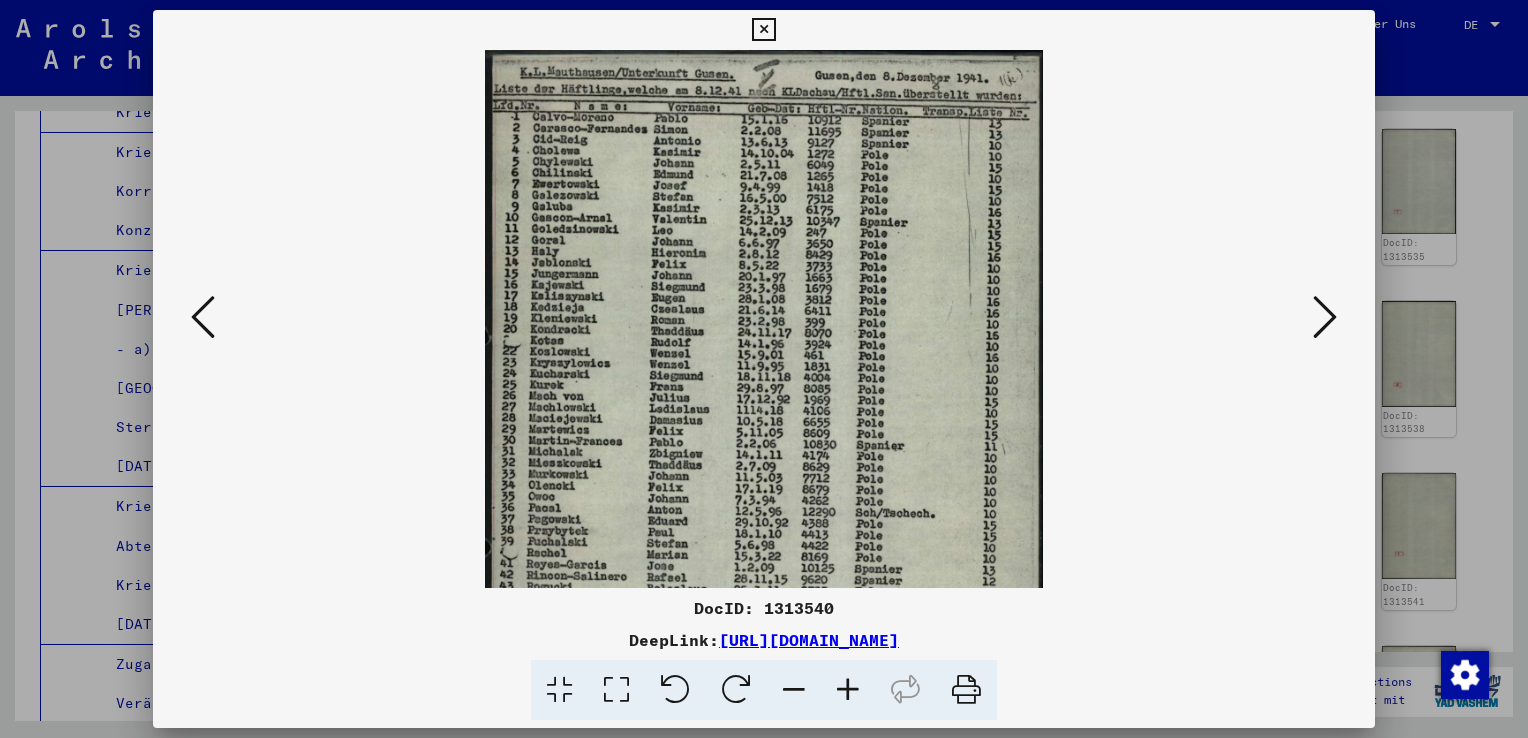 click at bounding box center [848, 690] 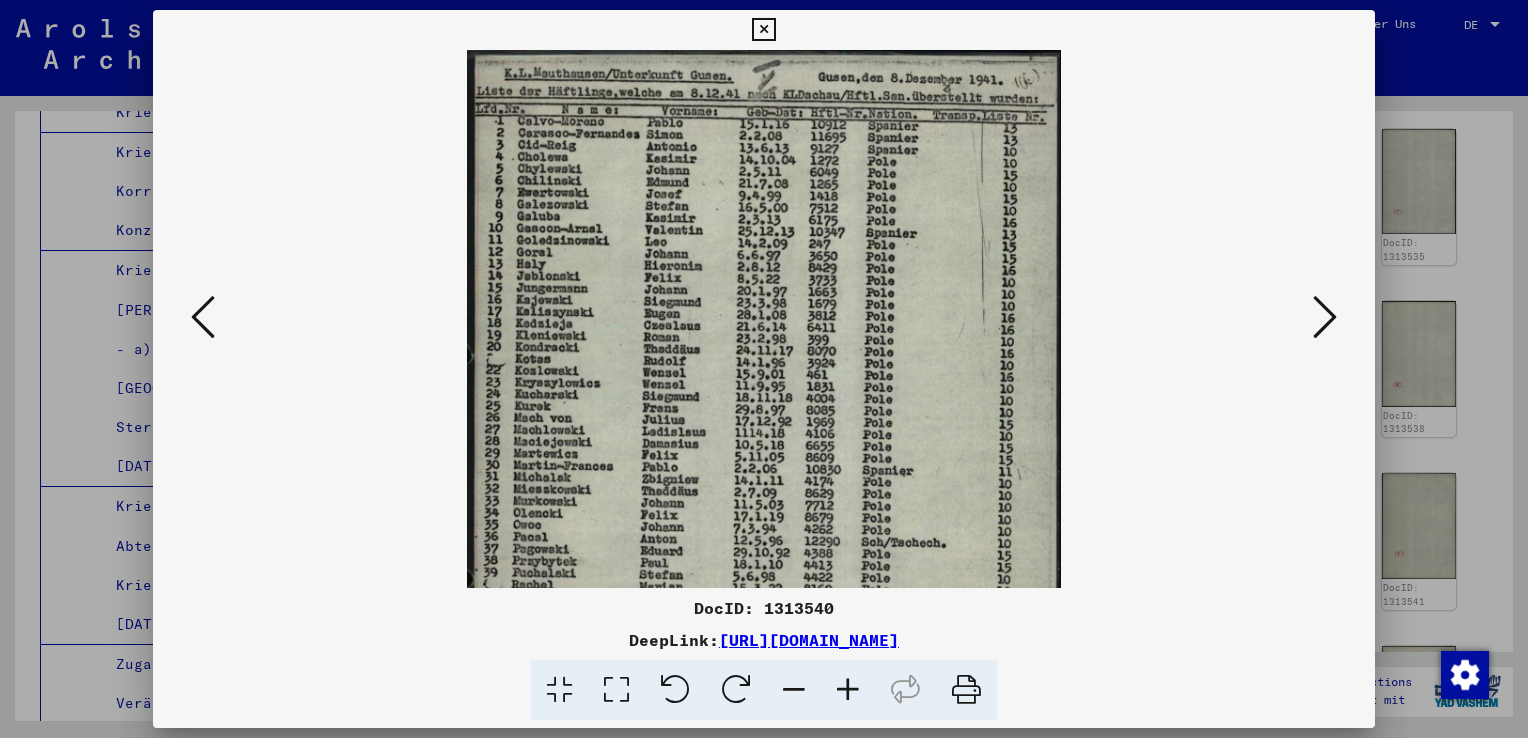 click at bounding box center (848, 690) 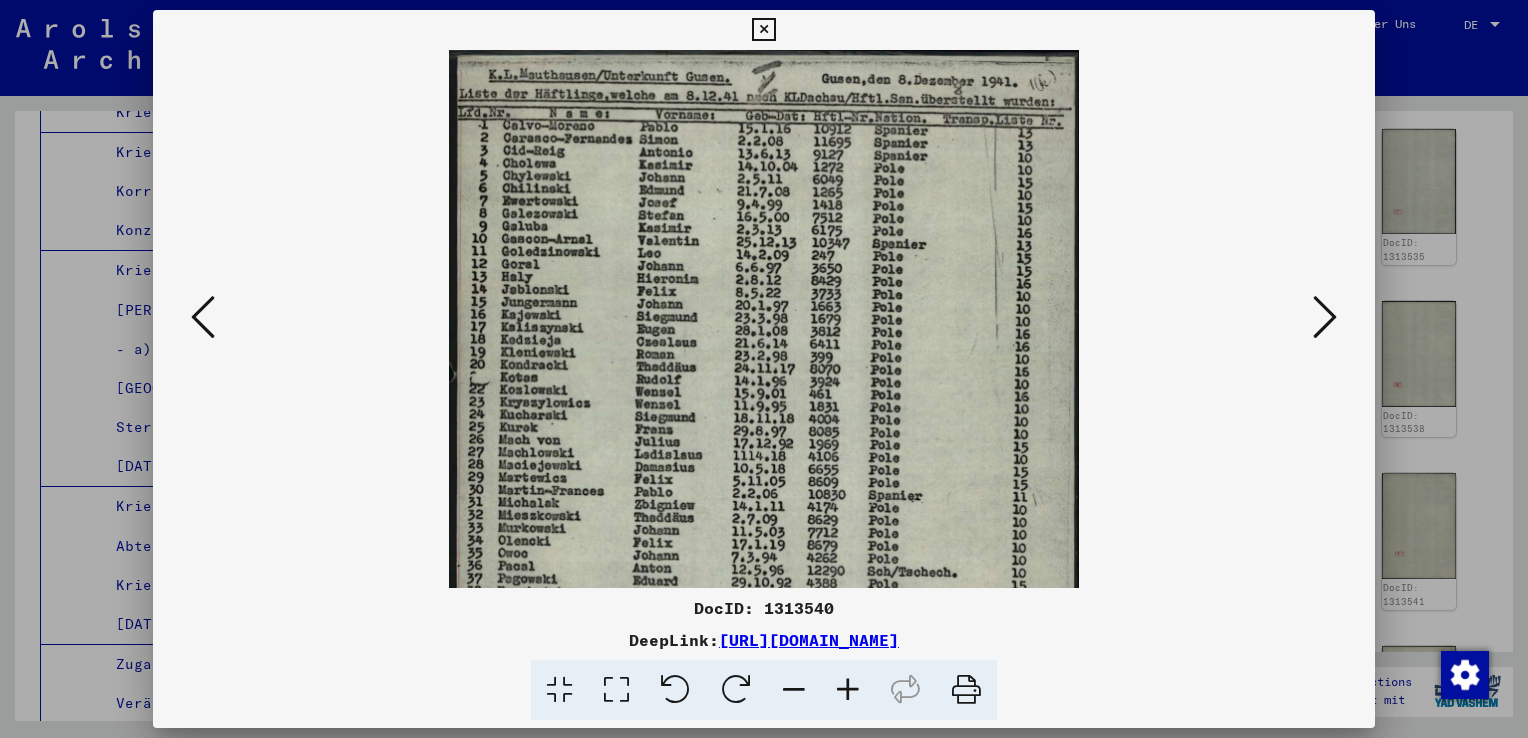 click at bounding box center (848, 690) 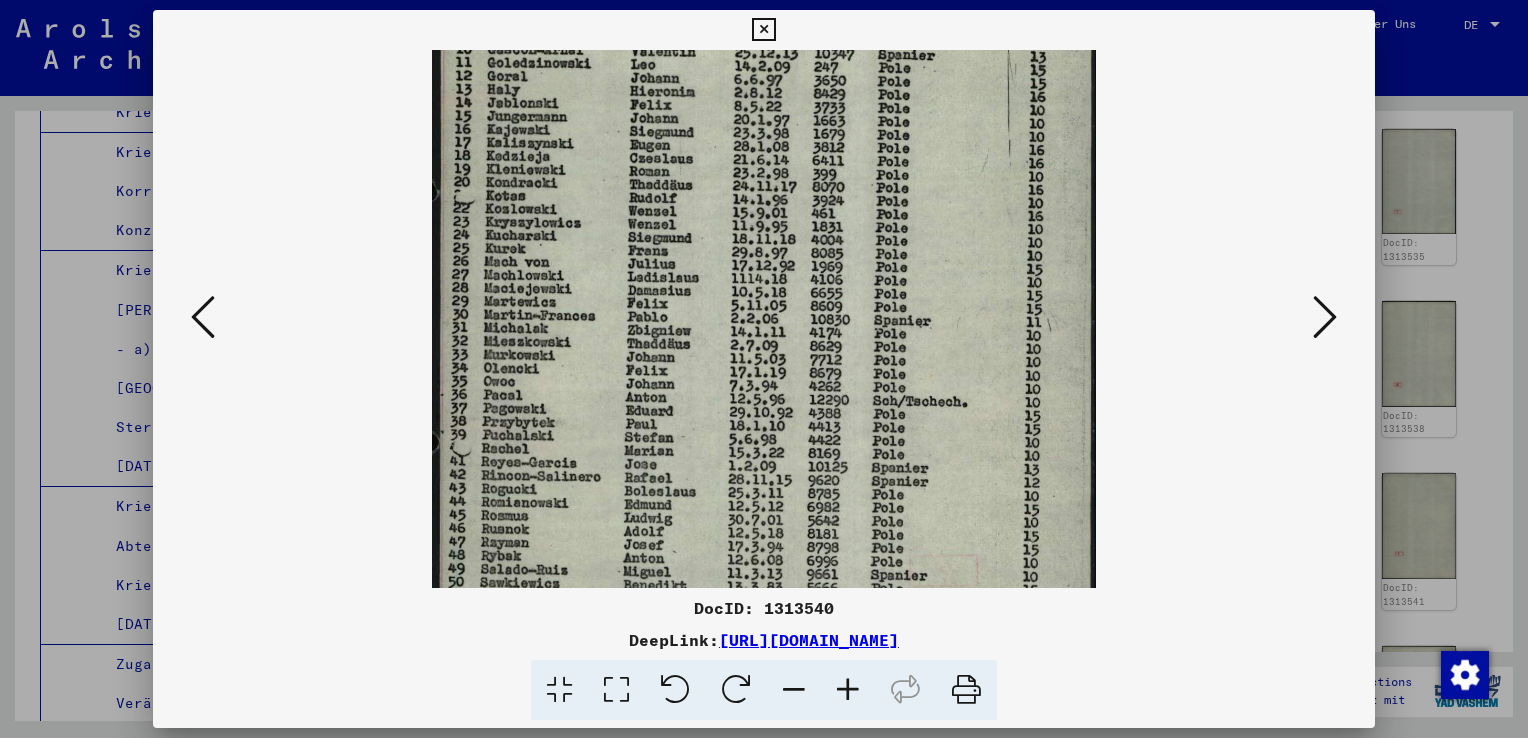 scroll, scrollTop: 201, scrollLeft: 0, axis: vertical 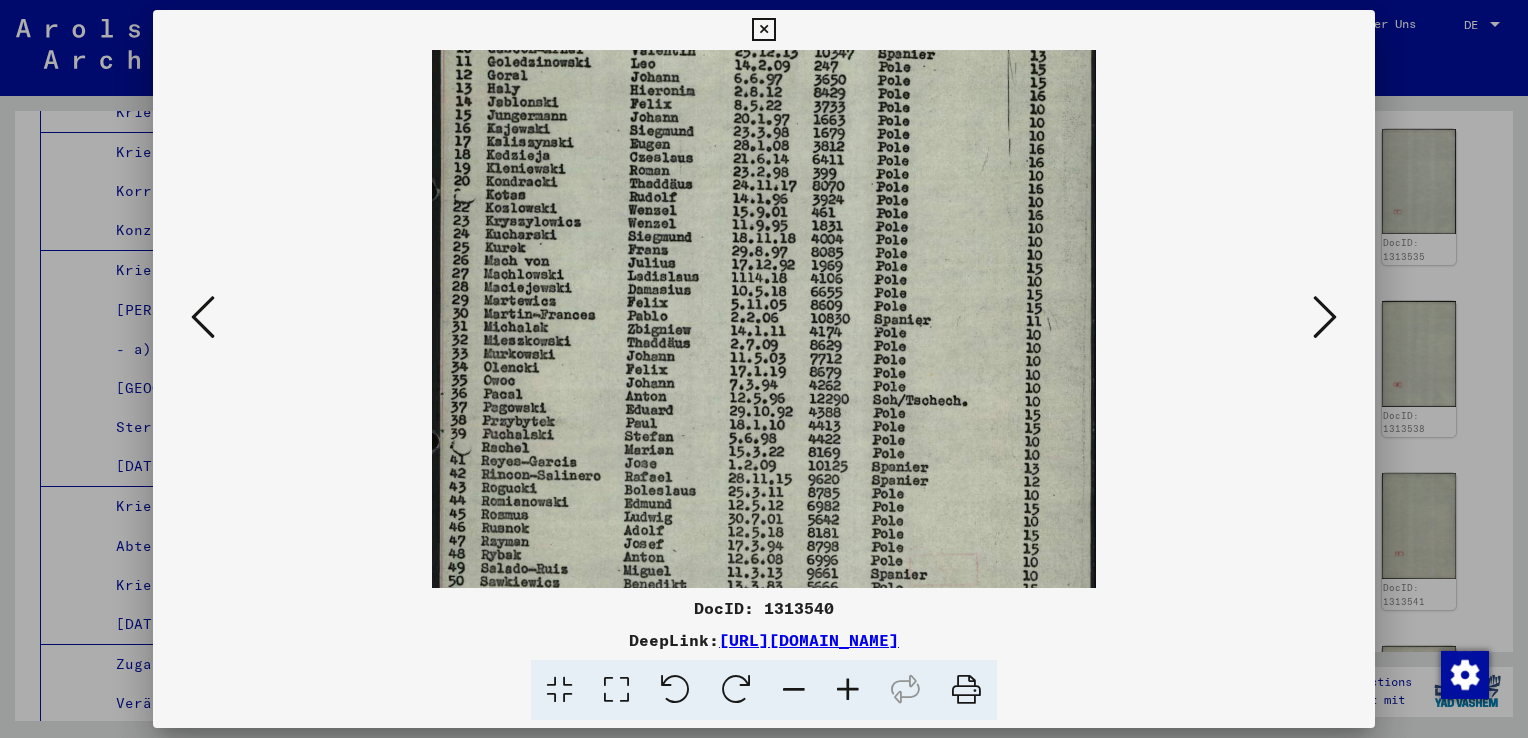 drag, startPoint x: 561, startPoint y: 322, endPoint x: 580, endPoint y: 123, distance: 199.90498 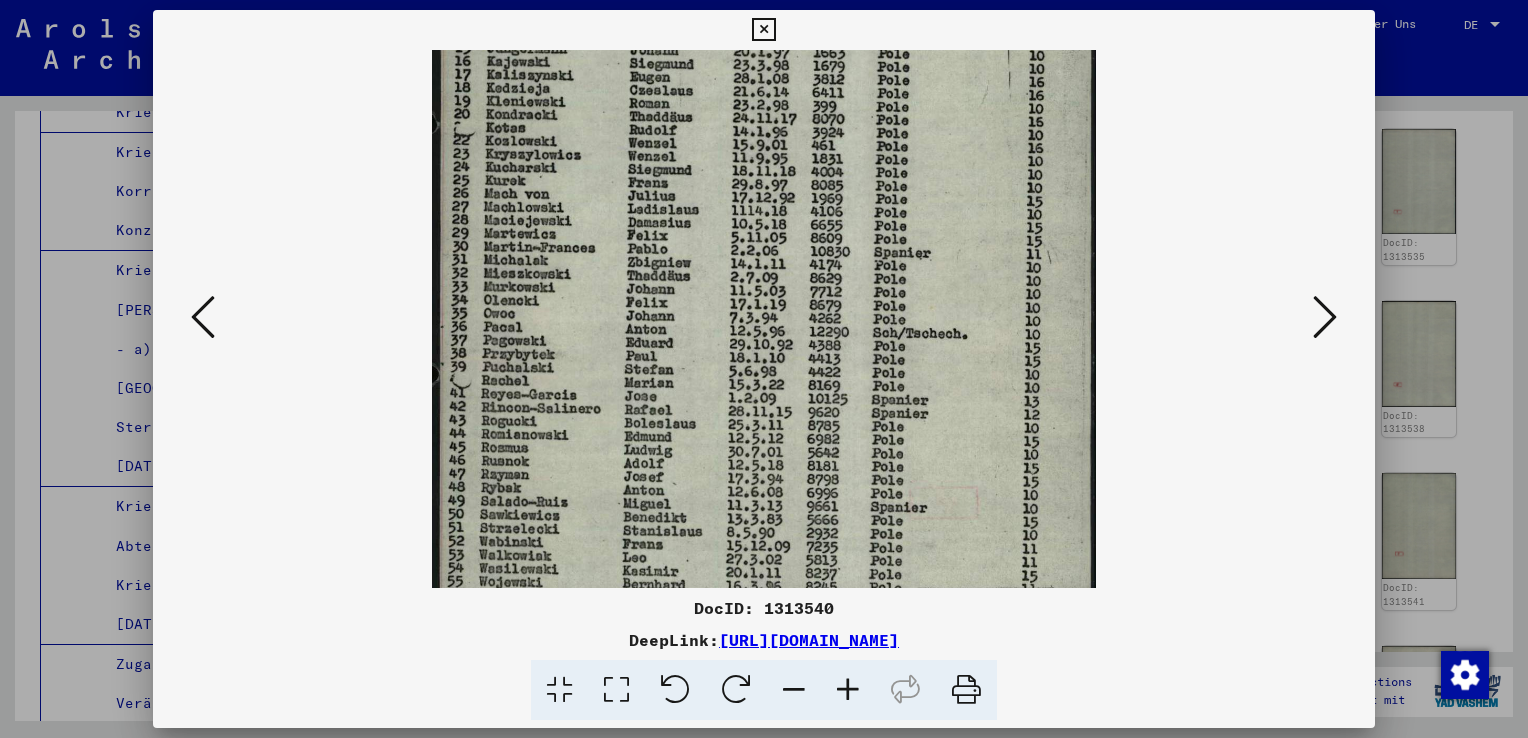 scroll, scrollTop: 270, scrollLeft: 0, axis: vertical 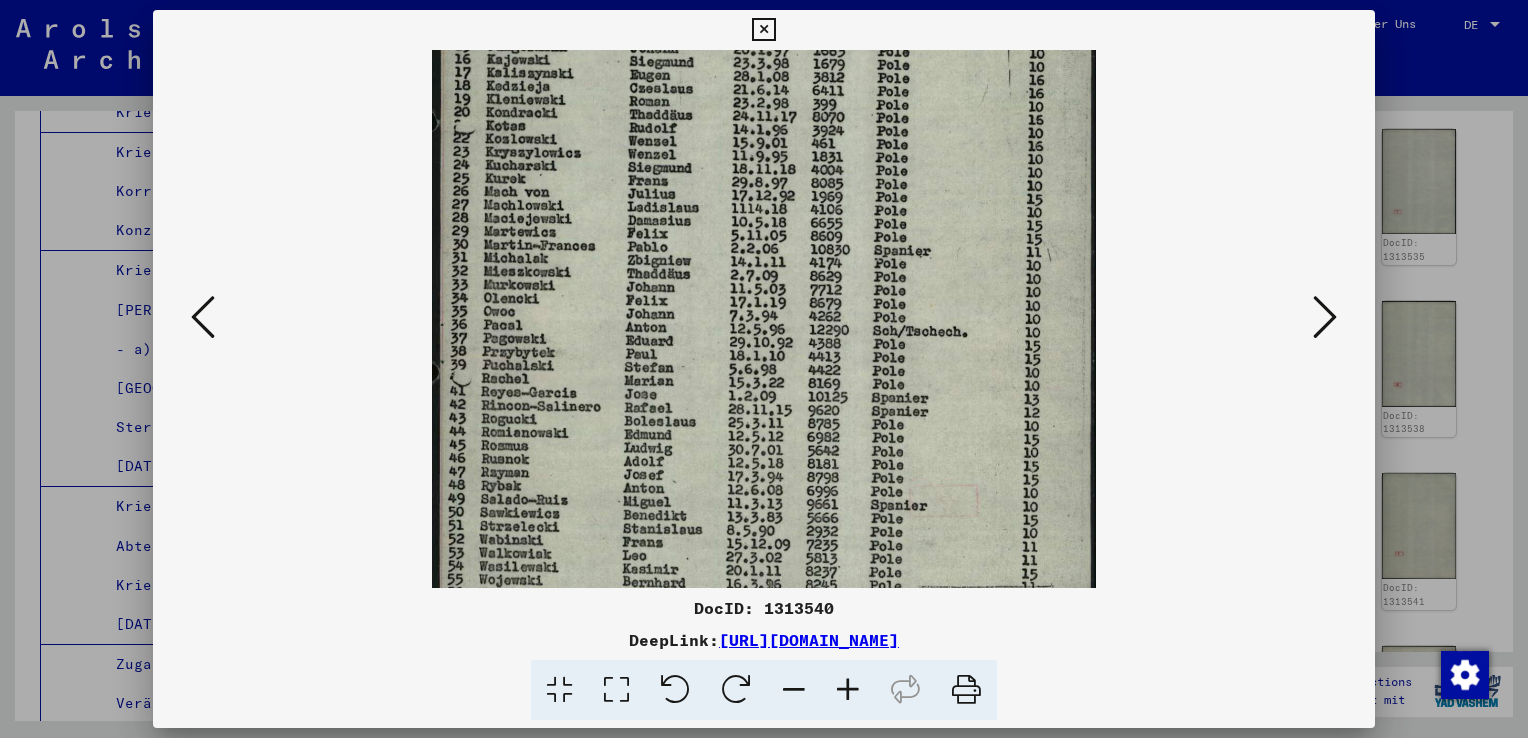 drag, startPoint x: 552, startPoint y: 448, endPoint x: 568, endPoint y: 381, distance: 68.88396 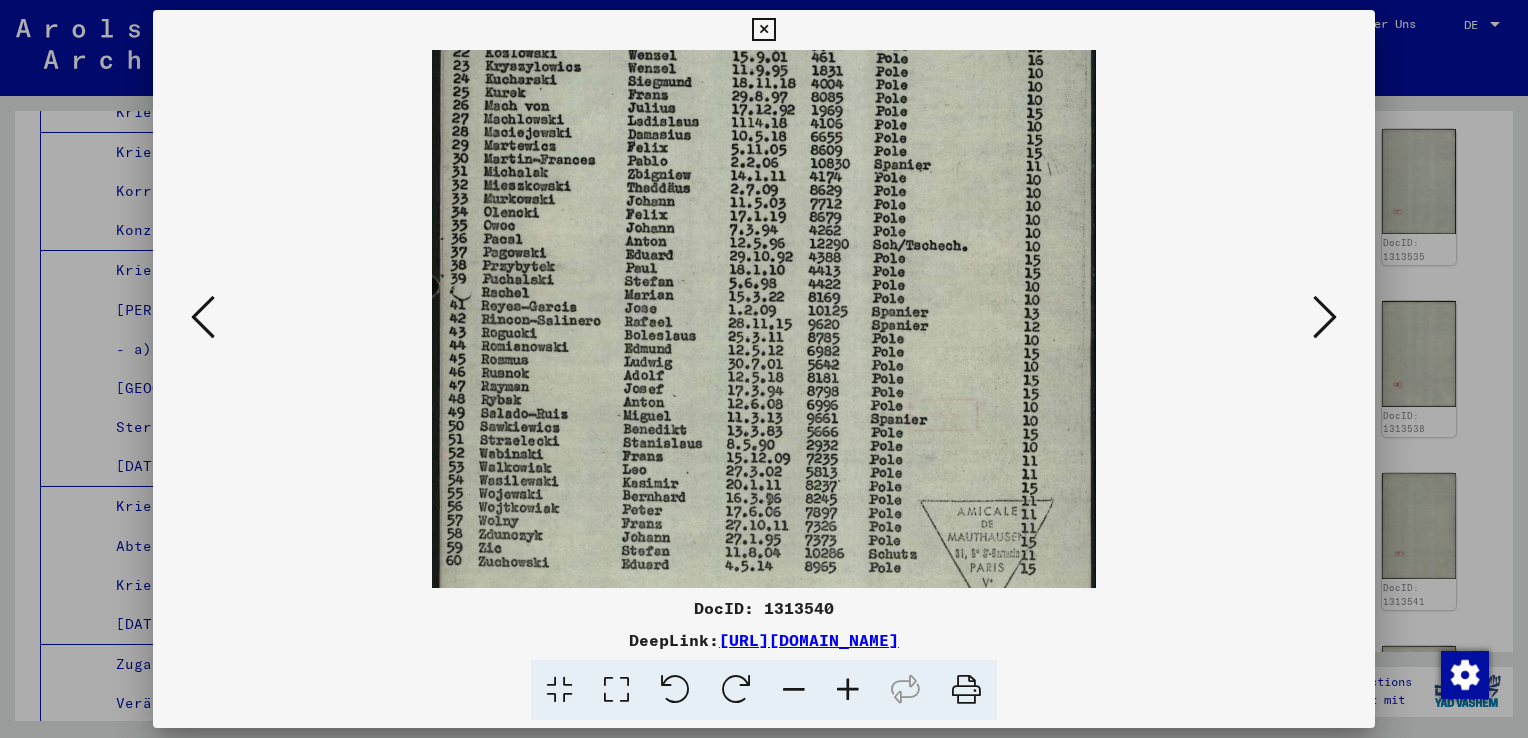 scroll, scrollTop: 366, scrollLeft: 0, axis: vertical 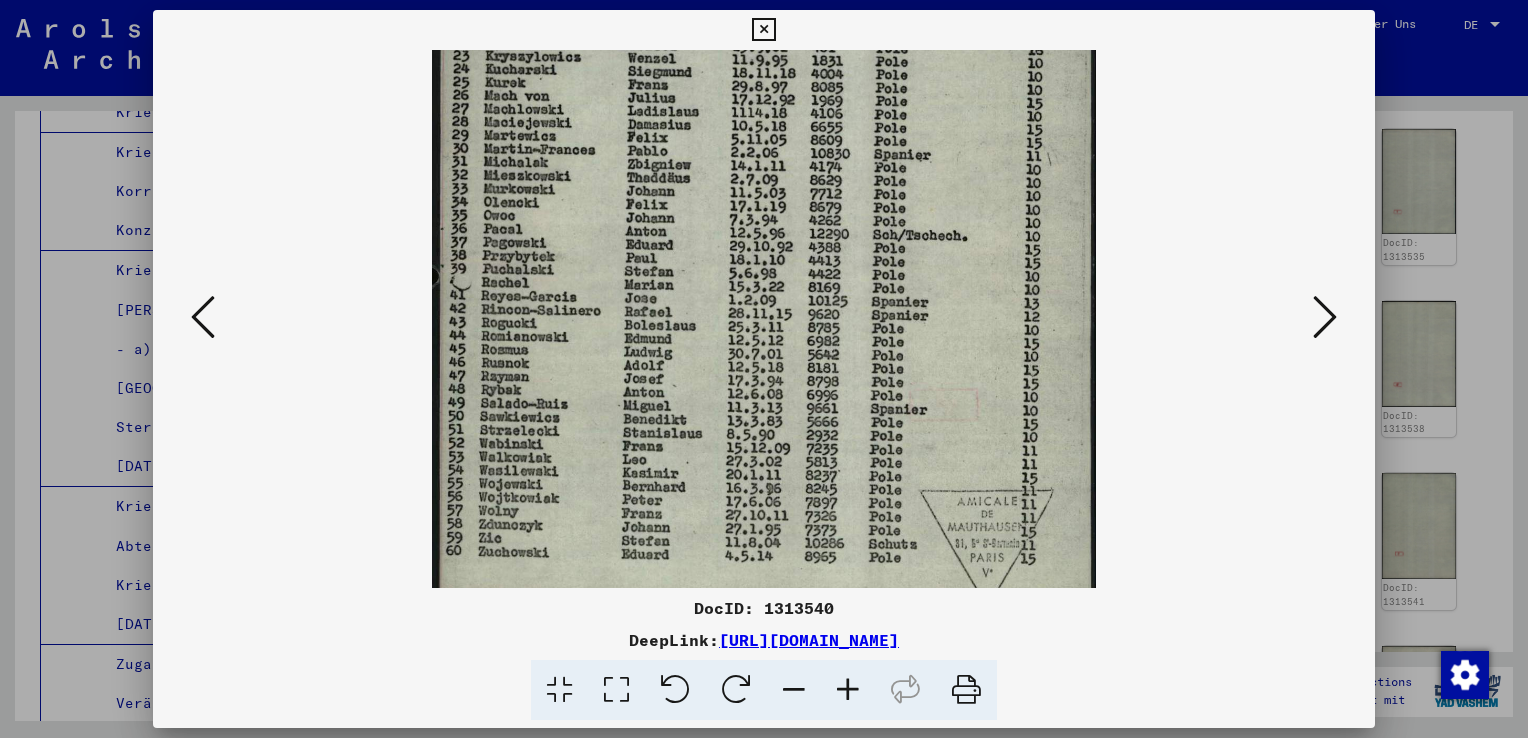 drag, startPoint x: 599, startPoint y: 436, endPoint x: 627, endPoint y: 342, distance: 98.0816 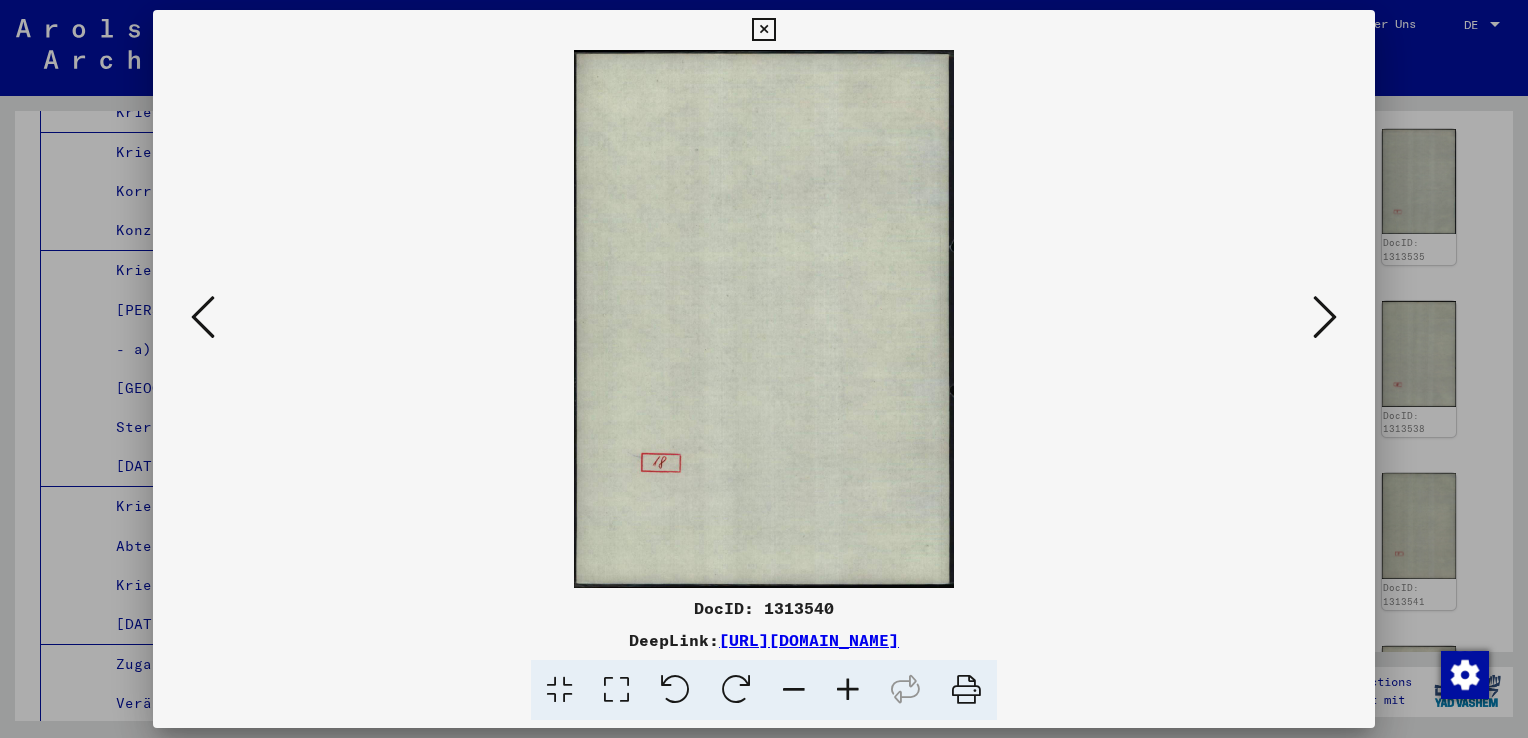 click at bounding box center (1325, 317) 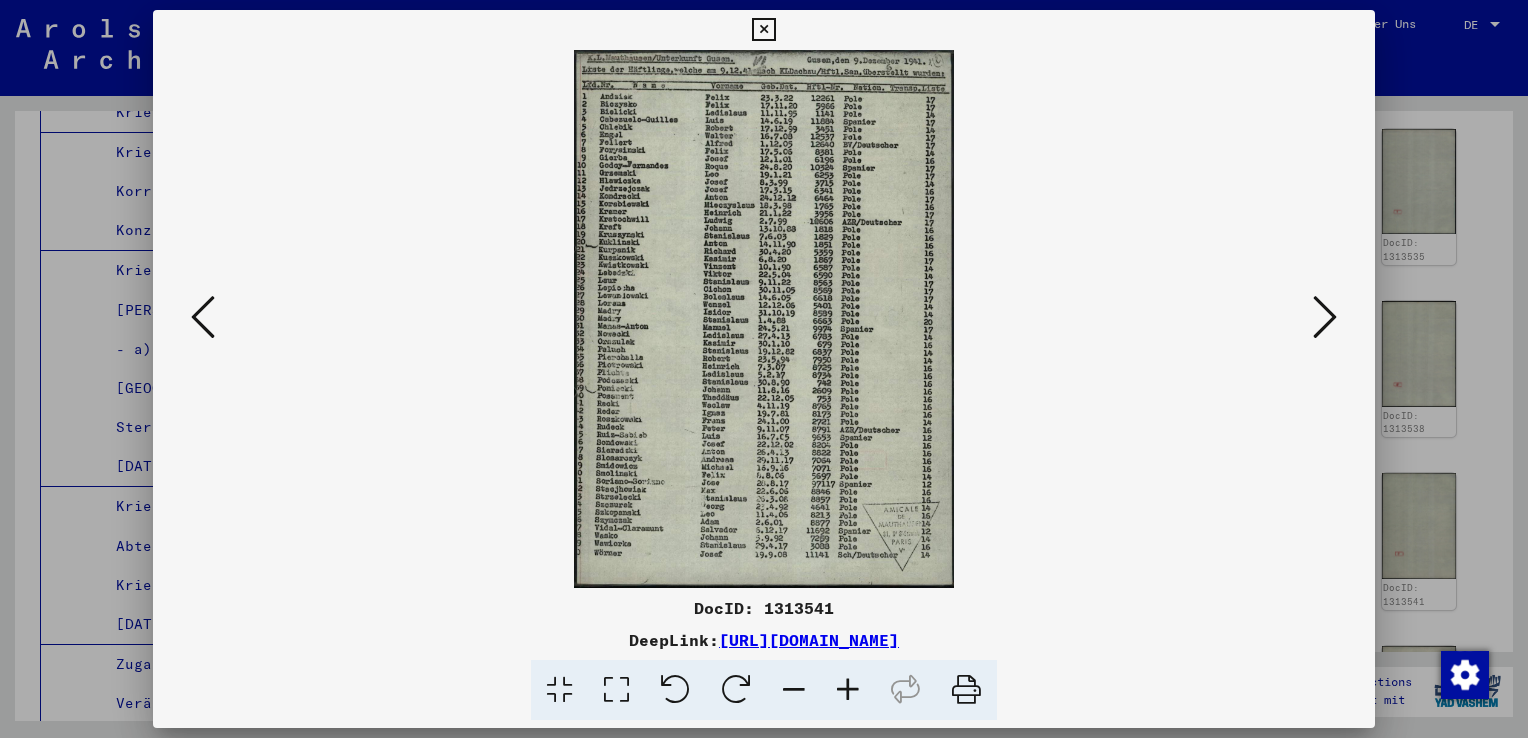 click at bounding box center (848, 690) 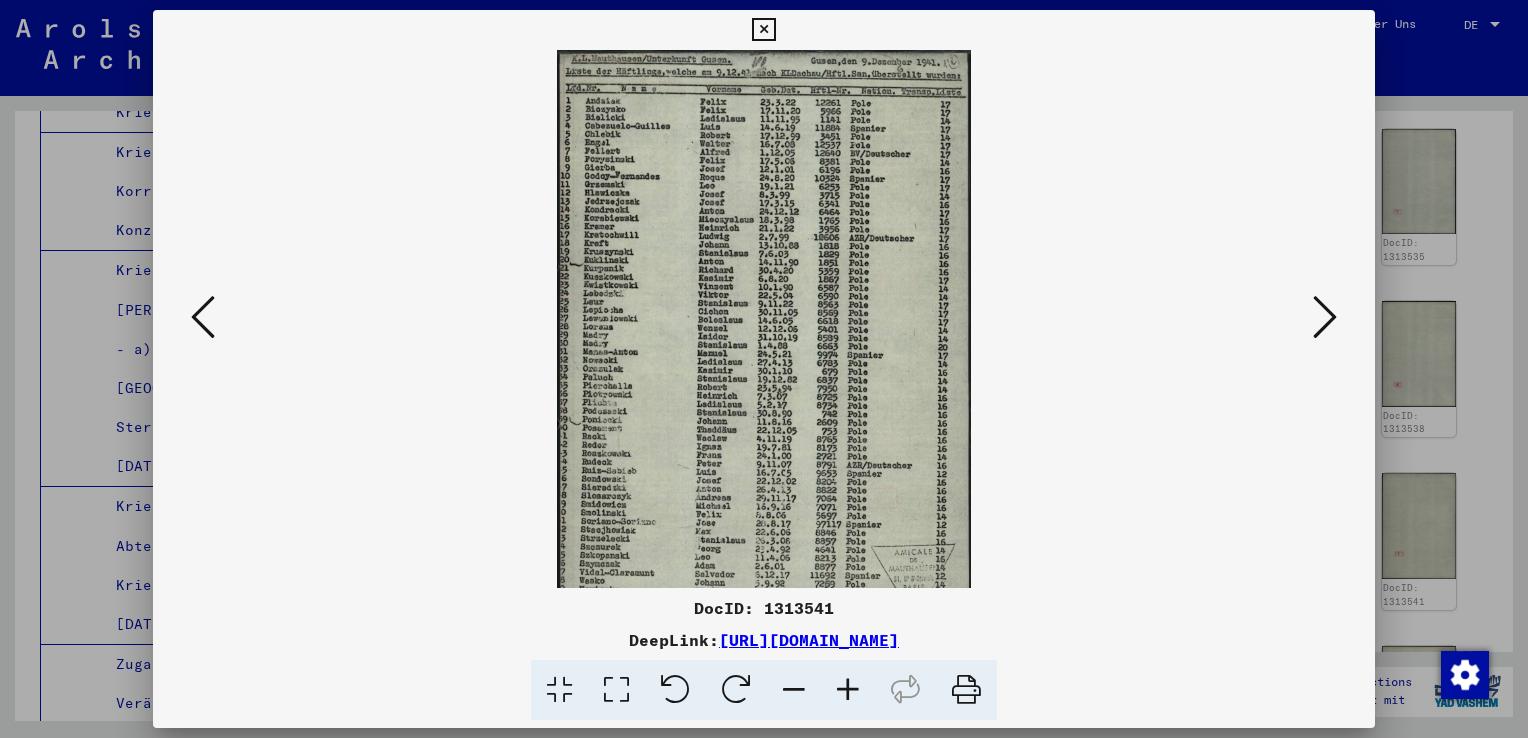 click at bounding box center (848, 690) 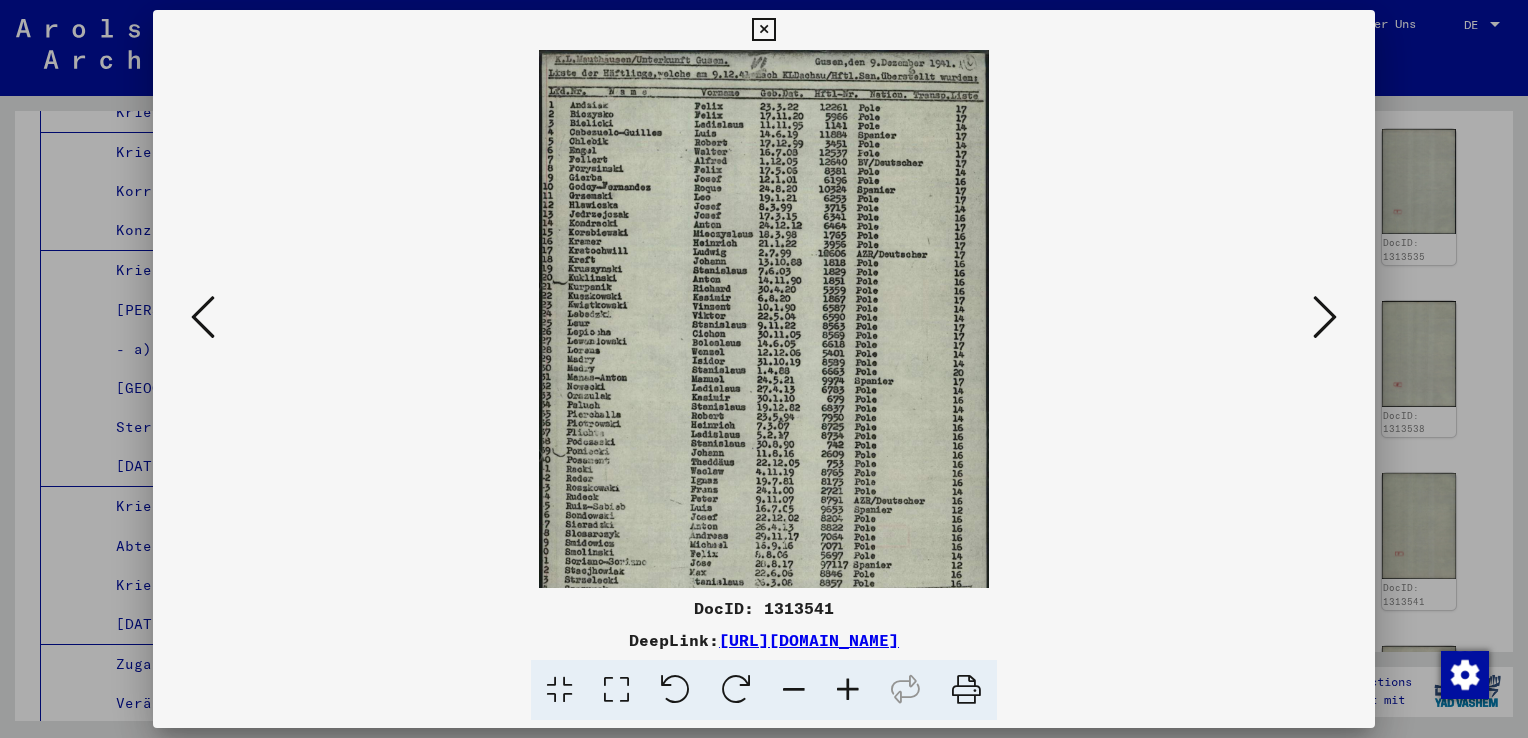 click at bounding box center [848, 690] 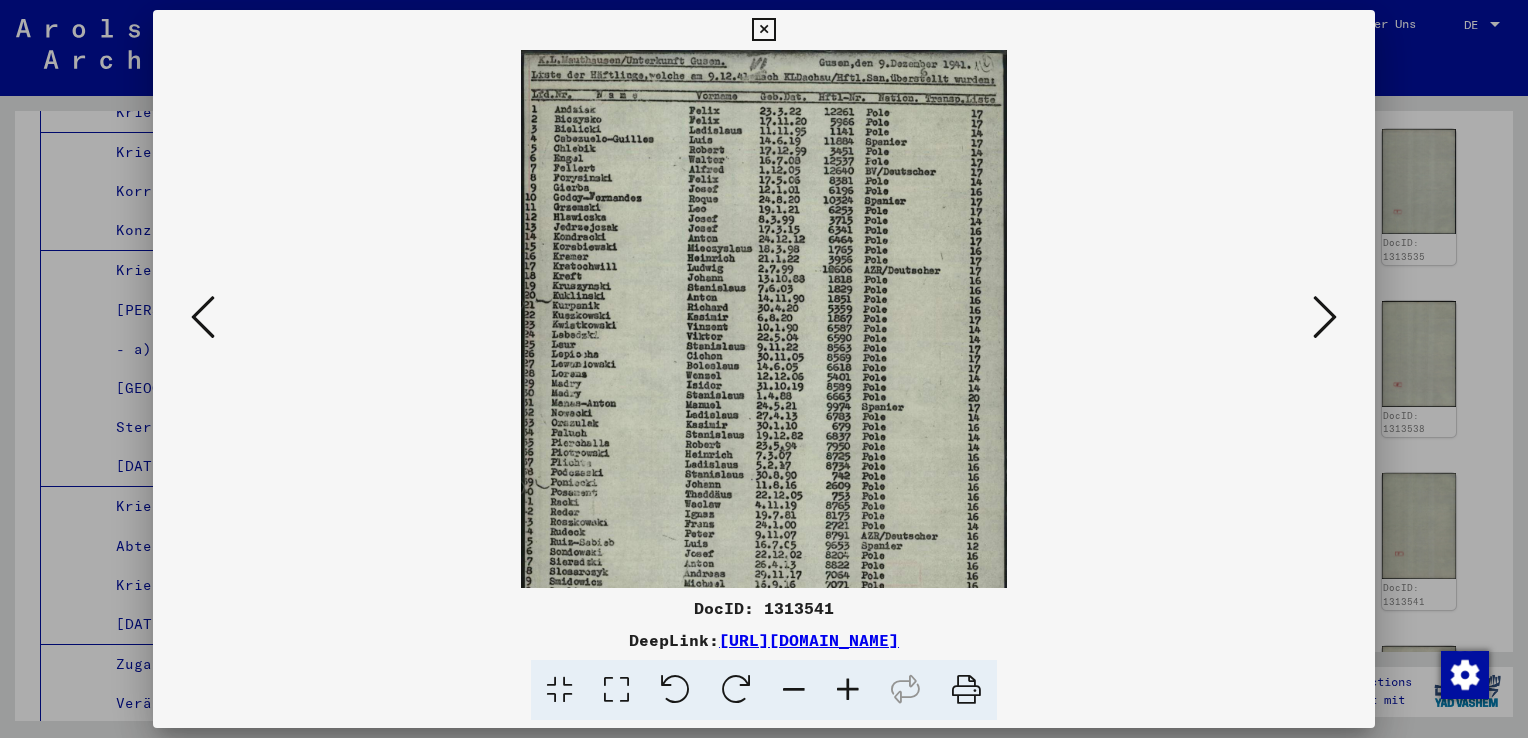 click at bounding box center [848, 690] 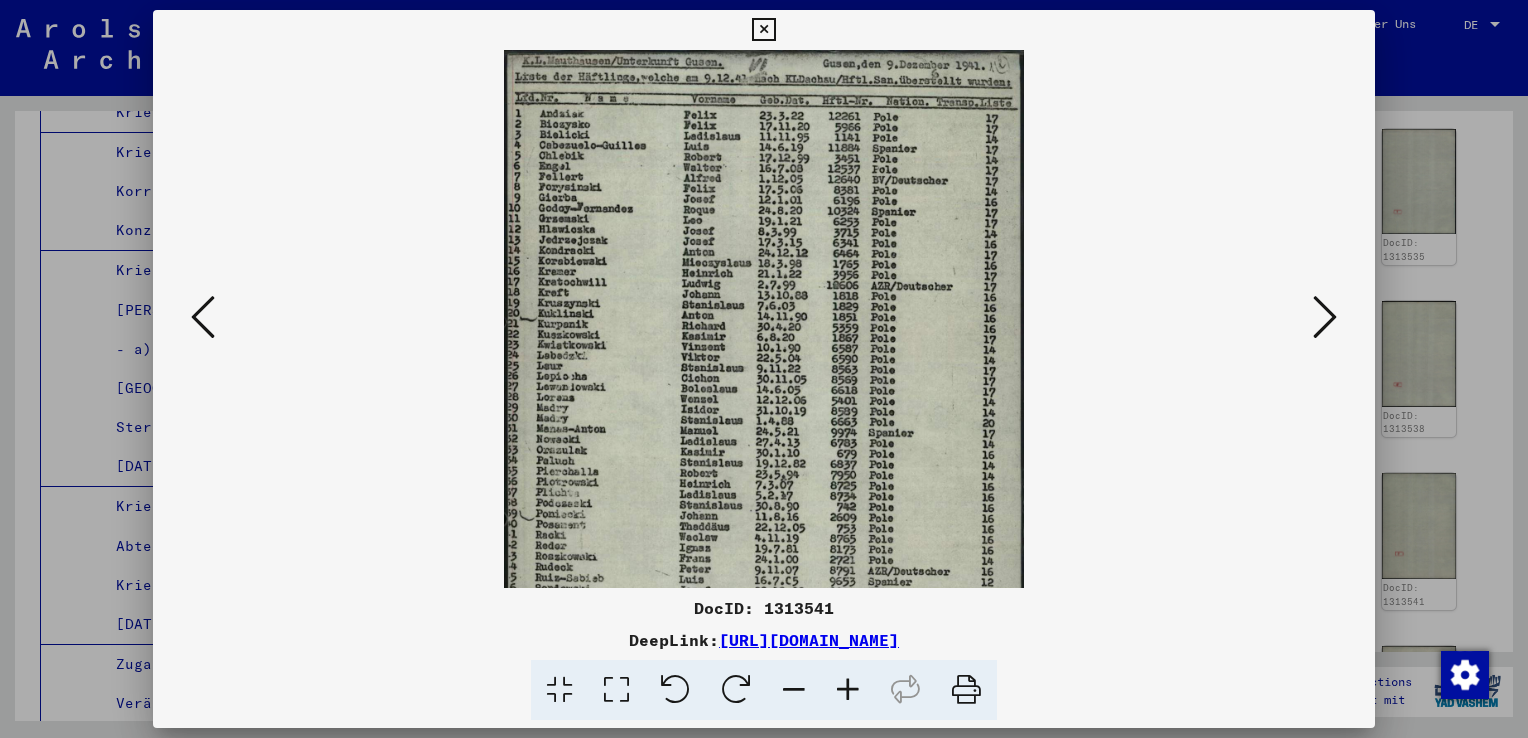 click at bounding box center [848, 690] 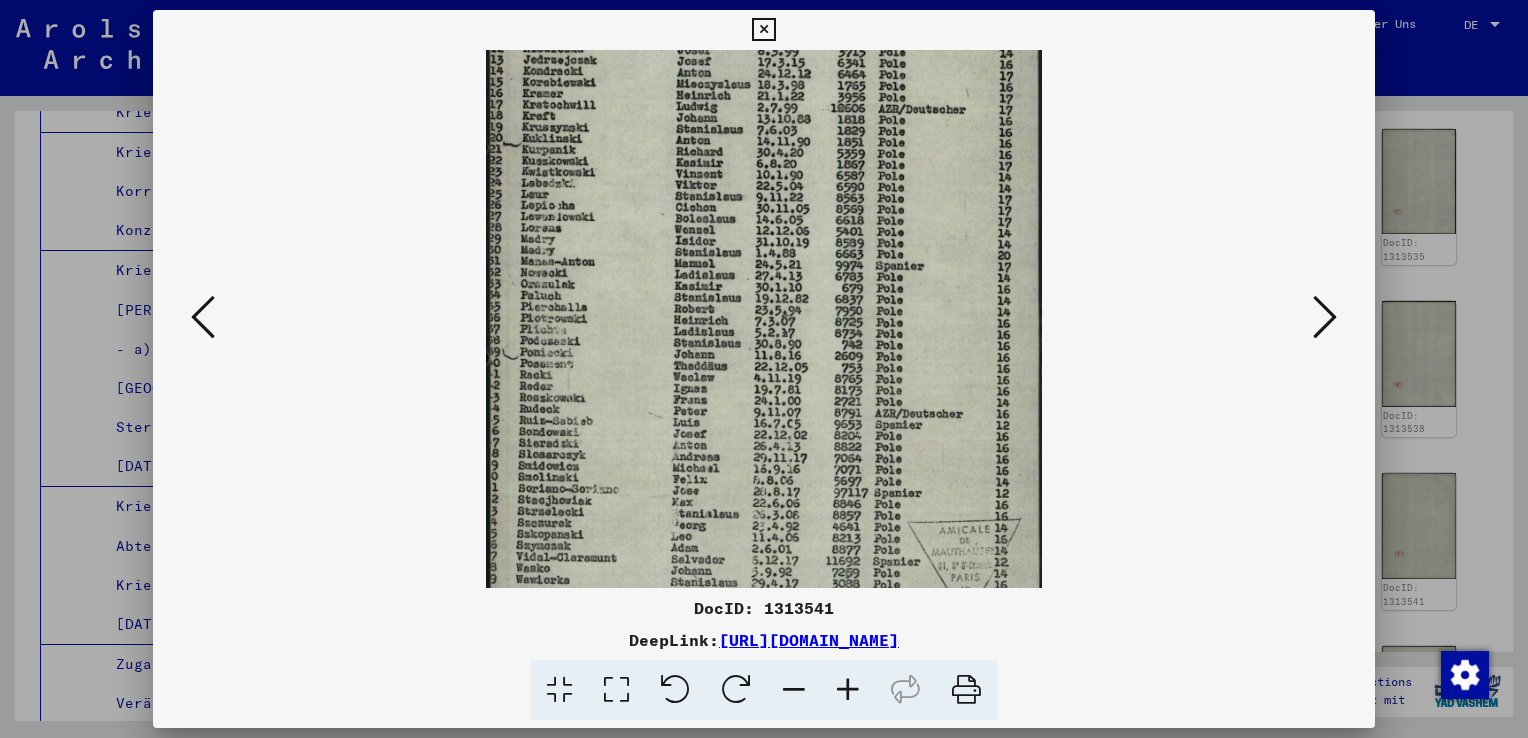 scroll, scrollTop: 199, scrollLeft: 0, axis: vertical 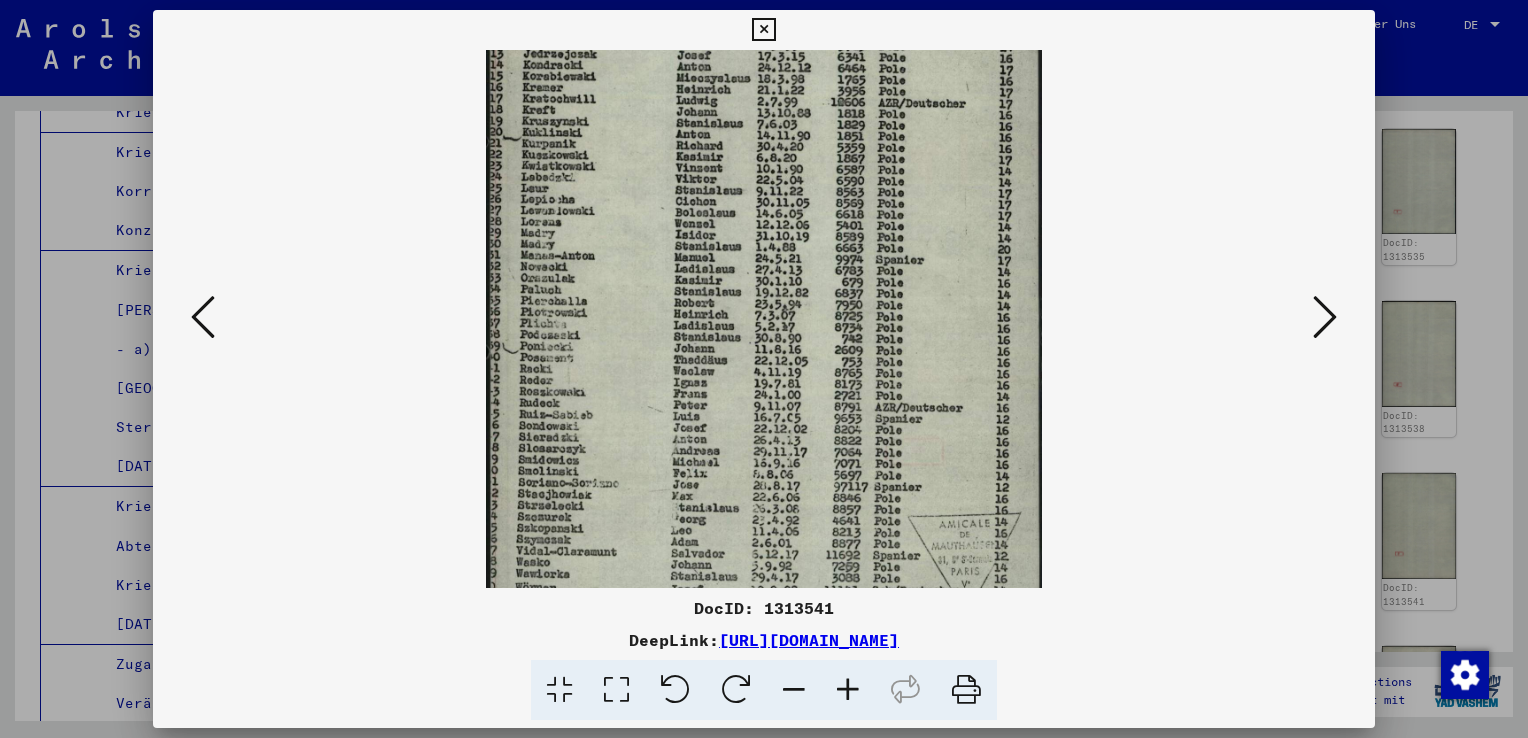 drag, startPoint x: 638, startPoint y: 460, endPoint x: 651, endPoint y: 267, distance: 193.43733 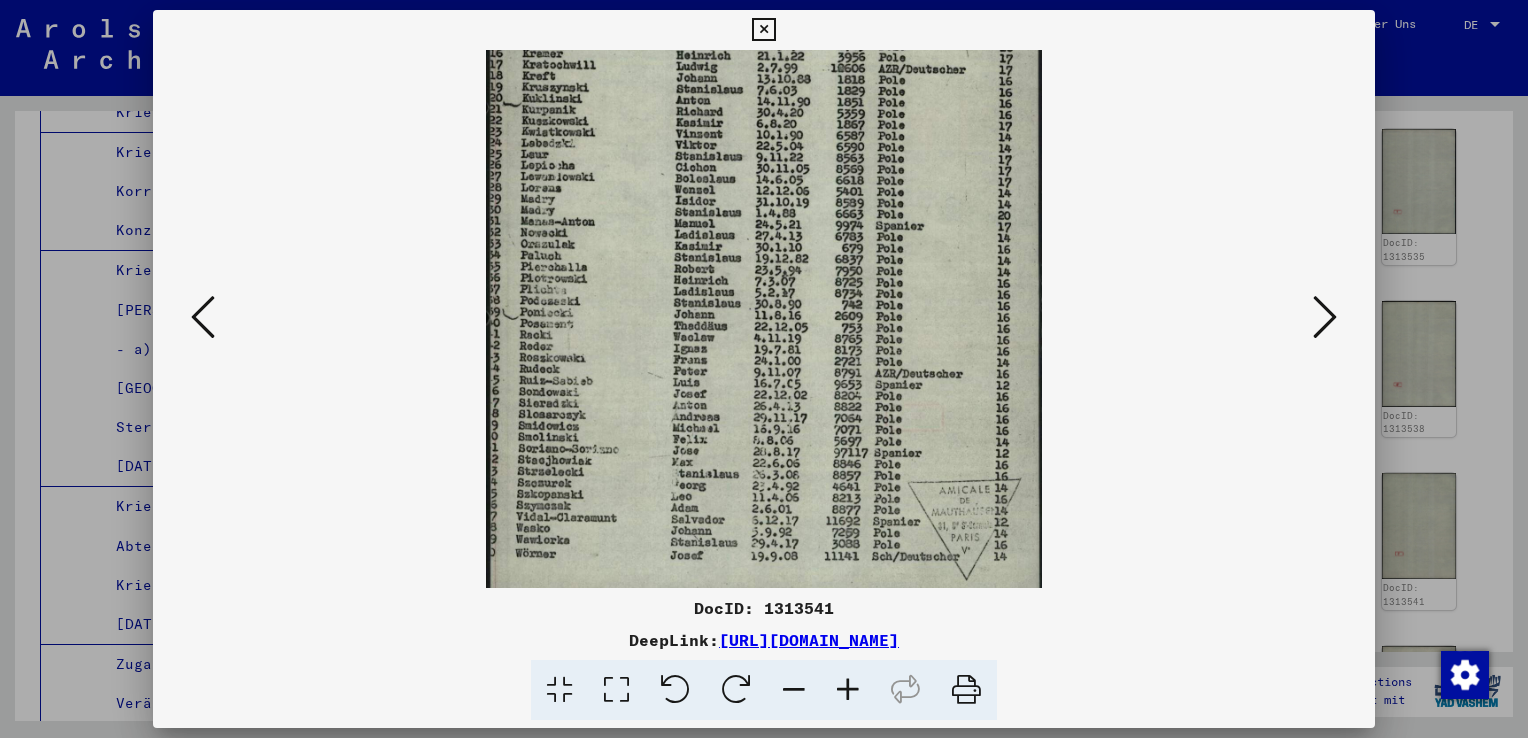 scroll, scrollTop: 238, scrollLeft: 0, axis: vertical 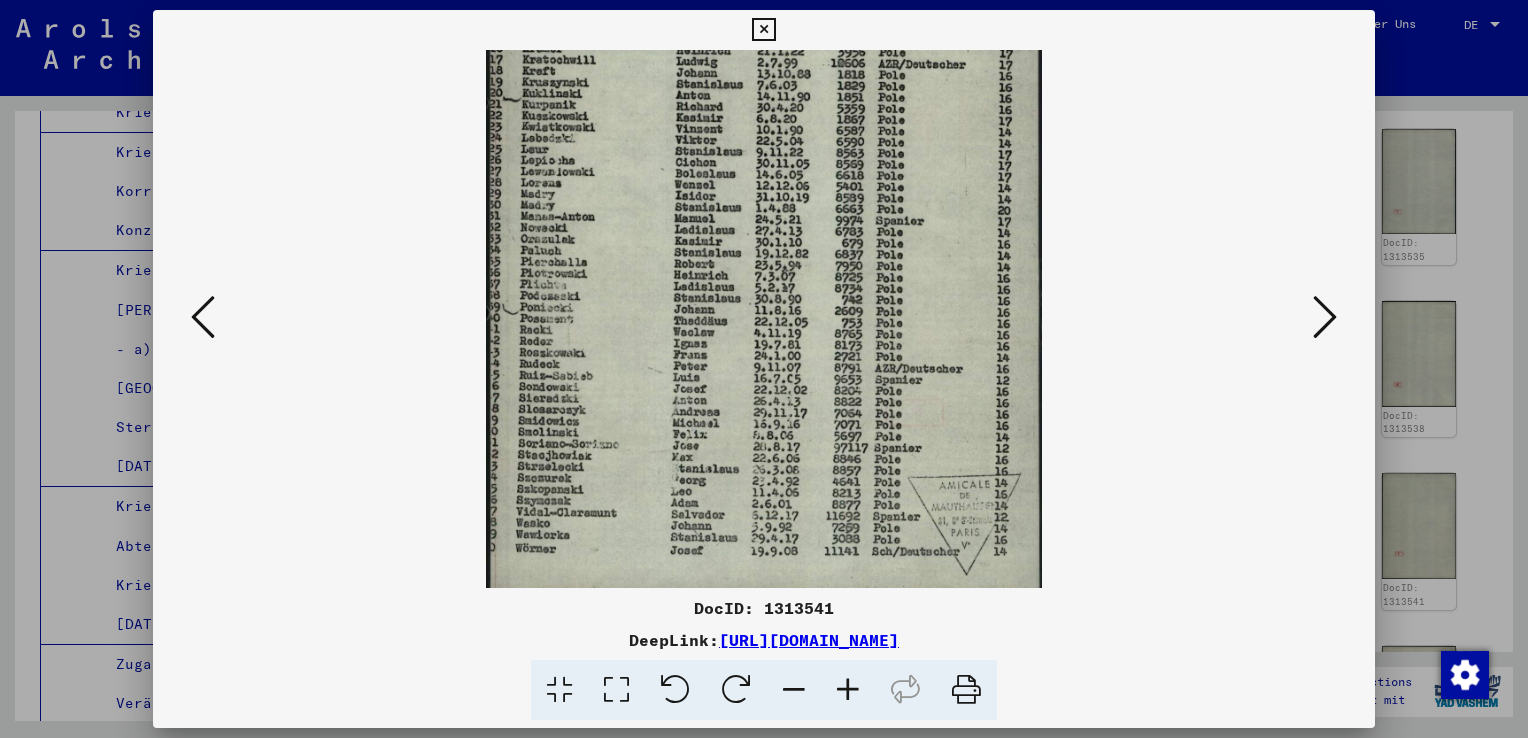 drag, startPoint x: 660, startPoint y: 470, endPoint x: 668, endPoint y: 430, distance: 40.792156 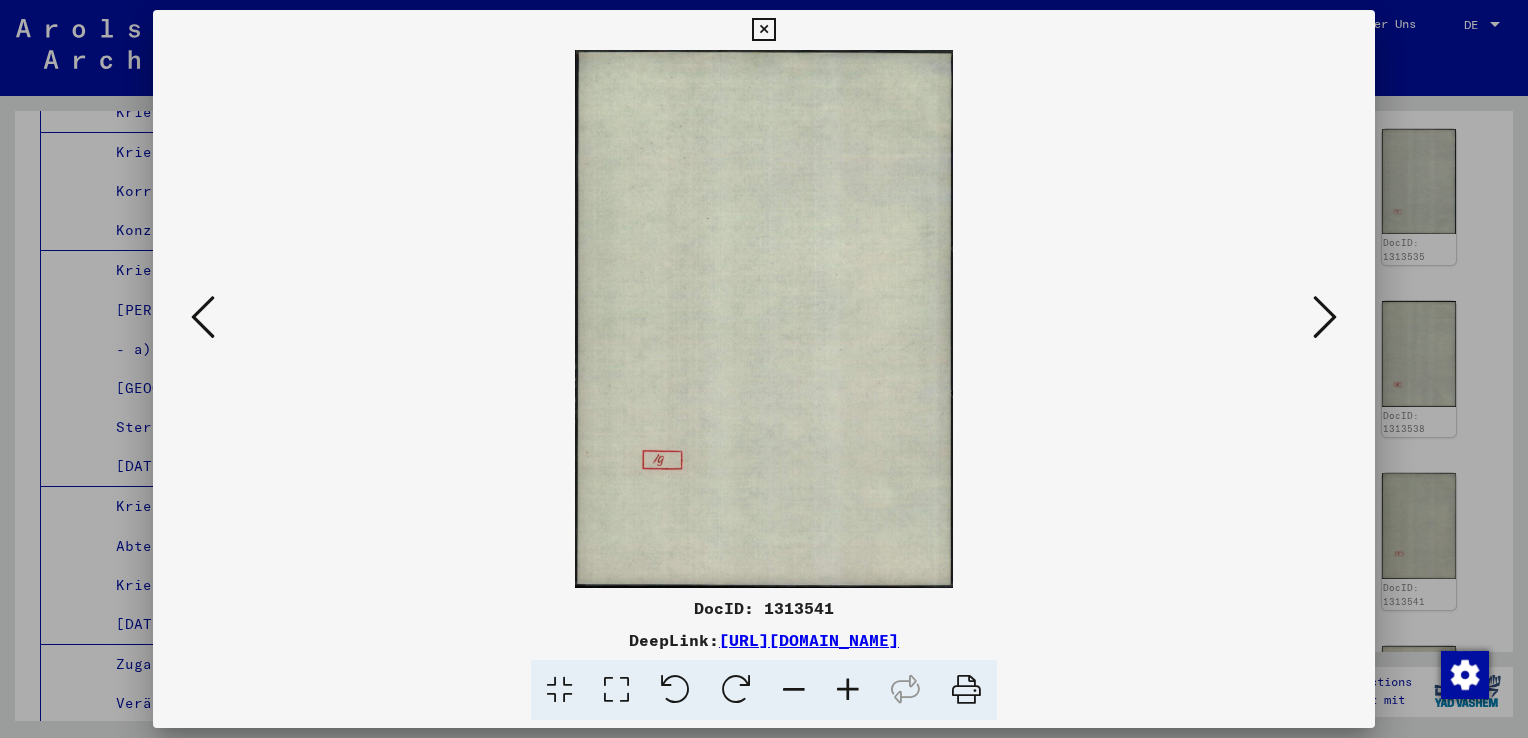 click at bounding box center (1325, 317) 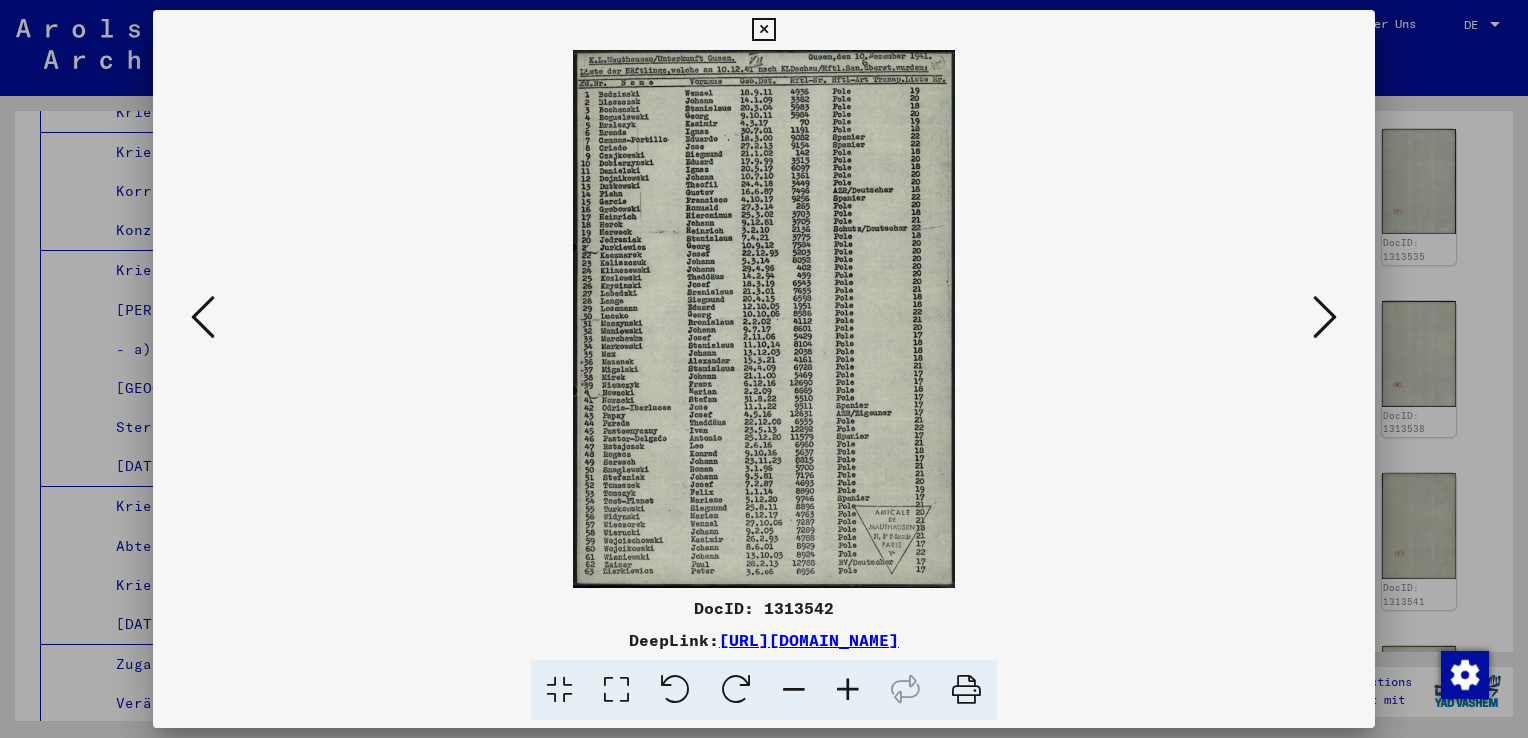 click at bounding box center (848, 690) 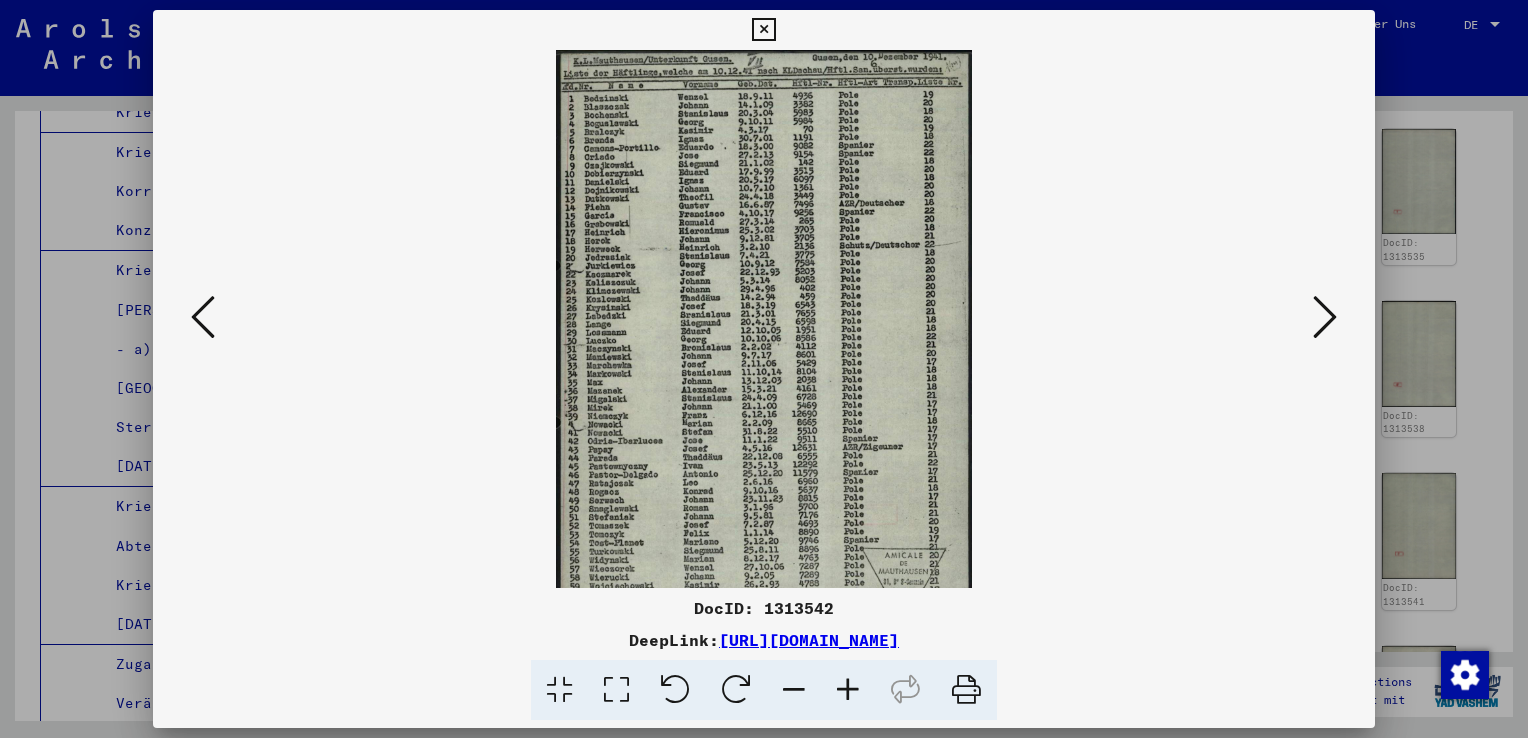 click at bounding box center [848, 690] 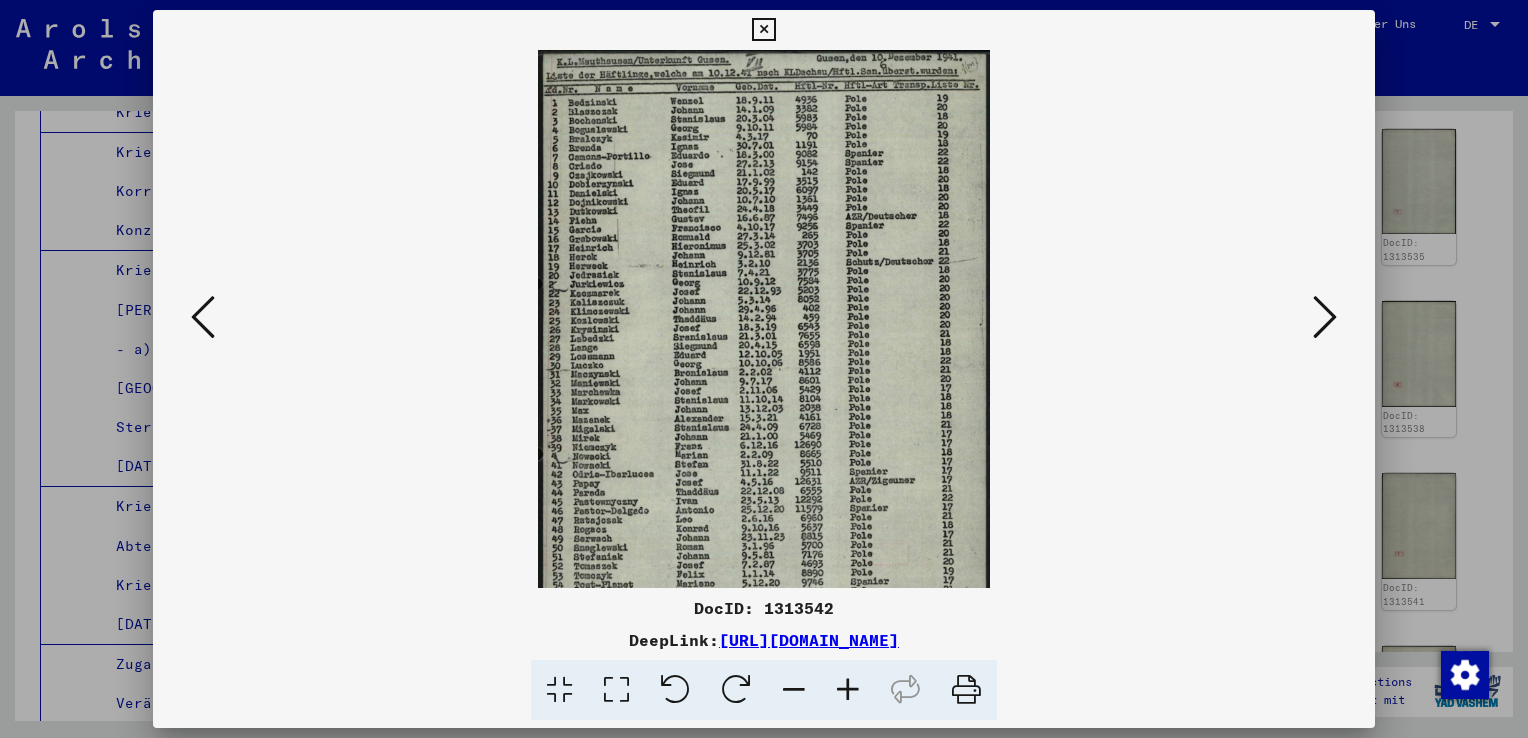 click at bounding box center (848, 690) 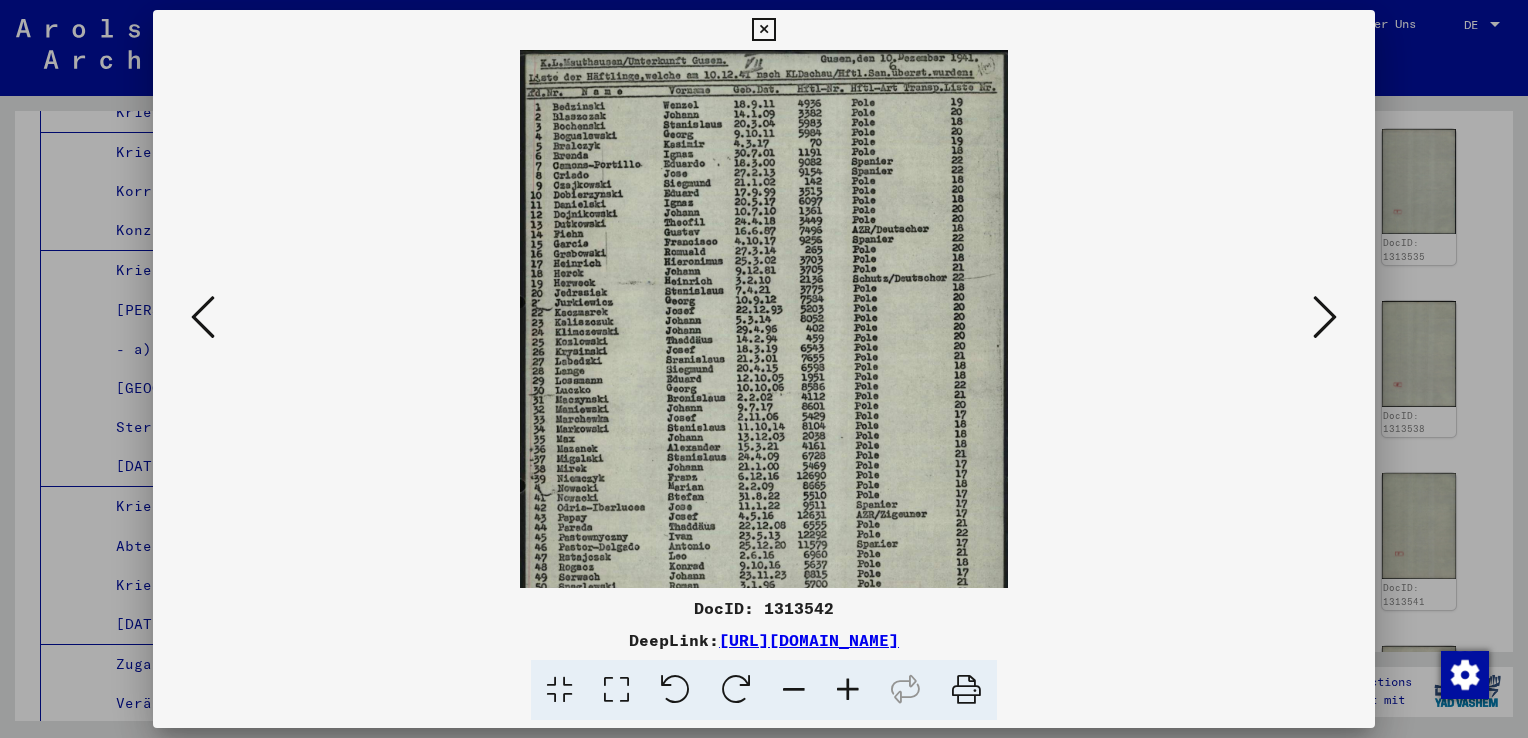 click at bounding box center [848, 690] 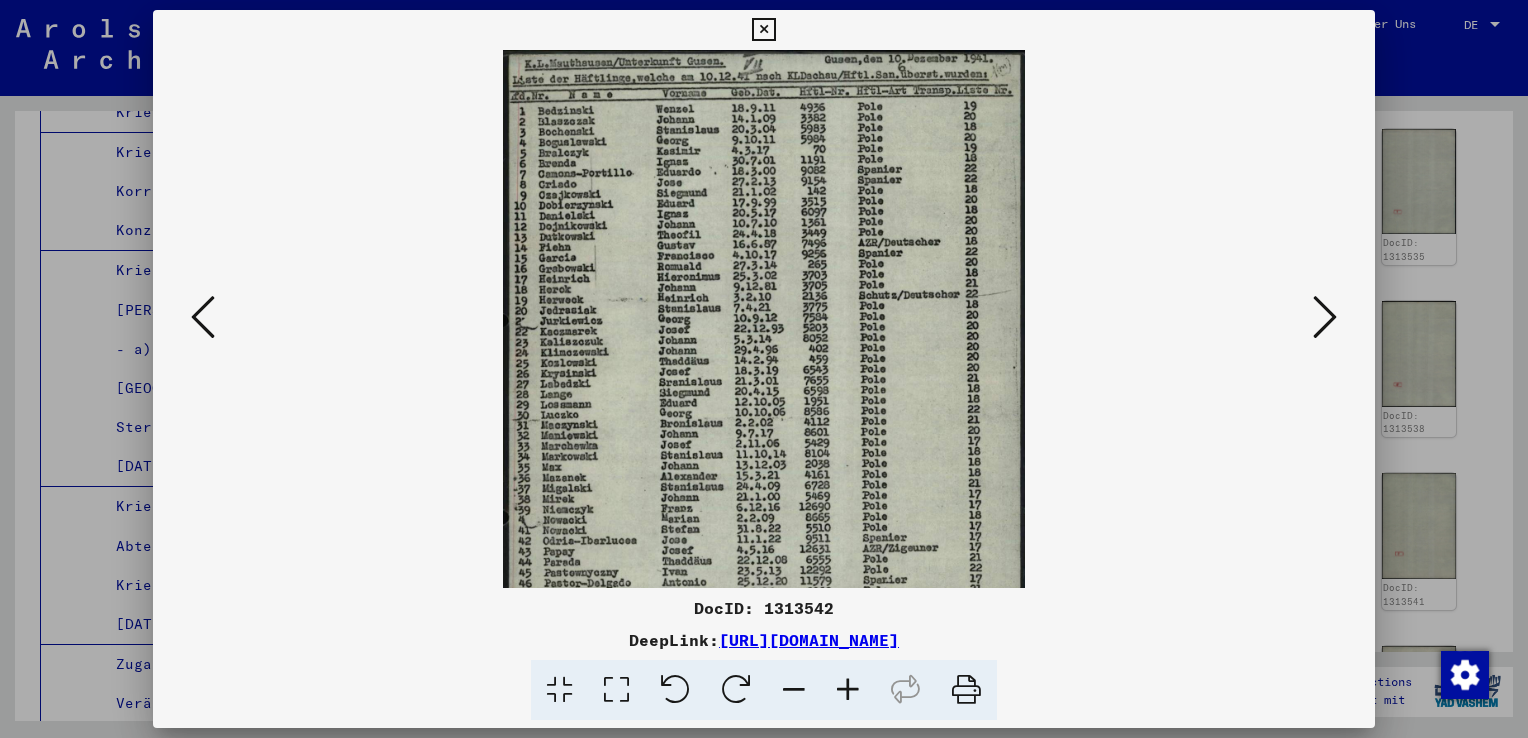 click at bounding box center (848, 690) 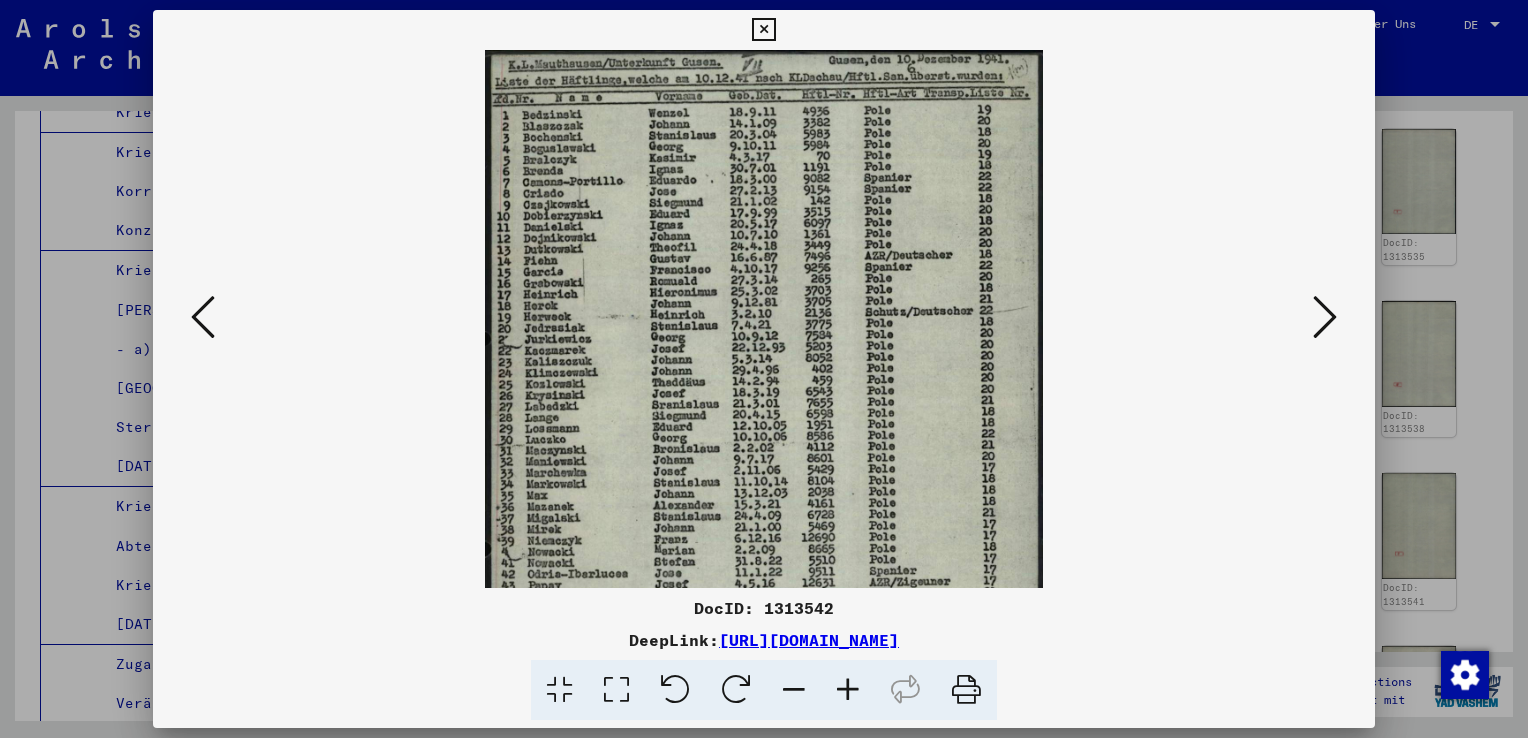 click at bounding box center (848, 690) 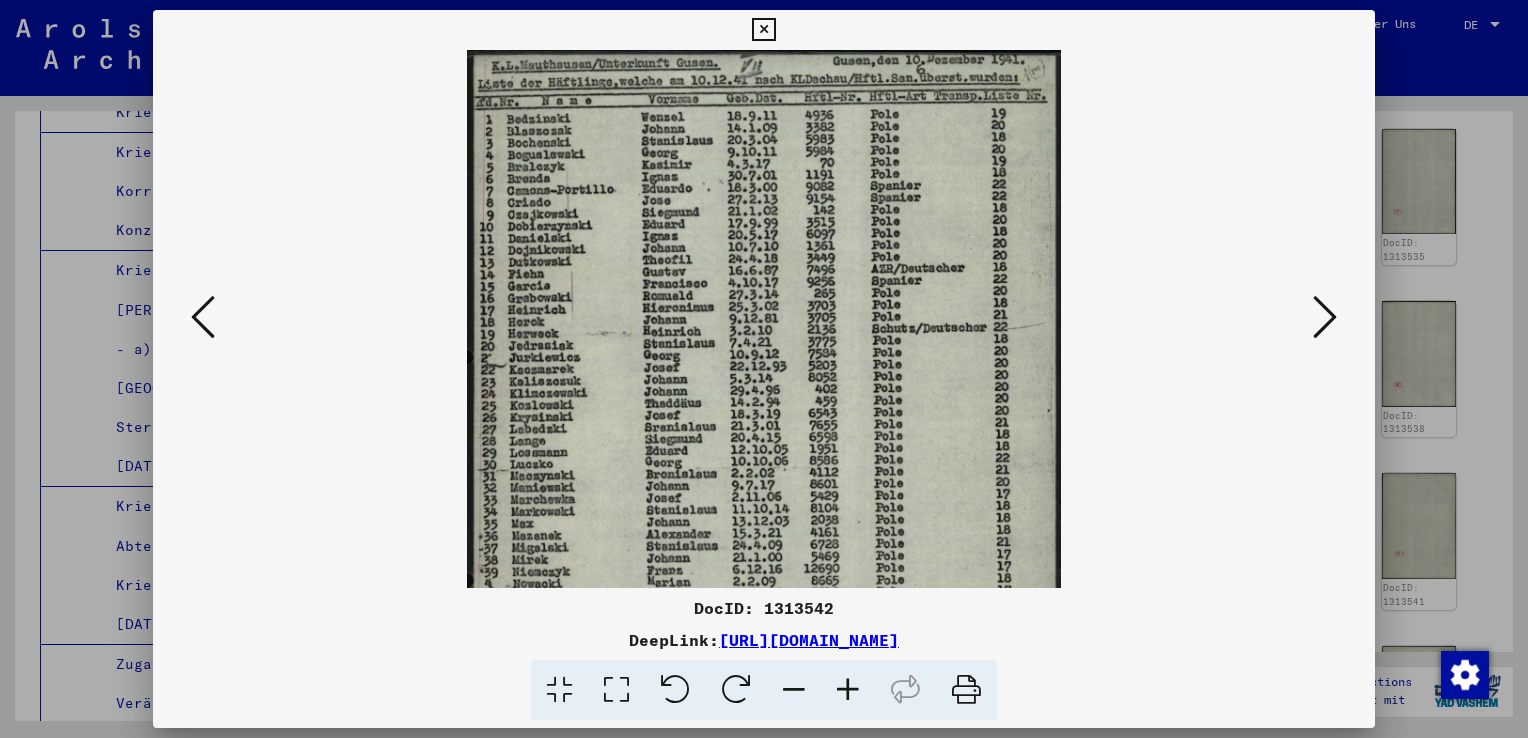click at bounding box center (848, 690) 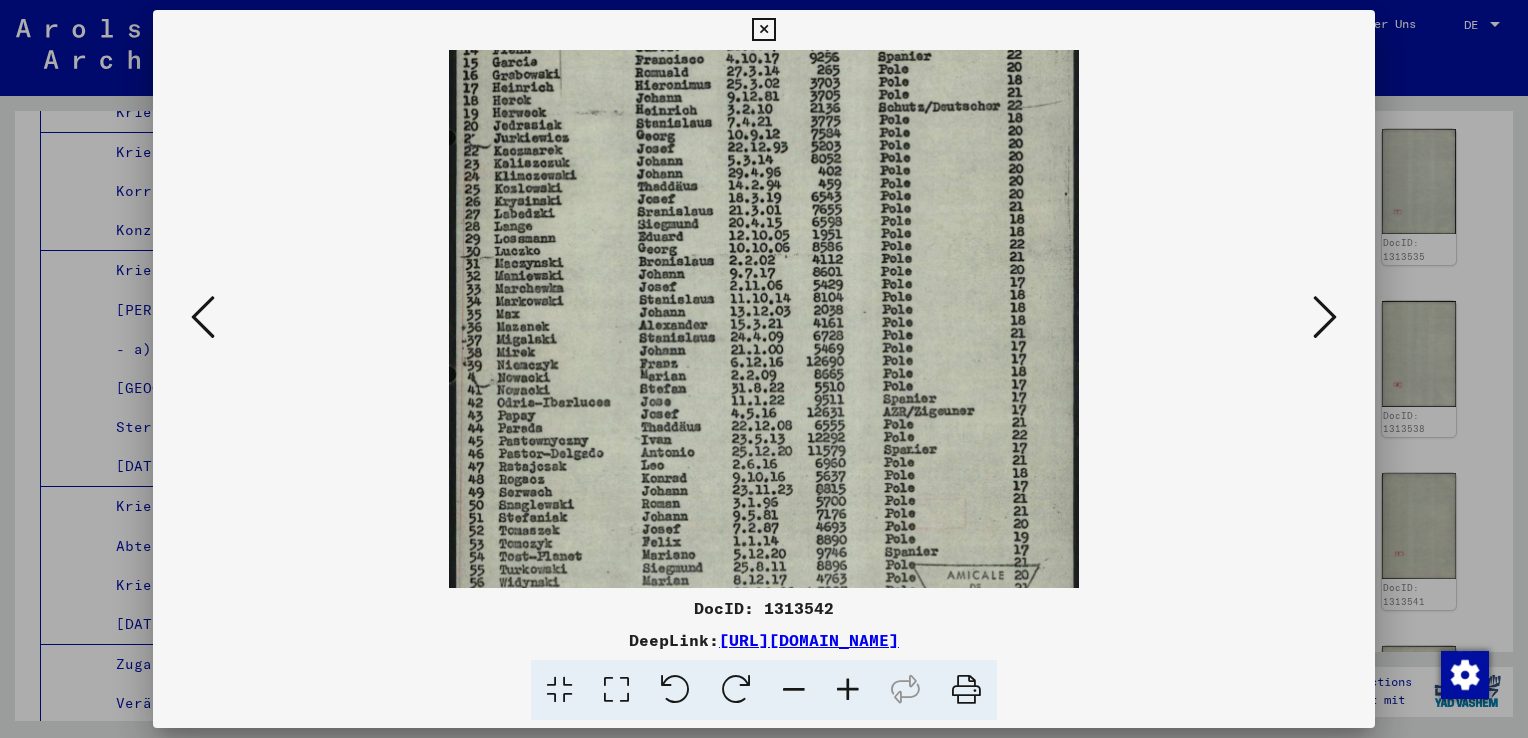 scroll, scrollTop: 244, scrollLeft: 0, axis: vertical 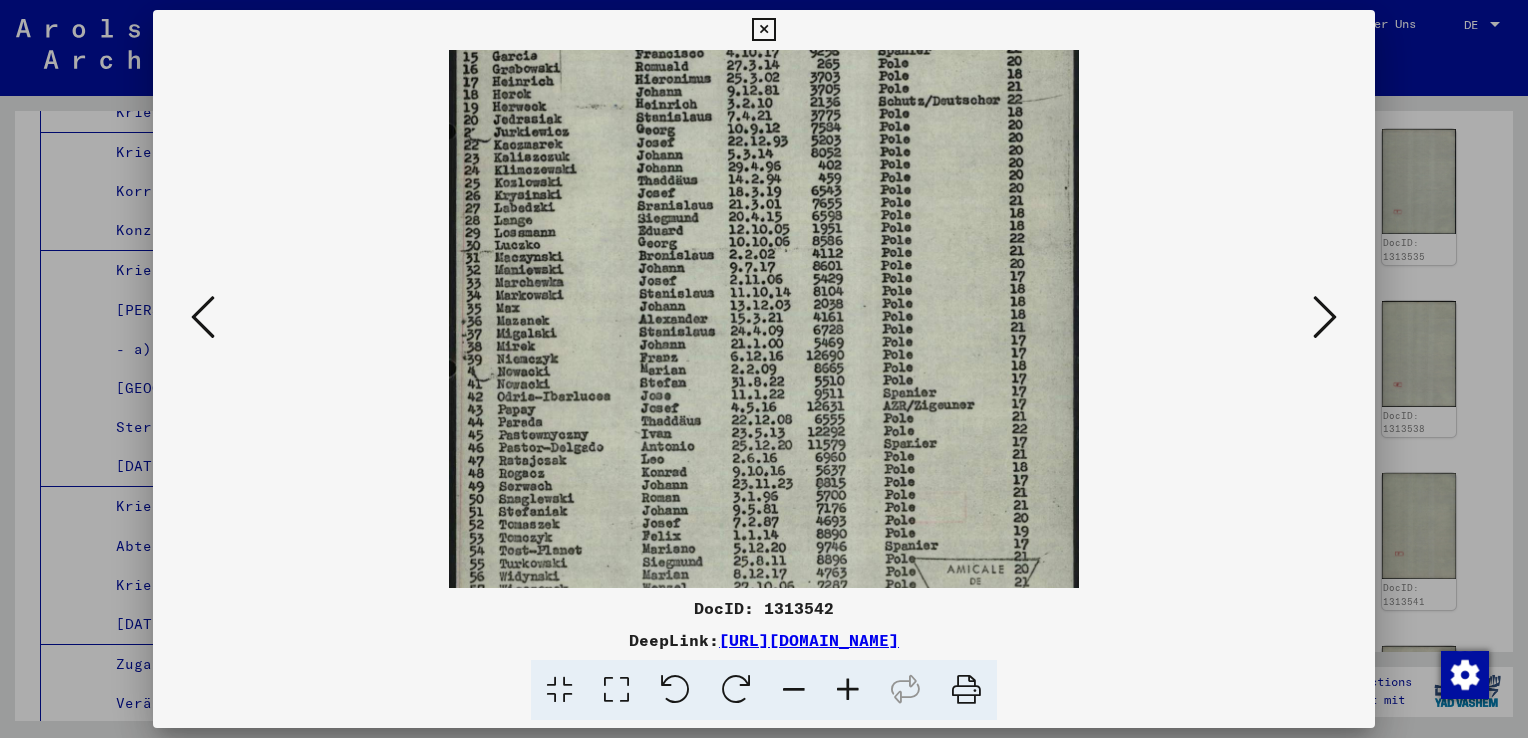 drag, startPoint x: 750, startPoint y: 444, endPoint x: 778, endPoint y: 206, distance: 239.6414 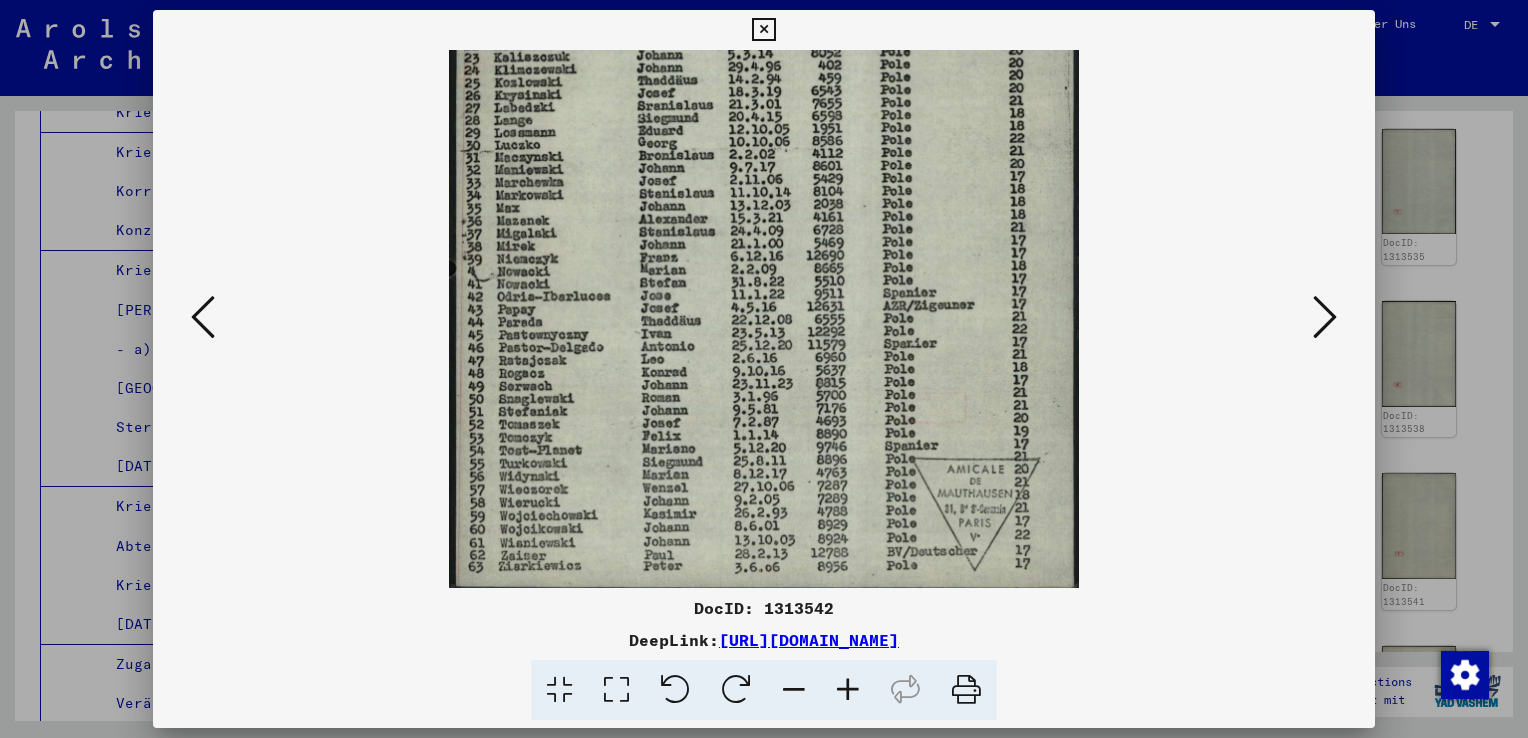 scroll, scrollTop: 349, scrollLeft: 0, axis: vertical 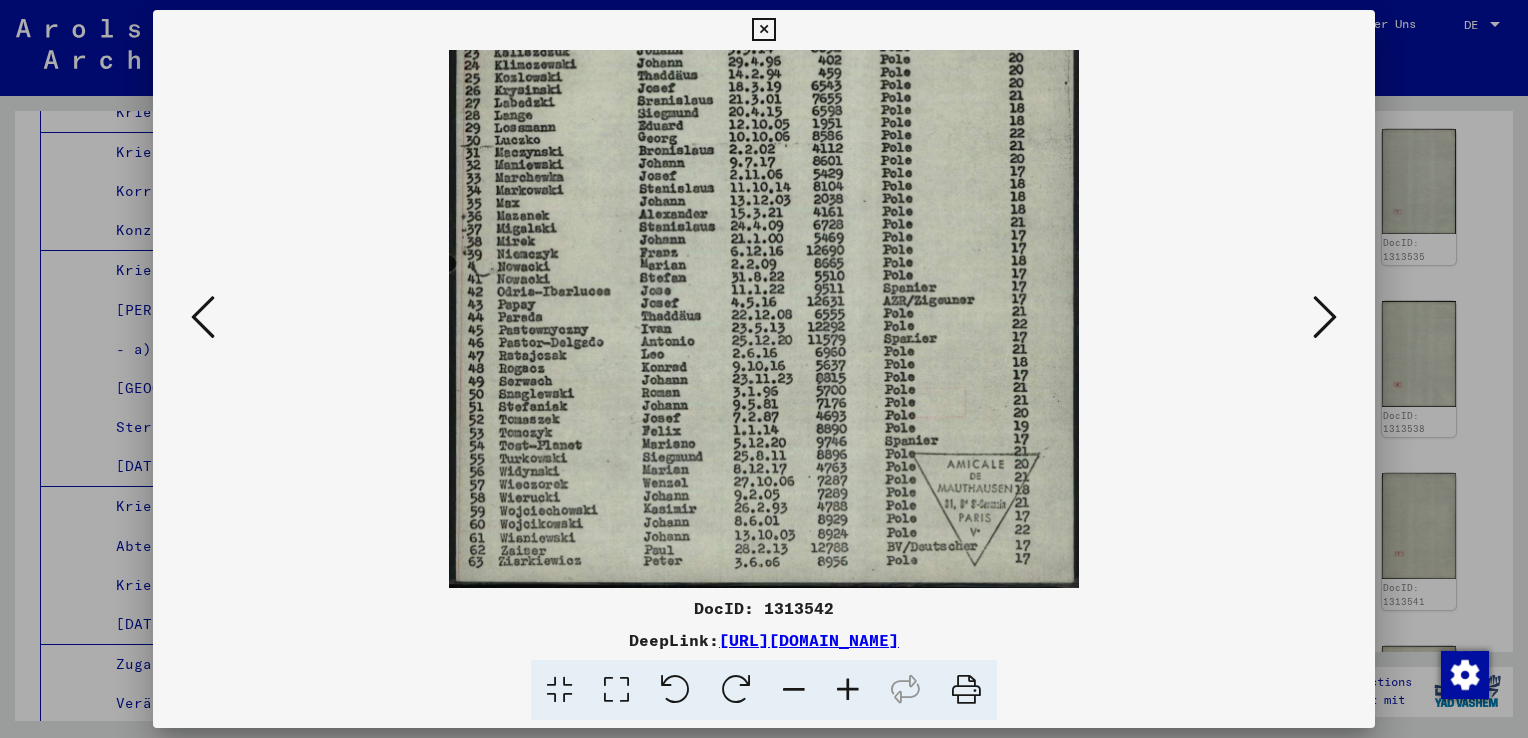 drag, startPoint x: 785, startPoint y: 498, endPoint x: 799, endPoint y: 384, distance: 114.85643 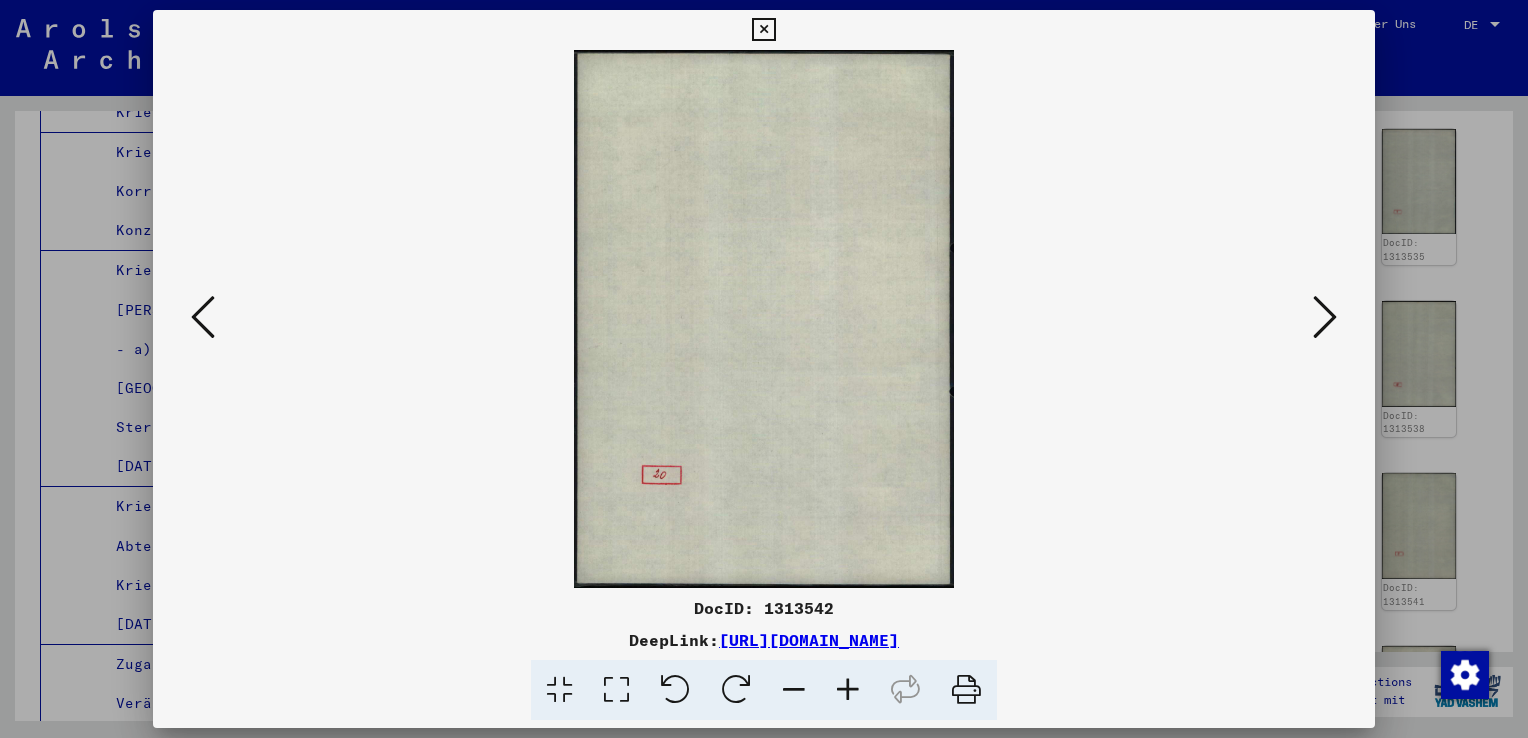 scroll, scrollTop: 0, scrollLeft: 0, axis: both 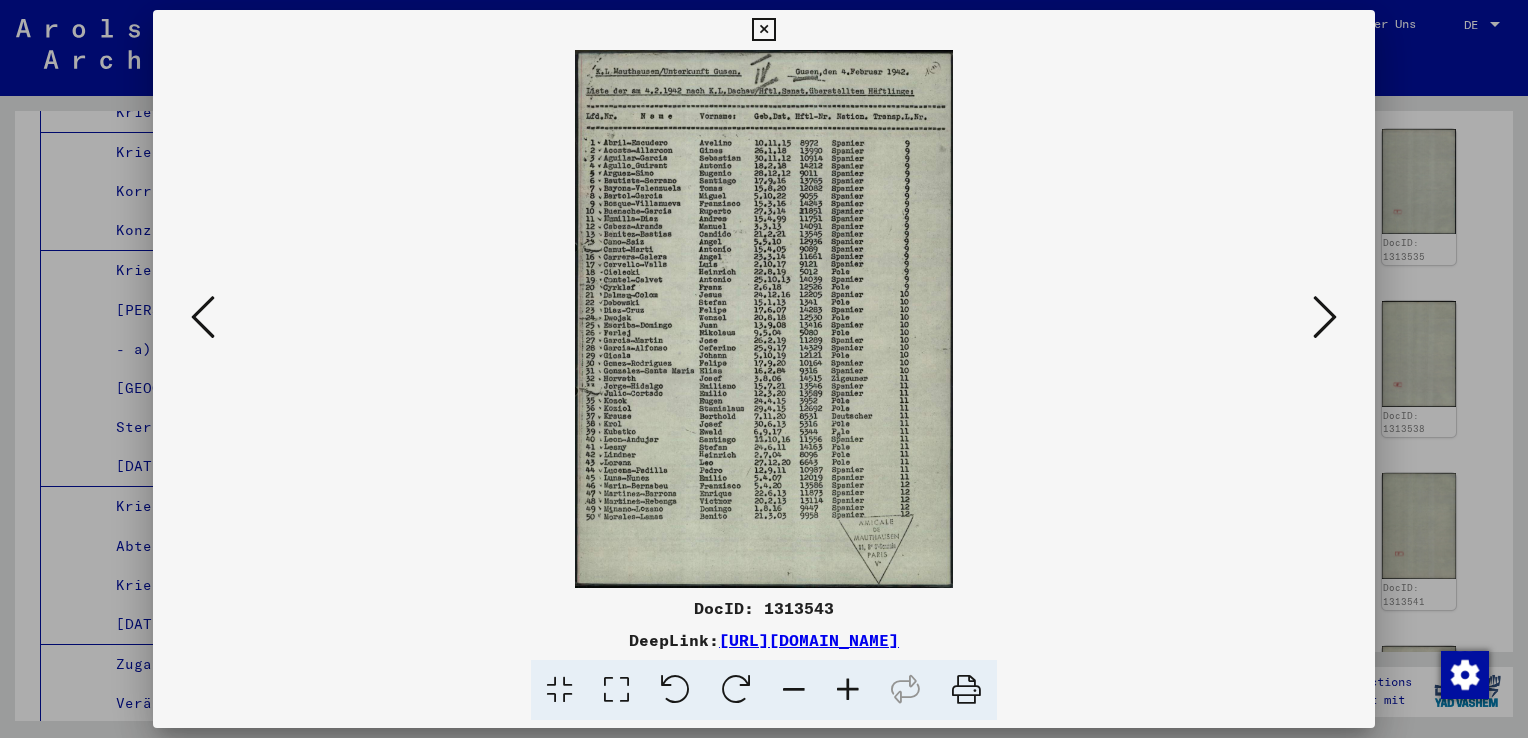 click at bounding box center (848, 690) 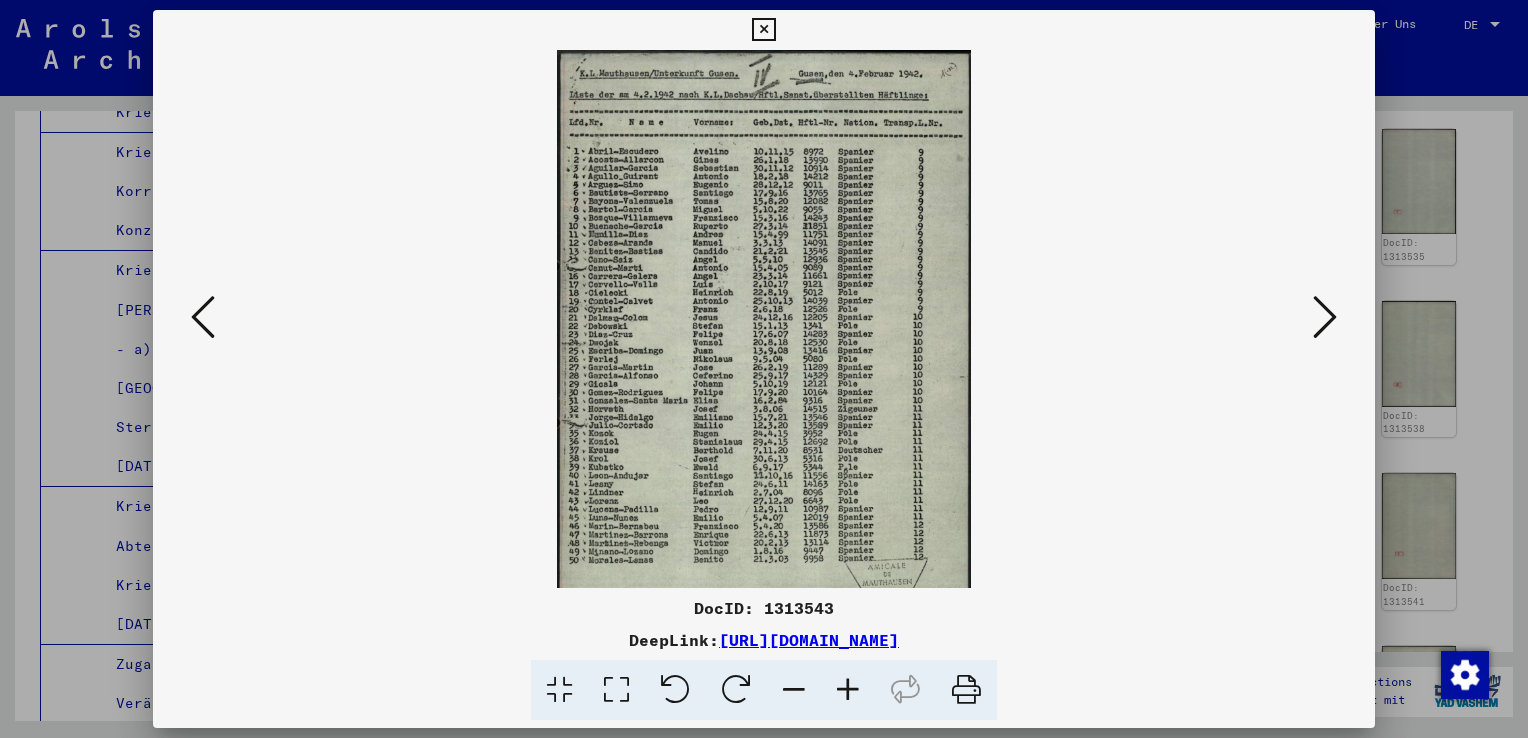 click at bounding box center (848, 690) 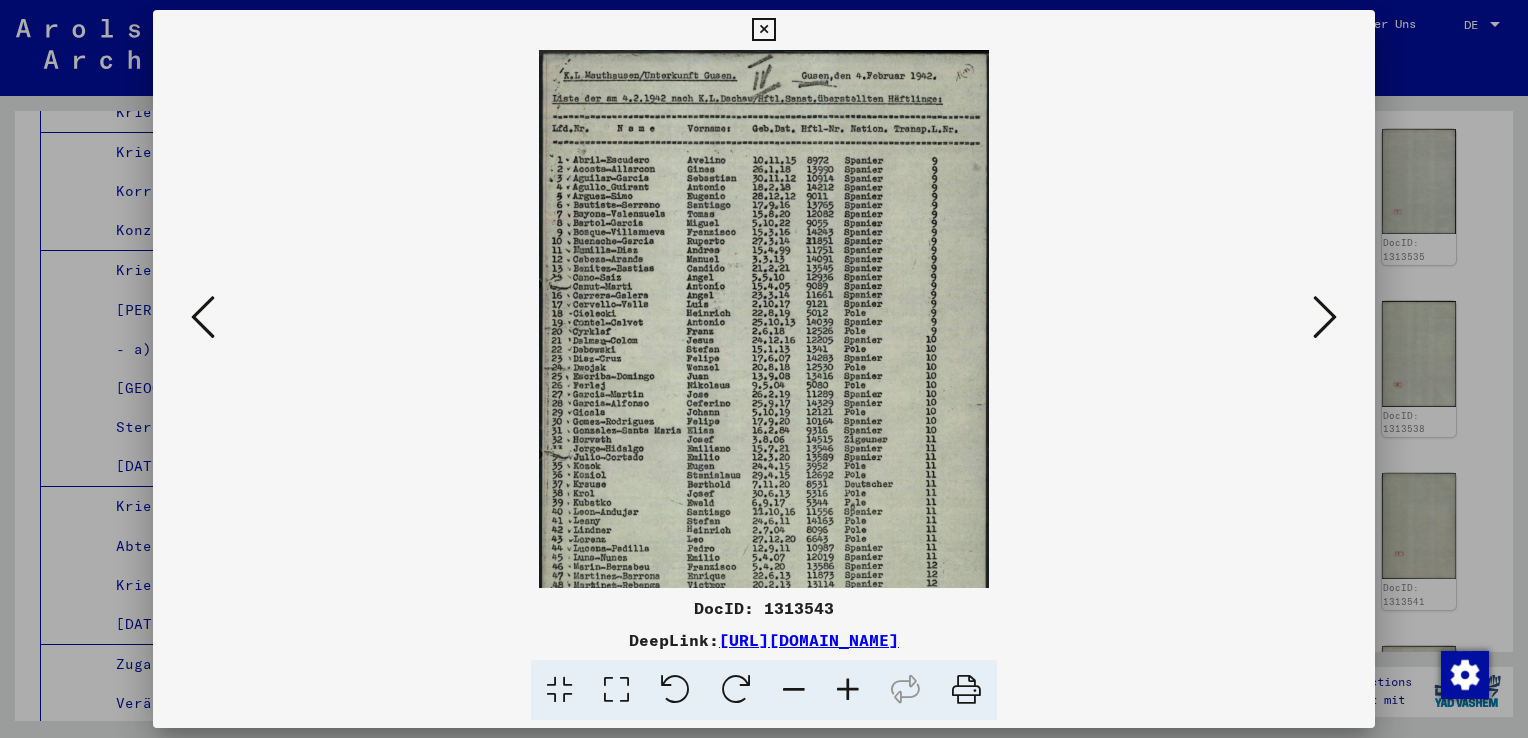 click at bounding box center [848, 690] 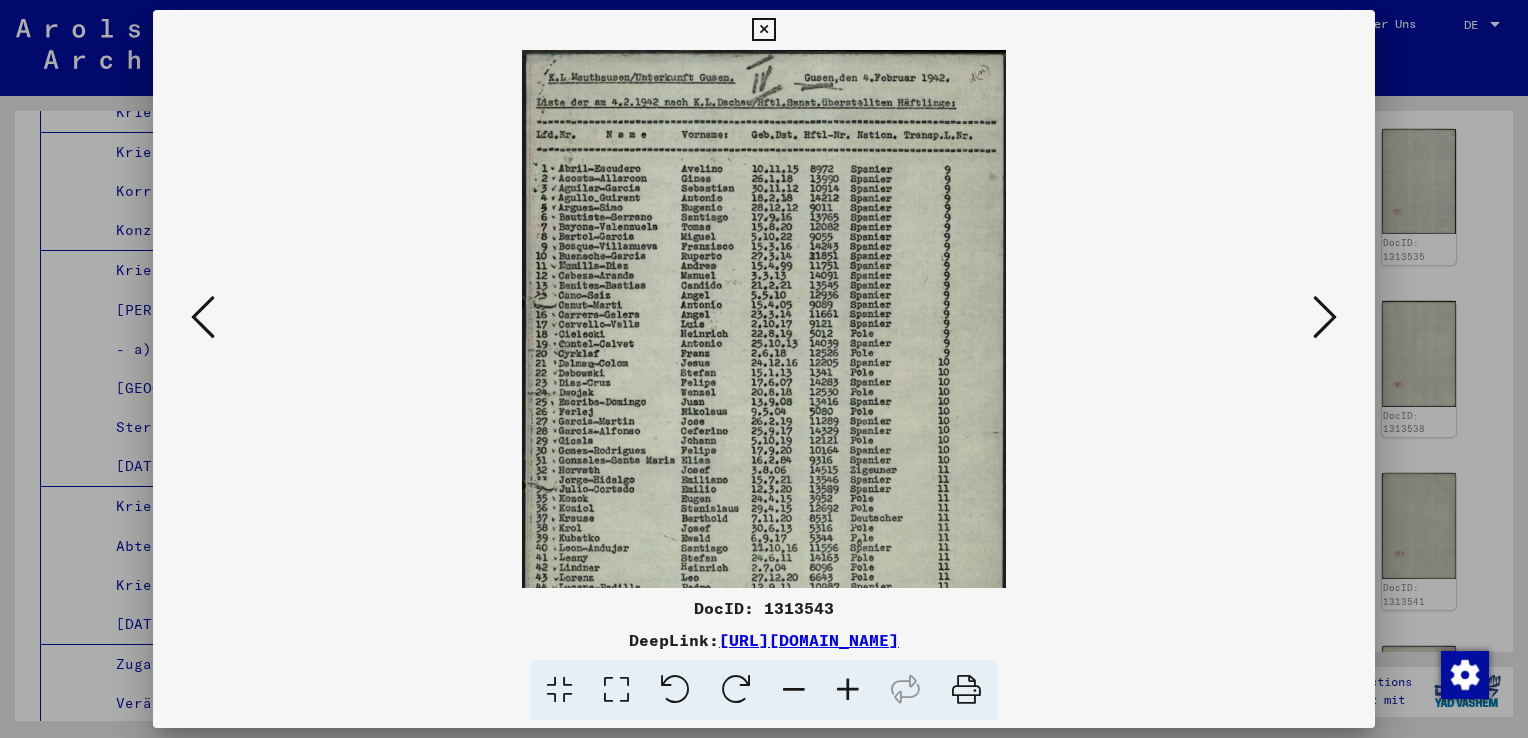 click at bounding box center [848, 690] 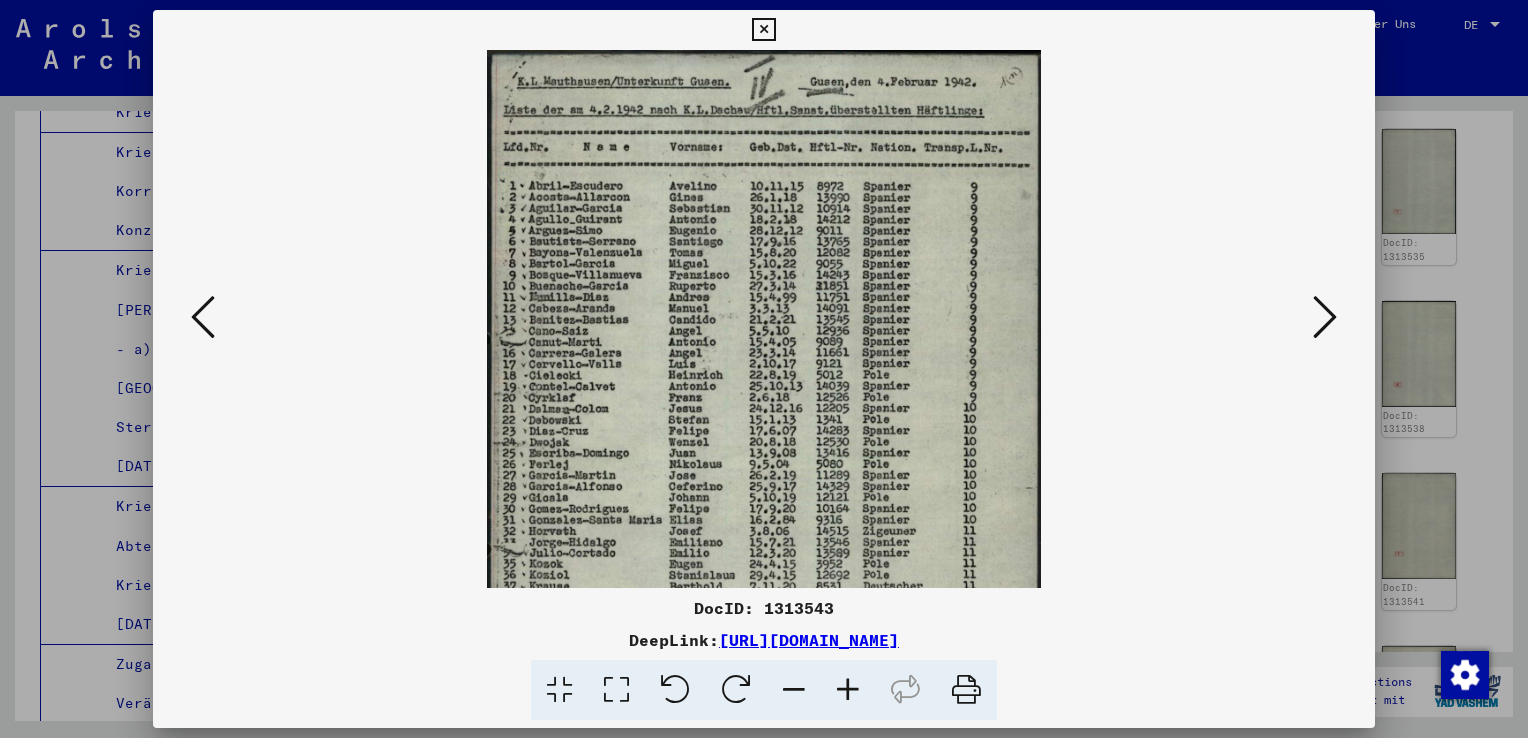 click at bounding box center [848, 690] 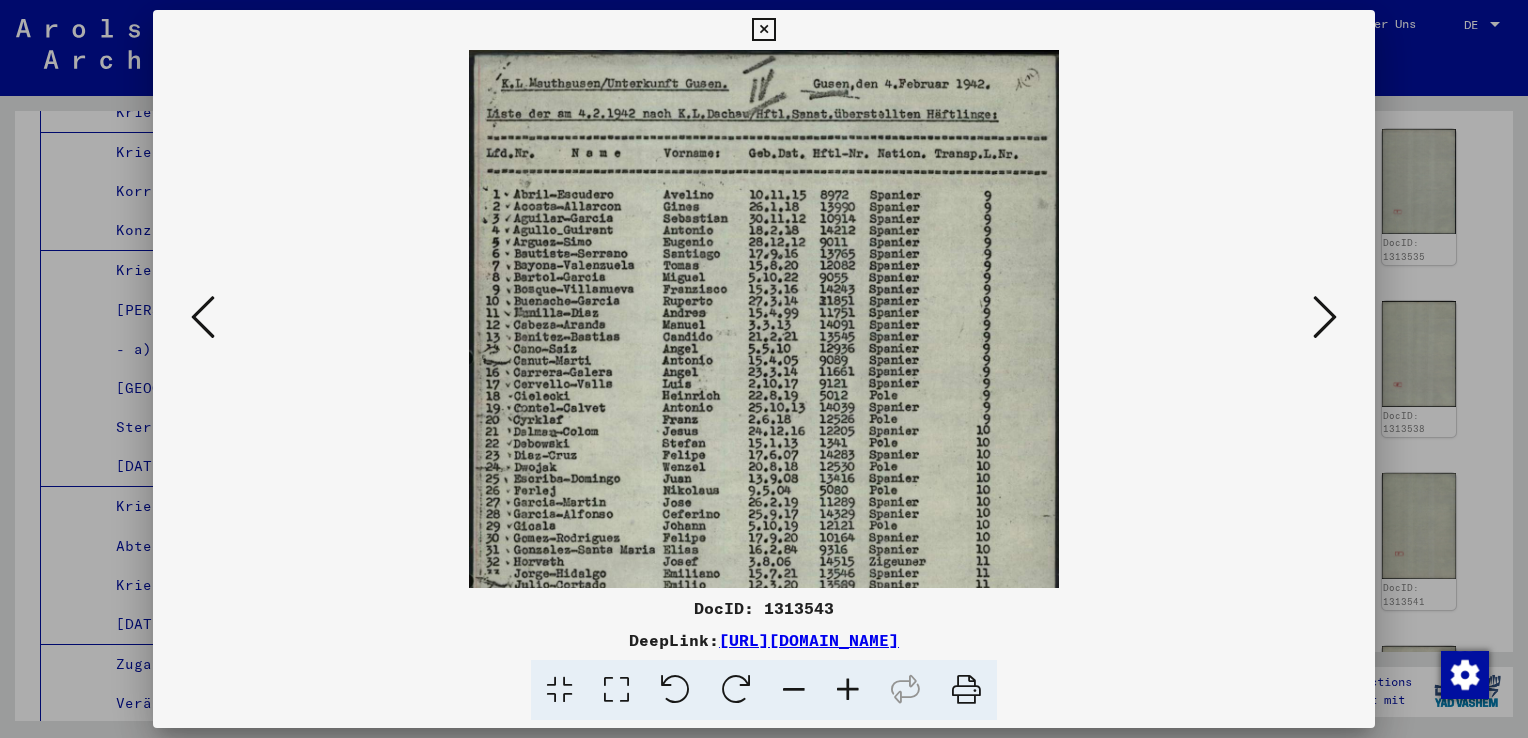 click at bounding box center [848, 690] 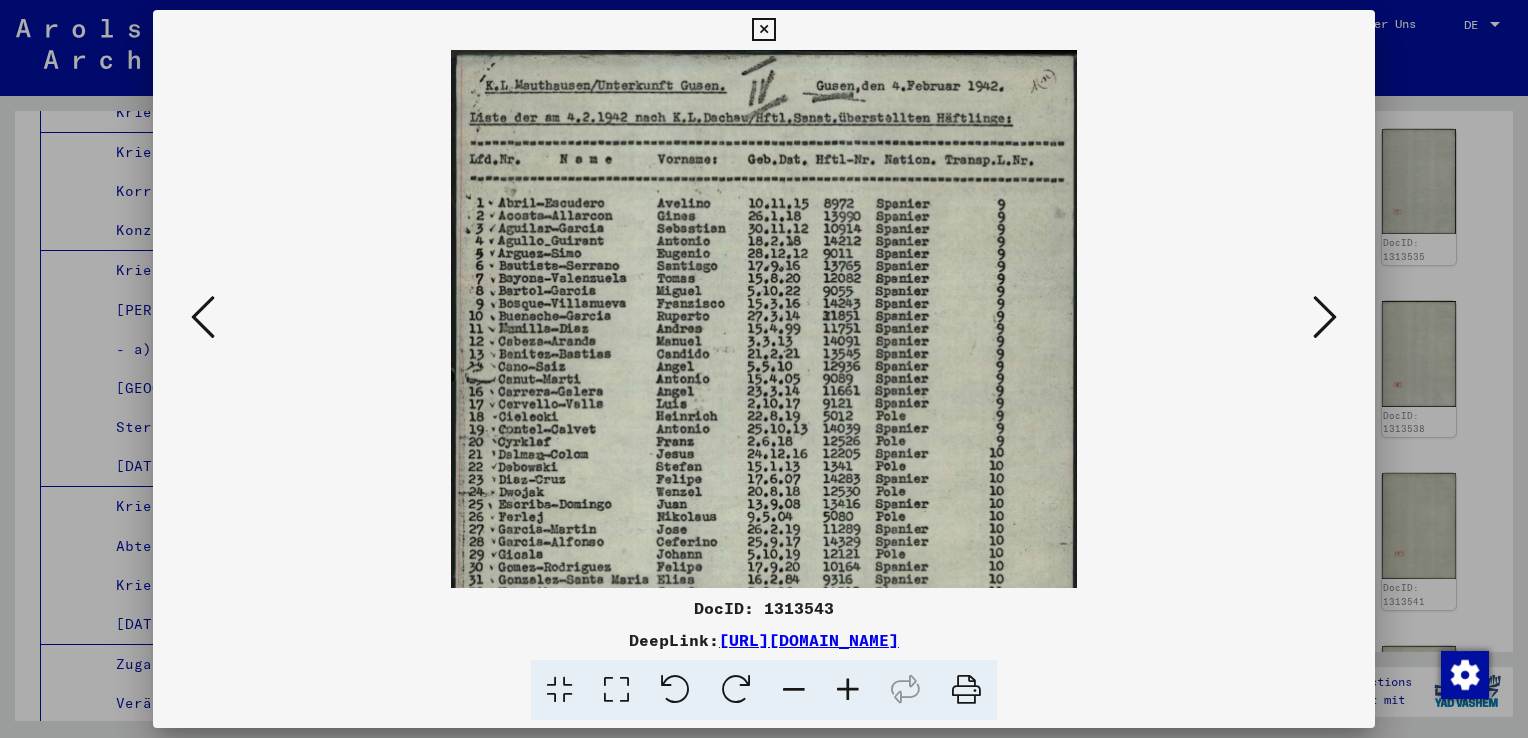 click at bounding box center [848, 690] 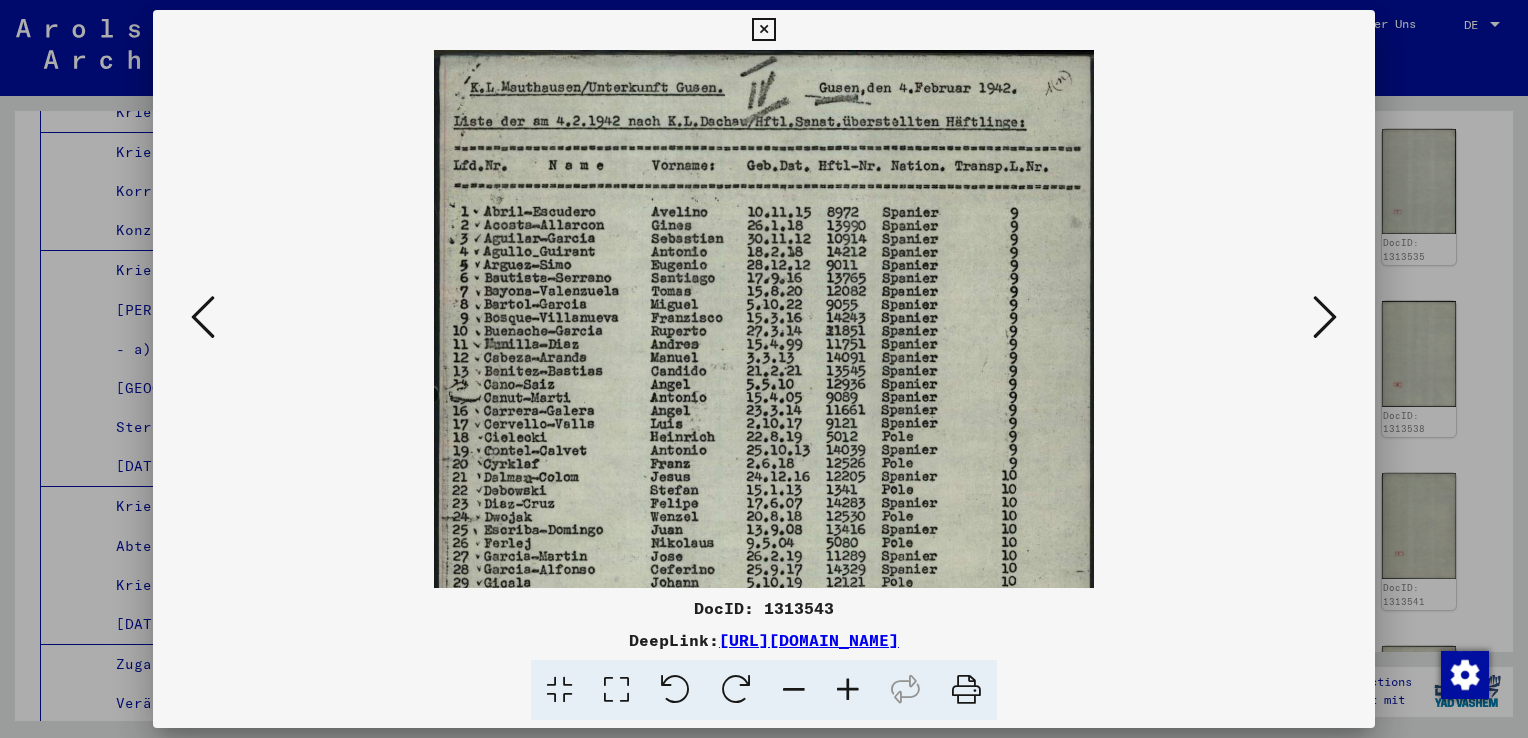 click at bounding box center (848, 690) 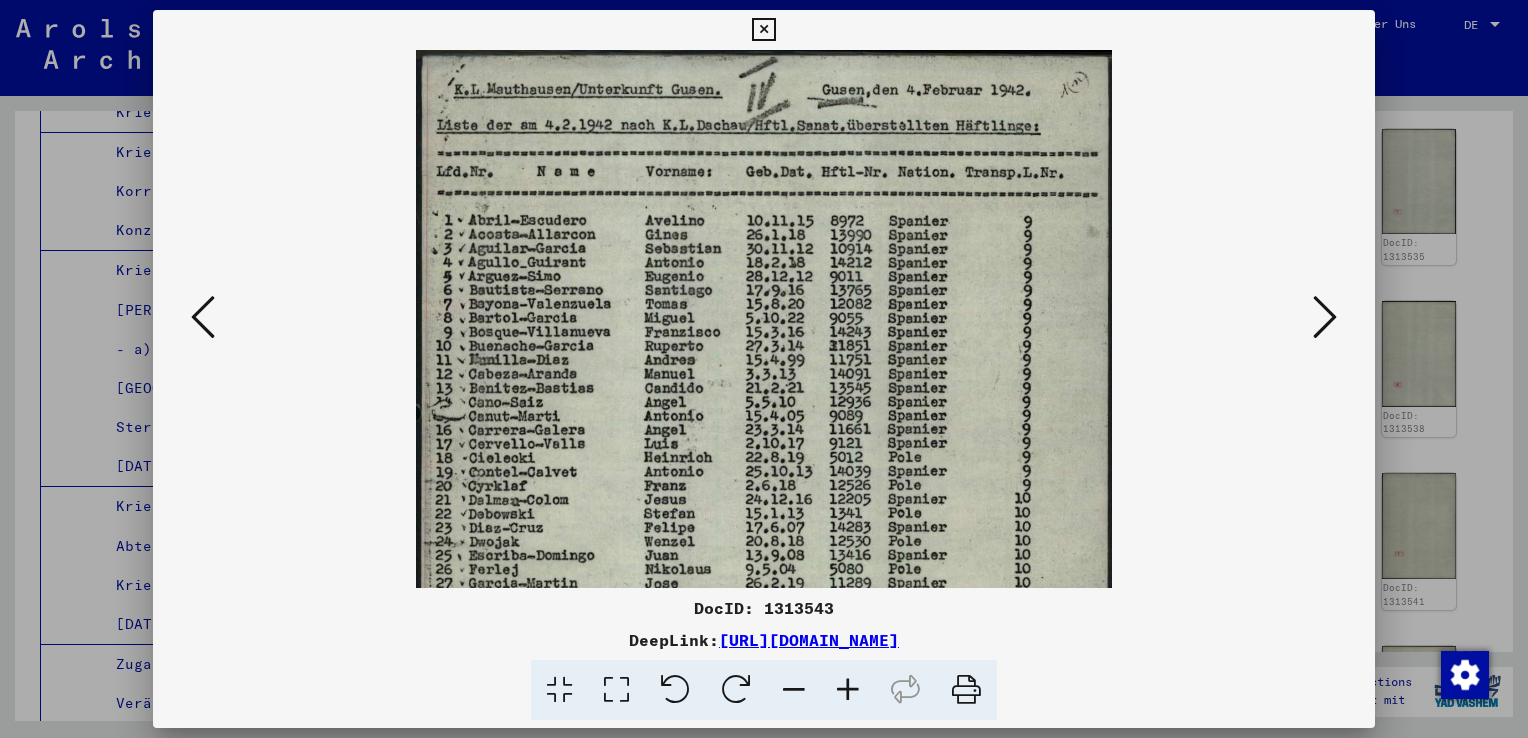 click at bounding box center (848, 690) 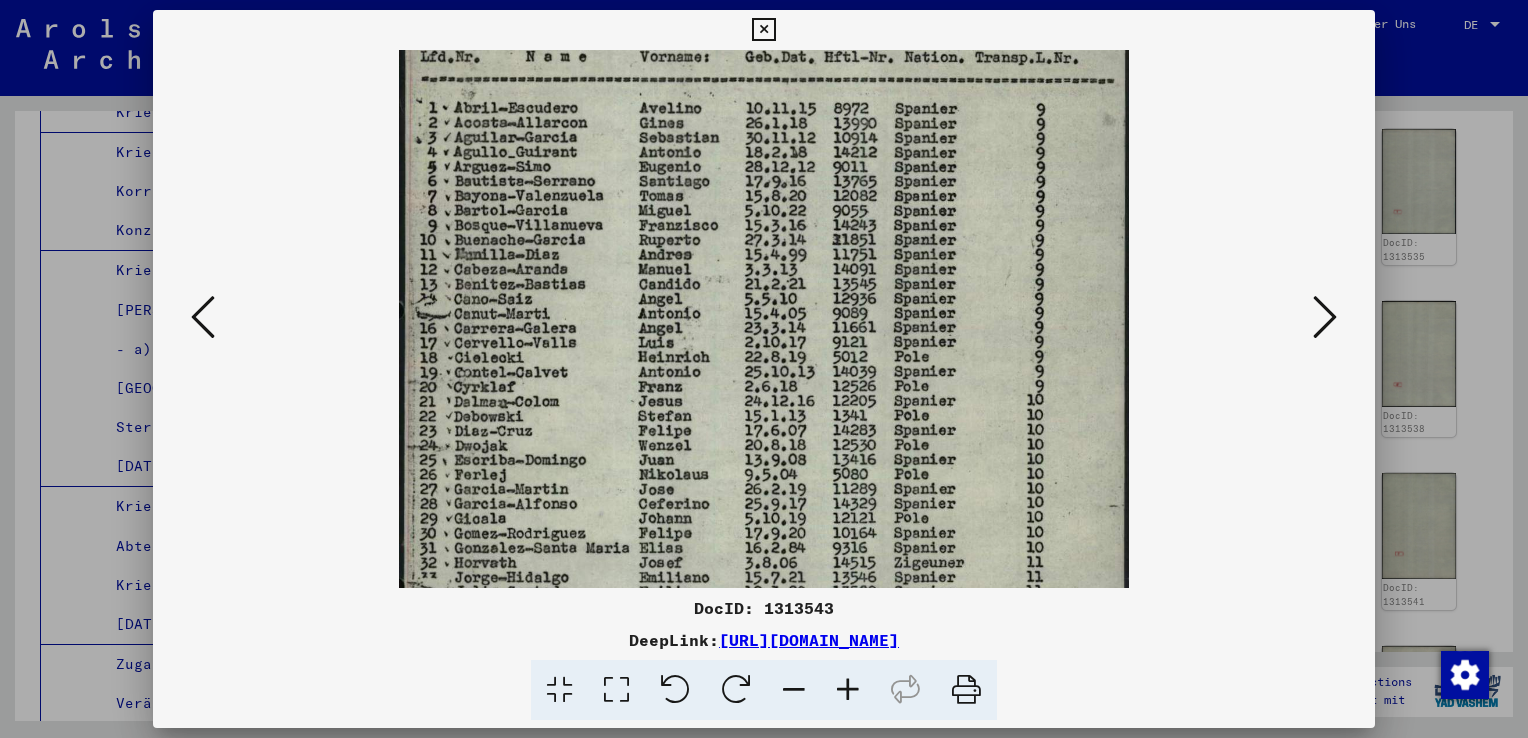 scroll, scrollTop: 123, scrollLeft: 0, axis: vertical 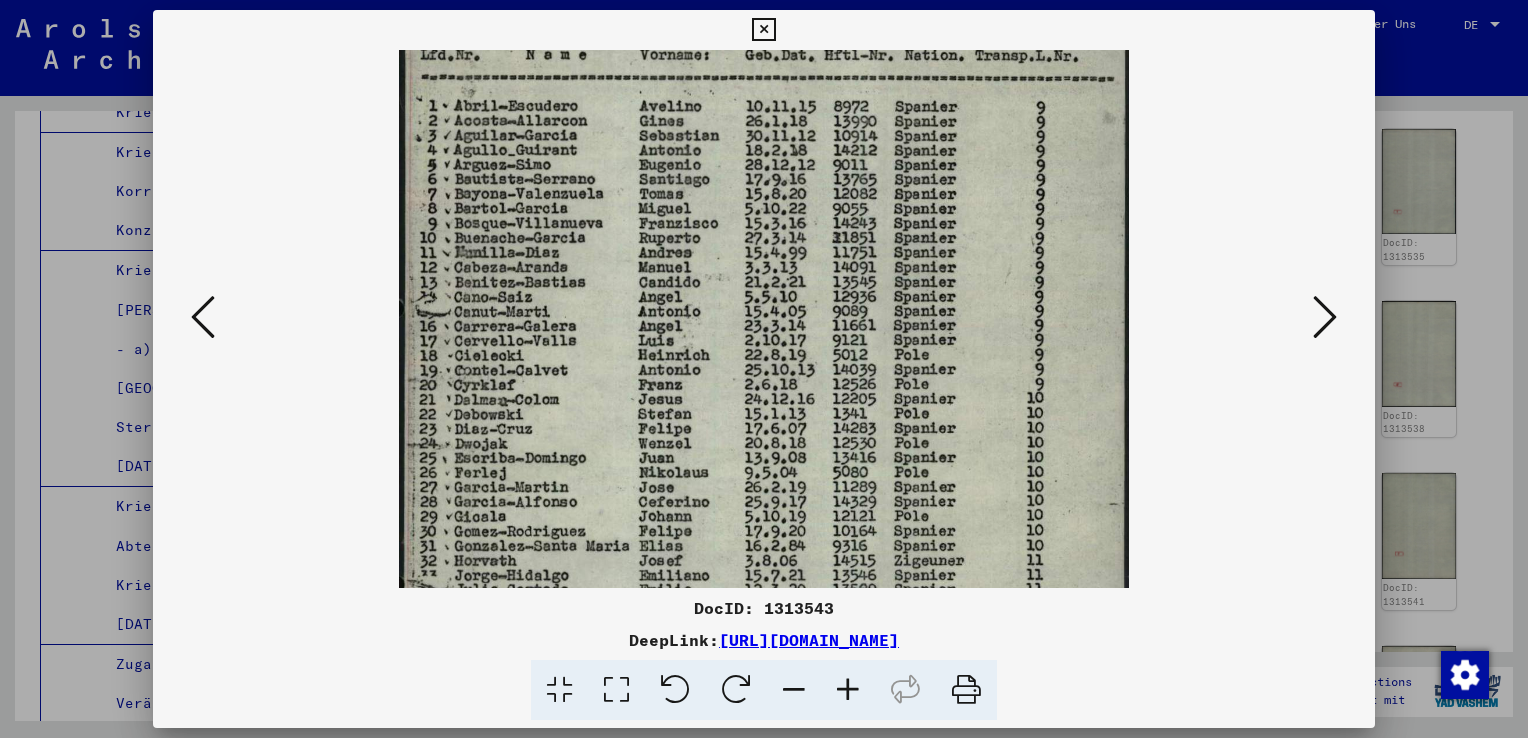 drag, startPoint x: 524, startPoint y: 502, endPoint x: 552, endPoint y: 382, distance: 123.22337 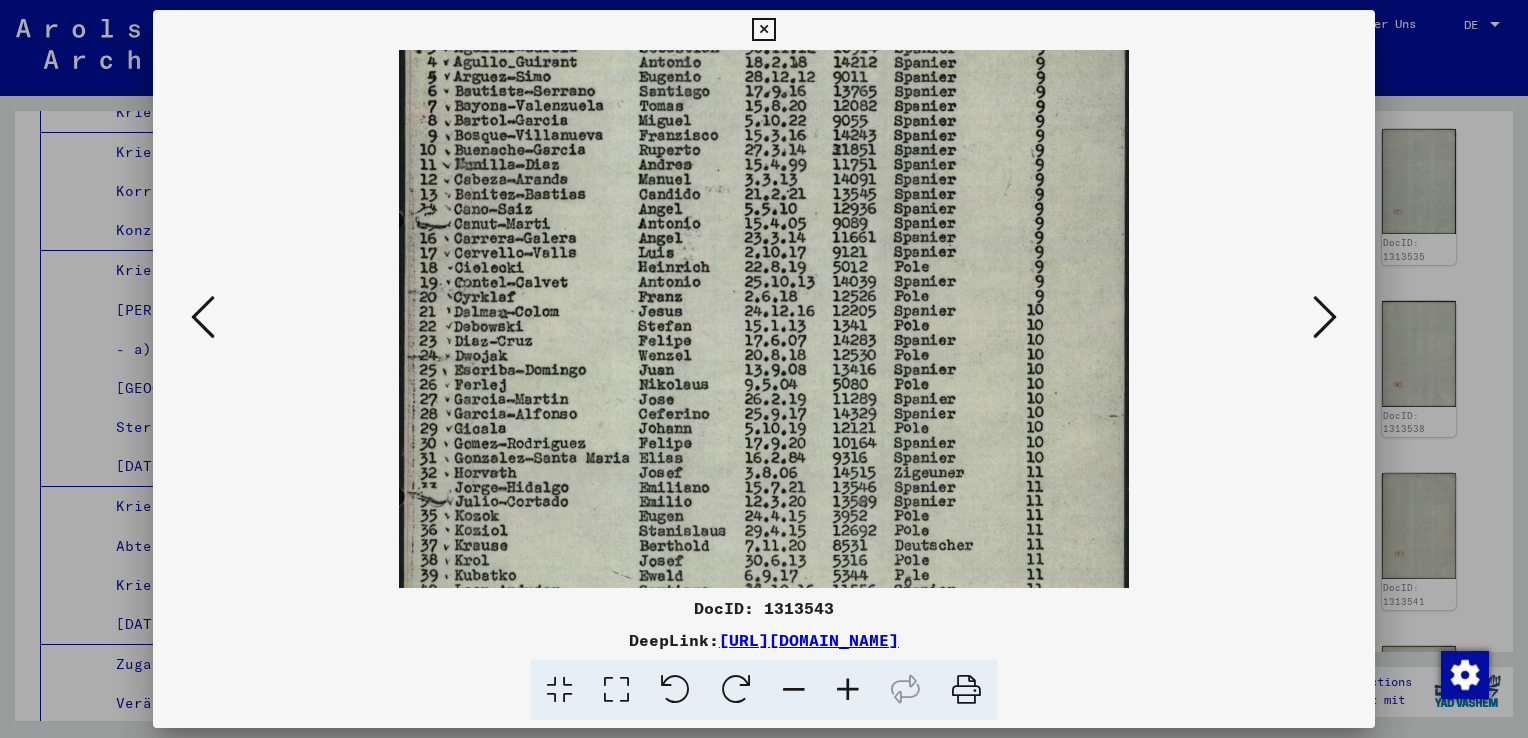 scroll, scrollTop: 212, scrollLeft: 0, axis: vertical 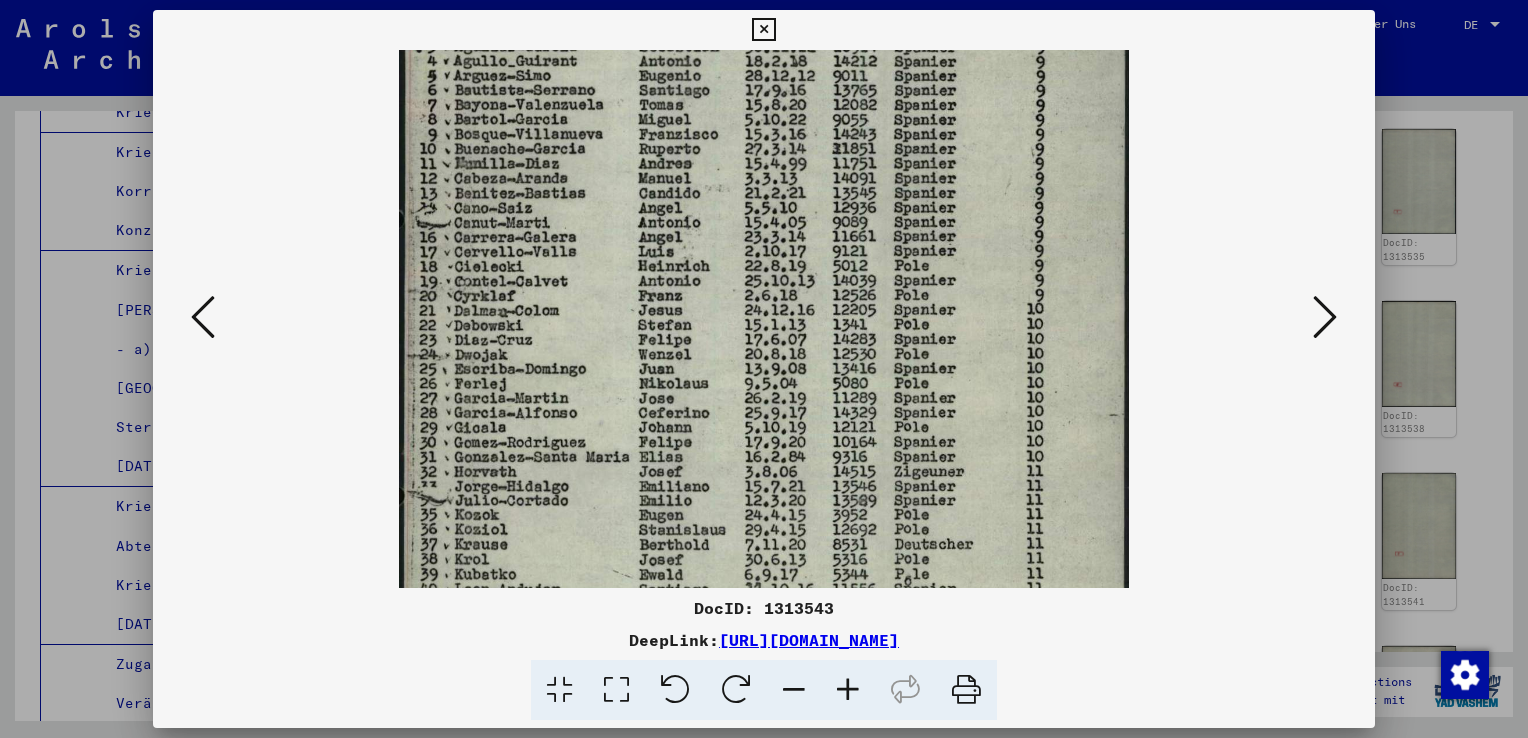 drag, startPoint x: 548, startPoint y: 468, endPoint x: 566, endPoint y: 378, distance: 91.78235 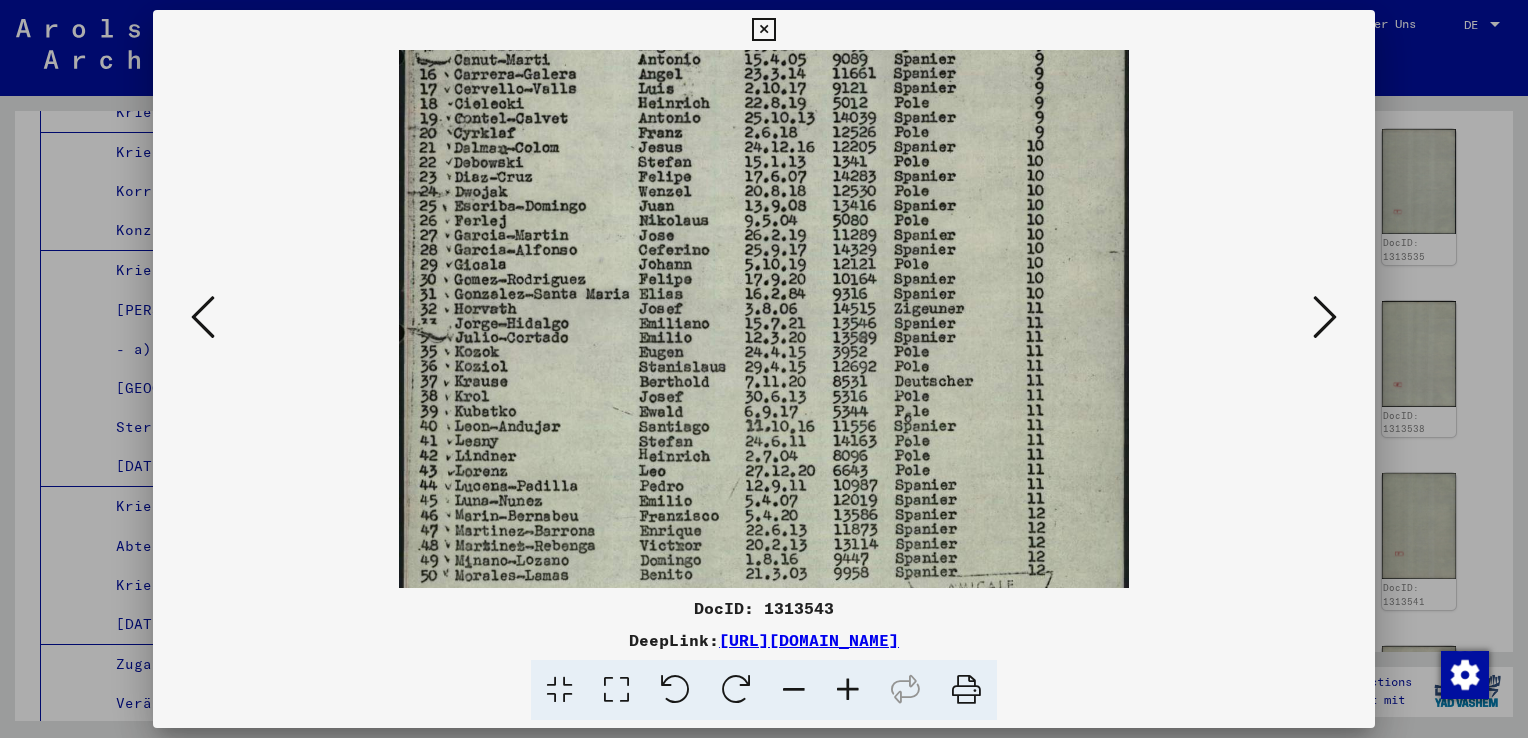 scroll, scrollTop: 383, scrollLeft: 0, axis: vertical 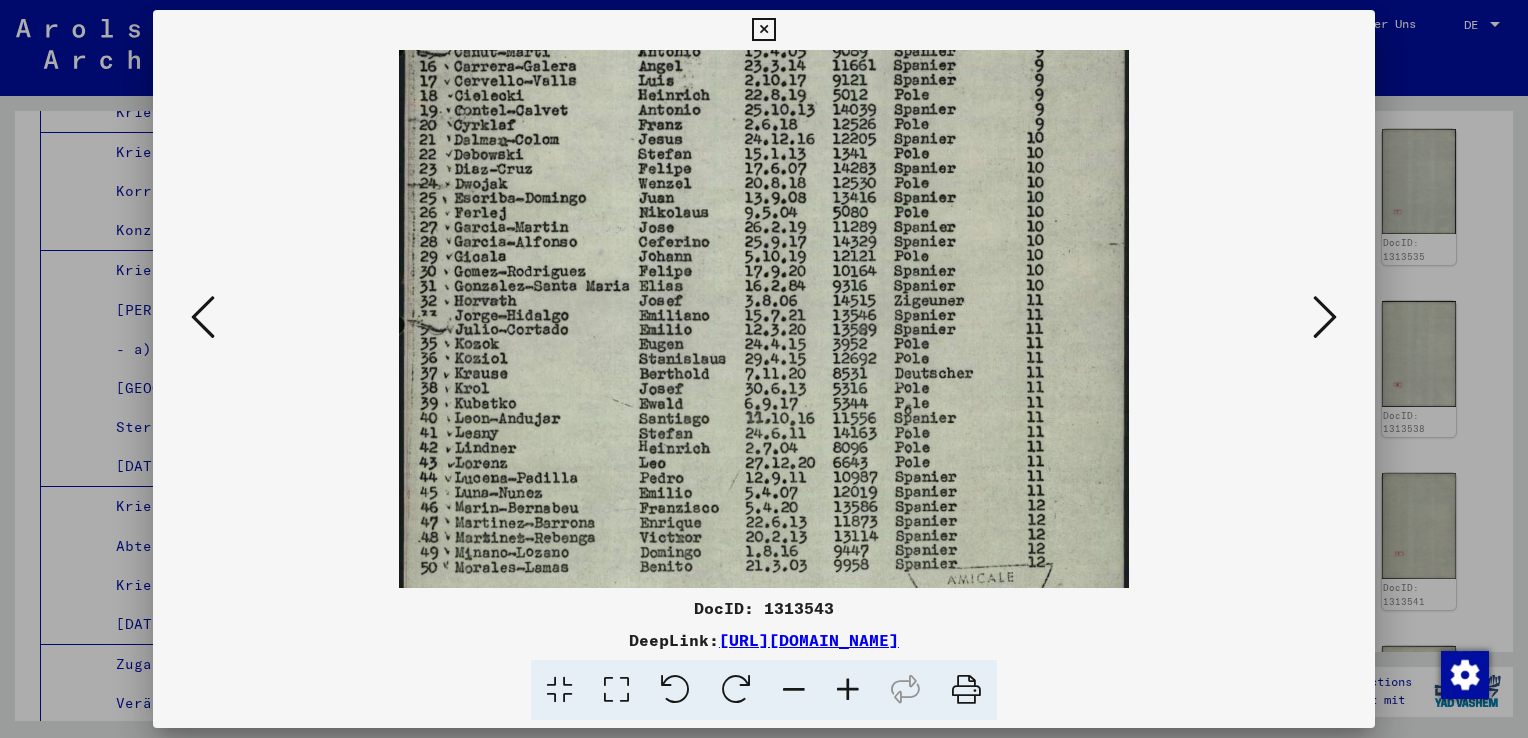 drag, startPoint x: 661, startPoint y: 504, endPoint x: 656, endPoint y: 335, distance: 169.07394 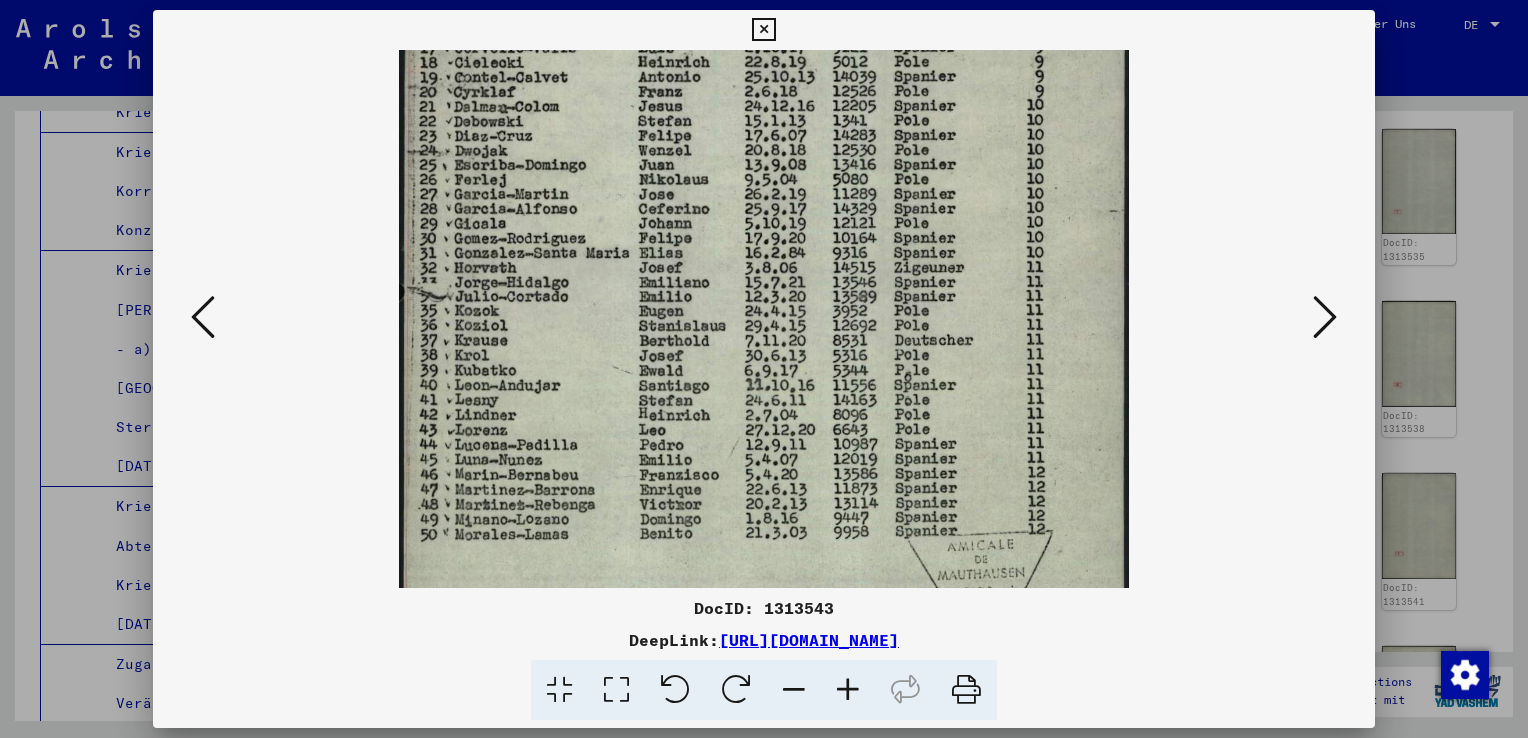 scroll, scrollTop: 420, scrollLeft: 0, axis: vertical 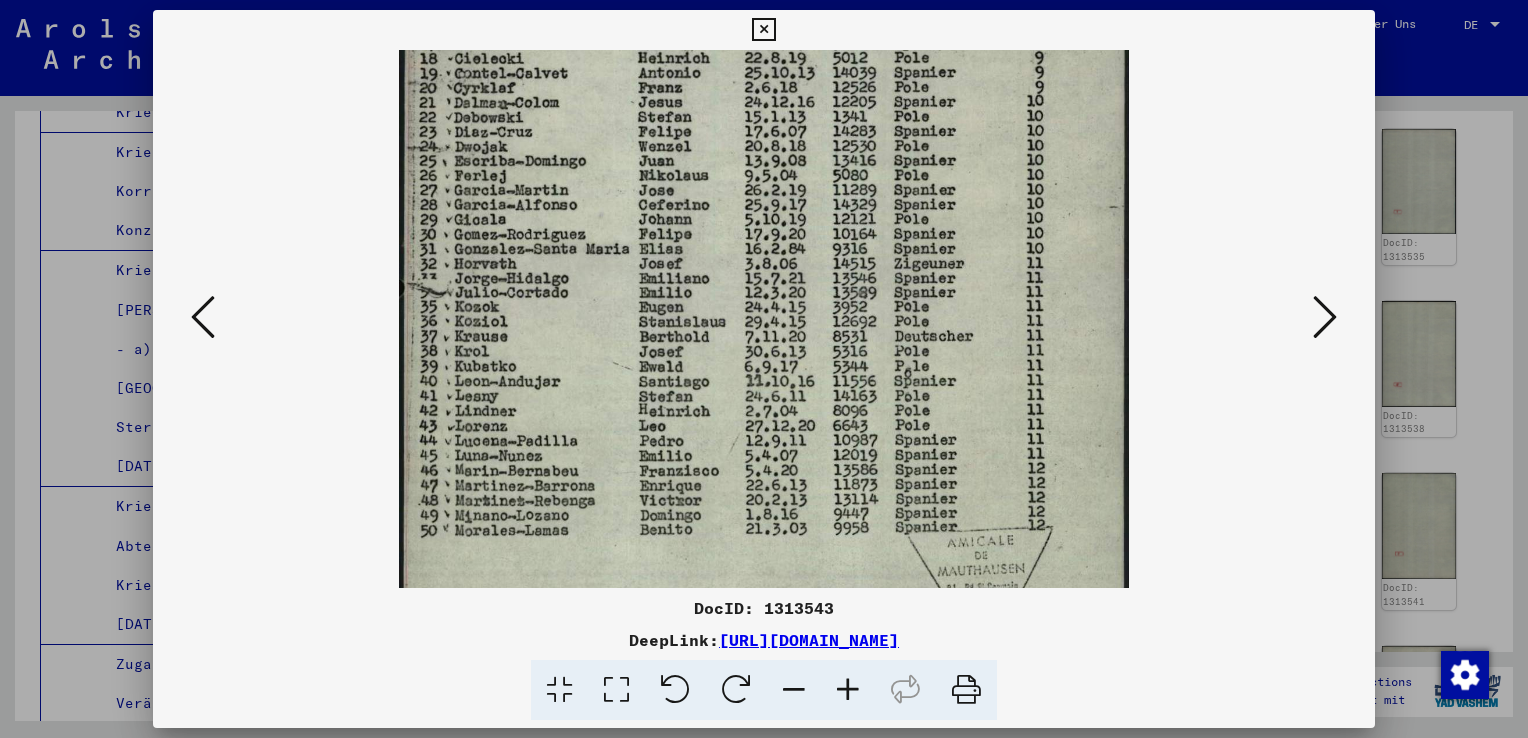 drag, startPoint x: 601, startPoint y: 454, endPoint x: 607, endPoint y: 417, distance: 37.48333 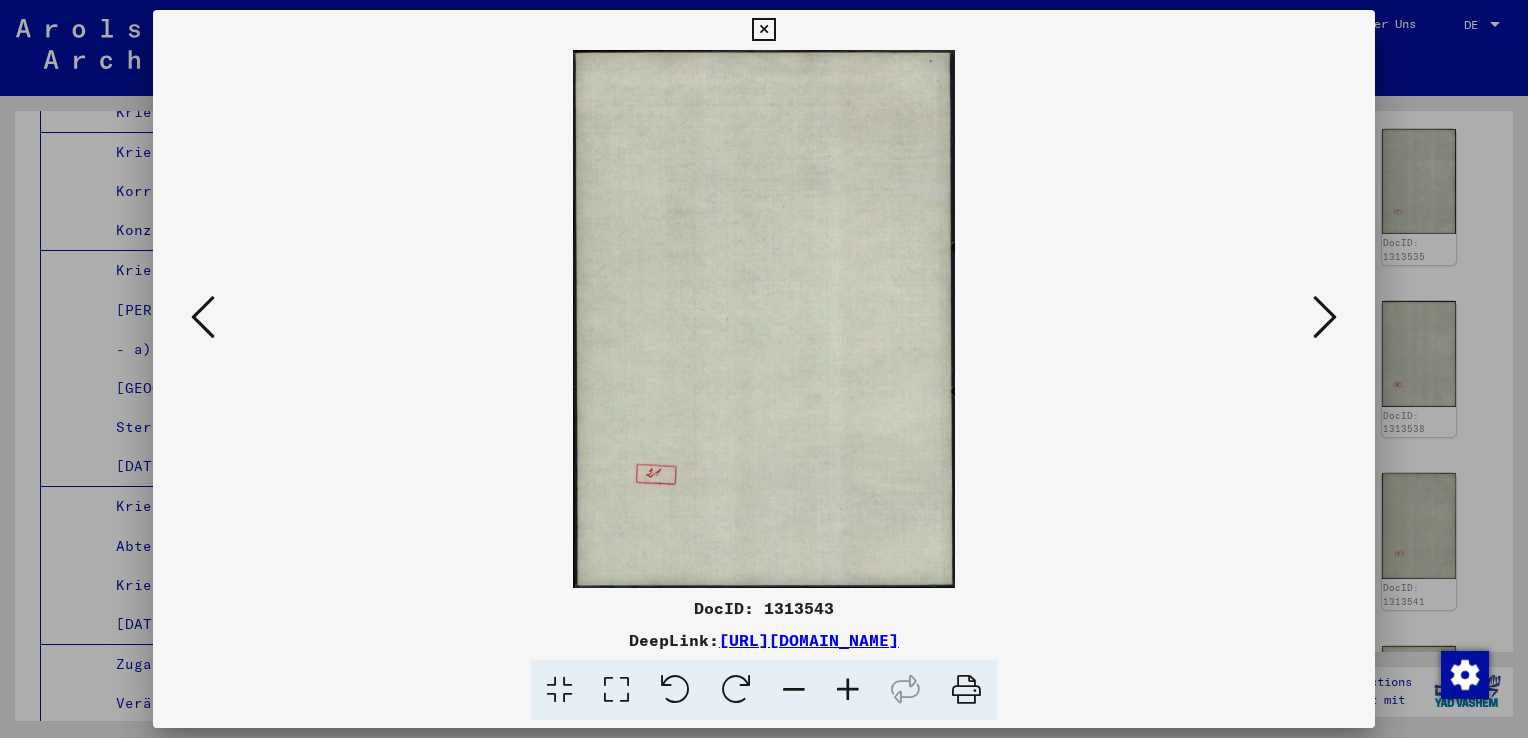 click at bounding box center [1325, 317] 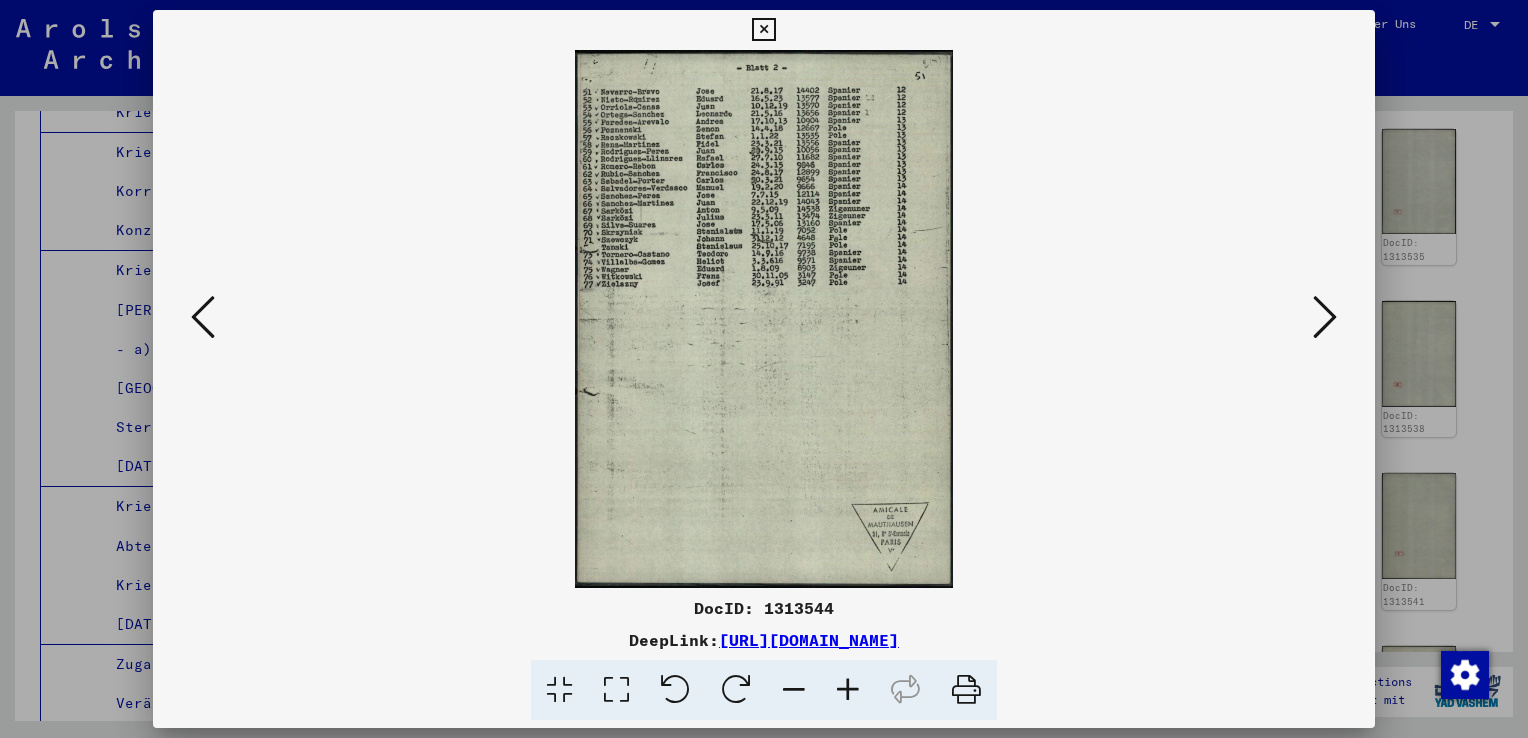 click at bounding box center (848, 690) 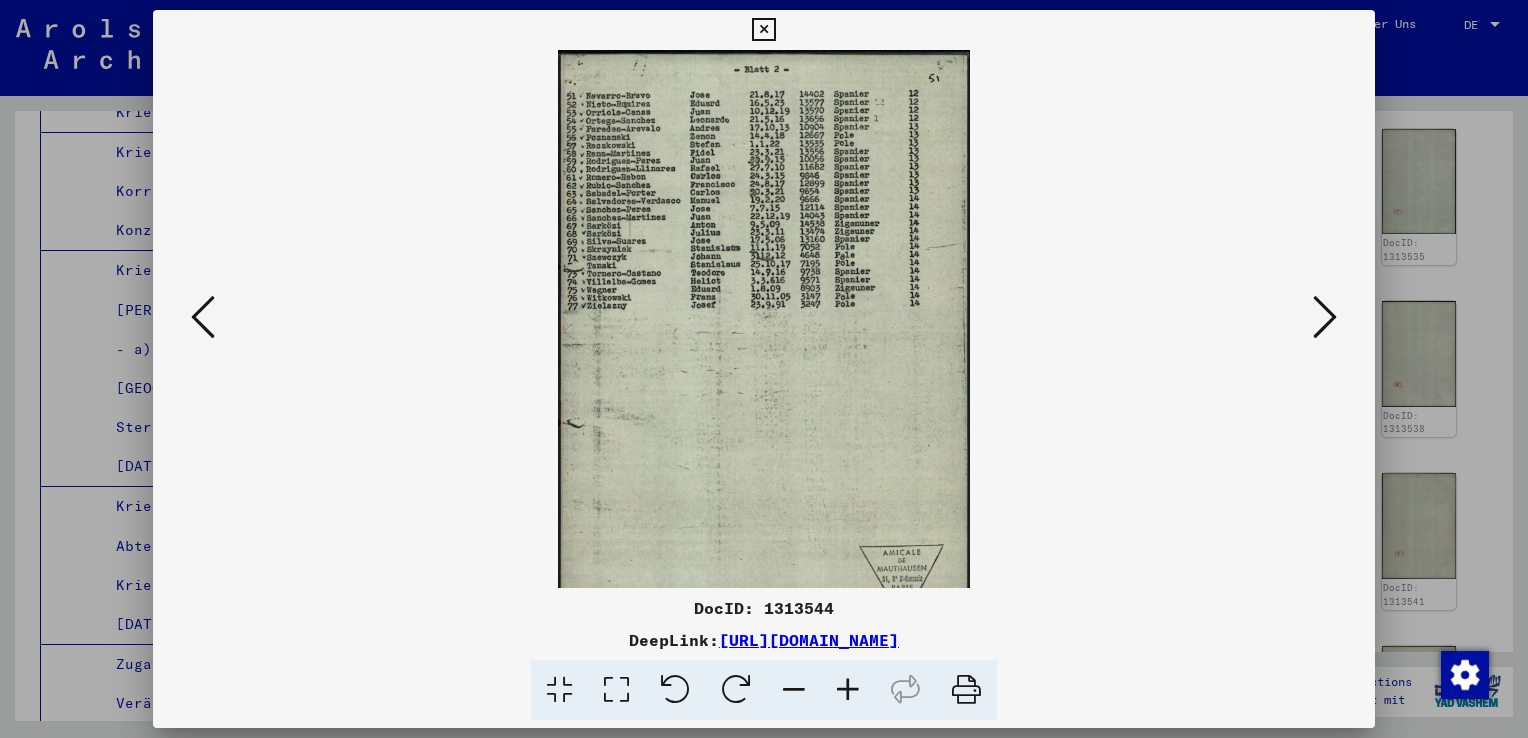 click at bounding box center [848, 690] 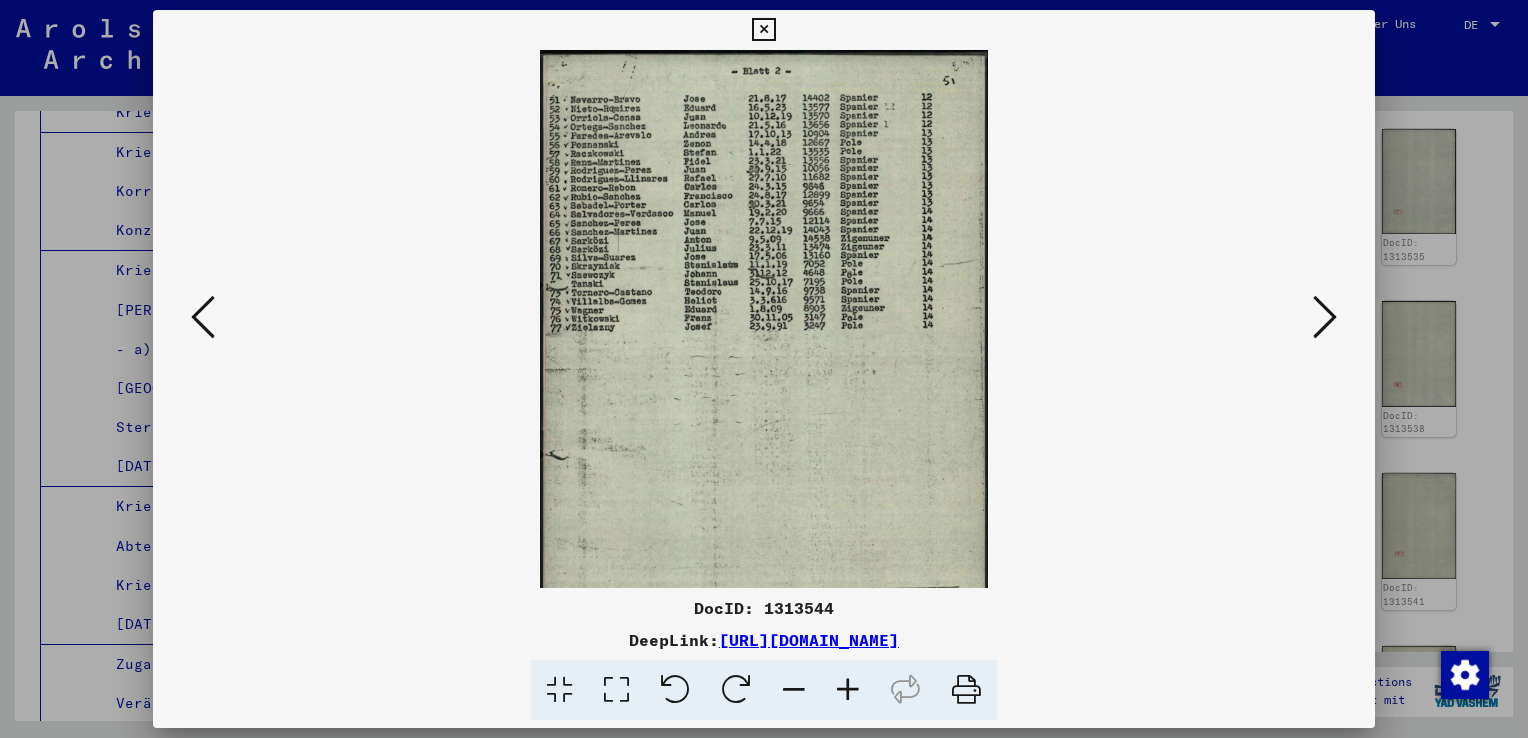 click at bounding box center [848, 690] 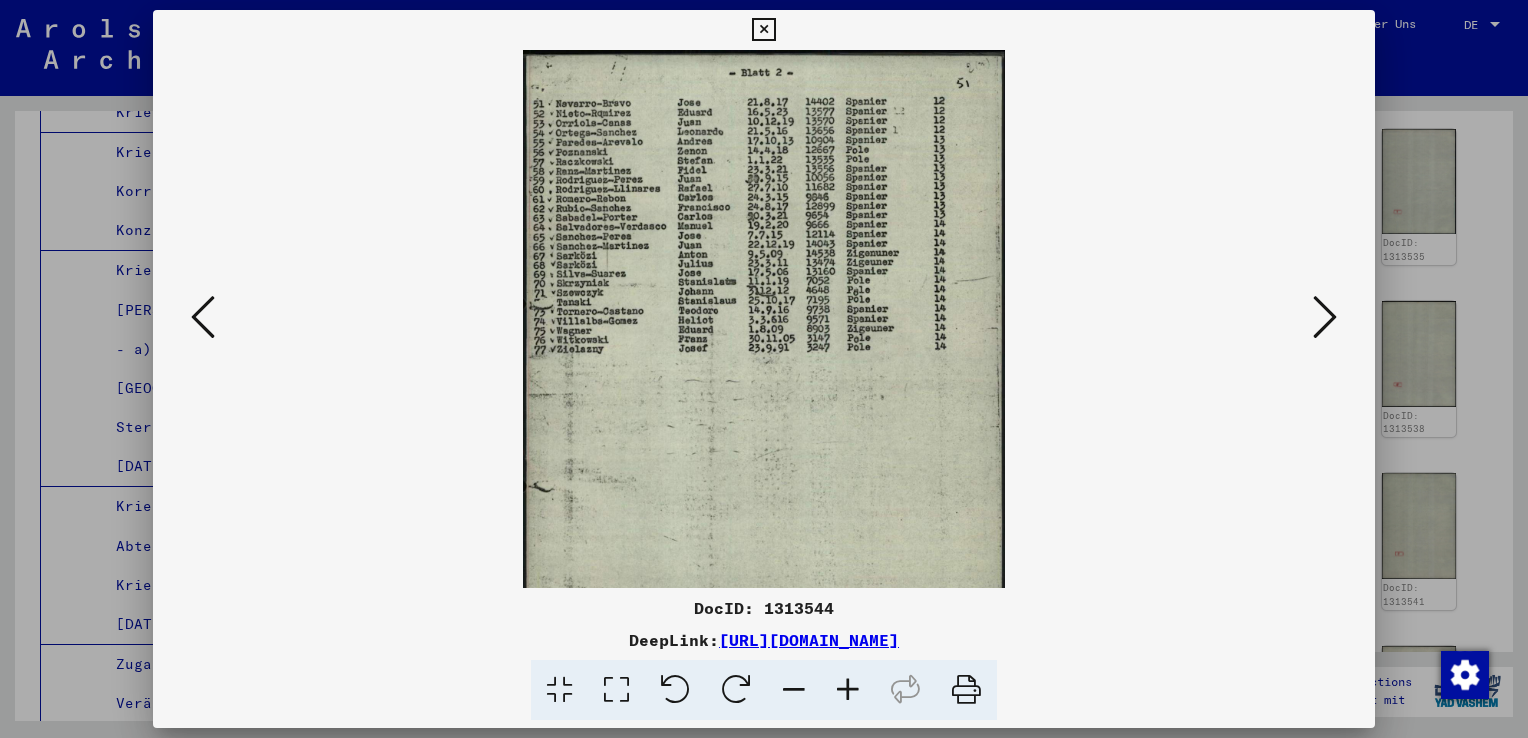 click at bounding box center [848, 690] 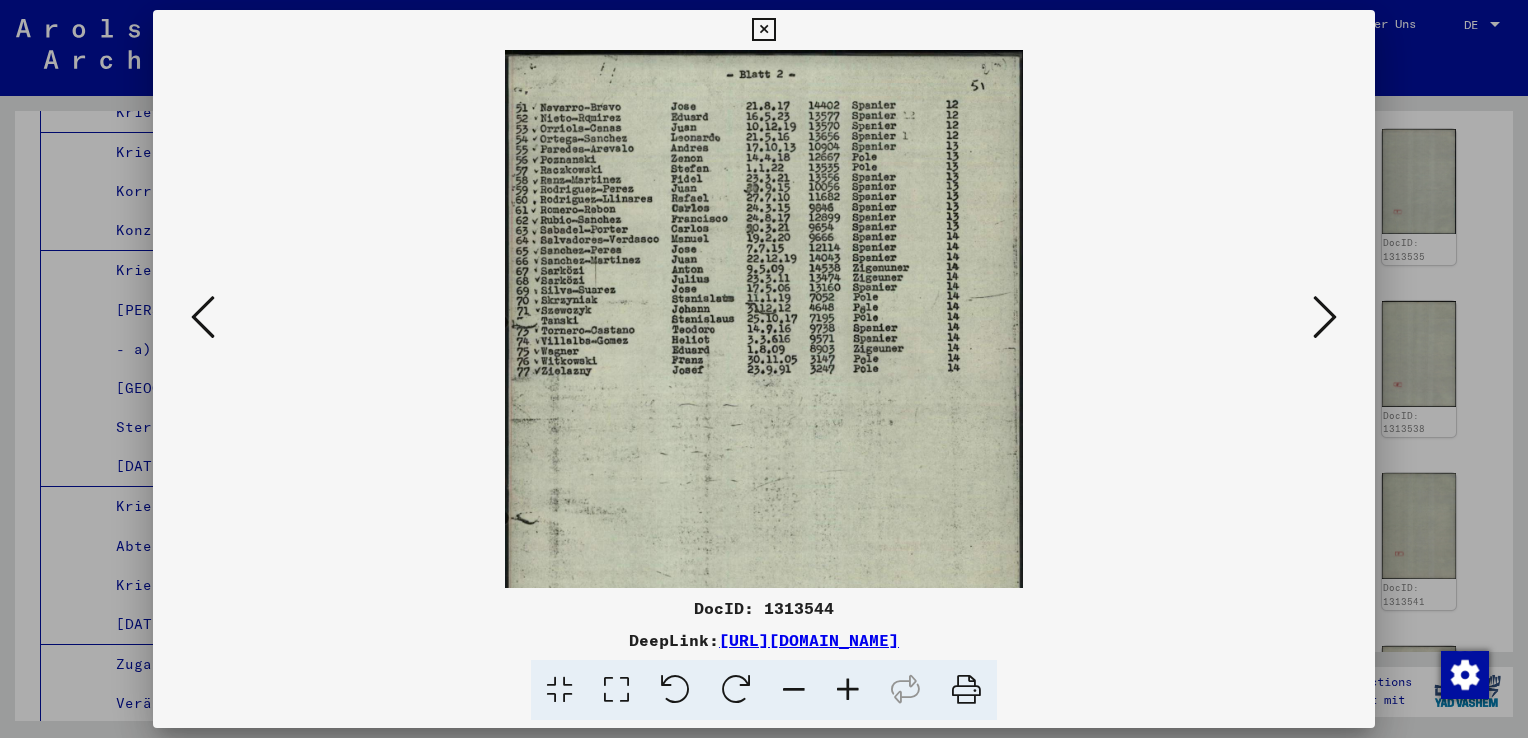 click at bounding box center (848, 690) 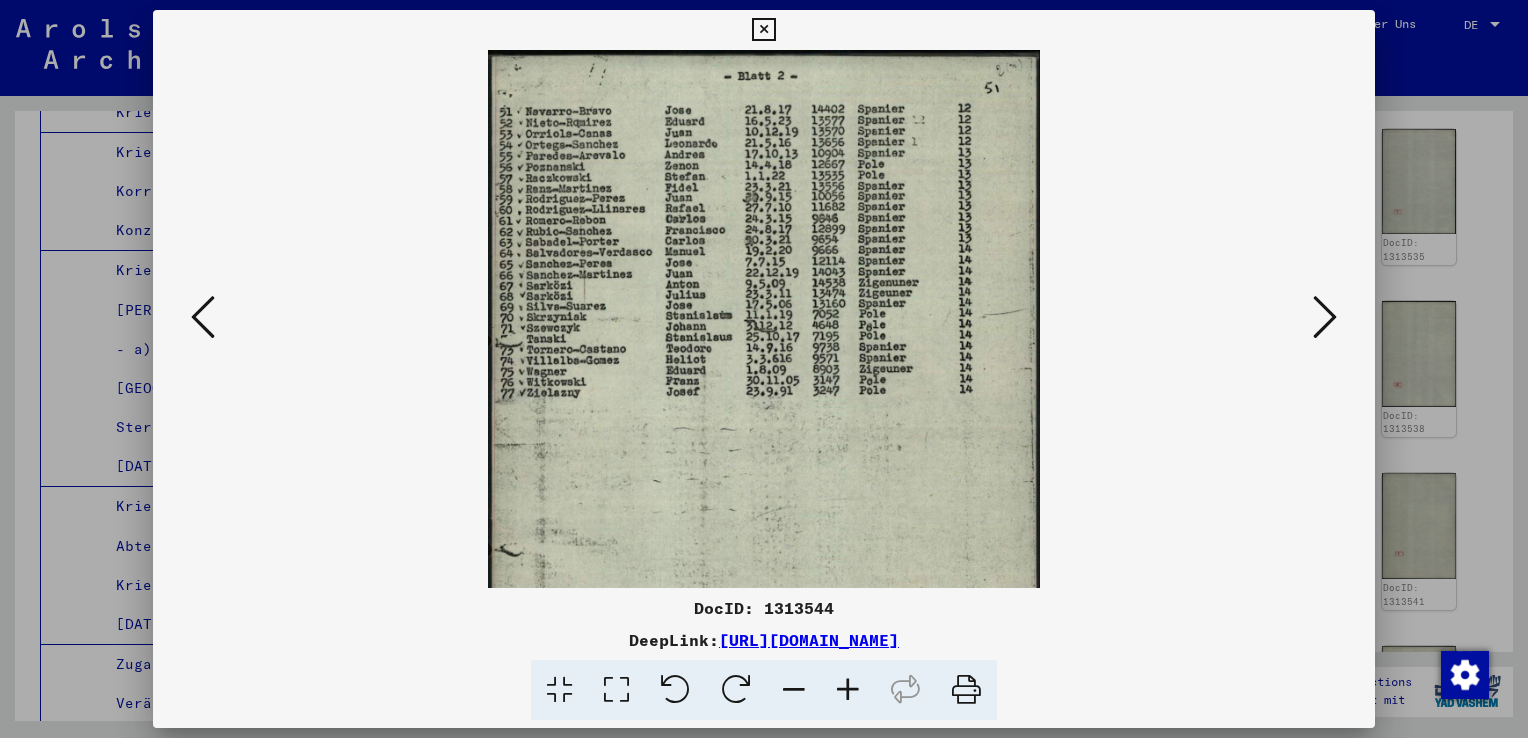 click at bounding box center [848, 690] 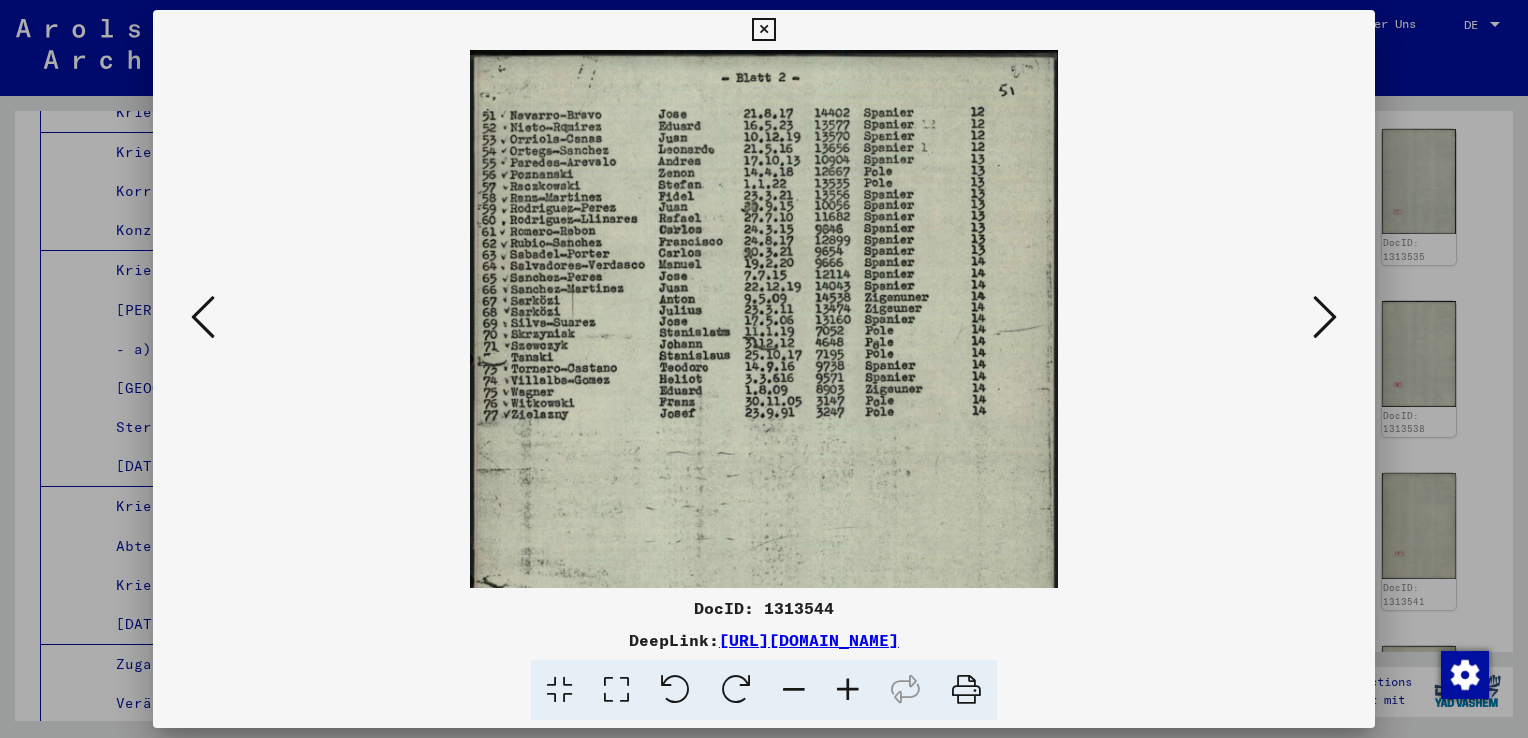 click at bounding box center (848, 690) 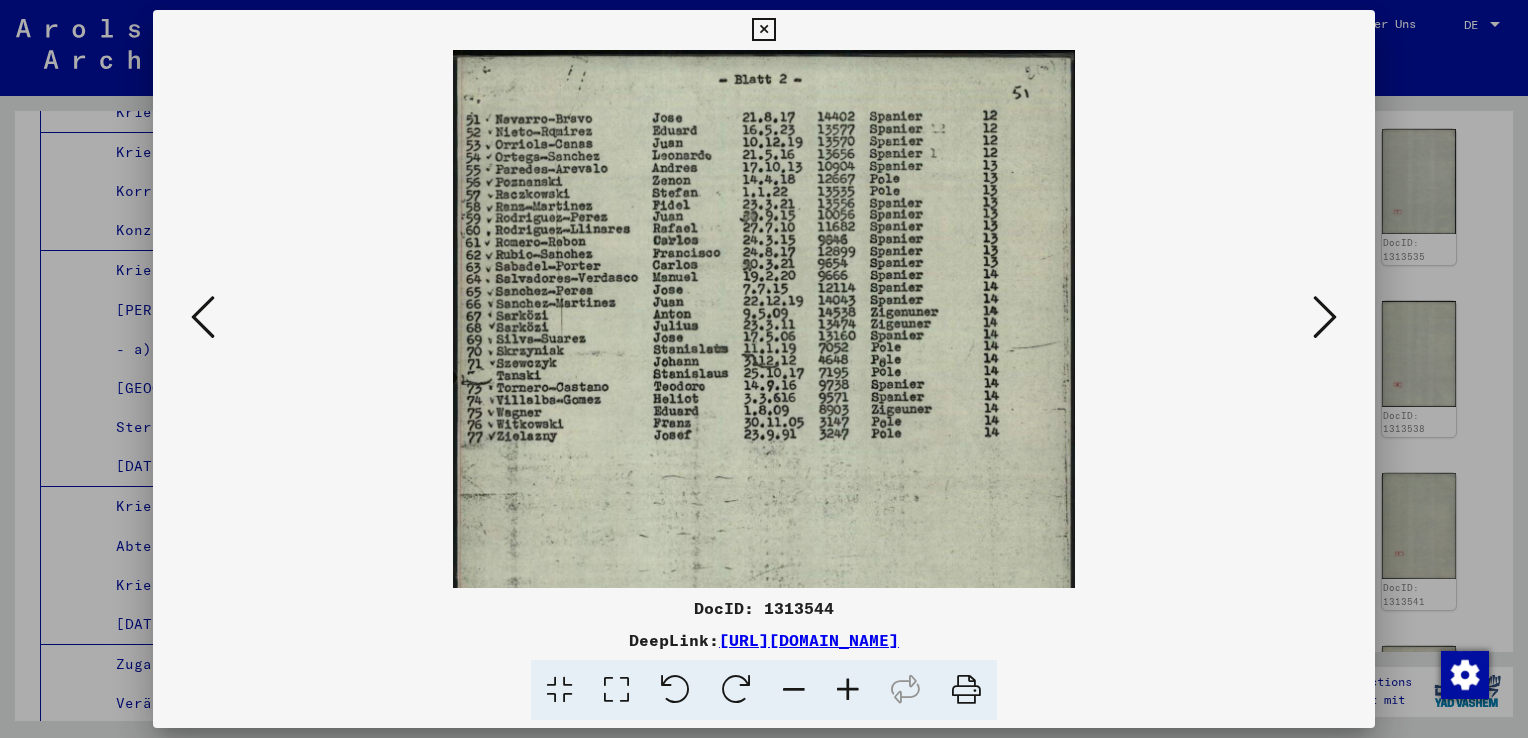 click at bounding box center [848, 690] 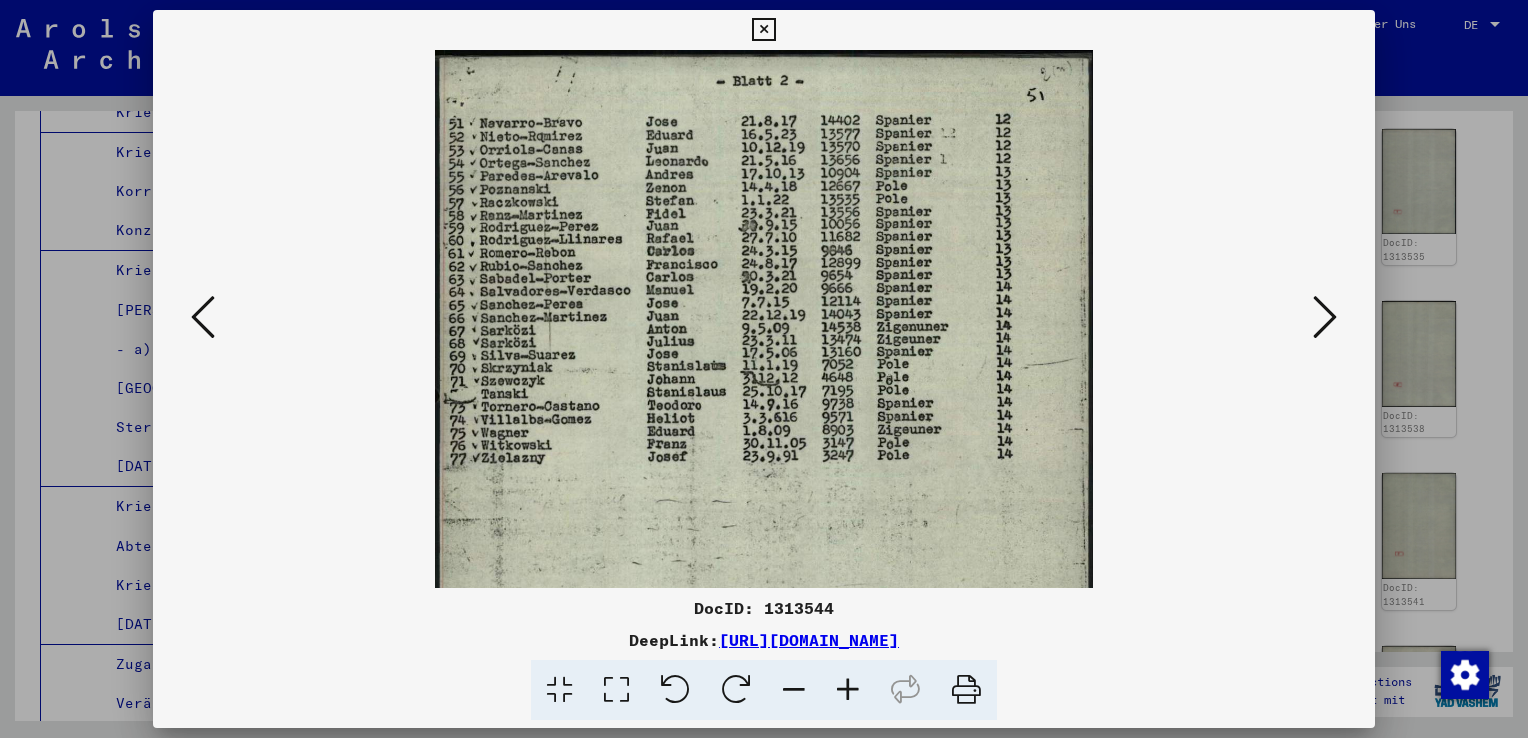 click at bounding box center (848, 690) 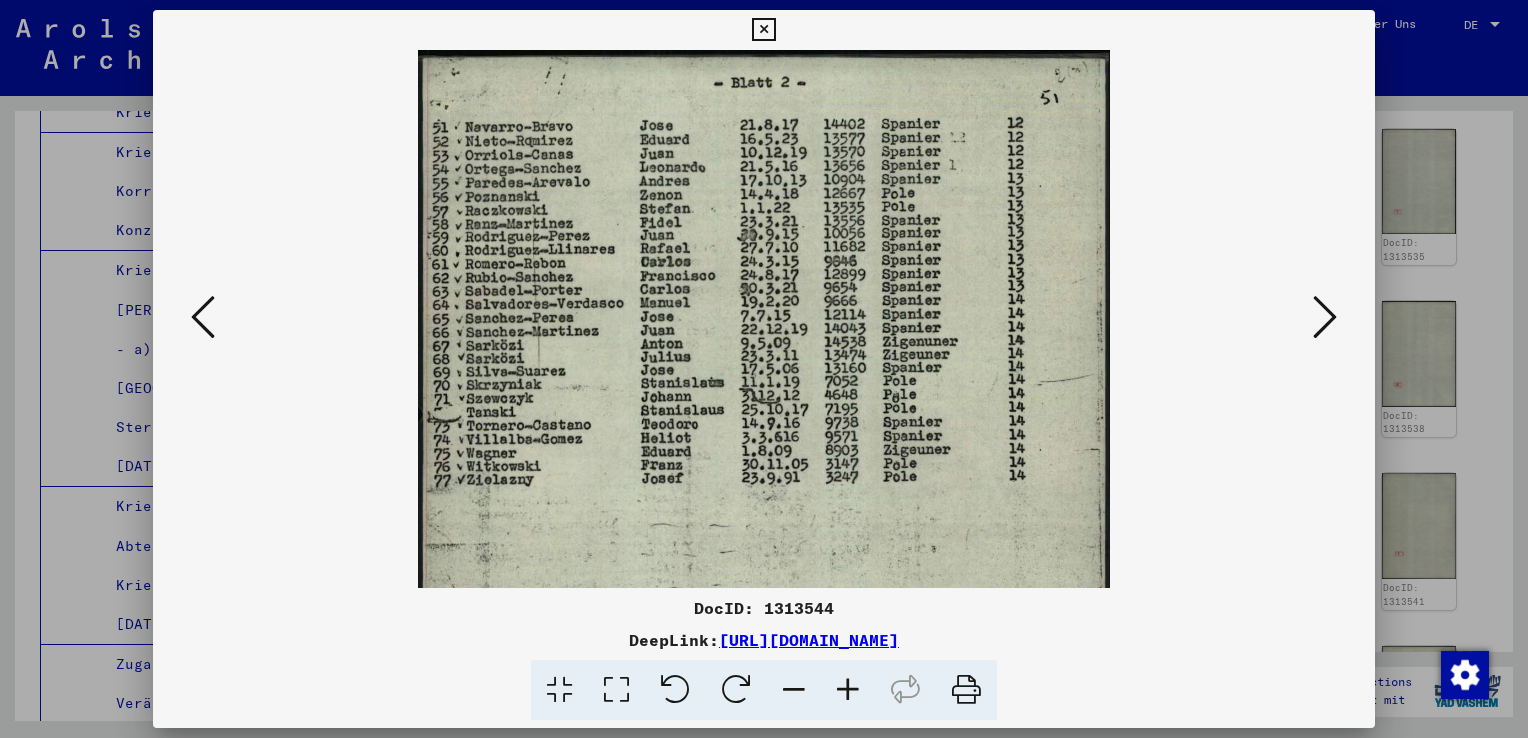 click at bounding box center [848, 690] 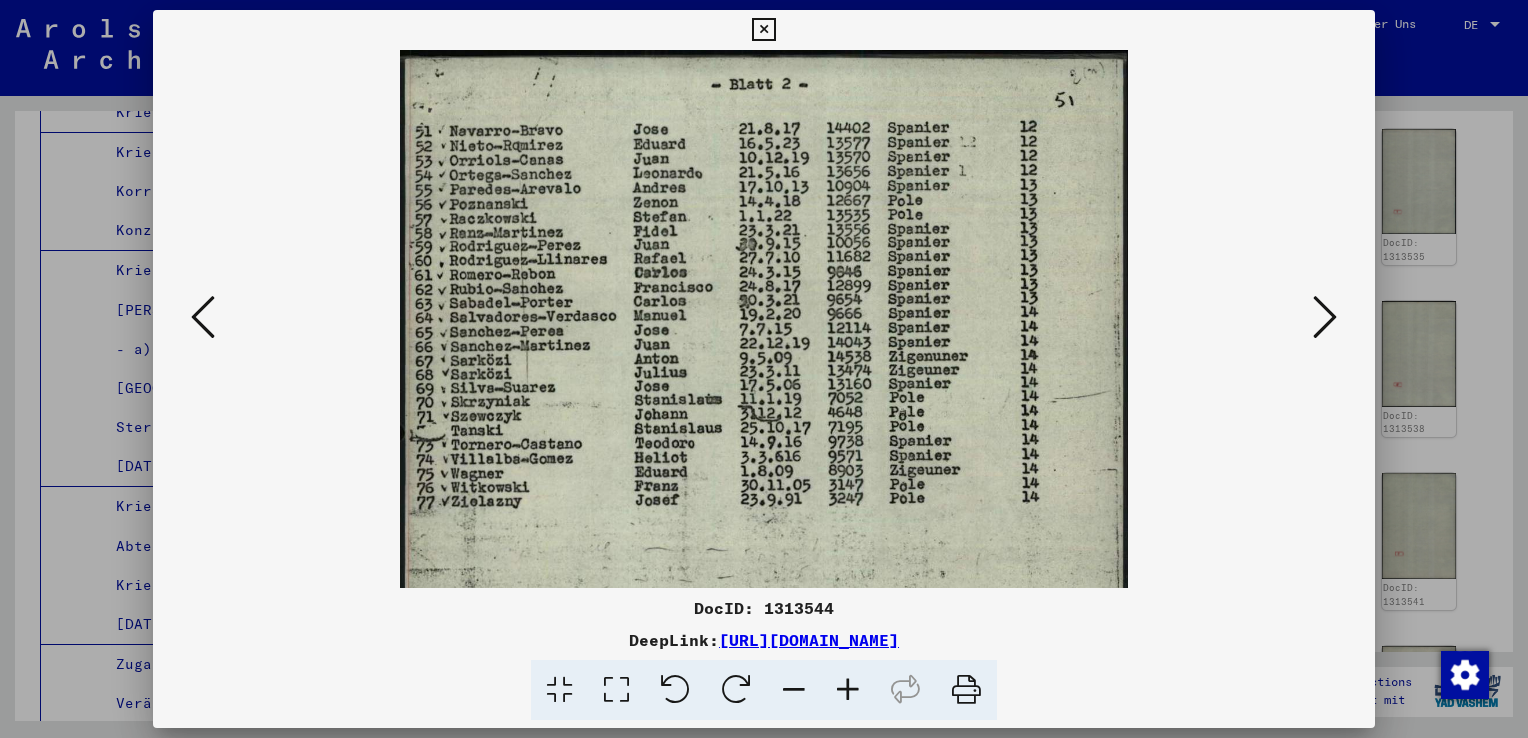 click at bounding box center [203, 317] 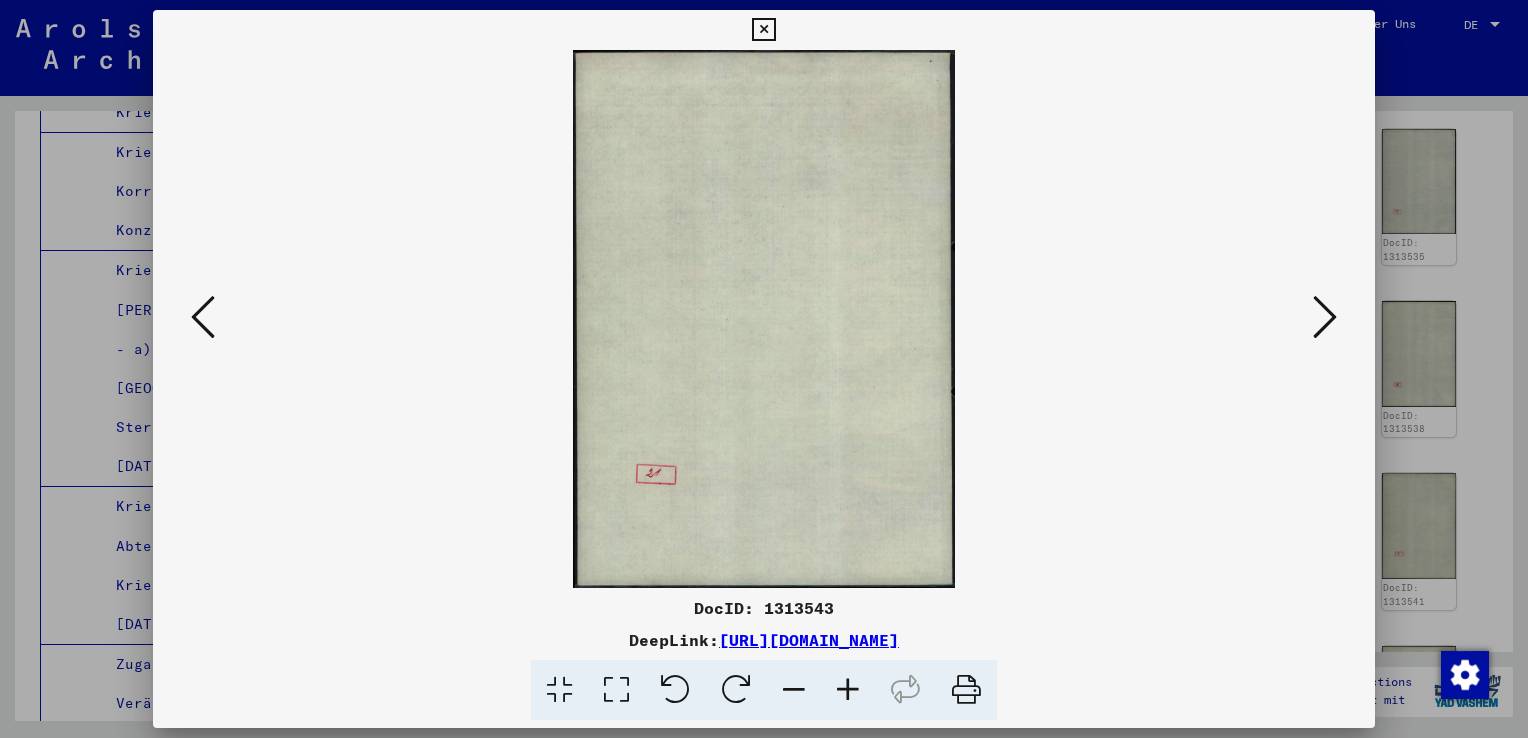click at bounding box center [203, 317] 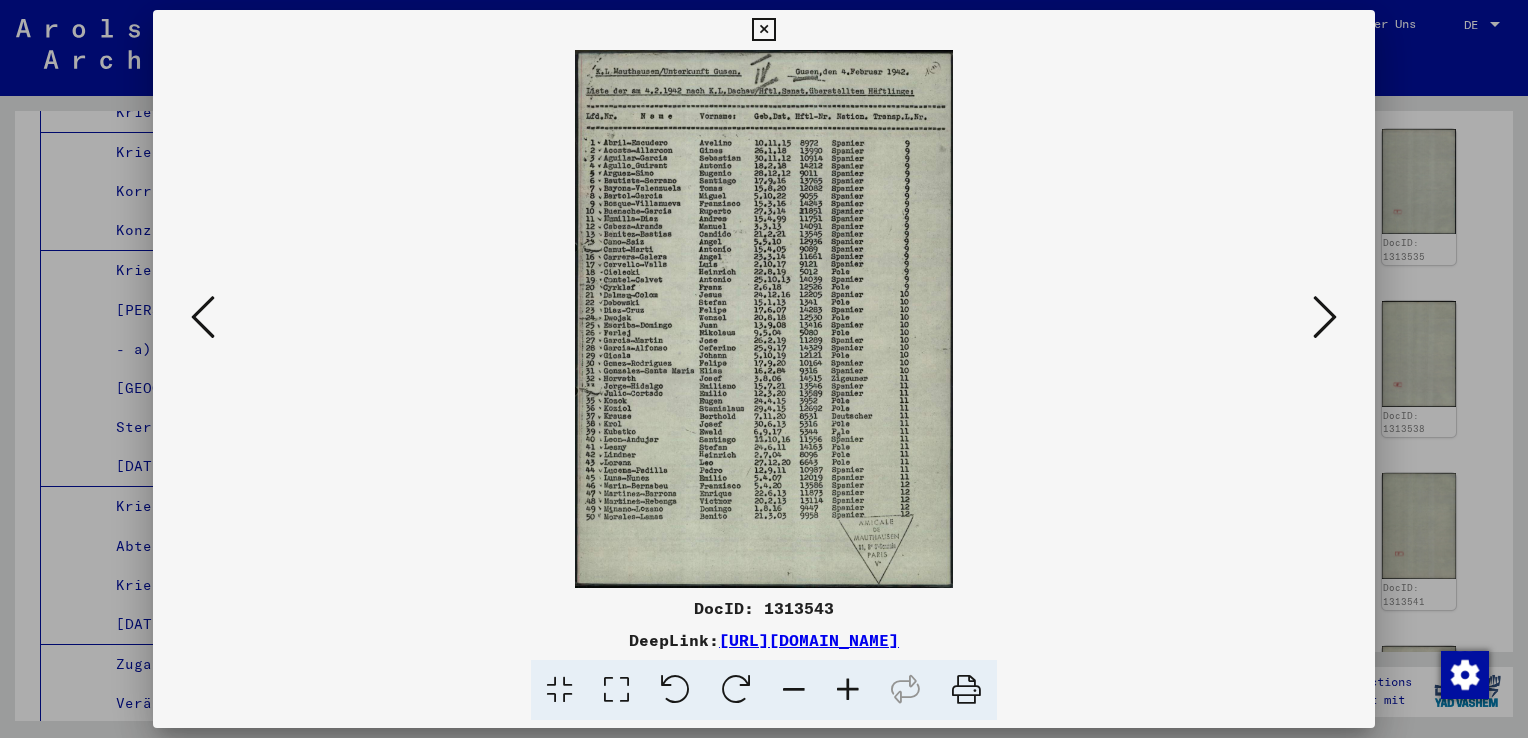 click at bounding box center [203, 317] 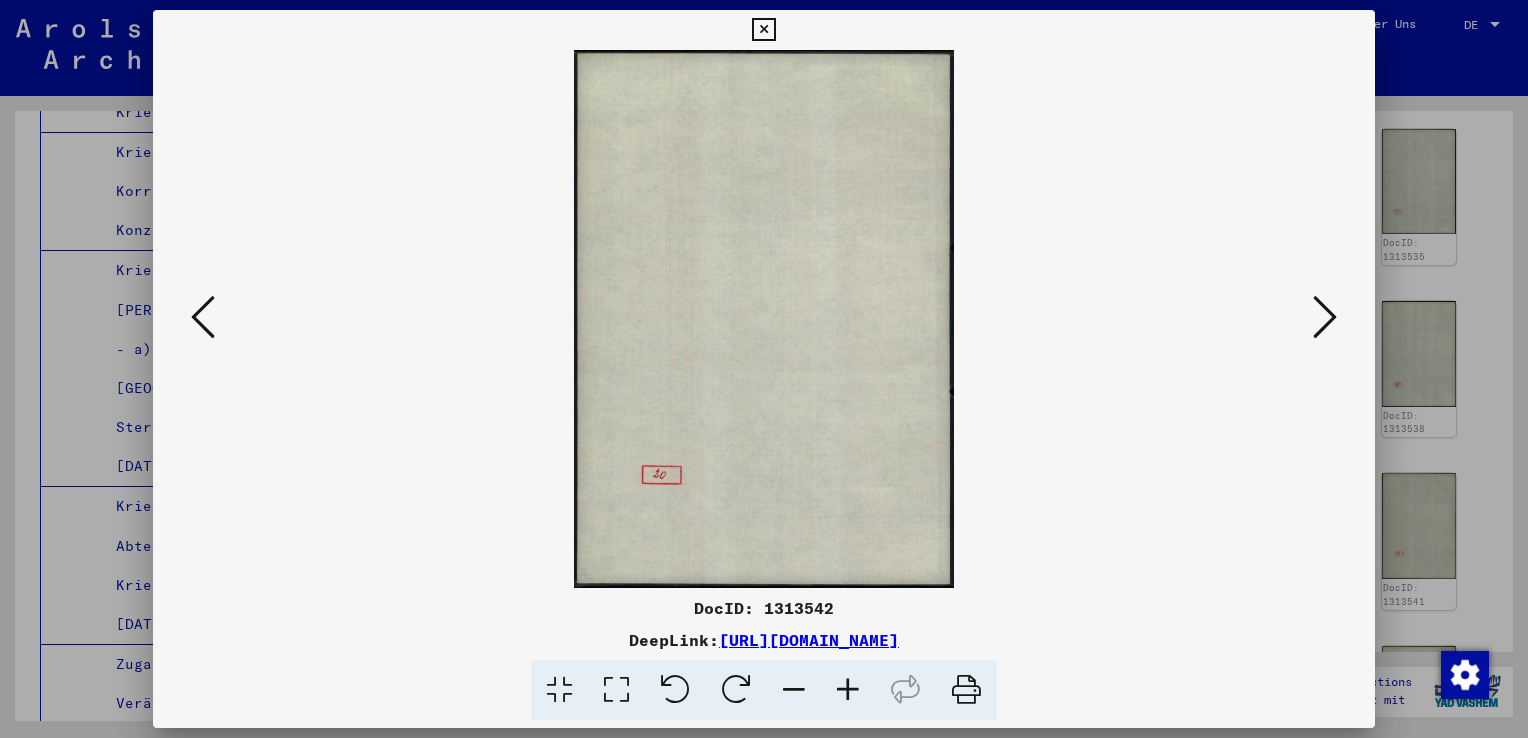 click at bounding box center (203, 317) 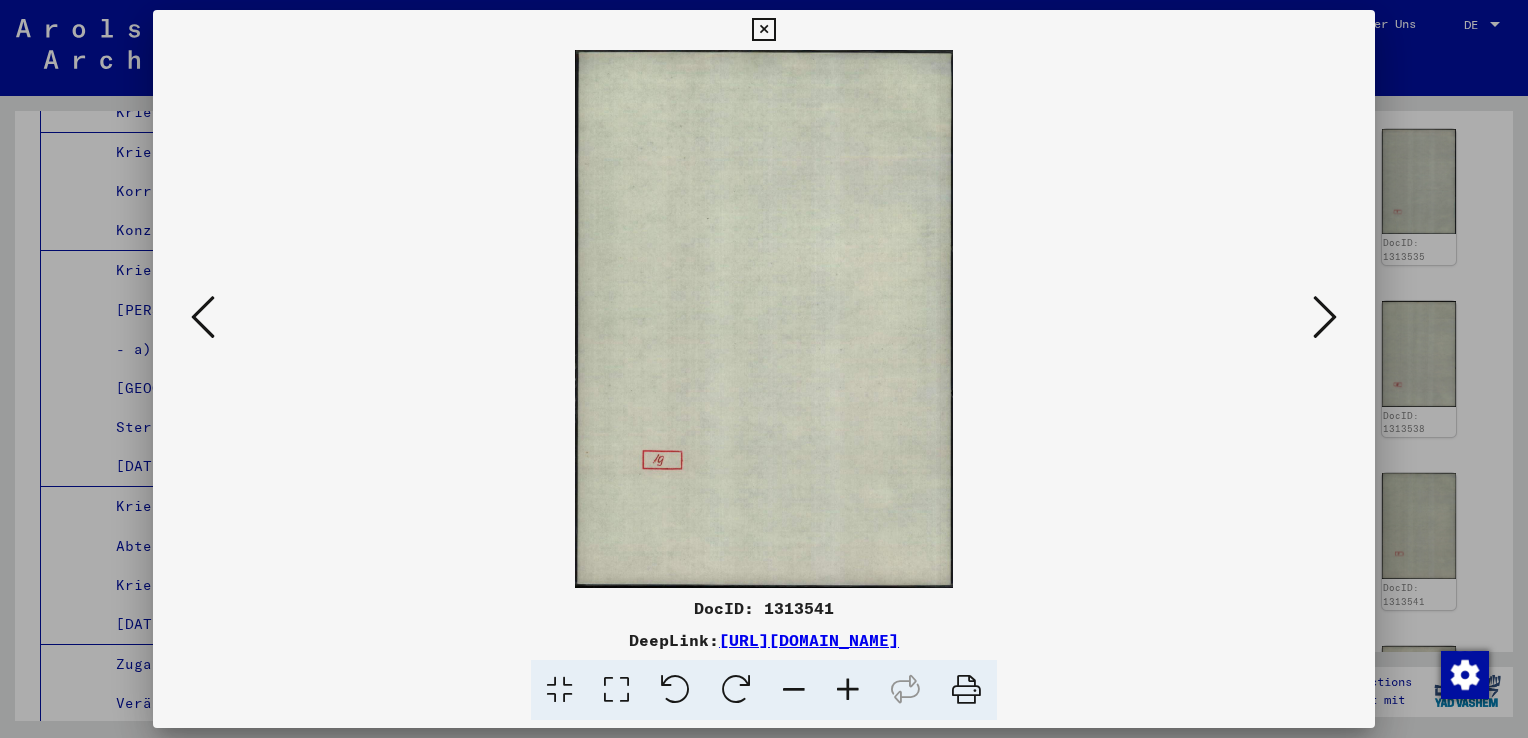 click at bounding box center [203, 317] 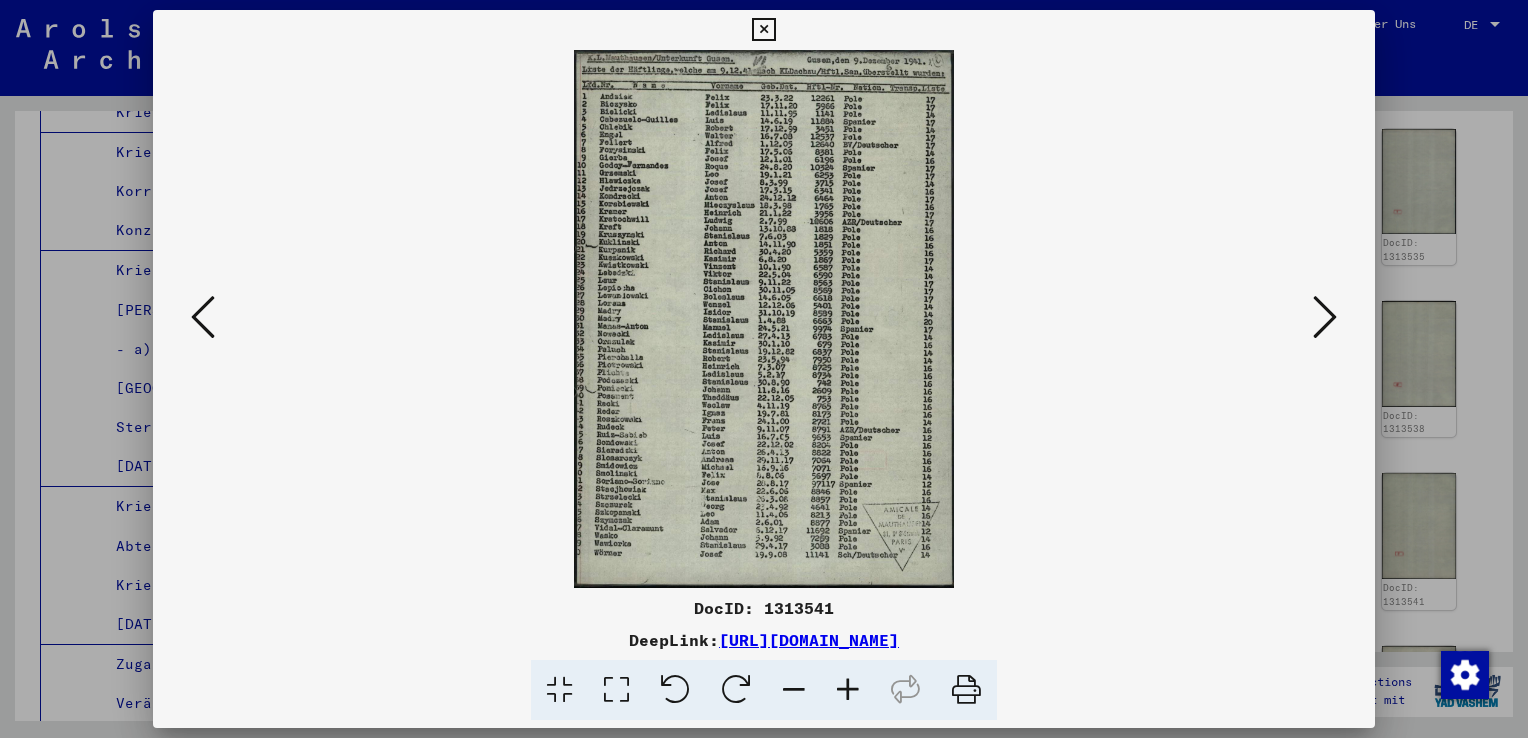 click at bounding box center [203, 317] 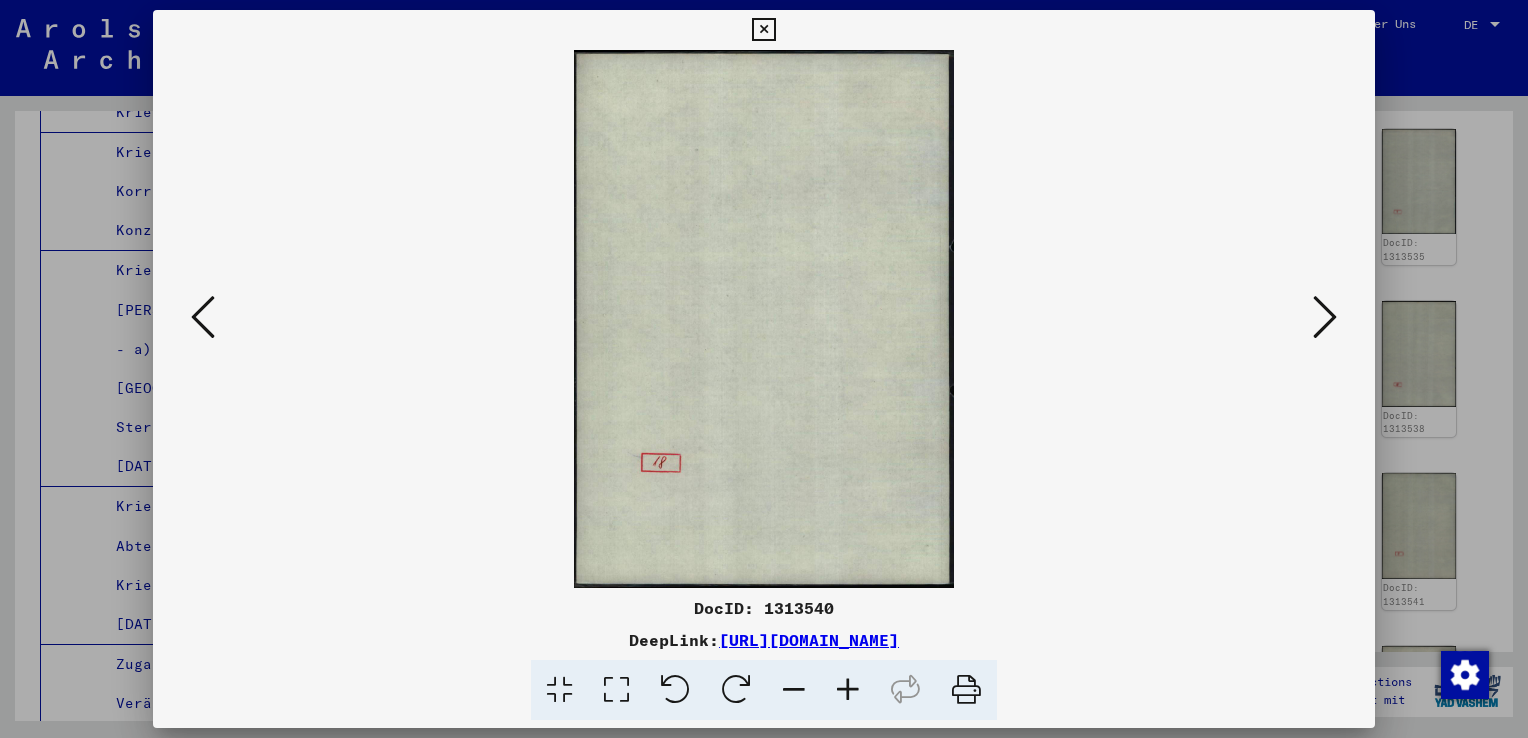 click at bounding box center [203, 317] 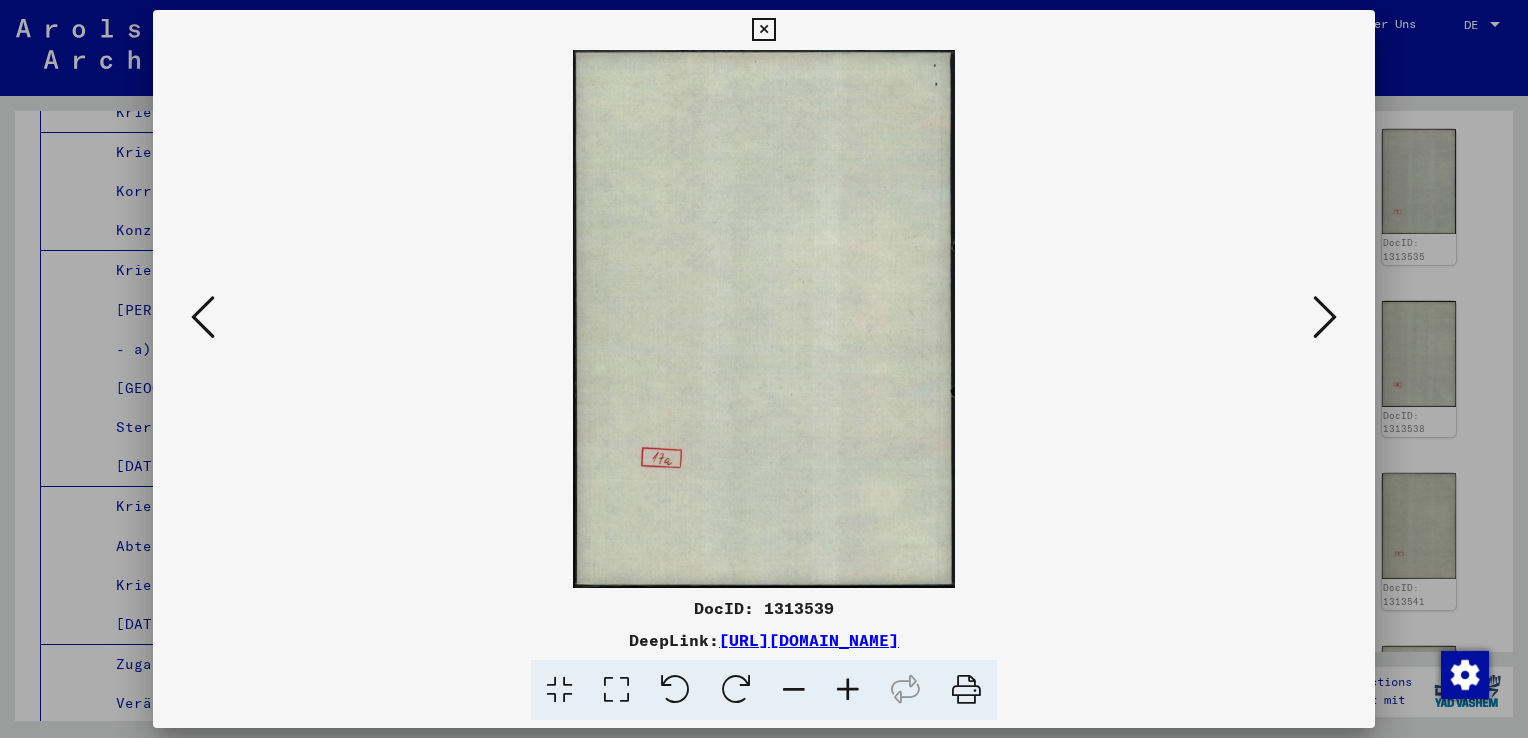 click at bounding box center (203, 317) 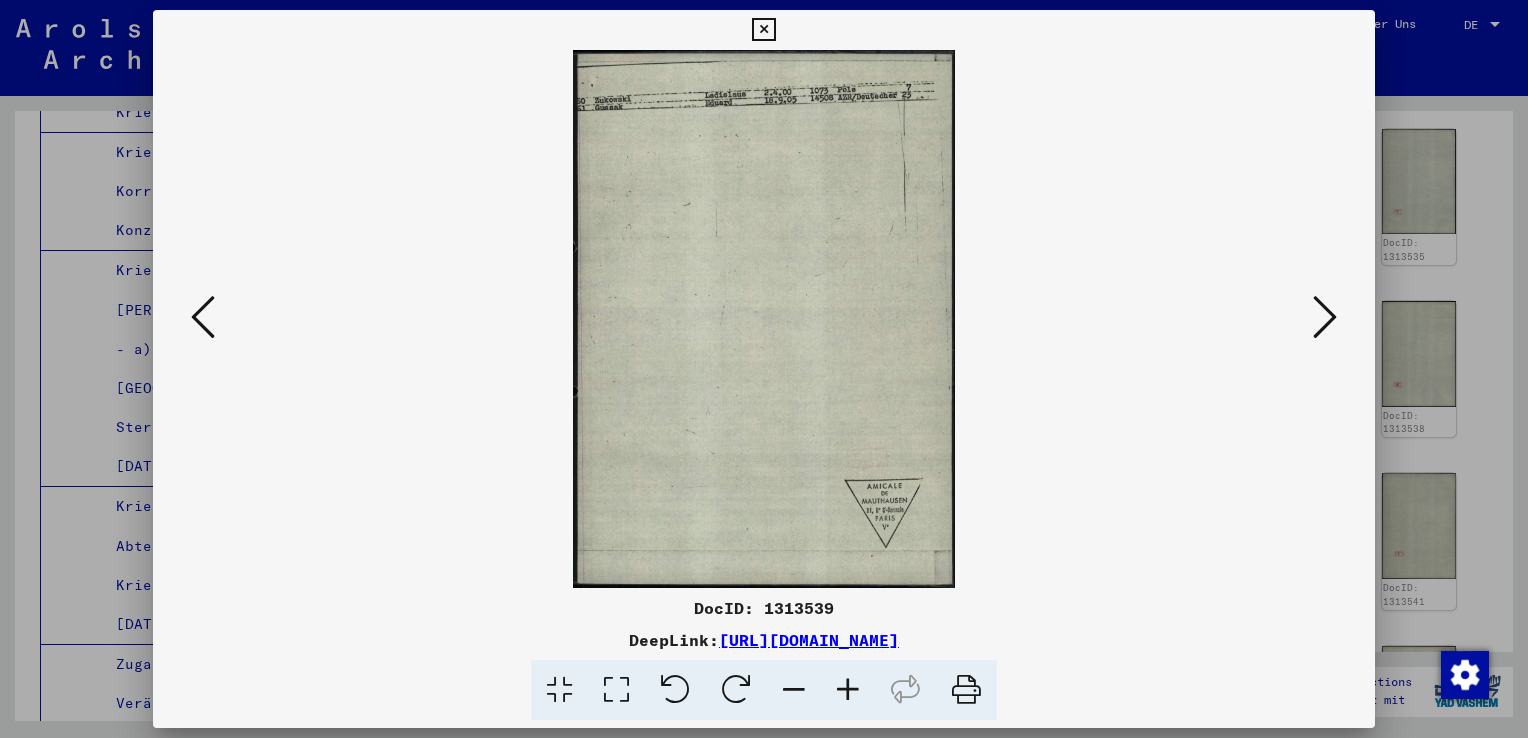 click at bounding box center (203, 317) 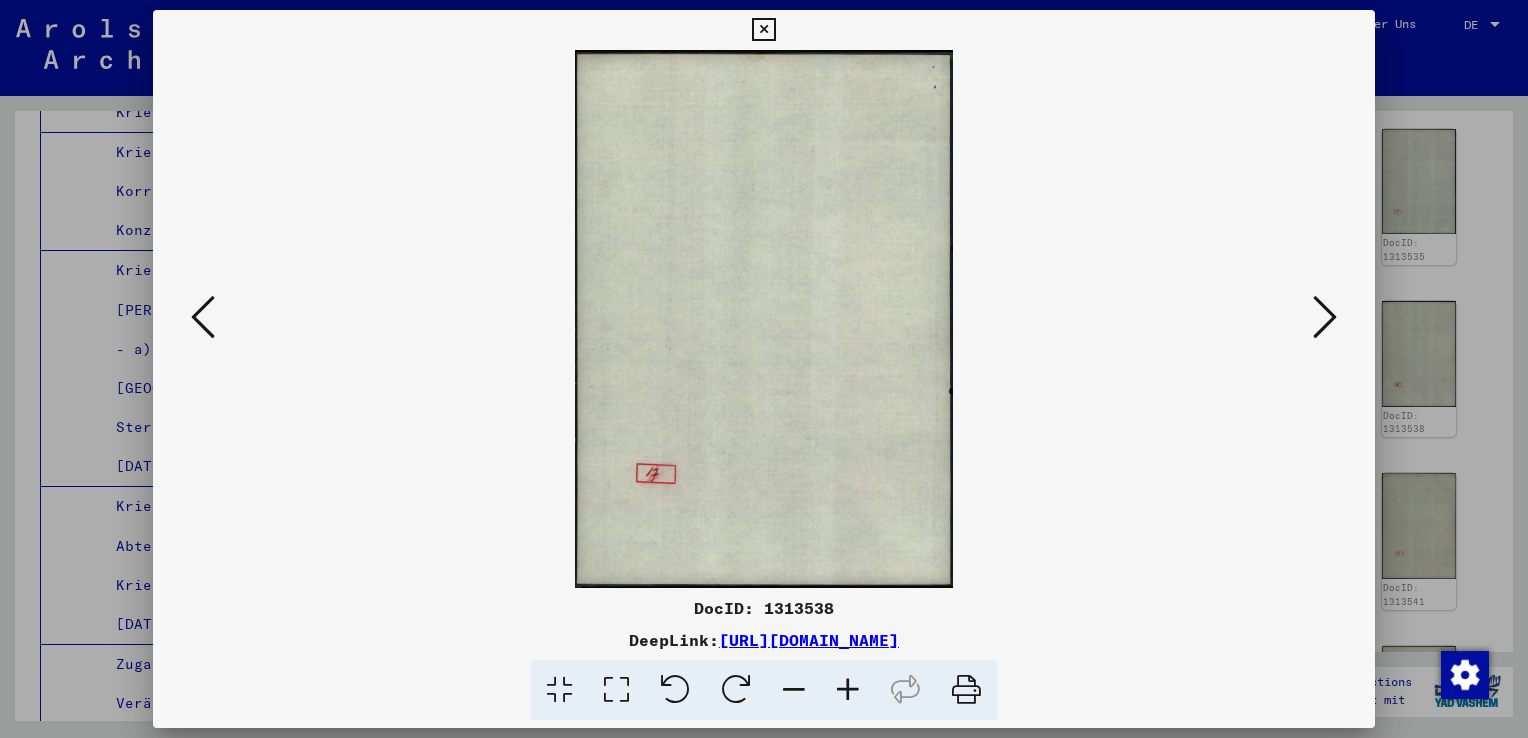 click at bounding box center [203, 317] 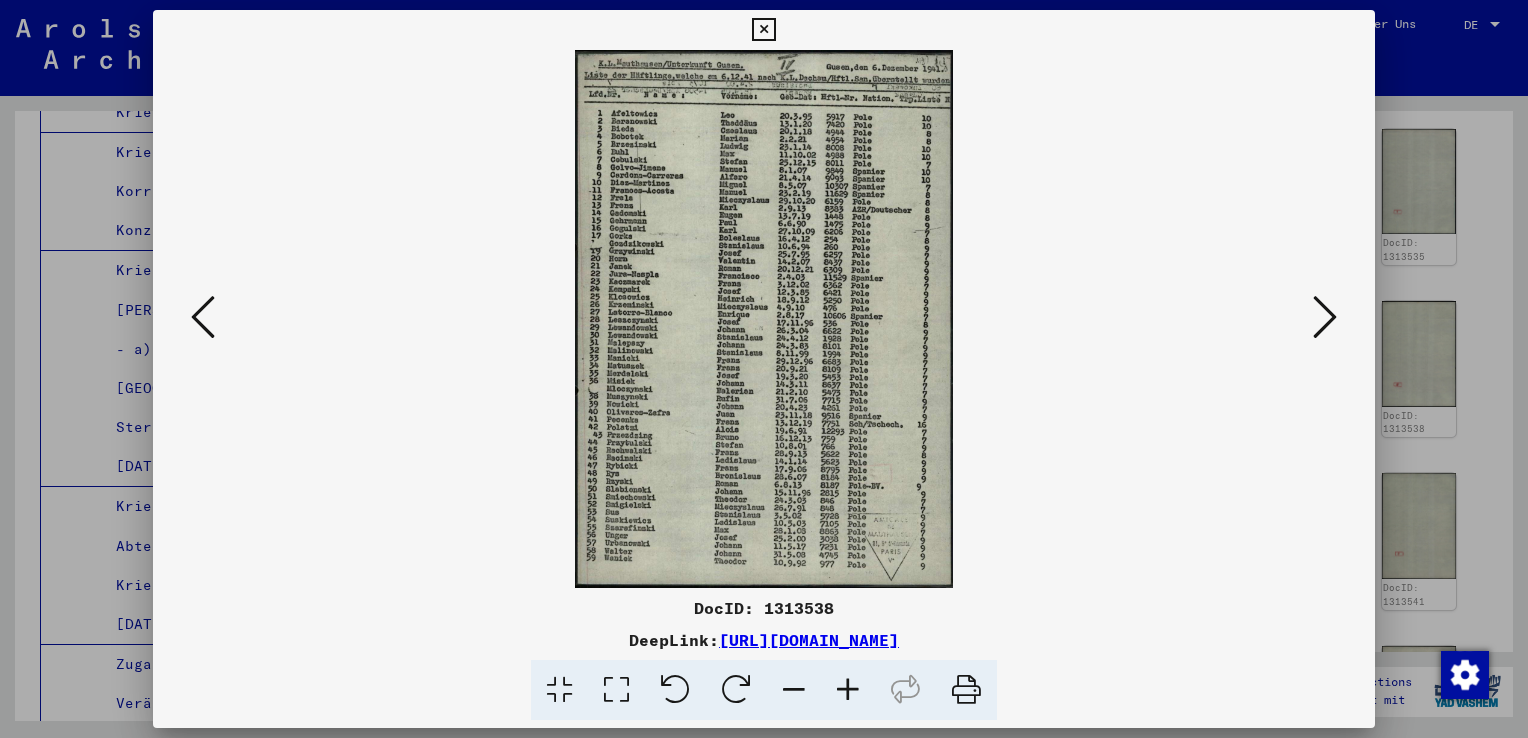click at bounding box center (203, 317) 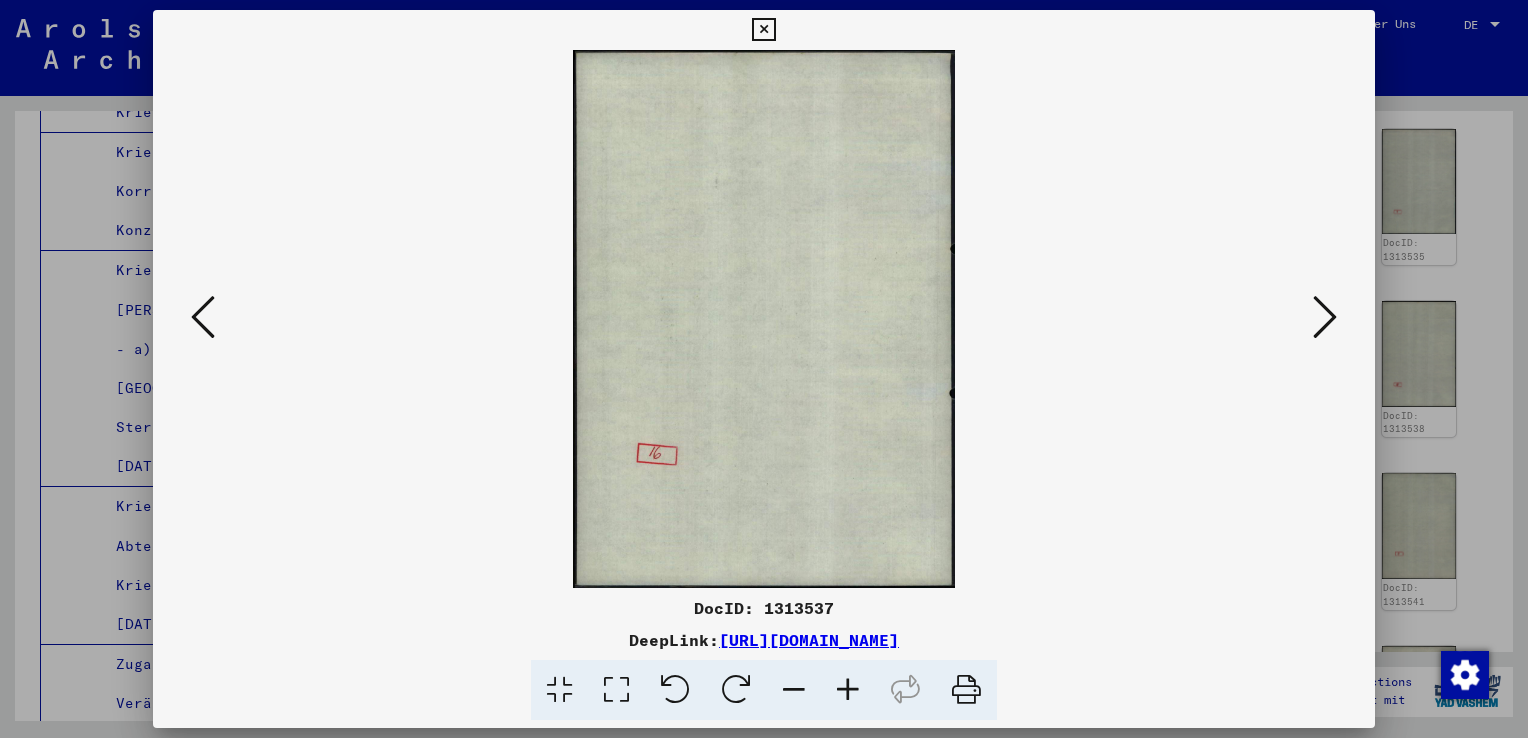 click at bounding box center (203, 317) 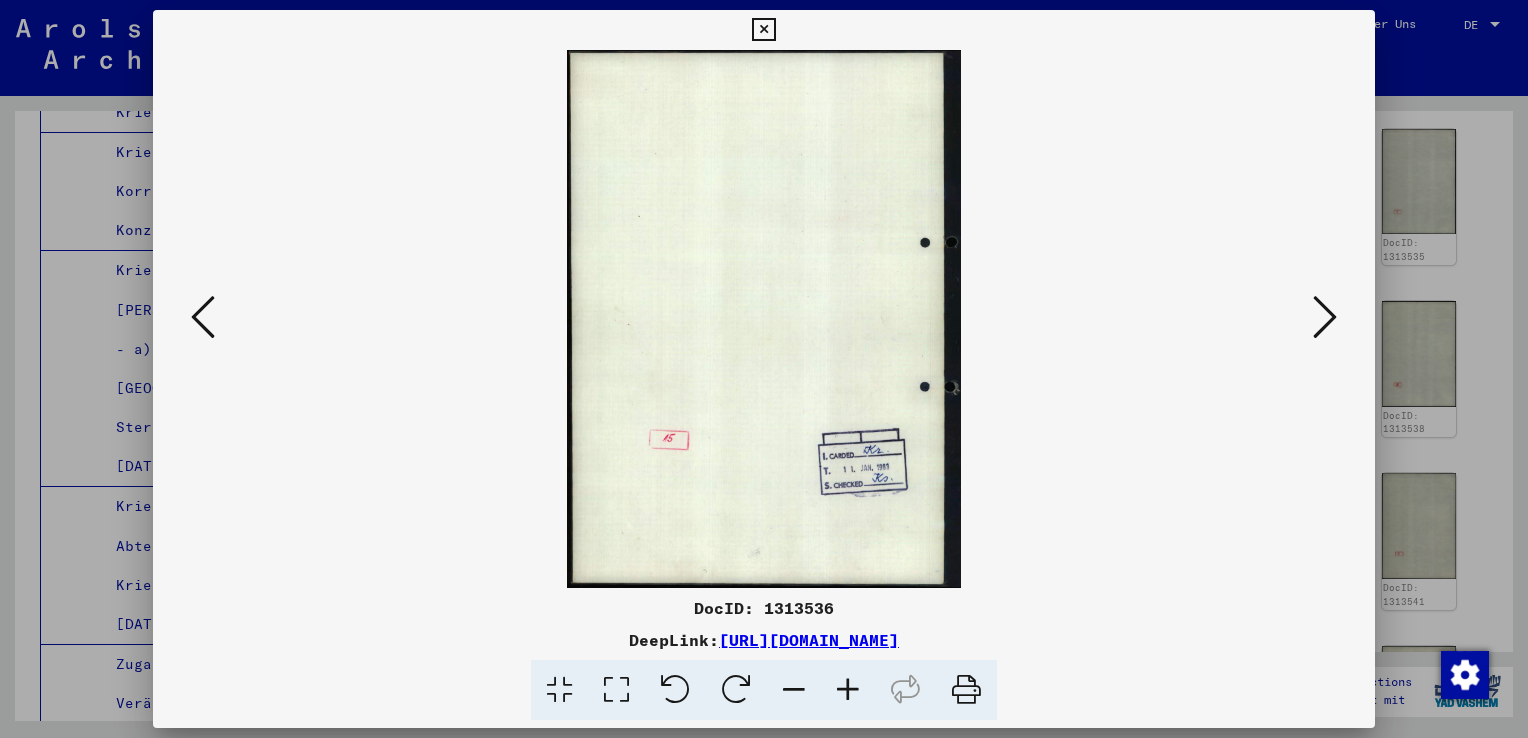 click at bounding box center [203, 317] 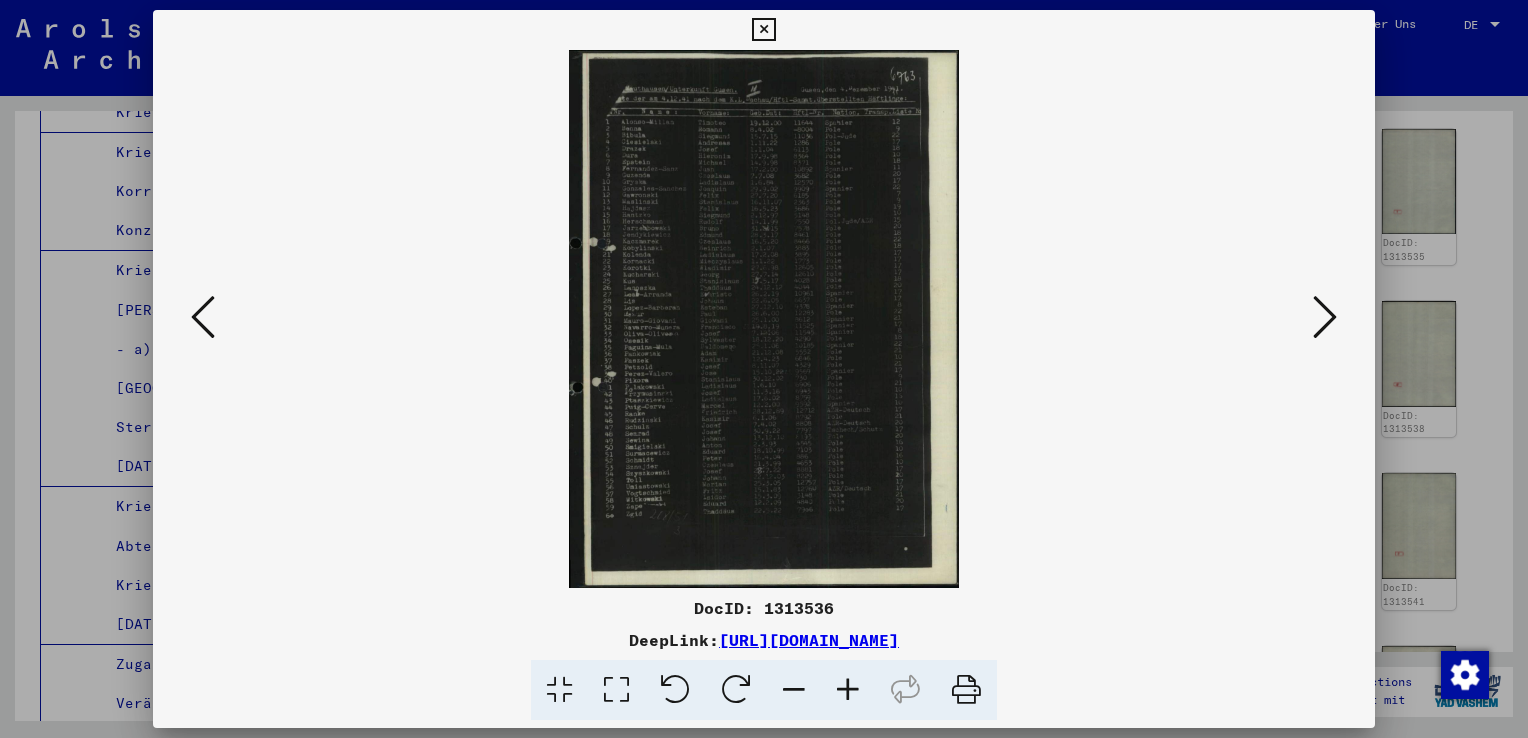 click at bounding box center [203, 317] 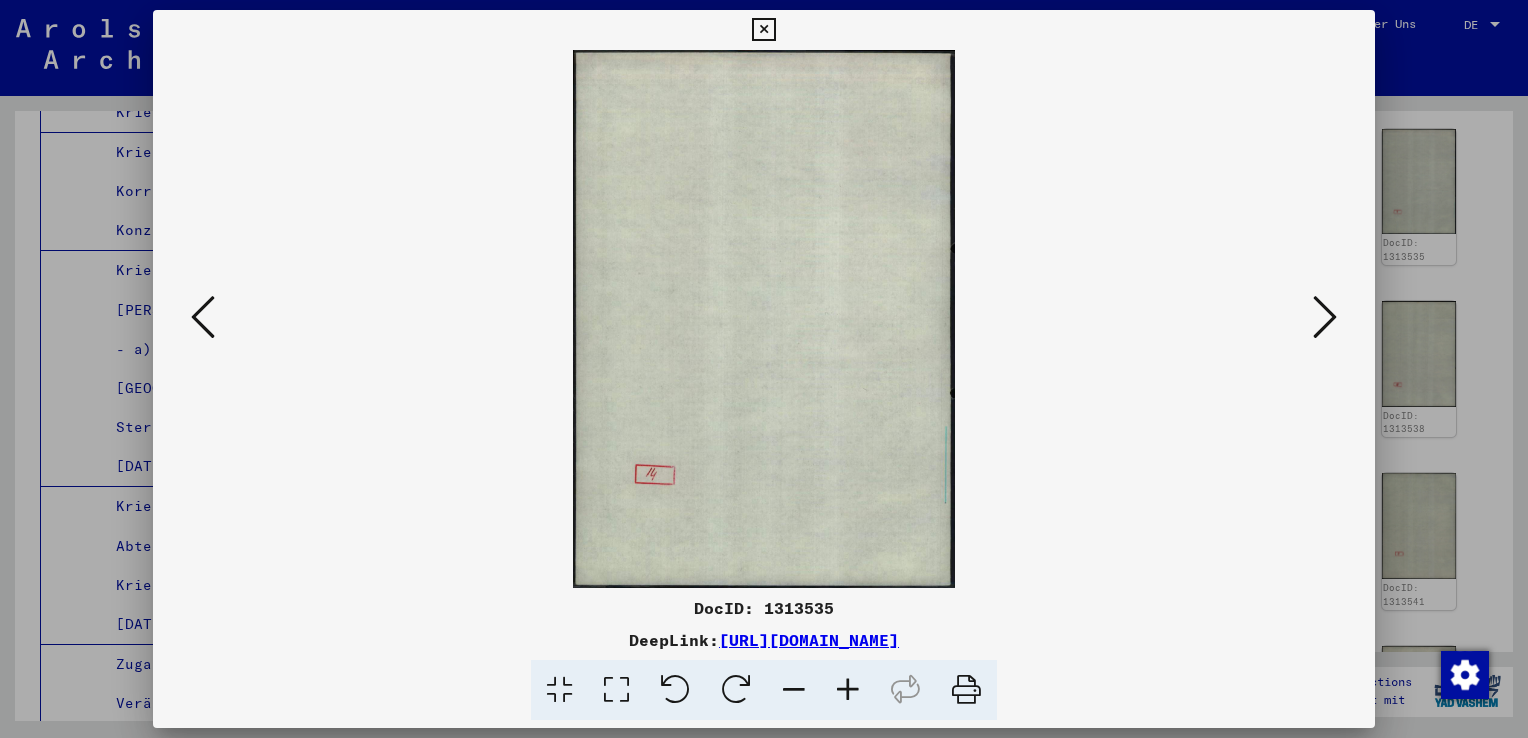 click at bounding box center (203, 317) 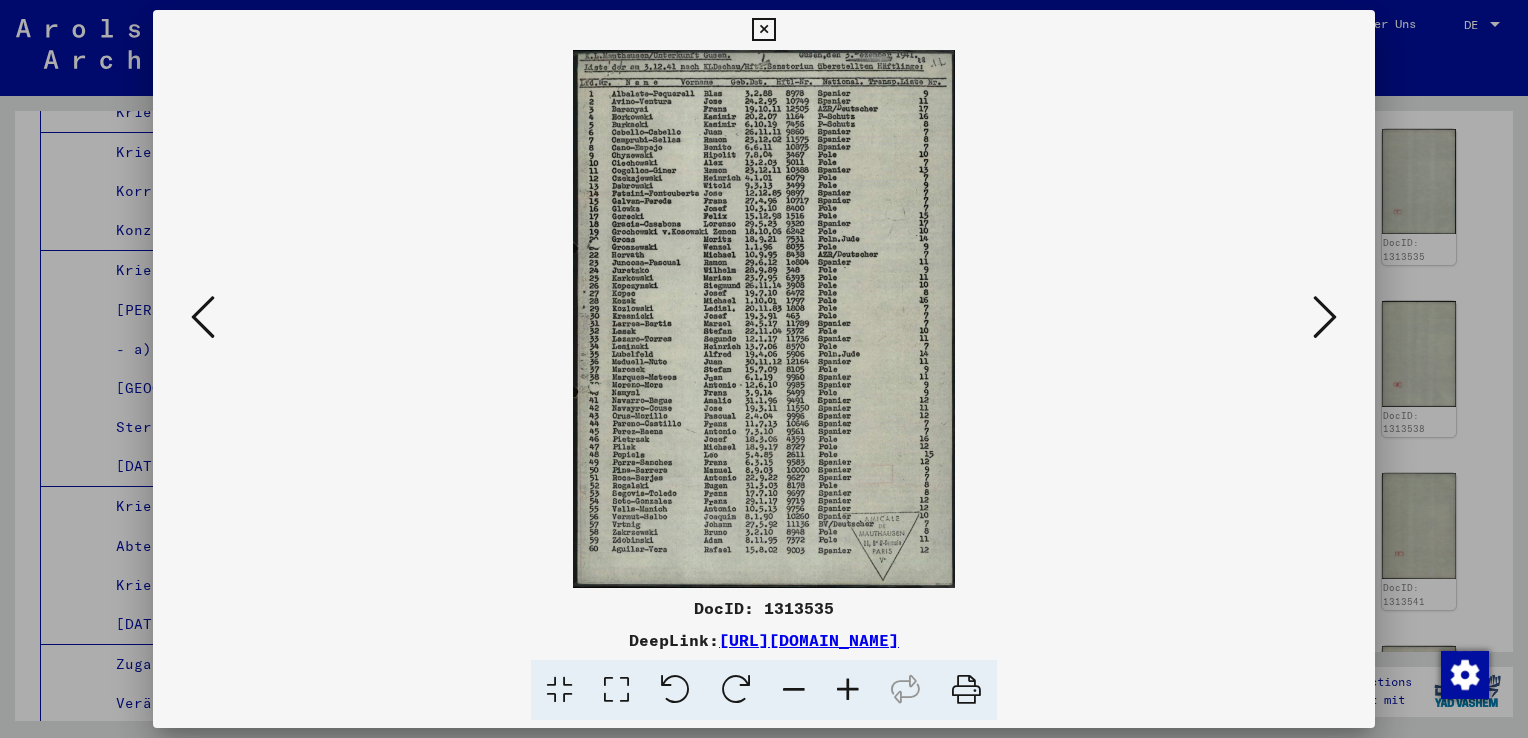 click at bounding box center (203, 317) 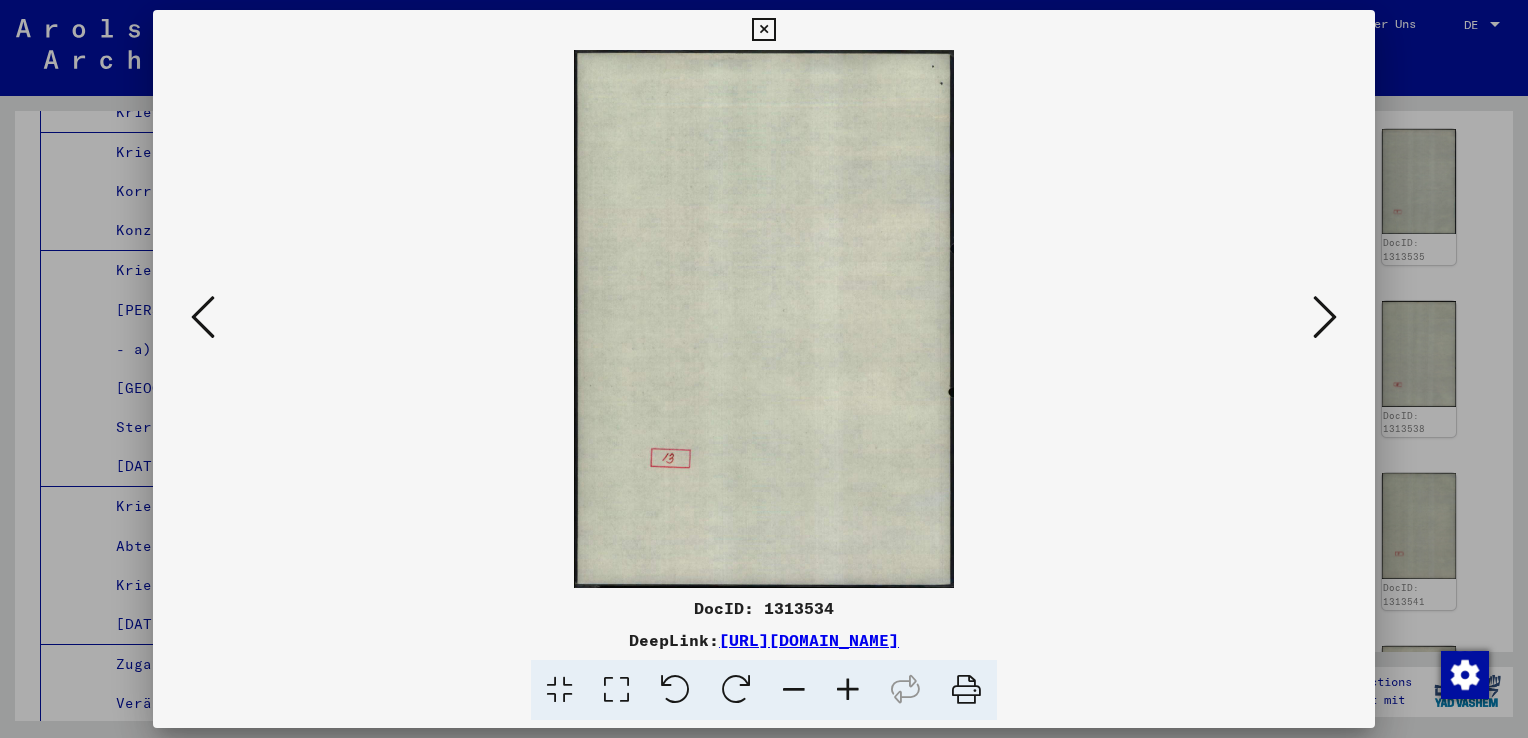click at bounding box center [203, 317] 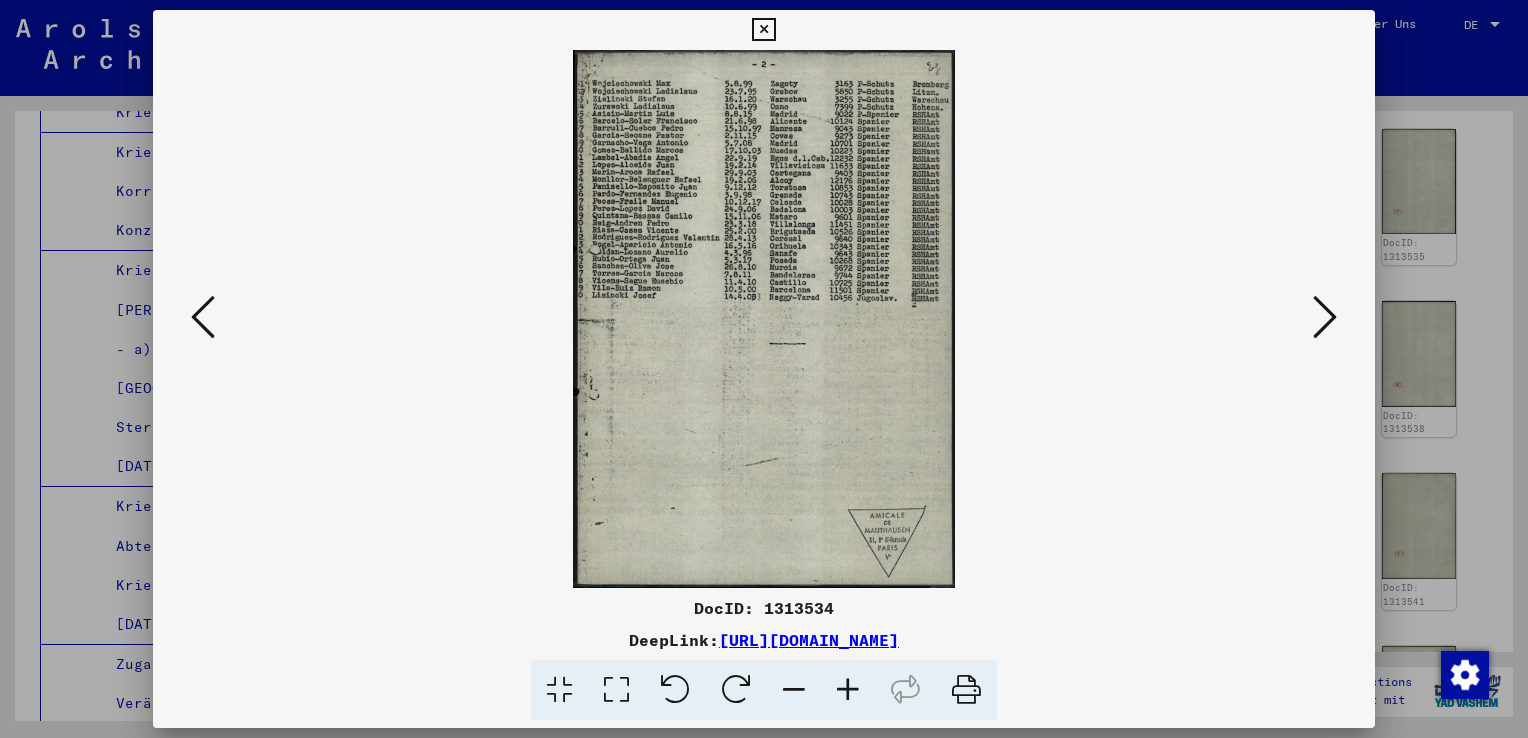 click at bounding box center [203, 317] 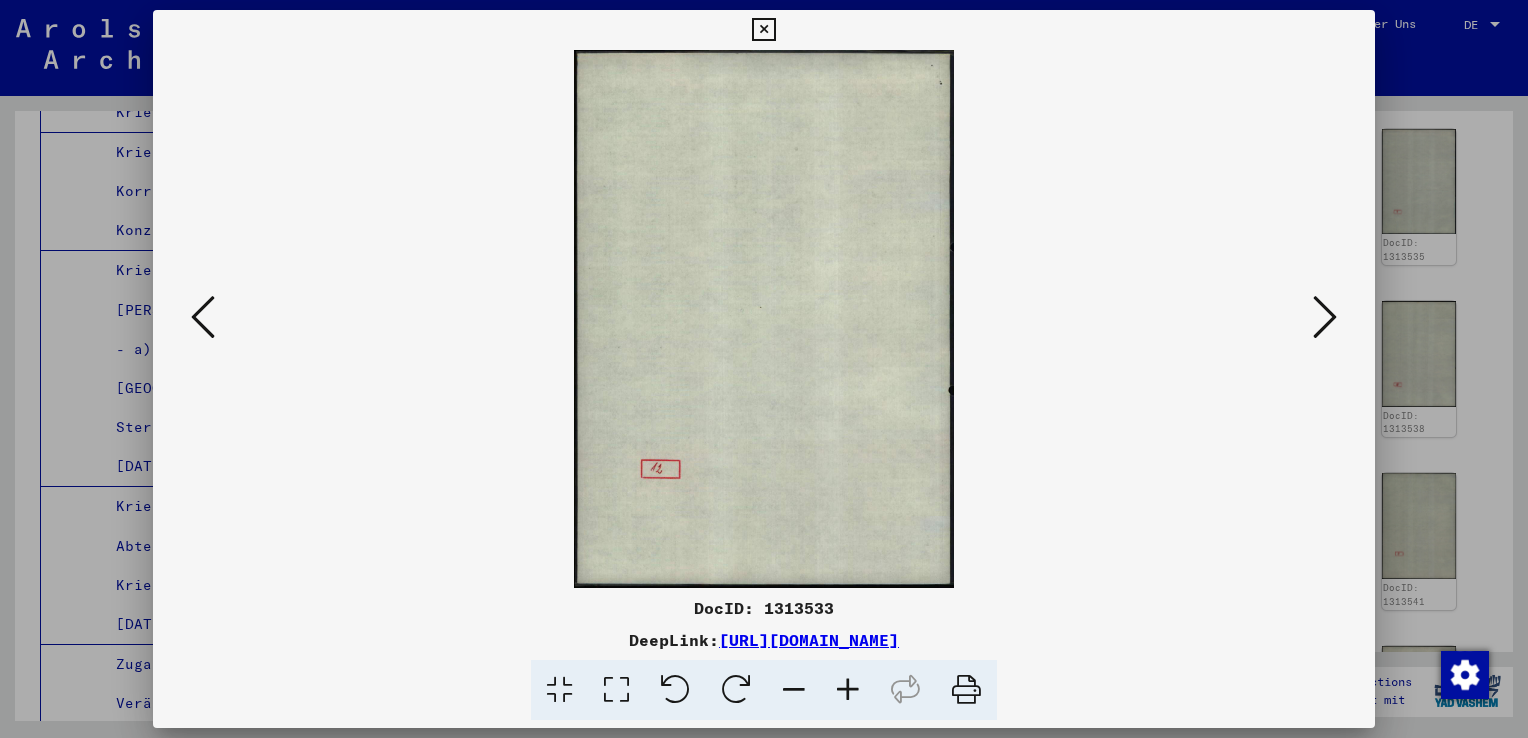click at bounding box center [203, 317] 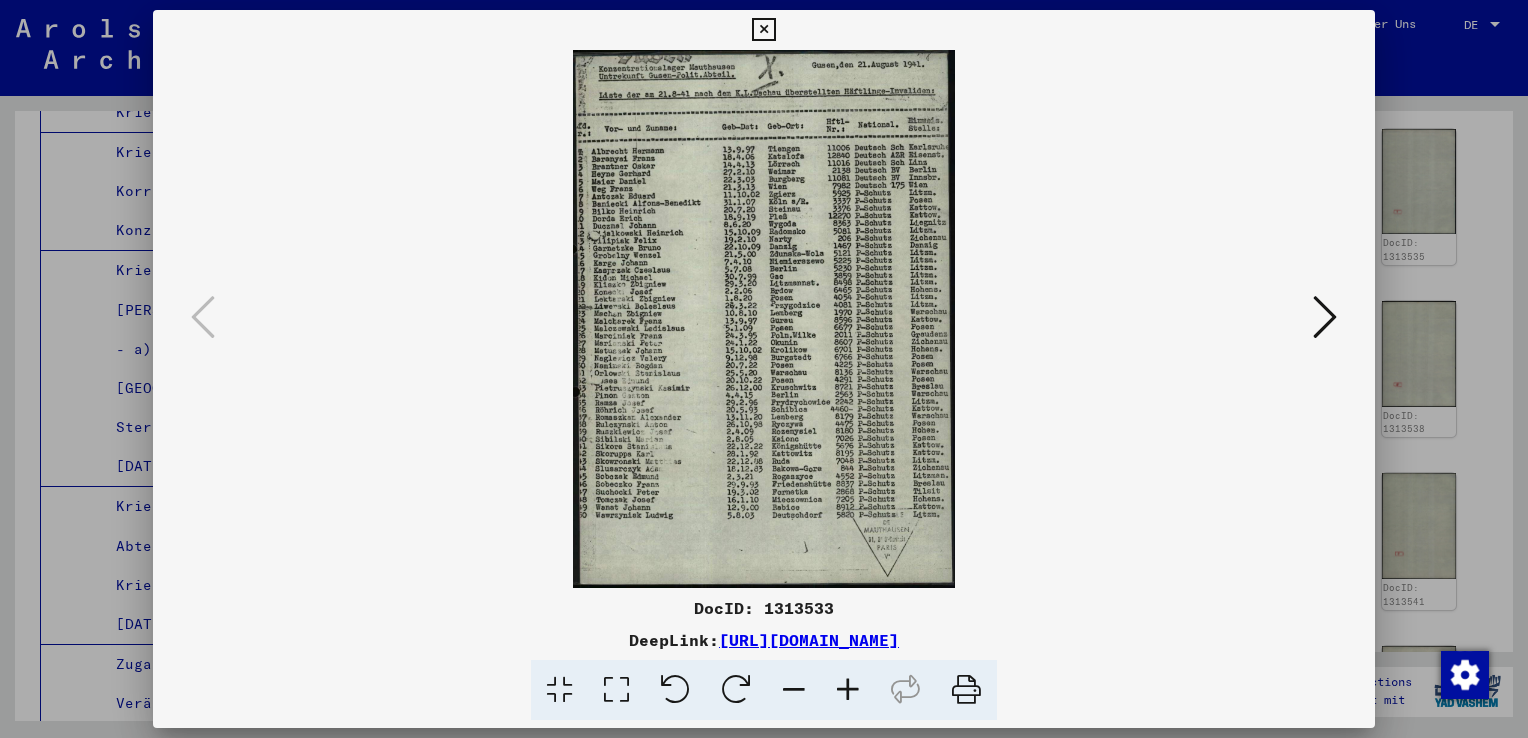 click at bounding box center [1325, 317] 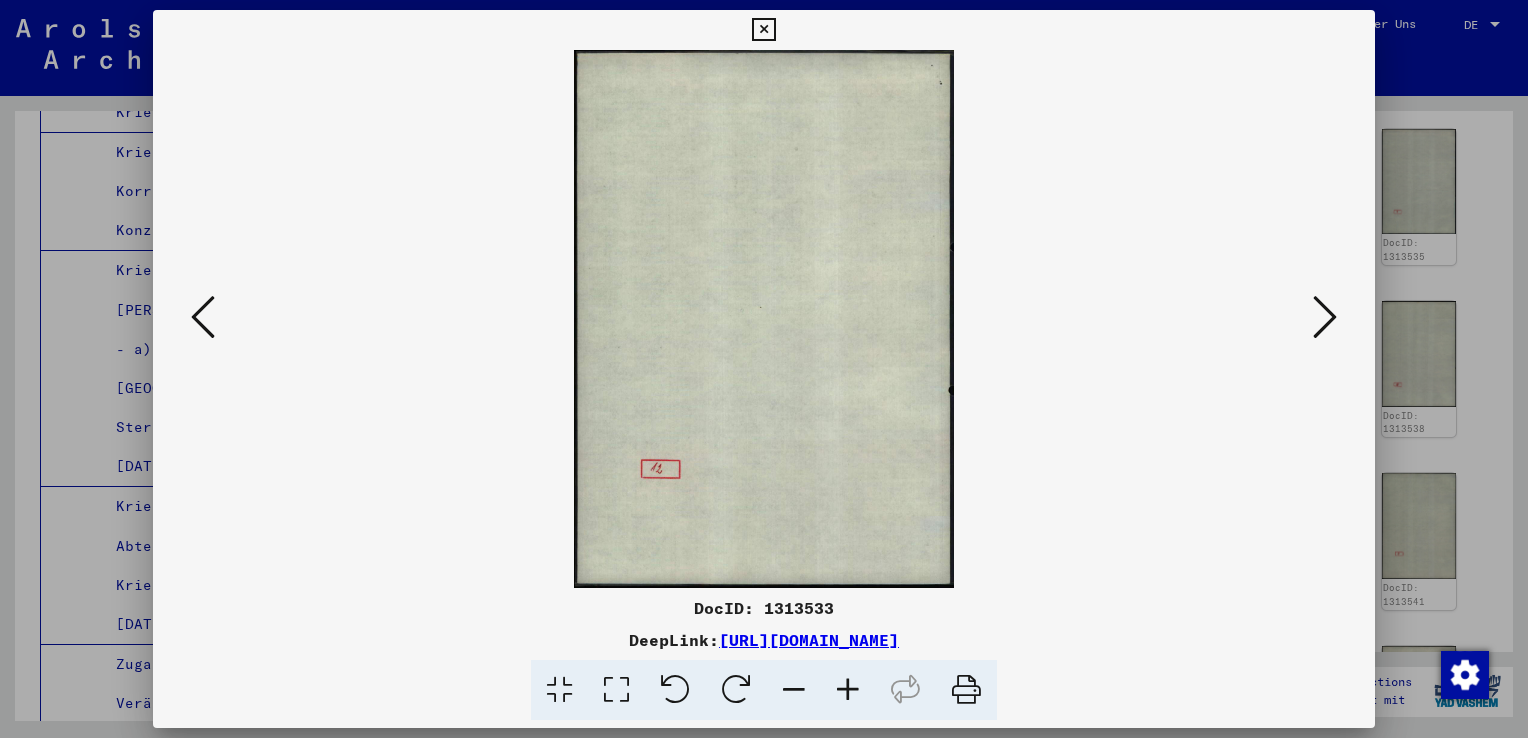 click at bounding box center [1325, 317] 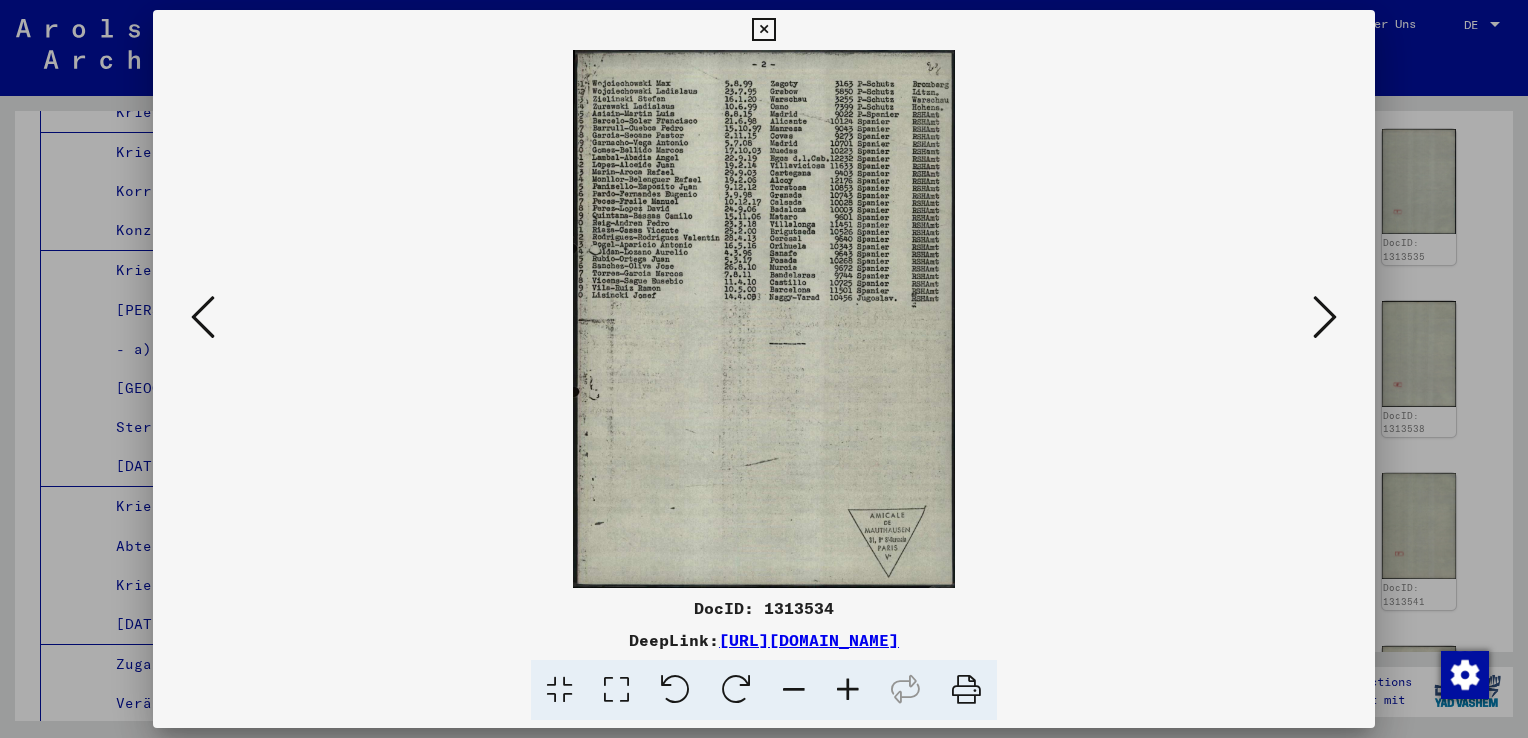 click at bounding box center [1325, 317] 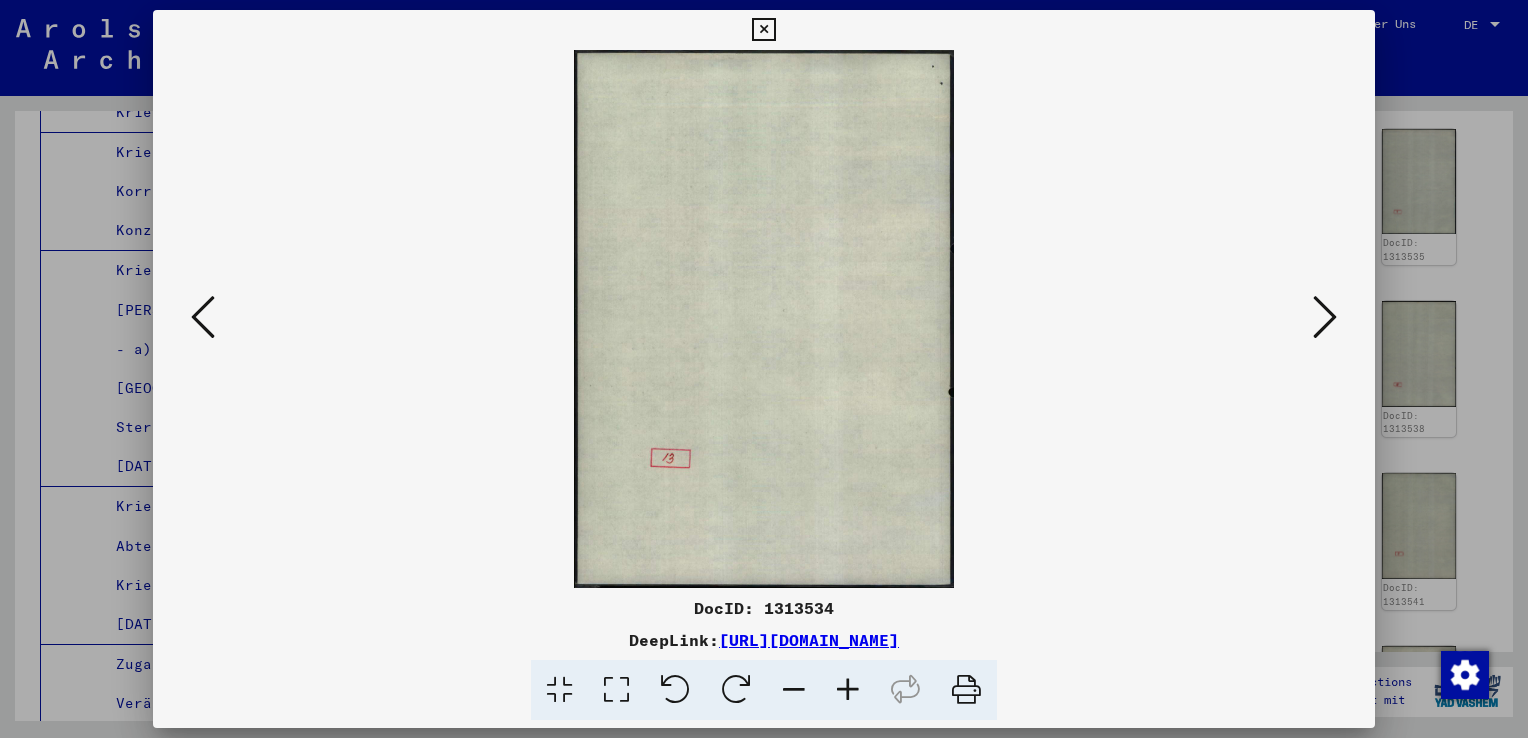 click at bounding box center [1325, 317] 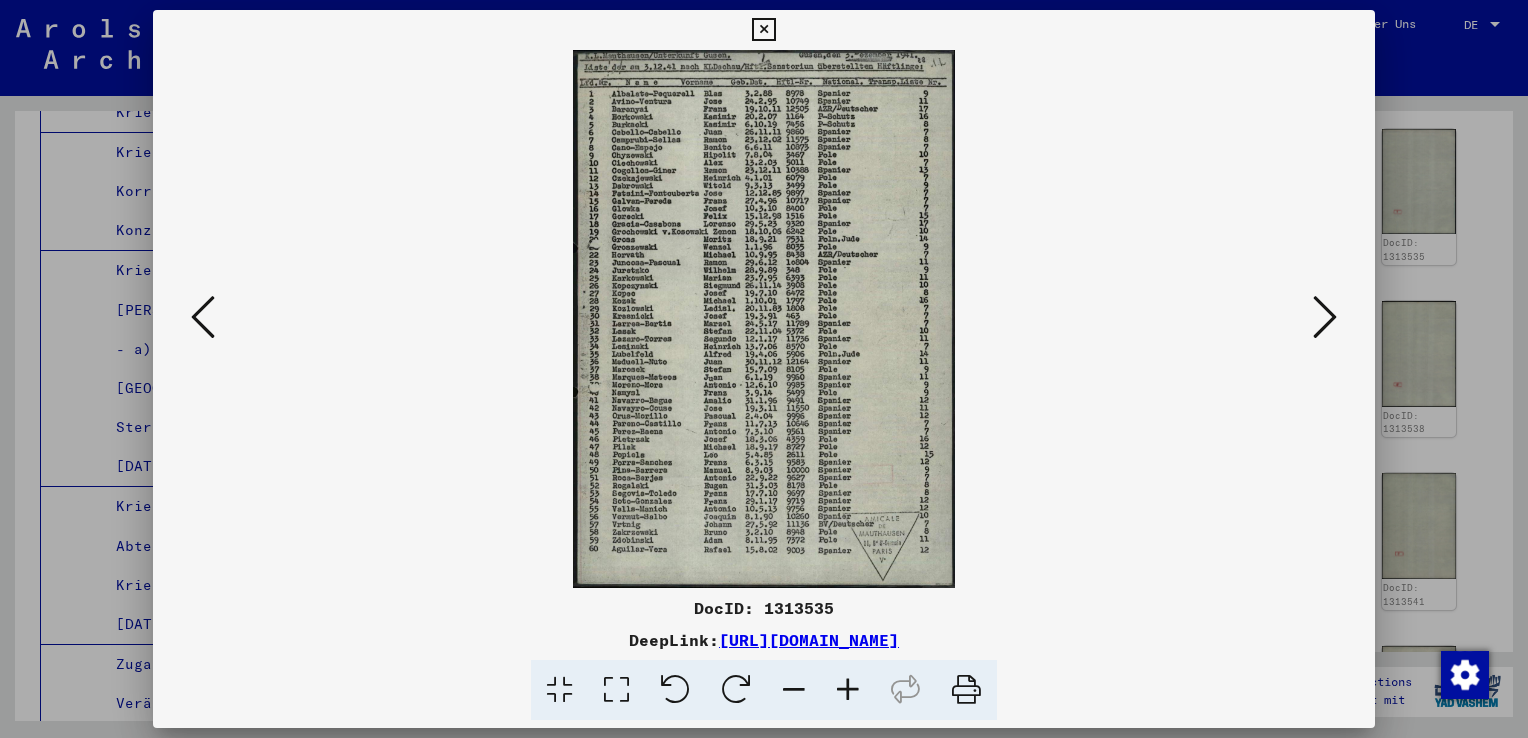 click at bounding box center (848, 690) 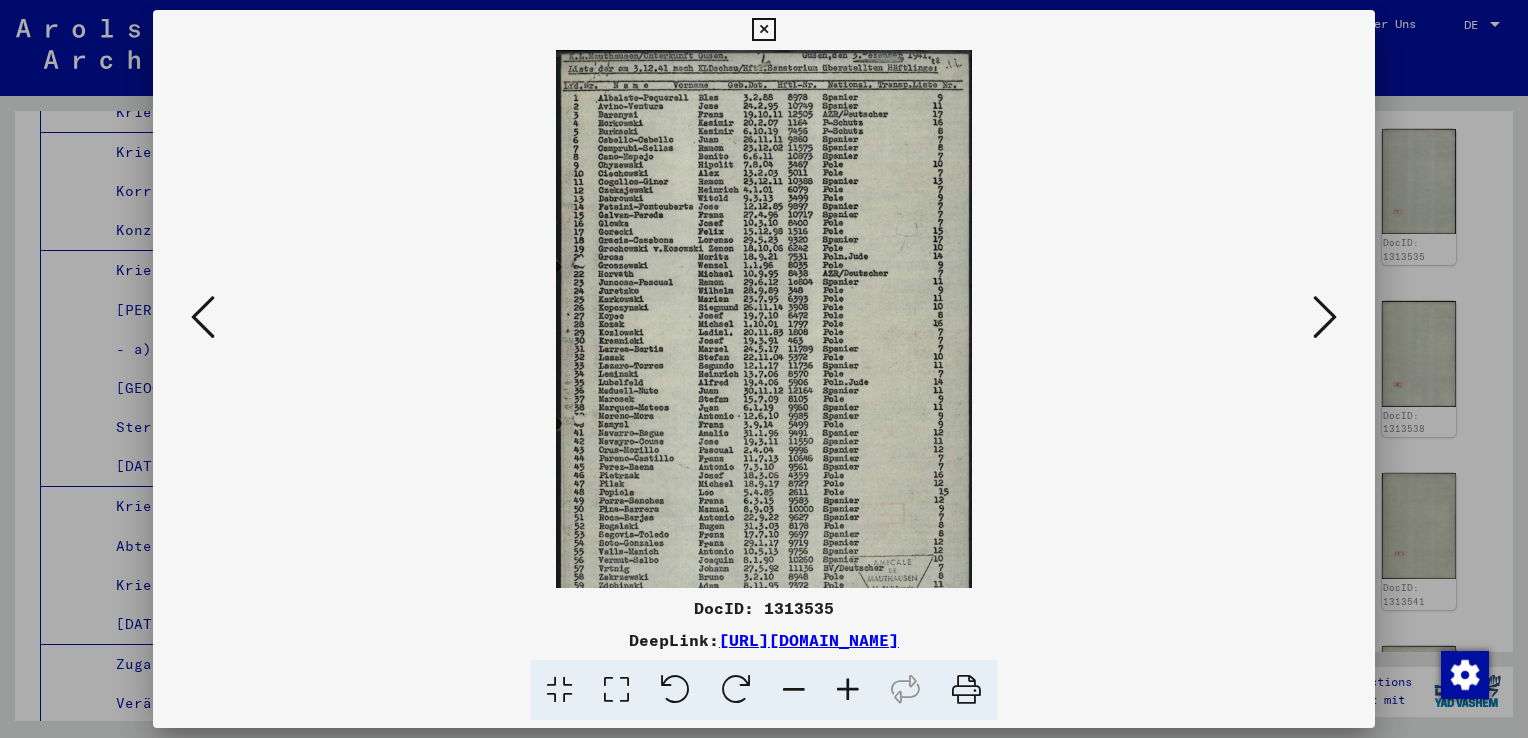 click at bounding box center (848, 690) 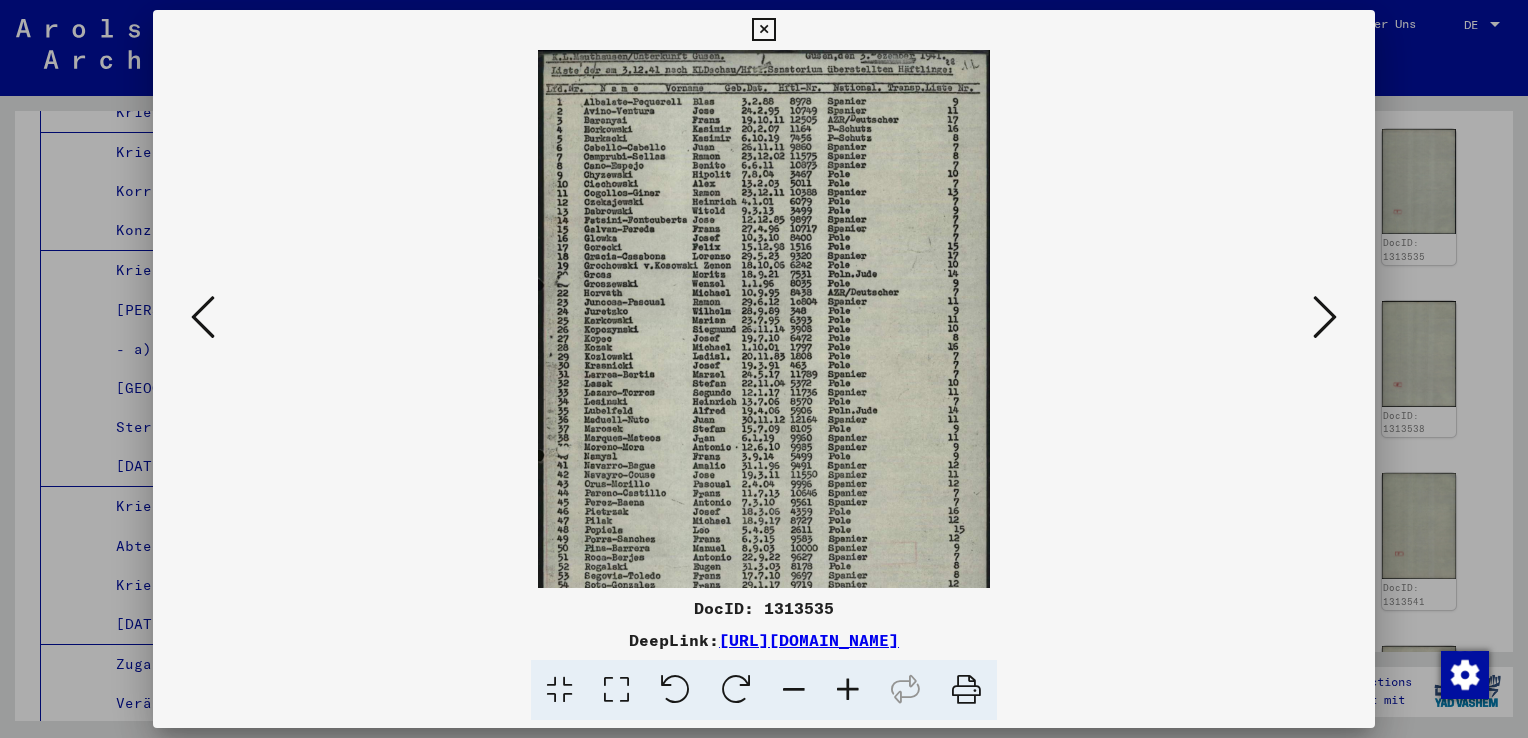 click at bounding box center [848, 690] 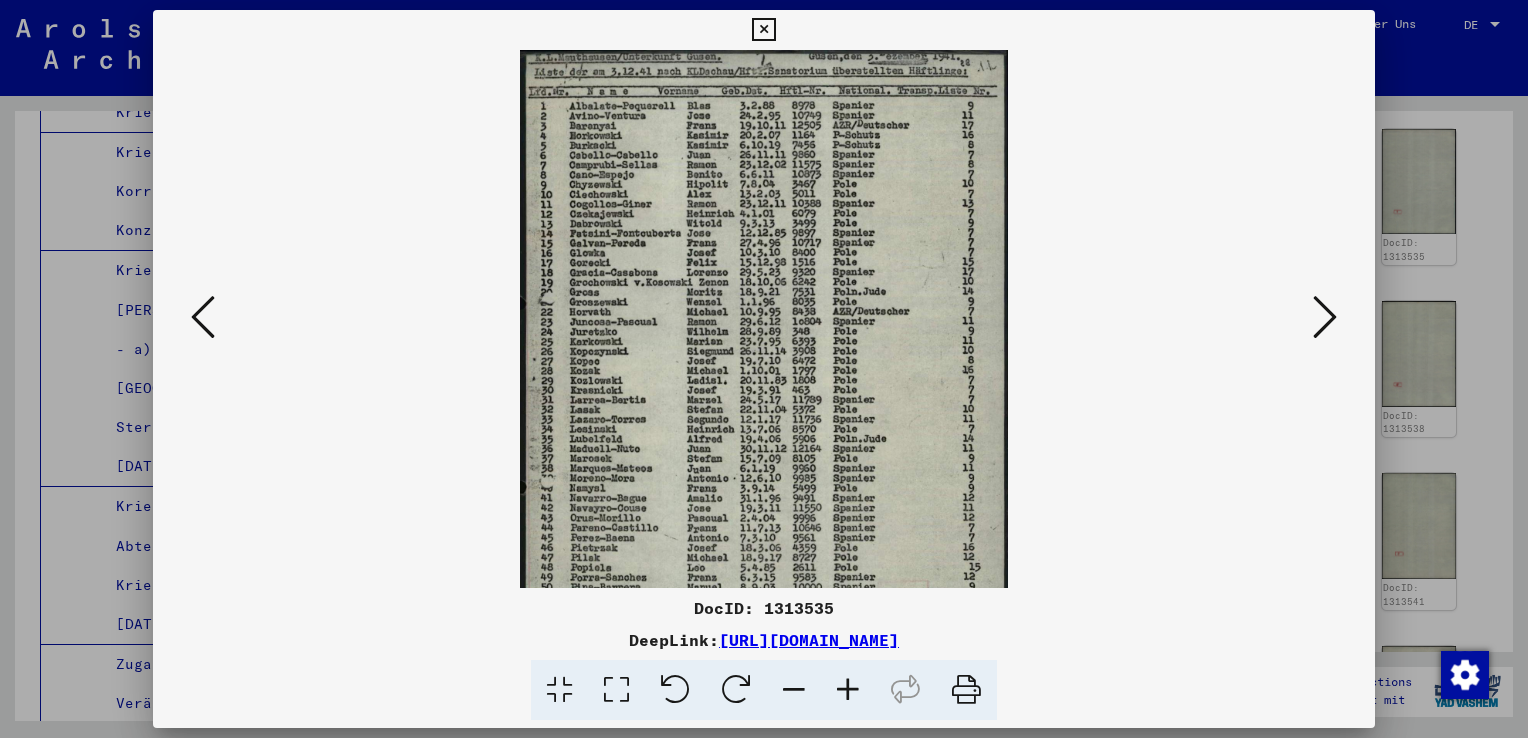 click at bounding box center (848, 690) 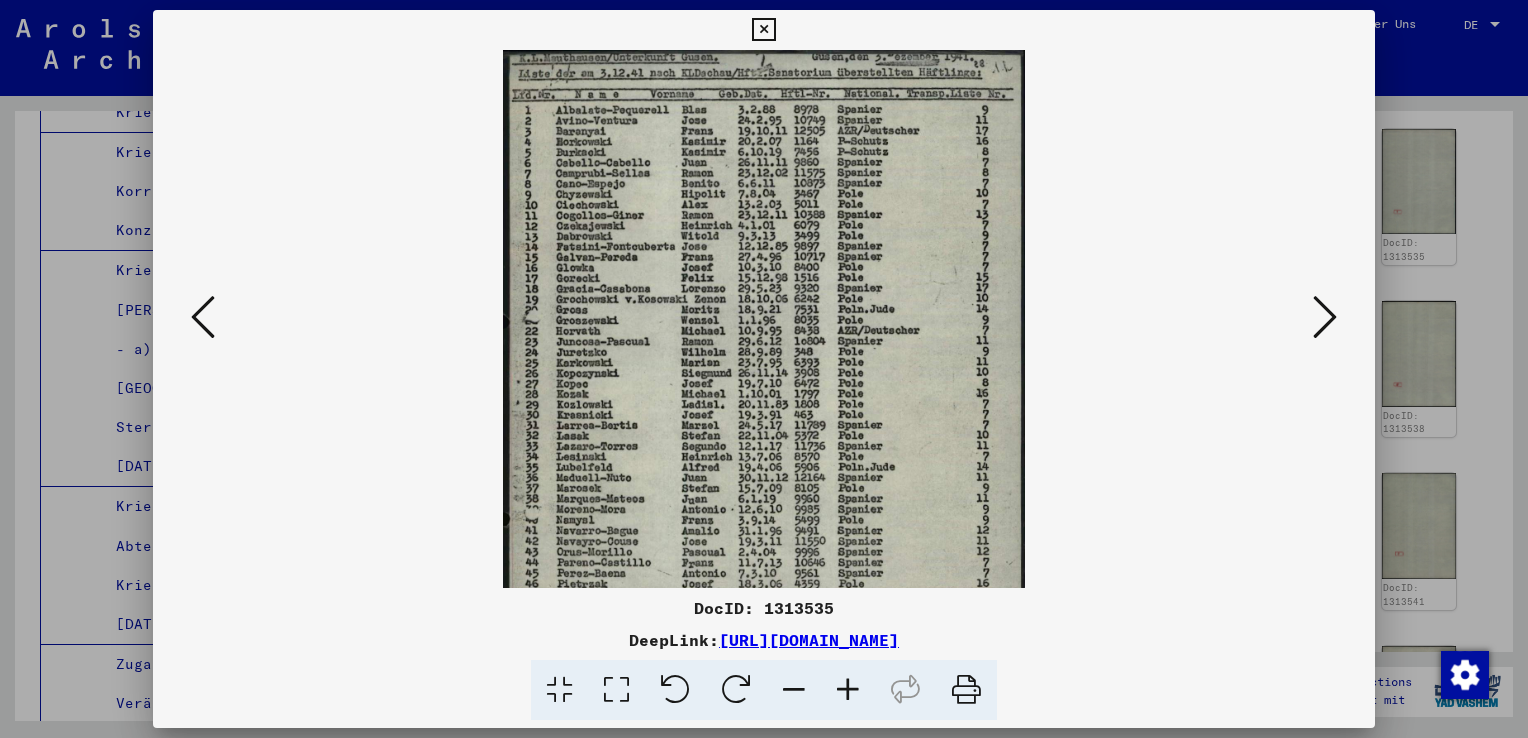click at bounding box center [848, 690] 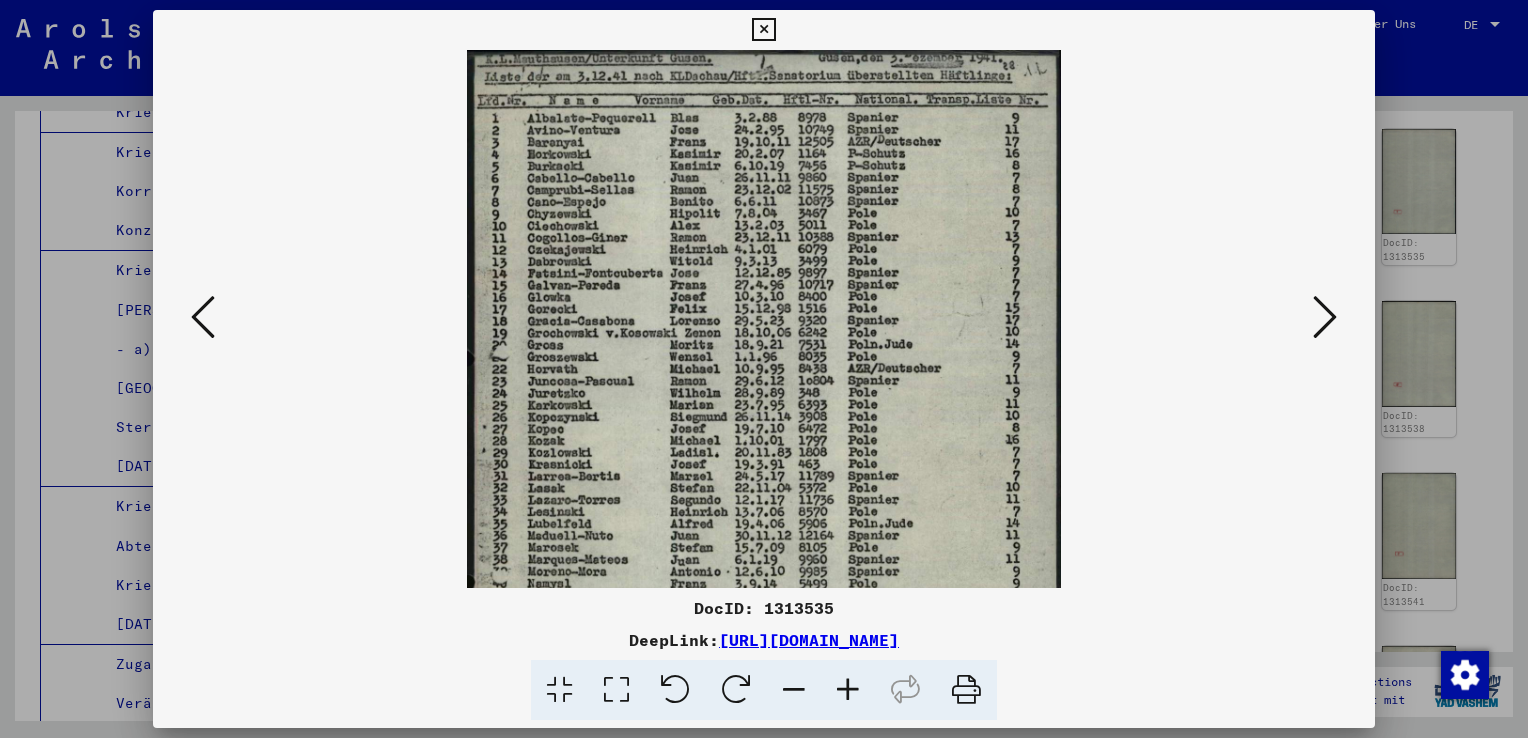 click at bounding box center [848, 690] 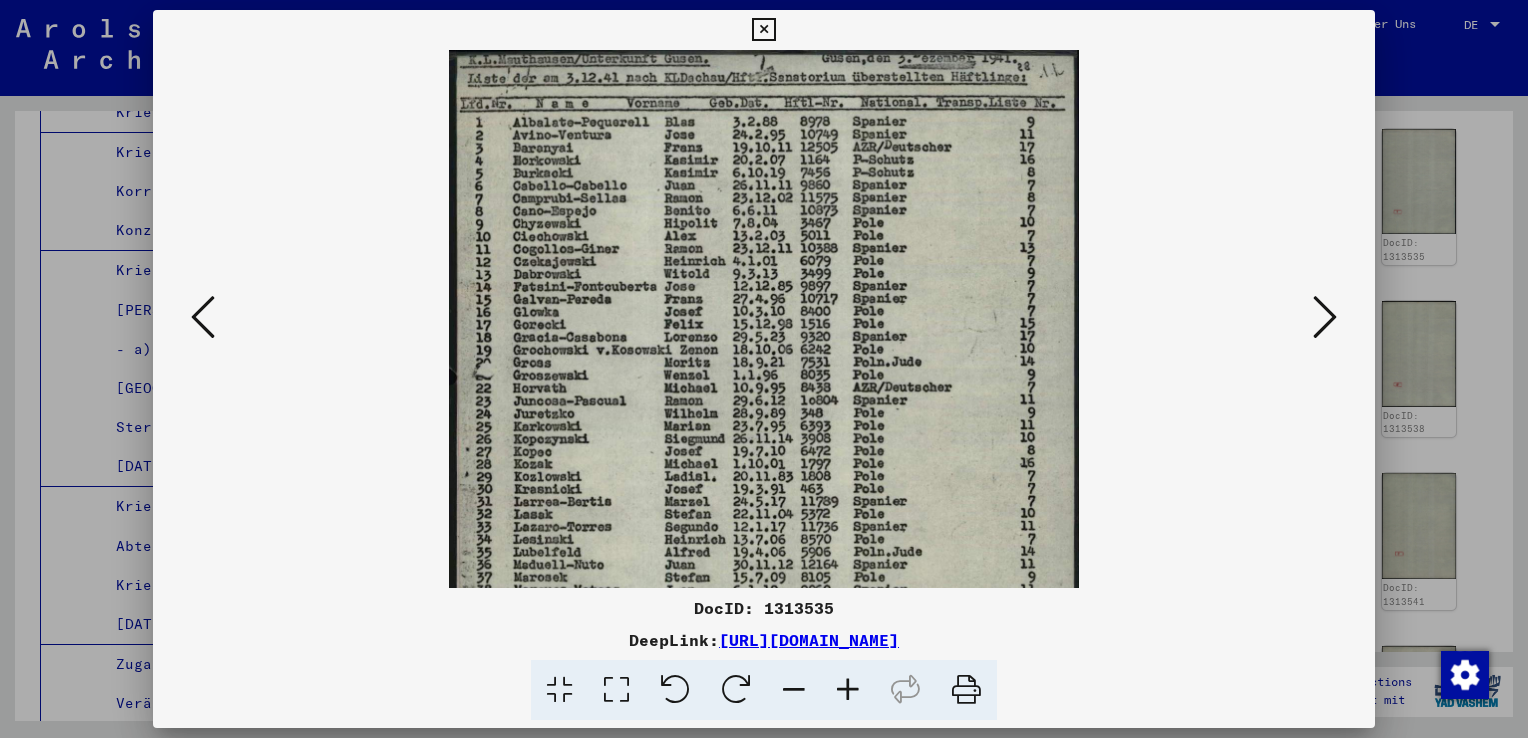 click at bounding box center [848, 690] 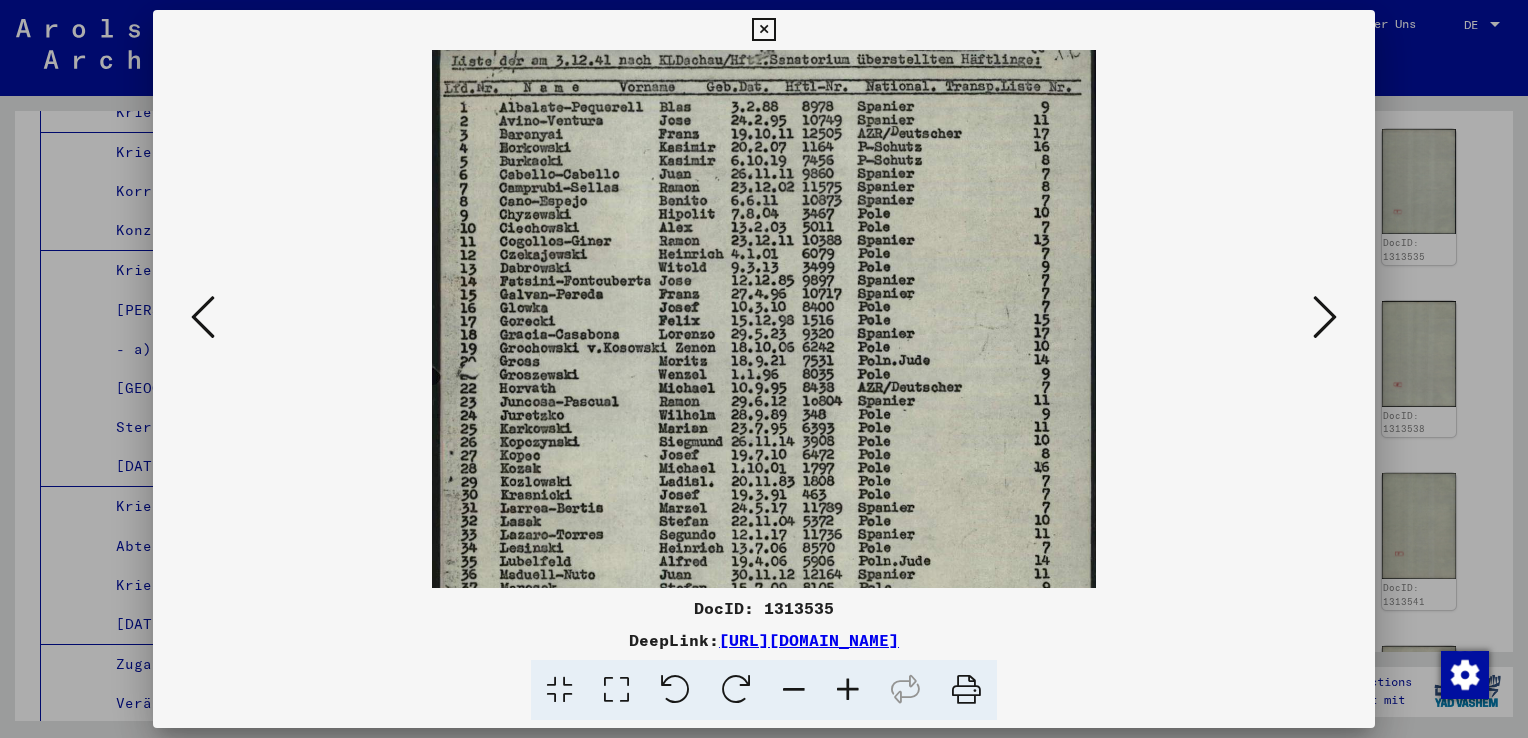 scroll, scrollTop: 0, scrollLeft: 0, axis: both 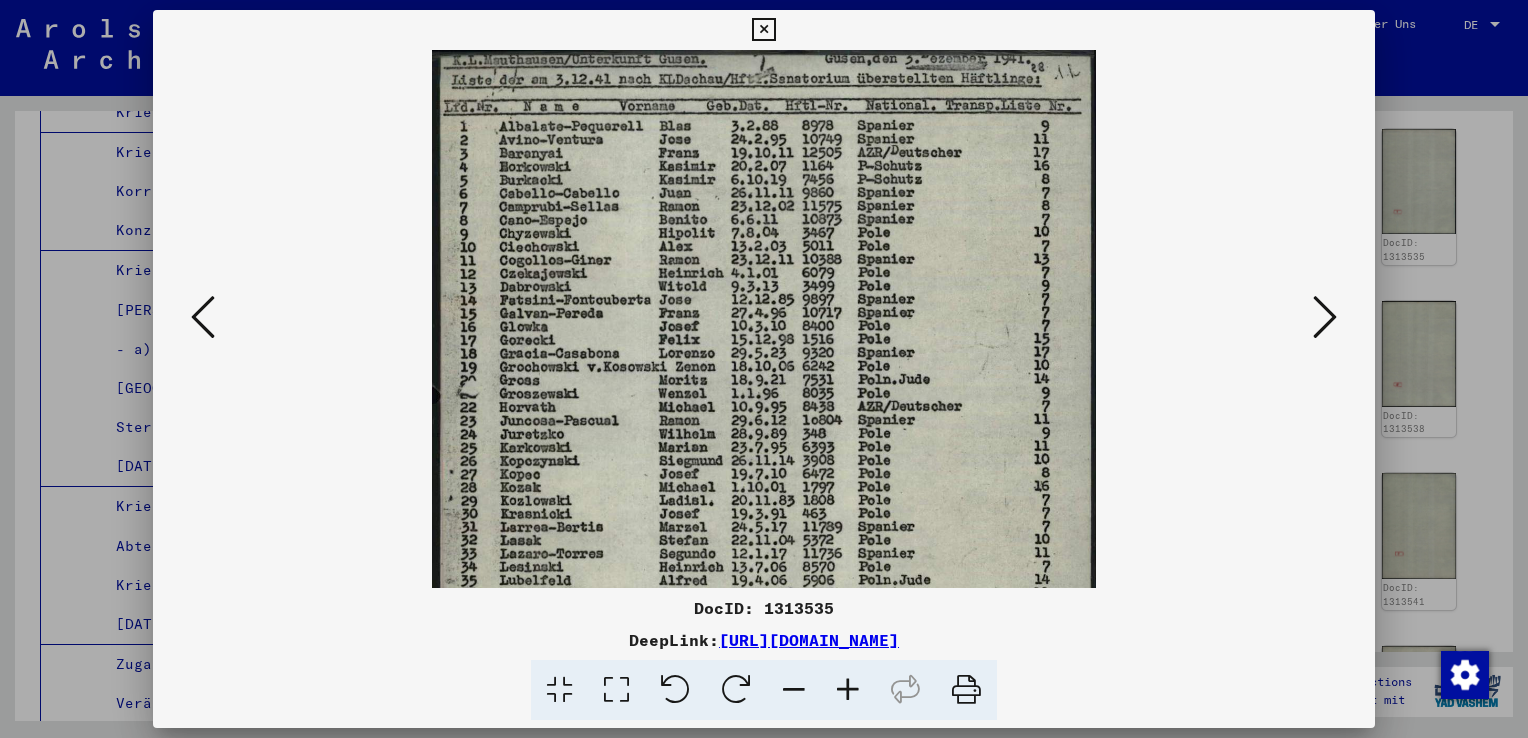 drag, startPoint x: 559, startPoint y: 377, endPoint x: 556, endPoint y: 419, distance: 42.107006 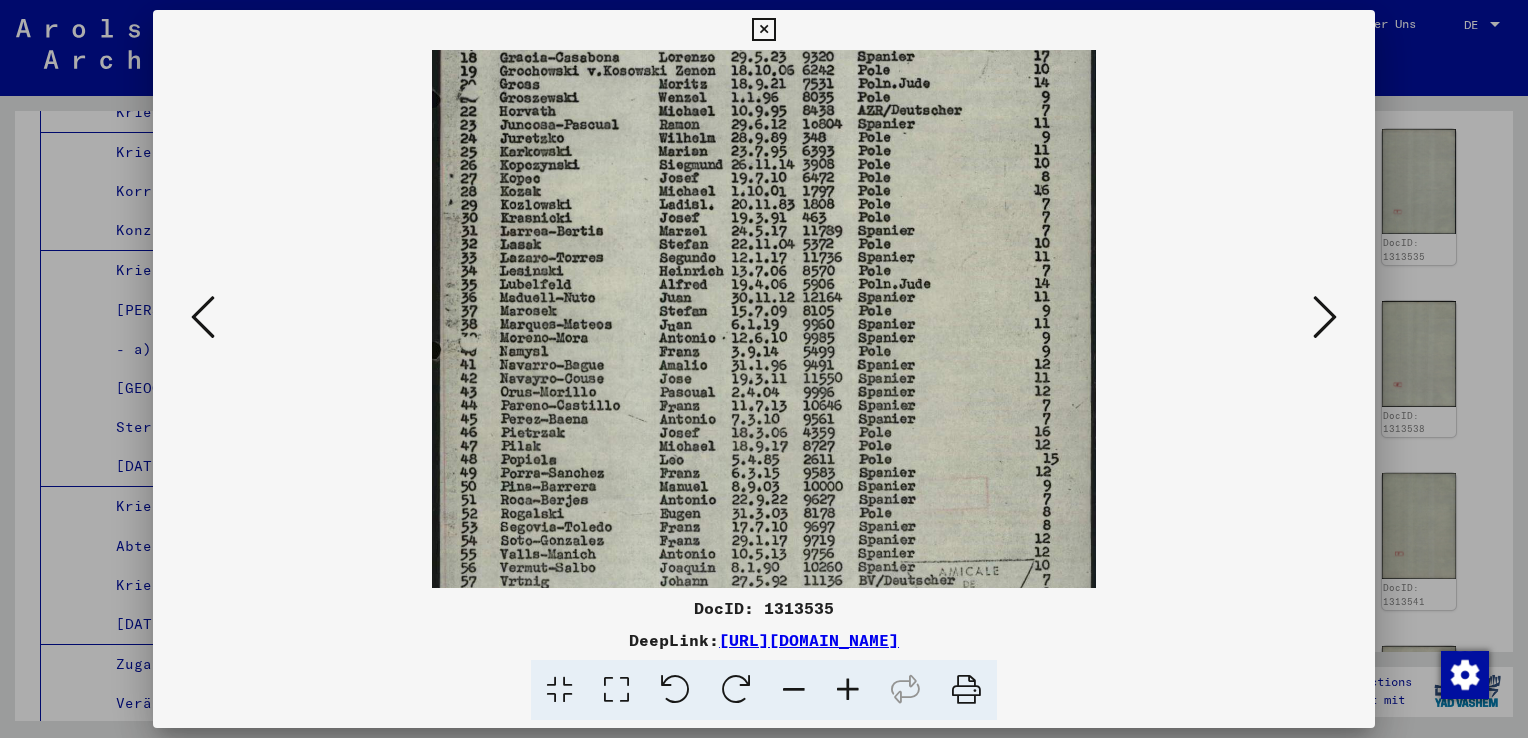 scroll, scrollTop: 310, scrollLeft: 0, axis: vertical 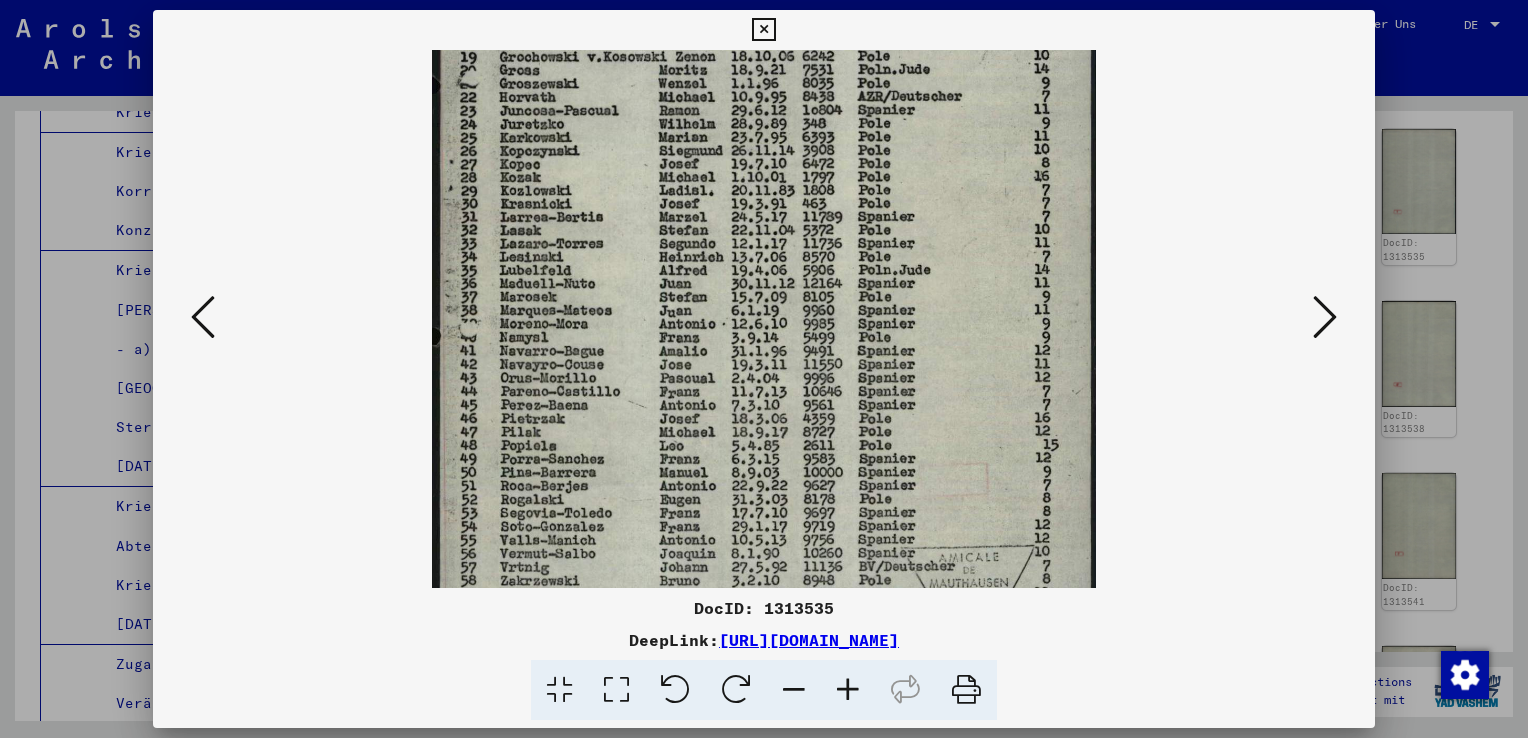 drag, startPoint x: 592, startPoint y: 387, endPoint x: 604, endPoint y: 82, distance: 305.23596 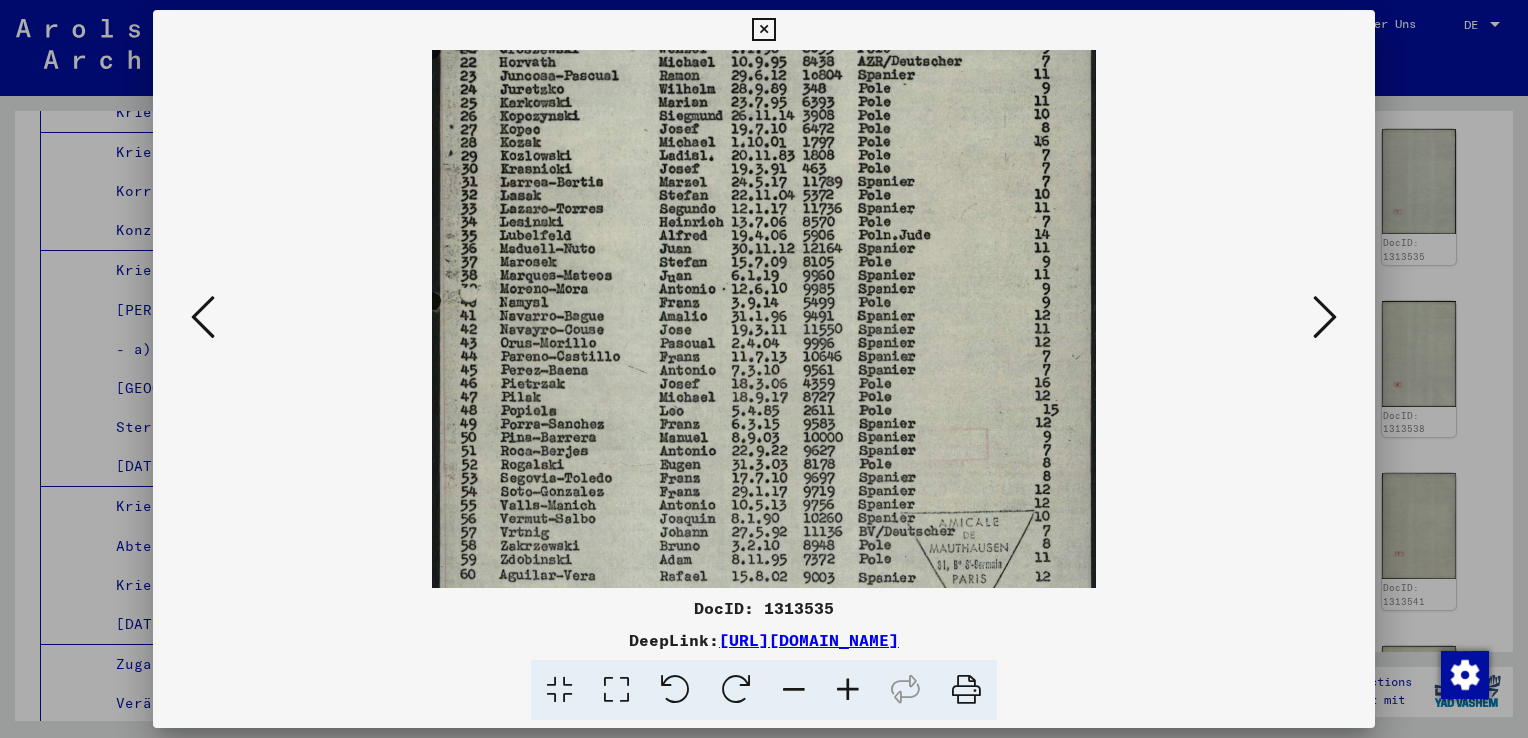 scroll, scrollTop: 347, scrollLeft: 0, axis: vertical 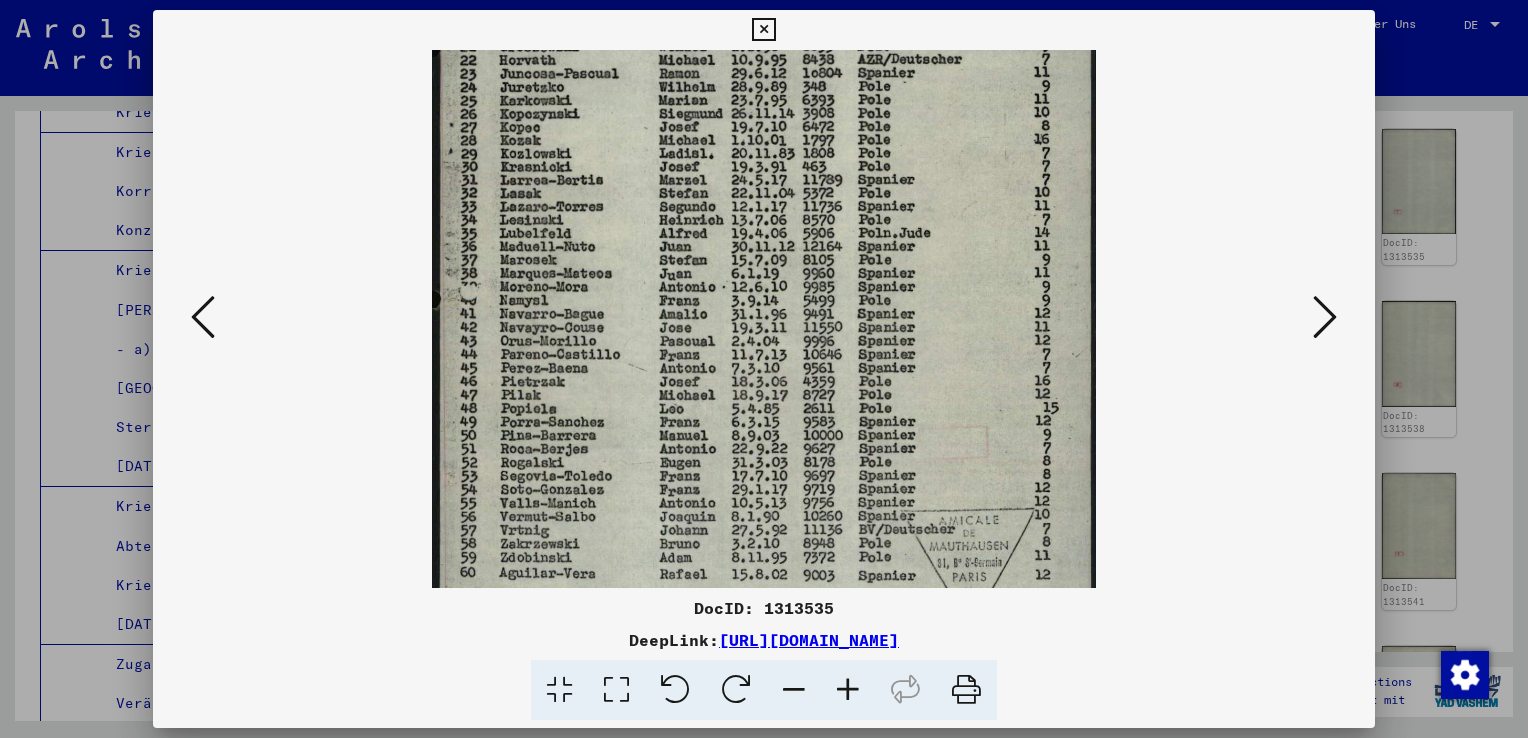 drag, startPoint x: 602, startPoint y: 298, endPoint x: 615, endPoint y: 262, distance: 38.27532 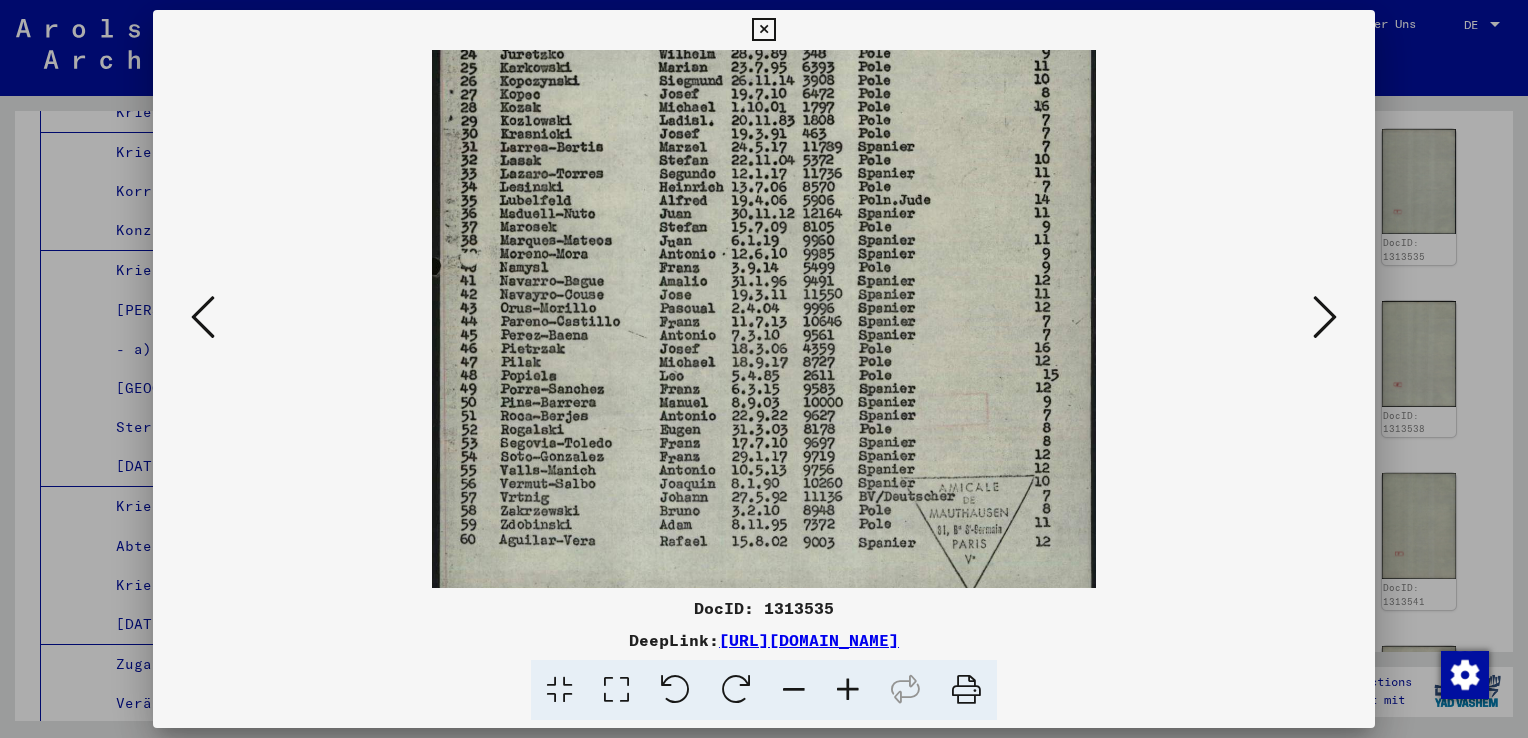 scroll, scrollTop: 379, scrollLeft: 0, axis: vertical 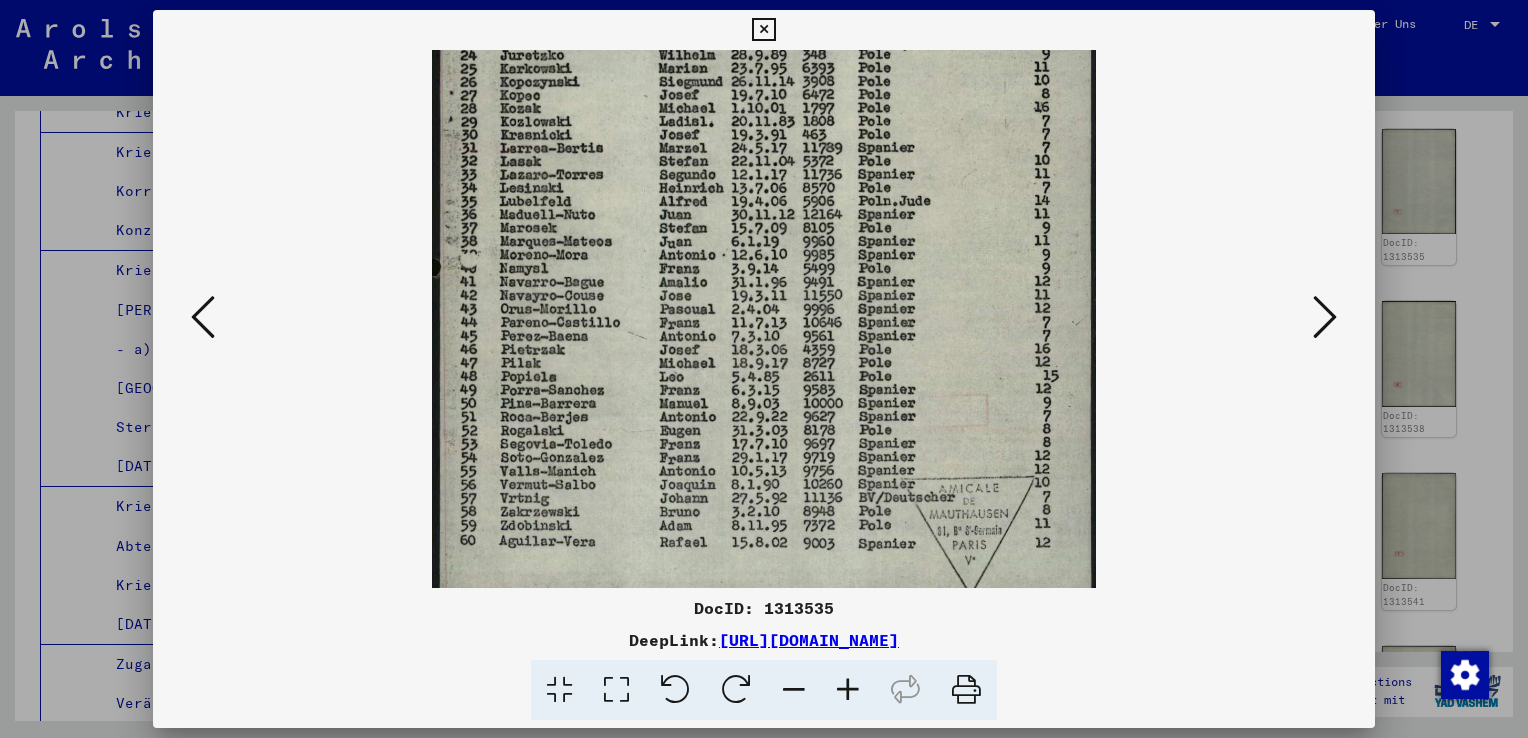 drag, startPoint x: 905, startPoint y: 431, endPoint x: 912, endPoint y: 401, distance: 30.805843 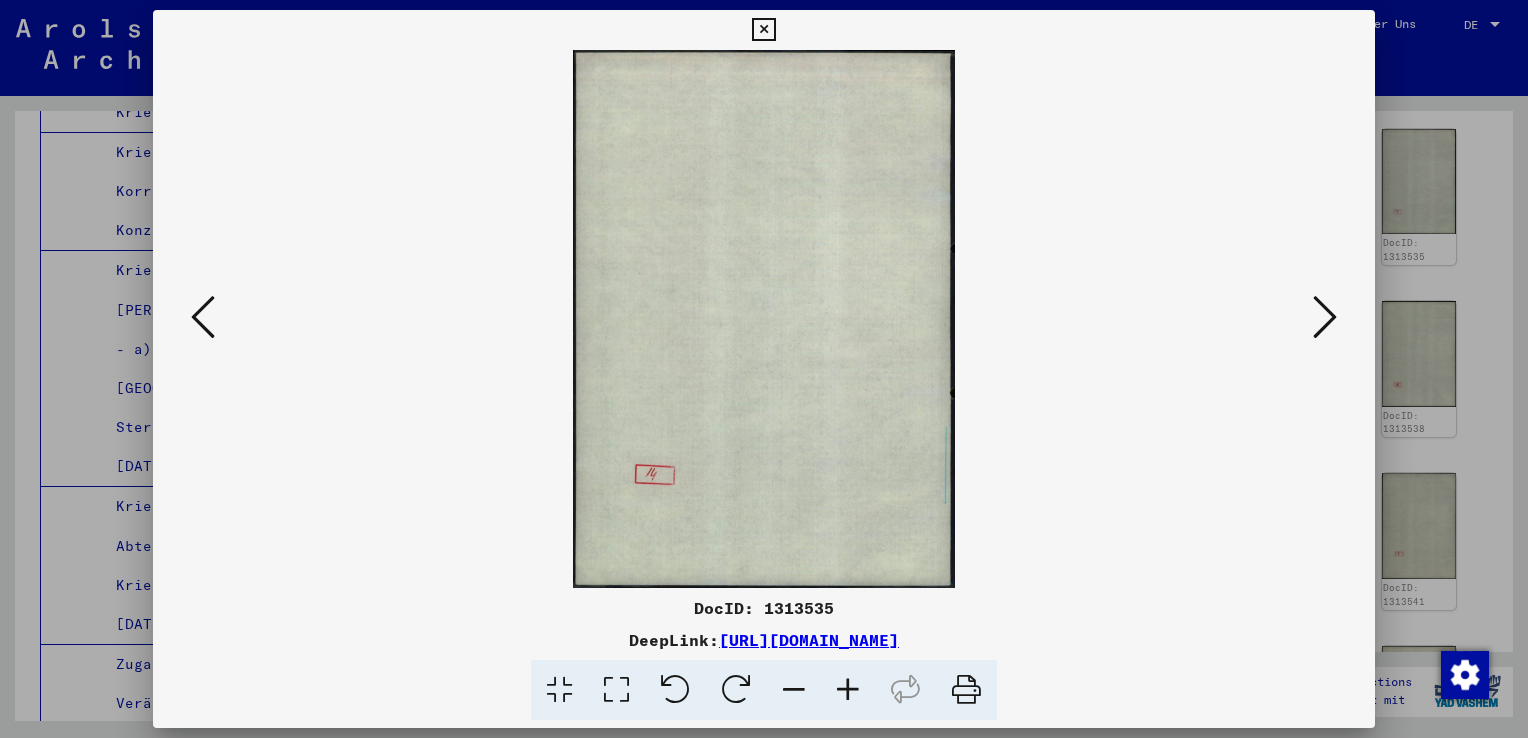 scroll, scrollTop: 0, scrollLeft: 0, axis: both 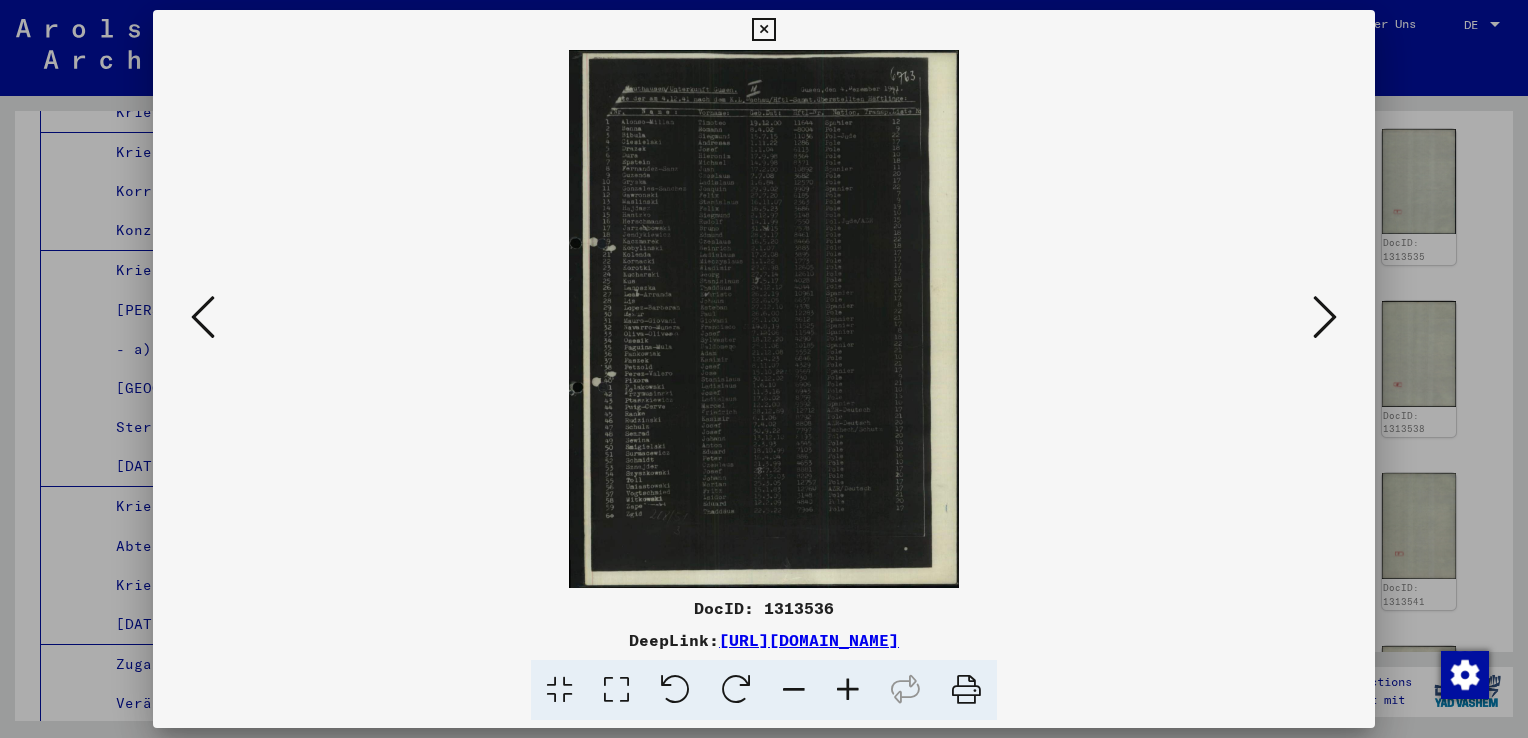 click at bounding box center [848, 690] 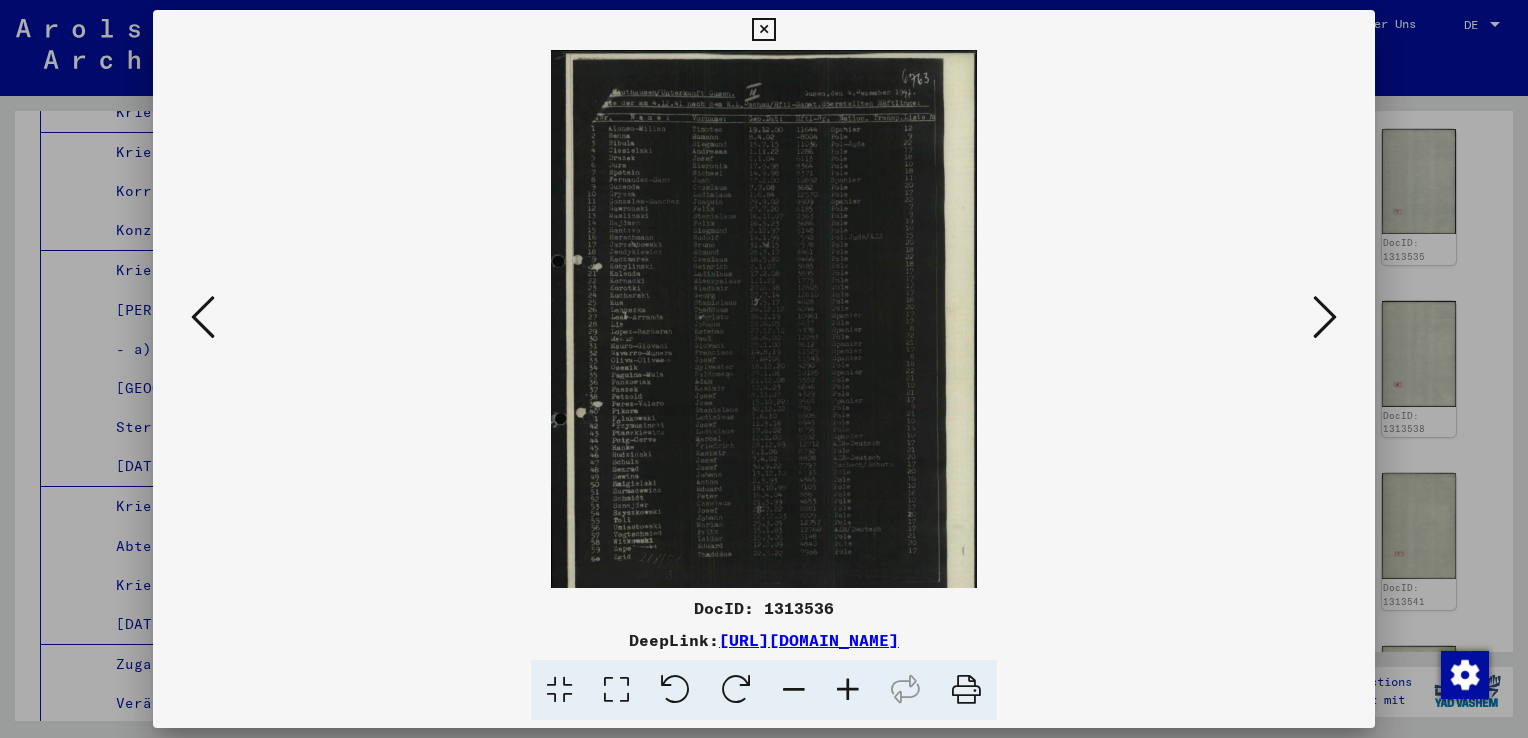 click at bounding box center (848, 690) 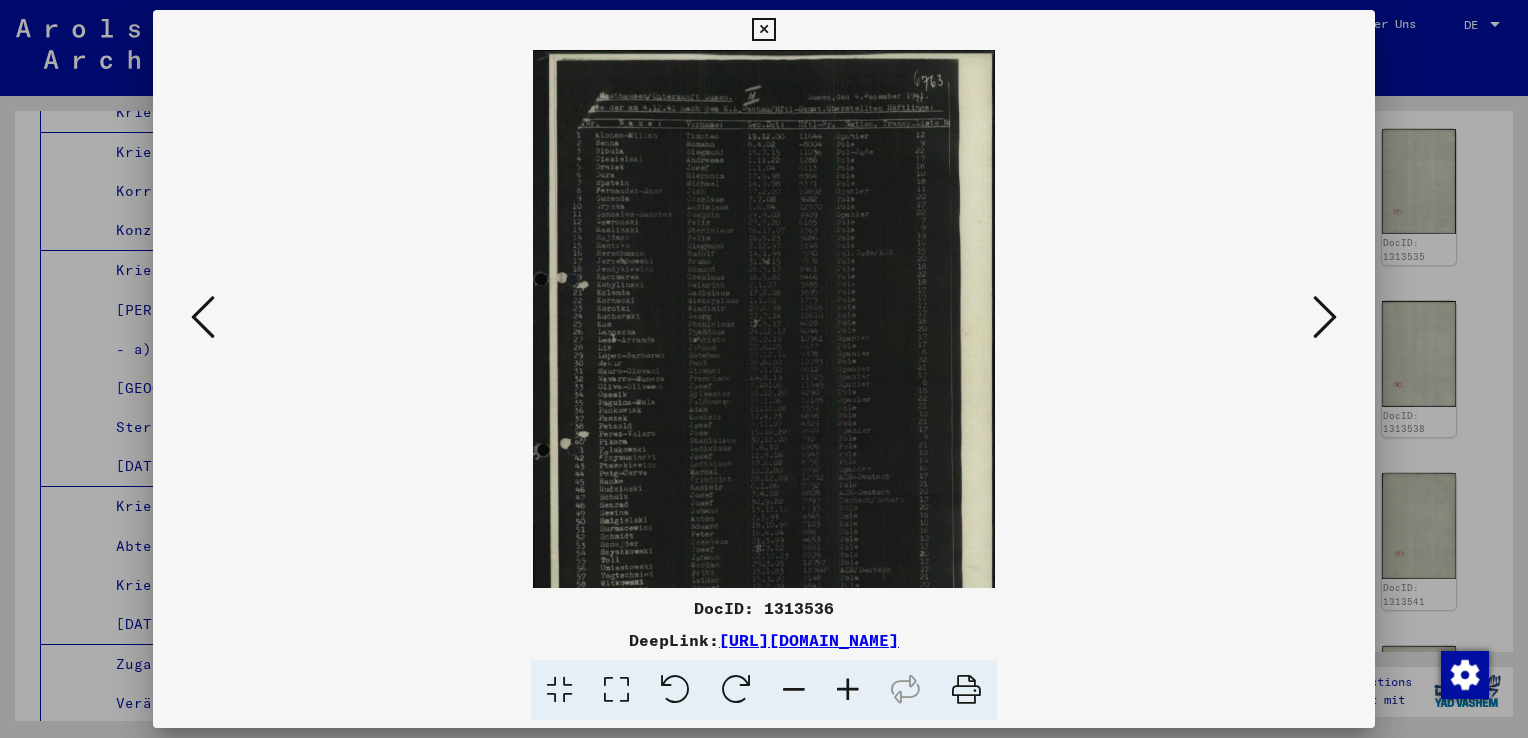 click at bounding box center [848, 690] 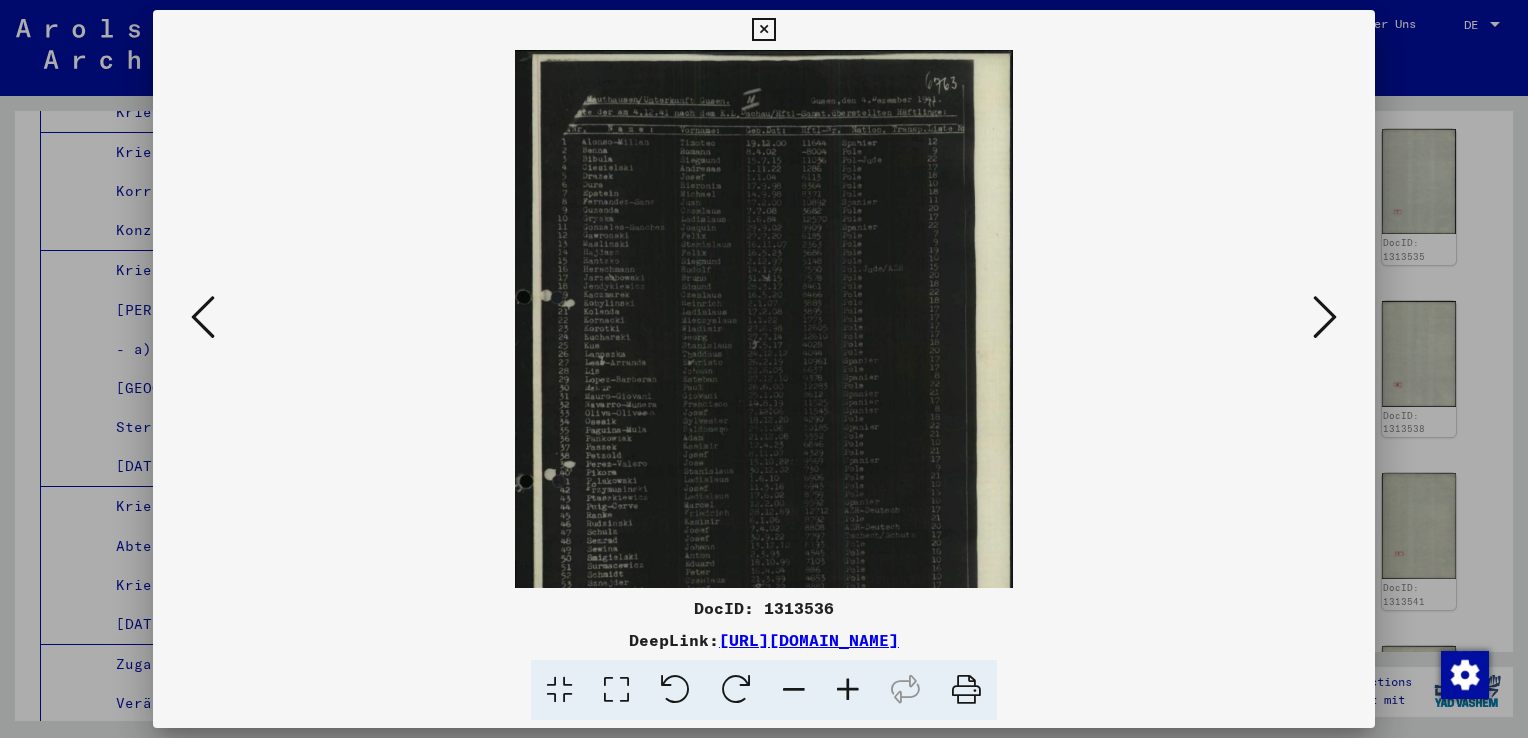 click at bounding box center [848, 690] 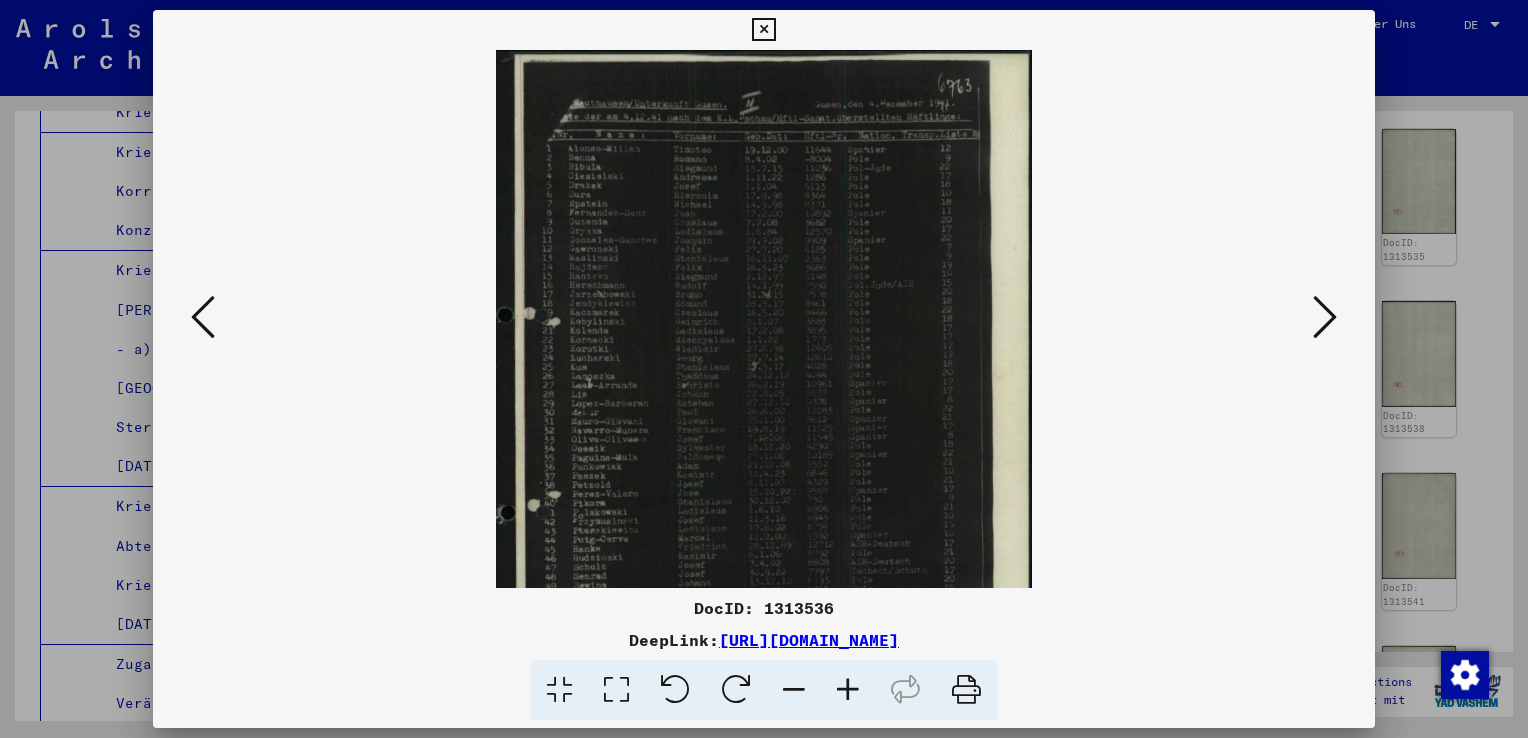 click at bounding box center (848, 690) 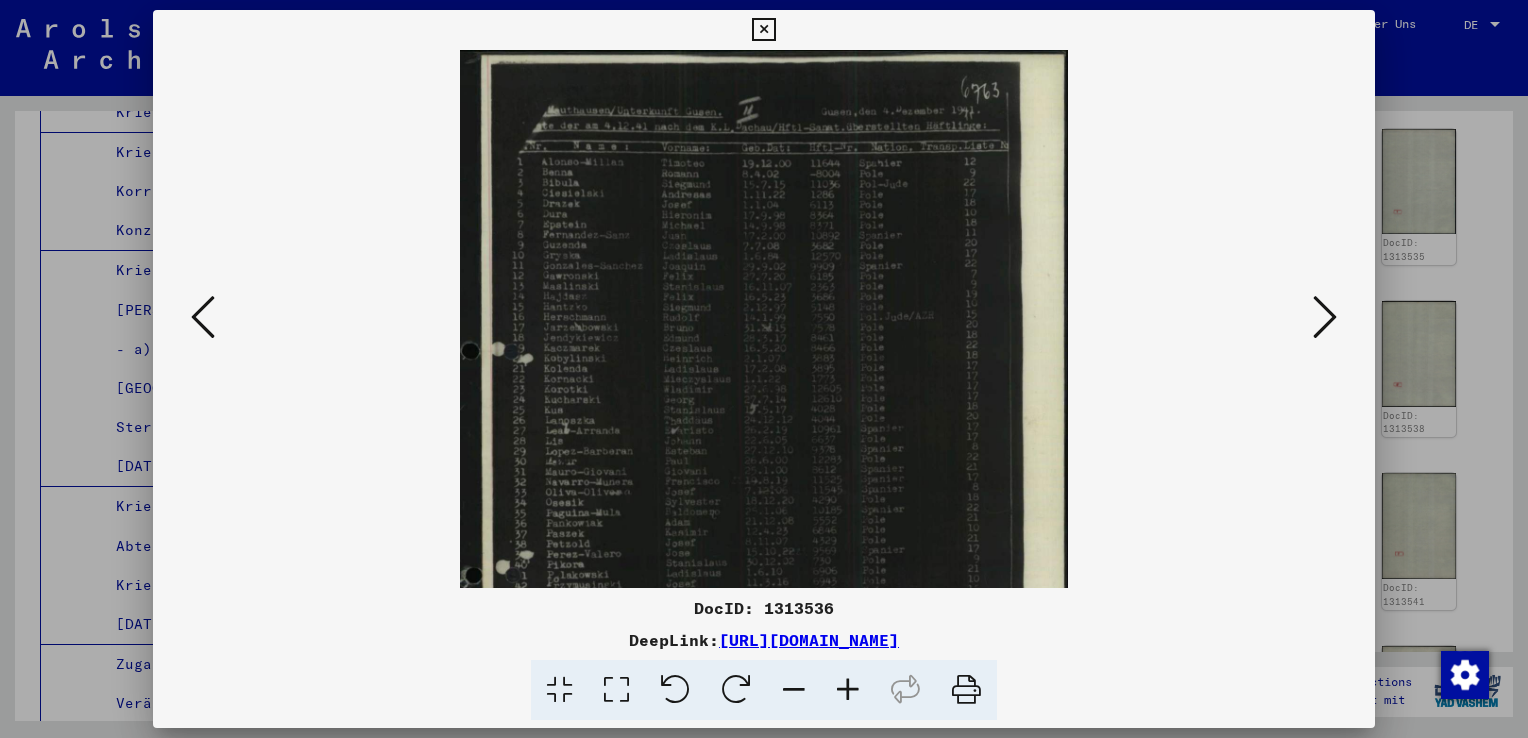 click at bounding box center (848, 690) 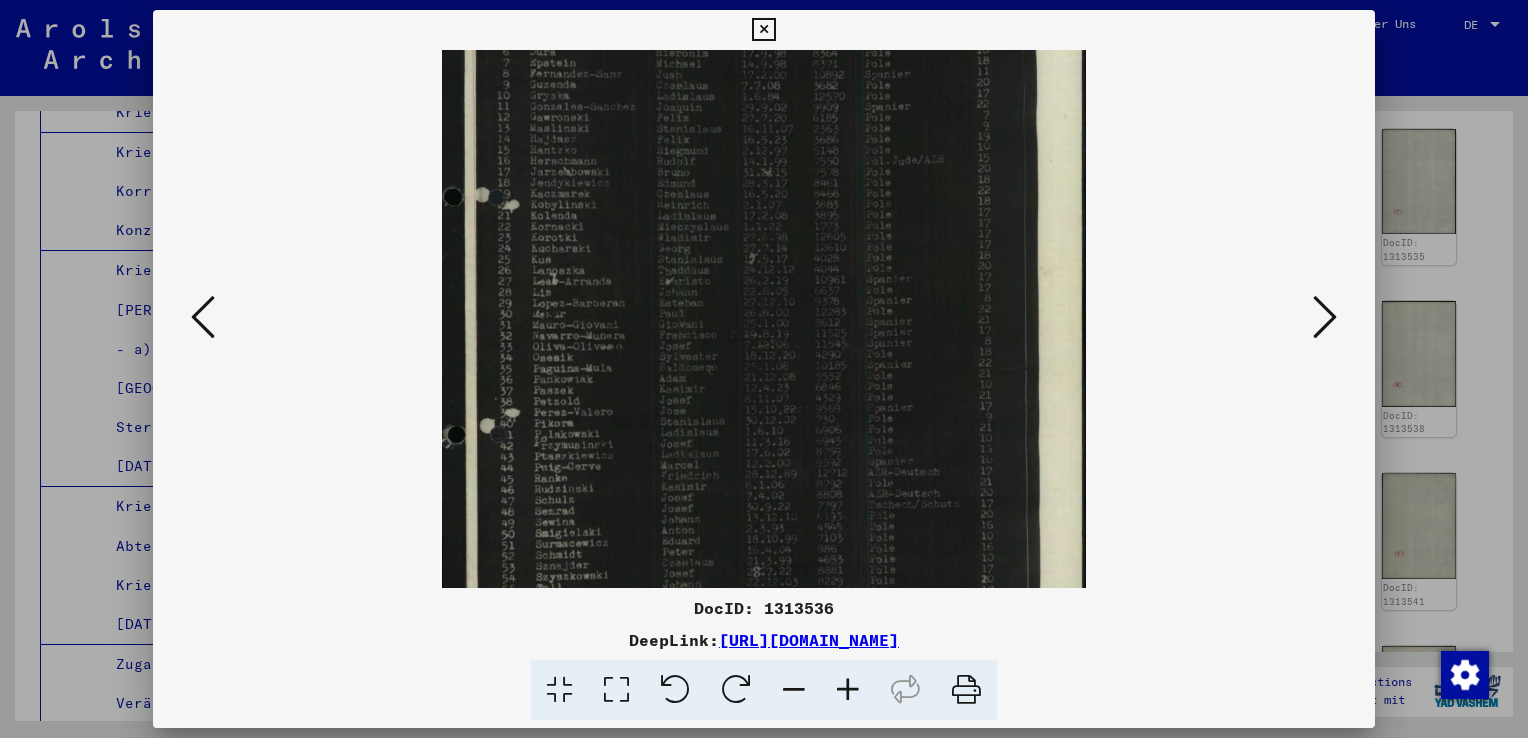 scroll, scrollTop: 172, scrollLeft: 0, axis: vertical 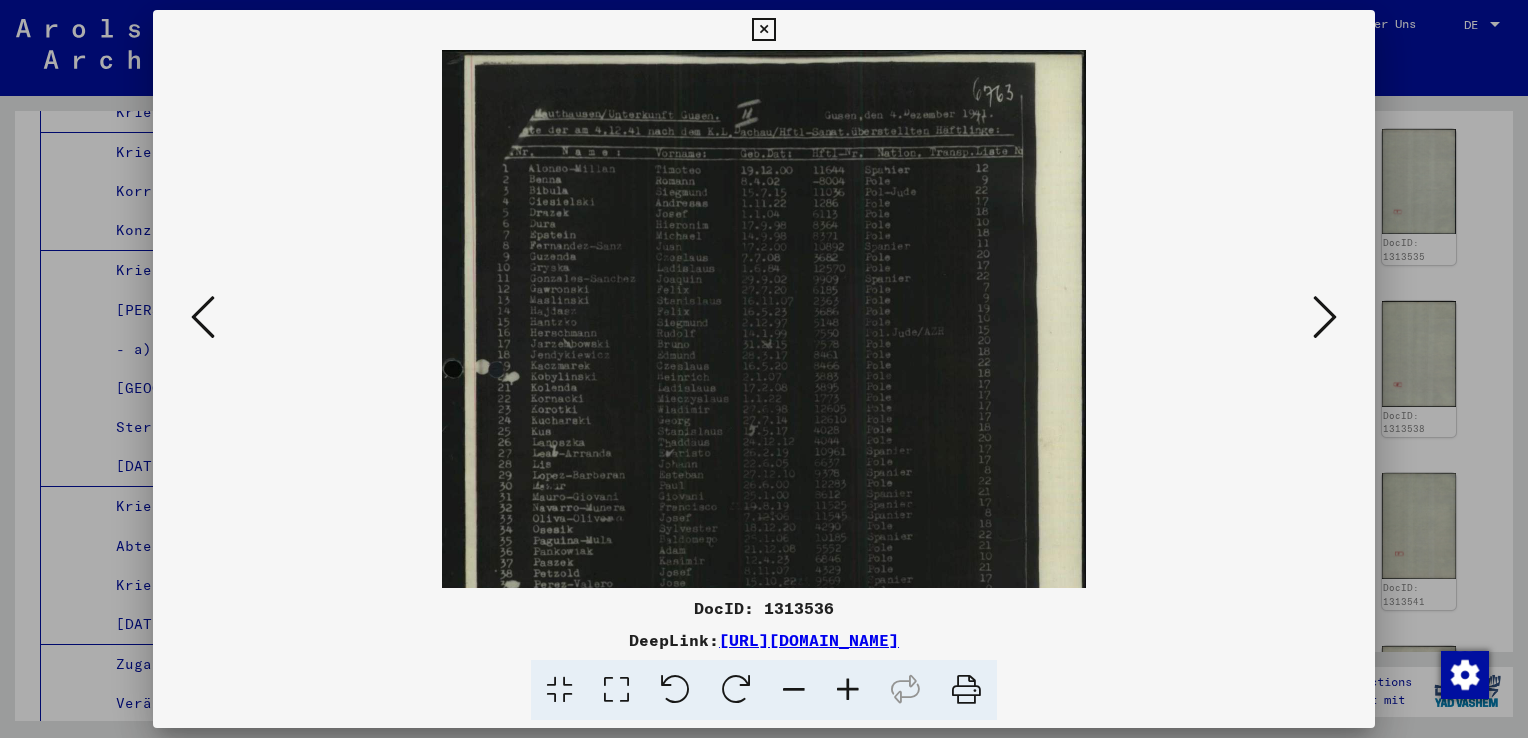 drag, startPoint x: 654, startPoint y: 231, endPoint x: 741, endPoint y: 669, distance: 446.55682 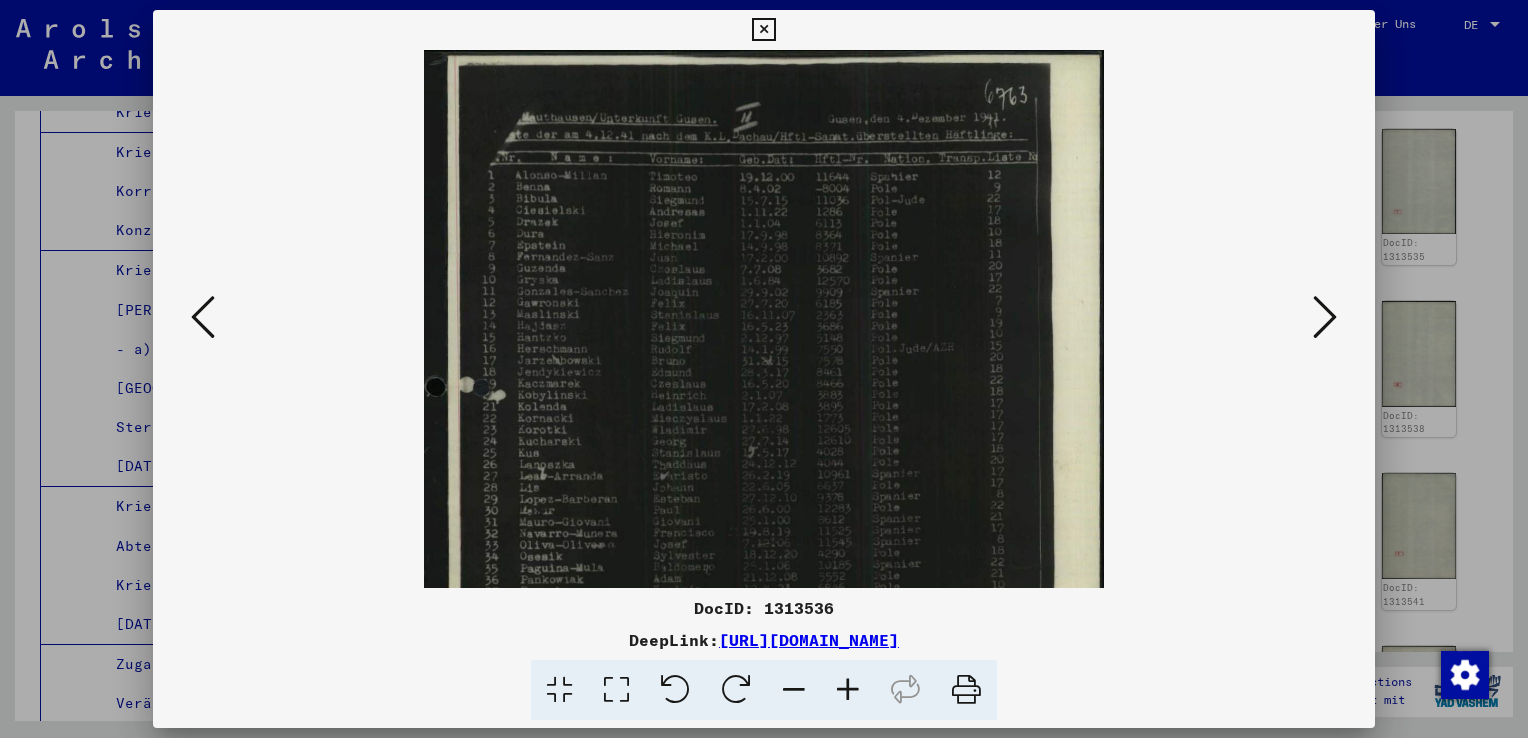 click at bounding box center [848, 690] 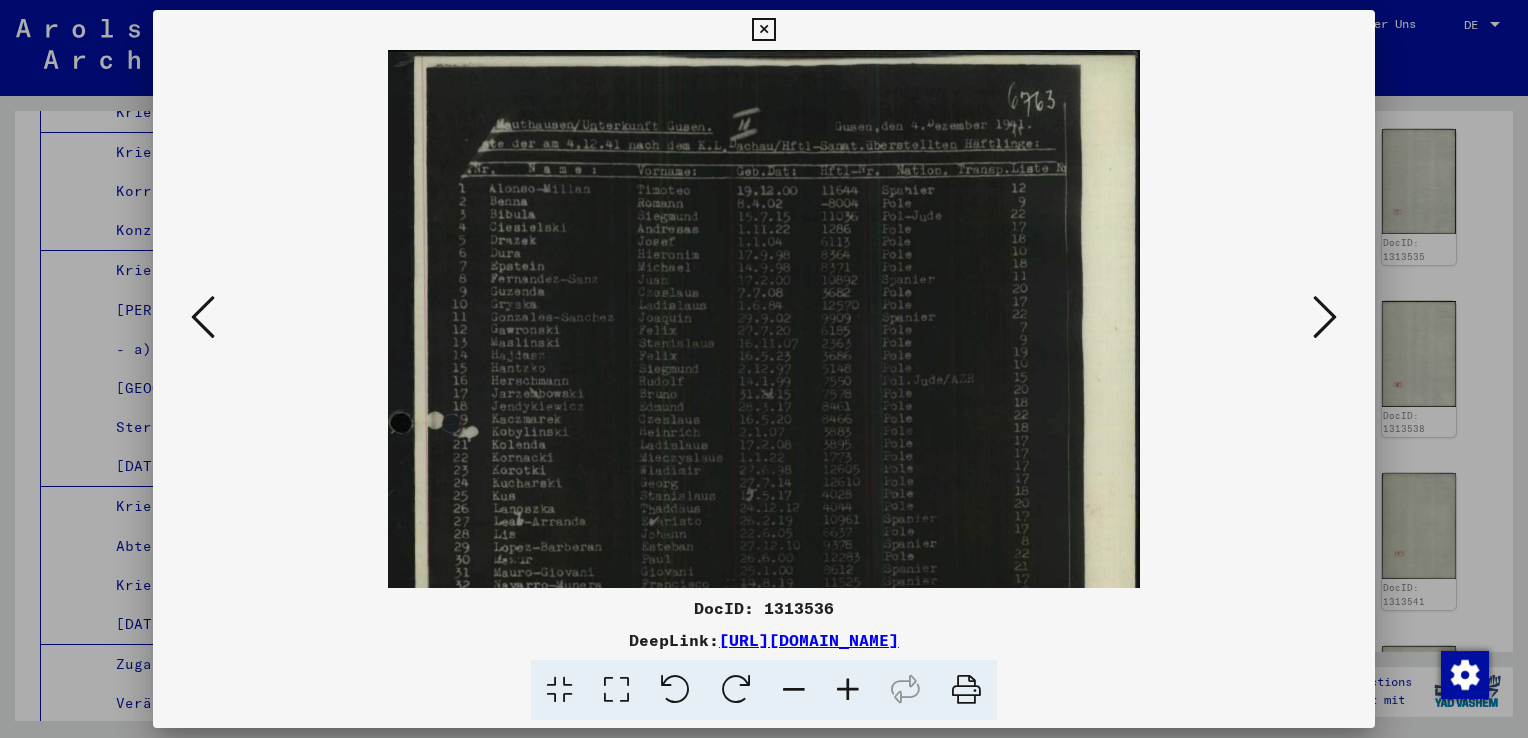 click at bounding box center [848, 690] 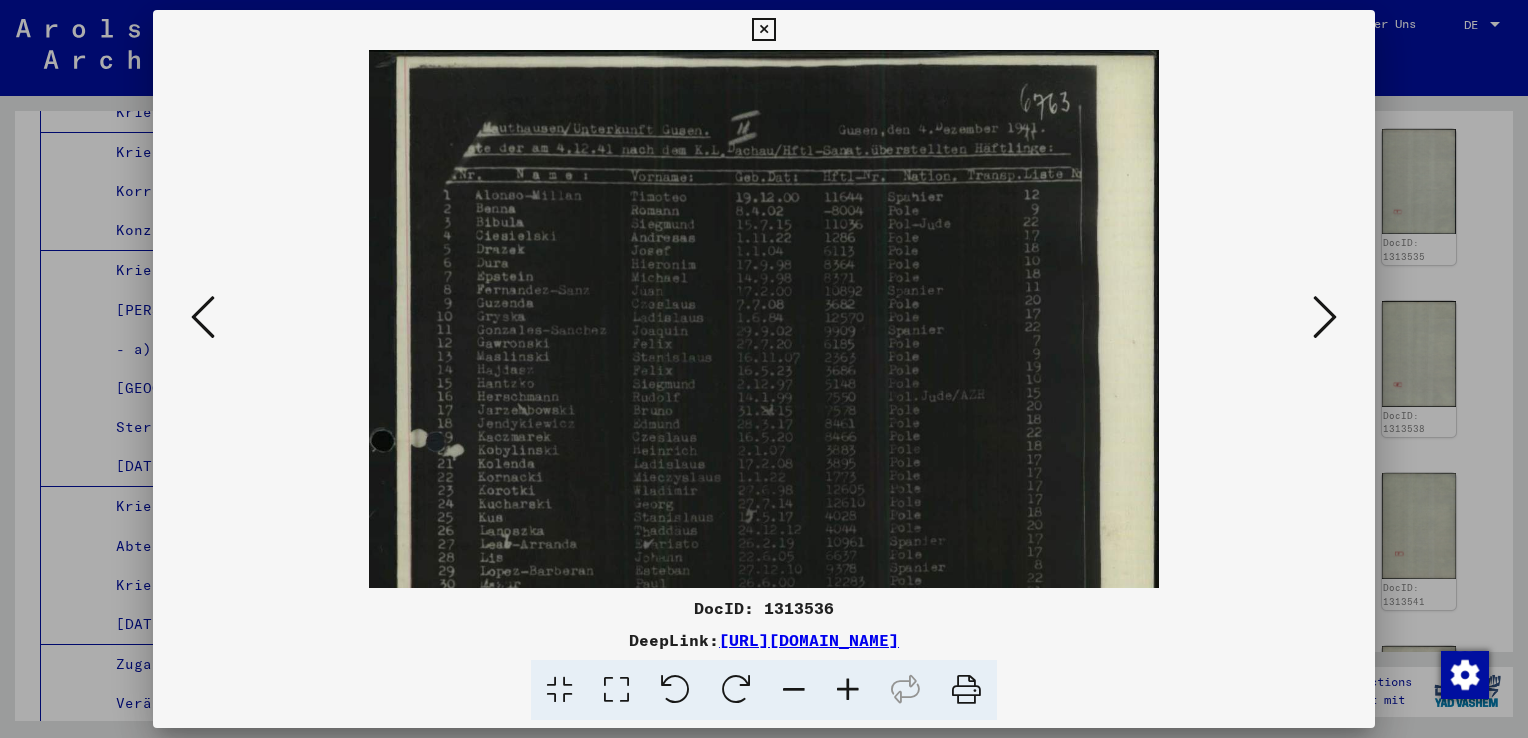 click at bounding box center (848, 690) 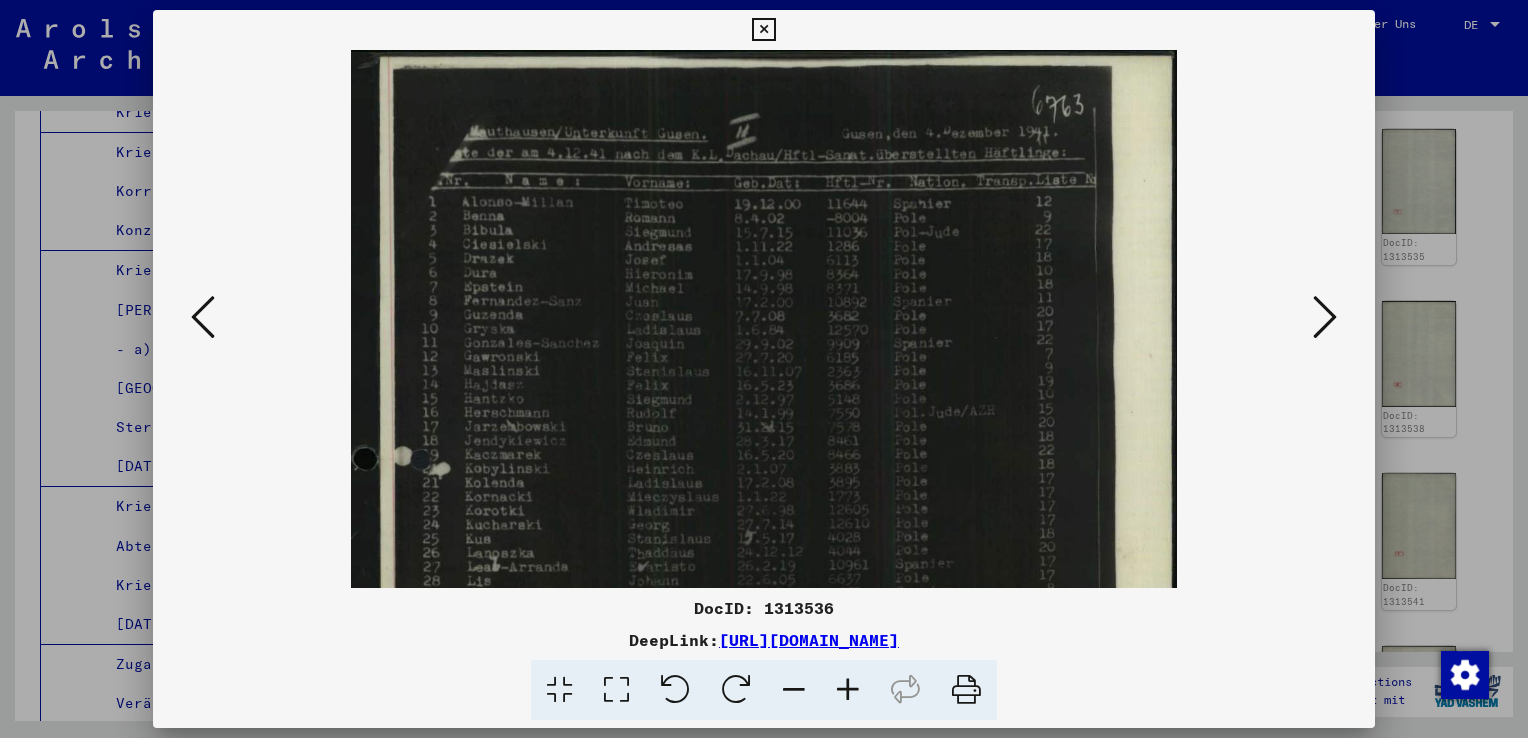 click at bounding box center (848, 690) 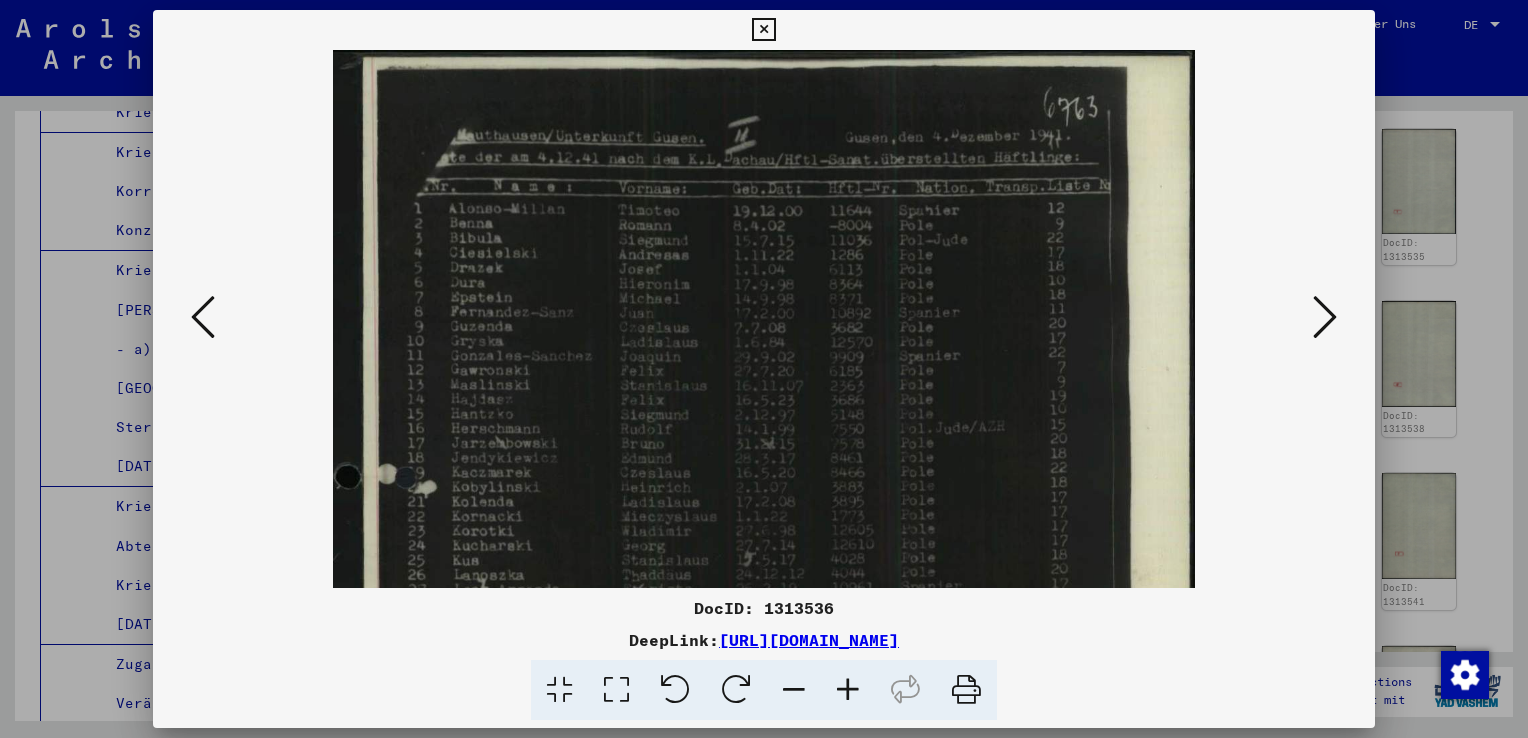 click at bounding box center (848, 690) 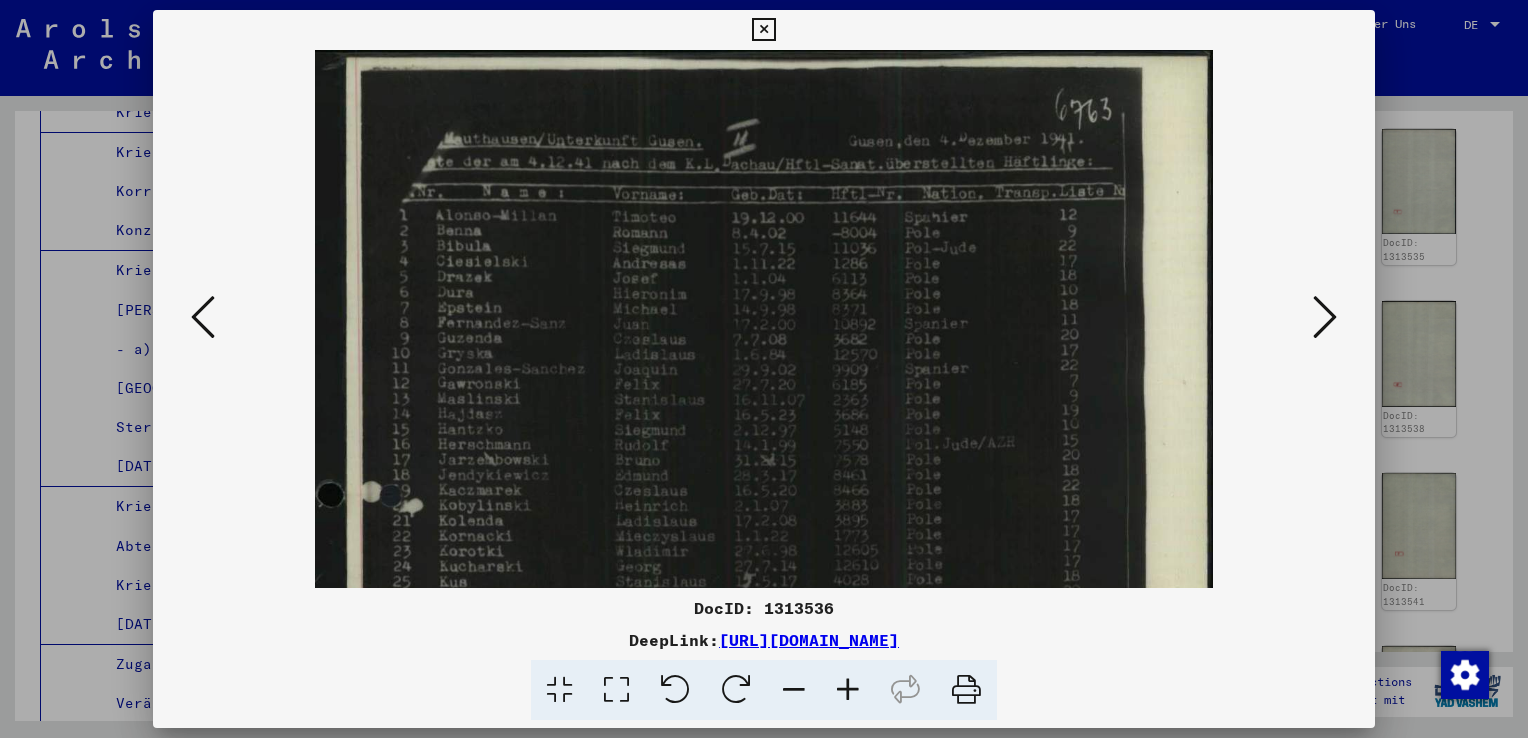 click at bounding box center (848, 690) 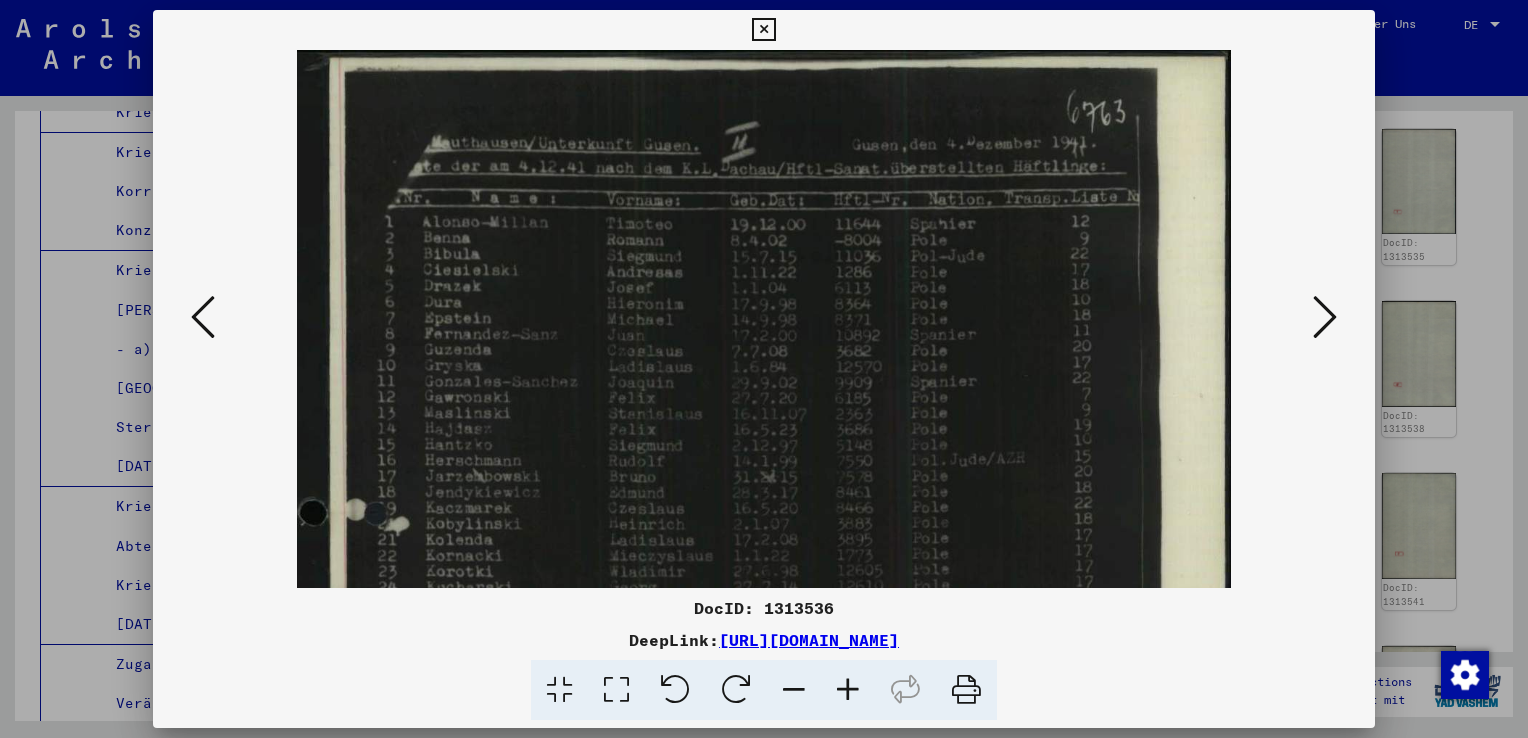 click at bounding box center (848, 690) 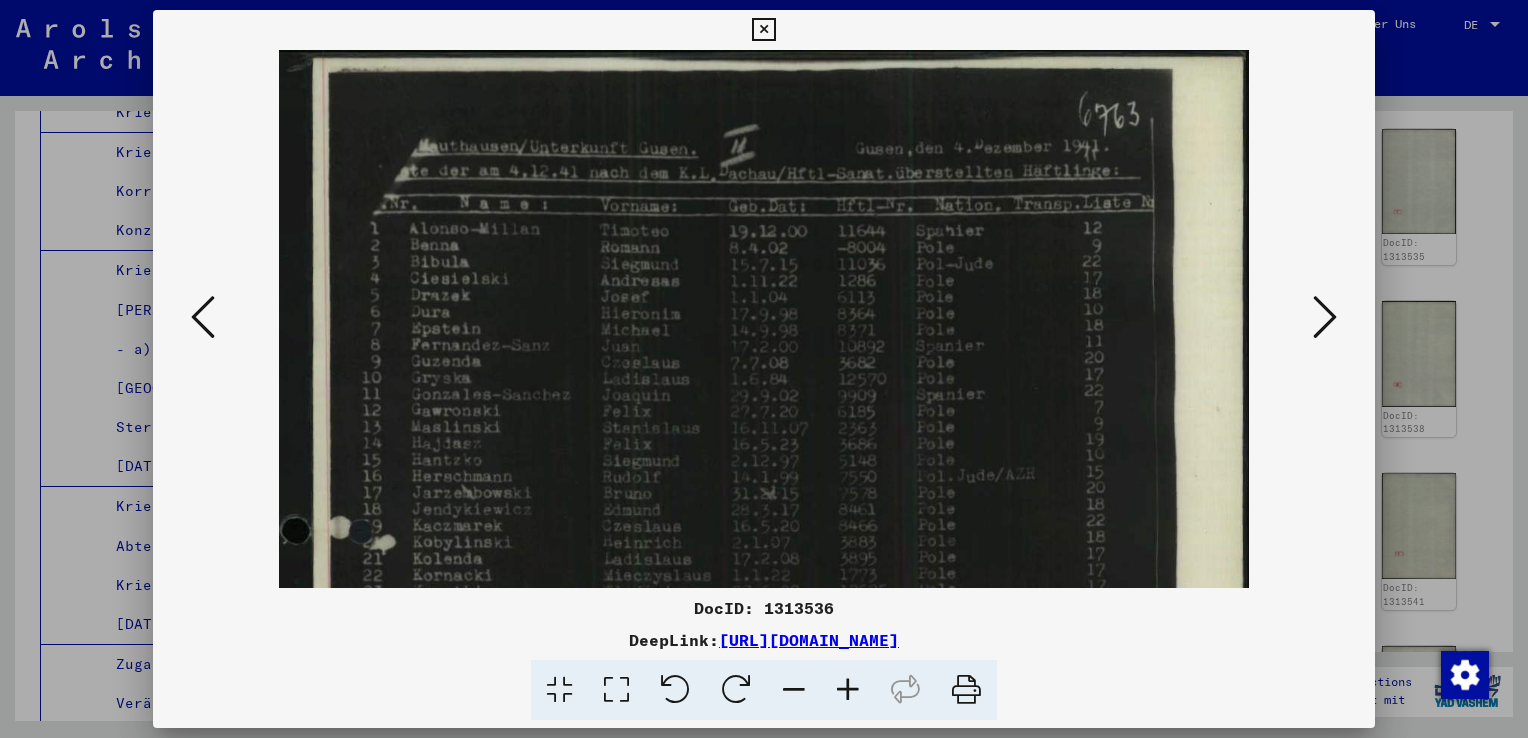 click at bounding box center (848, 690) 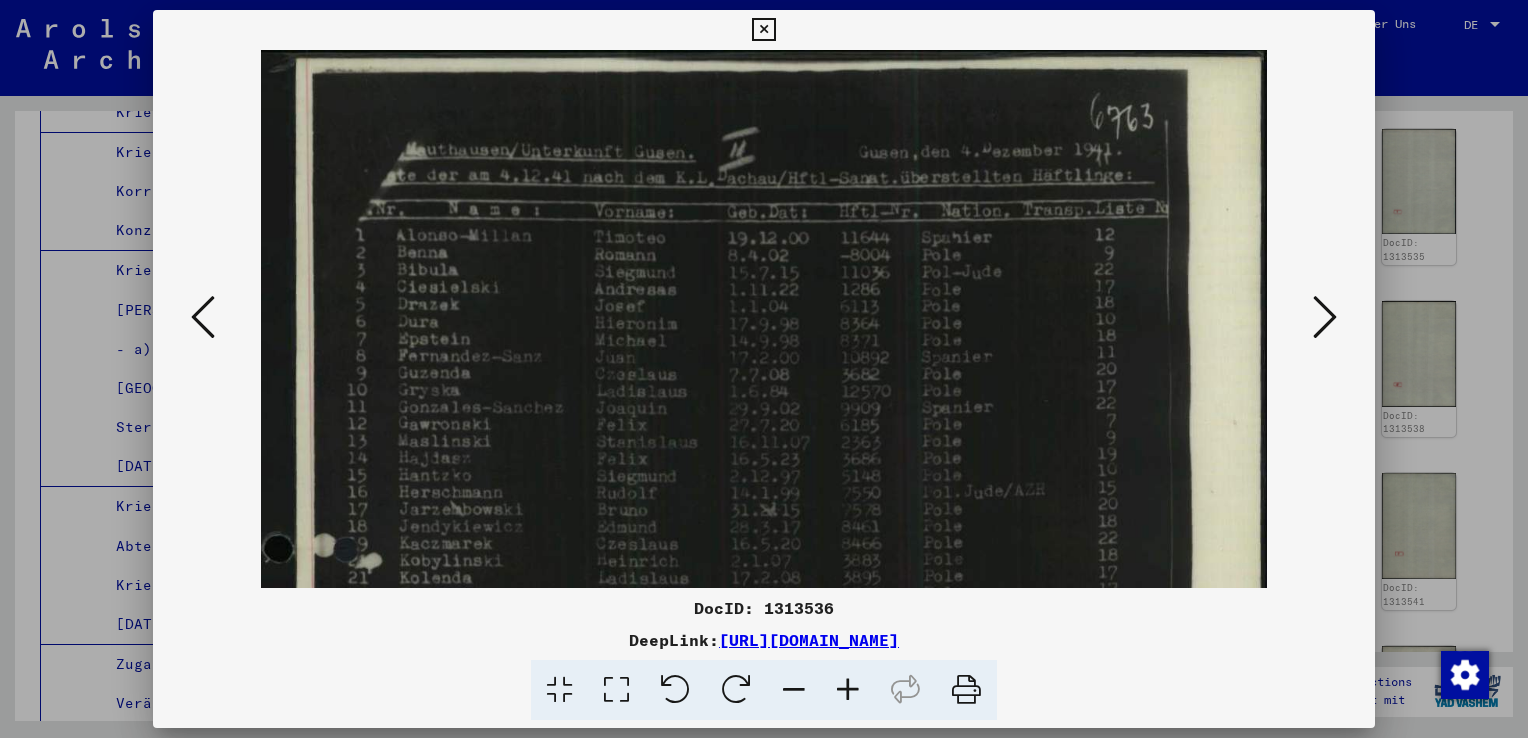 click at bounding box center [848, 690] 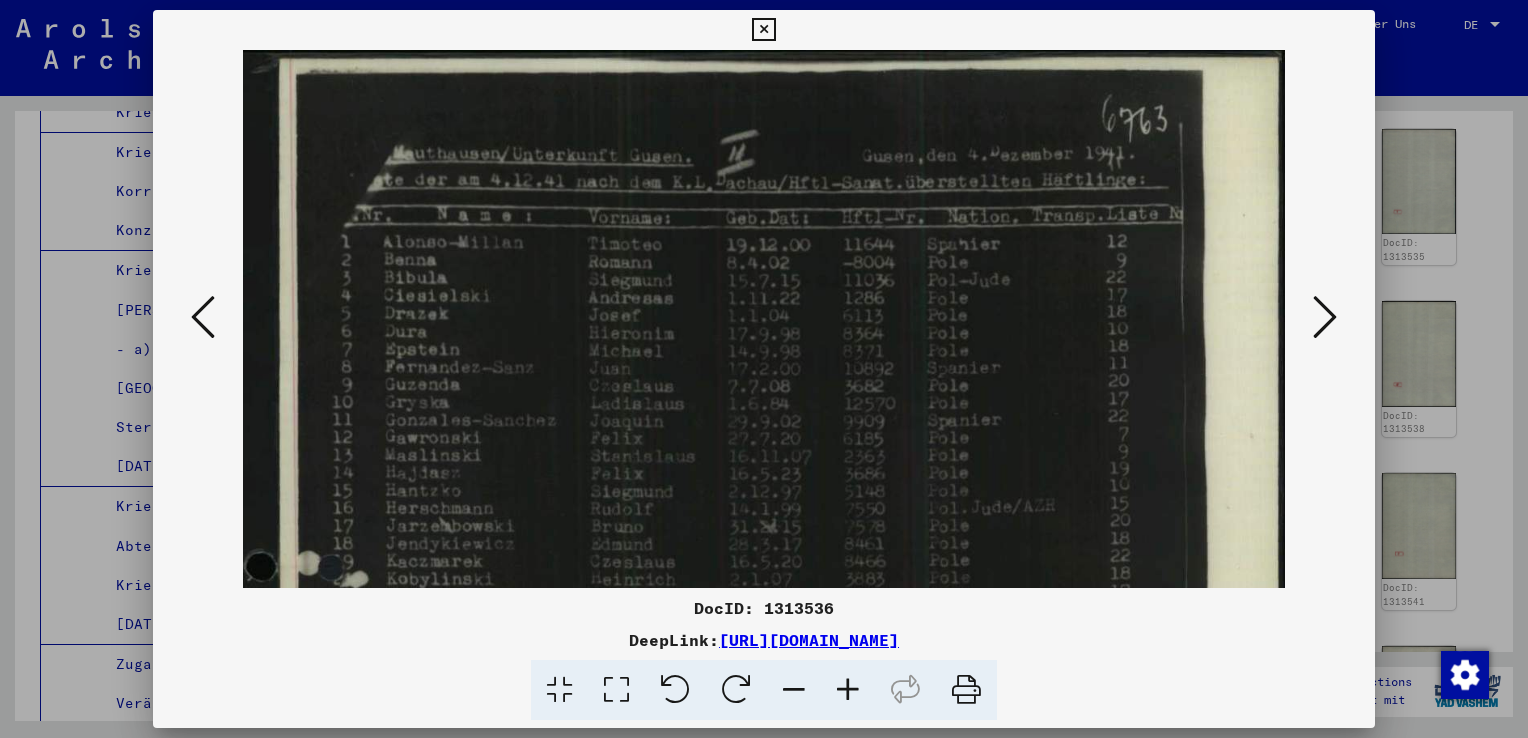 click at bounding box center (848, 690) 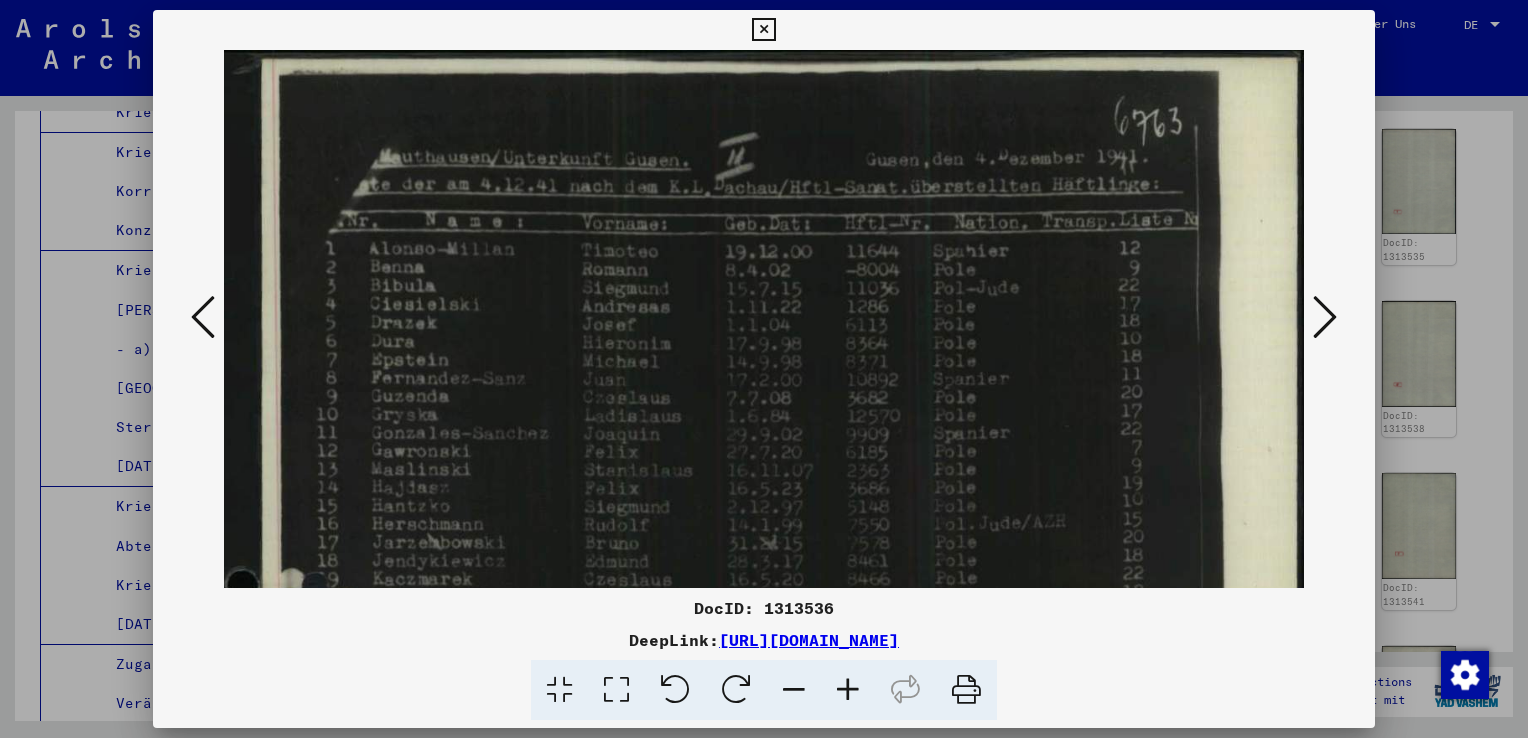 click at bounding box center [848, 690] 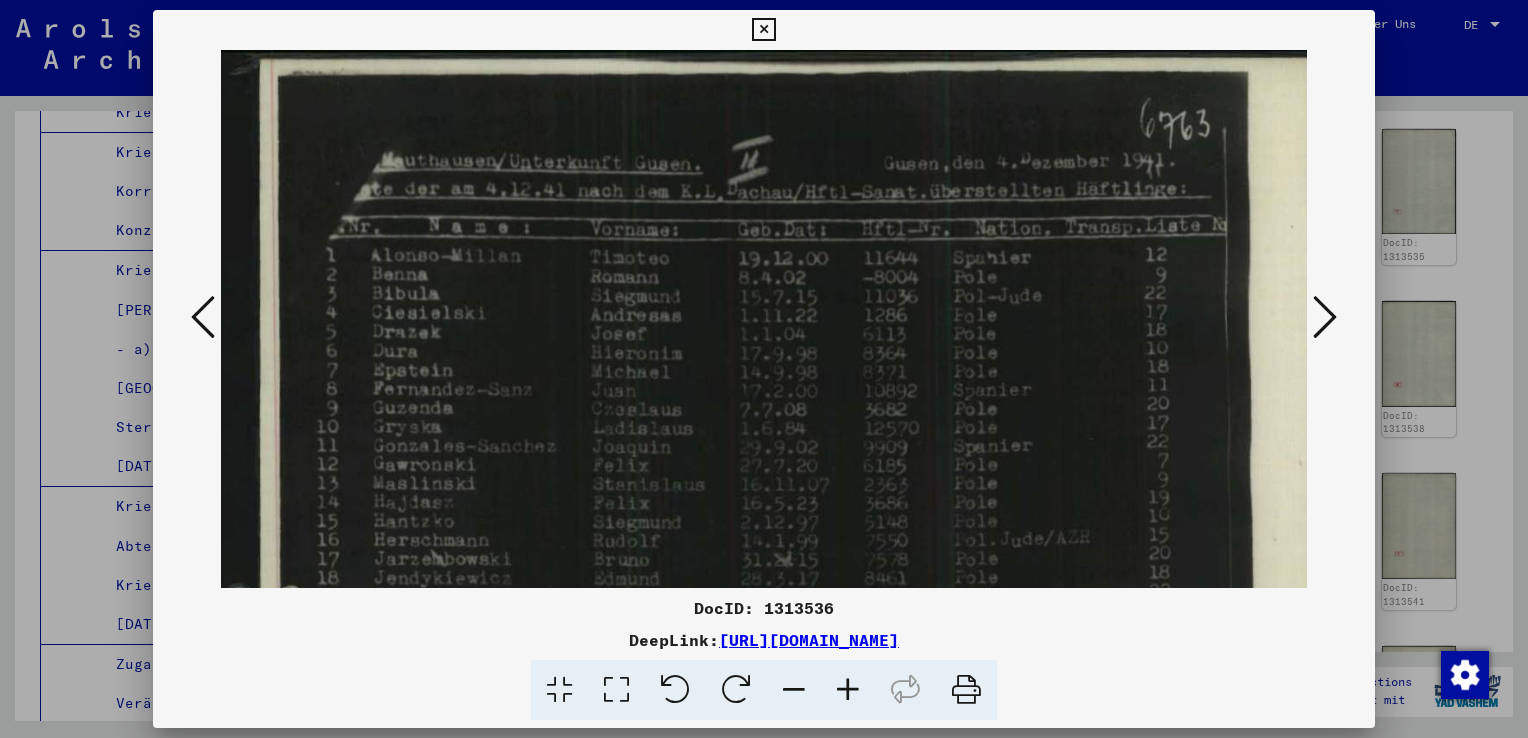 click at bounding box center (848, 690) 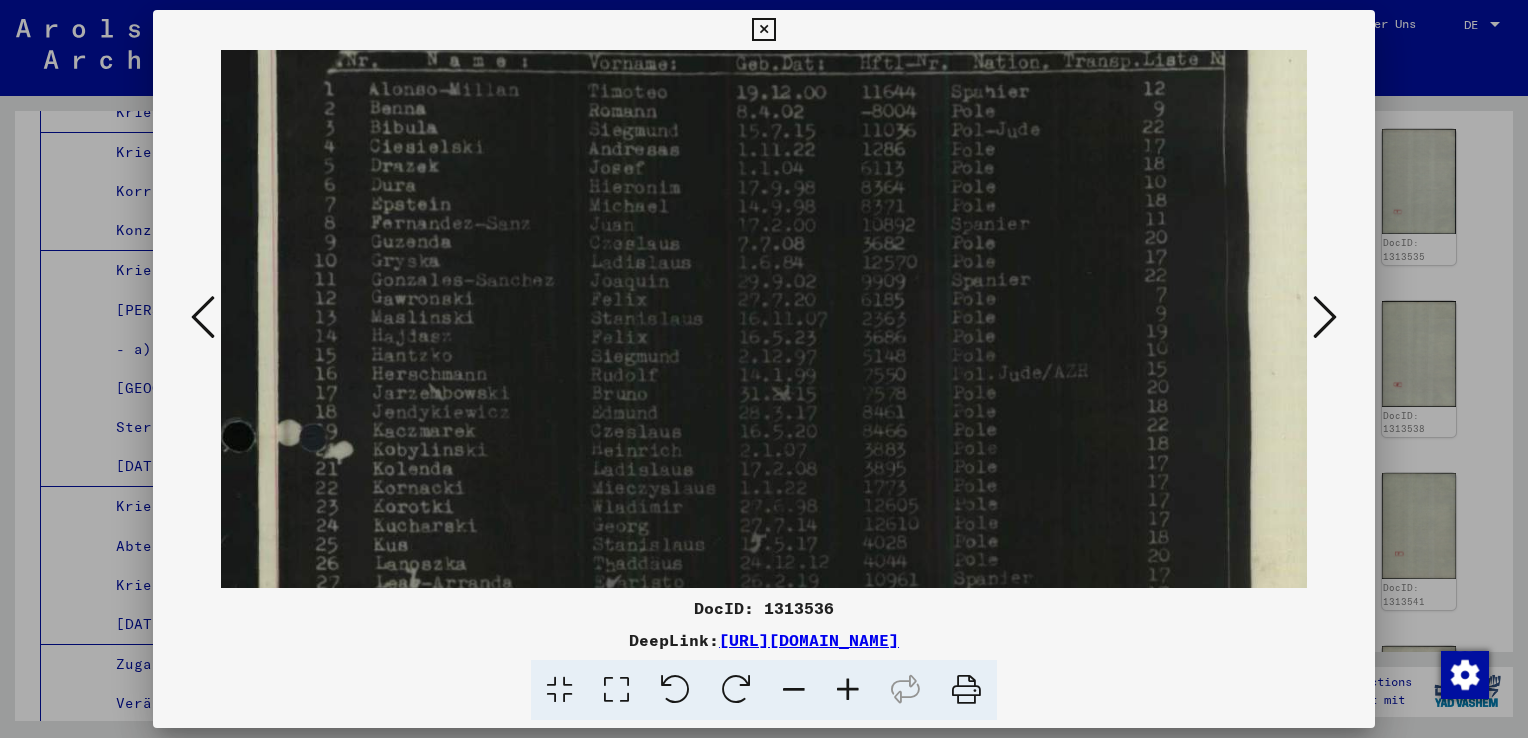 scroll, scrollTop: 174, scrollLeft: 4, axis: both 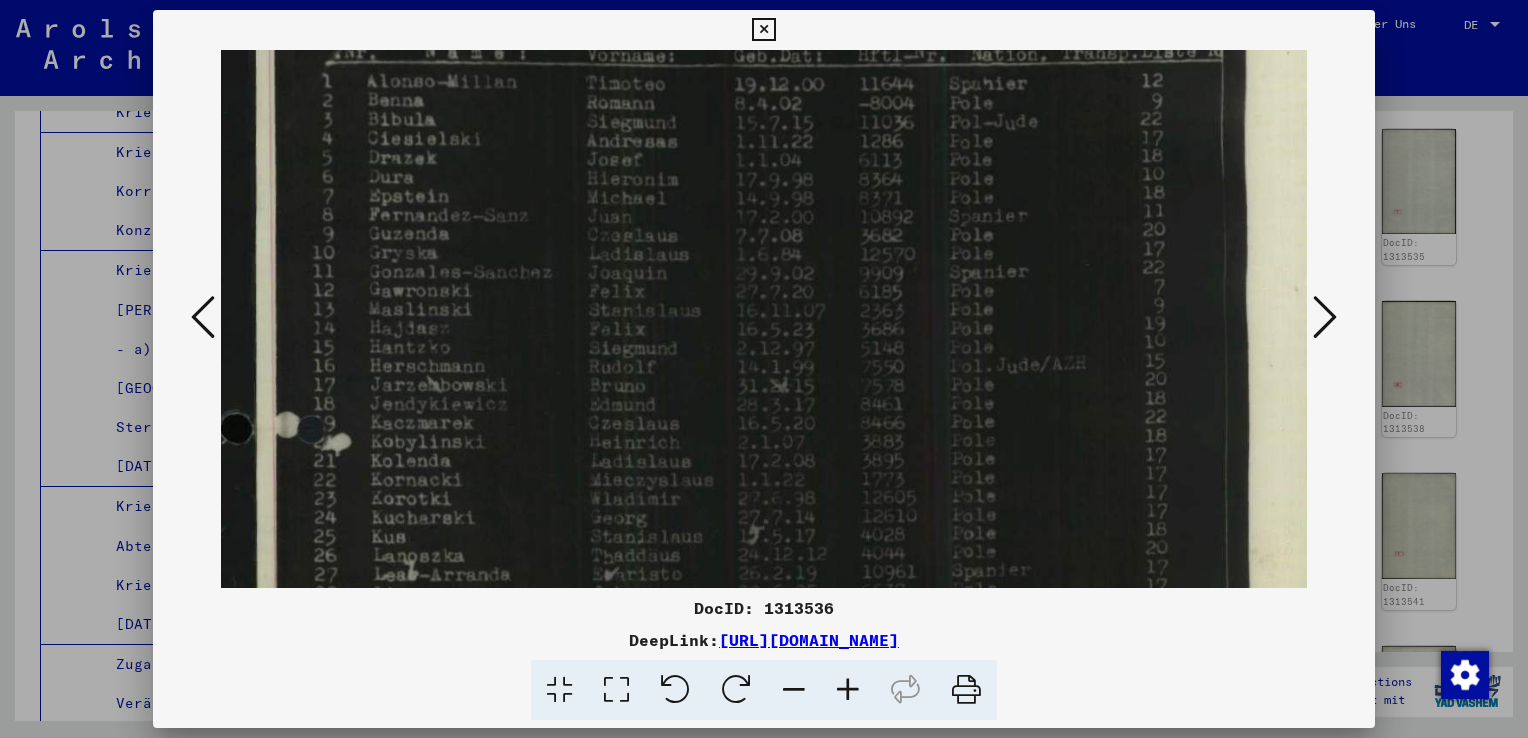 drag, startPoint x: 649, startPoint y: 414, endPoint x: 671, endPoint y: 242, distance: 173.40128 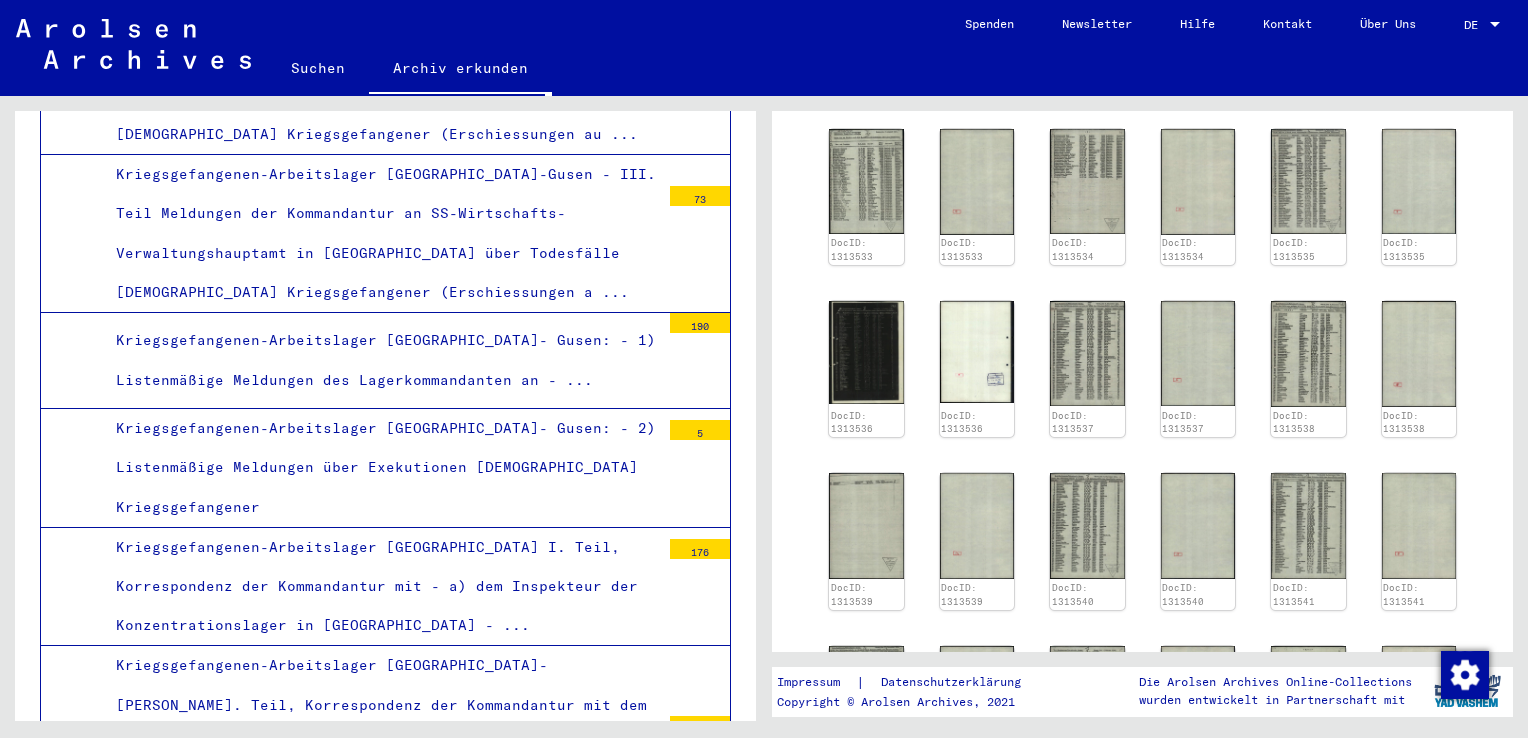 scroll, scrollTop: 12998, scrollLeft: 0, axis: vertical 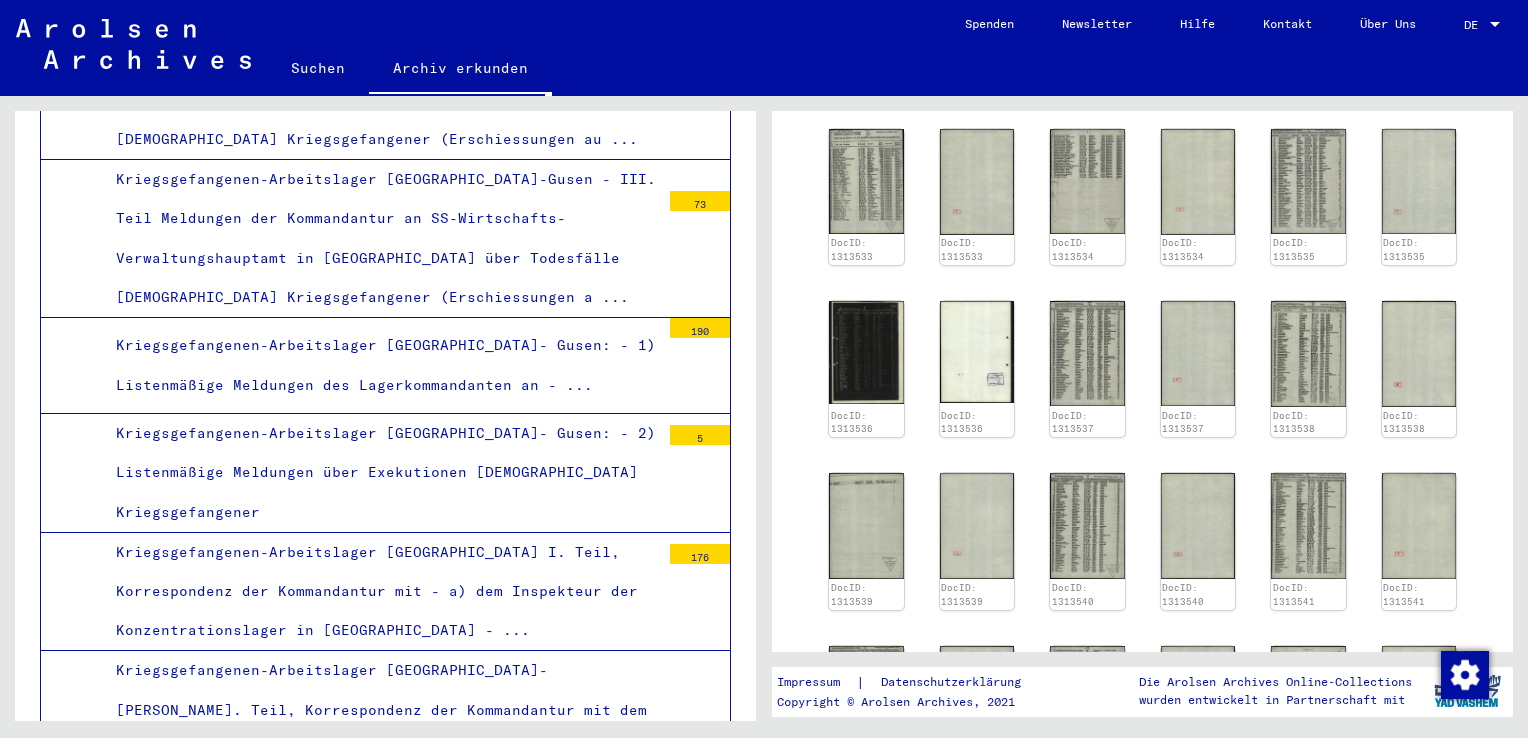 click on "Suchen" 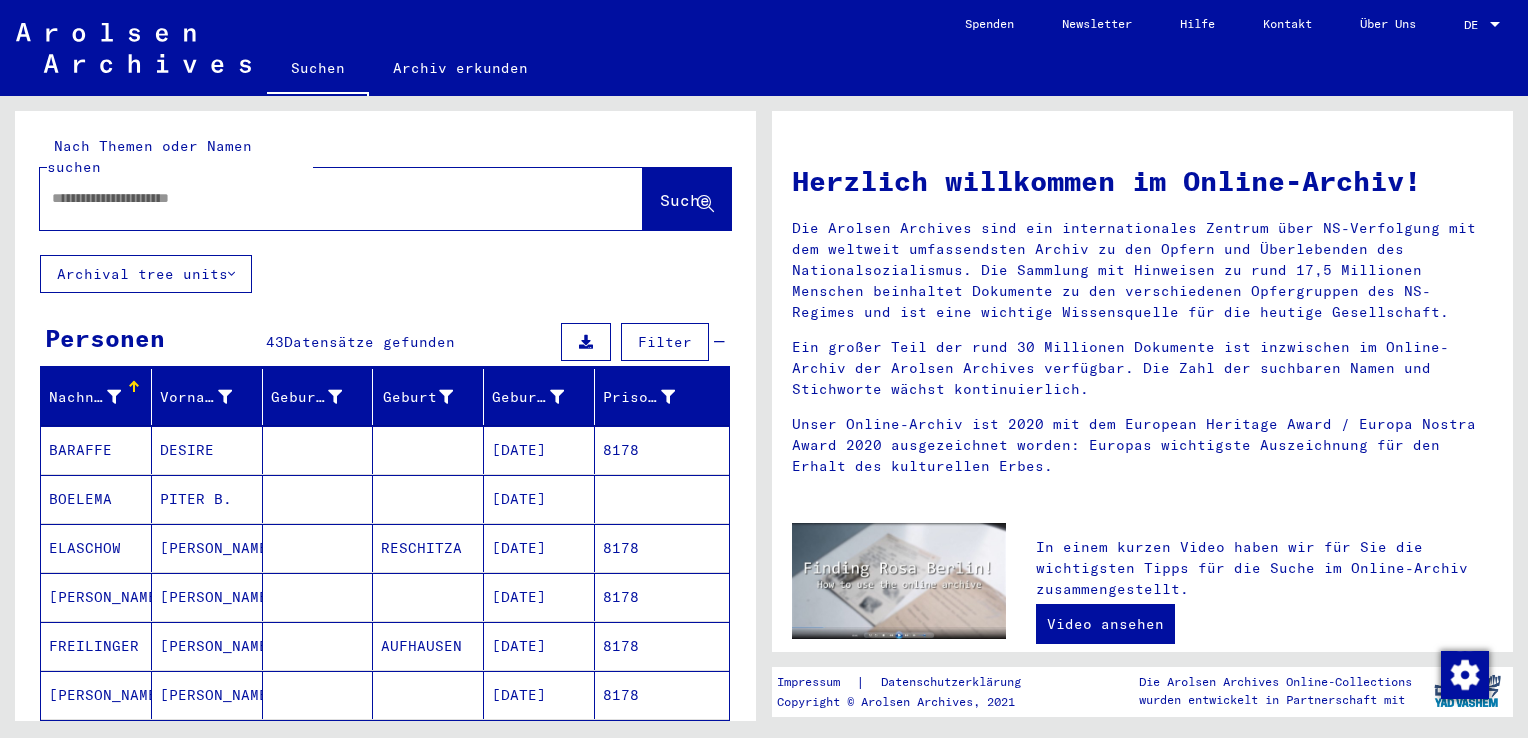 click at bounding box center (317, 198) 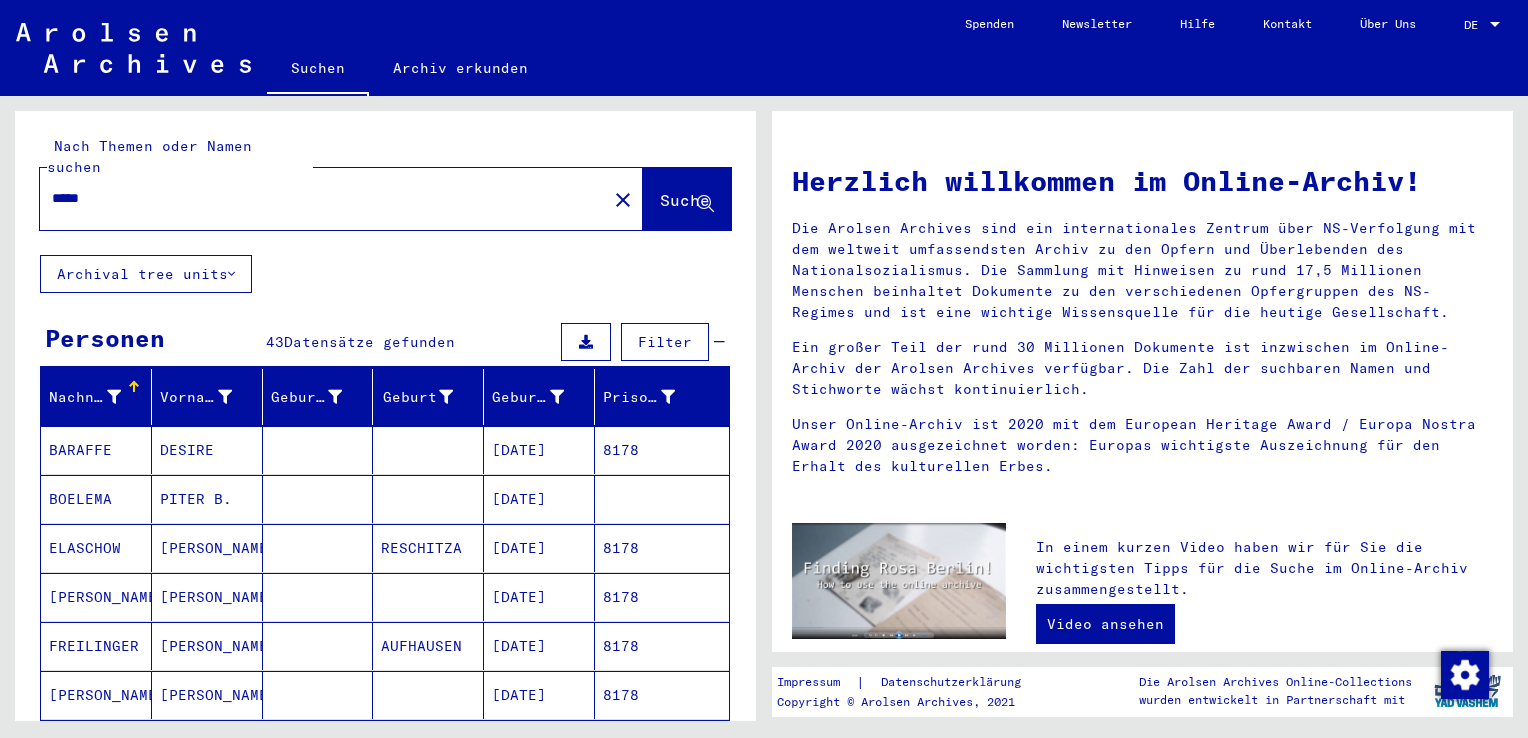 type on "*****" 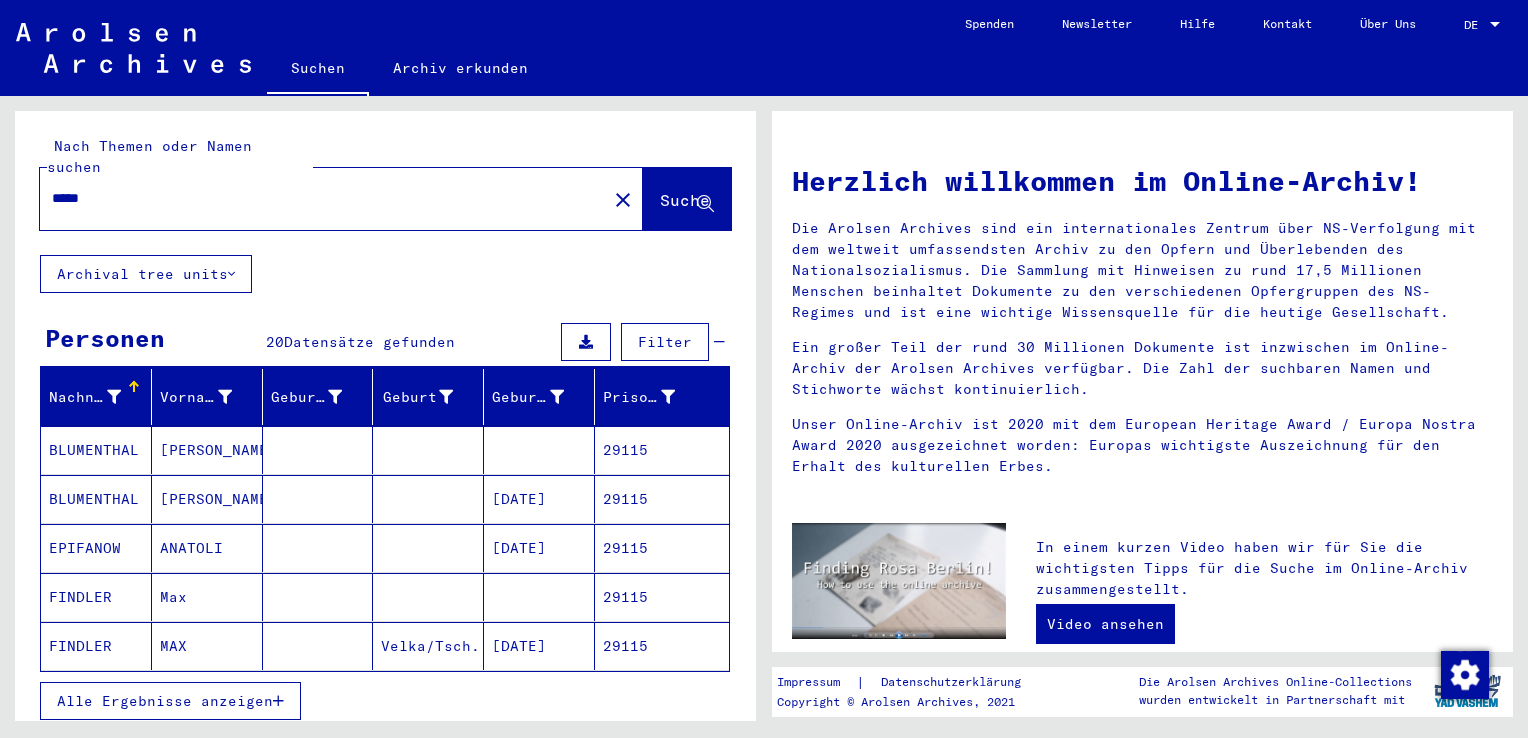 click on "BLUMENTHAL" at bounding box center [96, 499] 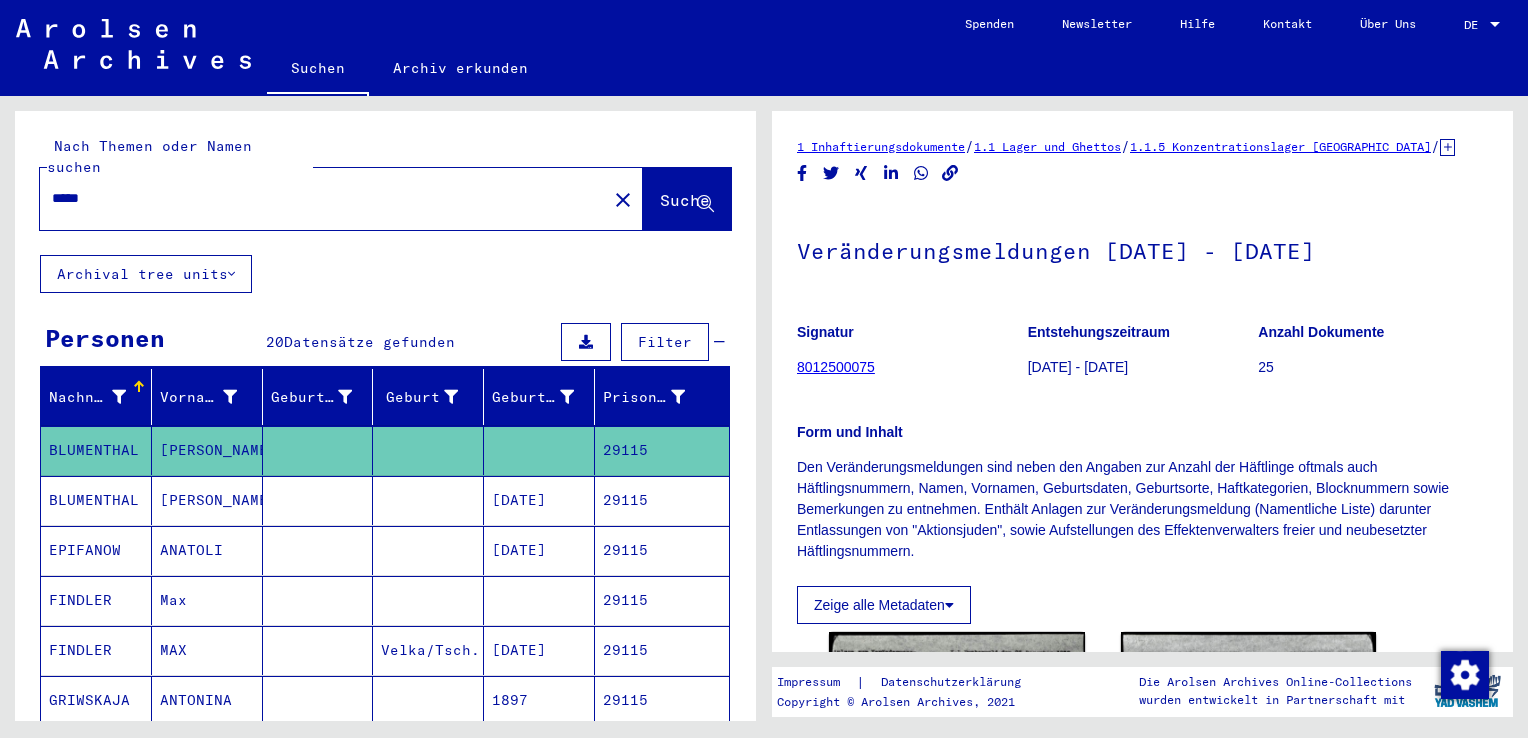 scroll, scrollTop: 0, scrollLeft: 0, axis: both 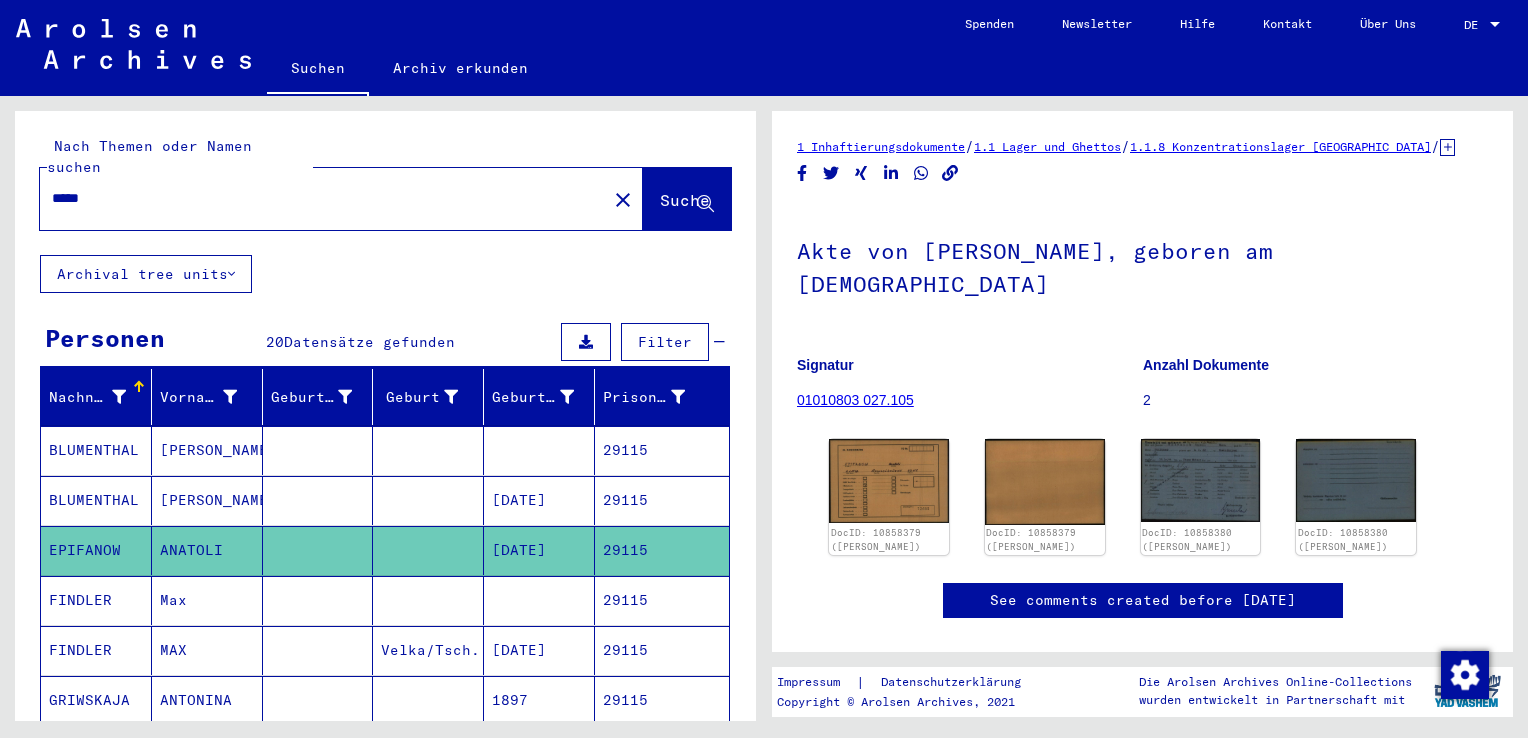 click on "FINDLER" at bounding box center [96, 650] 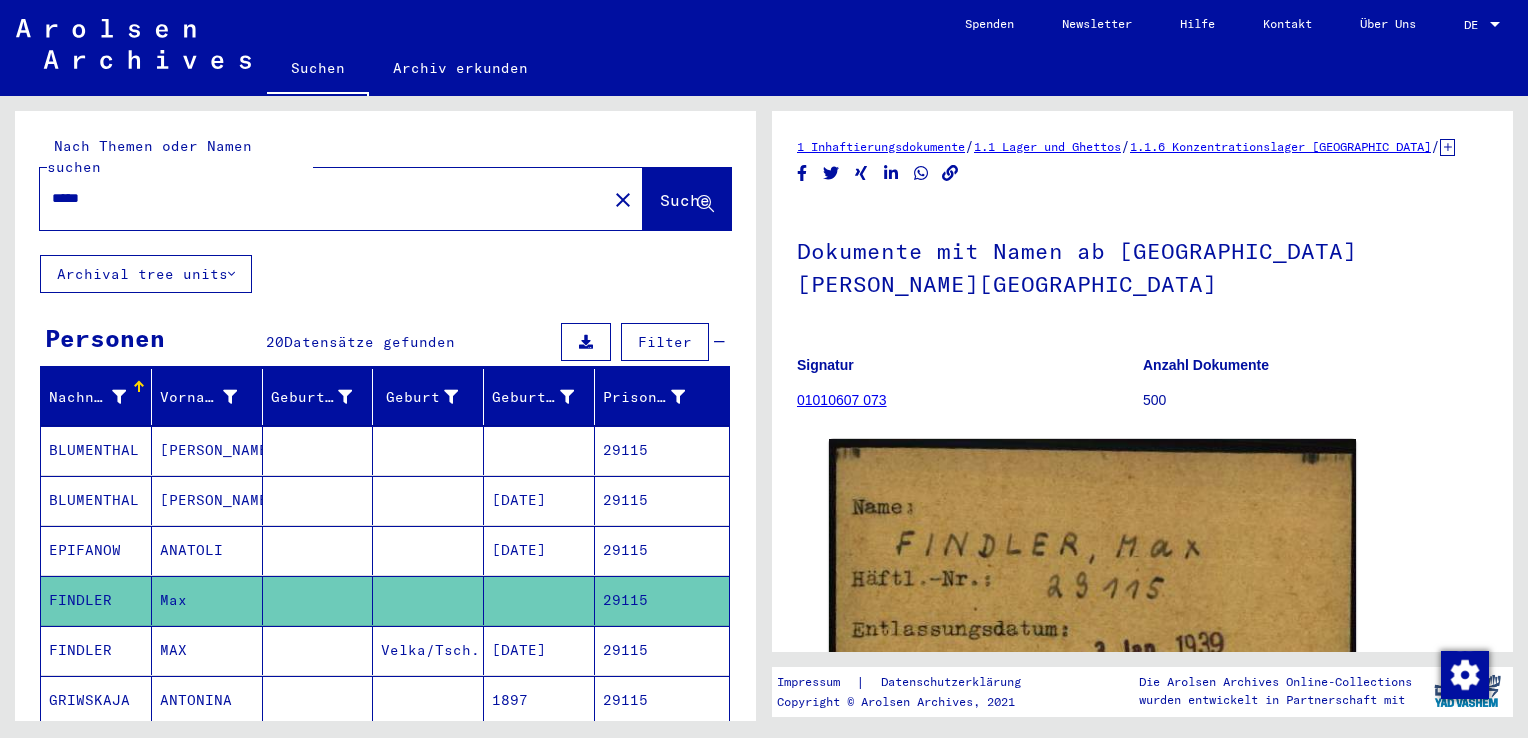 scroll, scrollTop: 0, scrollLeft: 0, axis: both 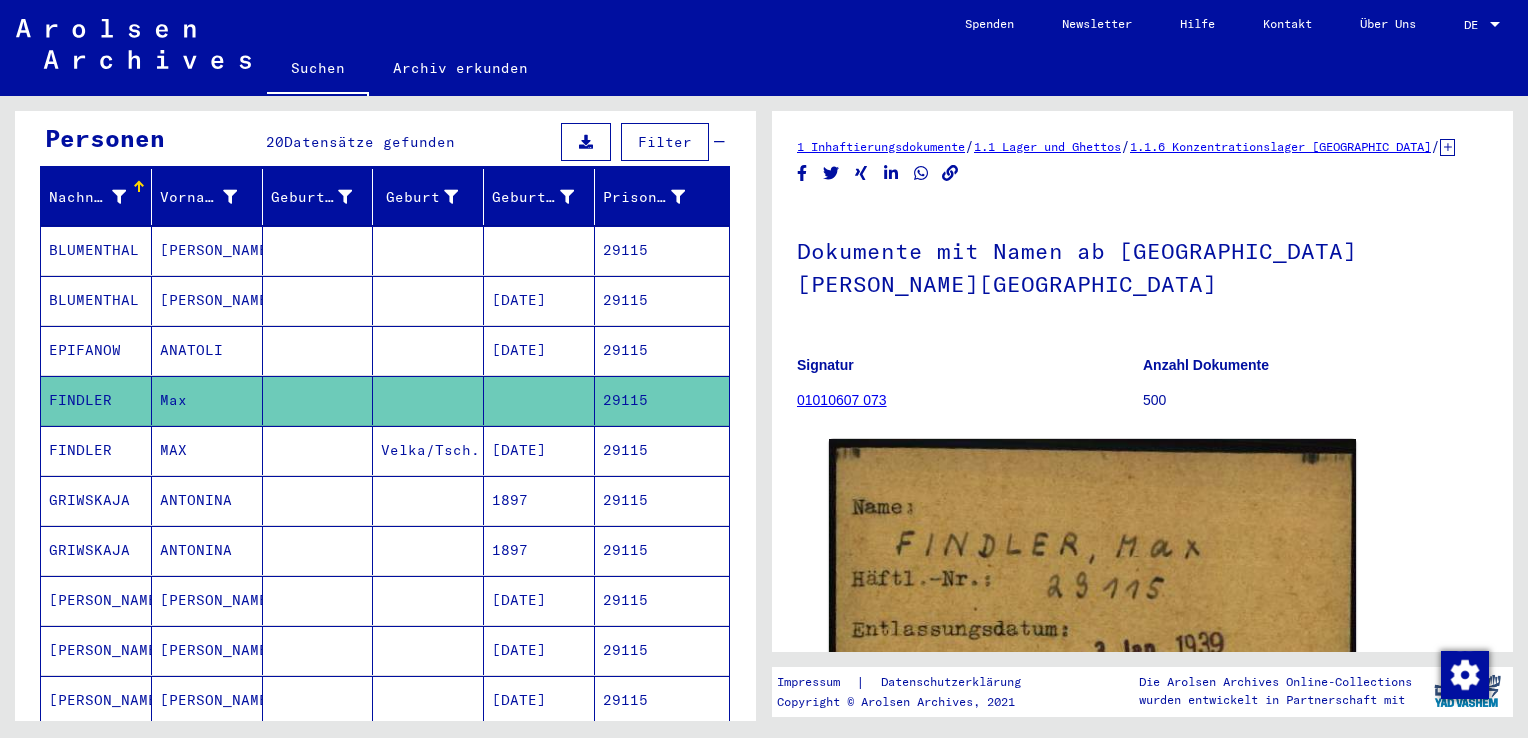 click on "ANTONINA" at bounding box center (207, 550) 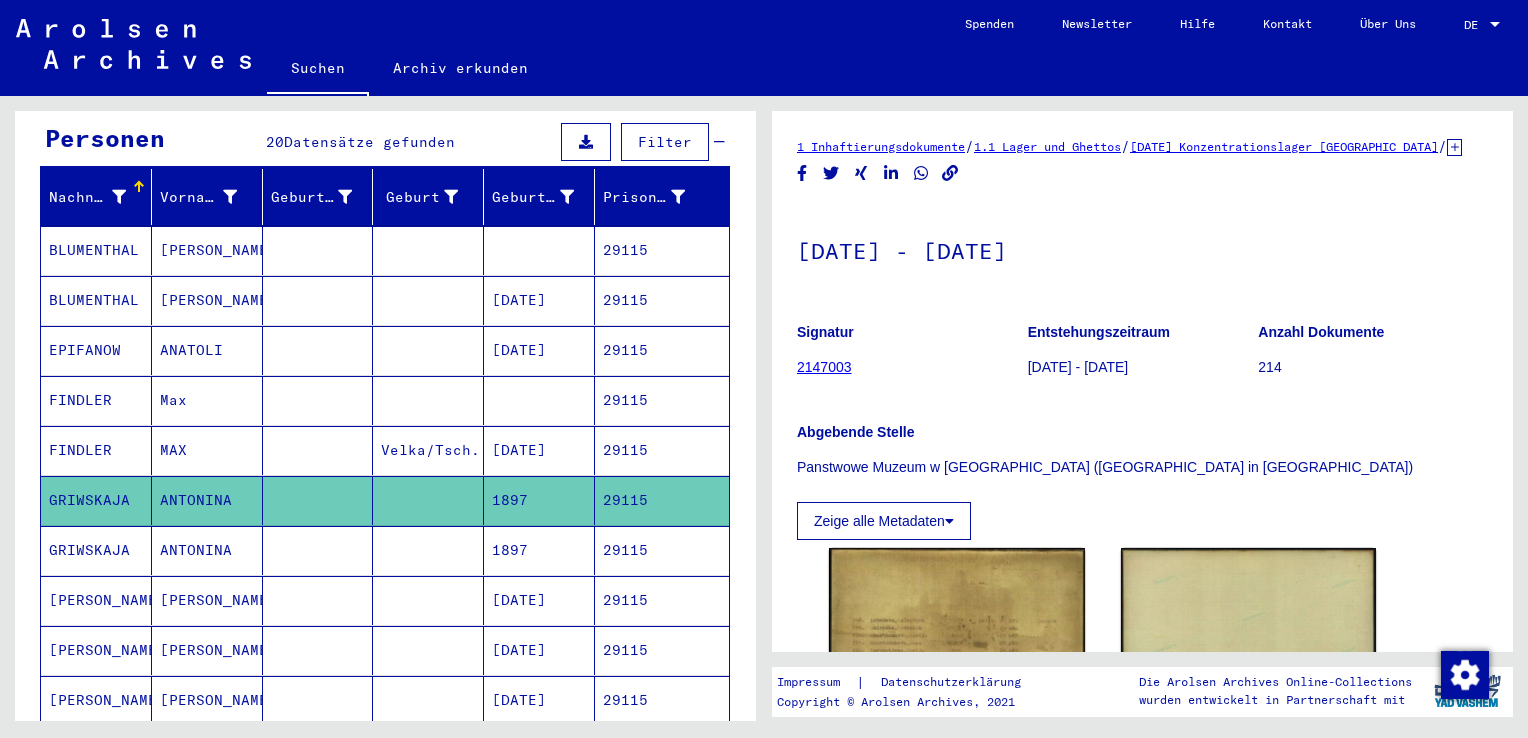 scroll, scrollTop: 0, scrollLeft: 0, axis: both 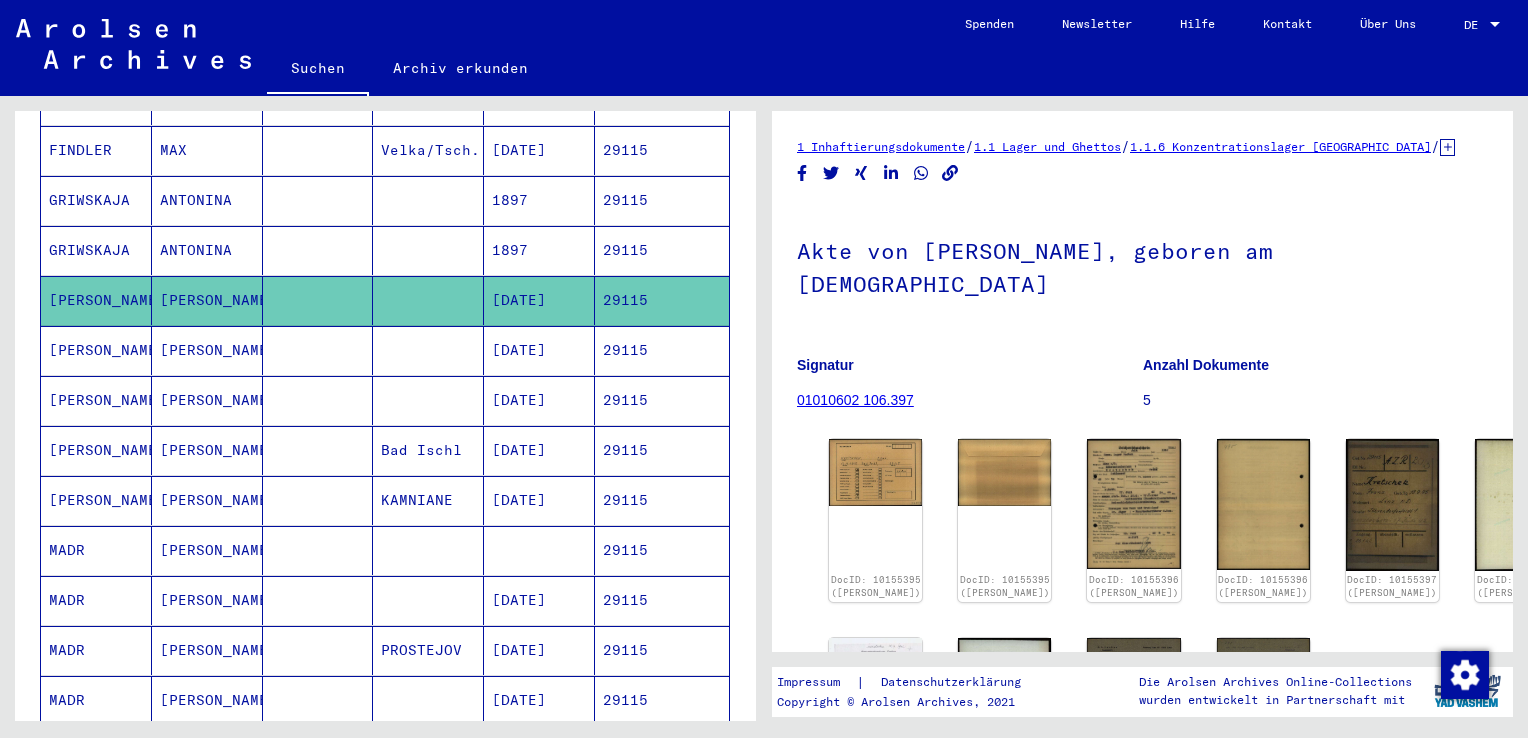 click on "[PERSON_NAME]" at bounding box center (207, 550) 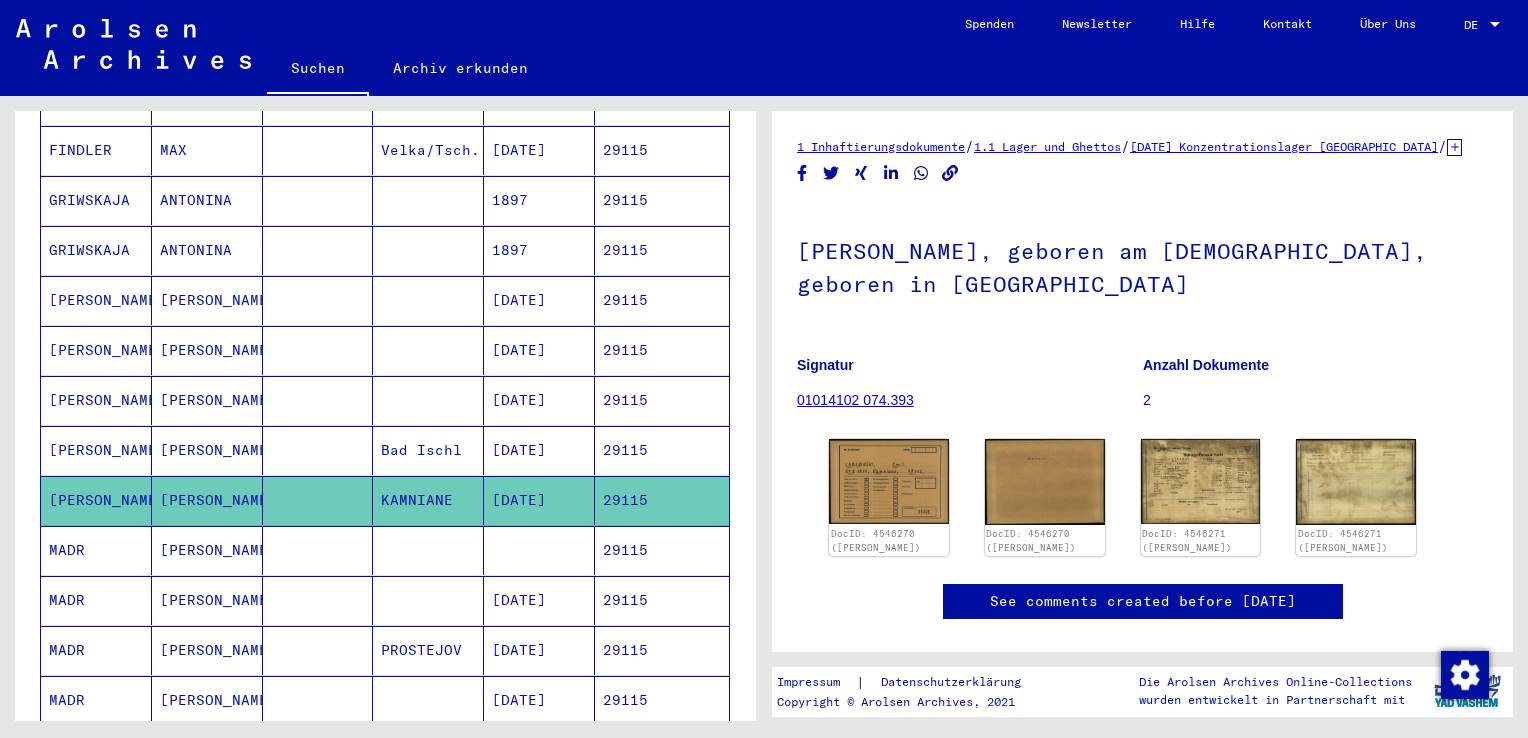 scroll, scrollTop: 0, scrollLeft: 0, axis: both 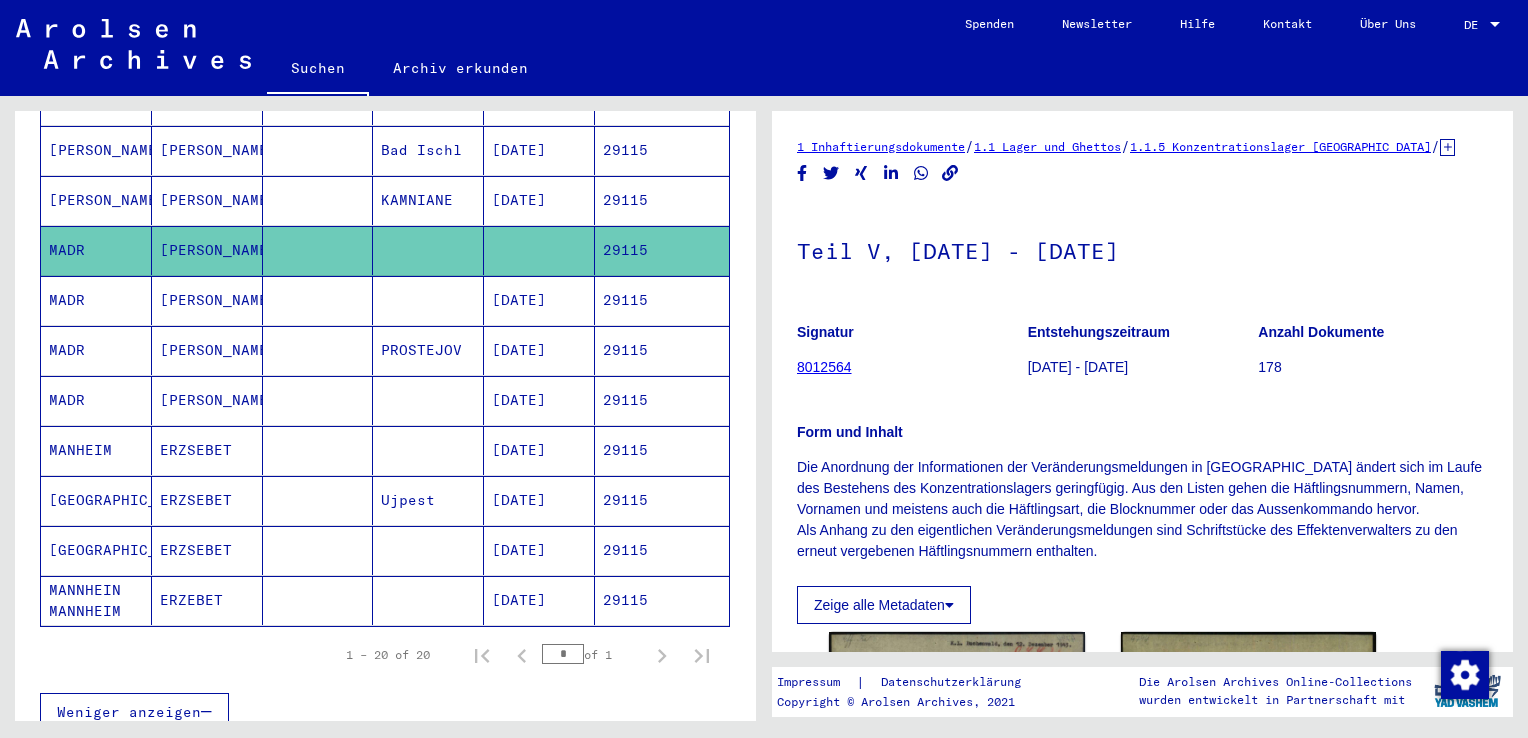 click on "ERZSEBET" at bounding box center (207, 500) 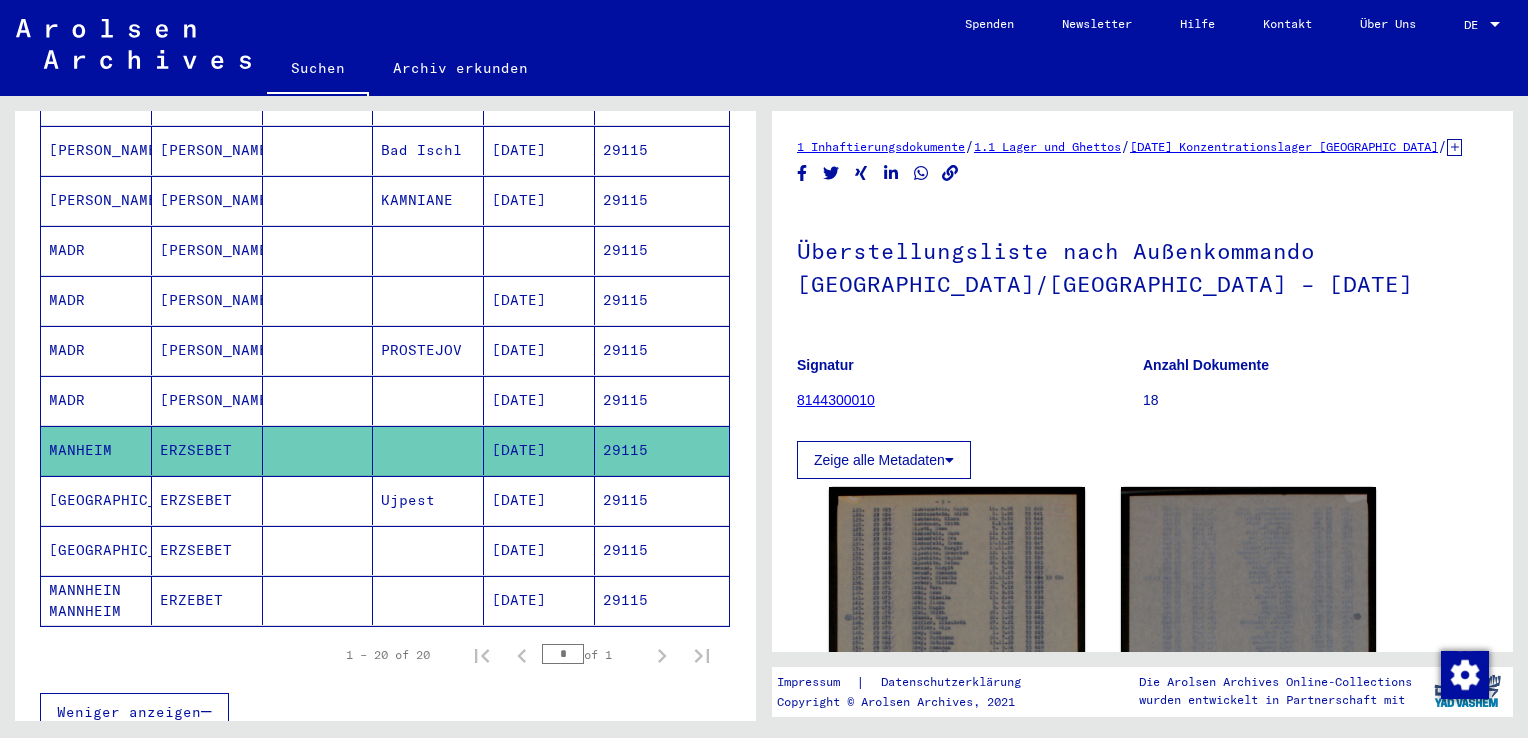 scroll, scrollTop: 0, scrollLeft: 0, axis: both 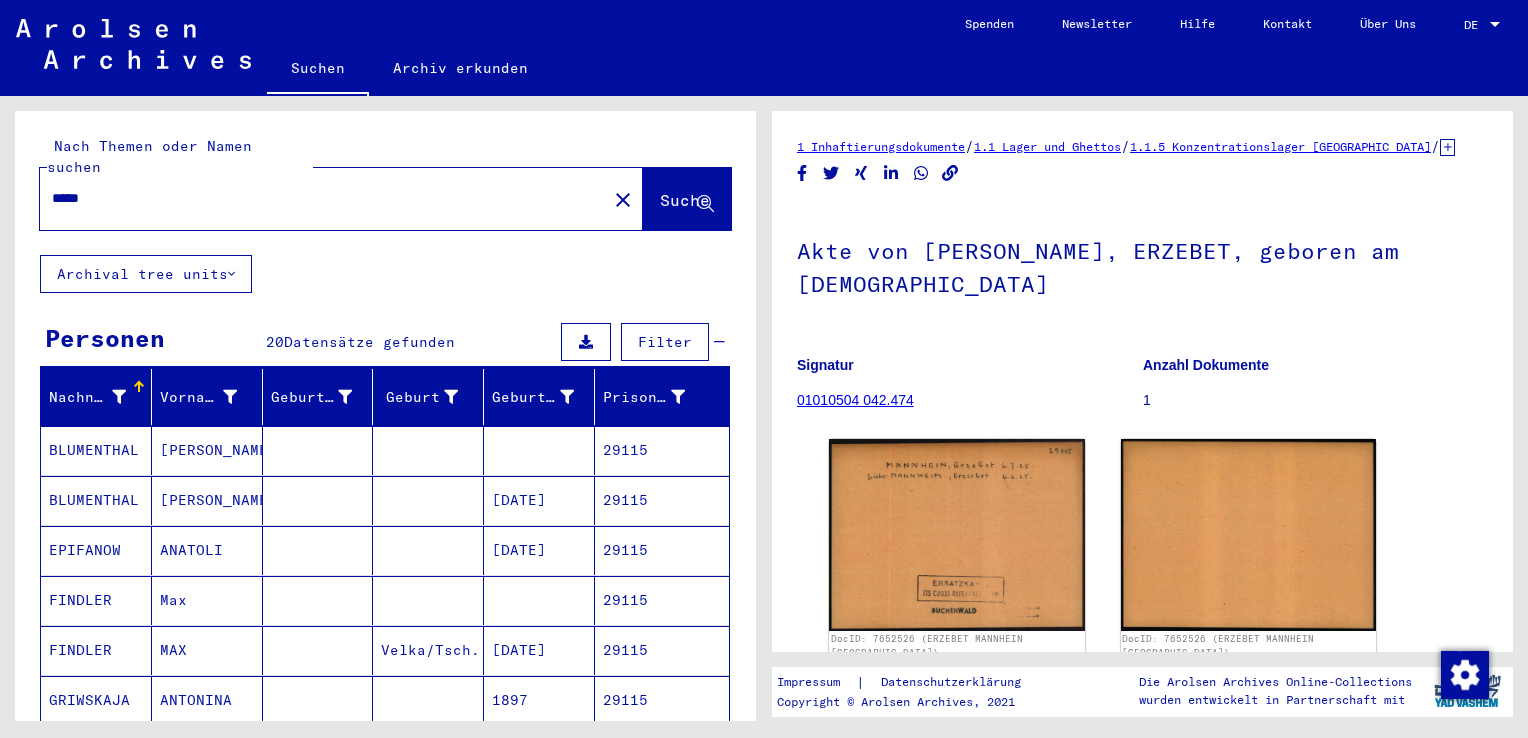 click on "Archiv erkunden" 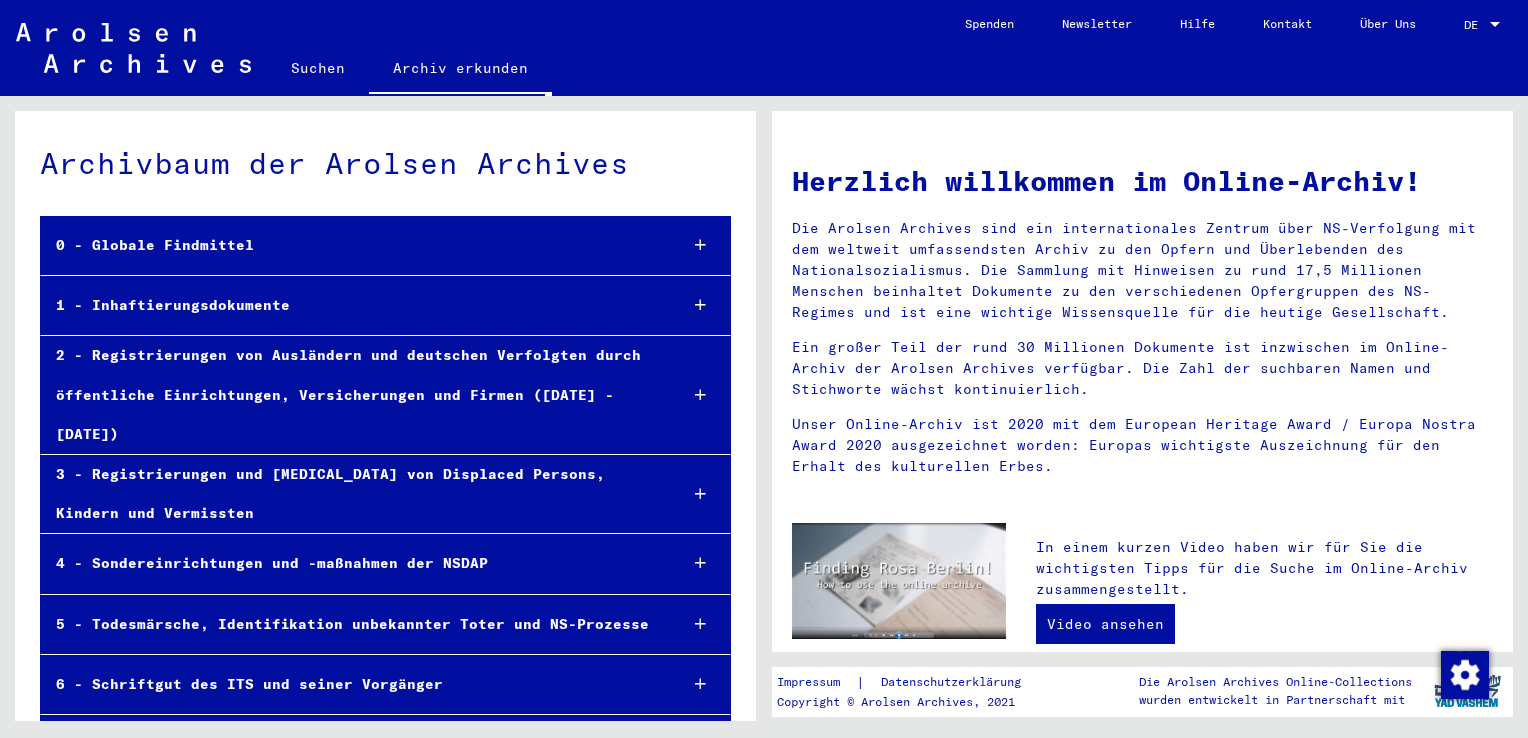 click on "1 - Inhaftierungsdokumente" at bounding box center [351, 305] 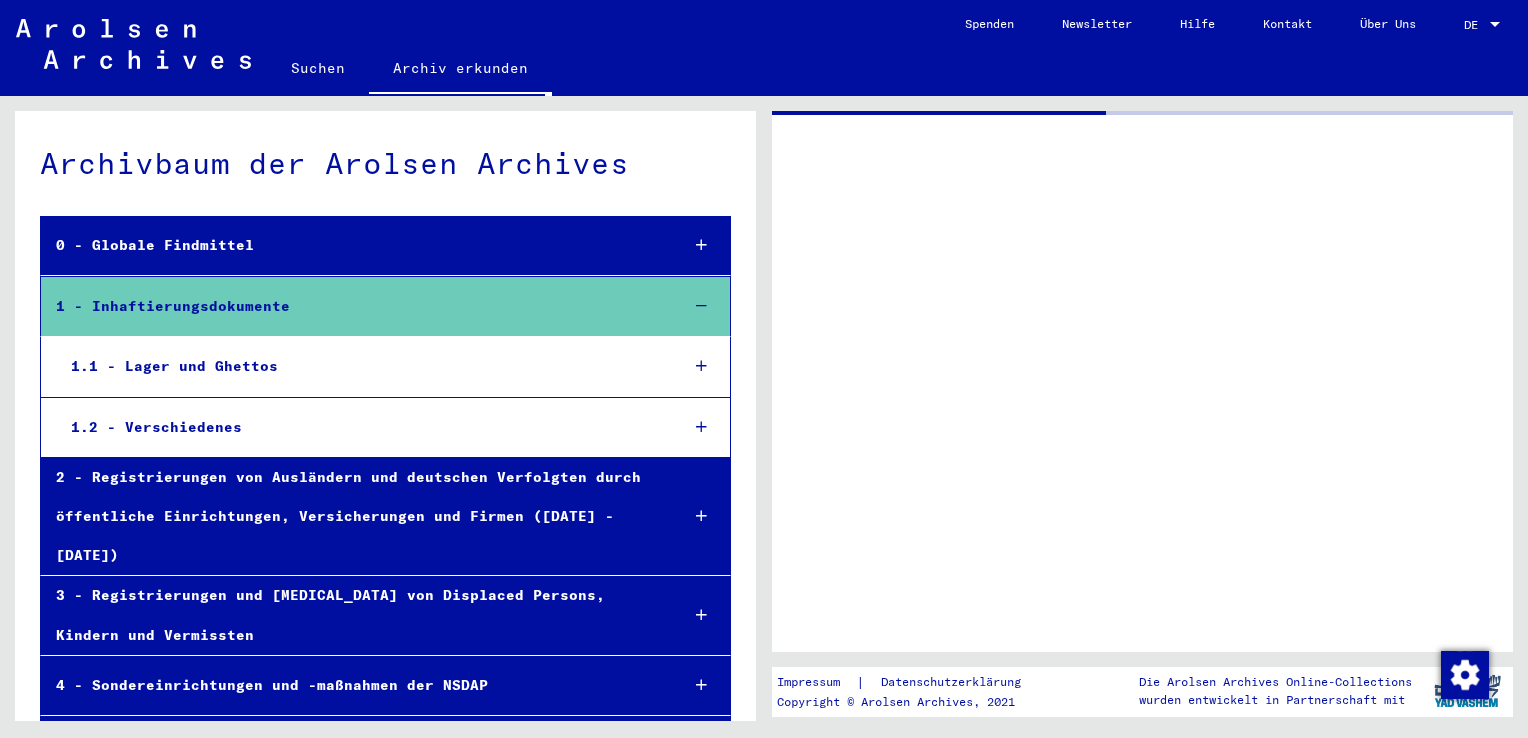 click on "1.1 - Lager und Ghettos" at bounding box center (359, 366) 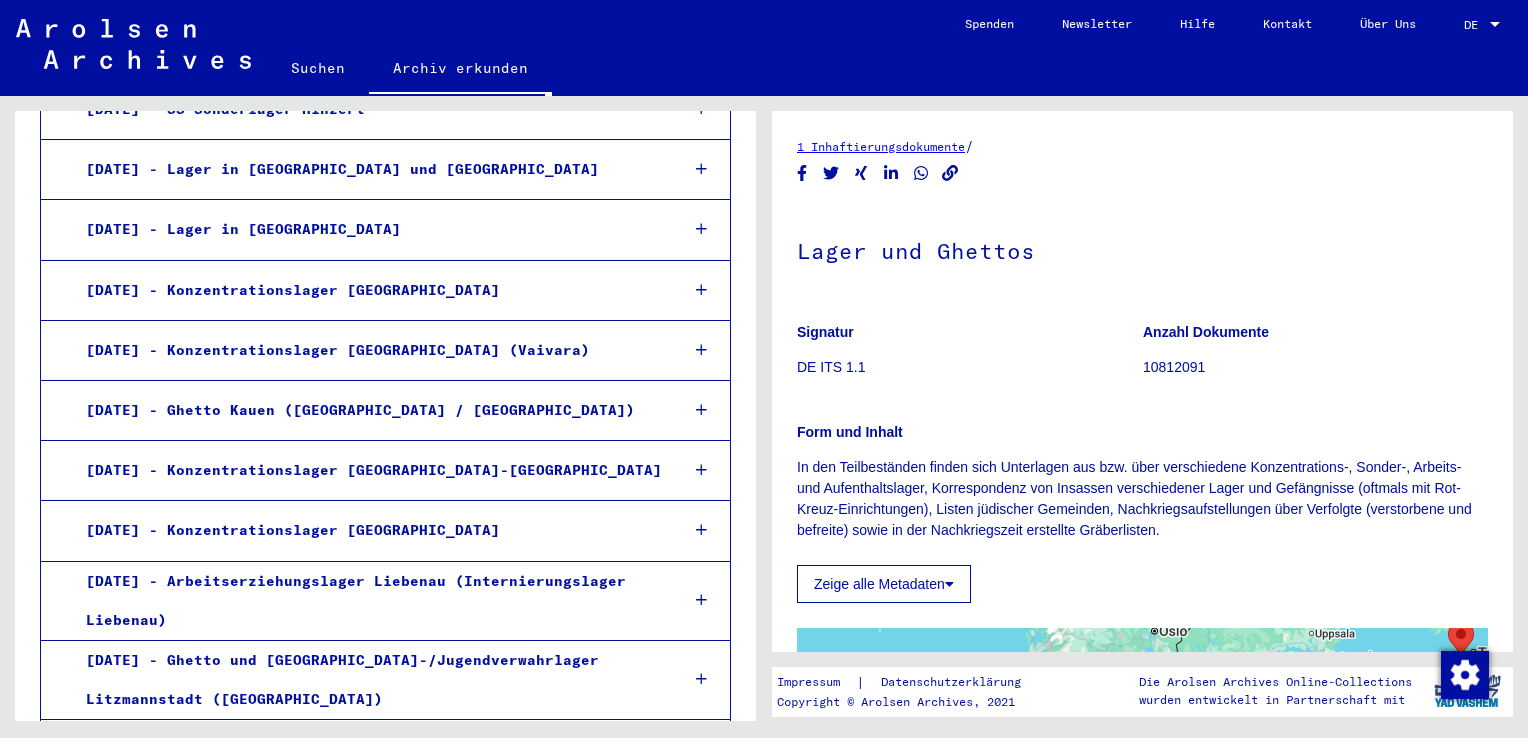 scroll, scrollTop: 1500, scrollLeft: 0, axis: vertical 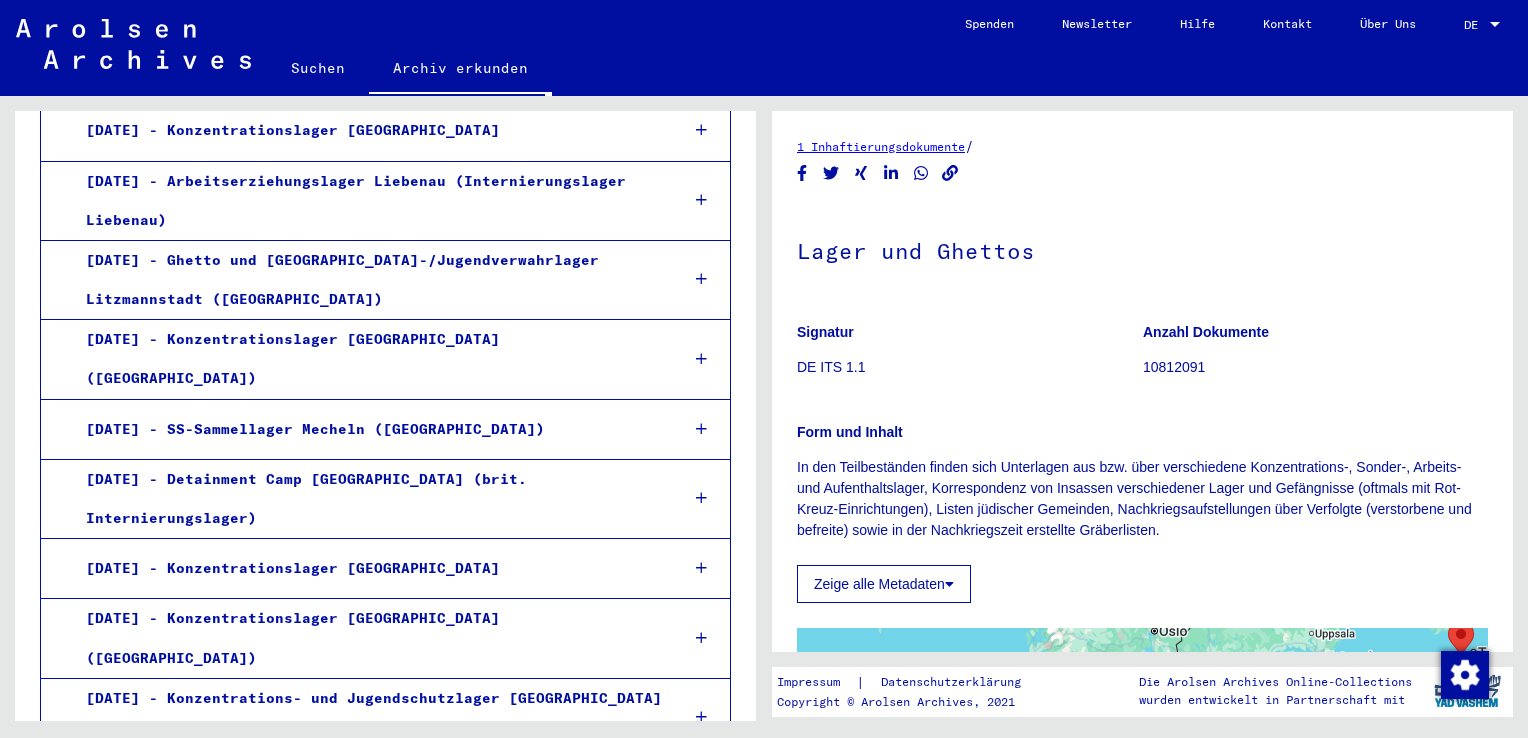 click on "[DATE] - Konzentrationslager [GEOGRAPHIC_DATA]" at bounding box center [366, 568] 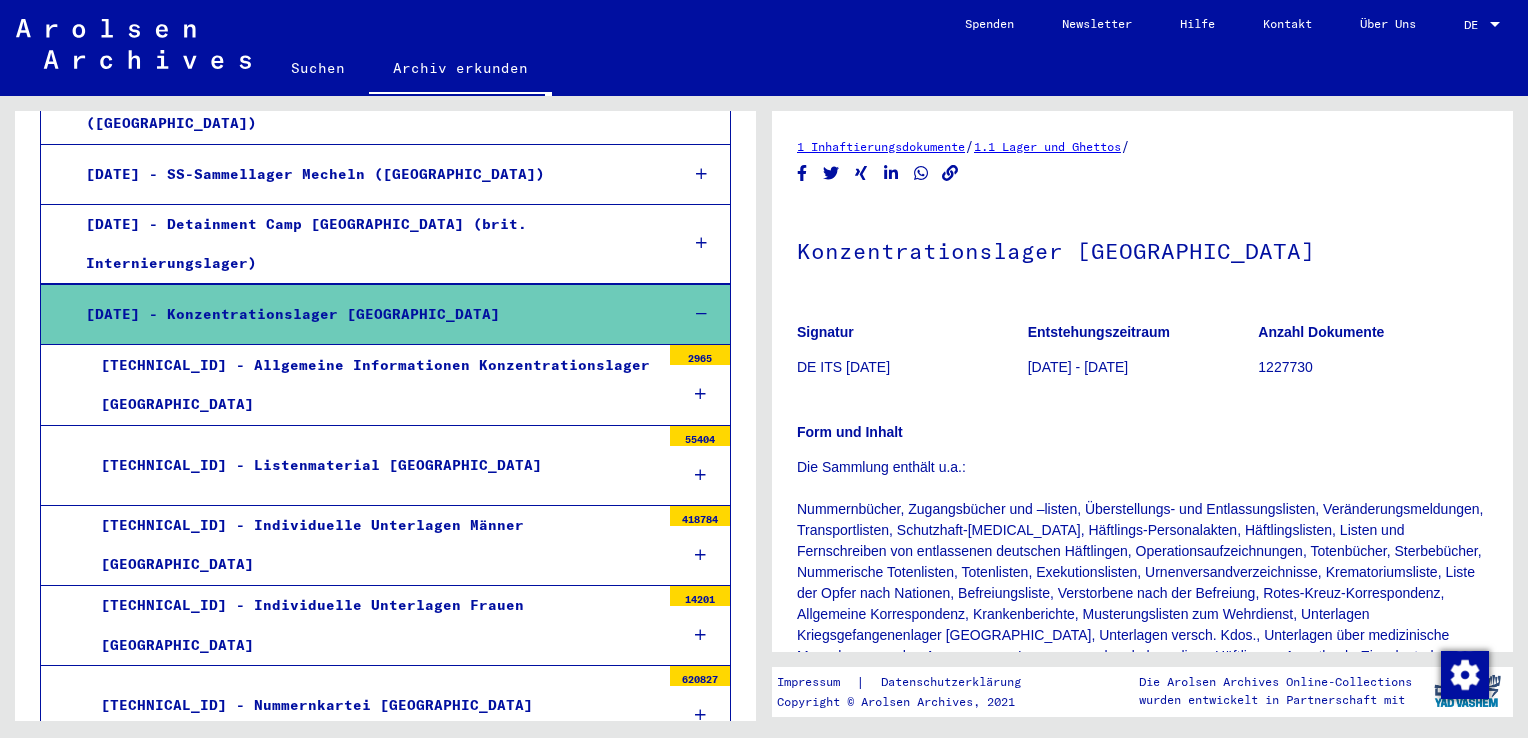 scroll, scrollTop: 1799, scrollLeft: 0, axis: vertical 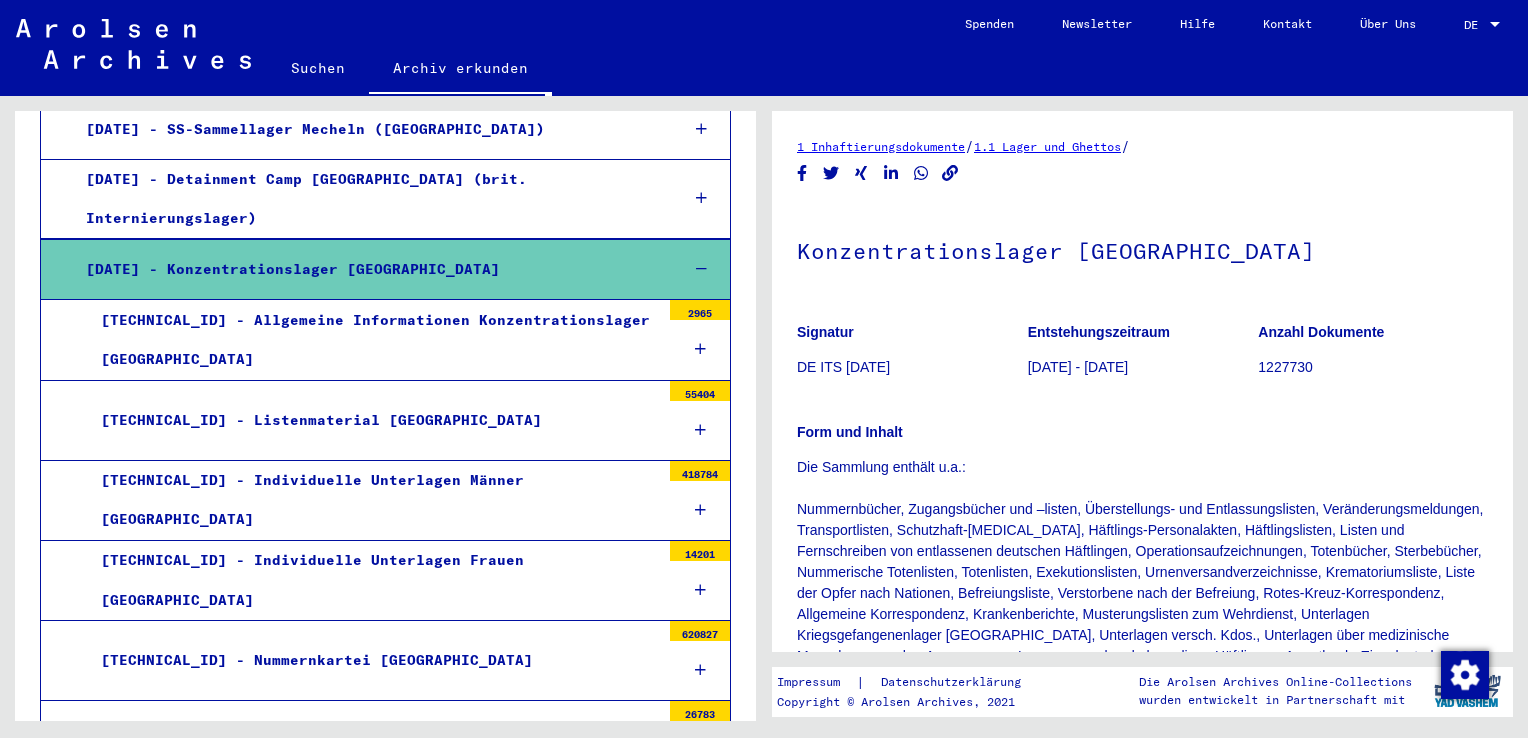 click on "[TECHNICAL_ID] - Listenmaterial [GEOGRAPHIC_DATA]" at bounding box center (373, 420) 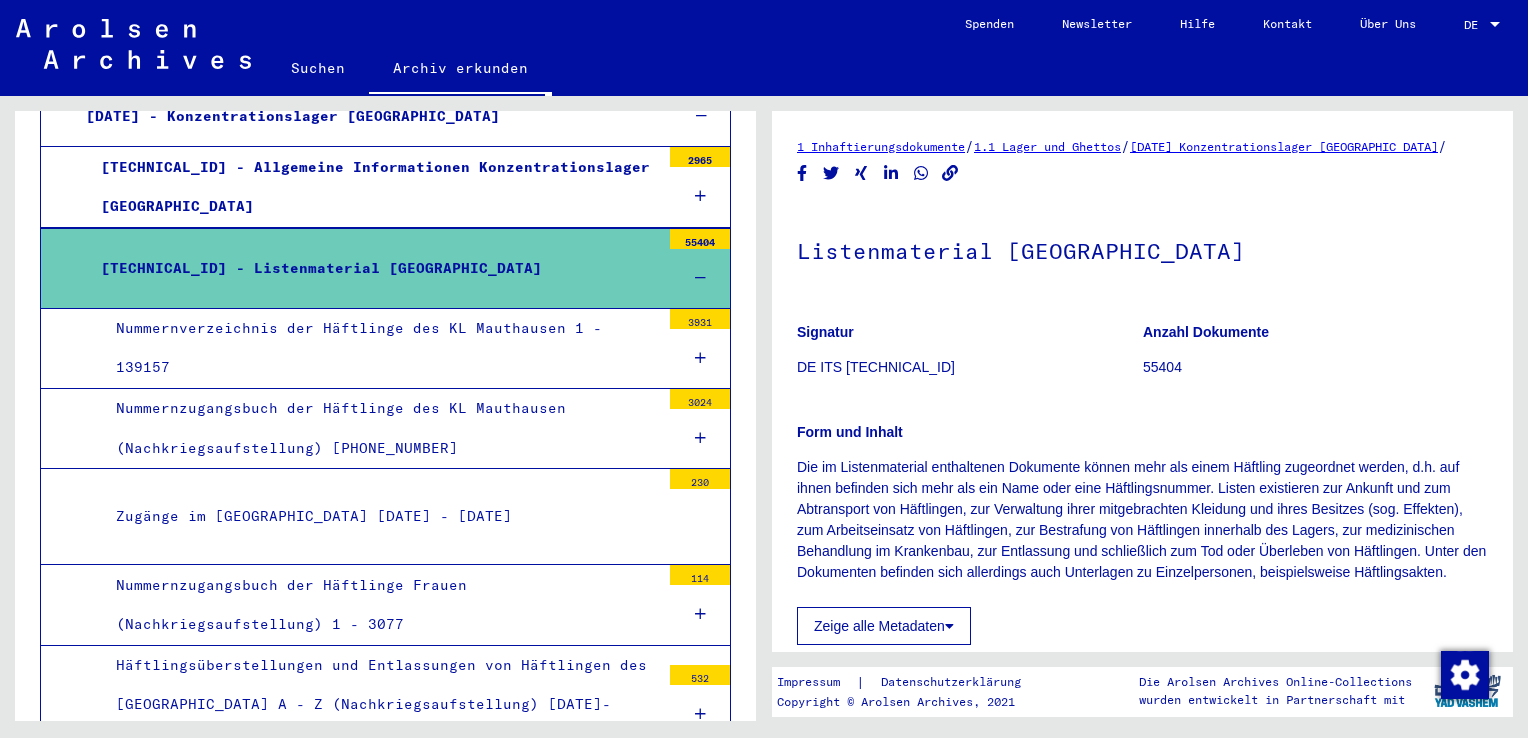 scroll, scrollTop: 1999, scrollLeft: 0, axis: vertical 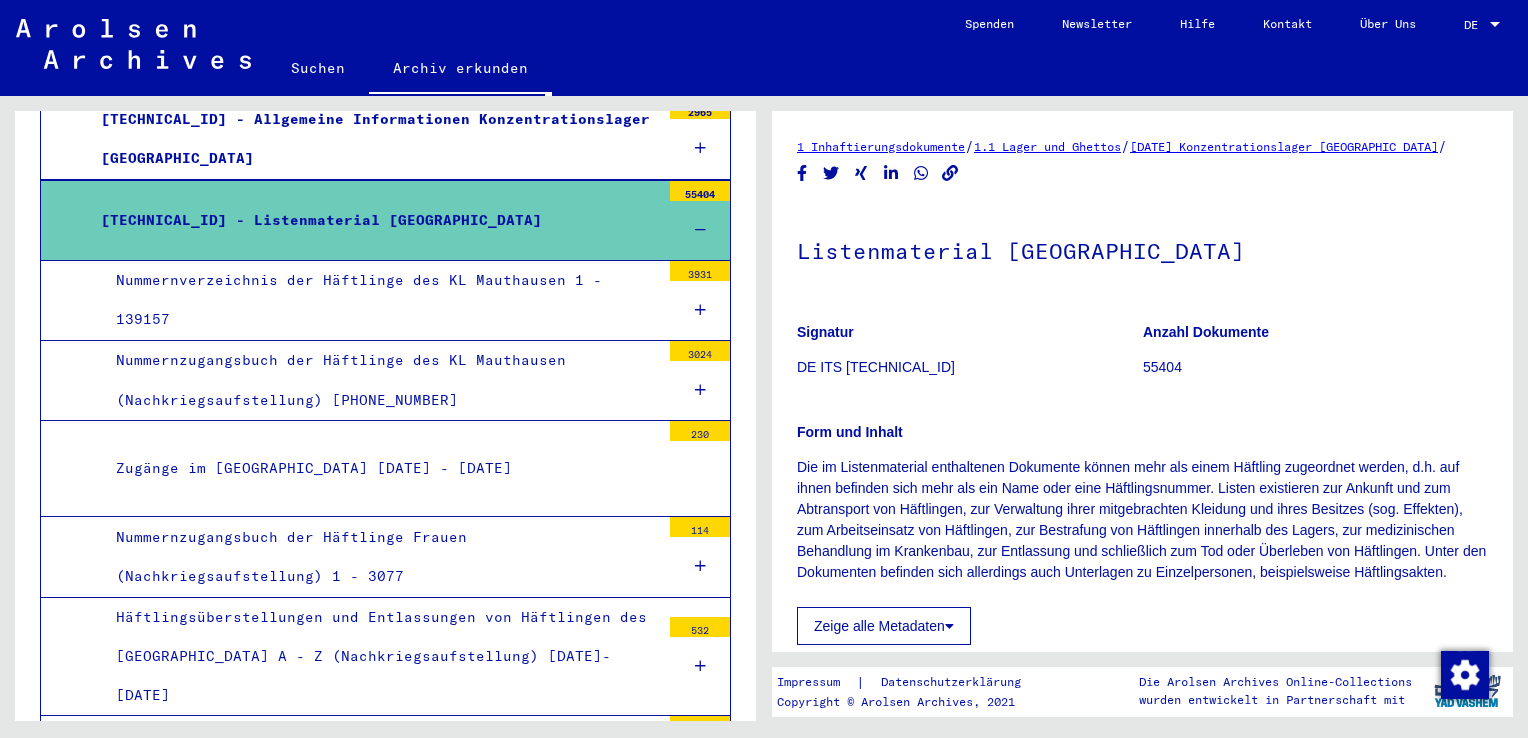 click on "Nummernzugangsbuch der Häftlinge des KL Mauthausen (Nachkriegsaufstellung)      [PHONE_NUMBER]" at bounding box center [380, 380] 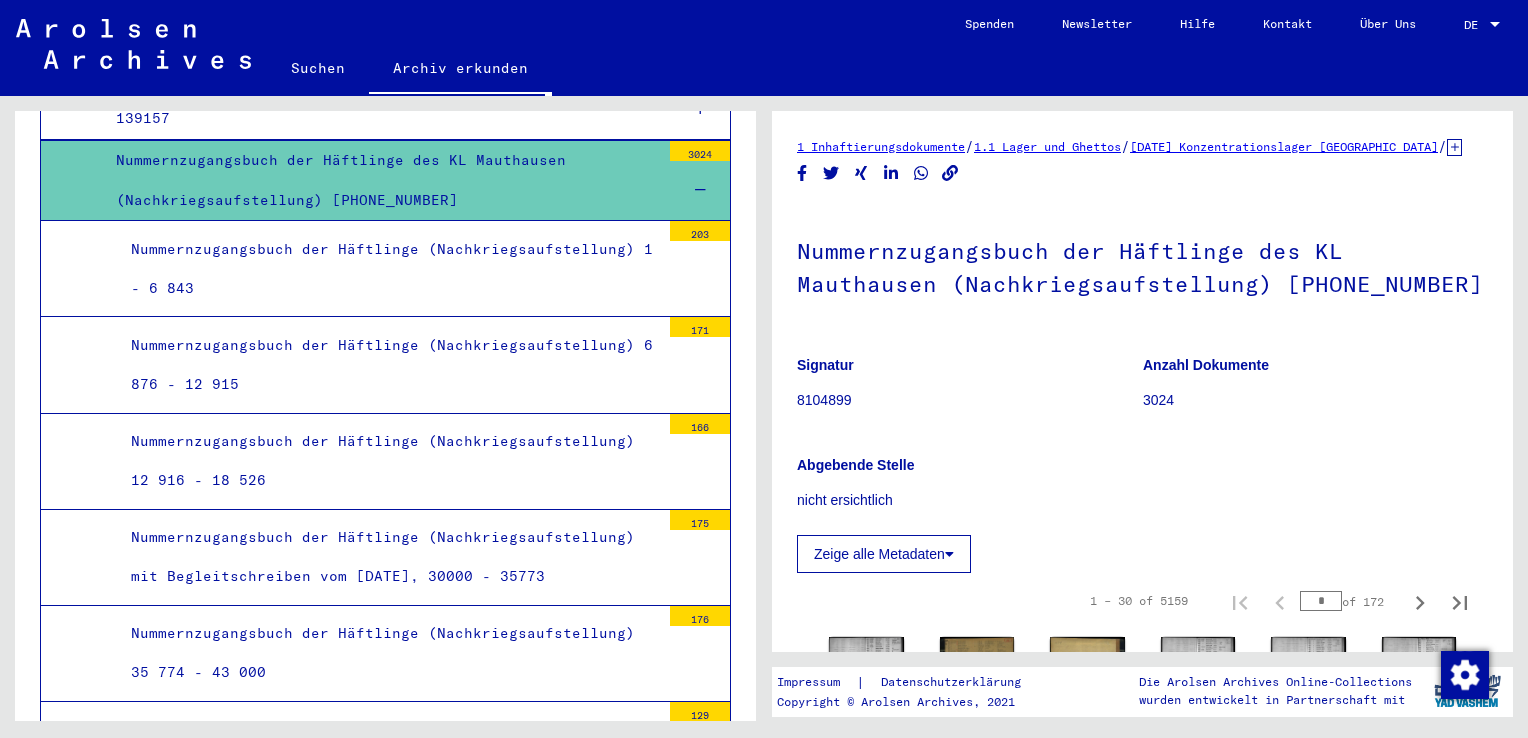 scroll, scrollTop: 1999, scrollLeft: 0, axis: vertical 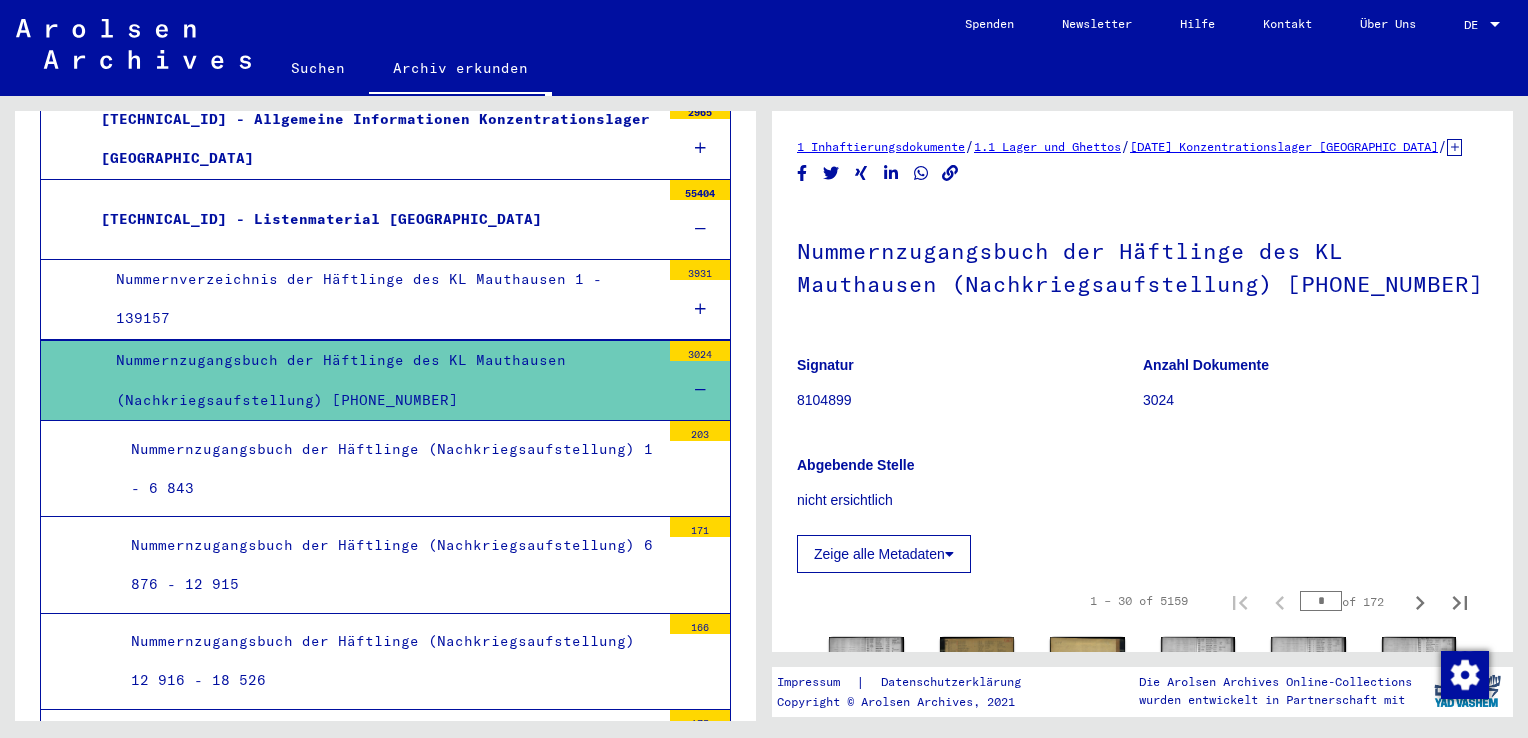 click at bounding box center (700, 390) 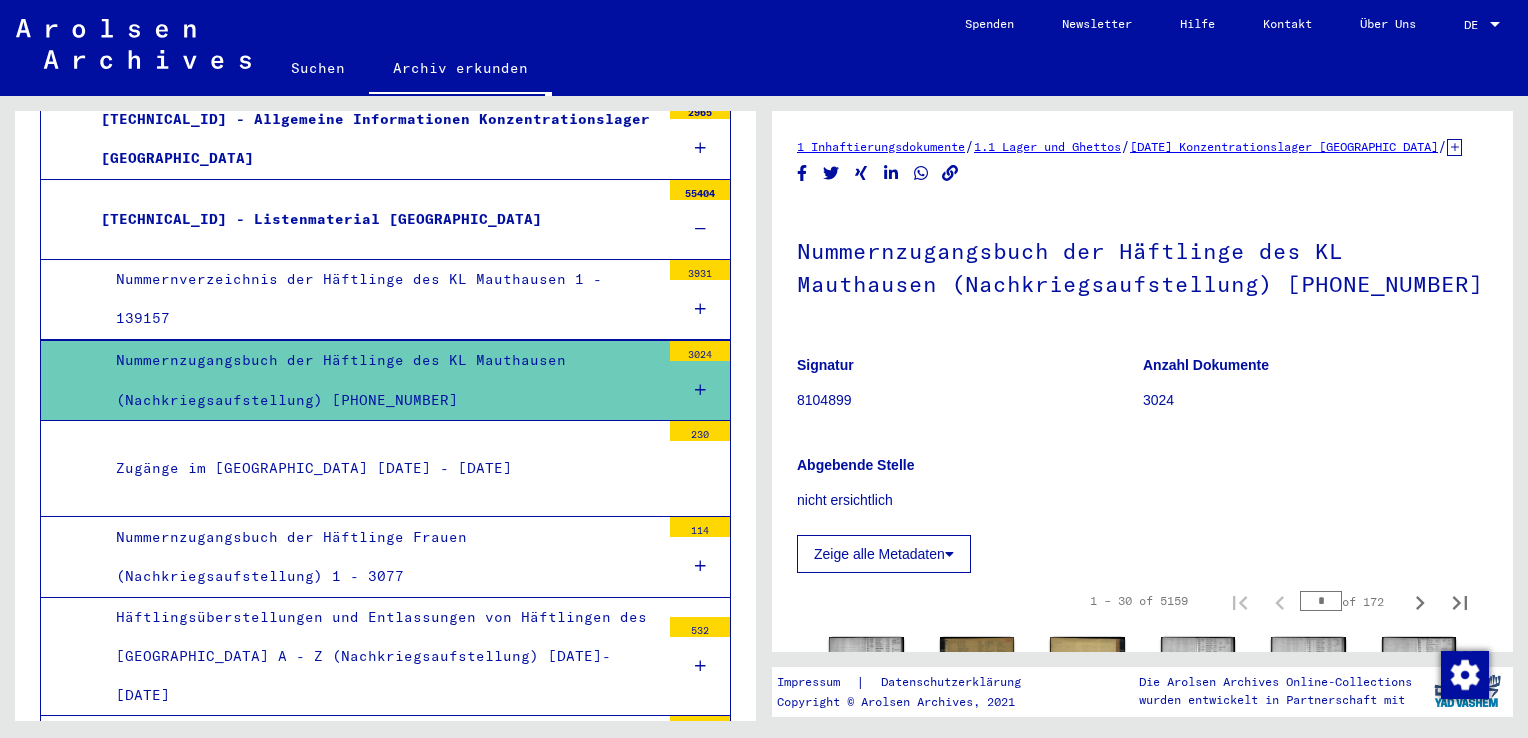click on "Nummernzugangsbuch der Häftlinge Frauen (Nachkriegsaufstellung) 1 - 3077" at bounding box center [380, 557] 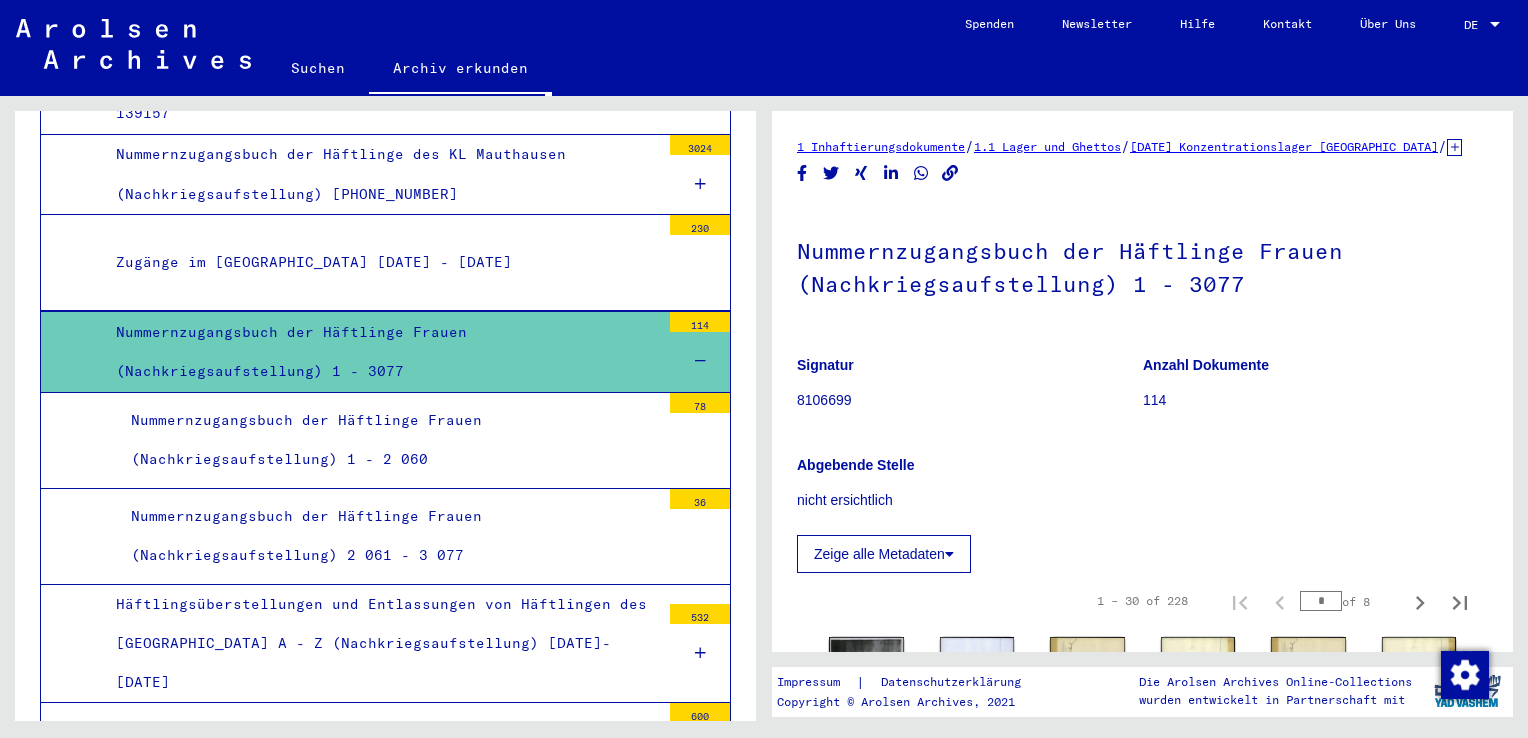scroll, scrollTop: 2199, scrollLeft: 0, axis: vertical 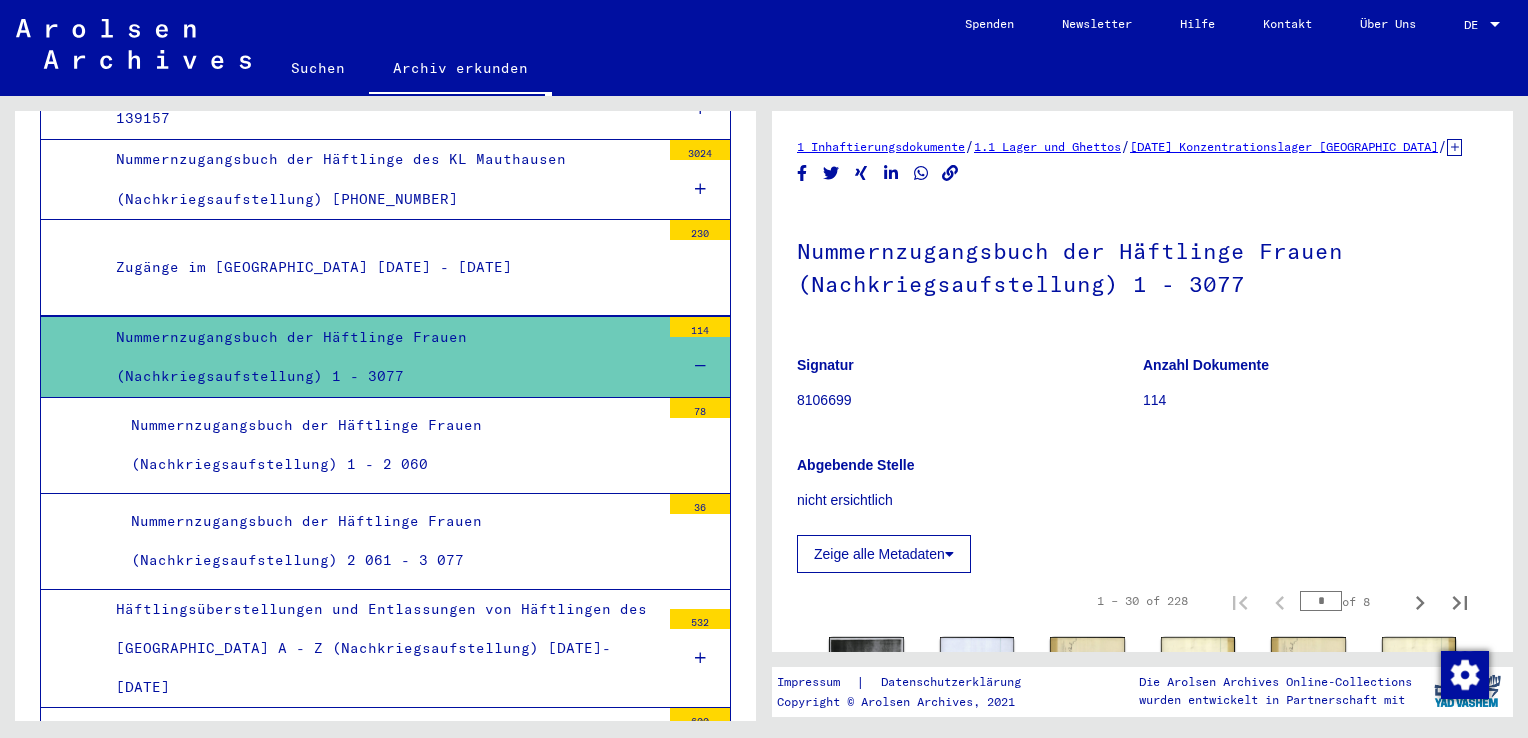 click on "Nummernzugangsbuch der Häftlinge Frauen (Nachkriegsaufstellung) 2 061 - 3 077" at bounding box center (388, 541) 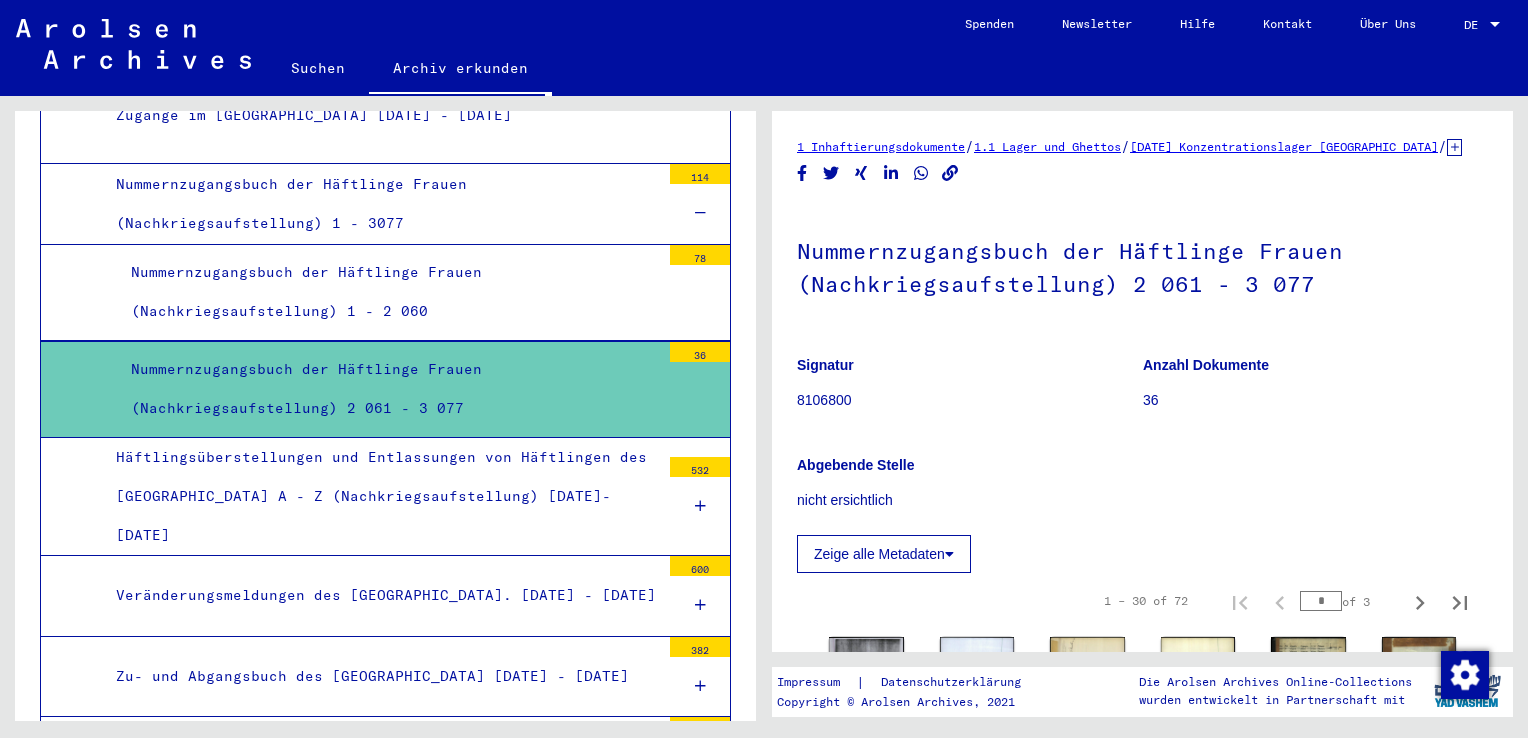scroll, scrollTop: 2299, scrollLeft: 0, axis: vertical 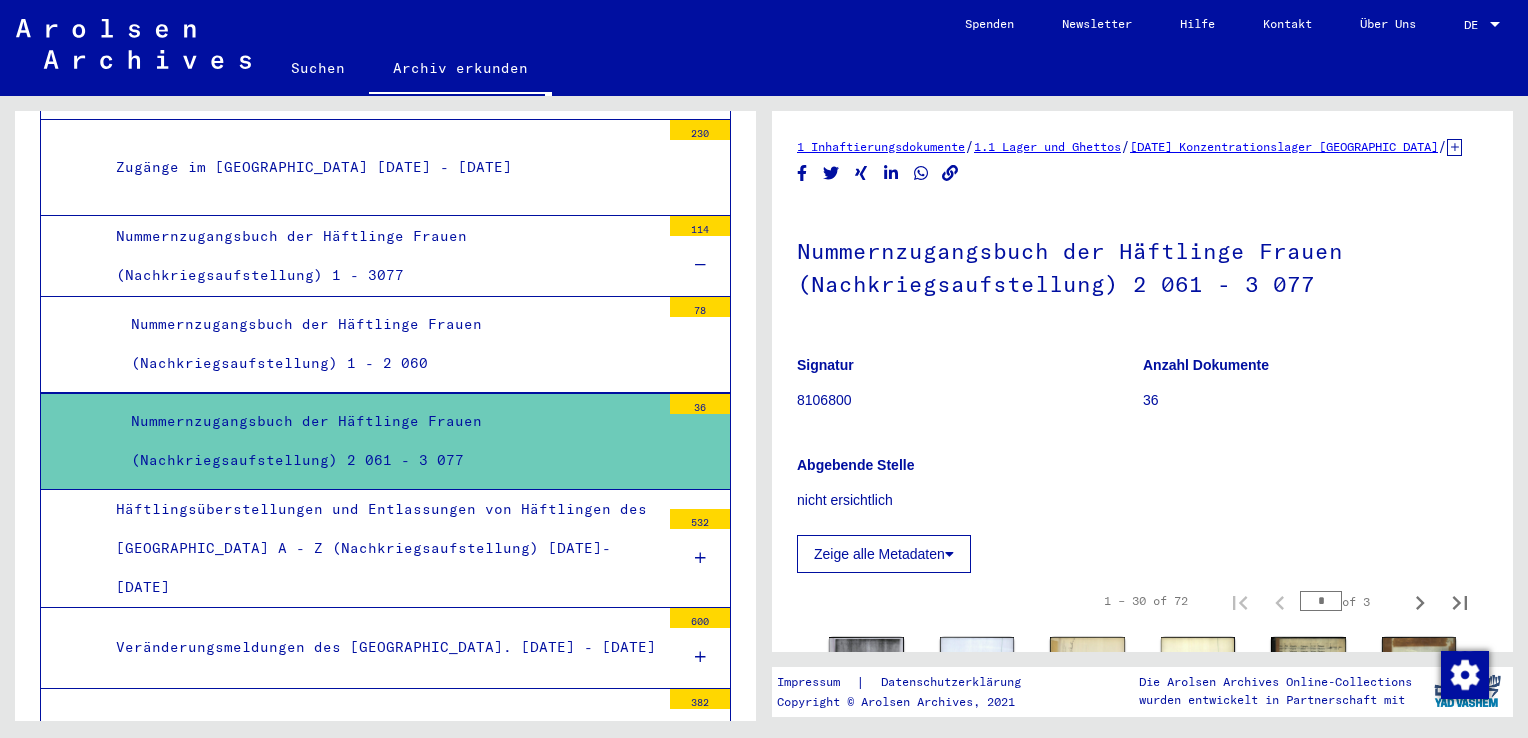 click on "Häftlingsüberstellungen und Entlassungen von Häftlingen des [GEOGRAPHIC_DATA]      A - Z (Nachkriegsaufstellung) [DATE]-[DATE]" at bounding box center [380, 549] 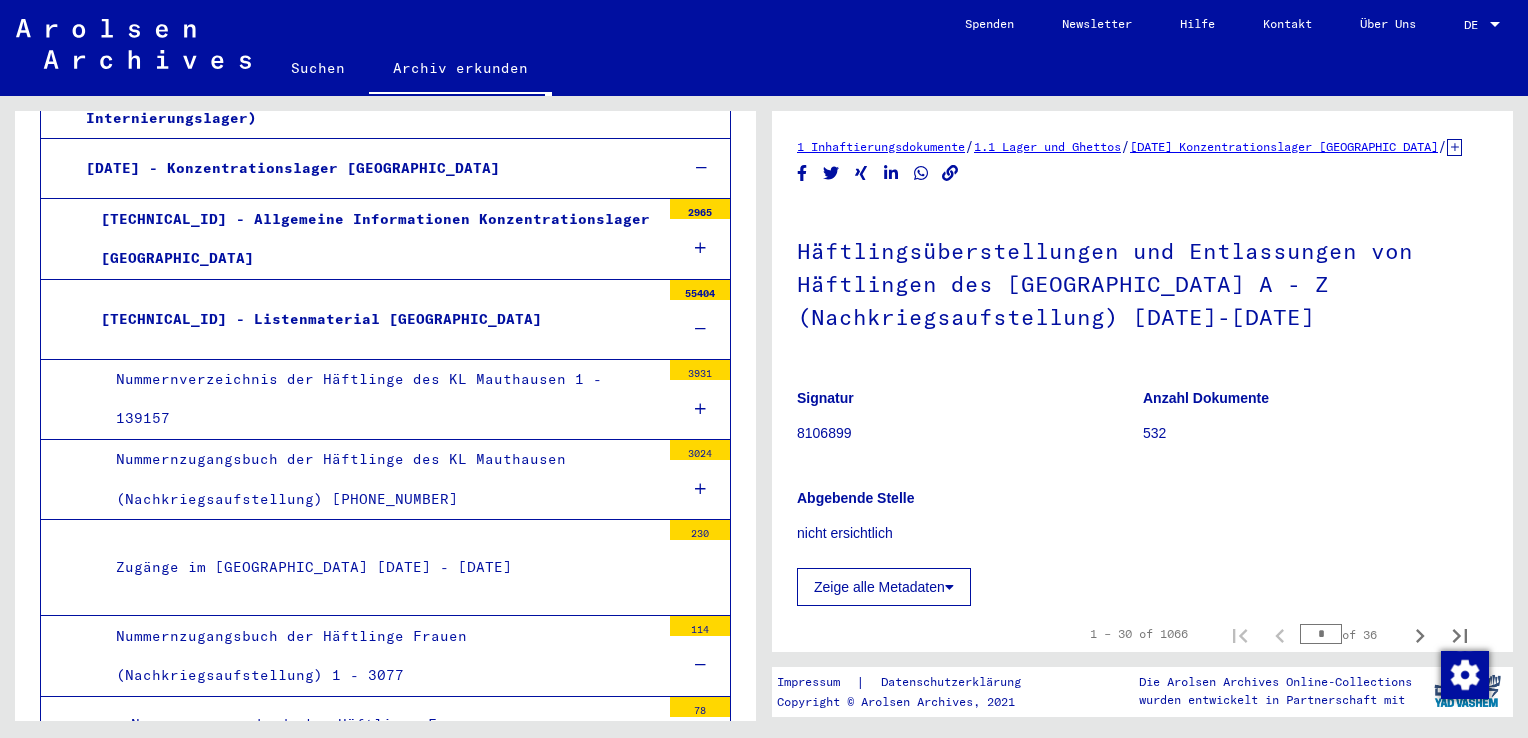 scroll, scrollTop: 1799, scrollLeft: 0, axis: vertical 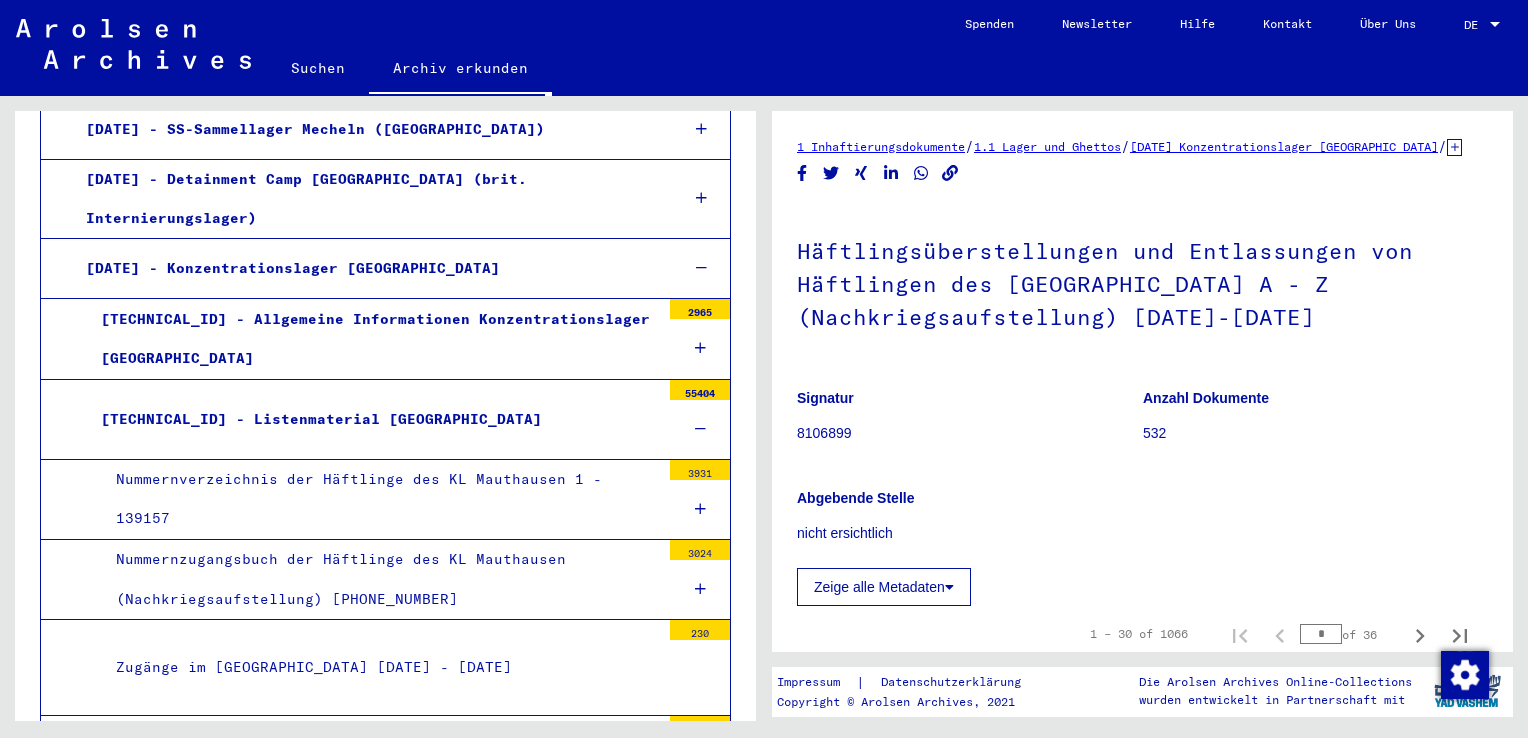 click on "Nummernverzeichnis der Häftlinge des KL Mauthausen 1 - 139157" at bounding box center [380, 499] 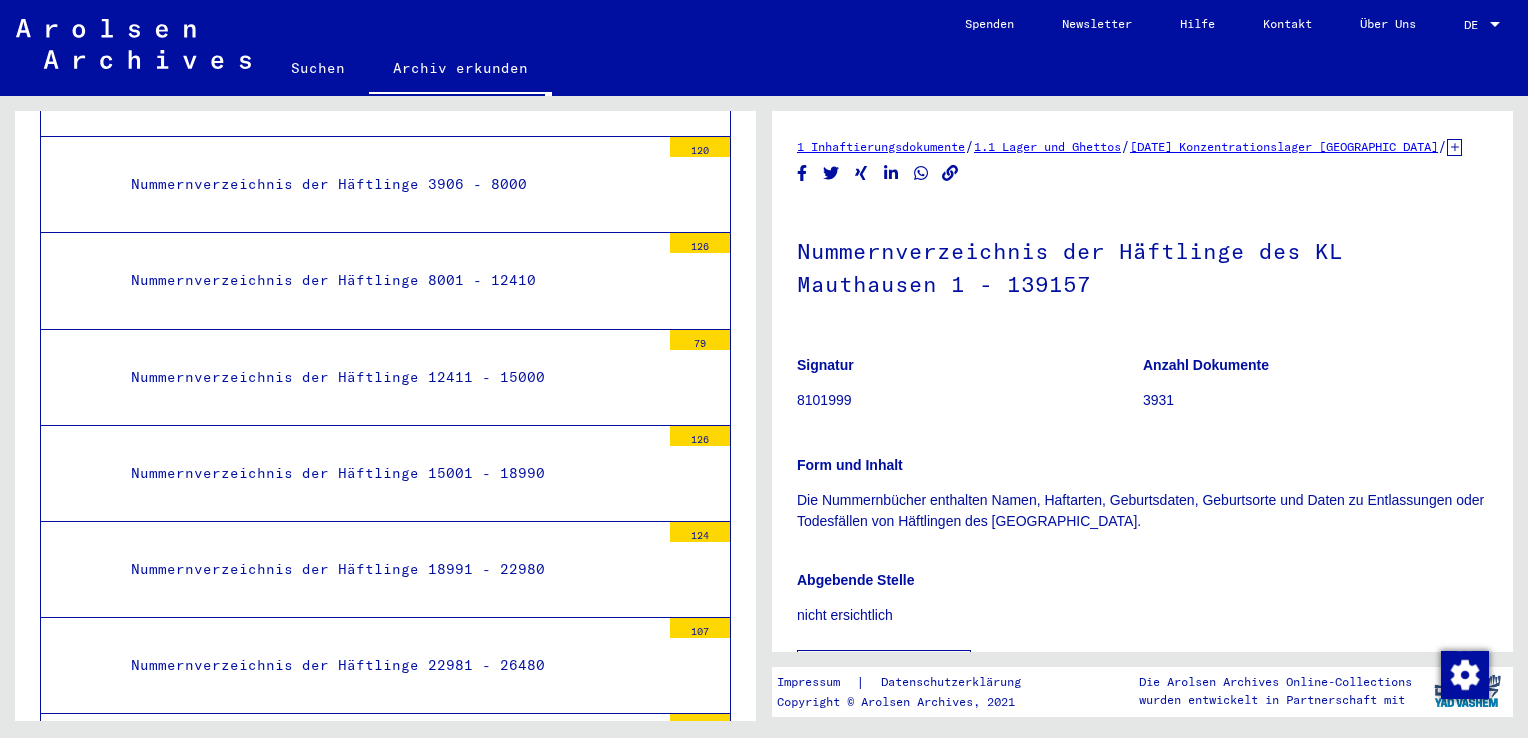 scroll, scrollTop: 2399, scrollLeft: 0, axis: vertical 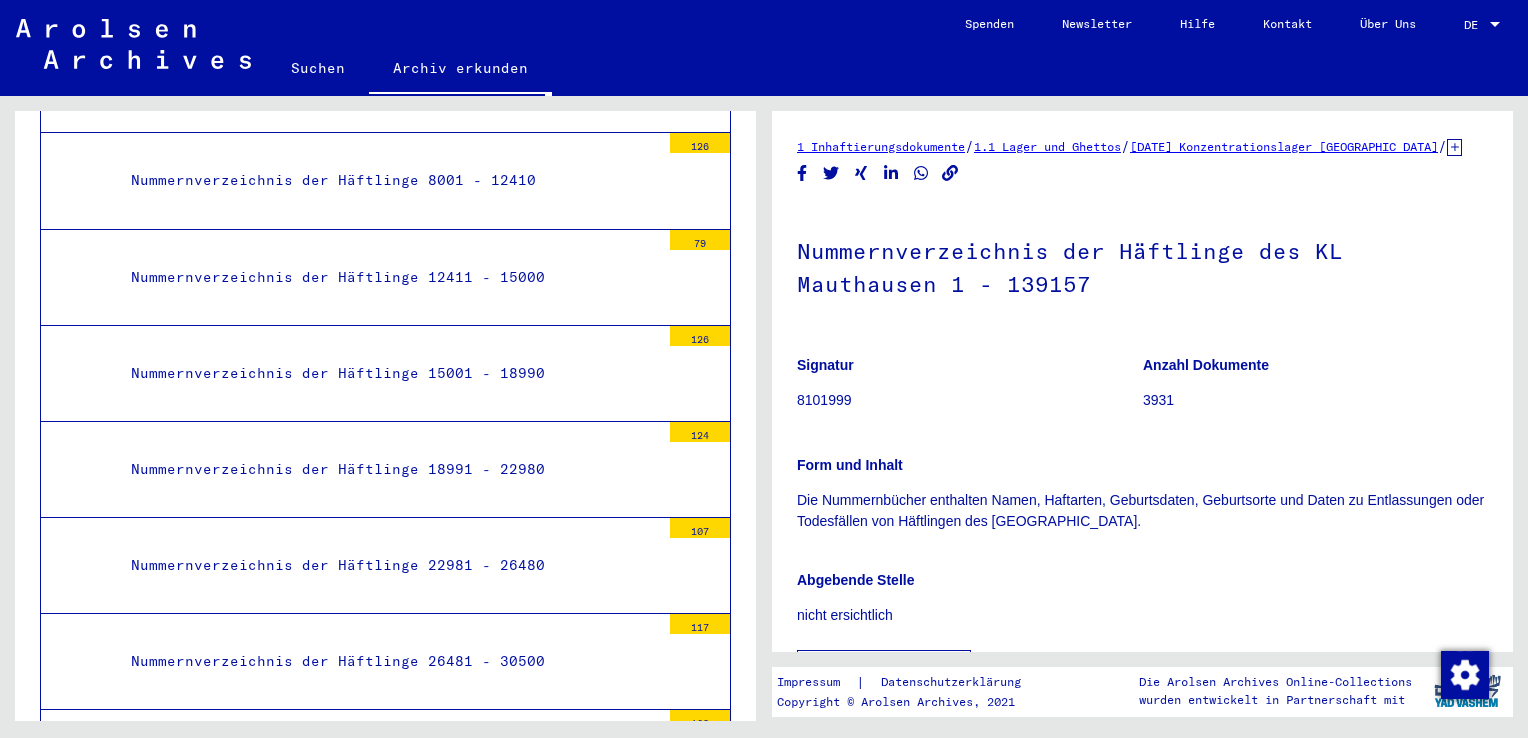 click on "Nummernverzeichnis der Häftlinge 26481 - 30500" at bounding box center (388, 661) 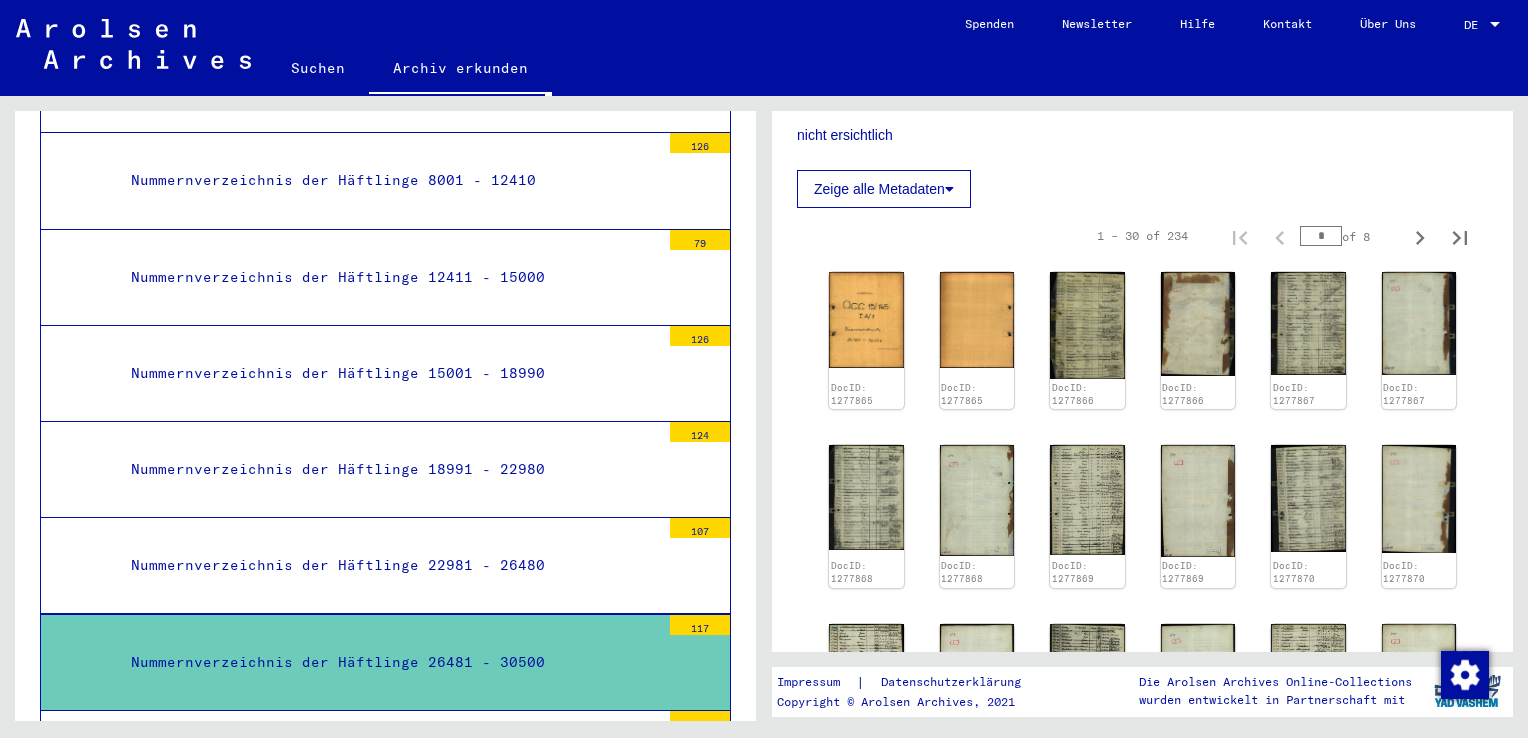 scroll, scrollTop: 400, scrollLeft: 0, axis: vertical 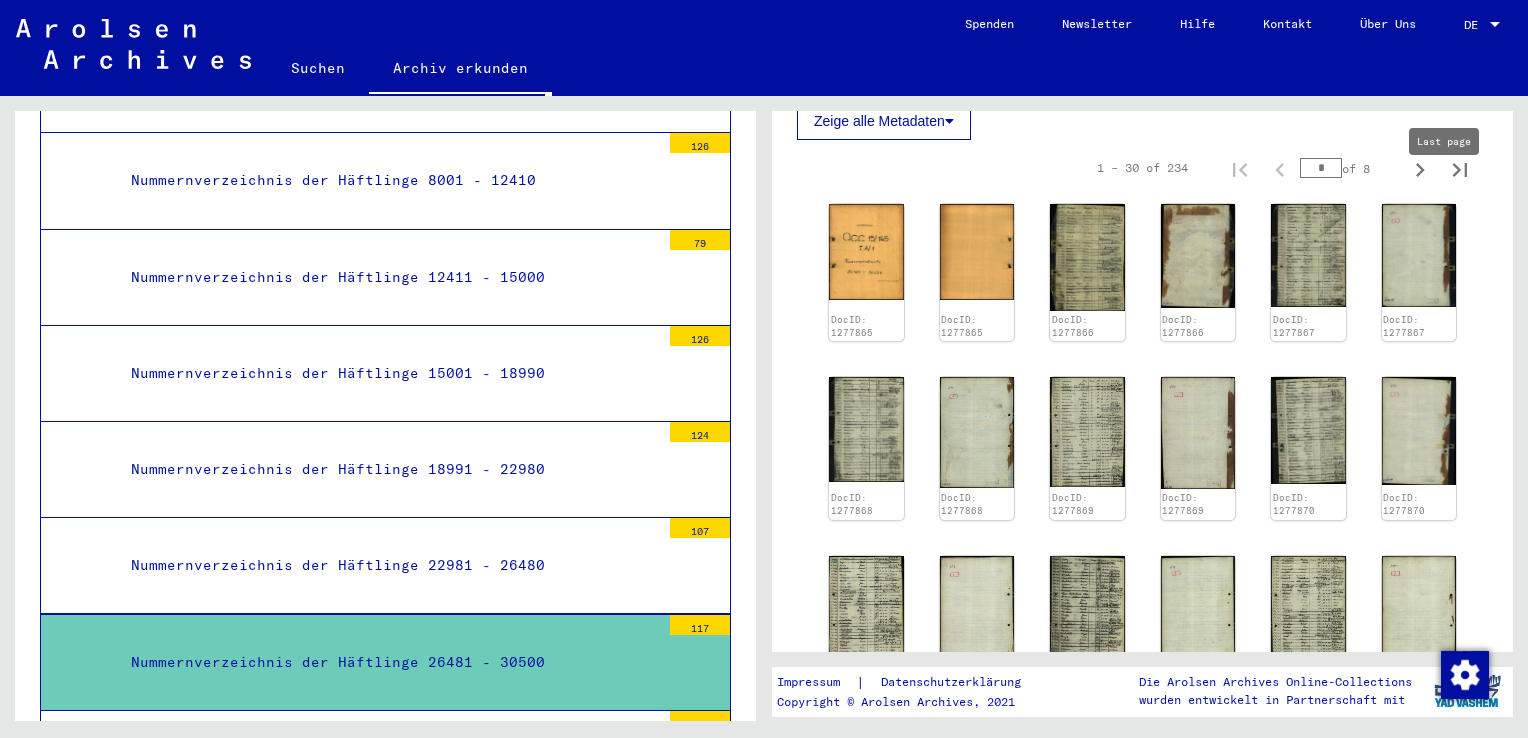 click 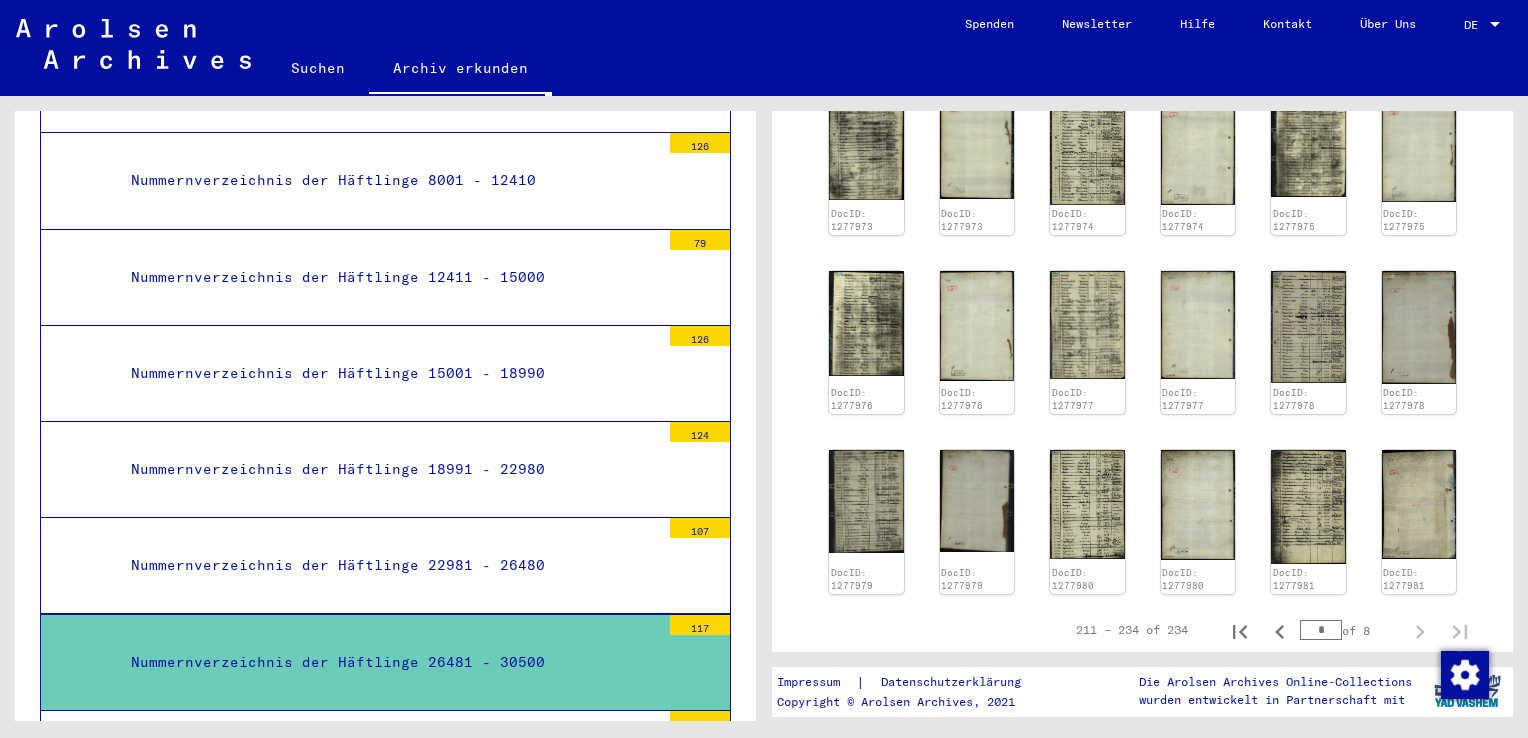 scroll, scrollTop: 700, scrollLeft: 0, axis: vertical 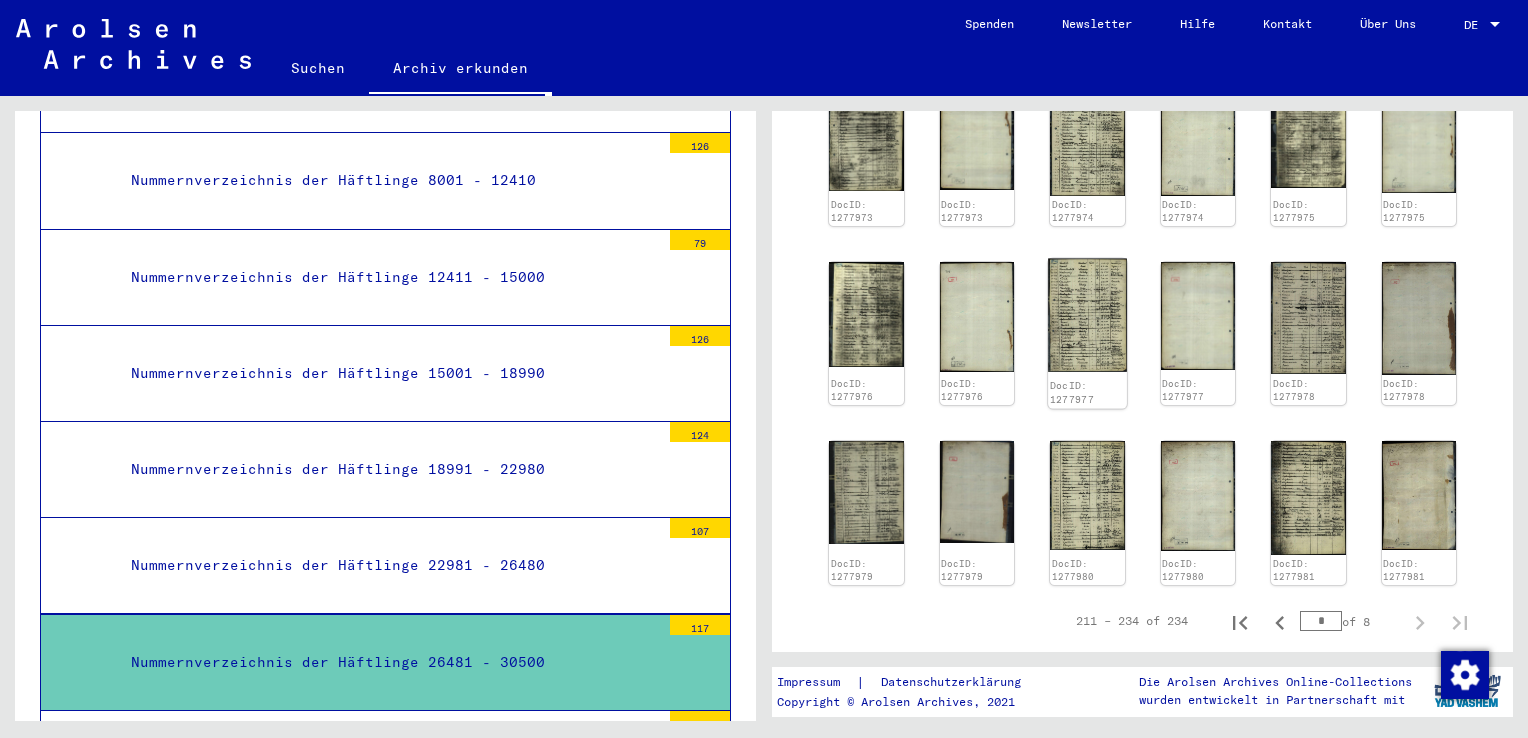 click 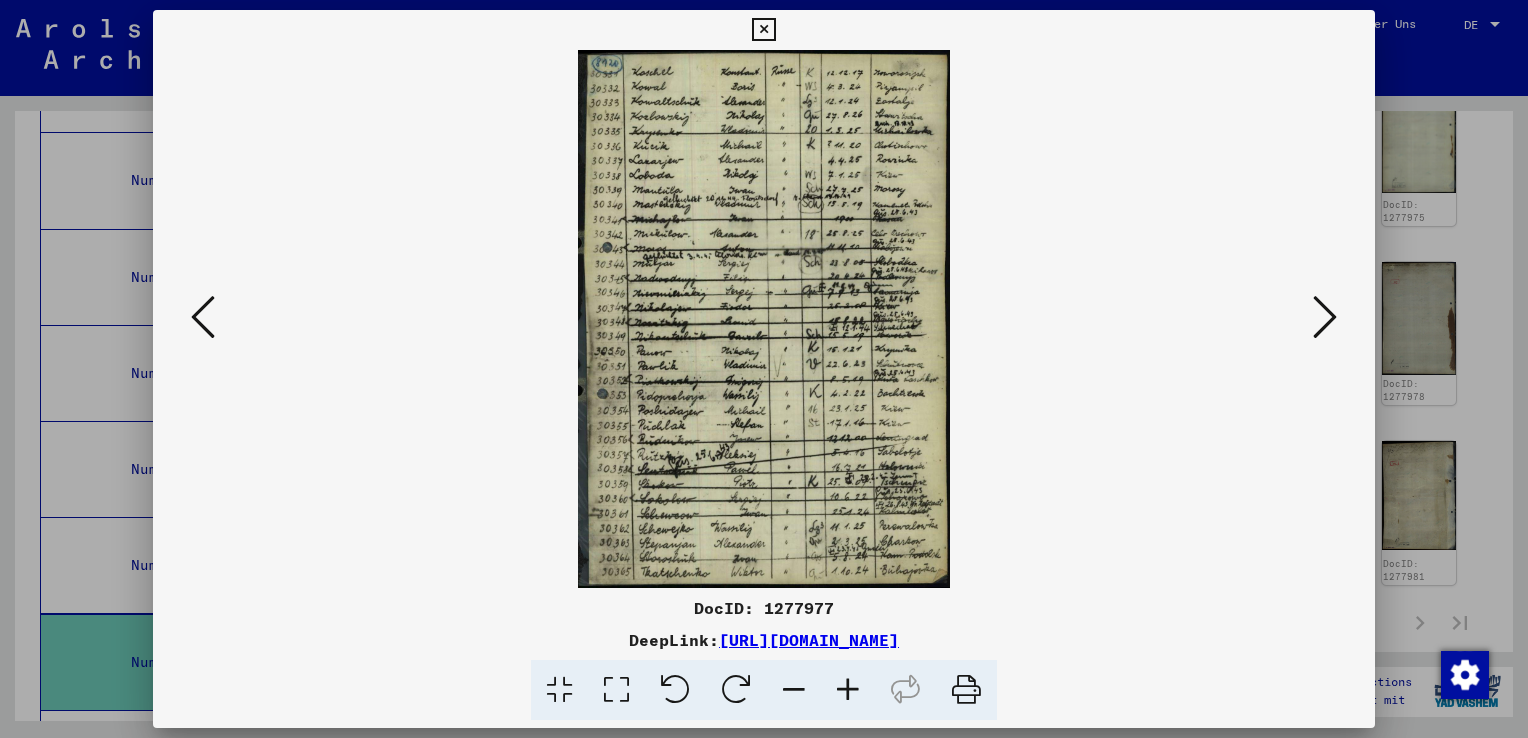 click at bounding box center (203, 317) 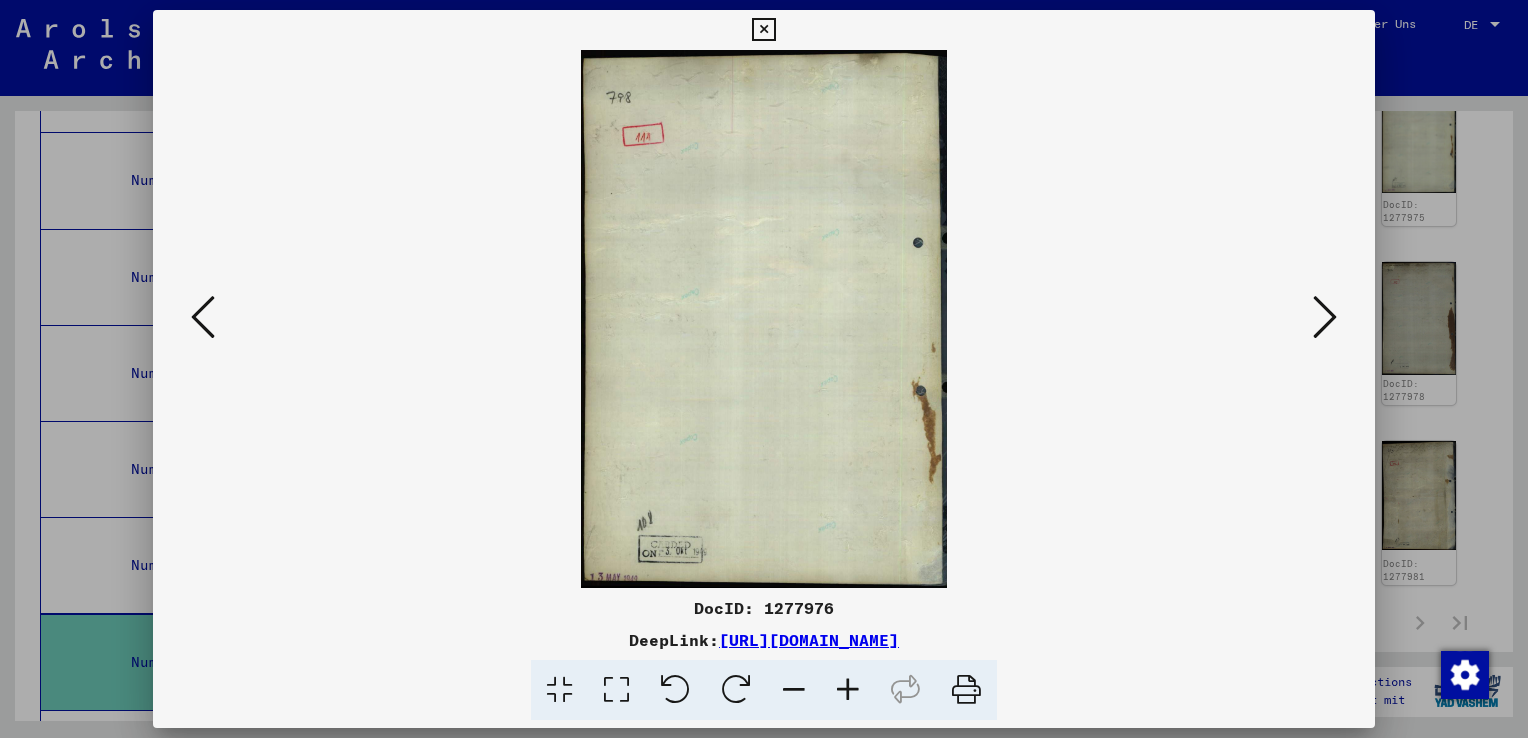 click at bounding box center (203, 317) 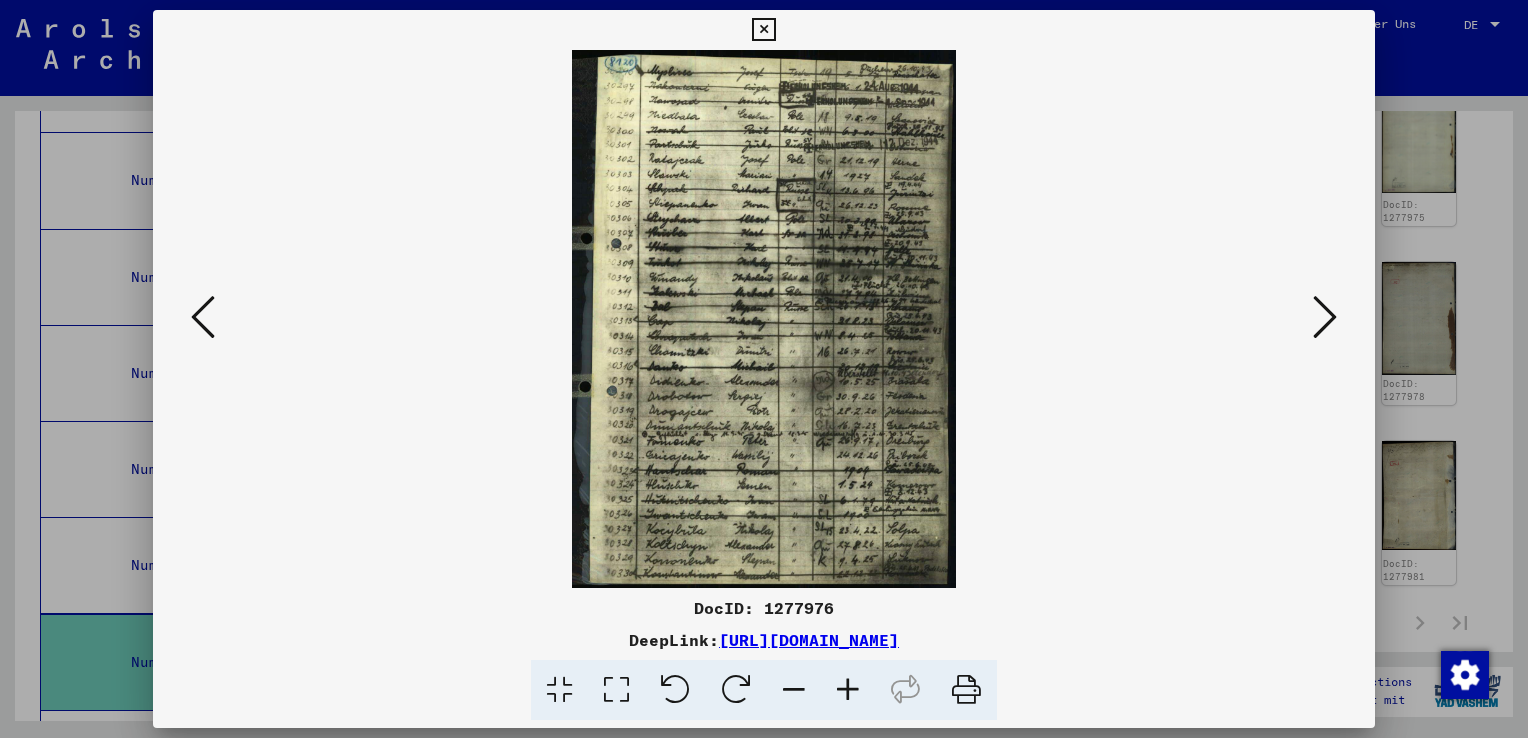 click at bounding box center [203, 317] 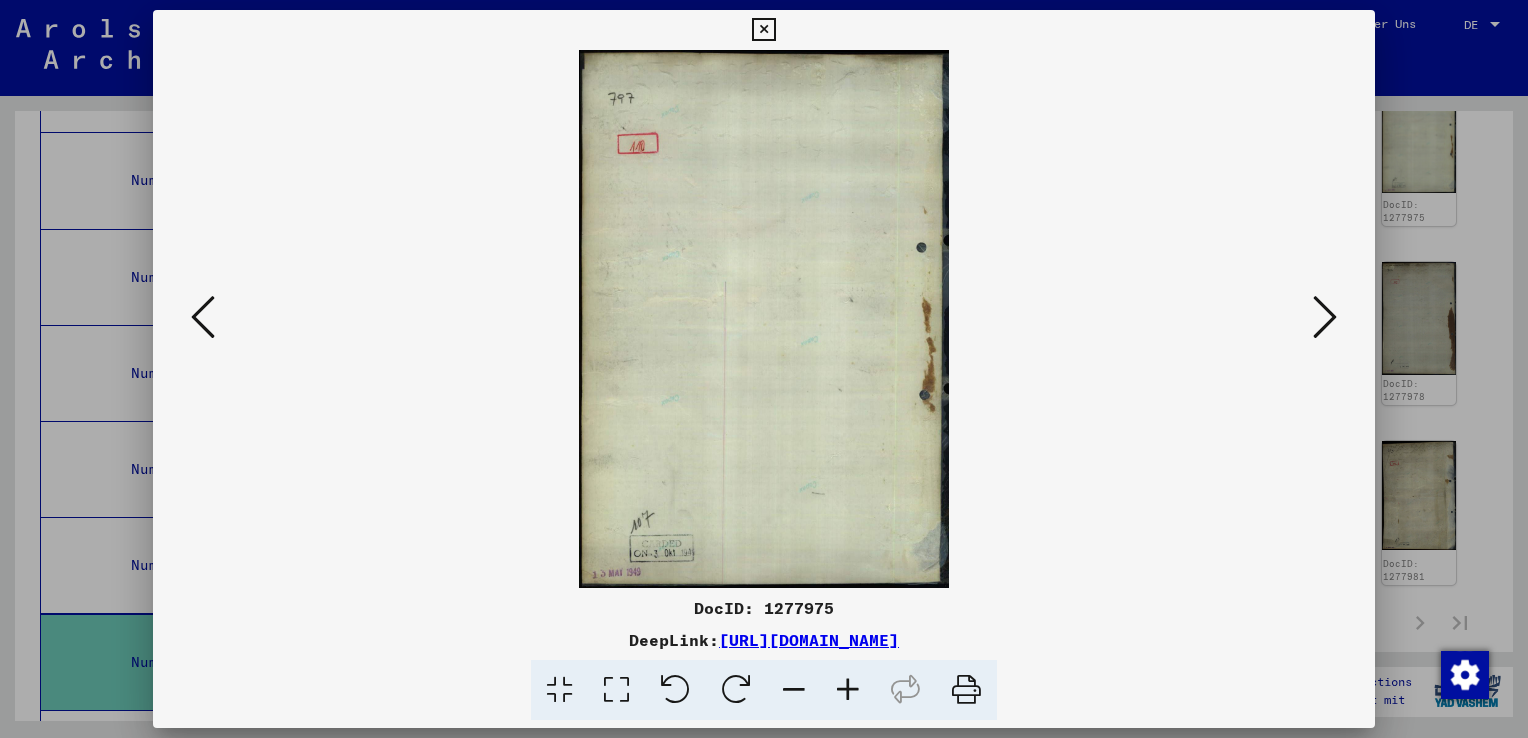 click at bounding box center [203, 317] 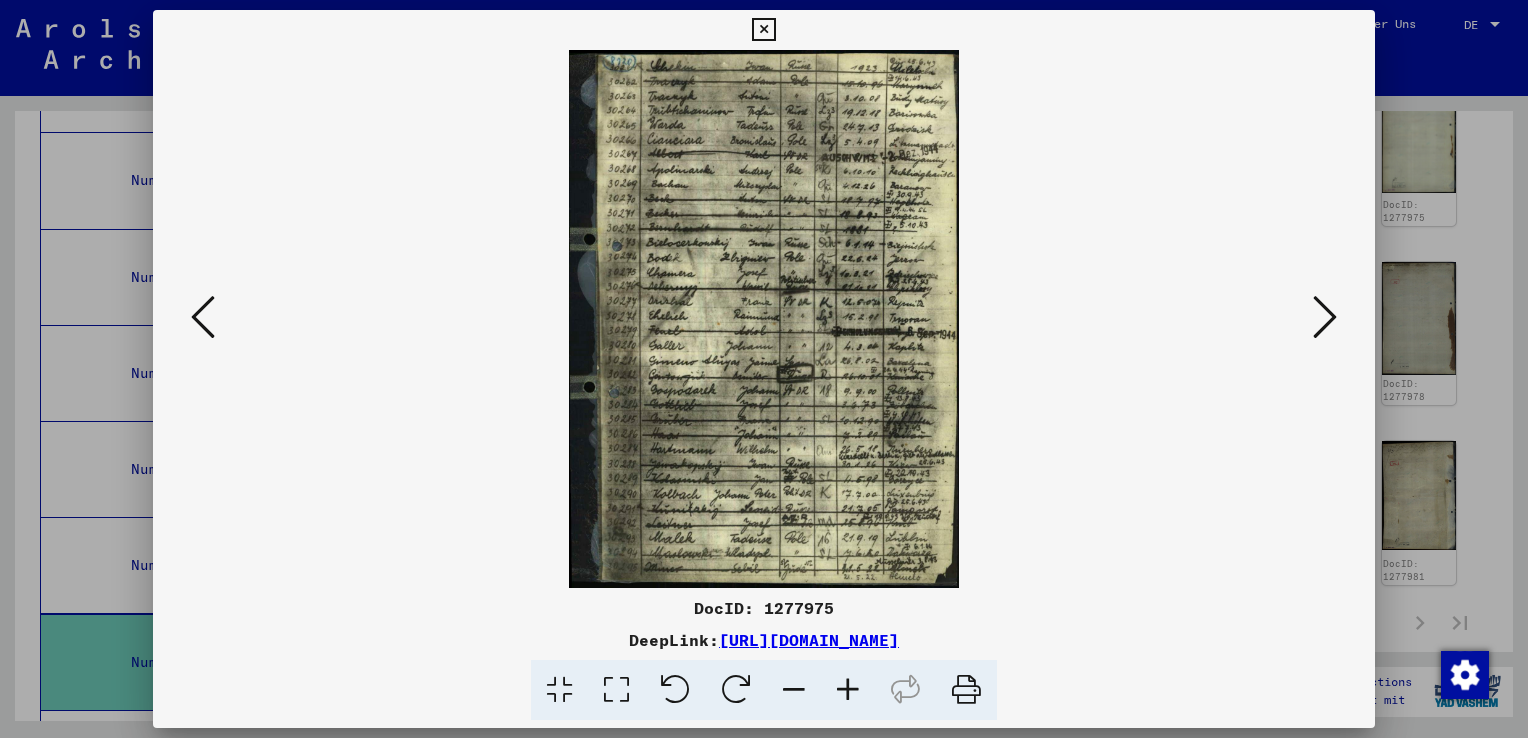 click at bounding box center [203, 317] 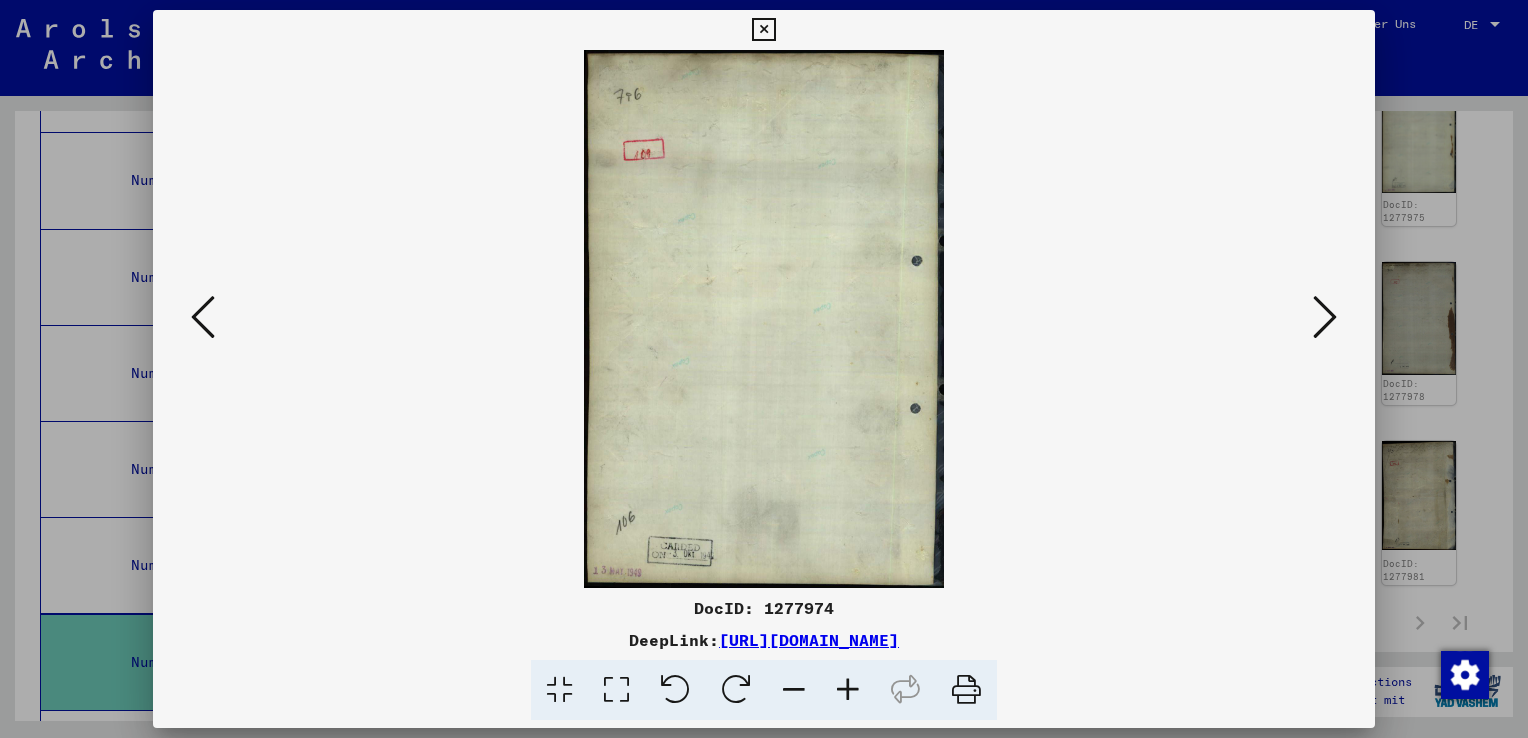click at bounding box center [203, 317] 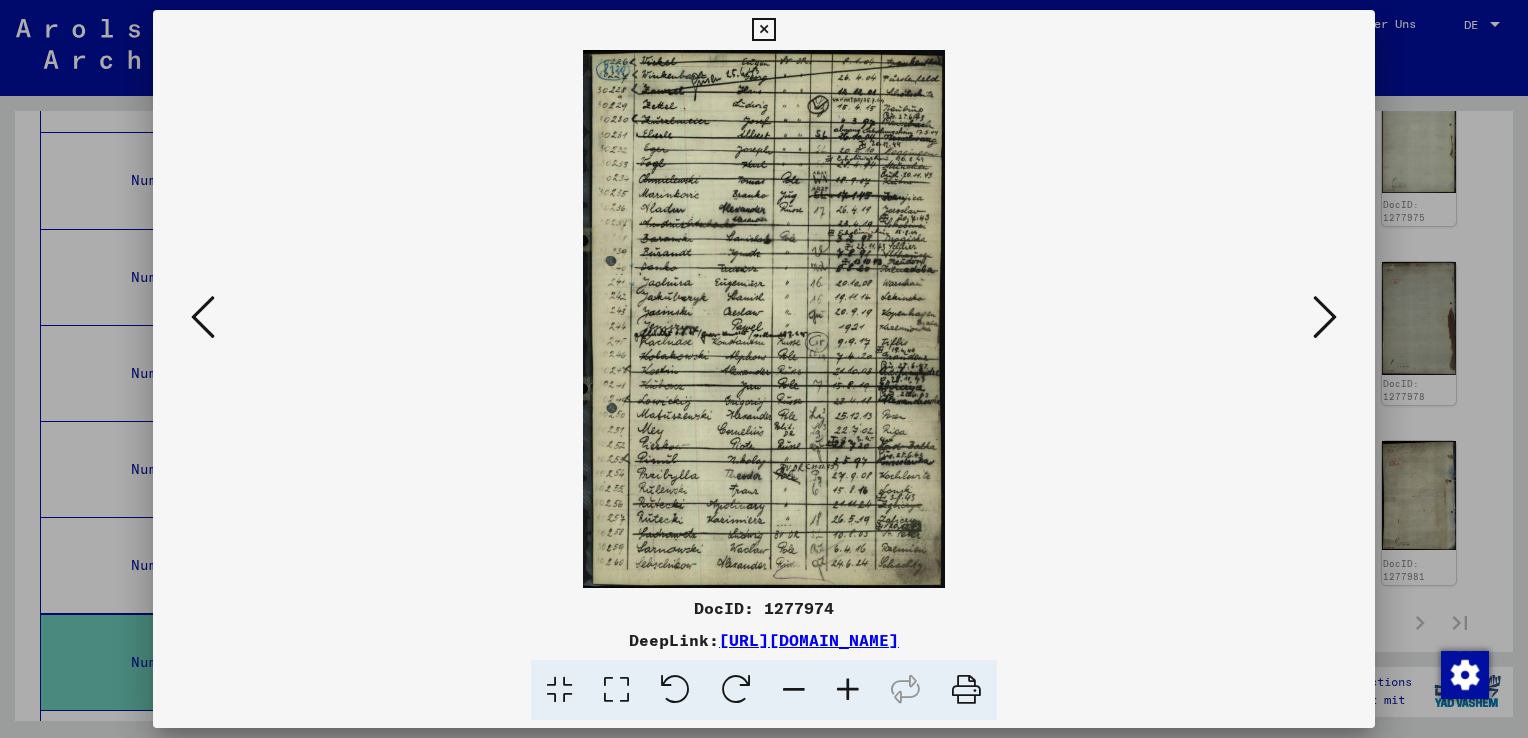 click at bounding box center (203, 317) 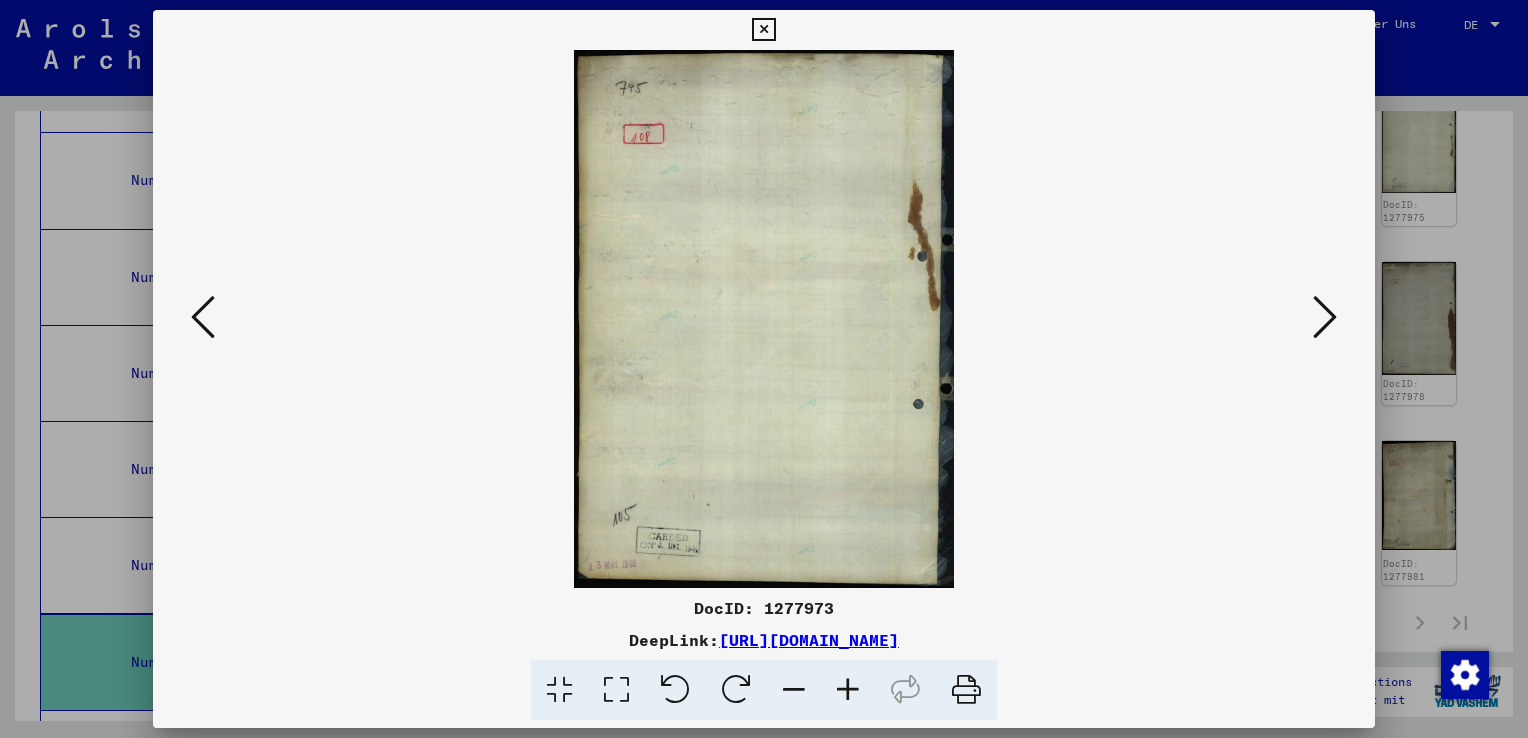 click at bounding box center (203, 317) 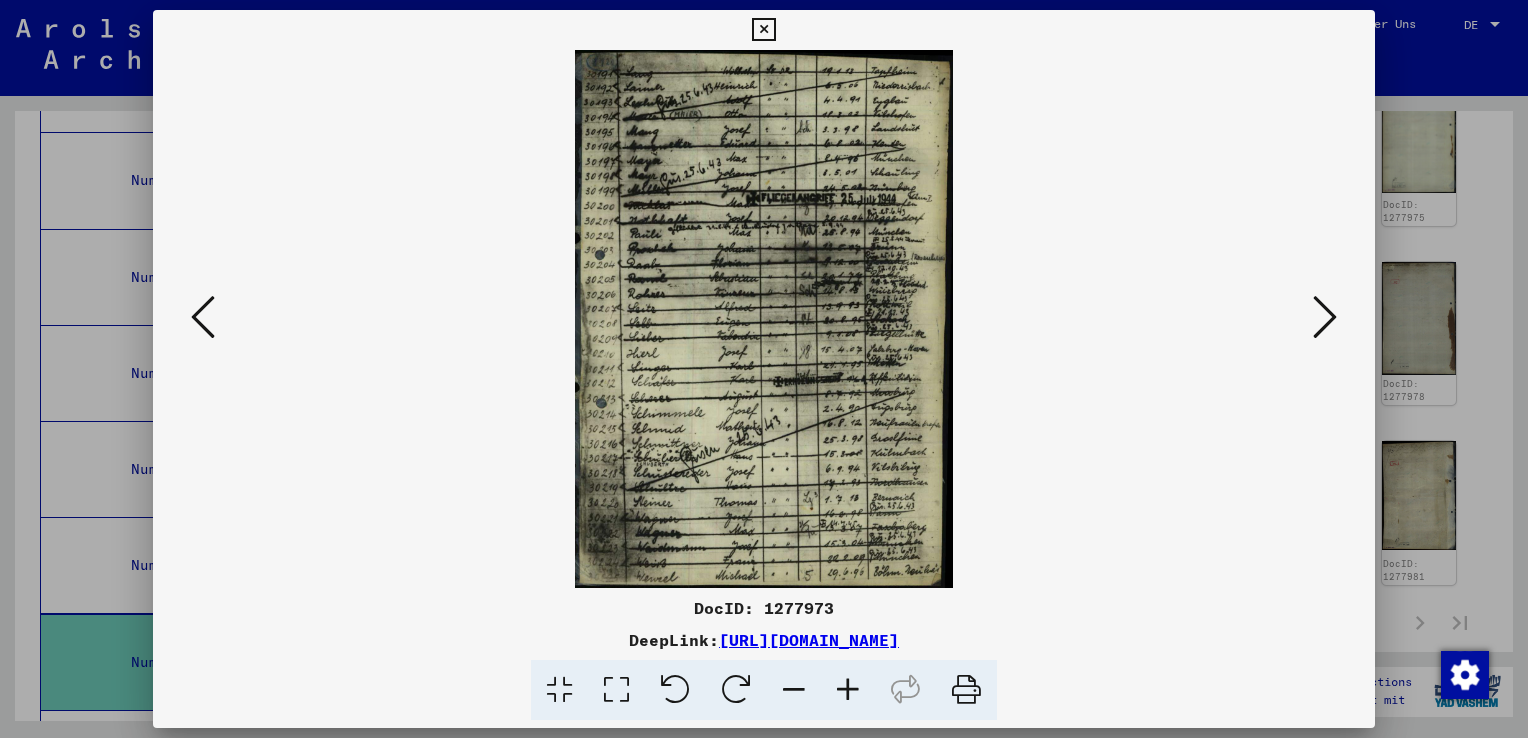 click at bounding box center (203, 317) 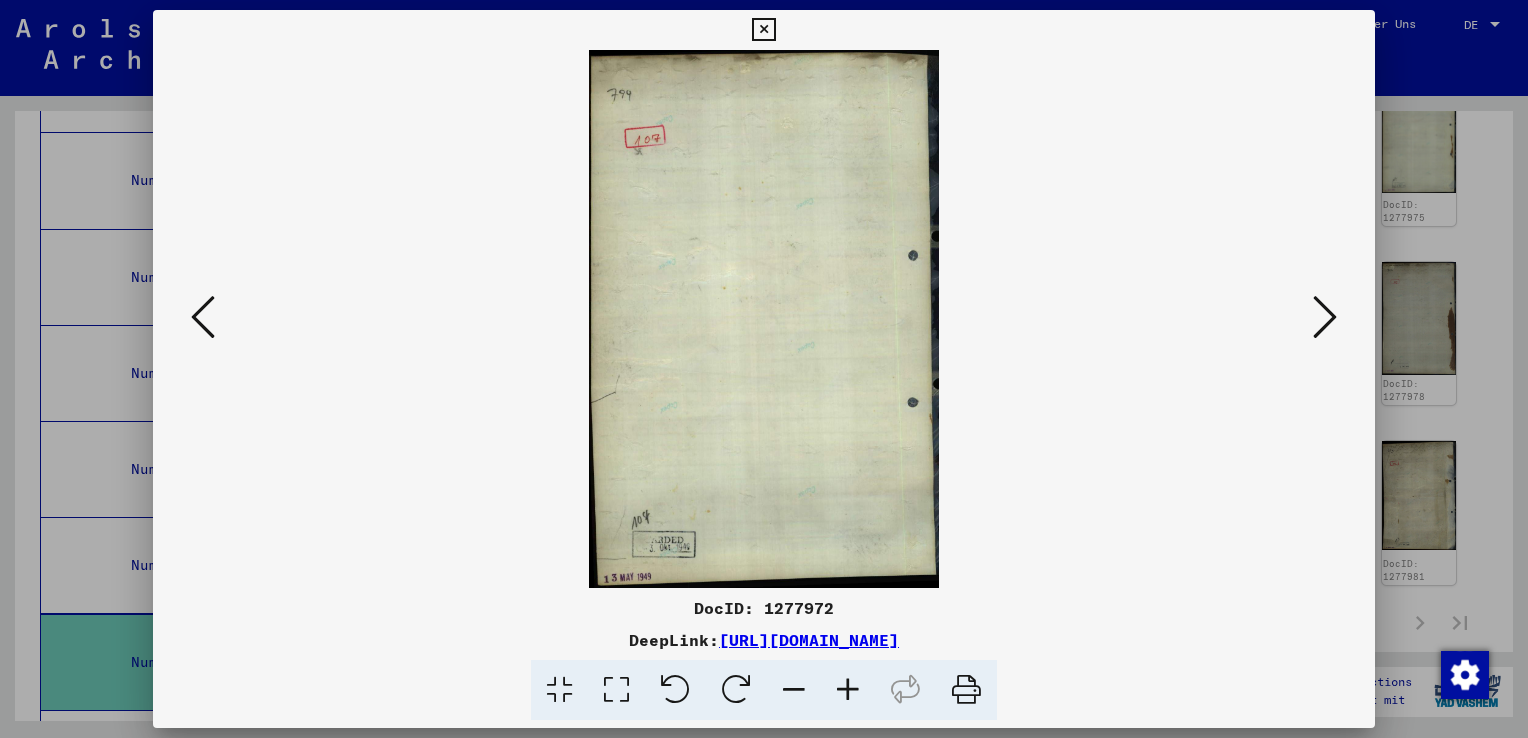 click at bounding box center (203, 317) 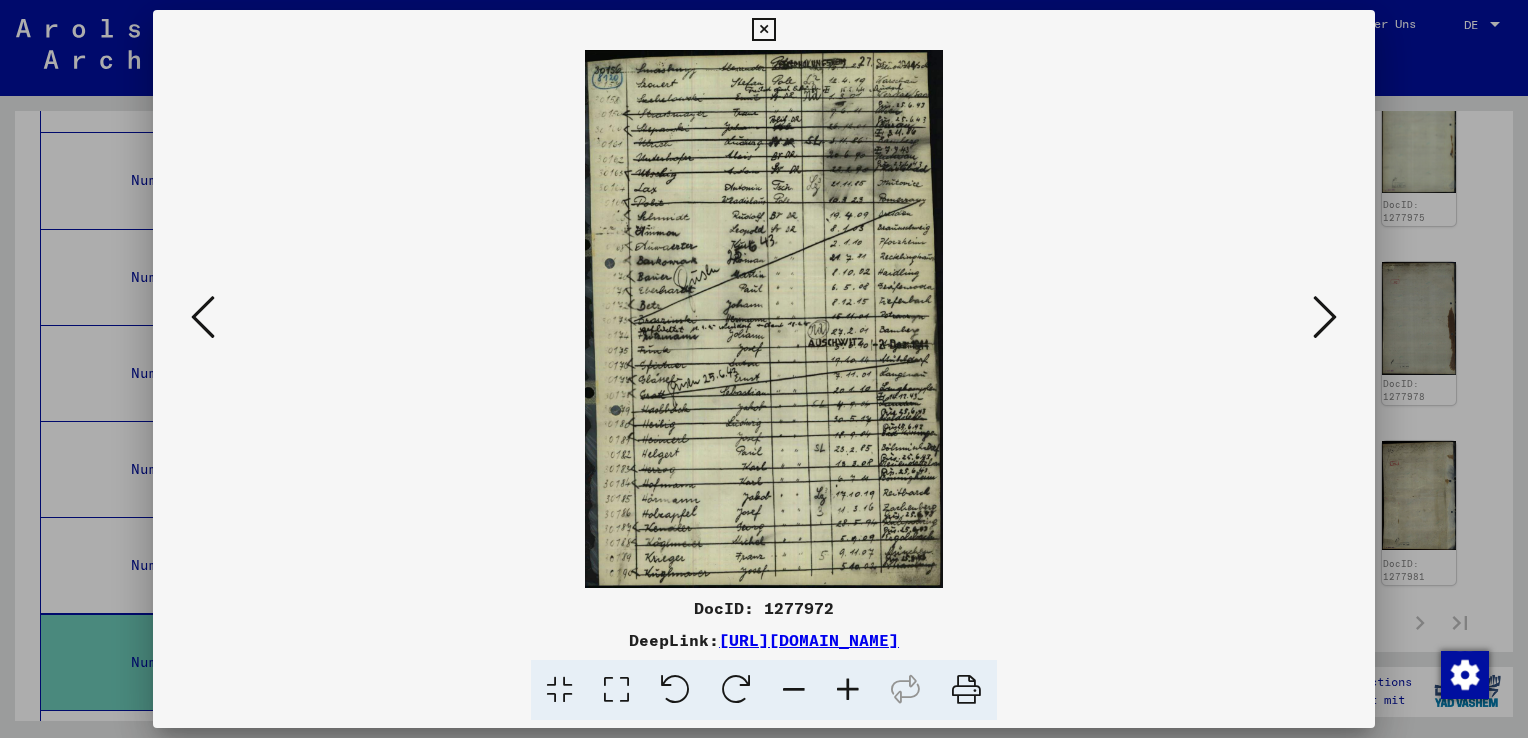 click at bounding box center [203, 317] 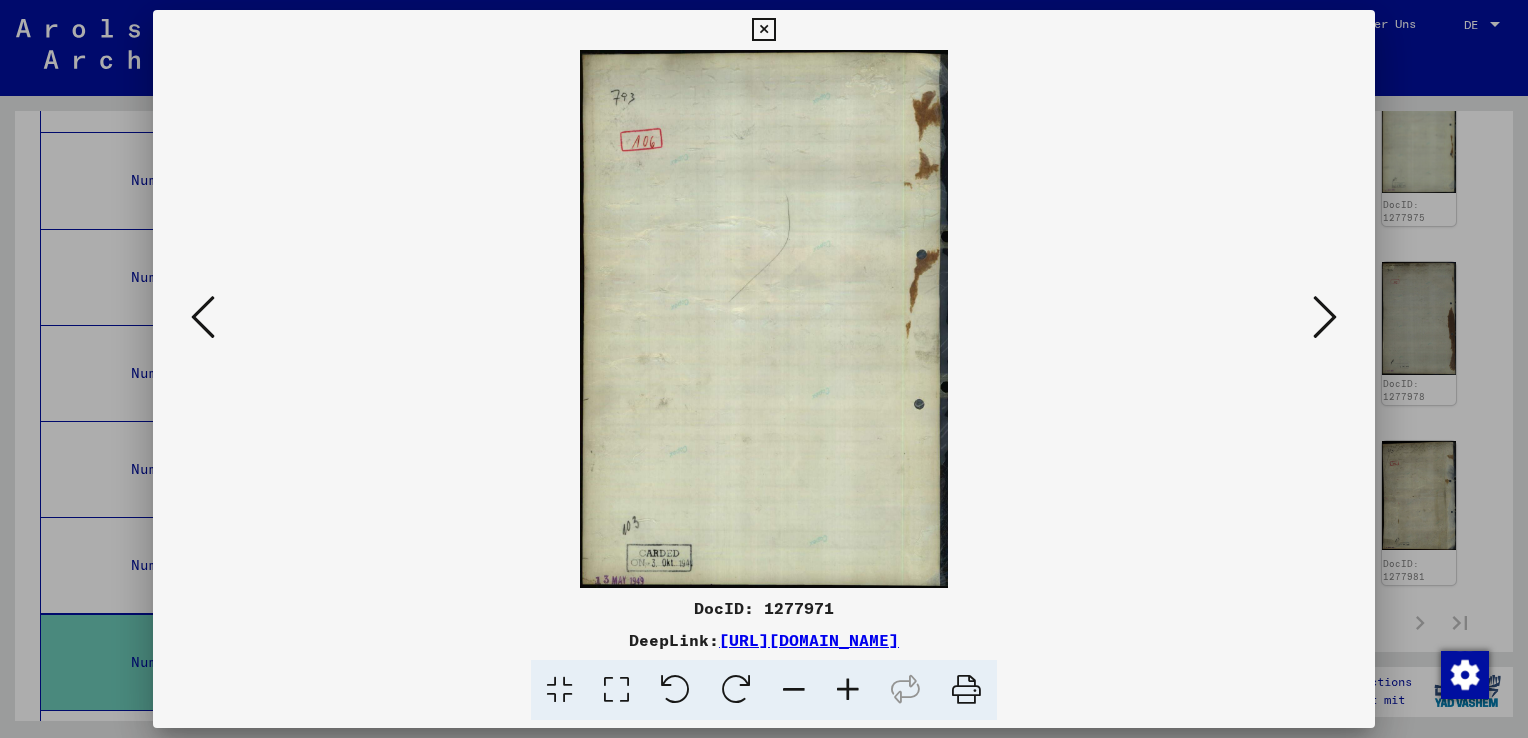 click at bounding box center (203, 317) 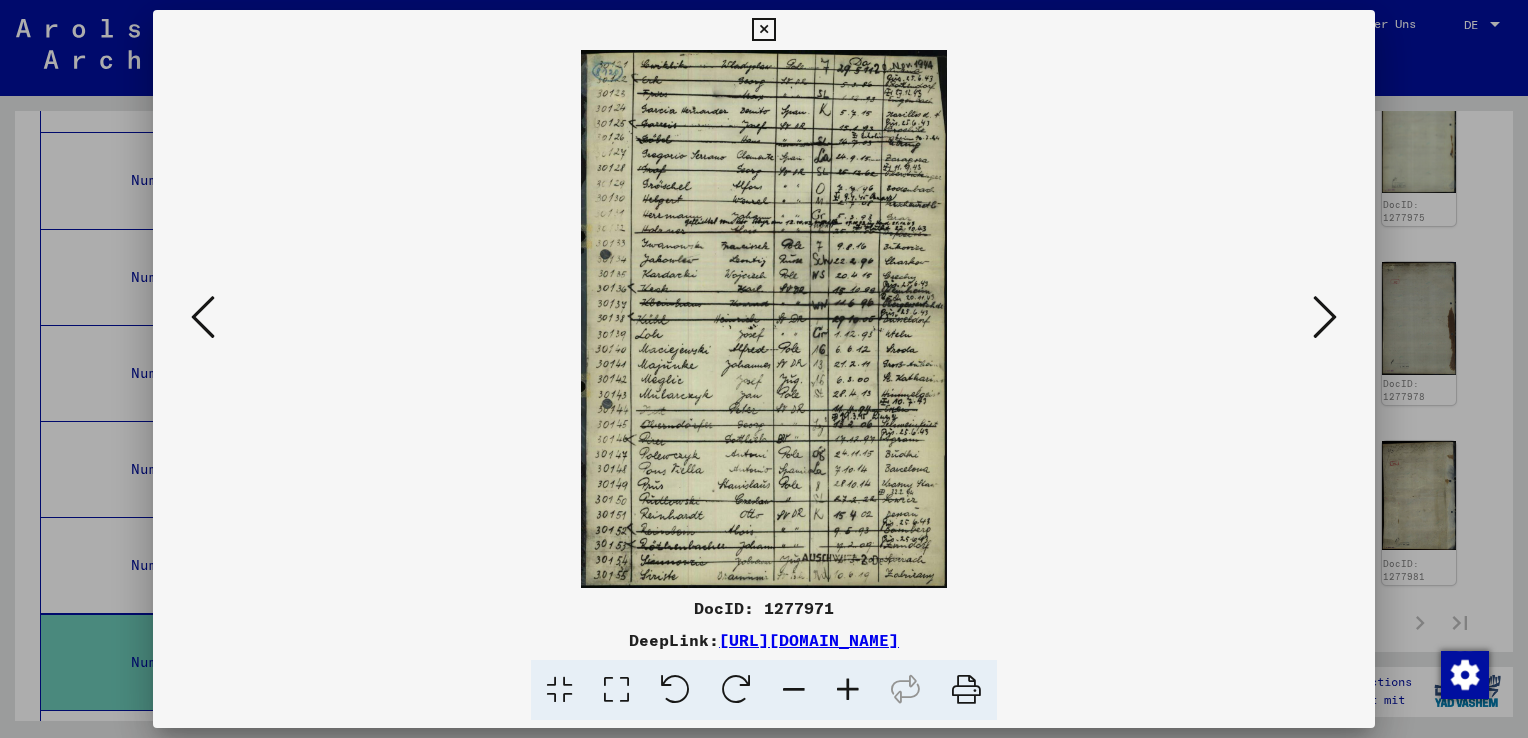 click at bounding box center [203, 317] 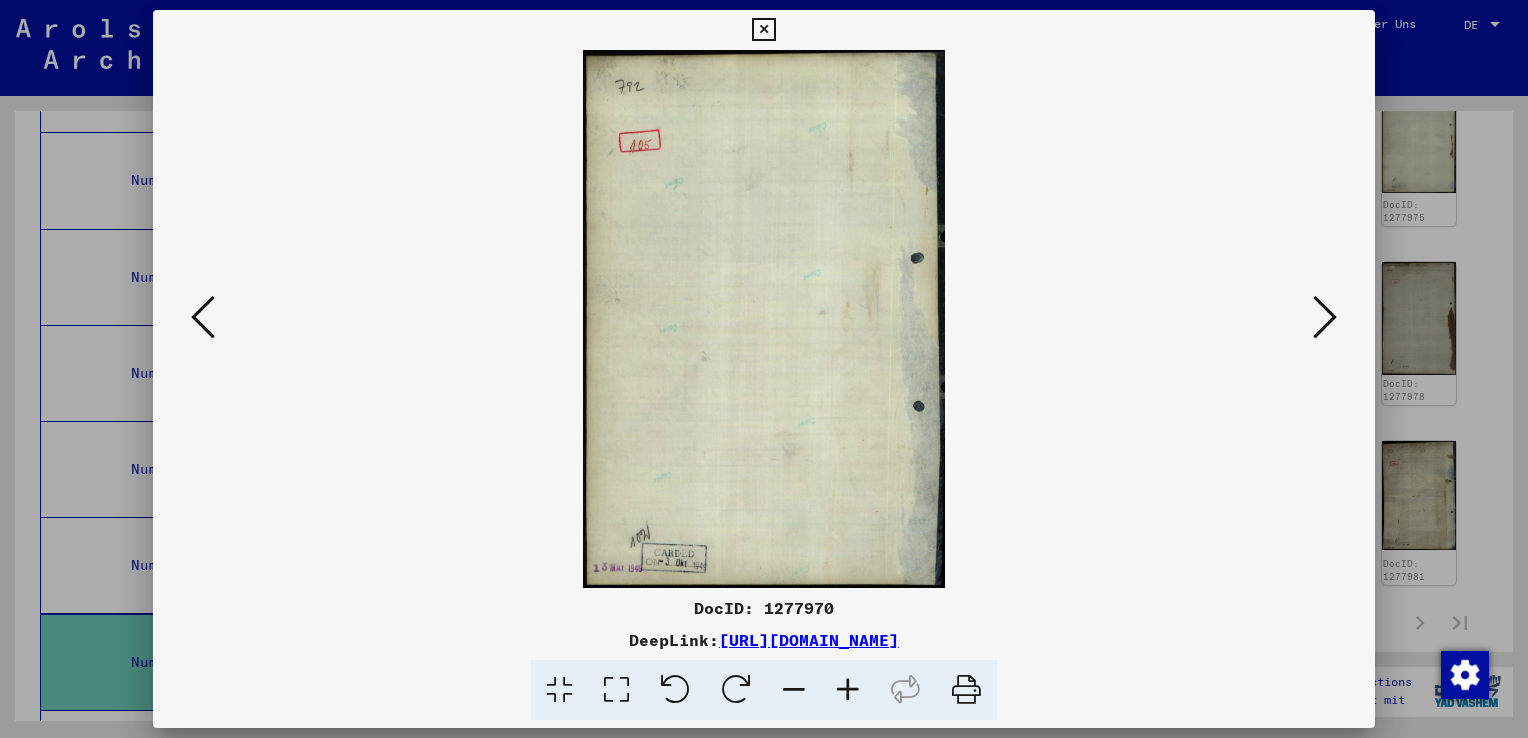 click at bounding box center [203, 317] 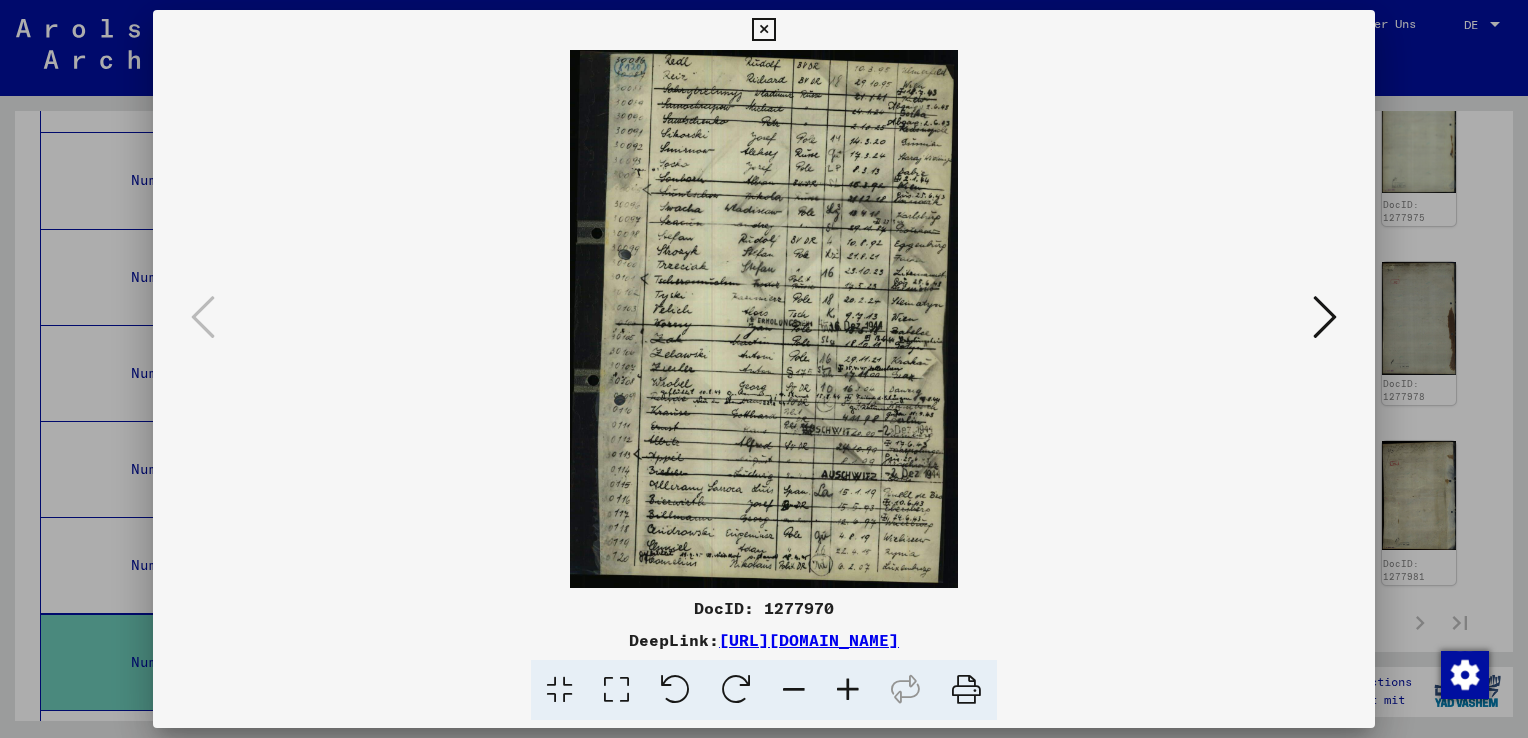 click at bounding box center (763, 30) 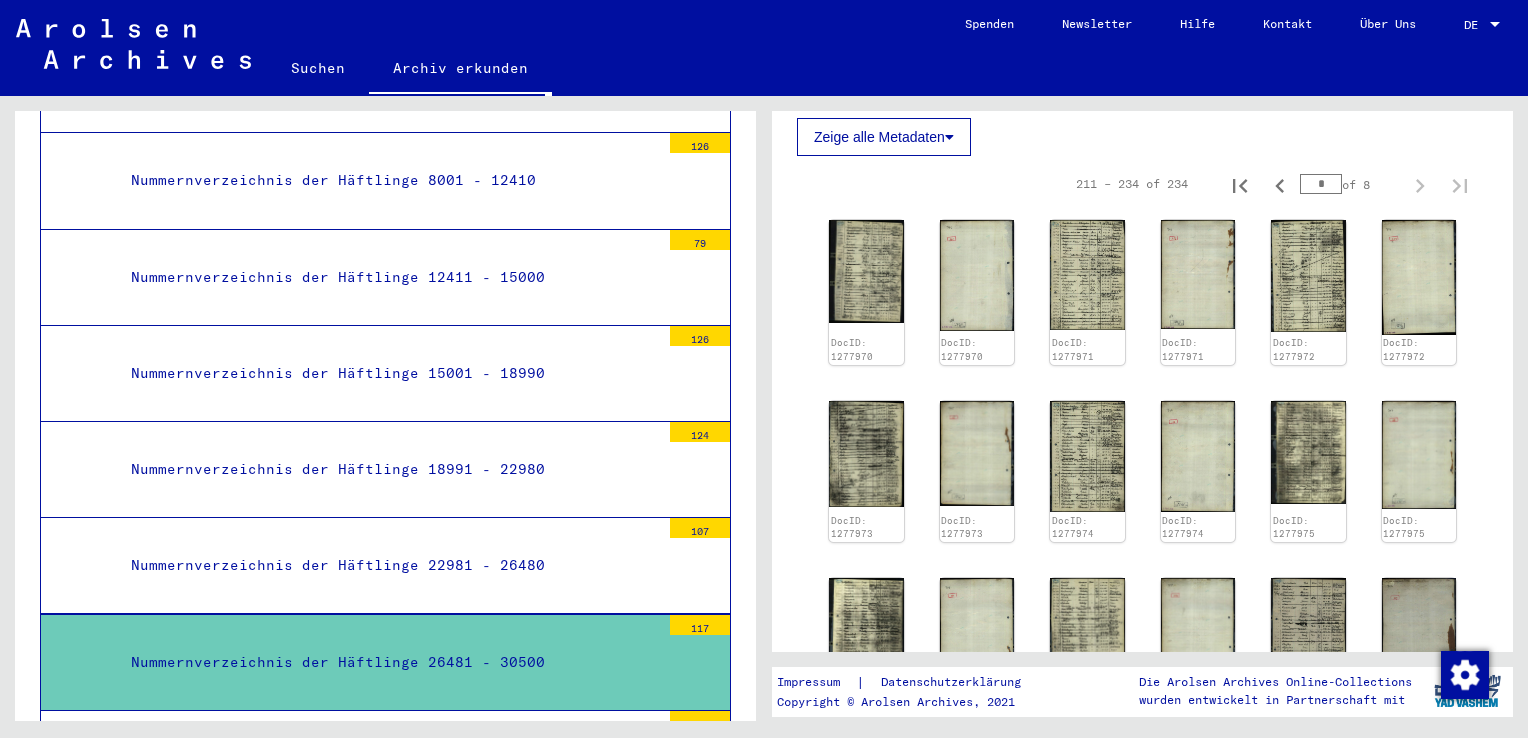 scroll, scrollTop: 300, scrollLeft: 0, axis: vertical 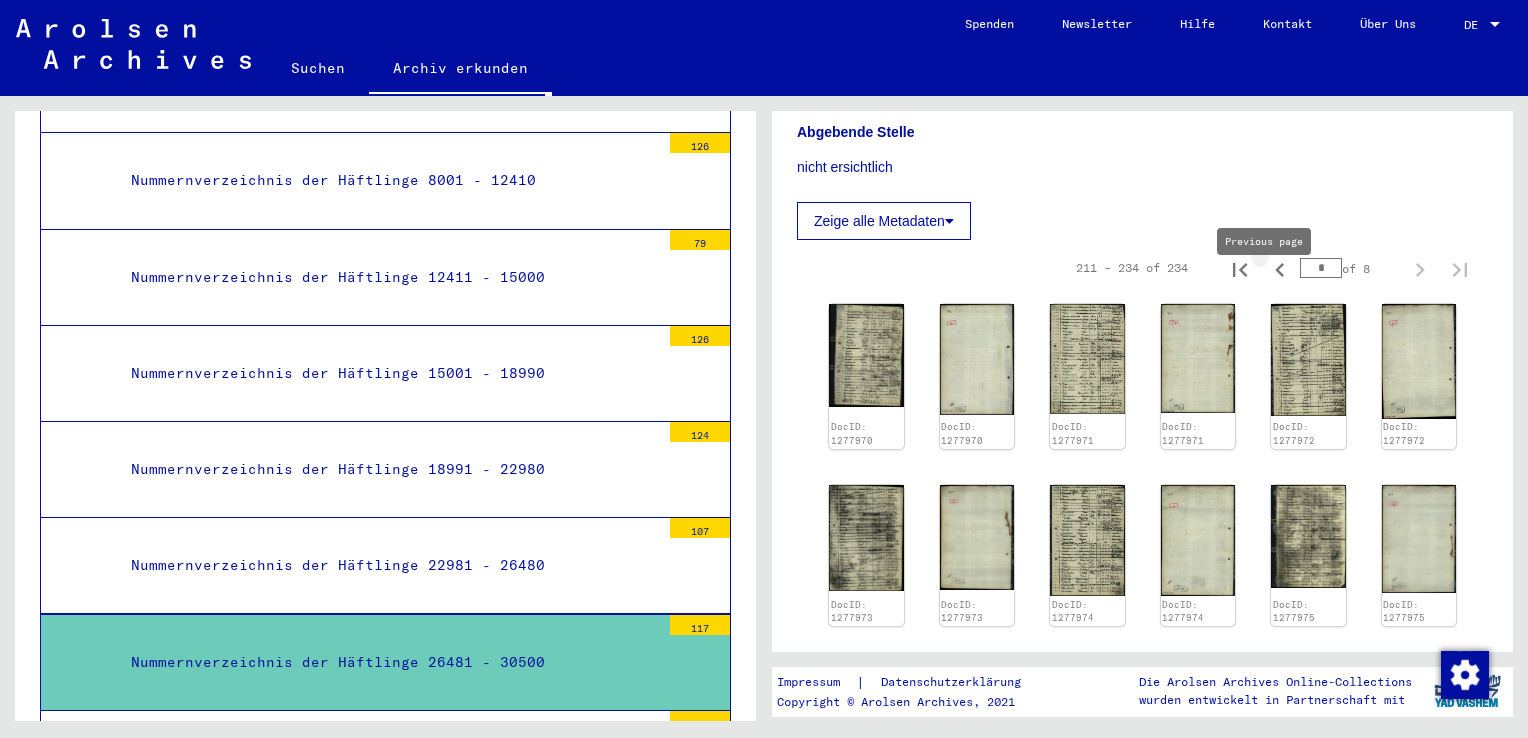 click 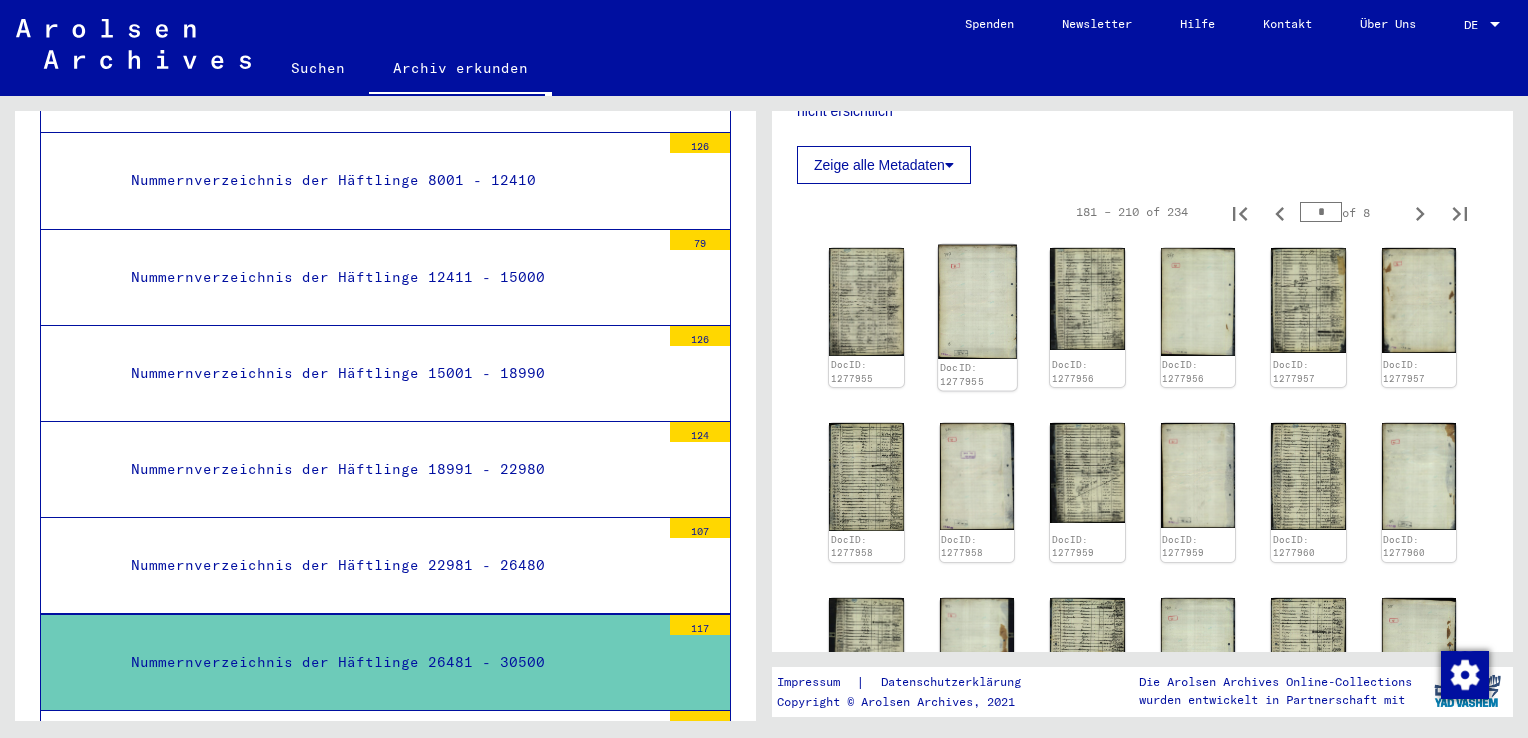 scroll, scrollTop: 400, scrollLeft: 0, axis: vertical 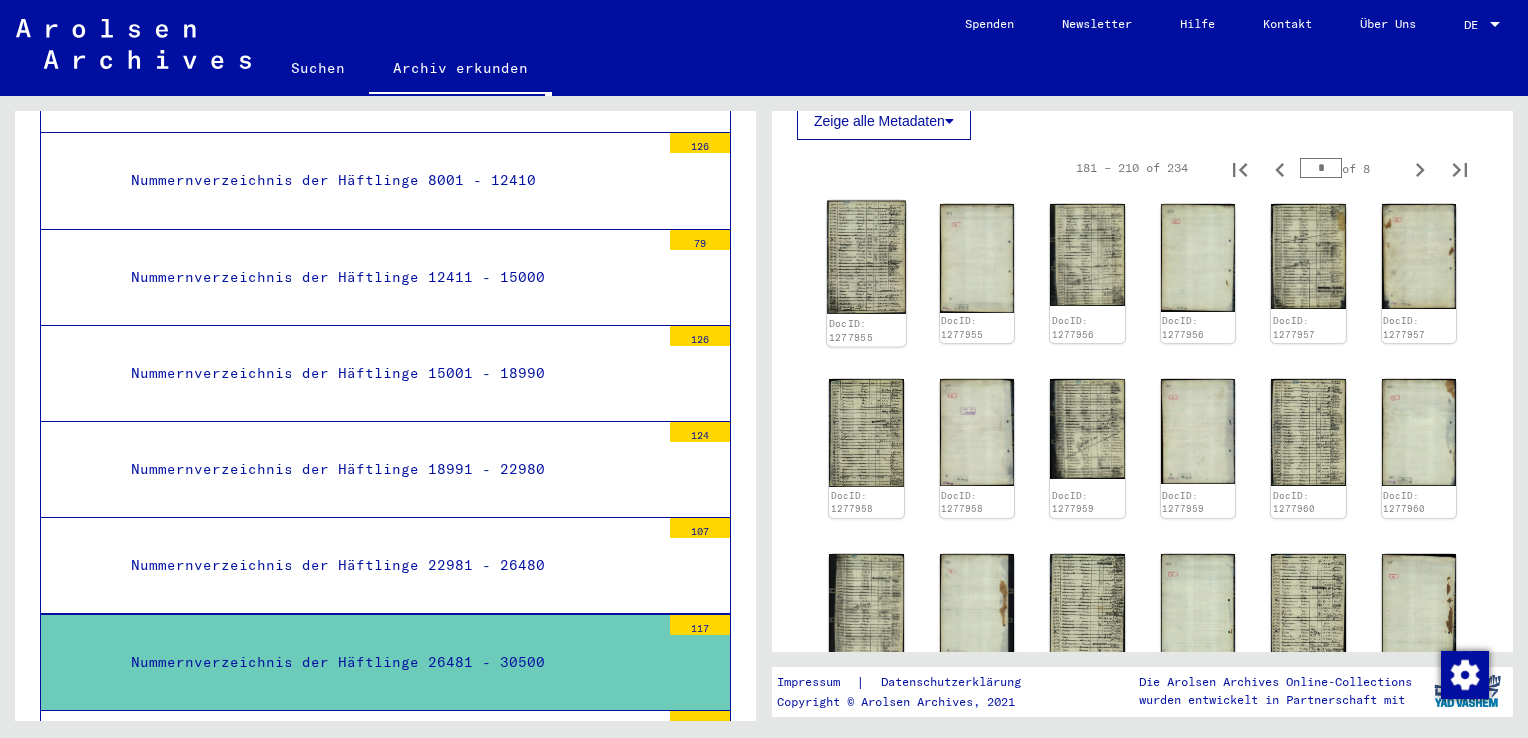 click 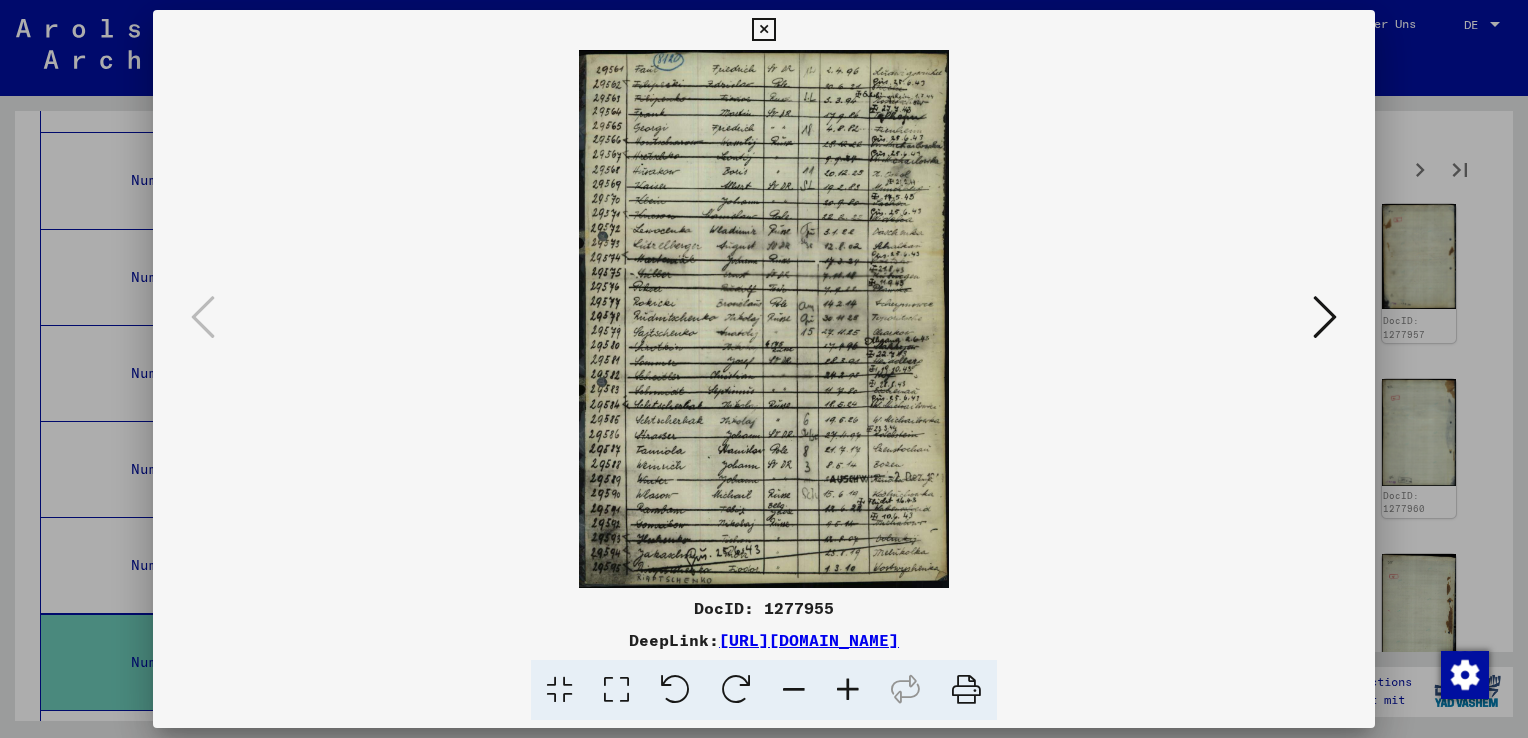 click at bounding box center [763, 30] 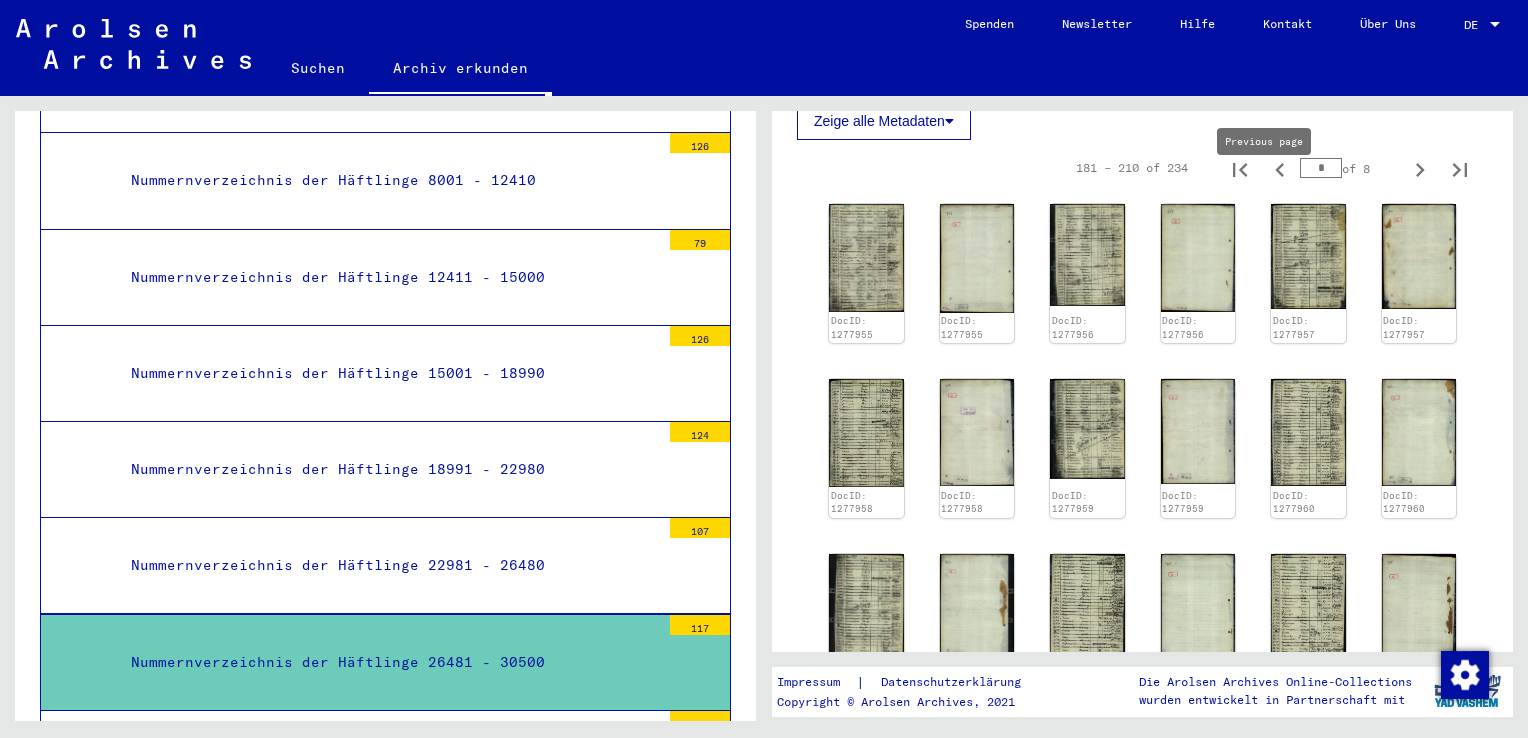 click 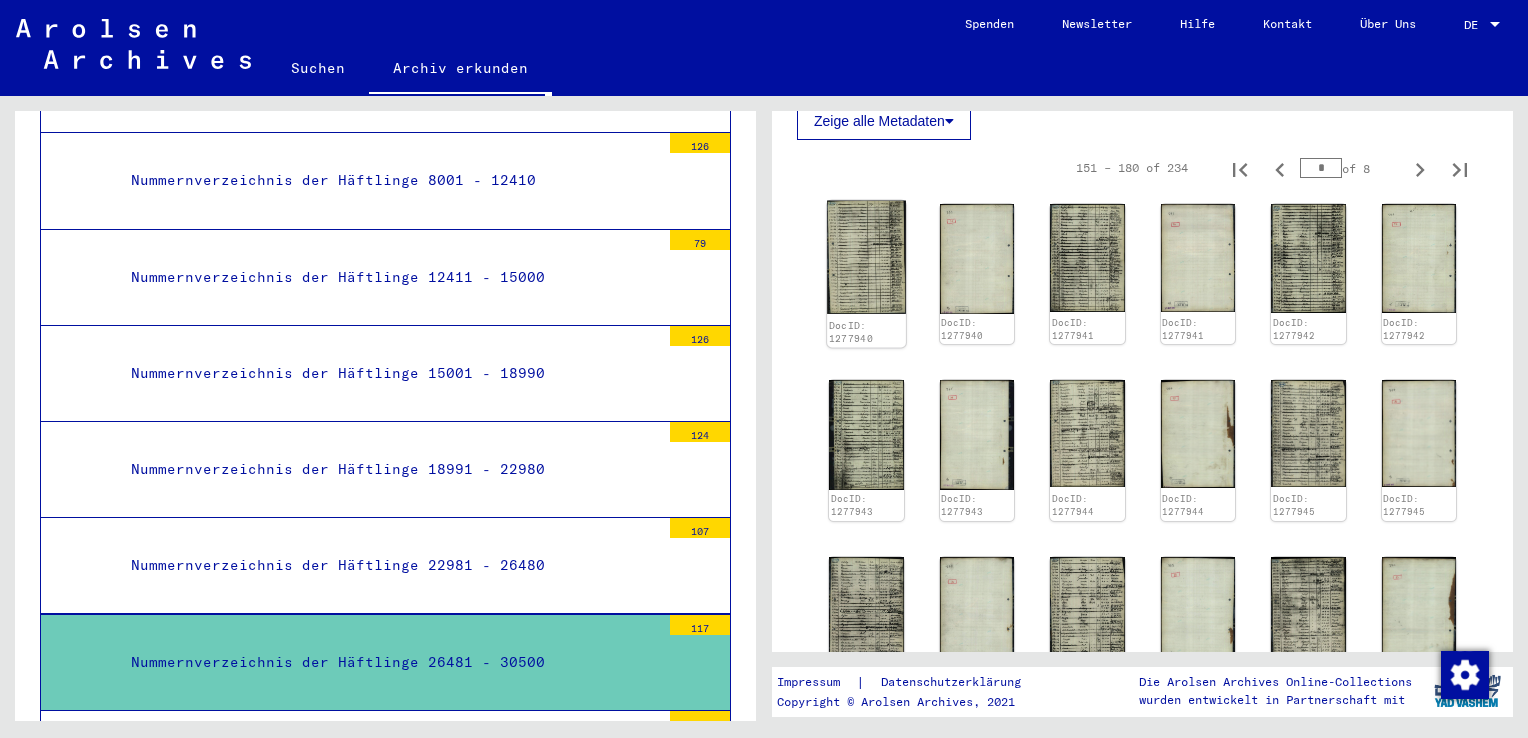 click 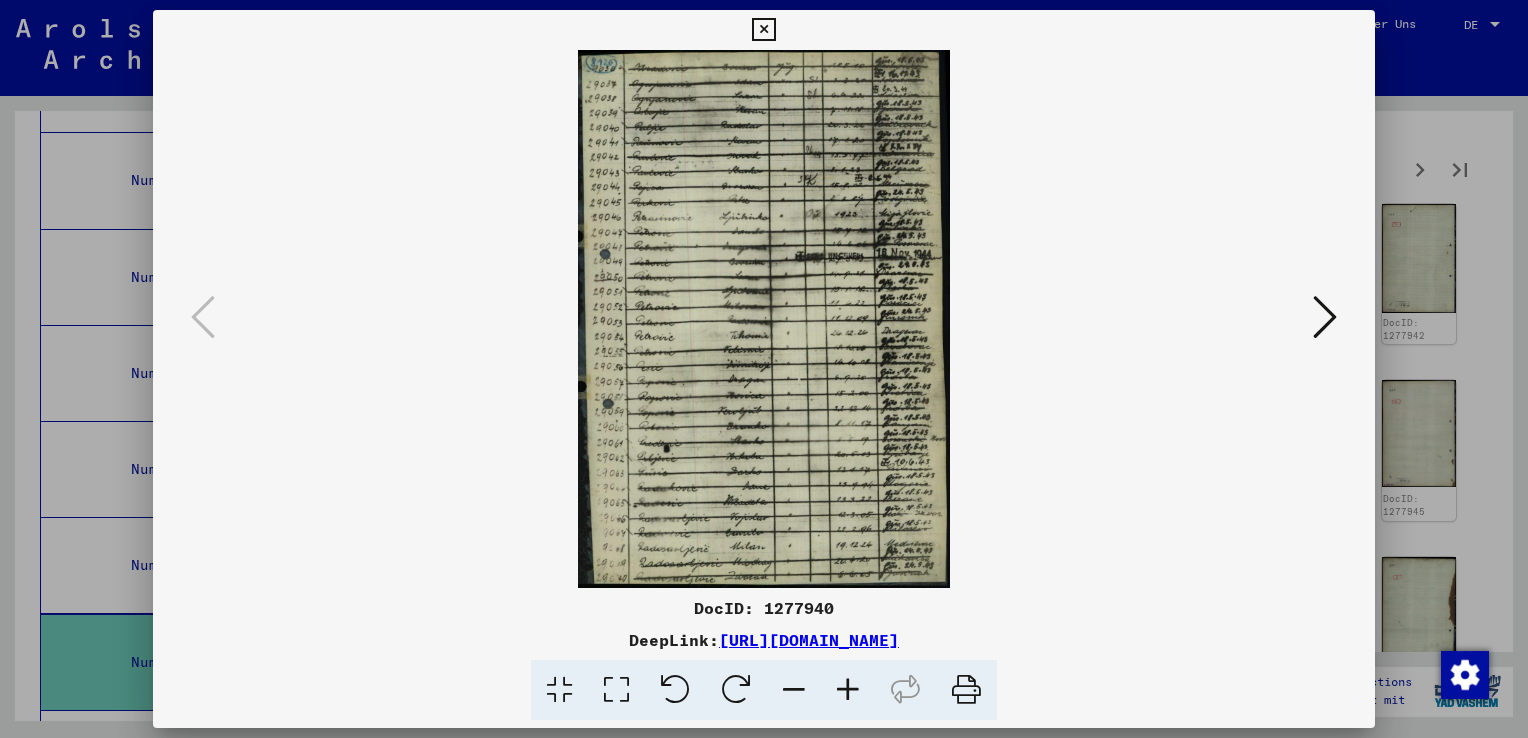click at bounding box center (1325, 317) 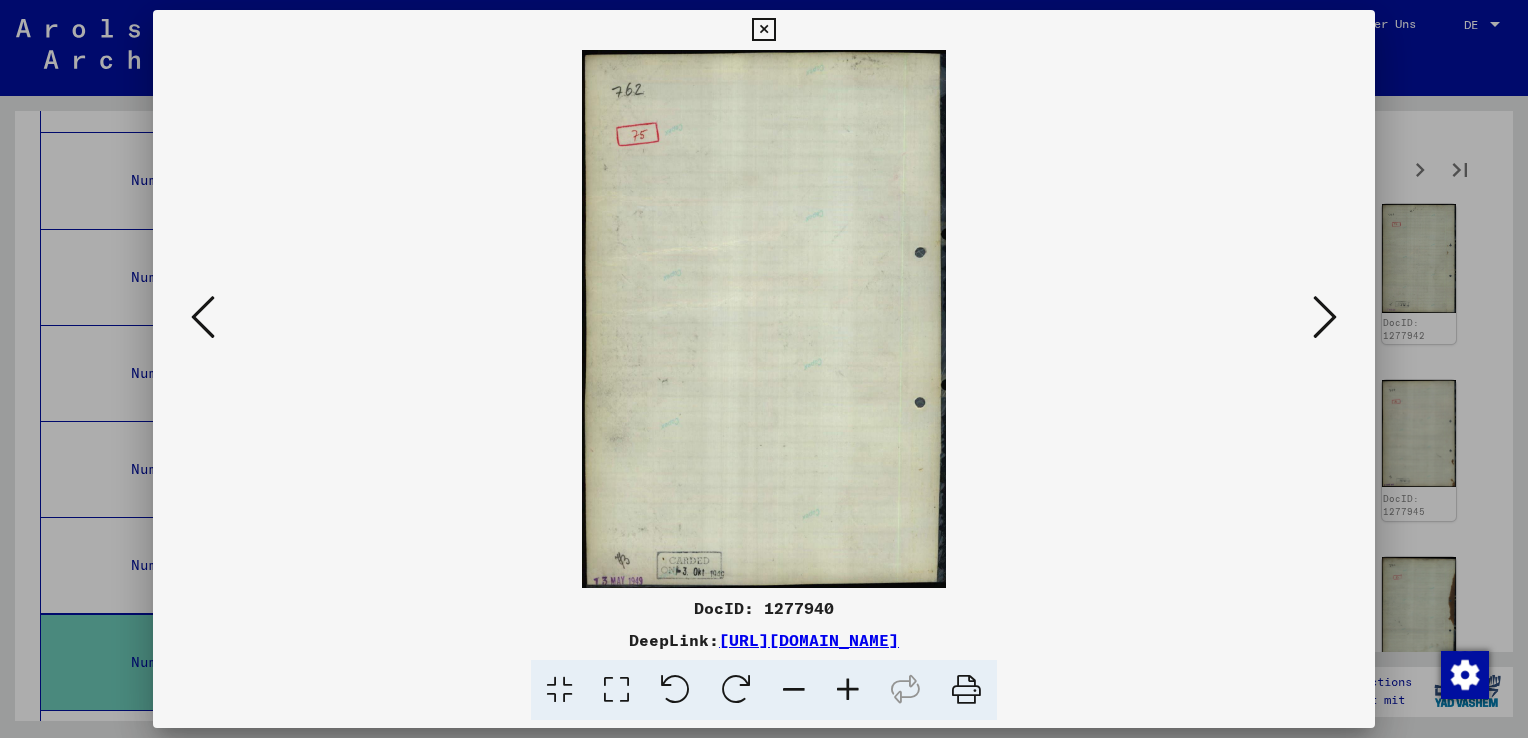 click at bounding box center (1325, 317) 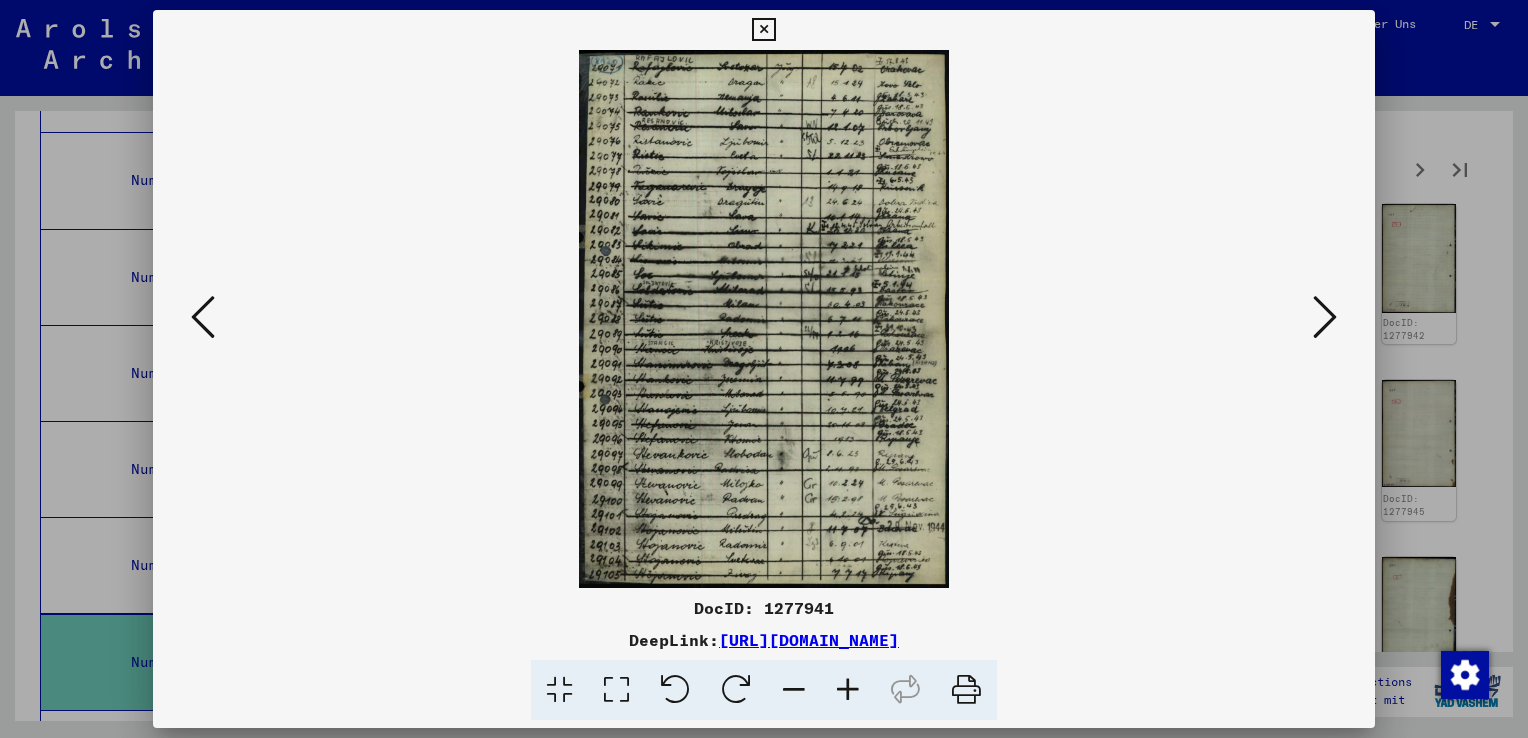 click at bounding box center (1325, 317) 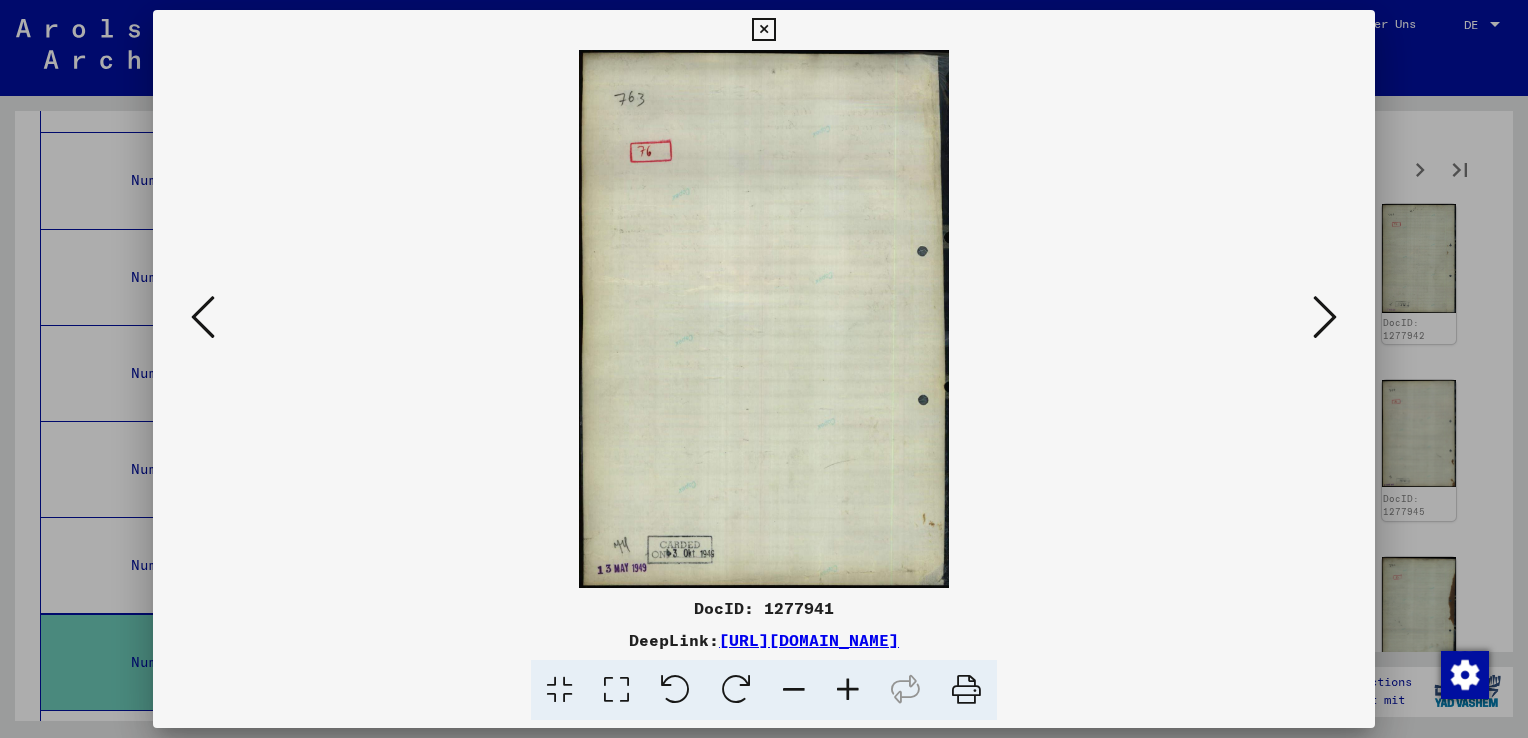 click at bounding box center (1325, 317) 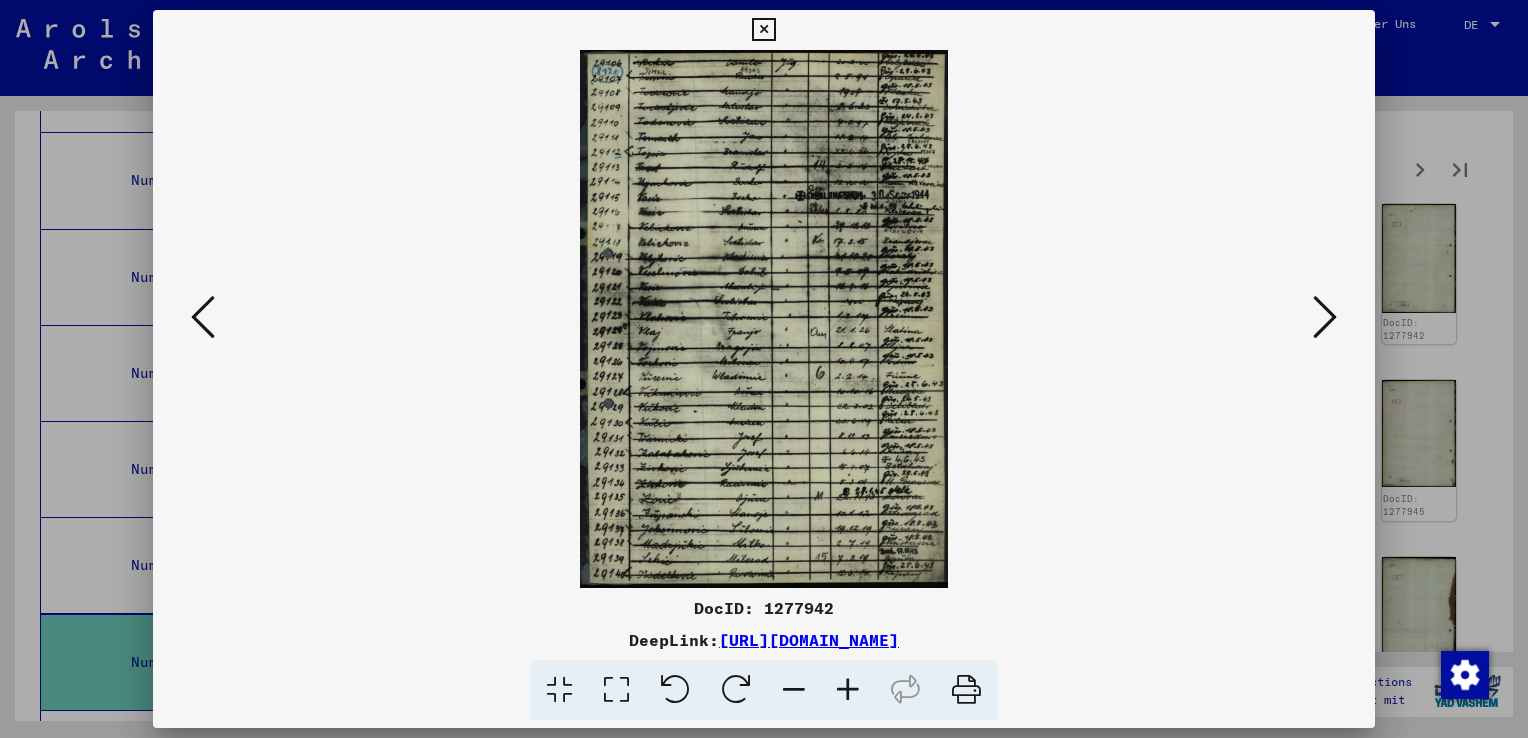 click at bounding box center (848, 690) 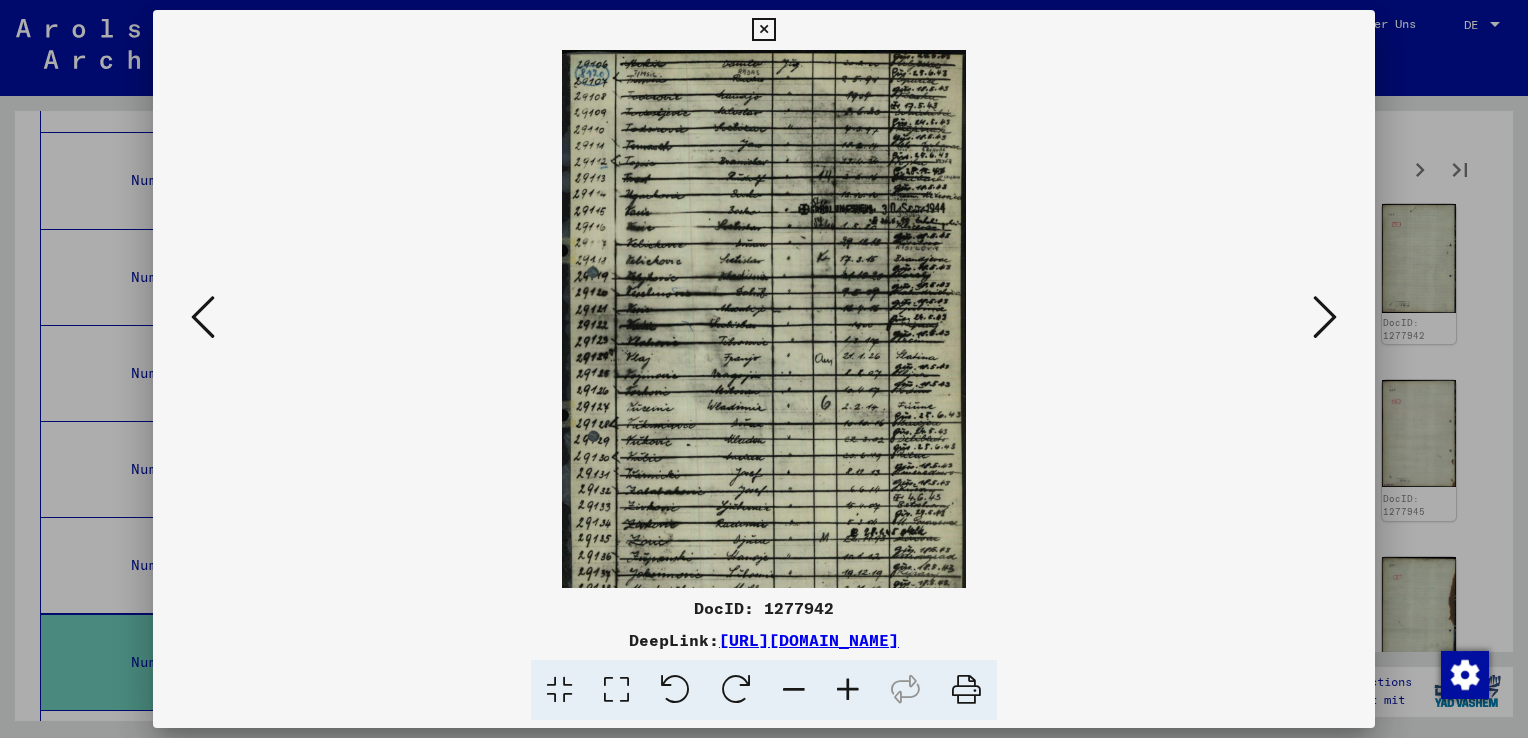 click at bounding box center (848, 690) 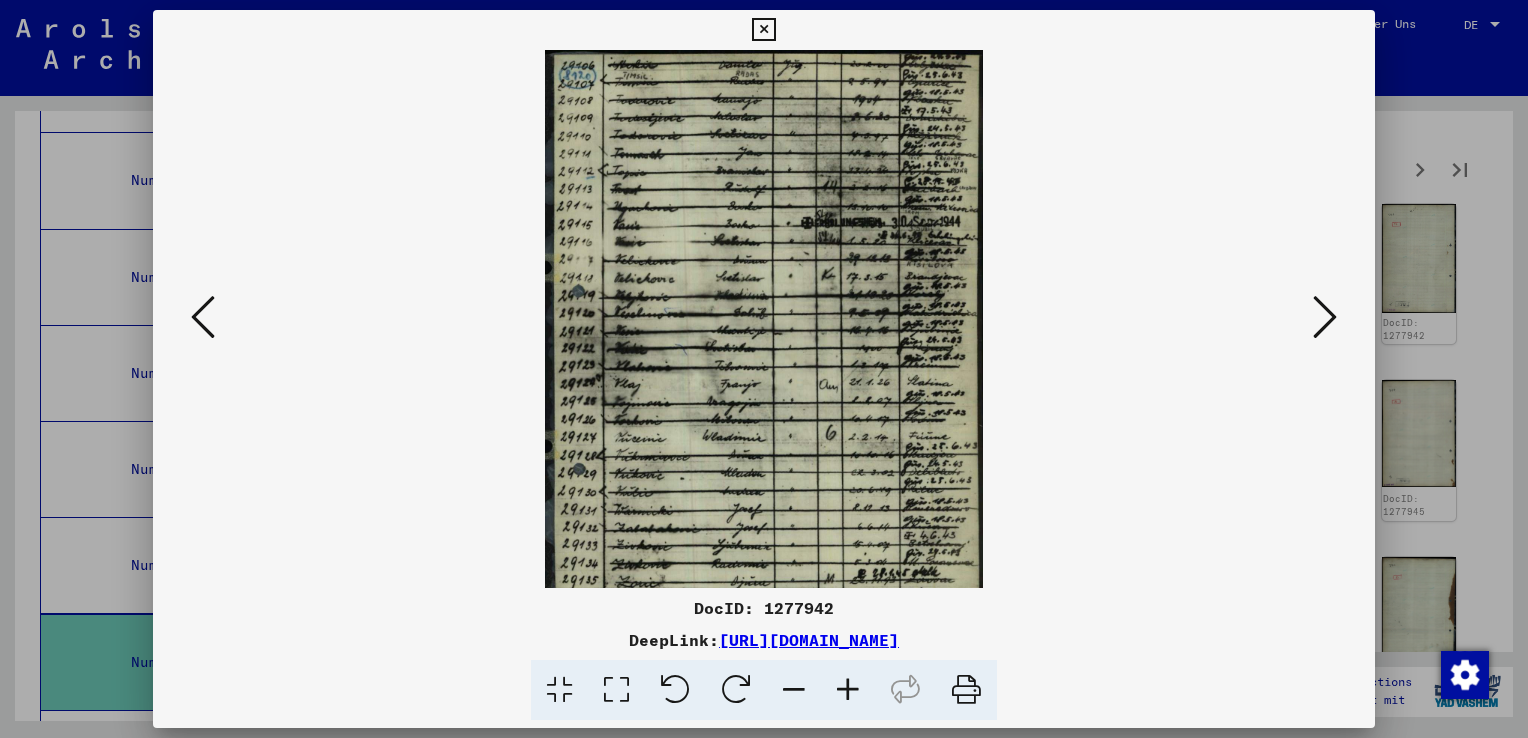 click at bounding box center (848, 690) 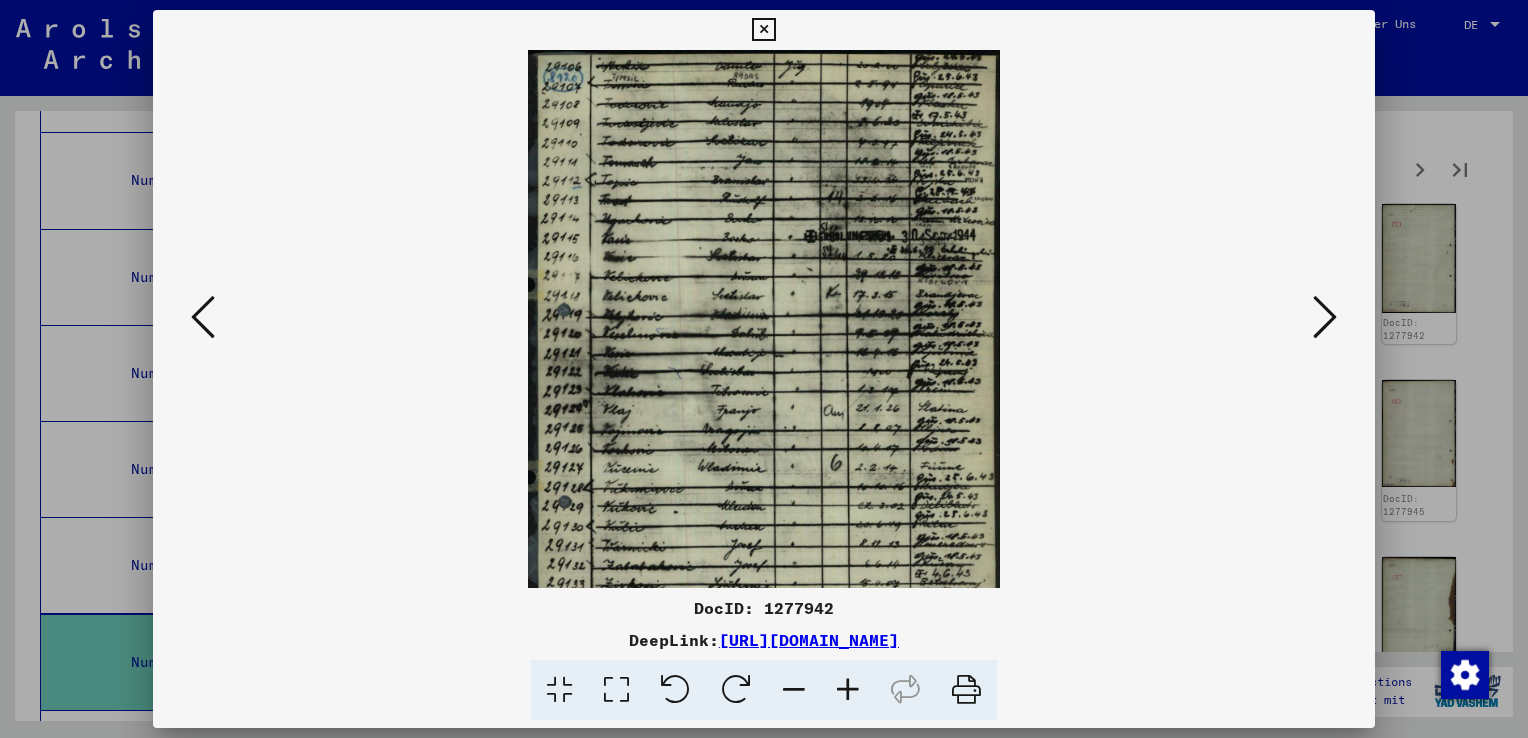 click at bounding box center [848, 690] 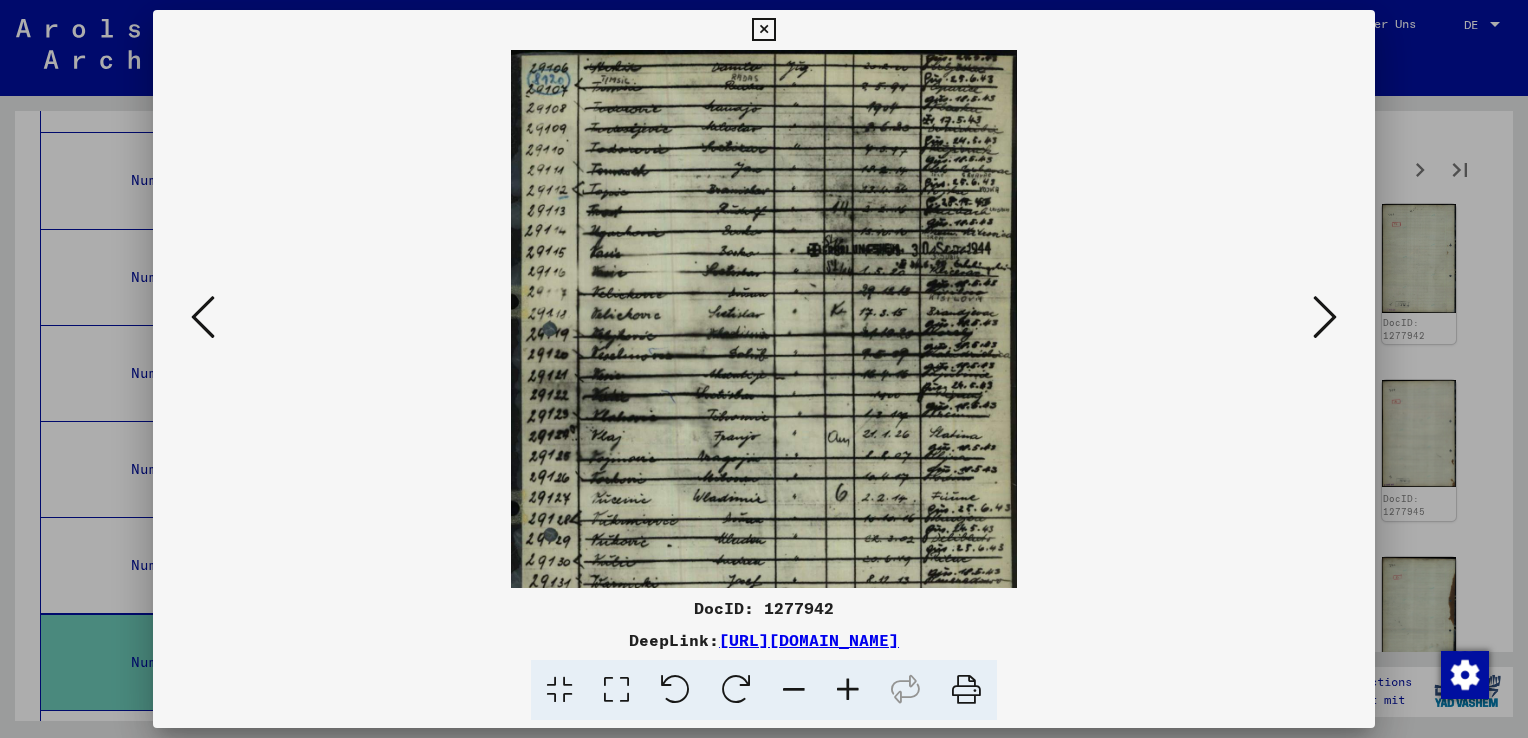 click at bounding box center (848, 690) 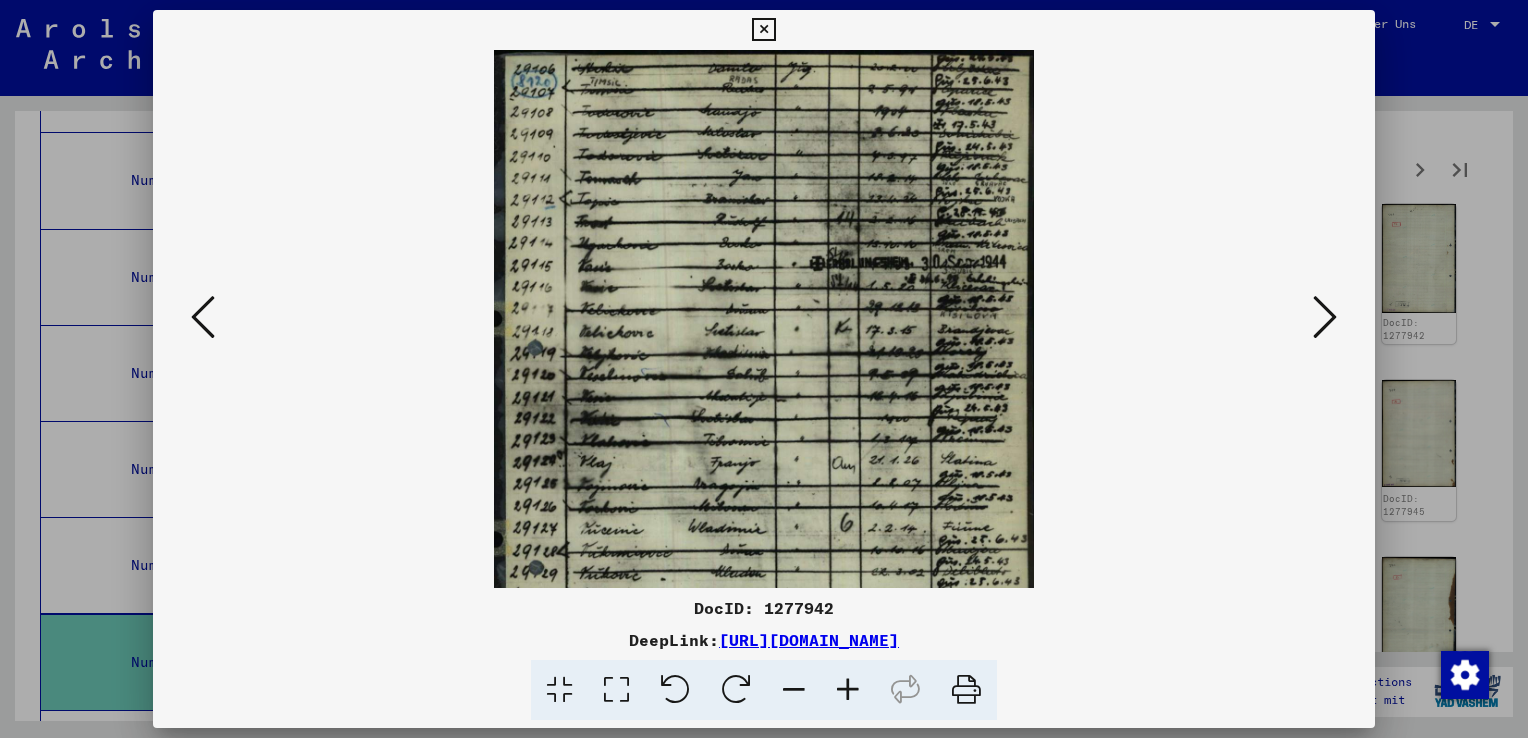 click at bounding box center (848, 690) 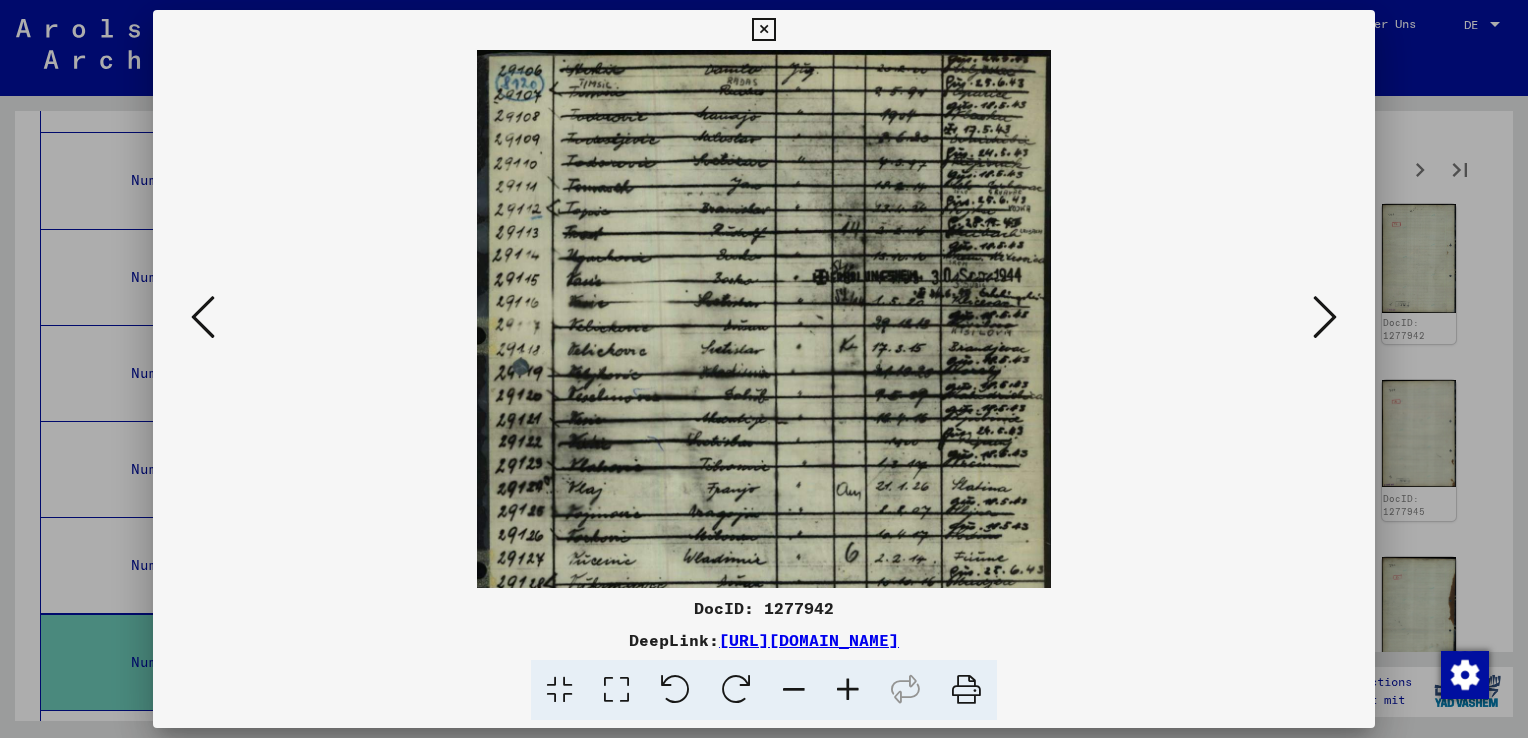 click at bounding box center [848, 690] 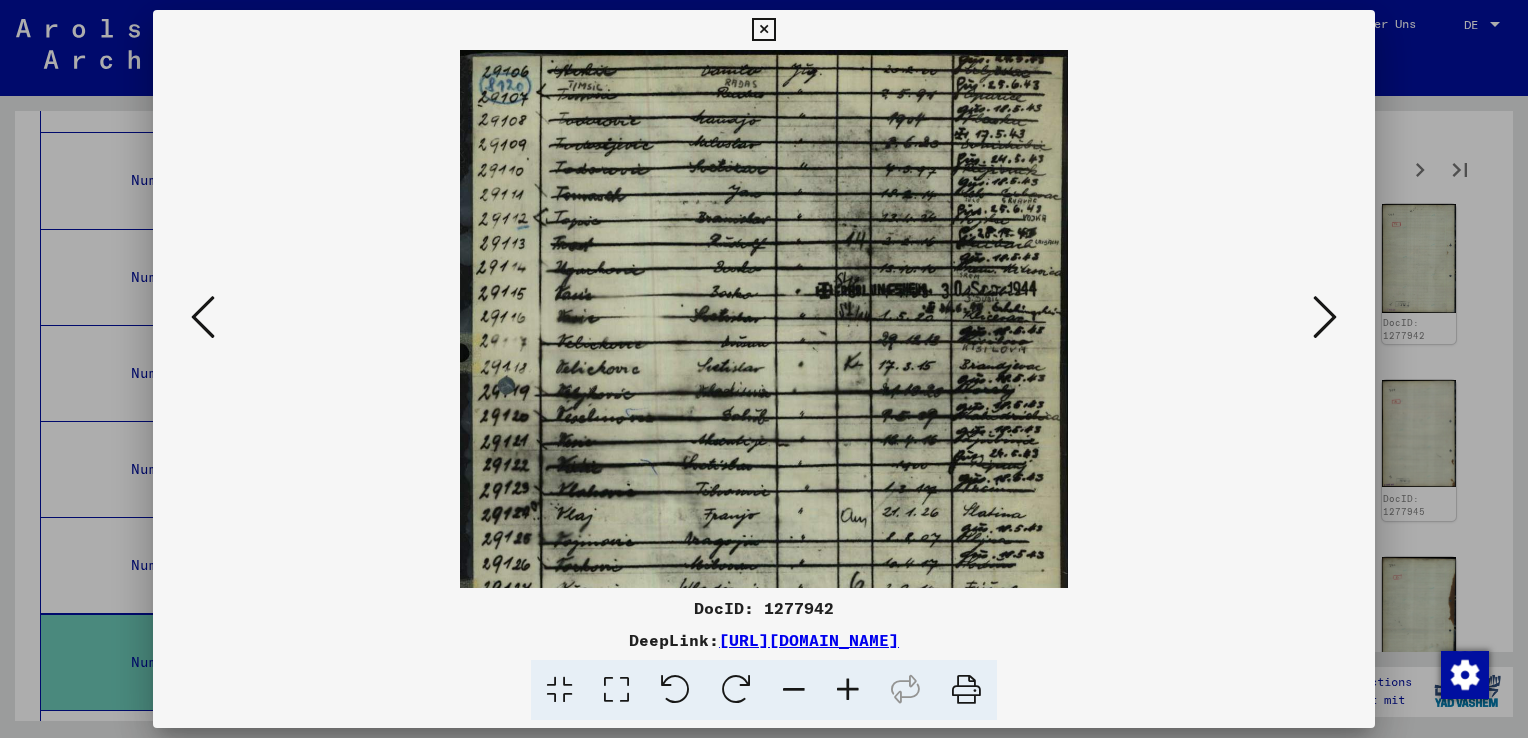click at bounding box center [848, 690] 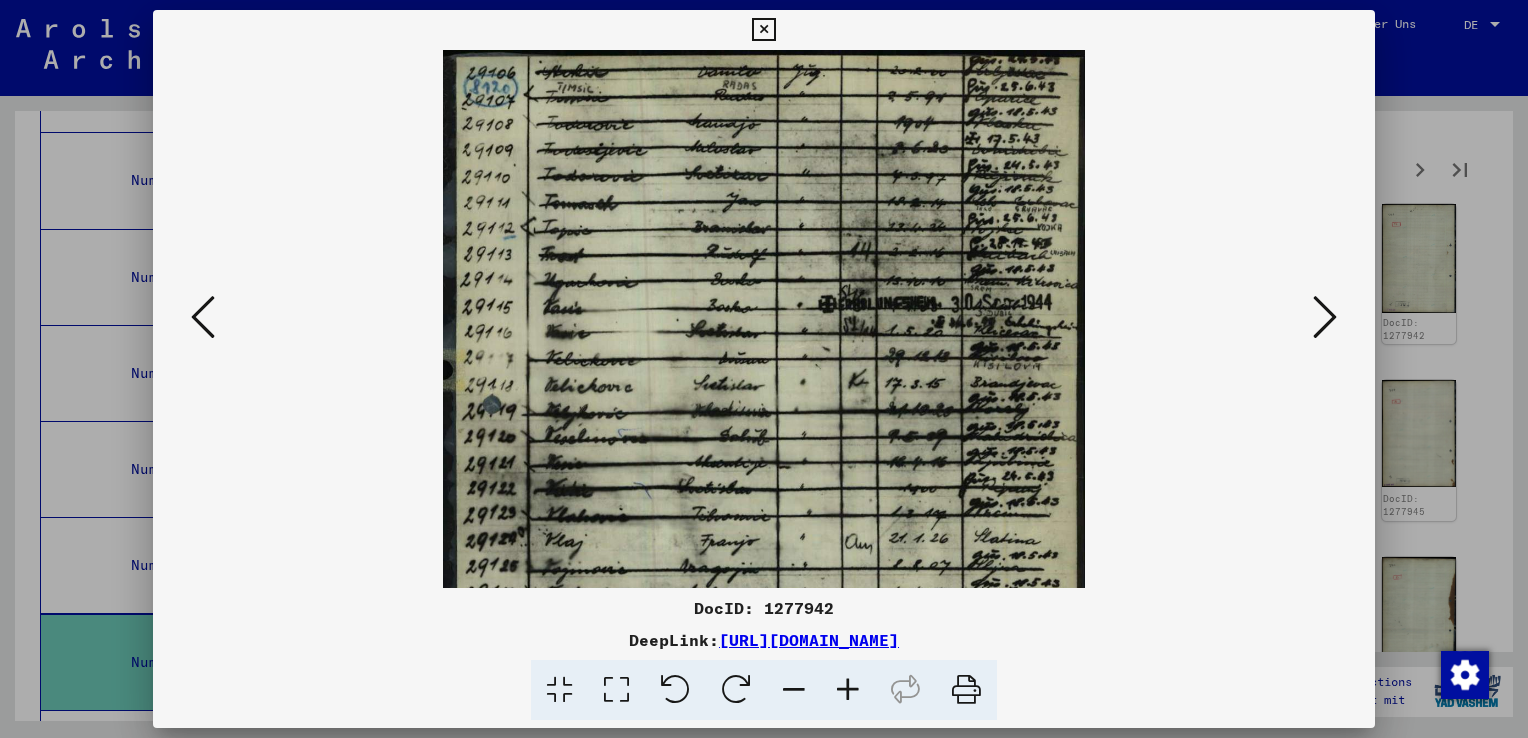 click at bounding box center (848, 690) 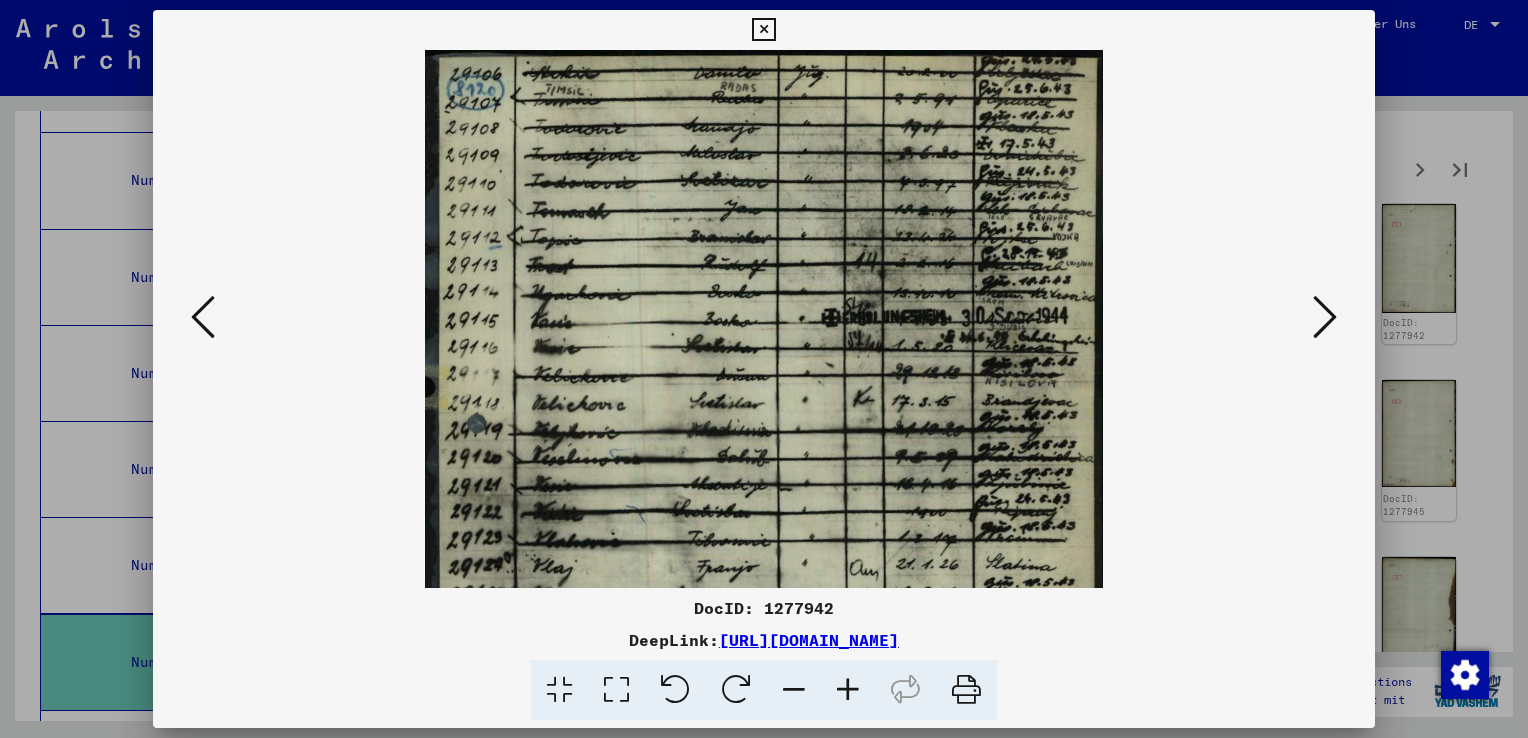click at bounding box center (848, 690) 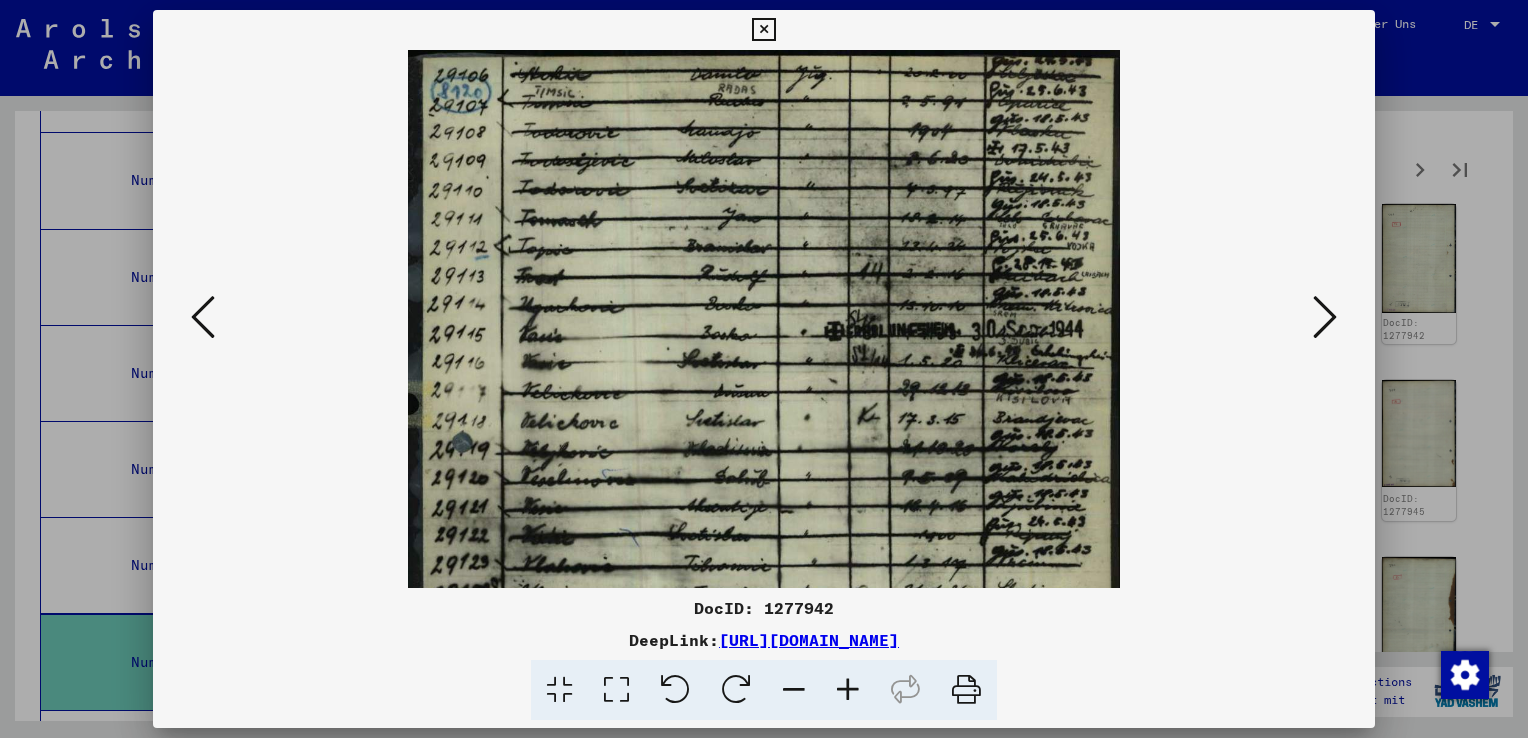 click at bounding box center (848, 690) 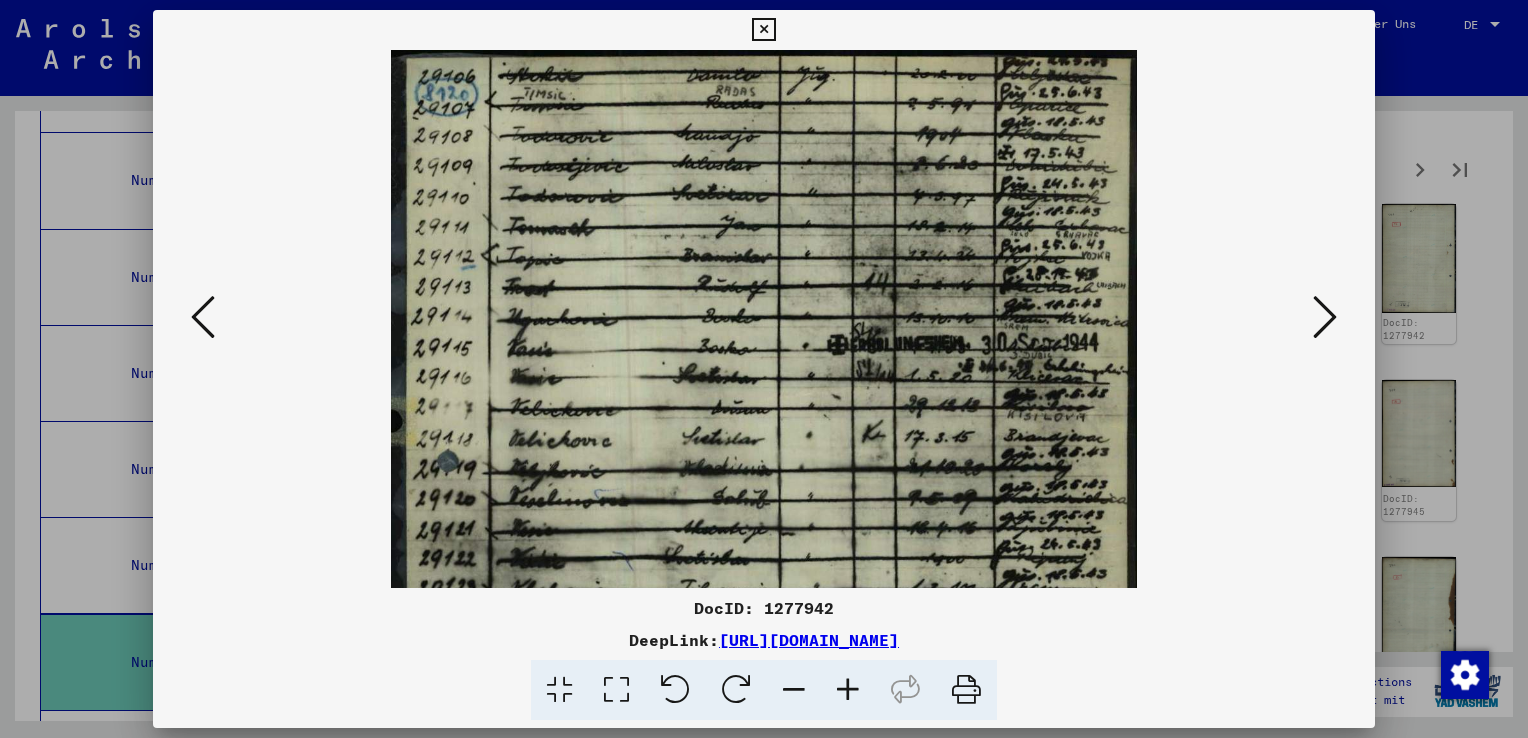 click at bounding box center [848, 690] 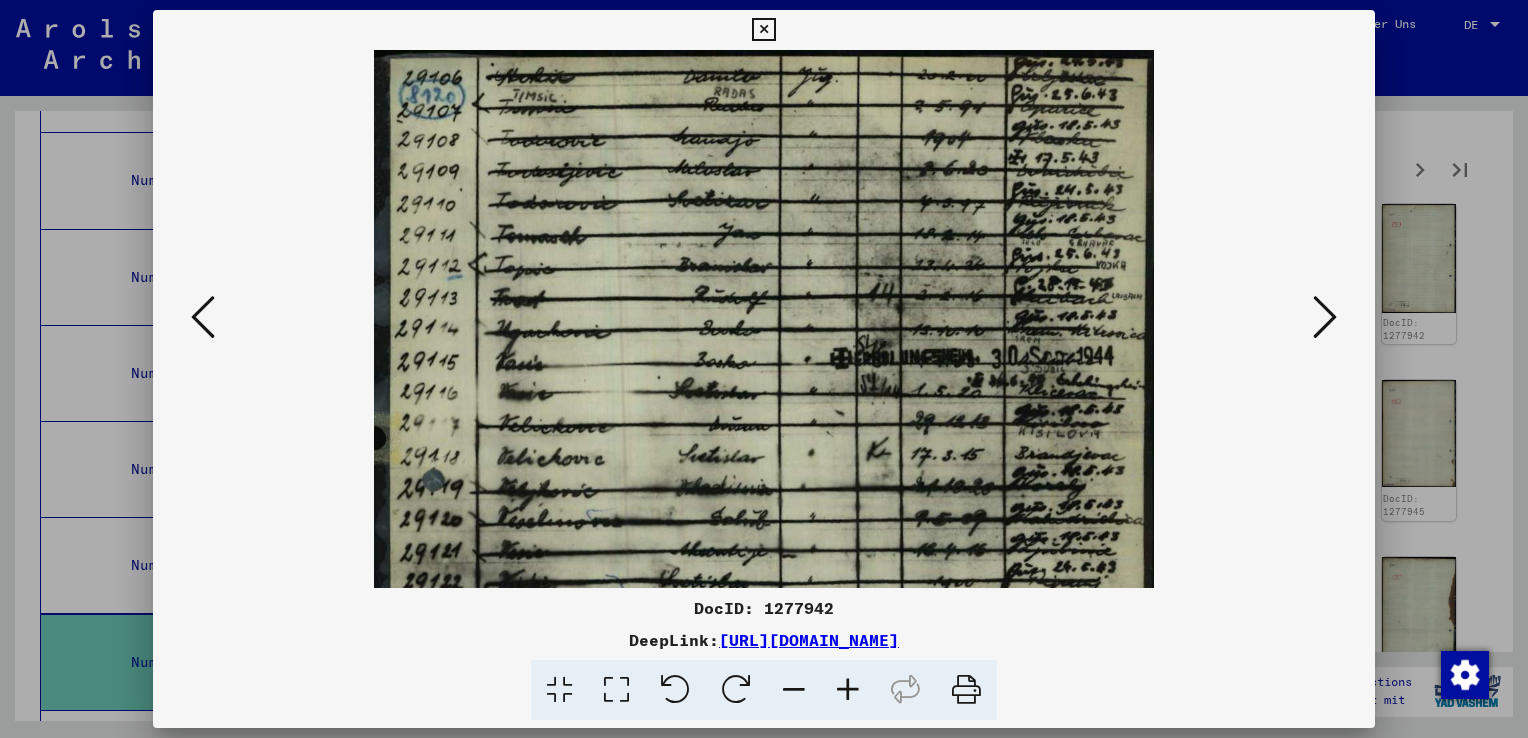 click at bounding box center [848, 690] 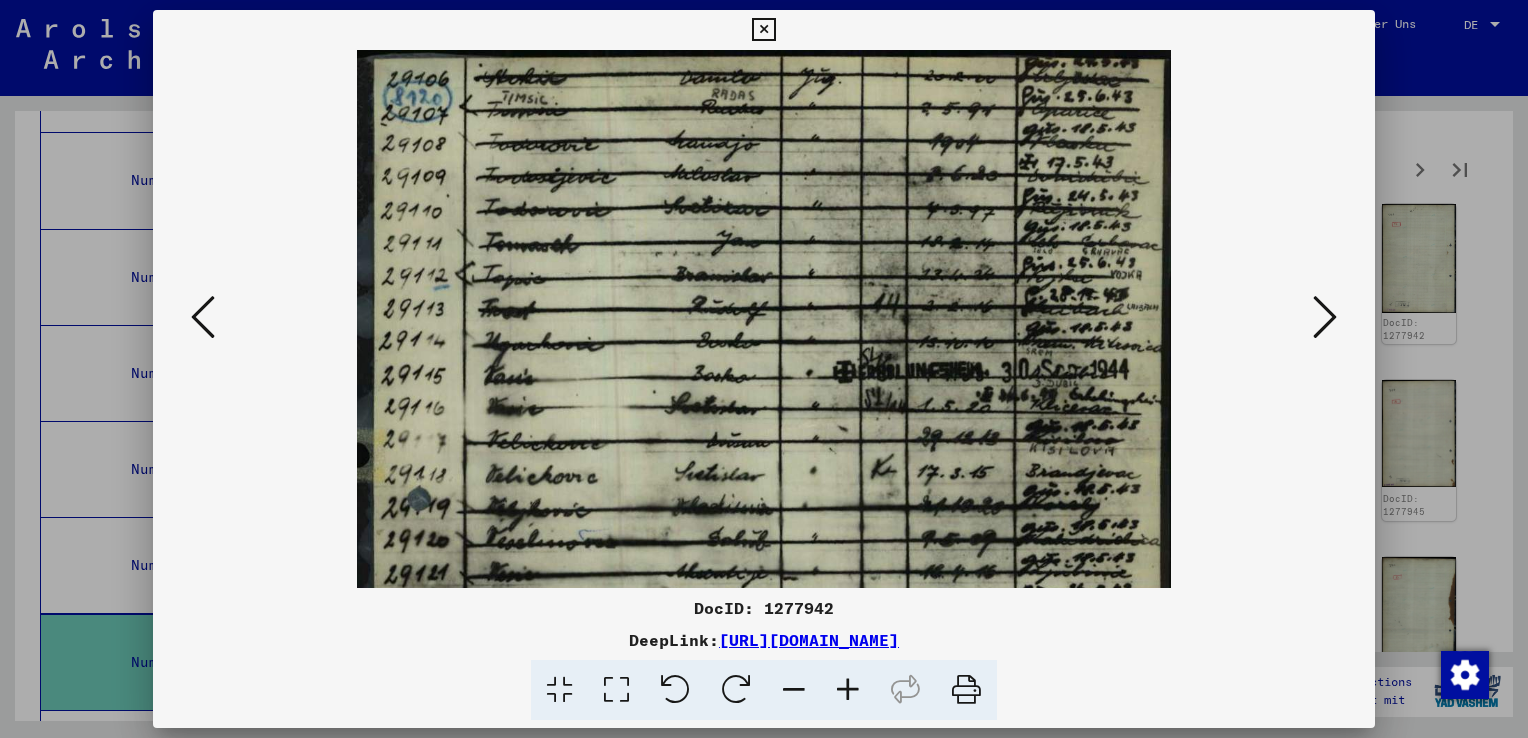 click at bounding box center (848, 690) 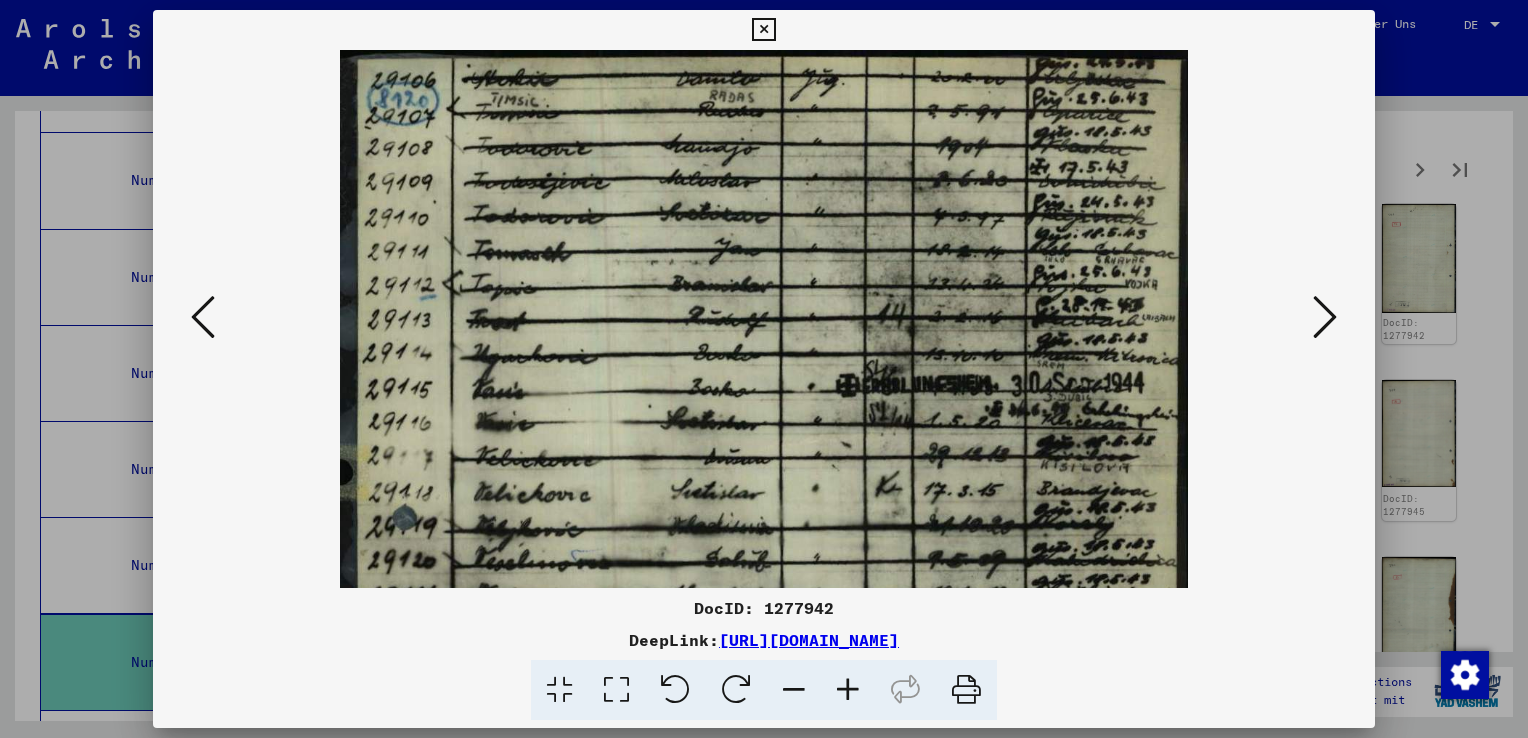 click at bounding box center [848, 690] 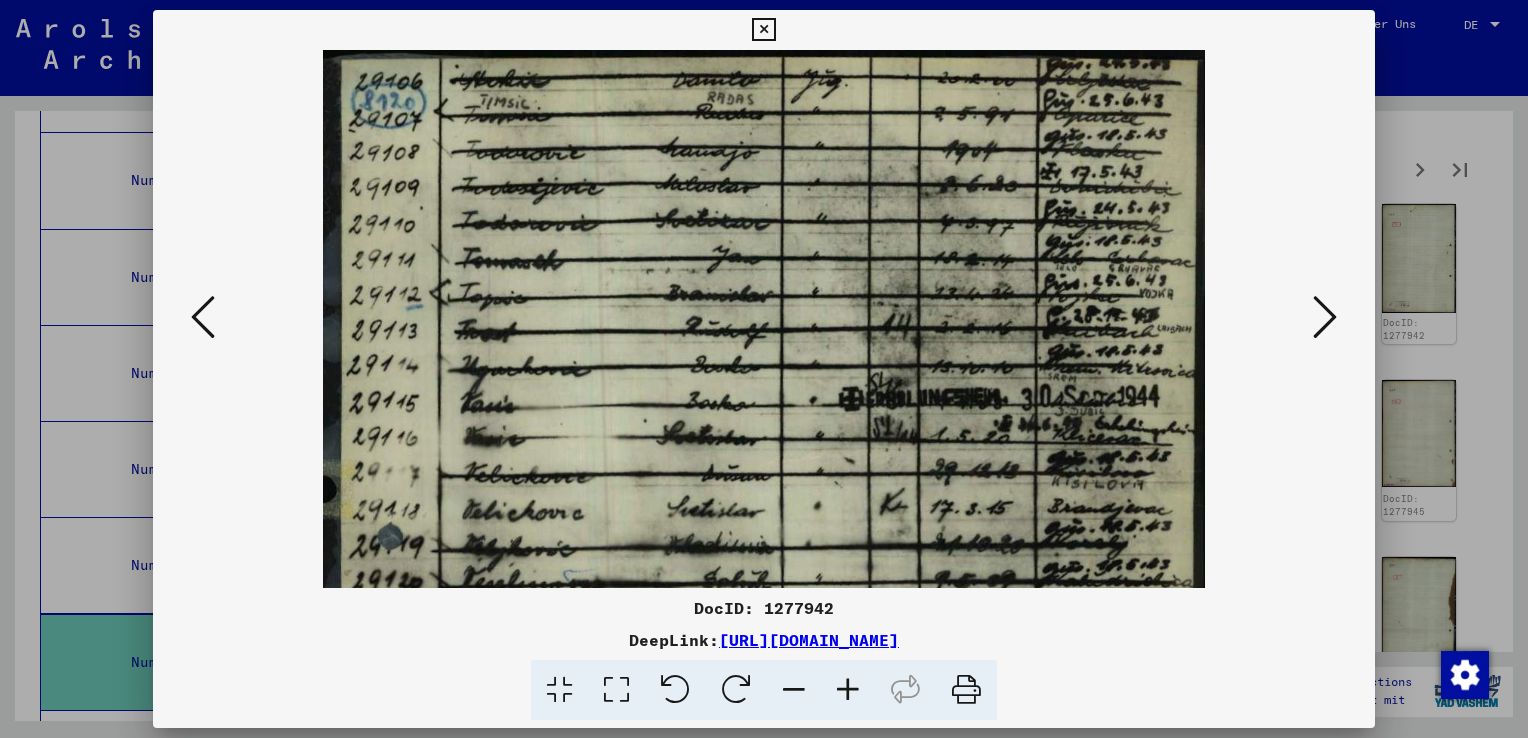 click at bounding box center (848, 690) 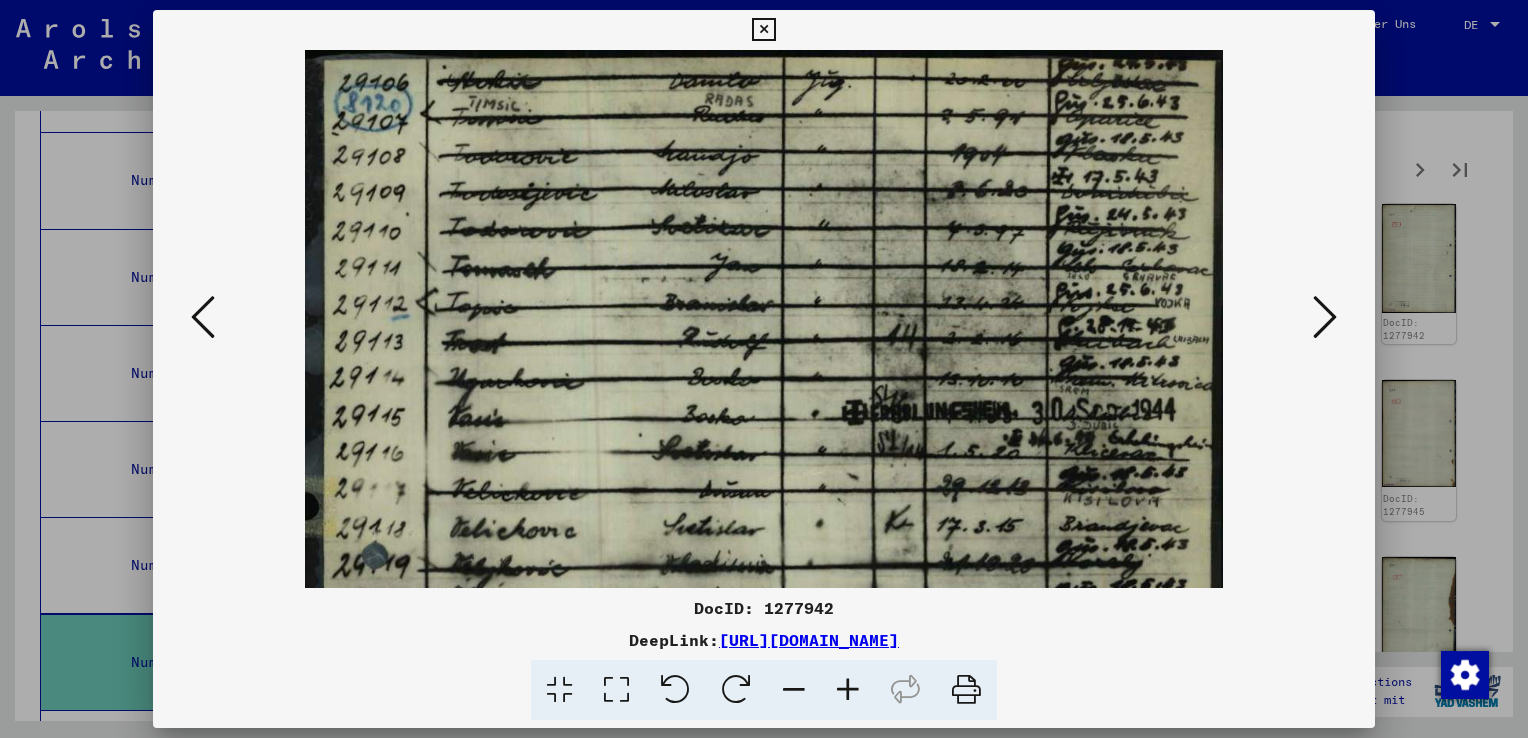 click at bounding box center [848, 690] 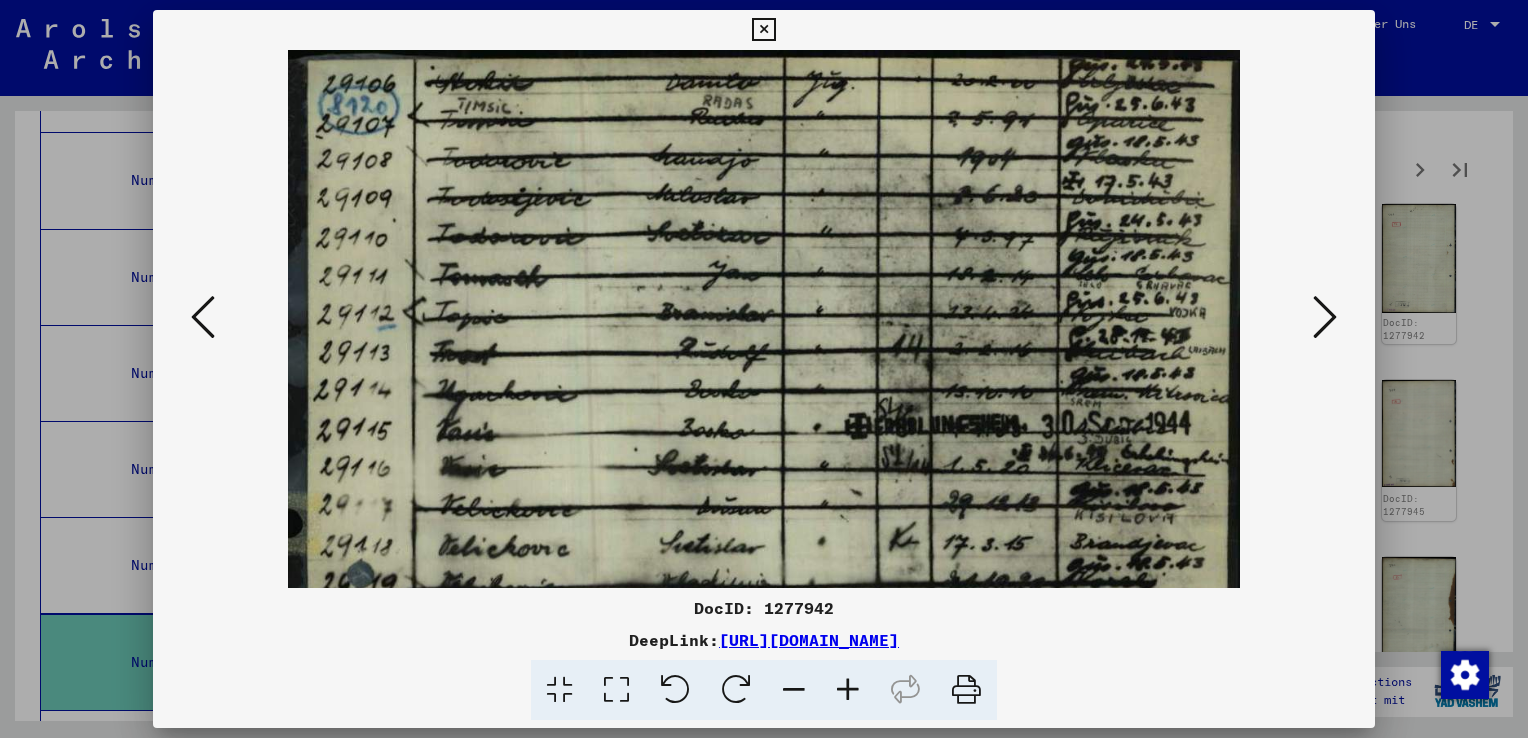 click at bounding box center (848, 690) 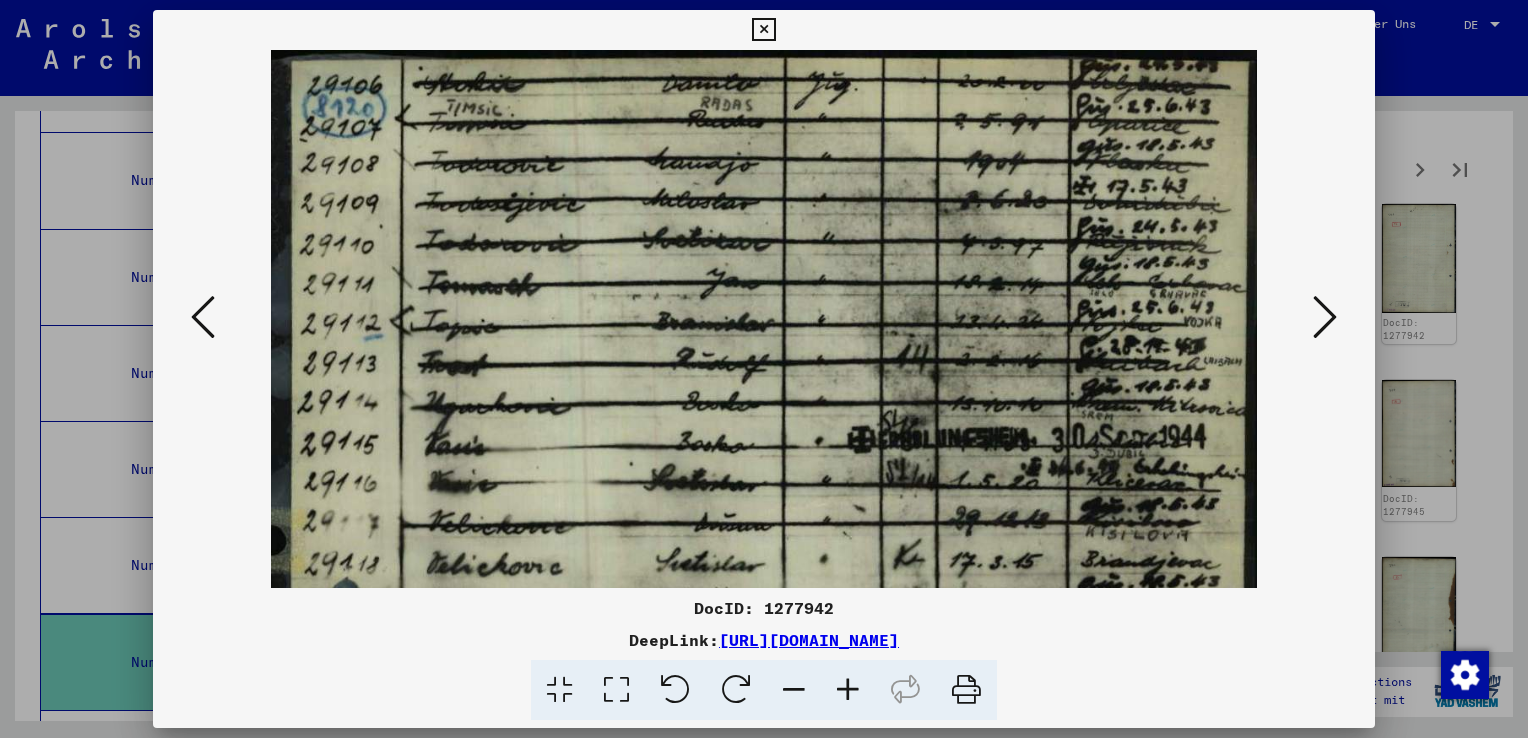 click at bounding box center [848, 690] 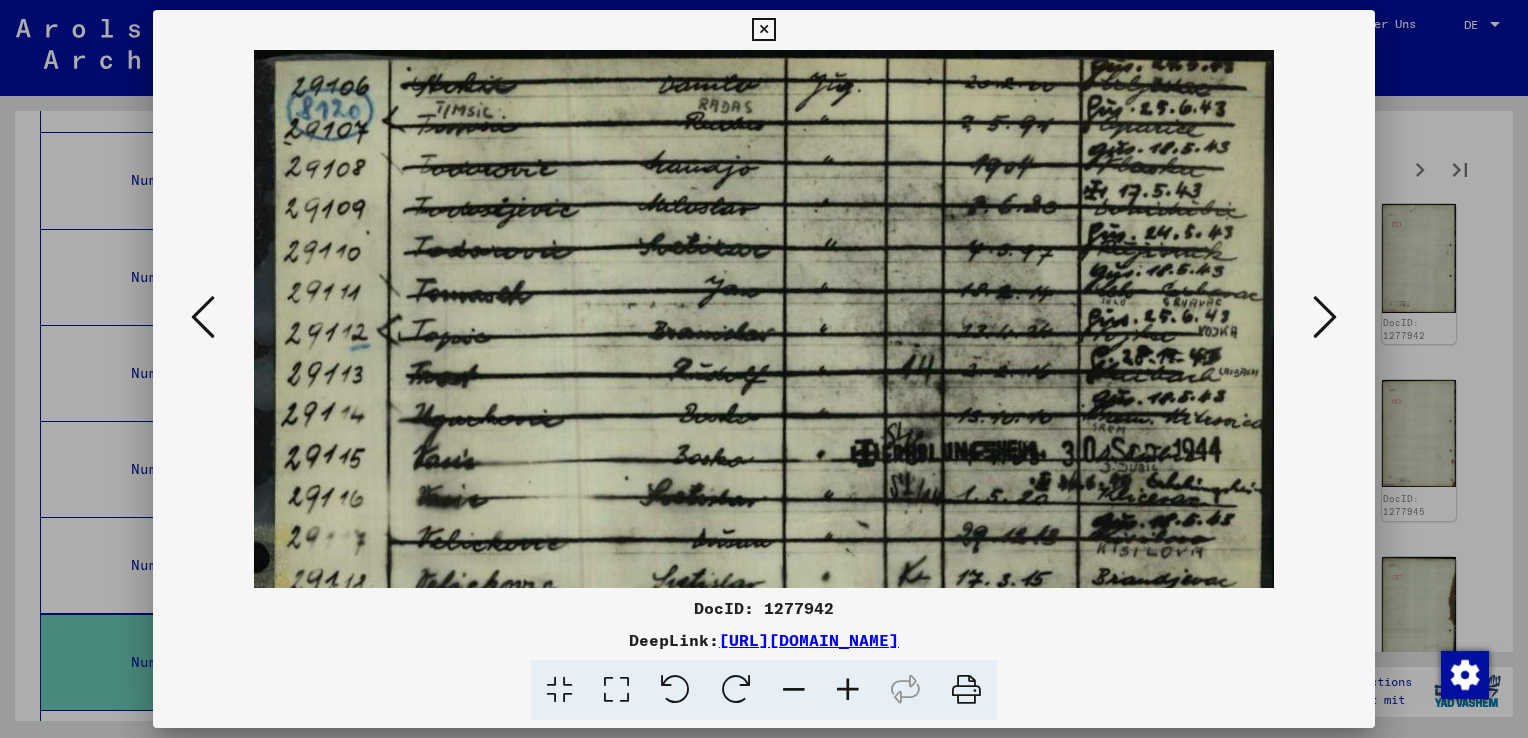 click at bounding box center [848, 690] 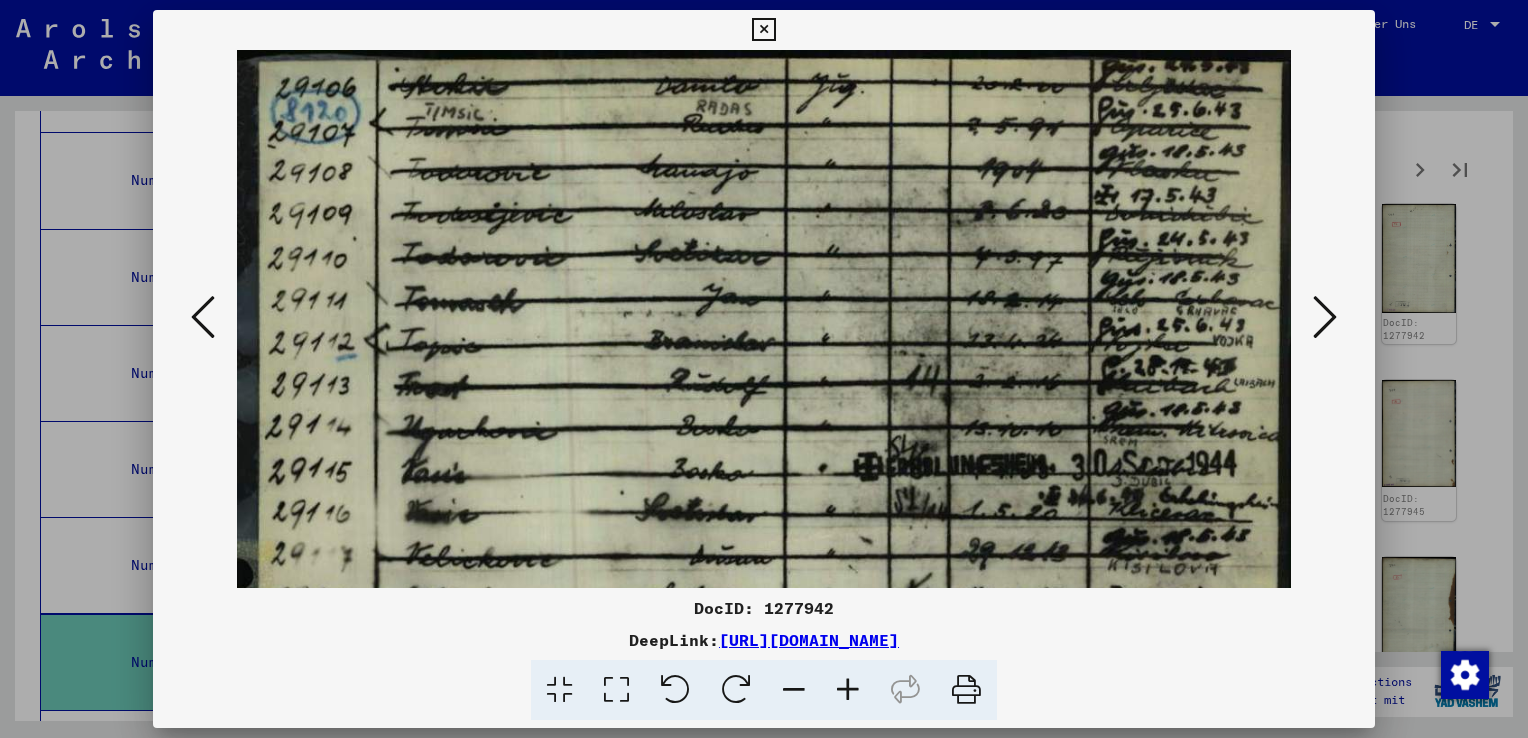 click at bounding box center (848, 690) 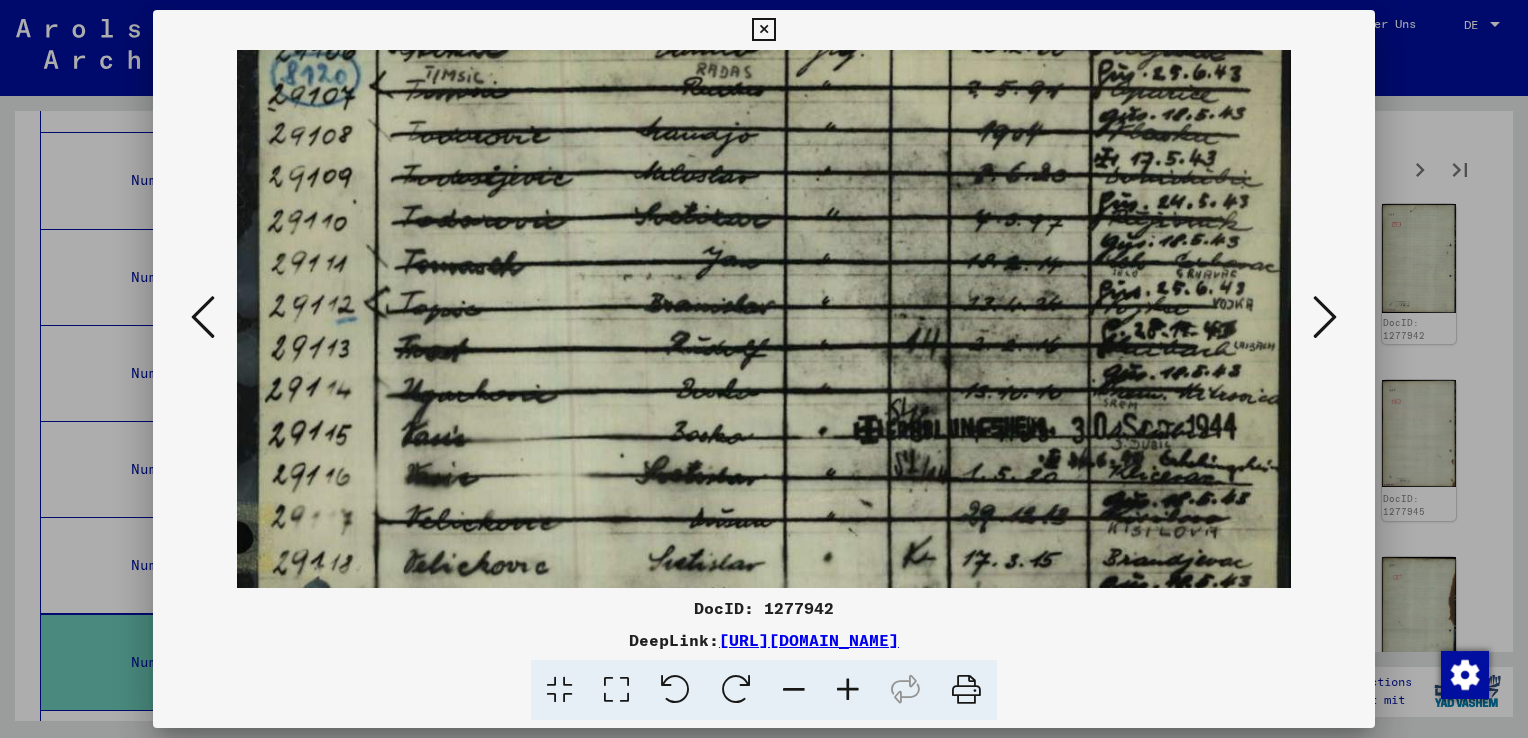 scroll, scrollTop: 44, scrollLeft: 0, axis: vertical 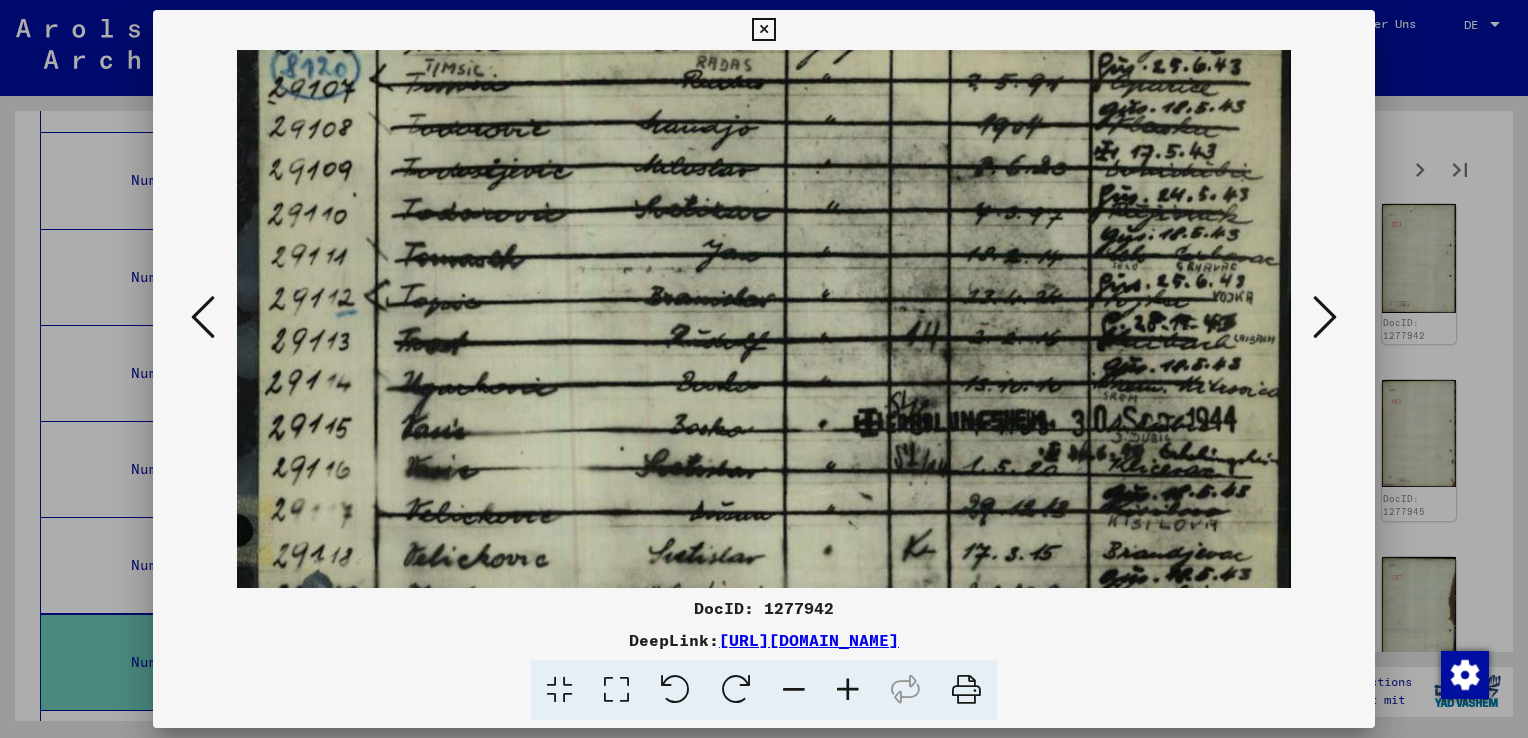 drag, startPoint x: 768, startPoint y: 493, endPoint x: 762, endPoint y: 448, distance: 45.39824 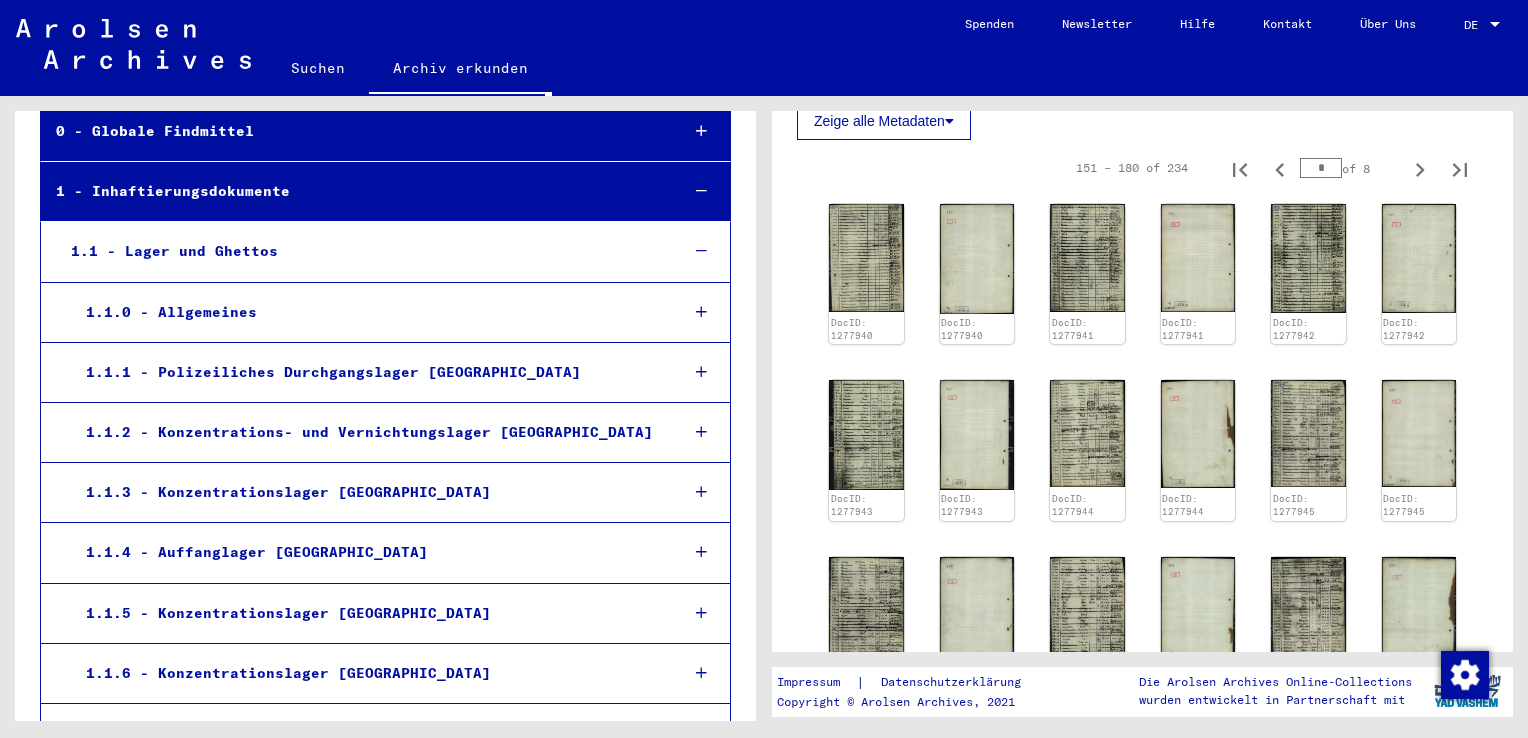 scroll, scrollTop: 0, scrollLeft: 0, axis: both 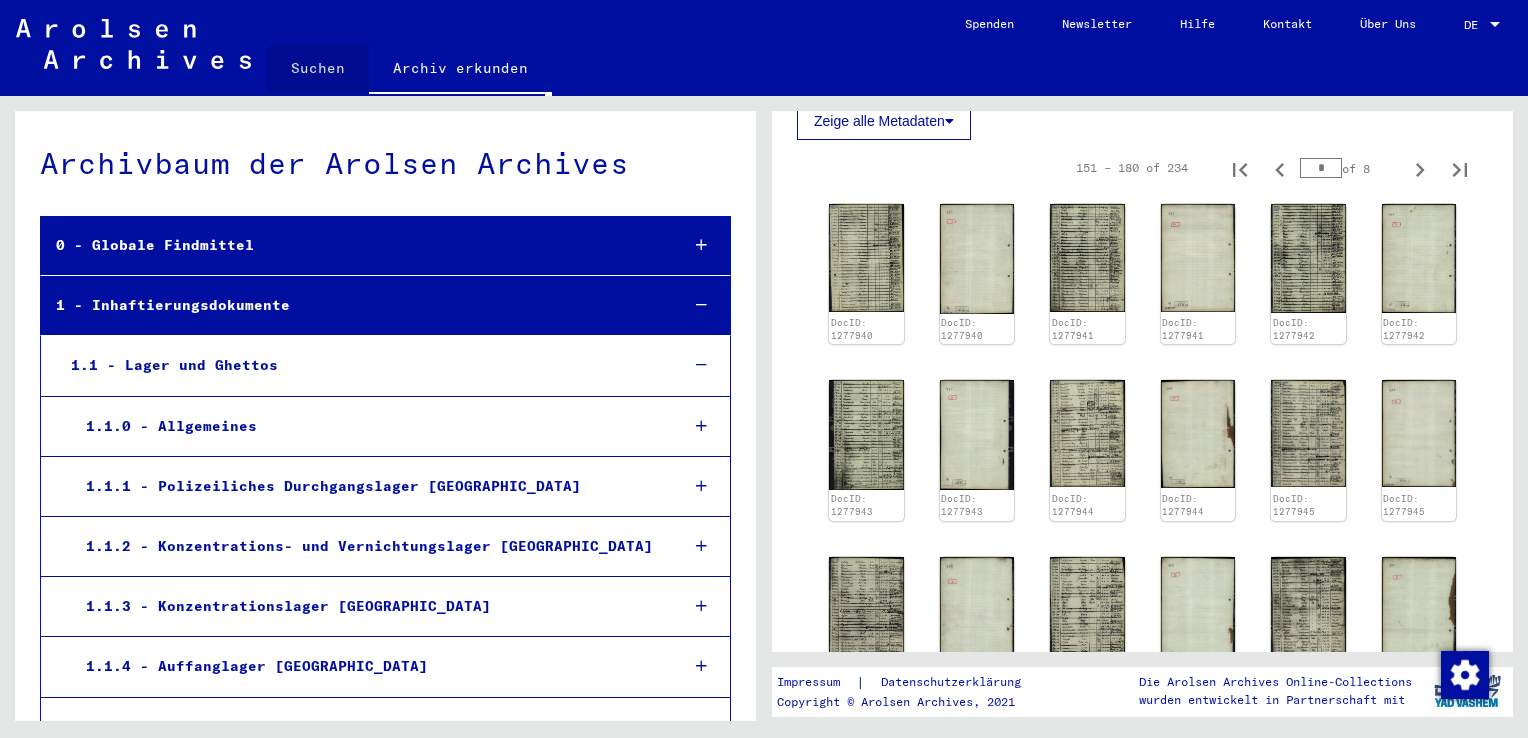 click on "Suchen" 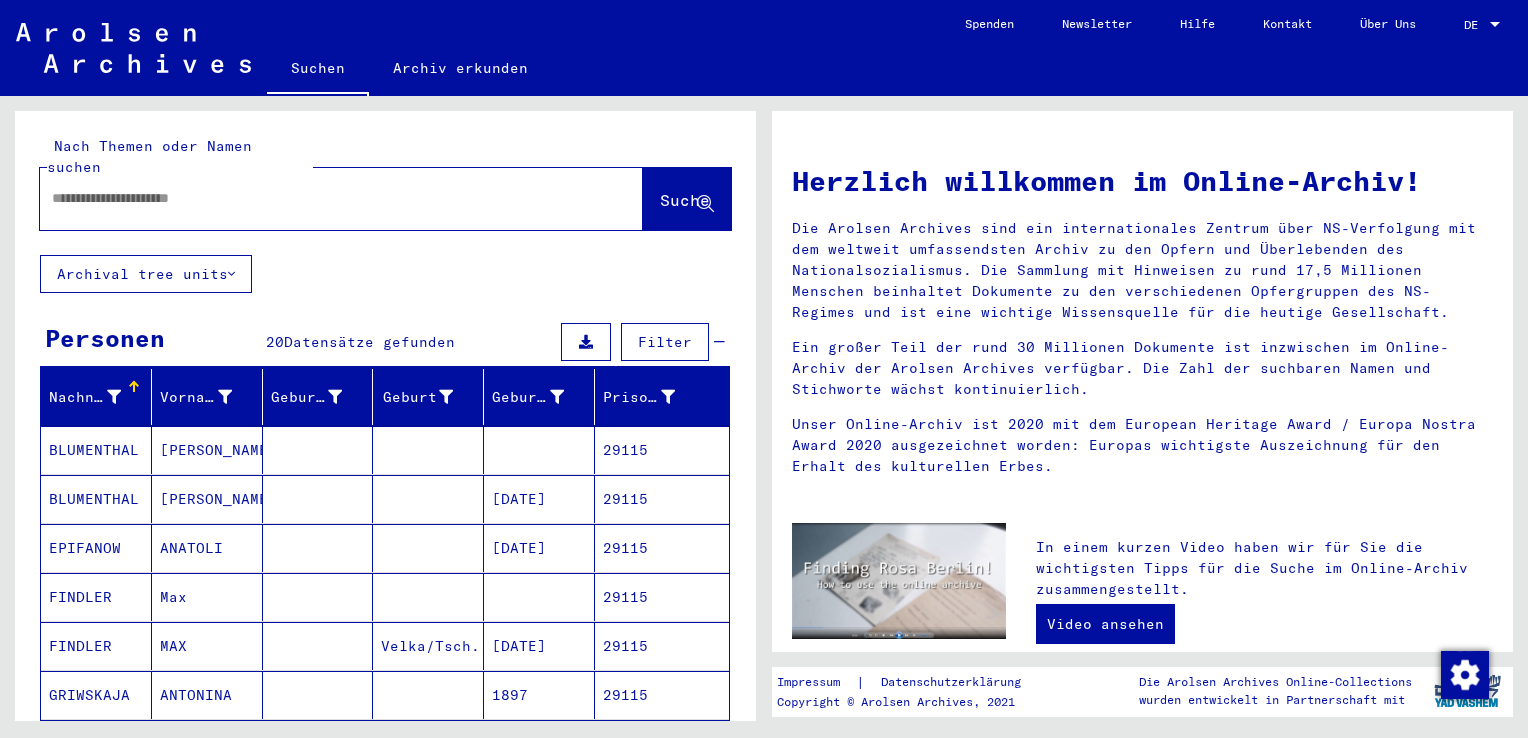 click at bounding box center (317, 198) 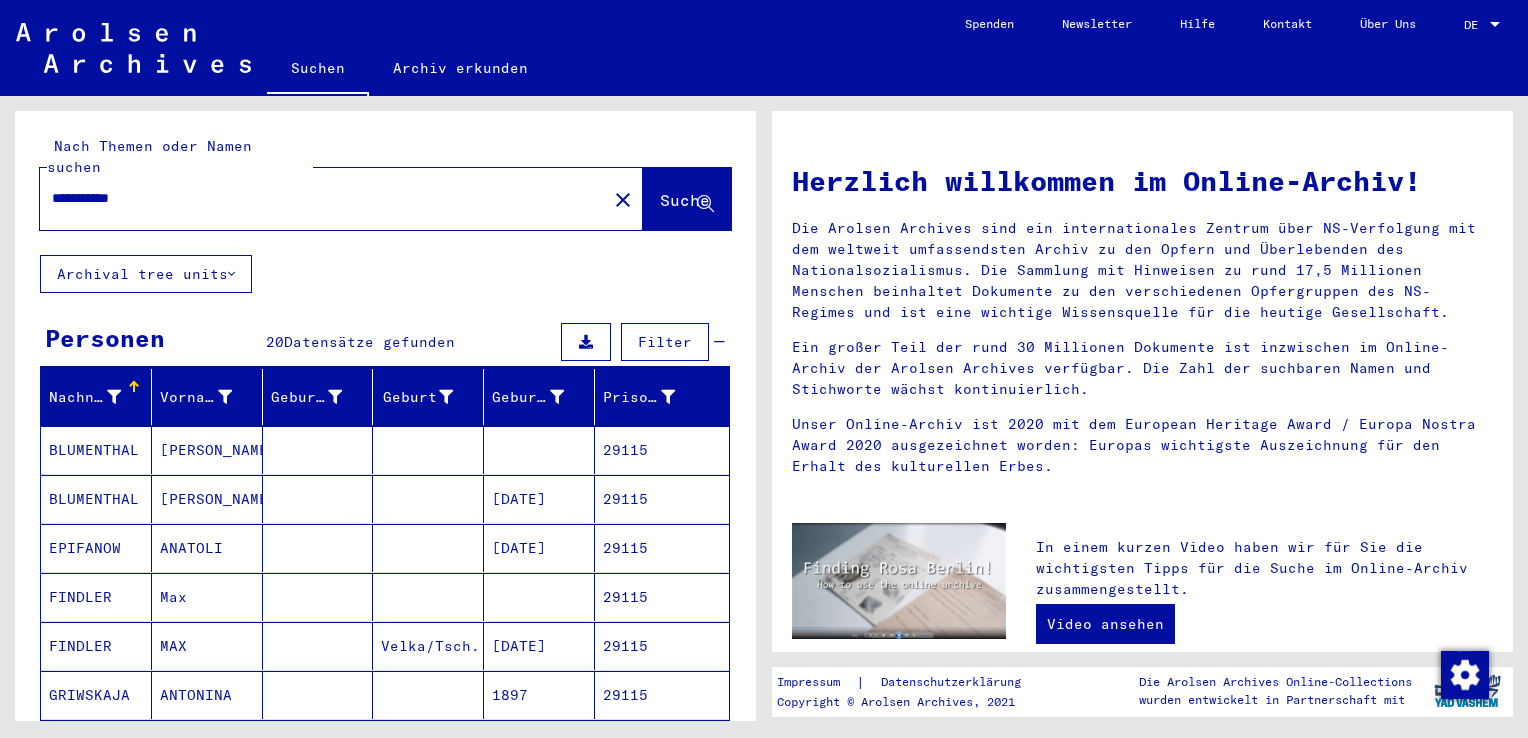 type on "**********" 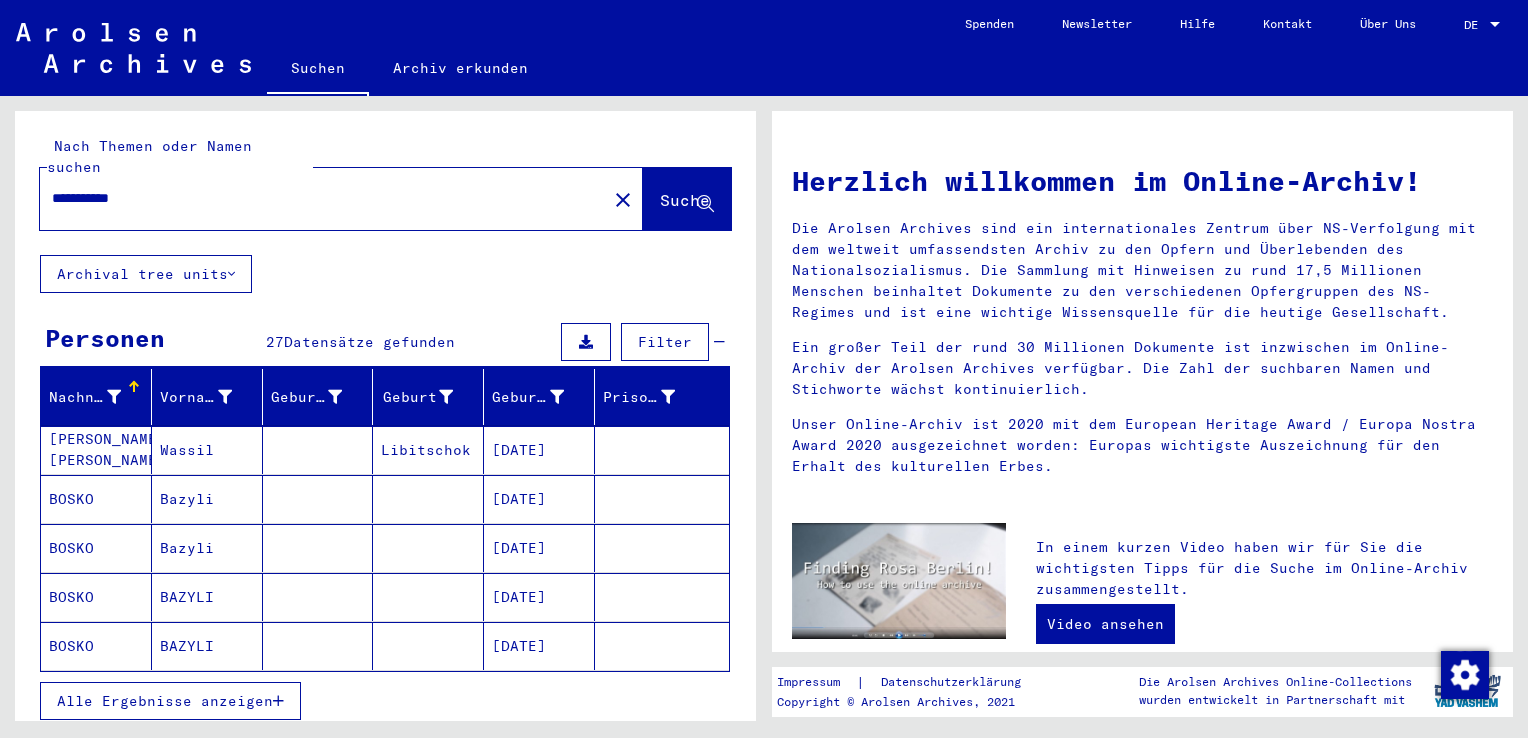 click on "[PERSON_NAME] [PERSON_NAME]" at bounding box center [96, 499] 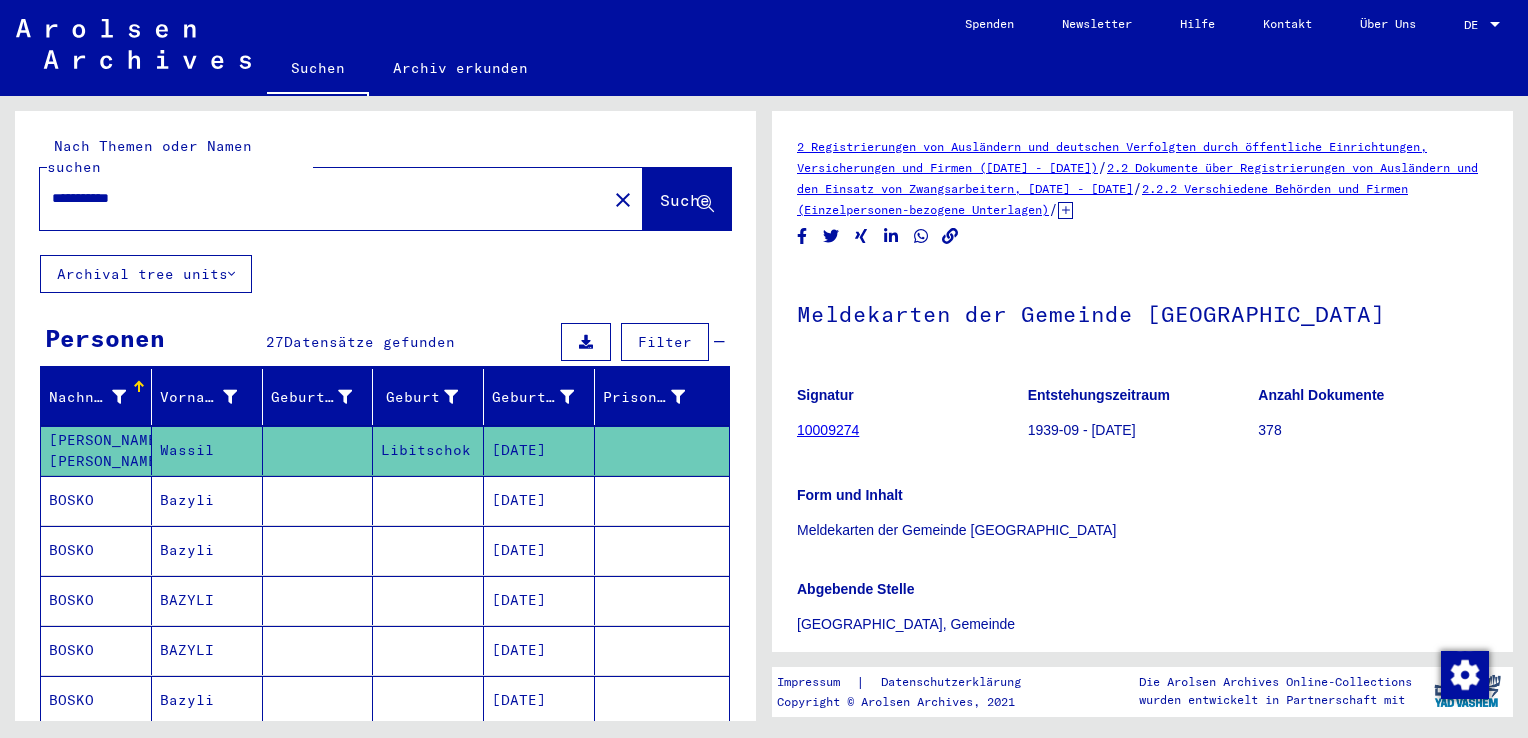 scroll, scrollTop: 0, scrollLeft: 0, axis: both 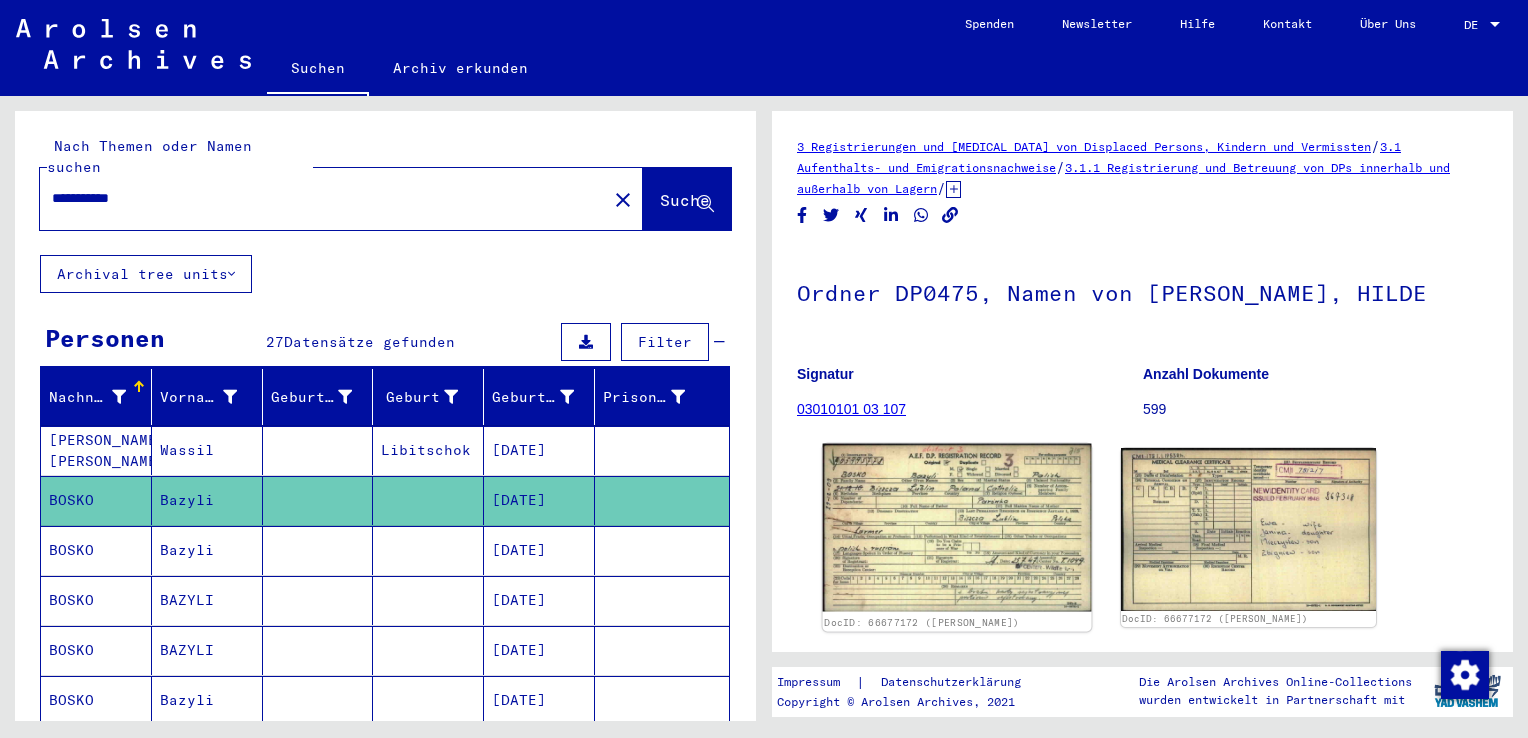 click 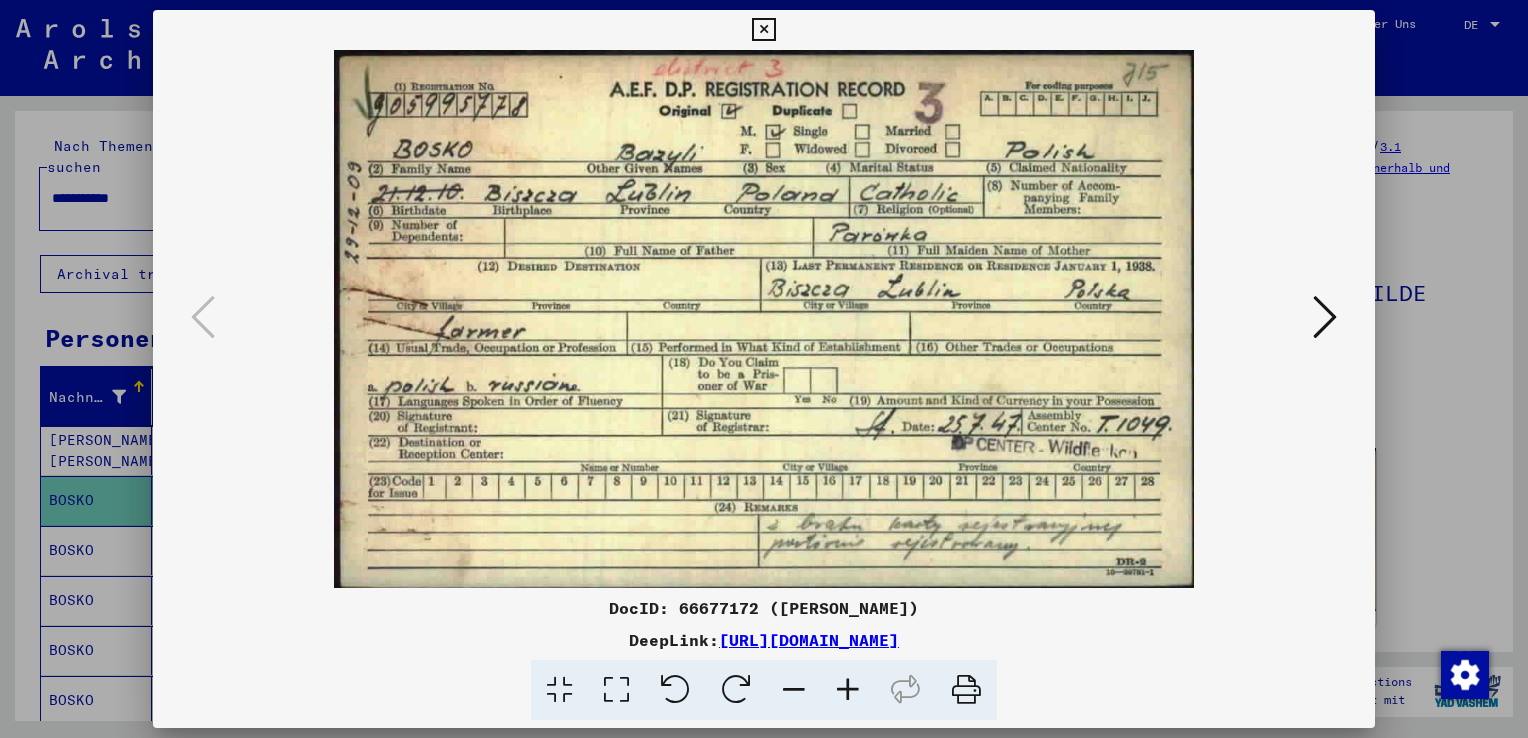 click at bounding box center [763, 30] 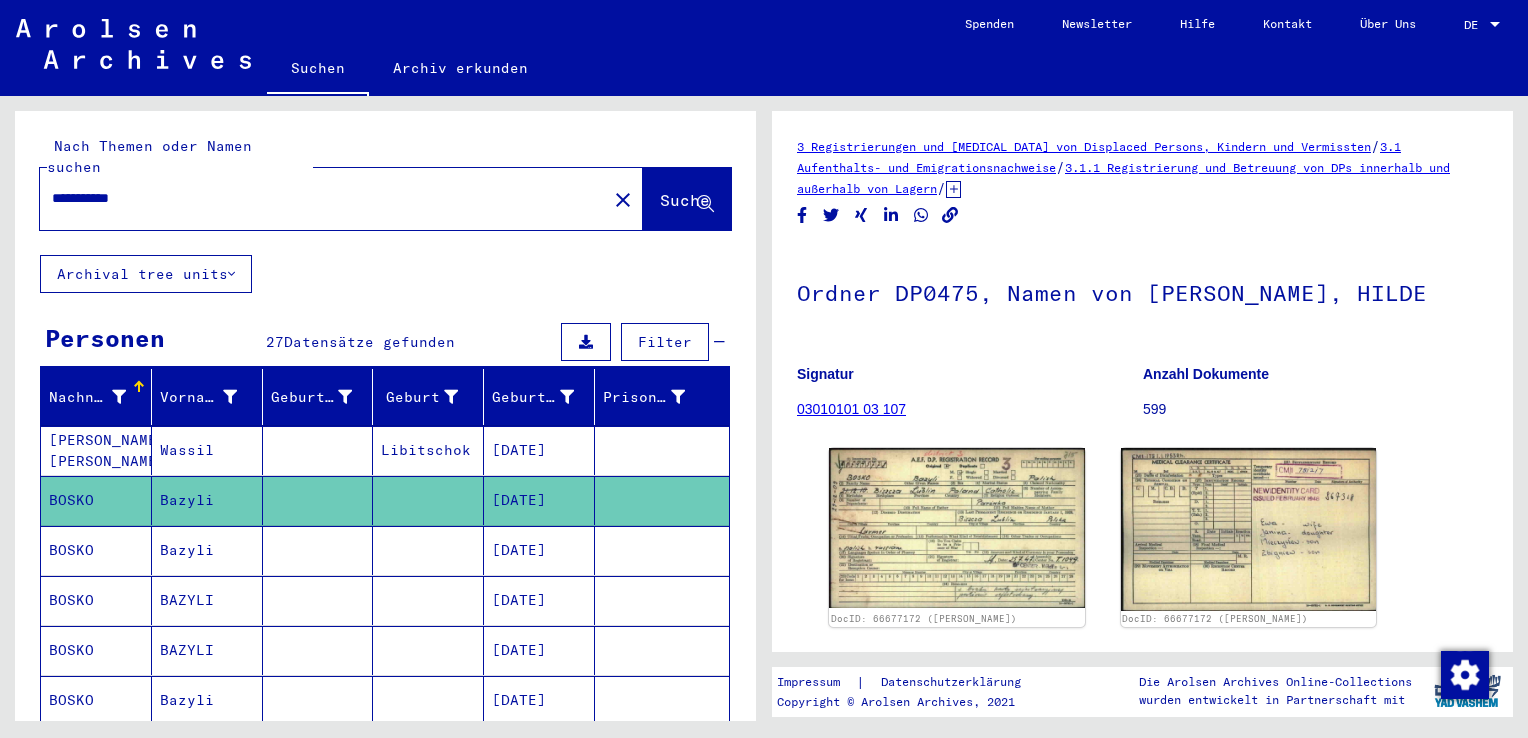 click on "Bazyli" at bounding box center [207, 600] 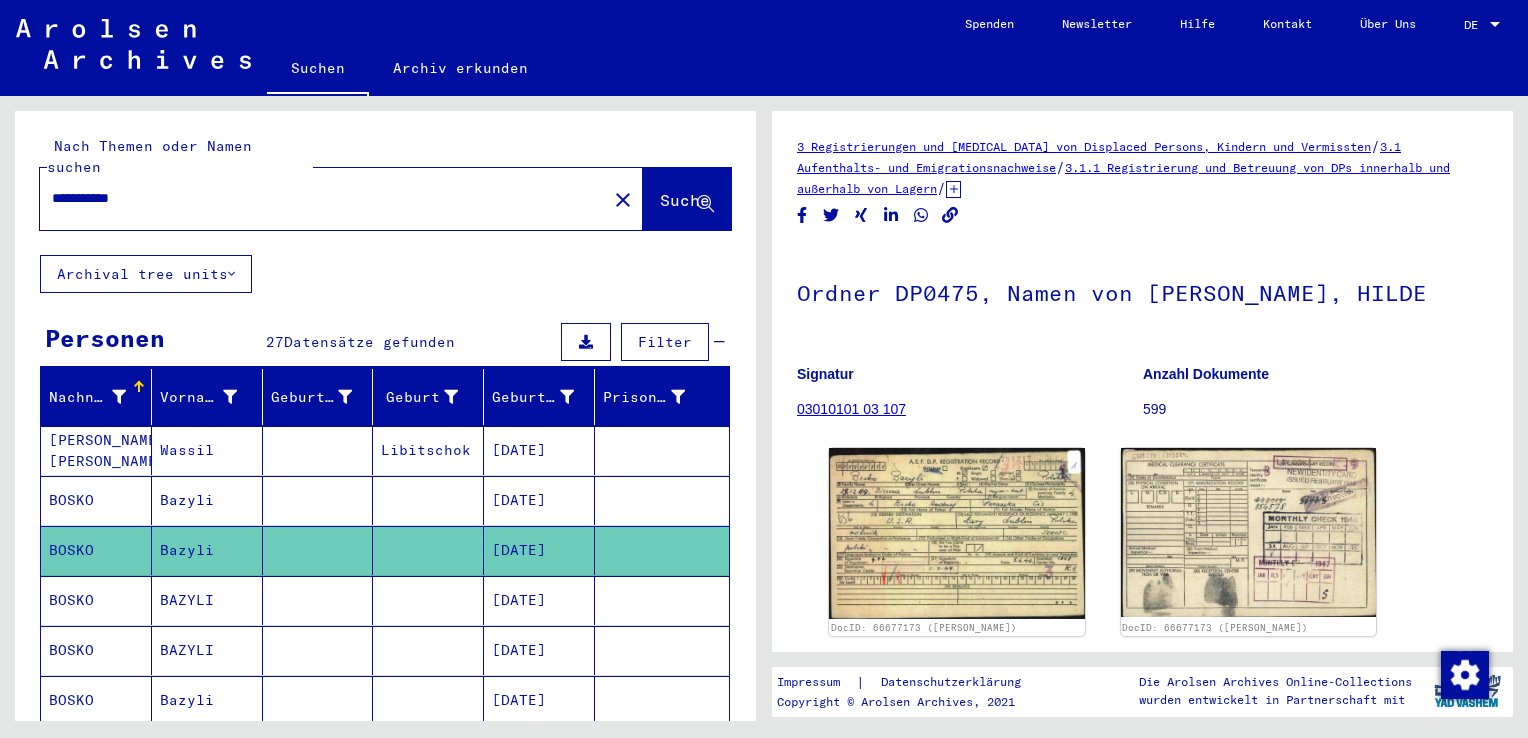 scroll, scrollTop: 0, scrollLeft: 0, axis: both 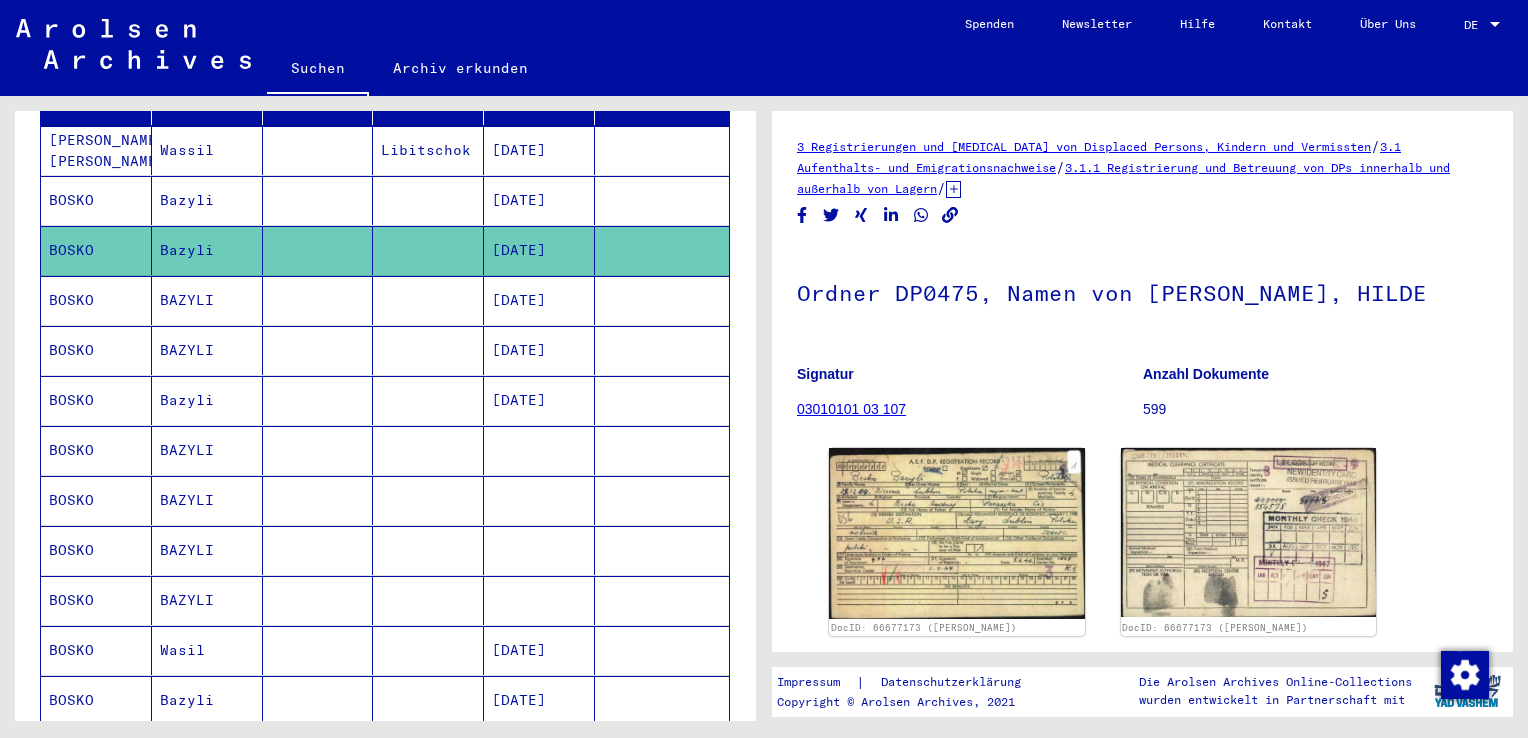 click on "Bazyli" at bounding box center (207, 450) 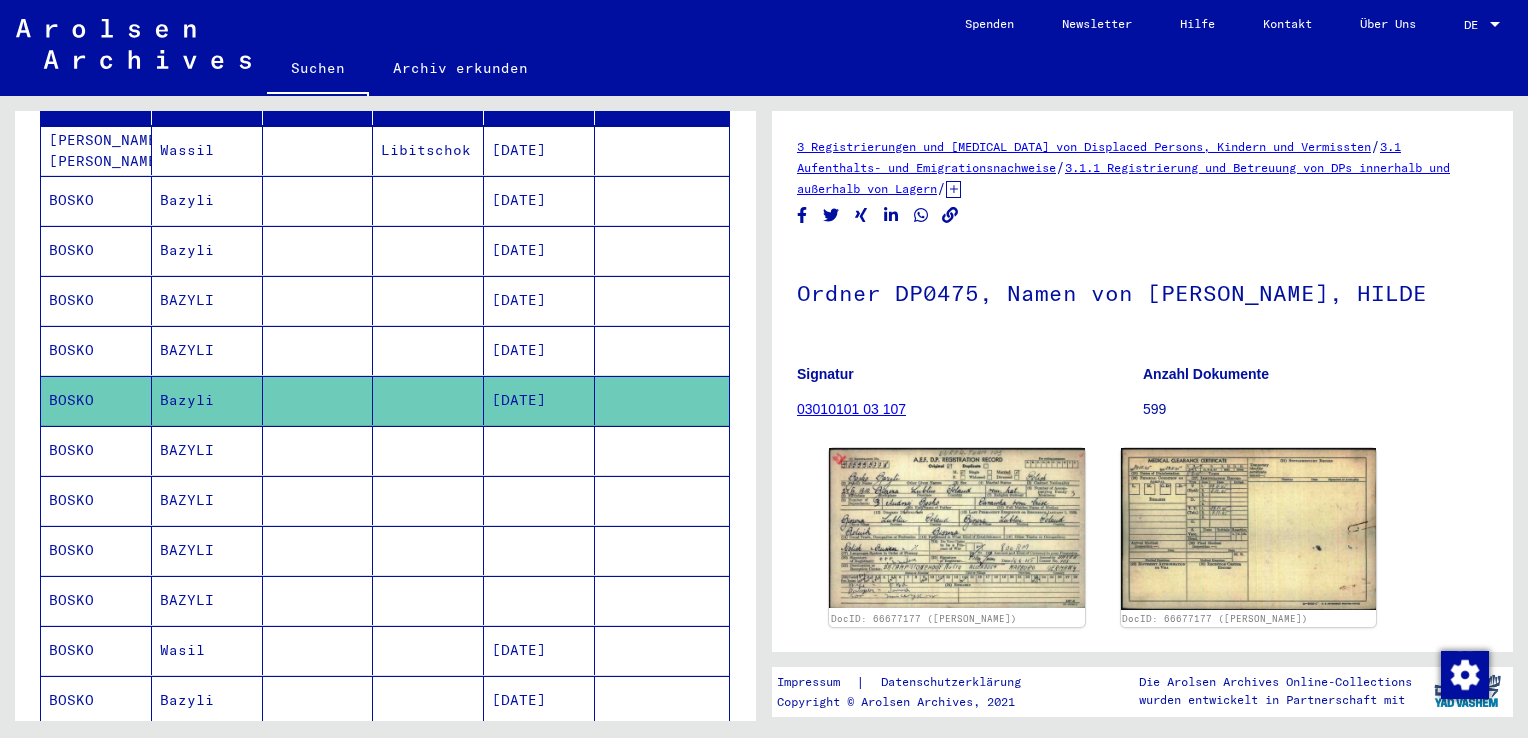 scroll, scrollTop: 0, scrollLeft: 0, axis: both 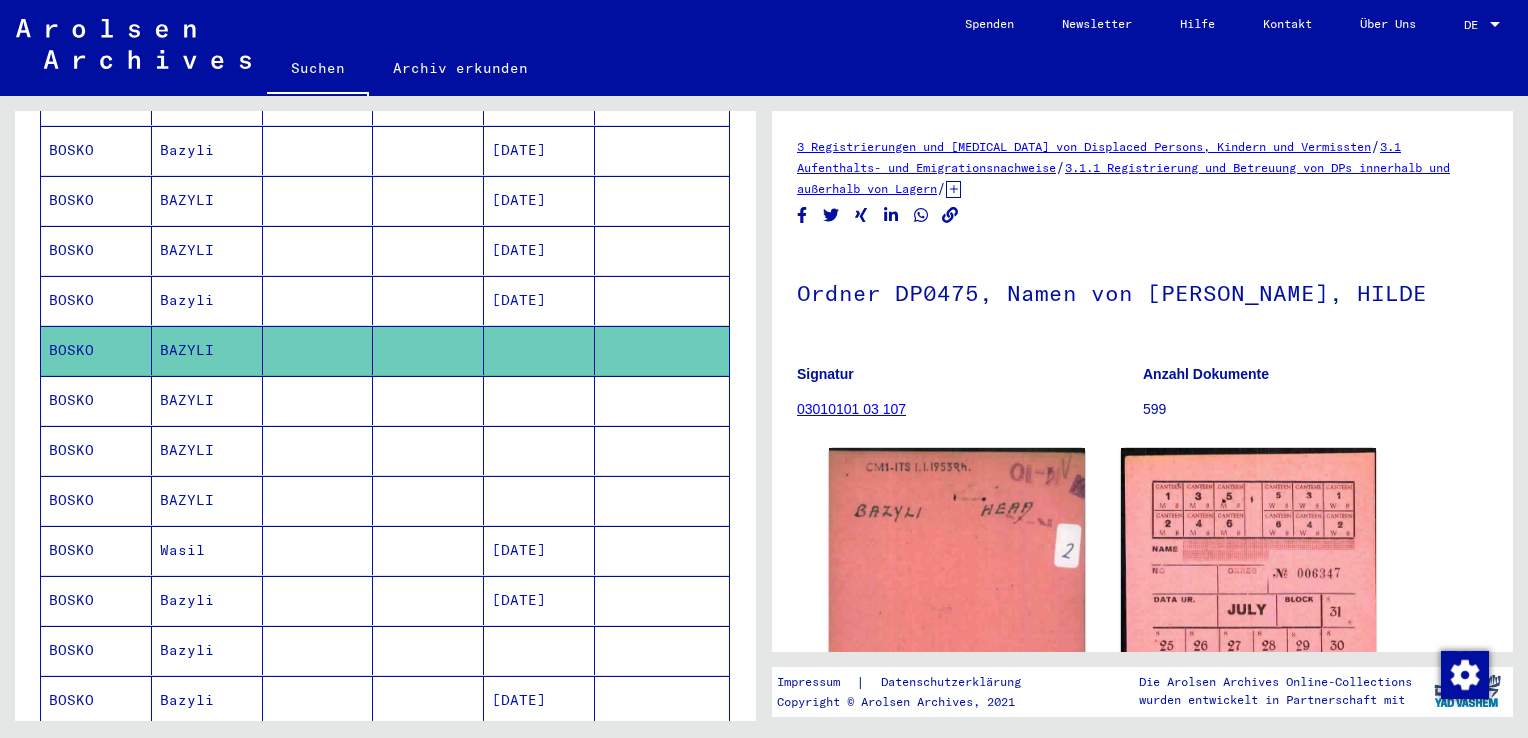 click on "Wasil" at bounding box center [207, 600] 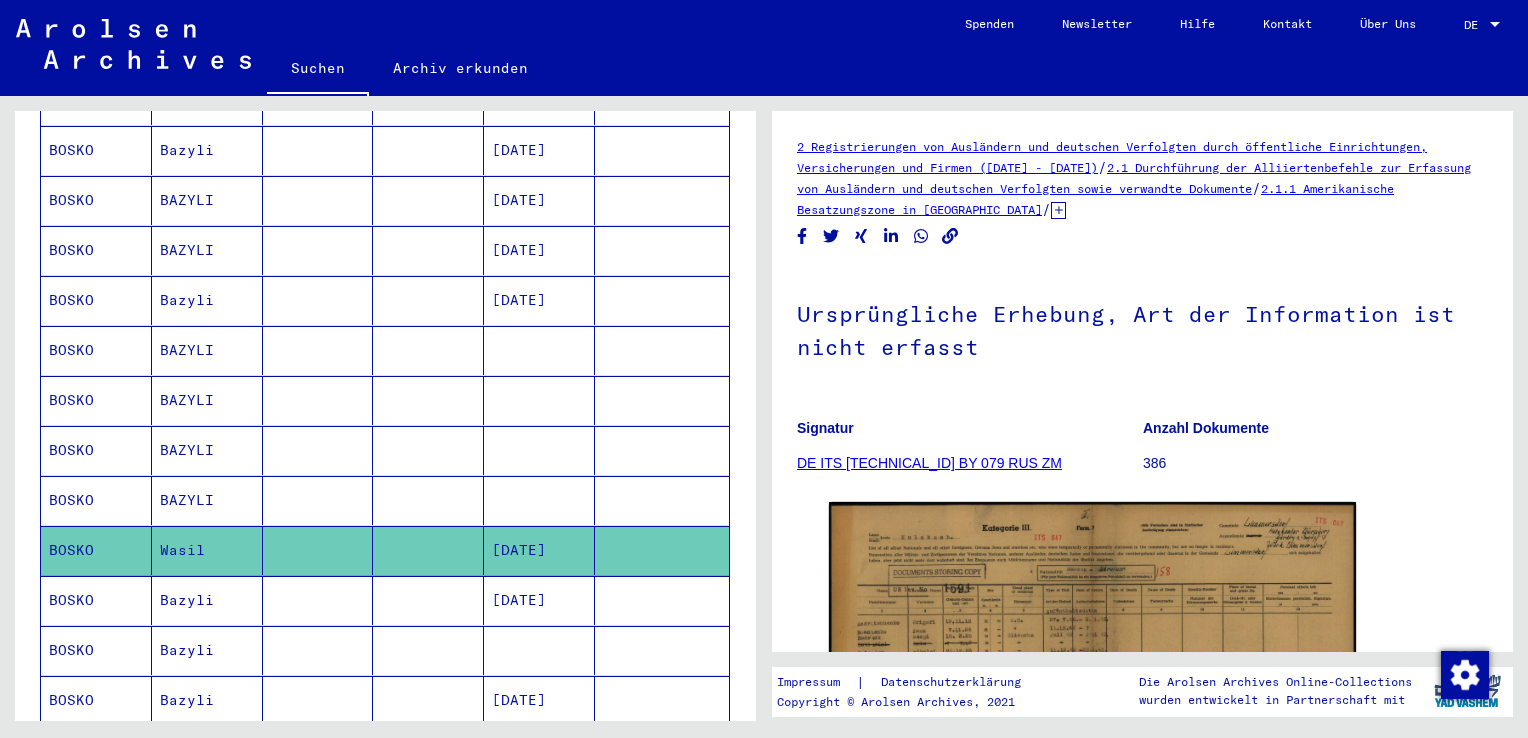 scroll, scrollTop: 0, scrollLeft: 0, axis: both 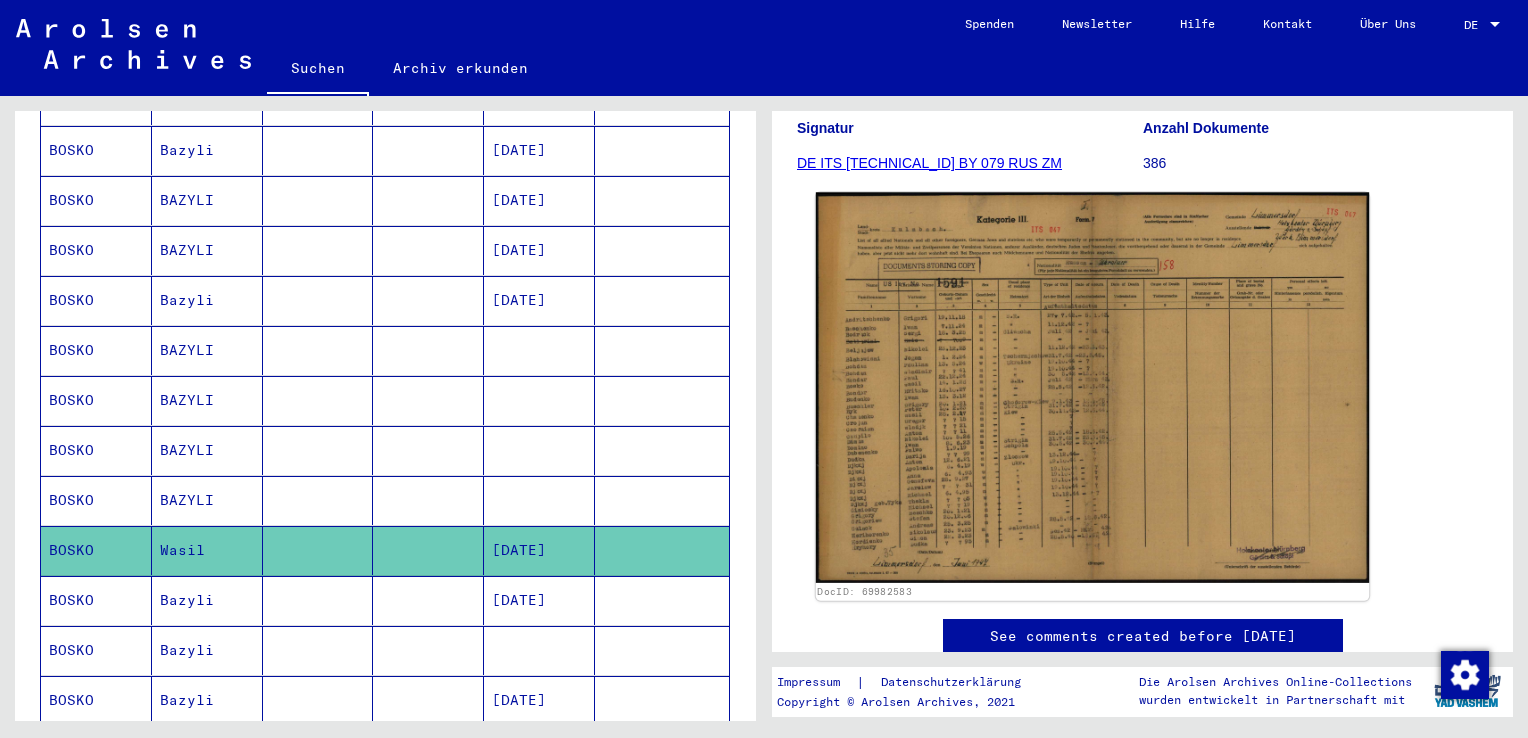 click 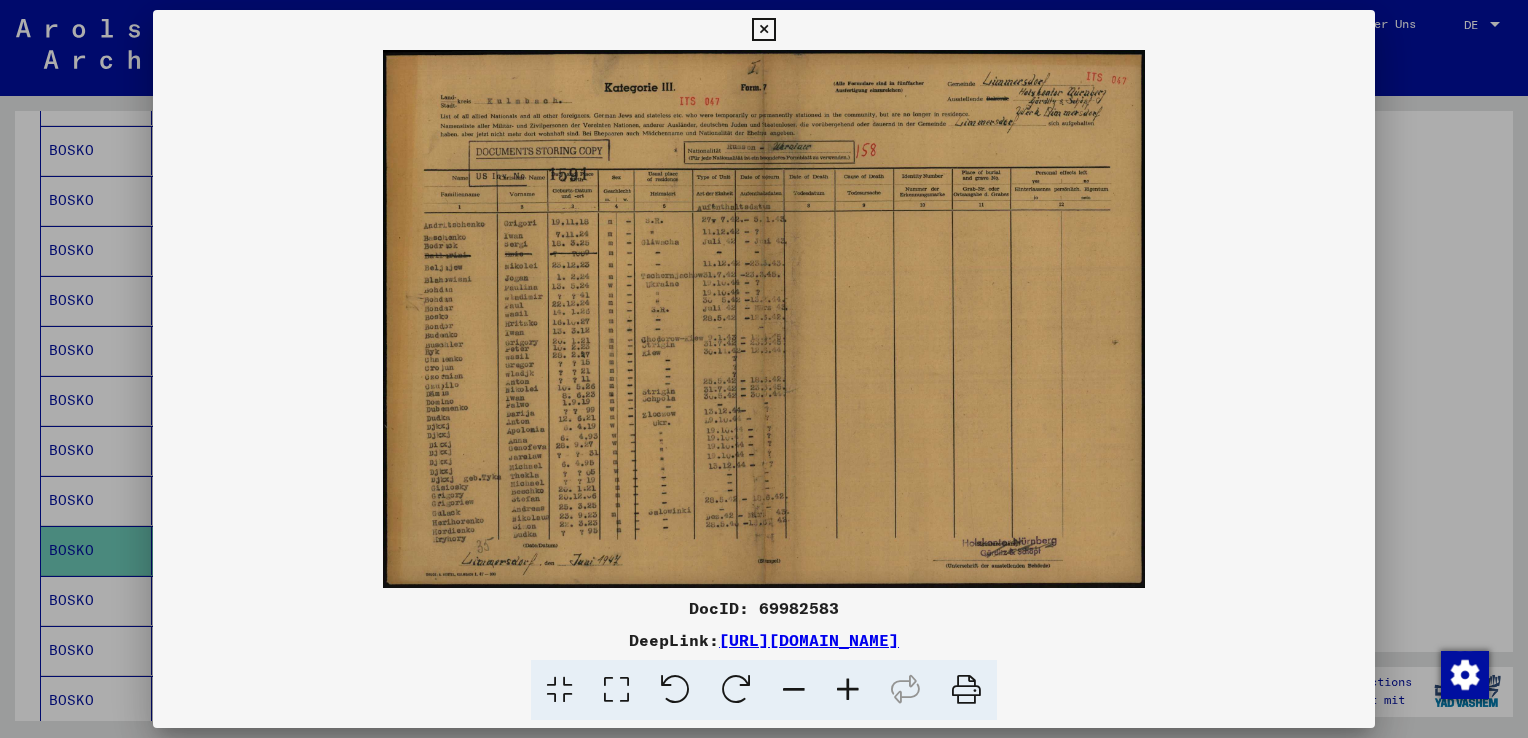 click at bounding box center [763, 30] 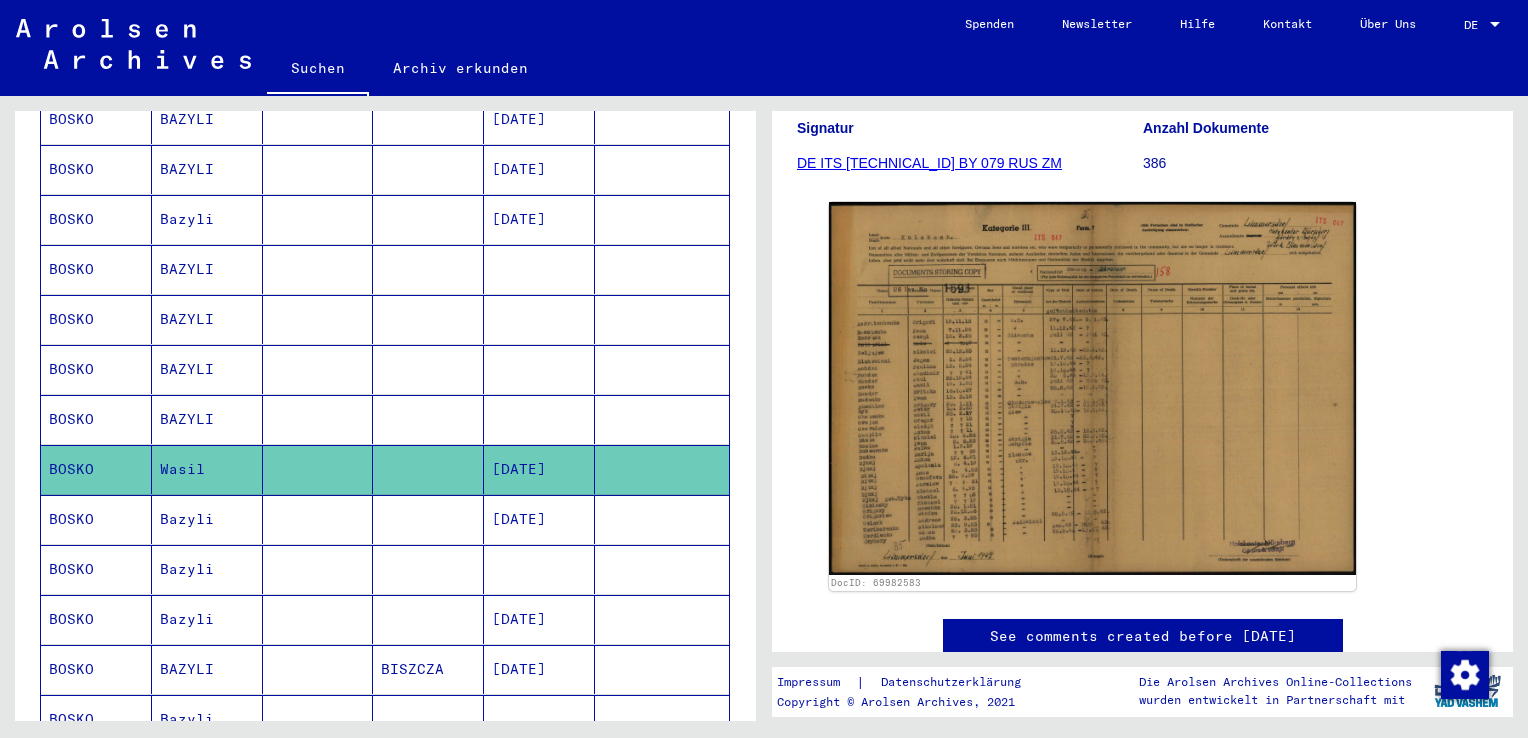 scroll, scrollTop: 600, scrollLeft: 0, axis: vertical 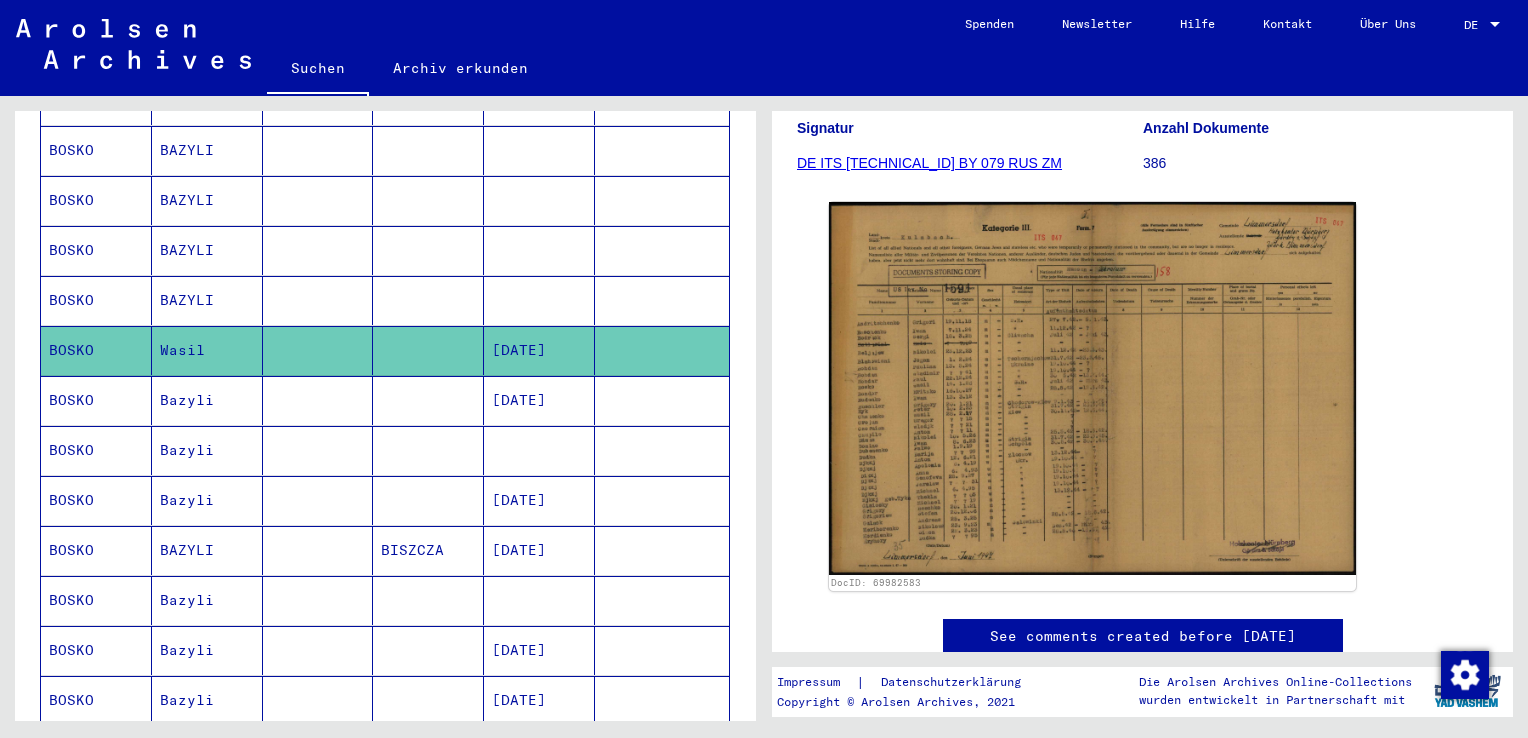 click on "Bazyli" at bounding box center [207, 550] 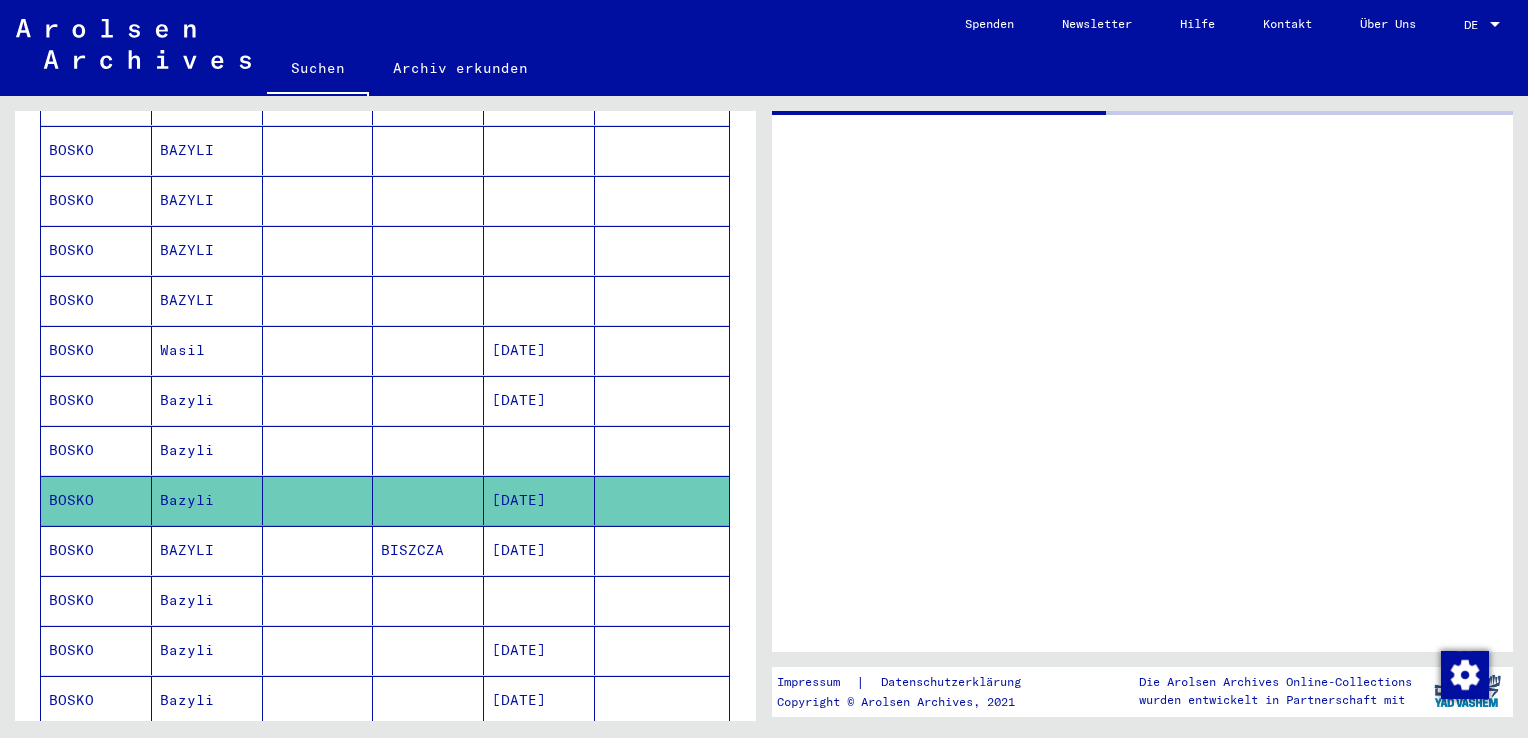 scroll, scrollTop: 0, scrollLeft: 0, axis: both 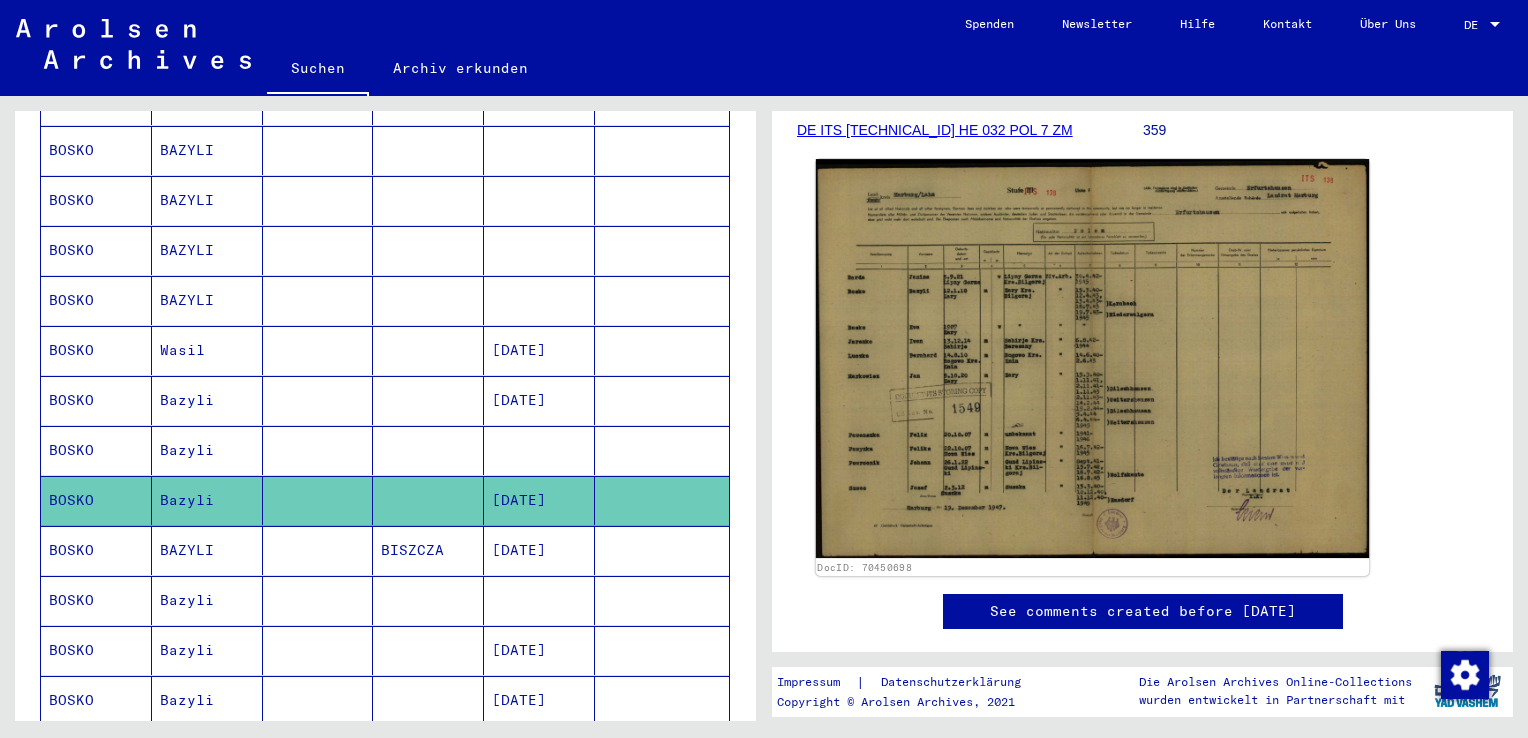 click 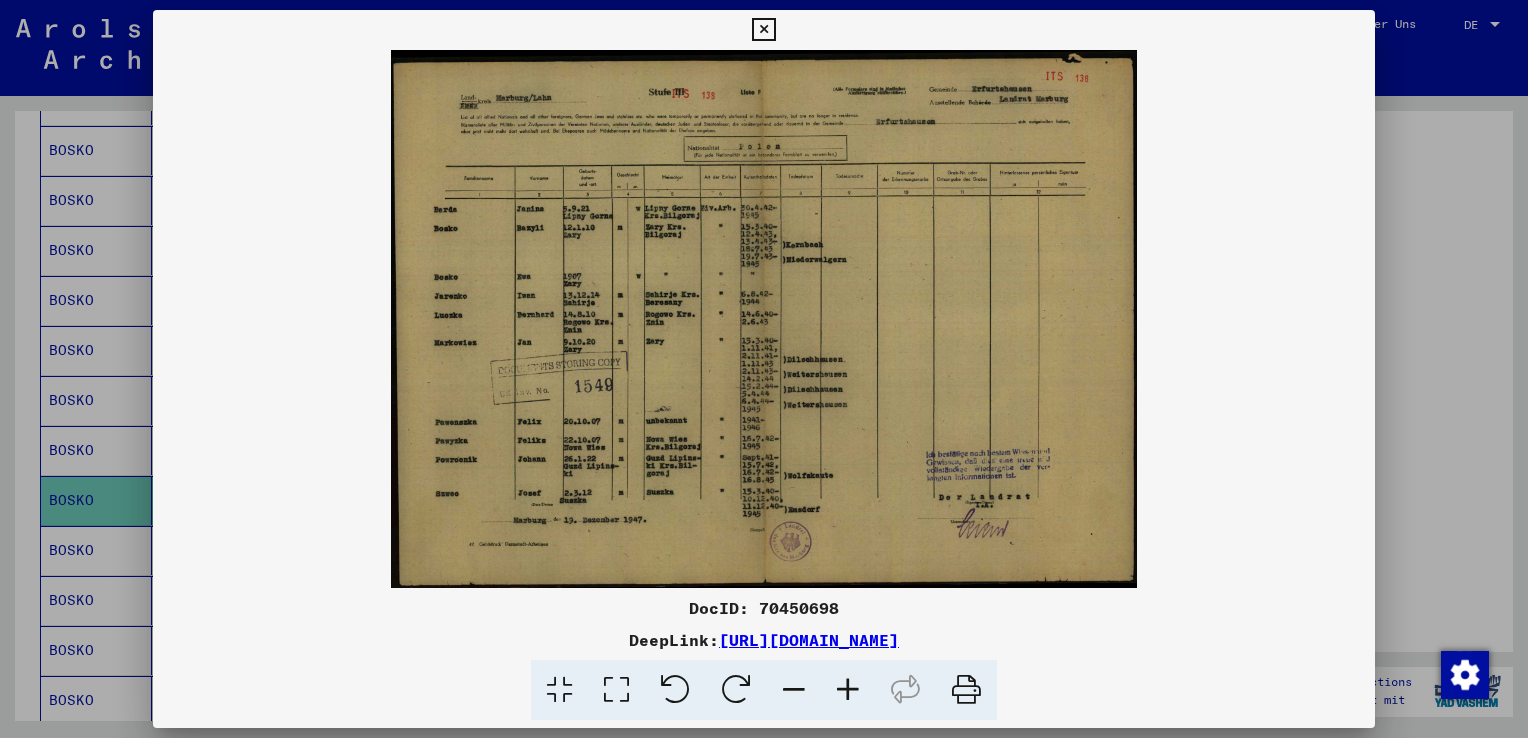 click at bounding box center (763, 30) 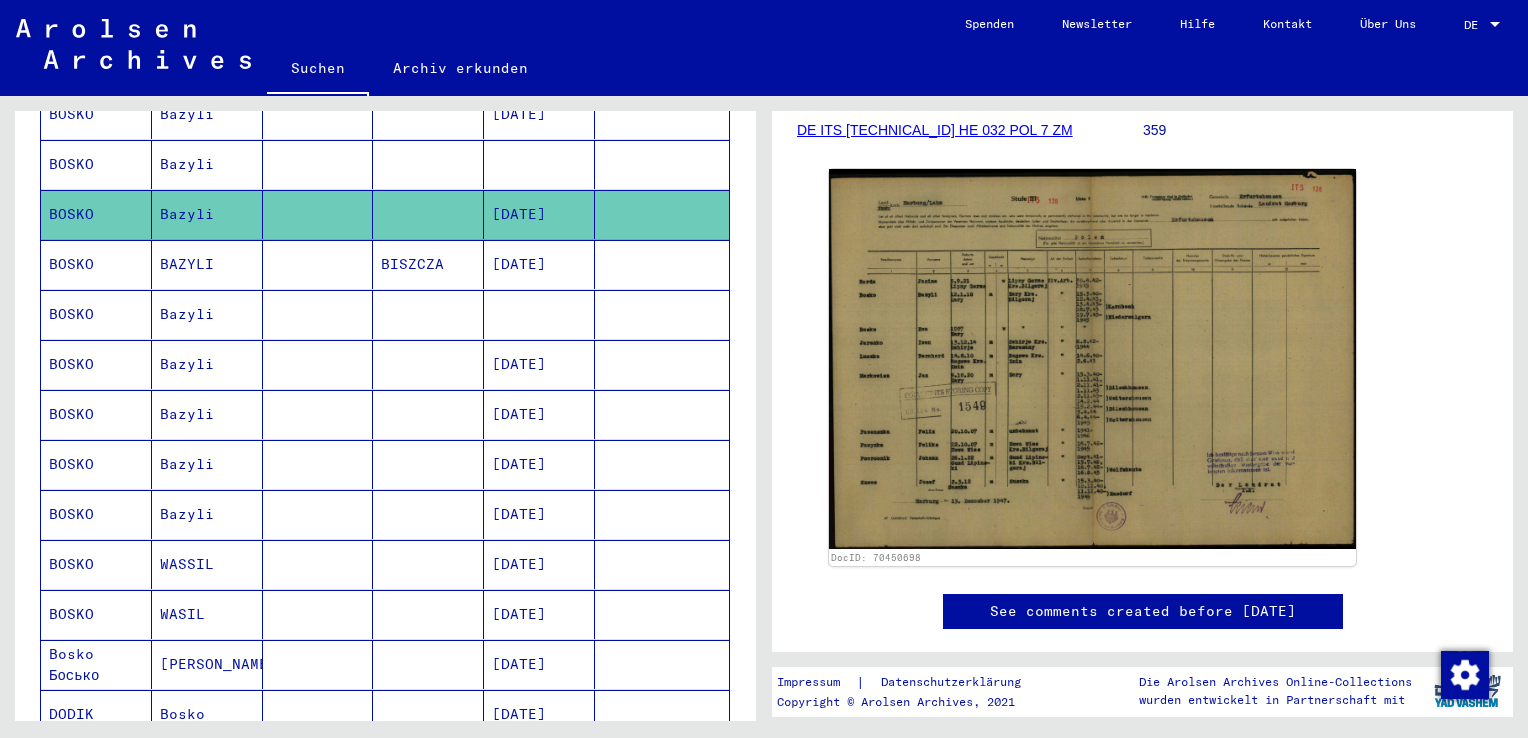 scroll, scrollTop: 900, scrollLeft: 0, axis: vertical 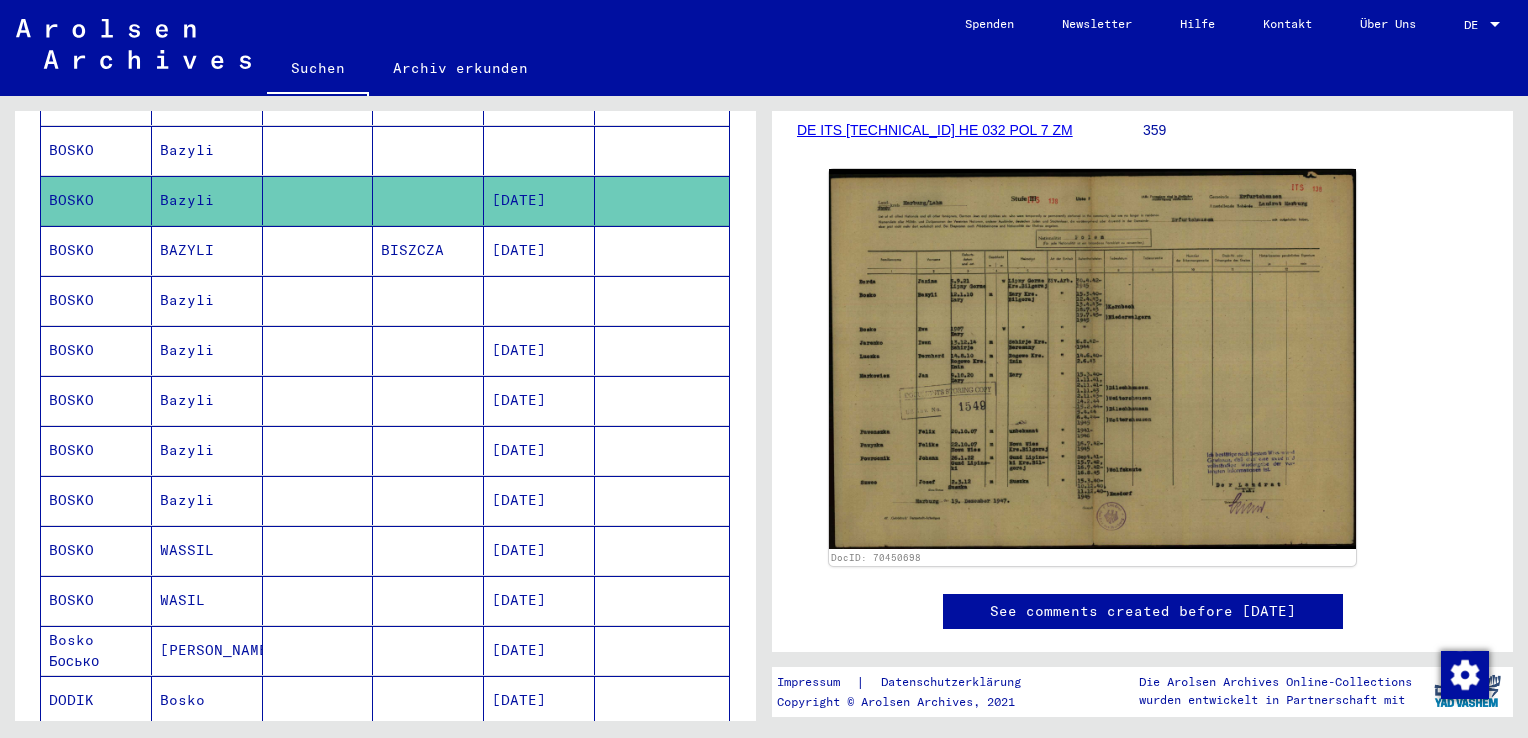 click at bounding box center (318, 650) 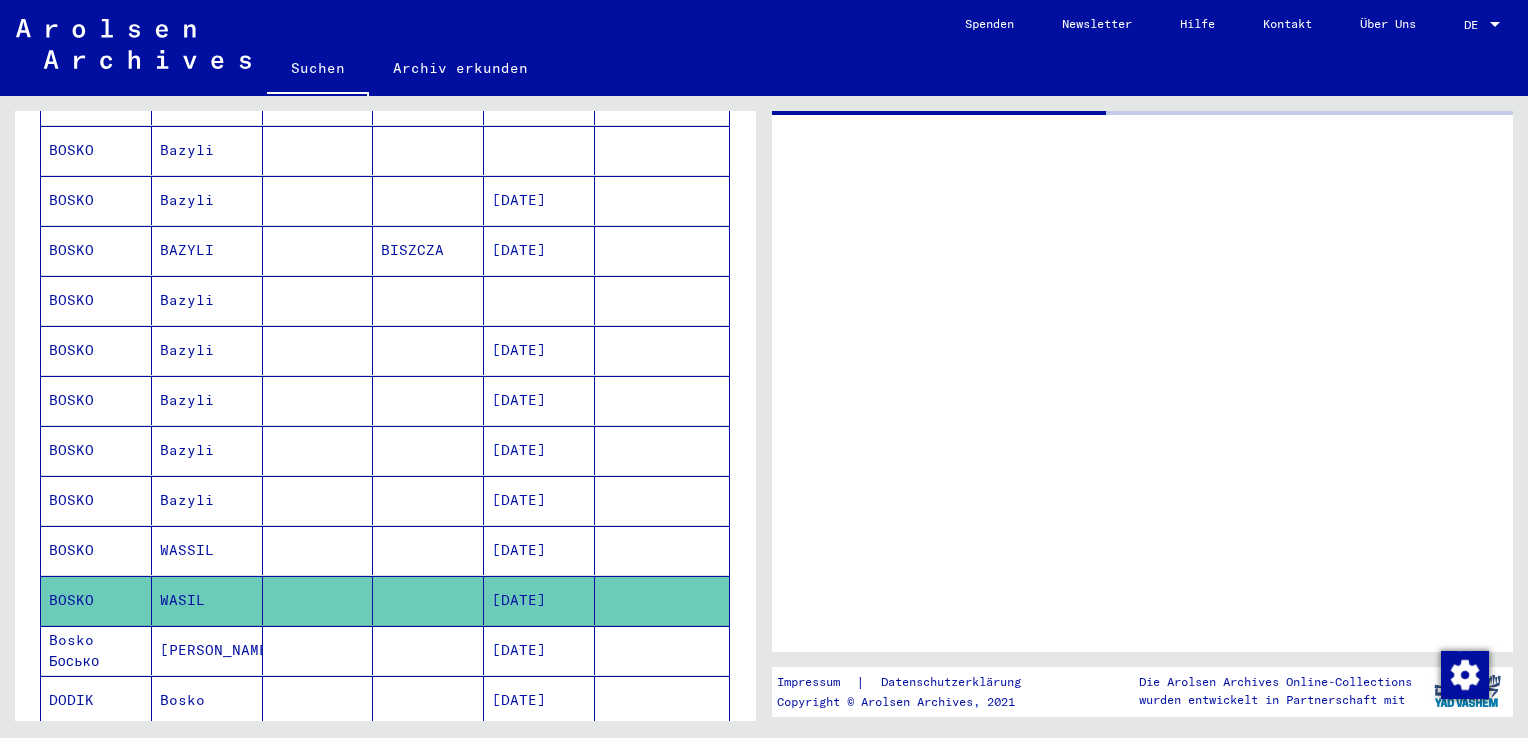 scroll, scrollTop: 0, scrollLeft: 0, axis: both 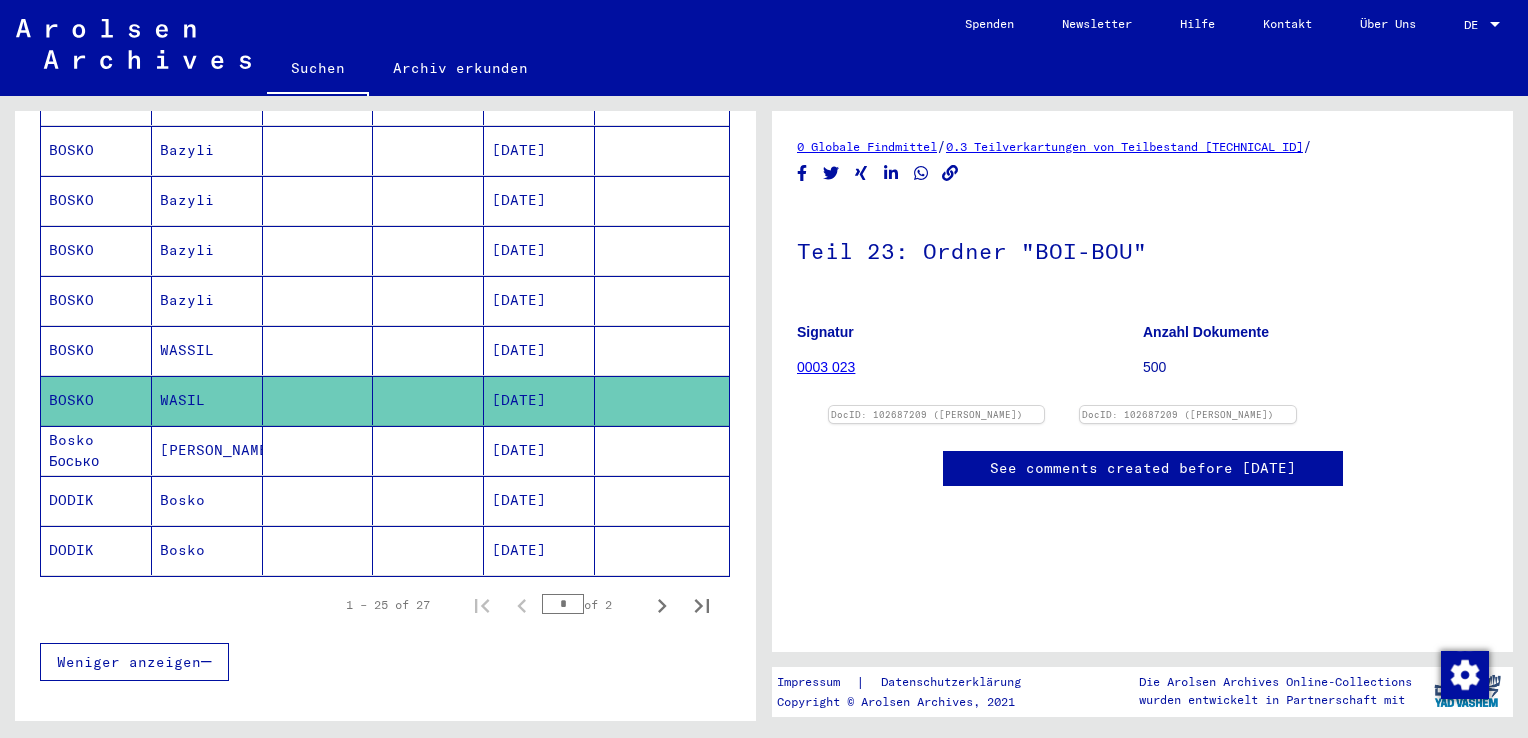 click at bounding box center [318, 550] 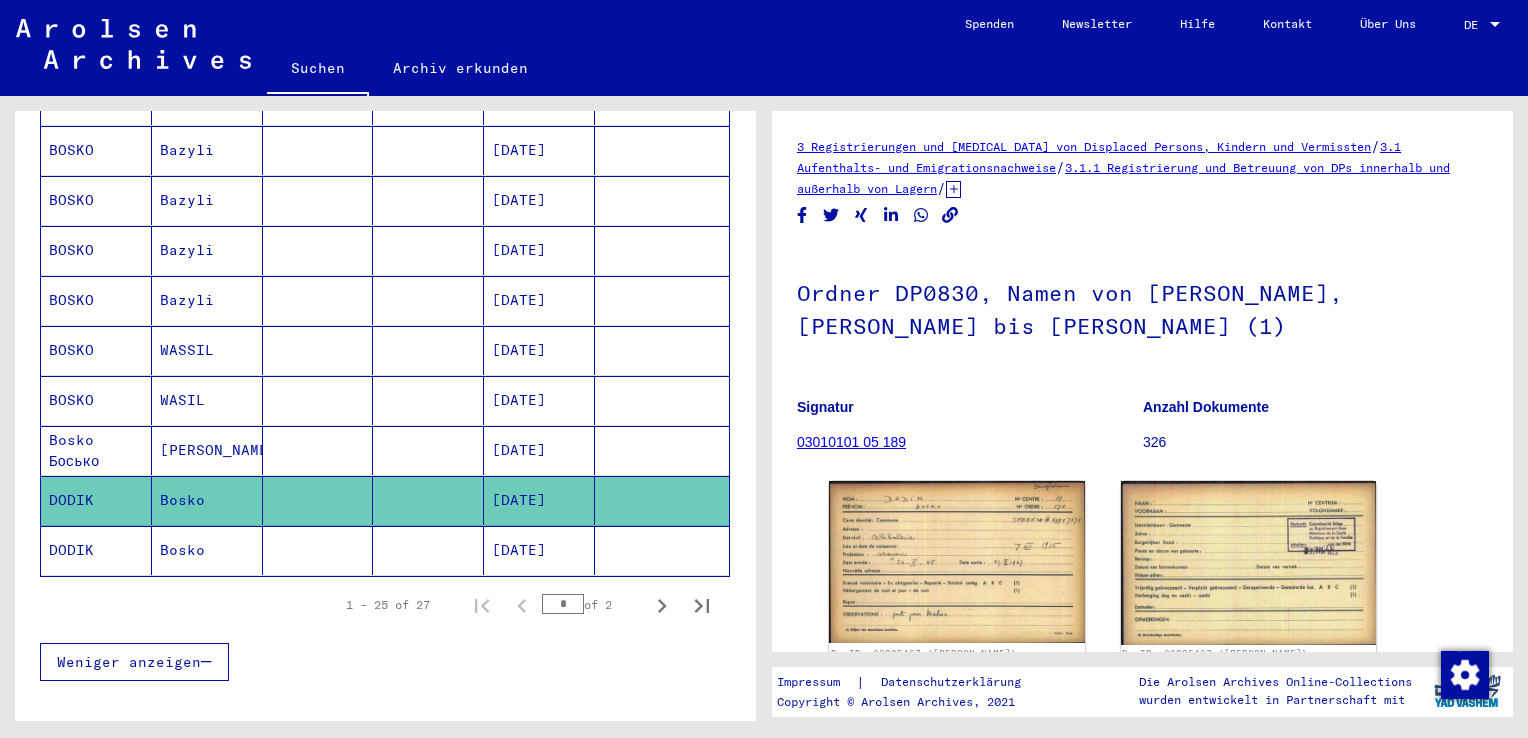 scroll, scrollTop: 0, scrollLeft: 0, axis: both 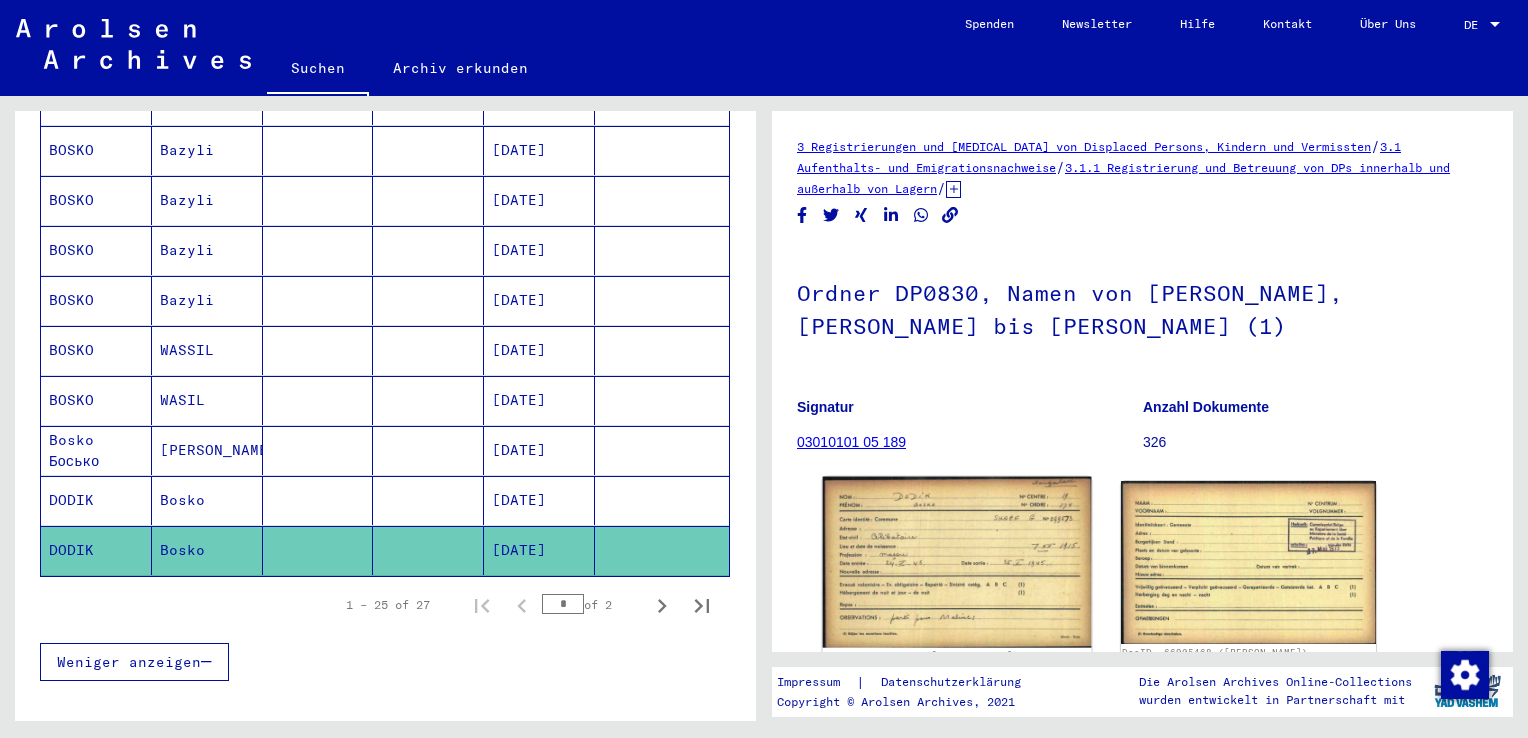 click 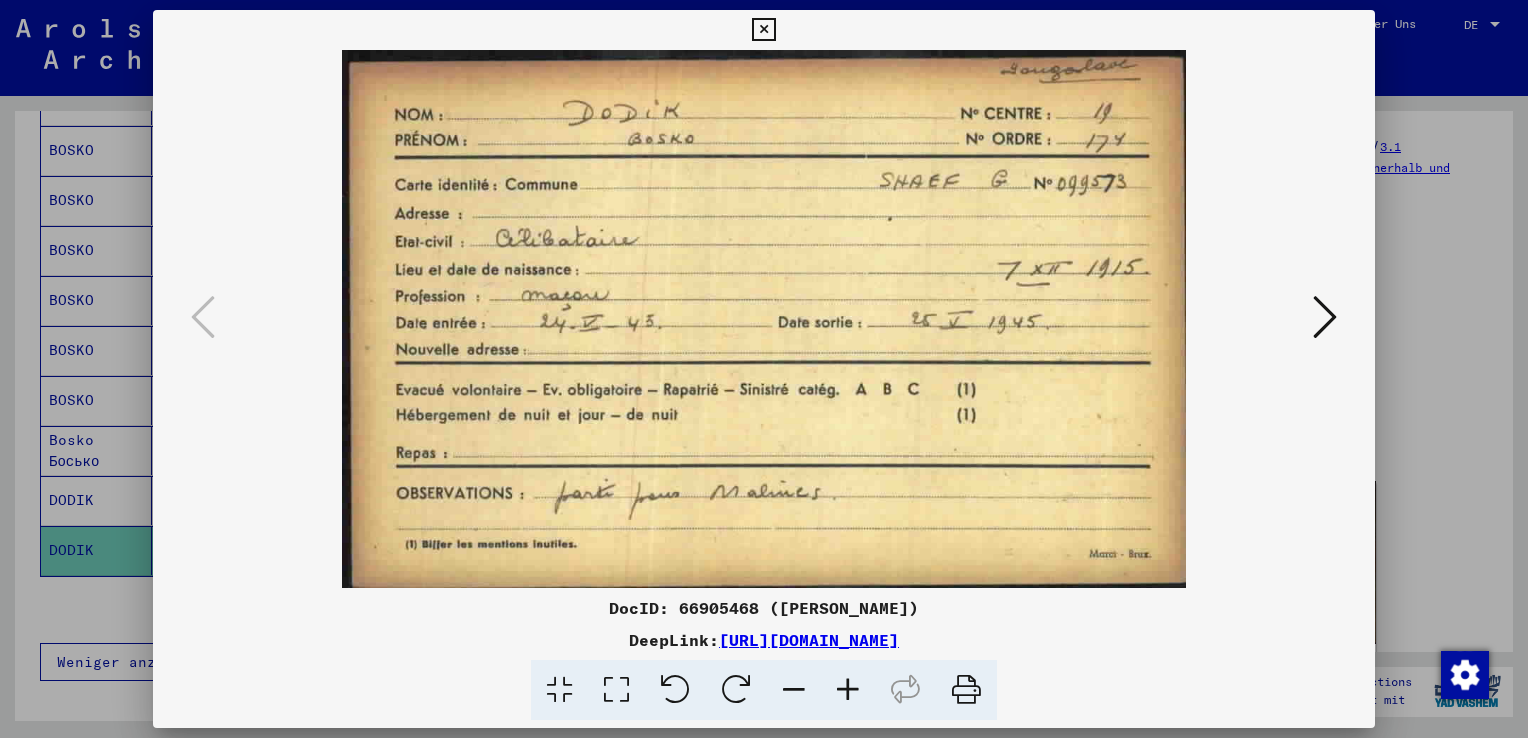 click at bounding box center (763, 30) 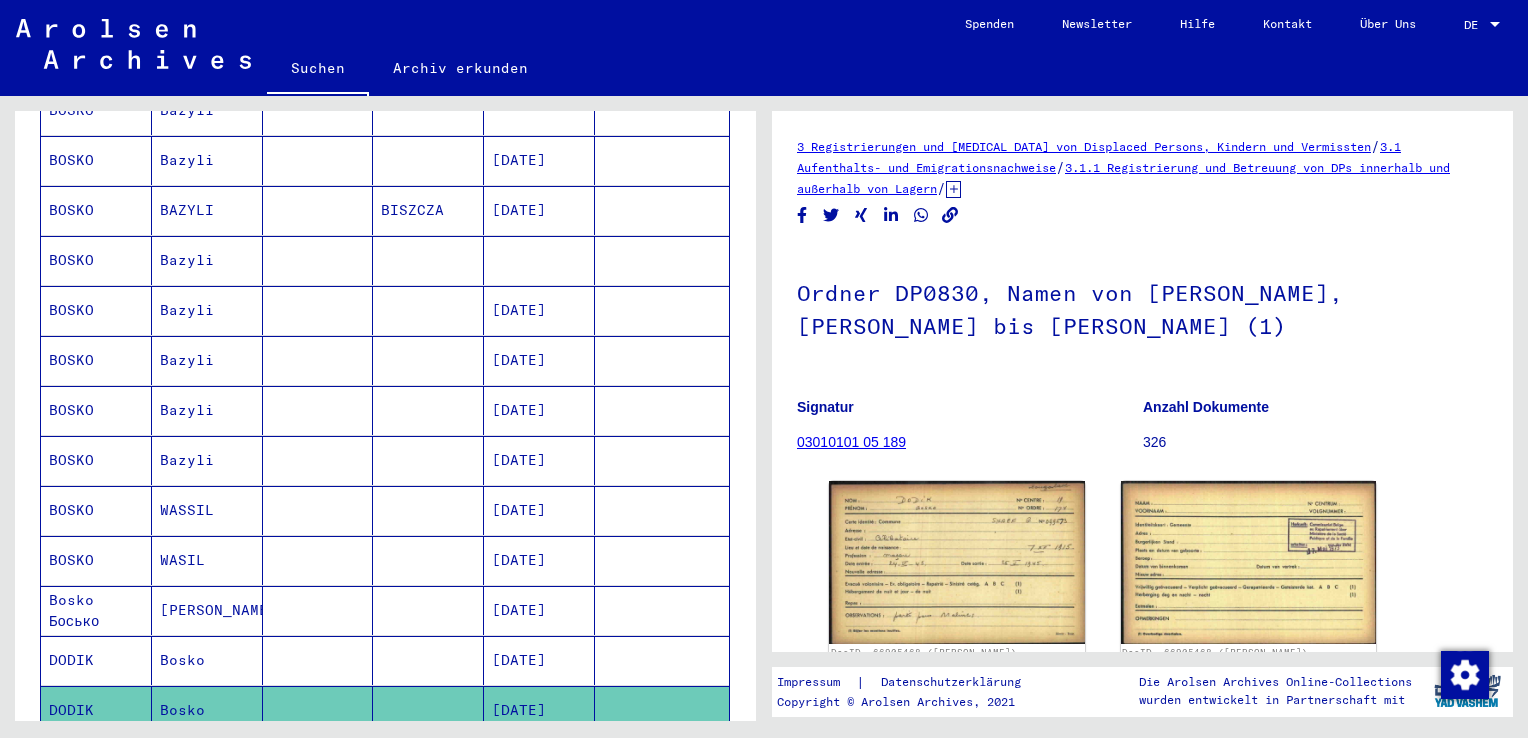 scroll, scrollTop: 1000, scrollLeft: 0, axis: vertical 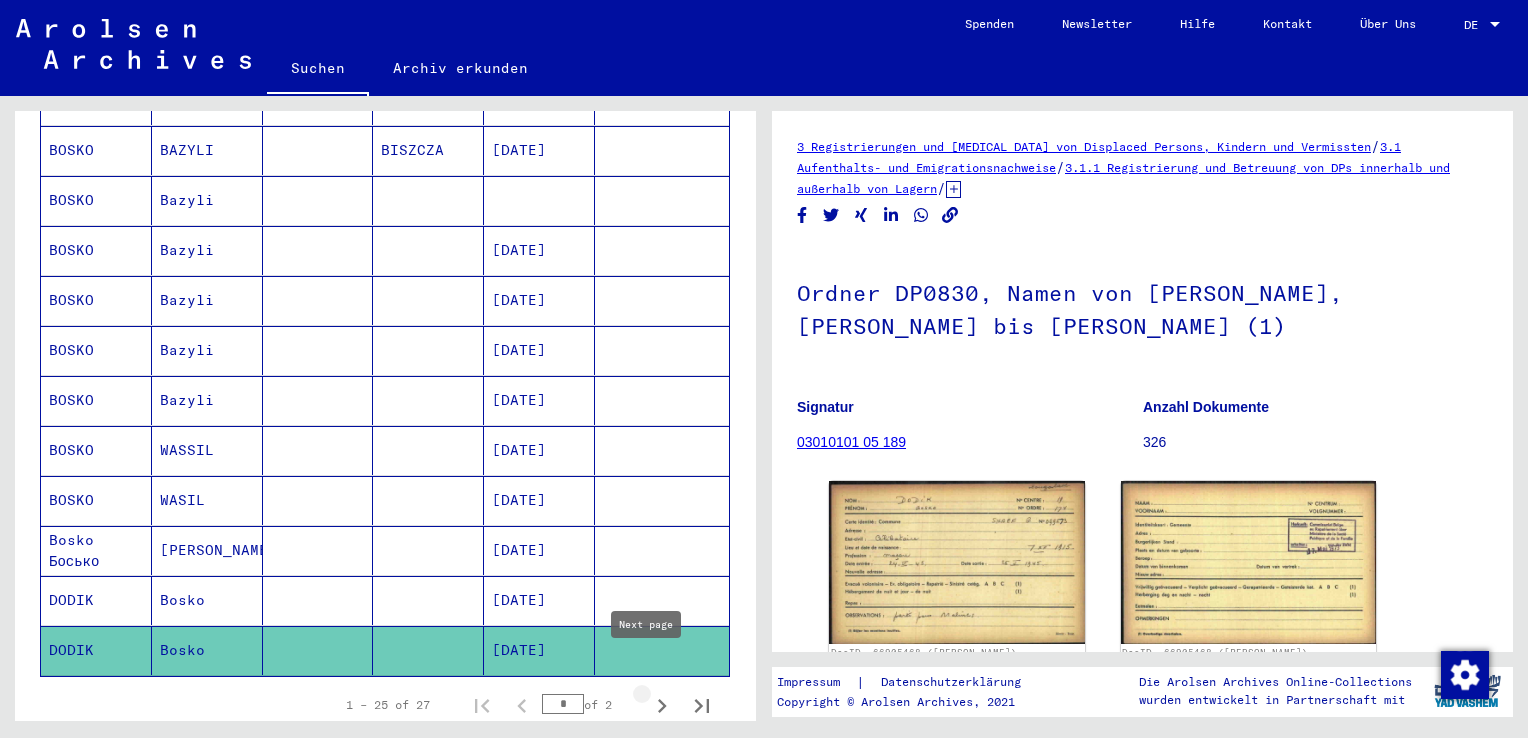 click 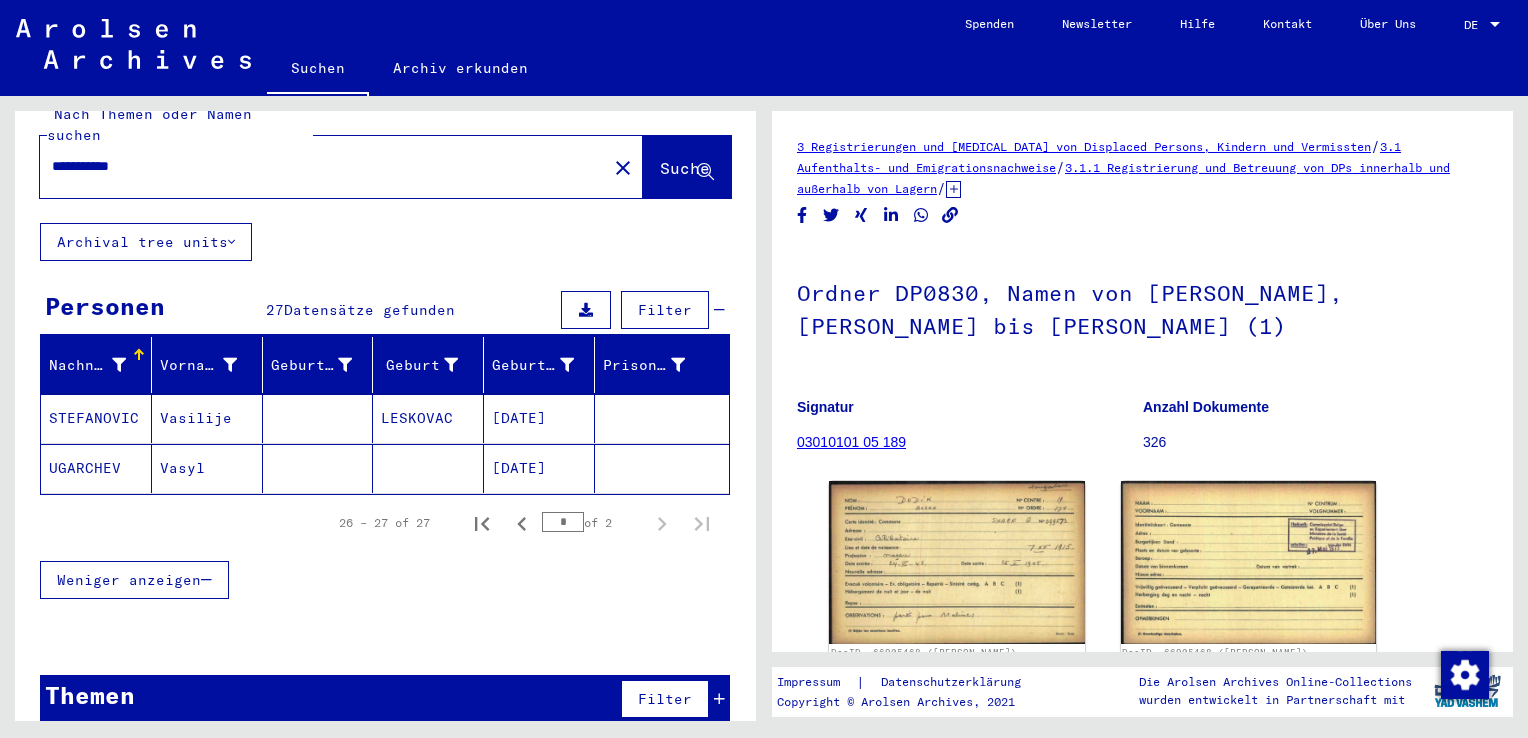 click on "[DATE]" at bounding box center (539, 468) 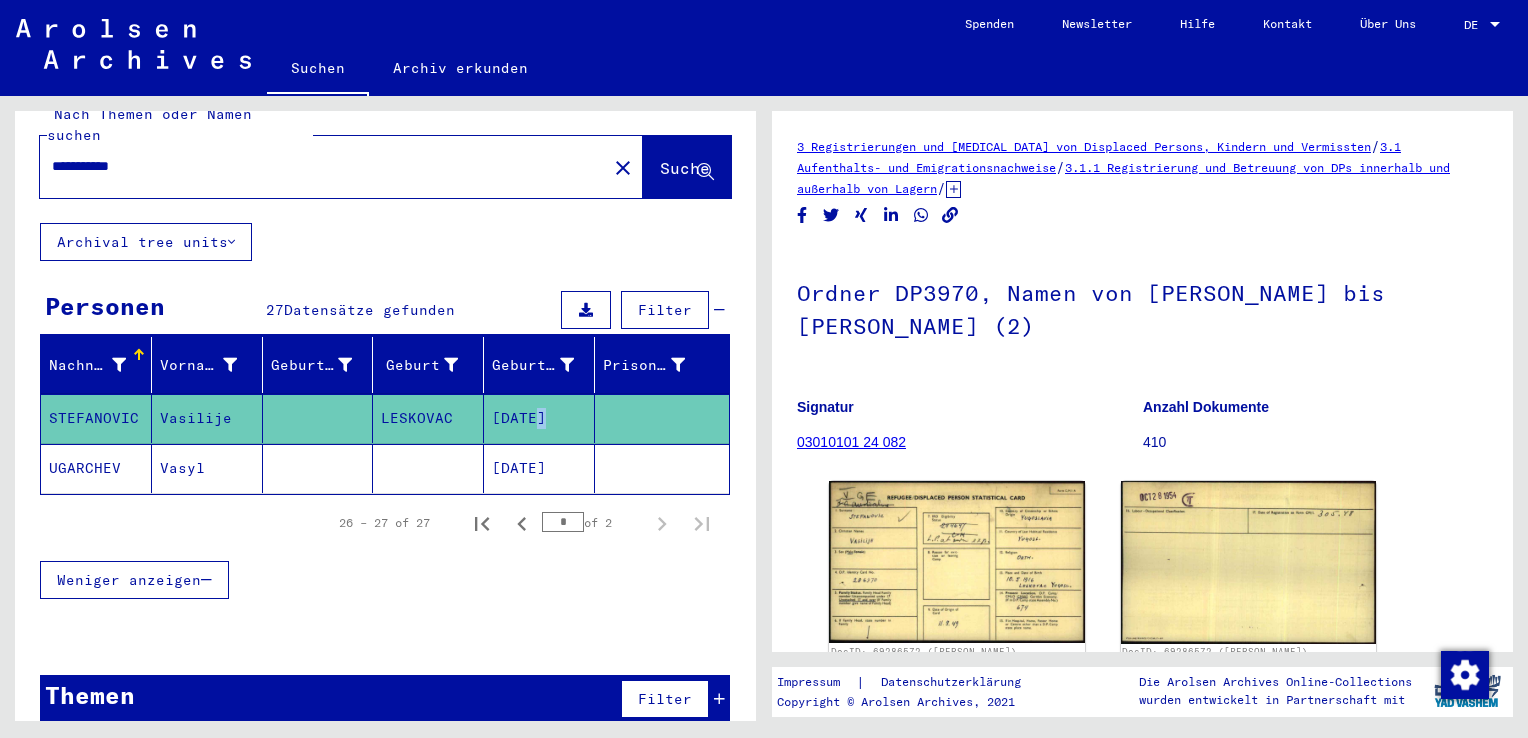 scroll, scrollTop: 0, scrollLeft: 0, axis: both 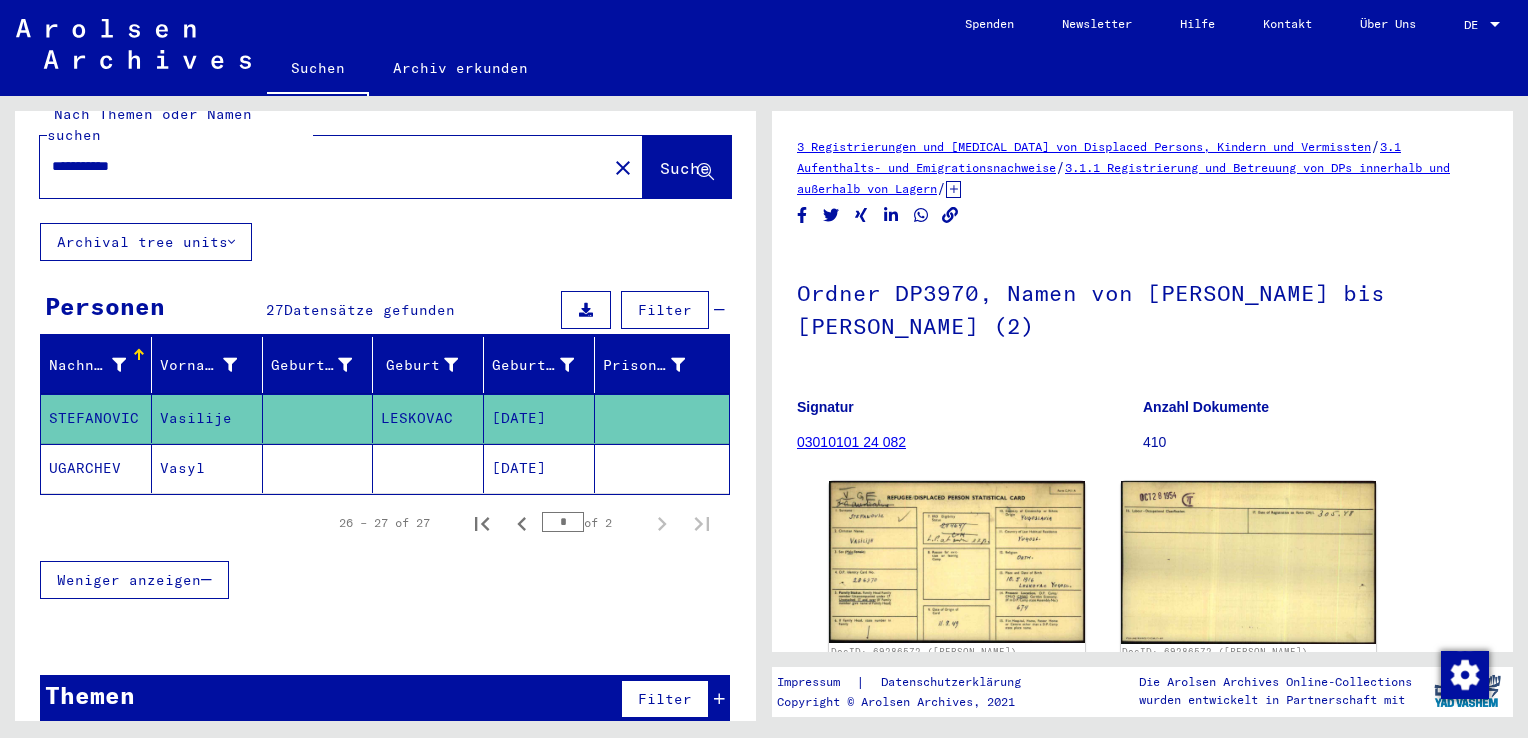 click on "UGARCHEV" 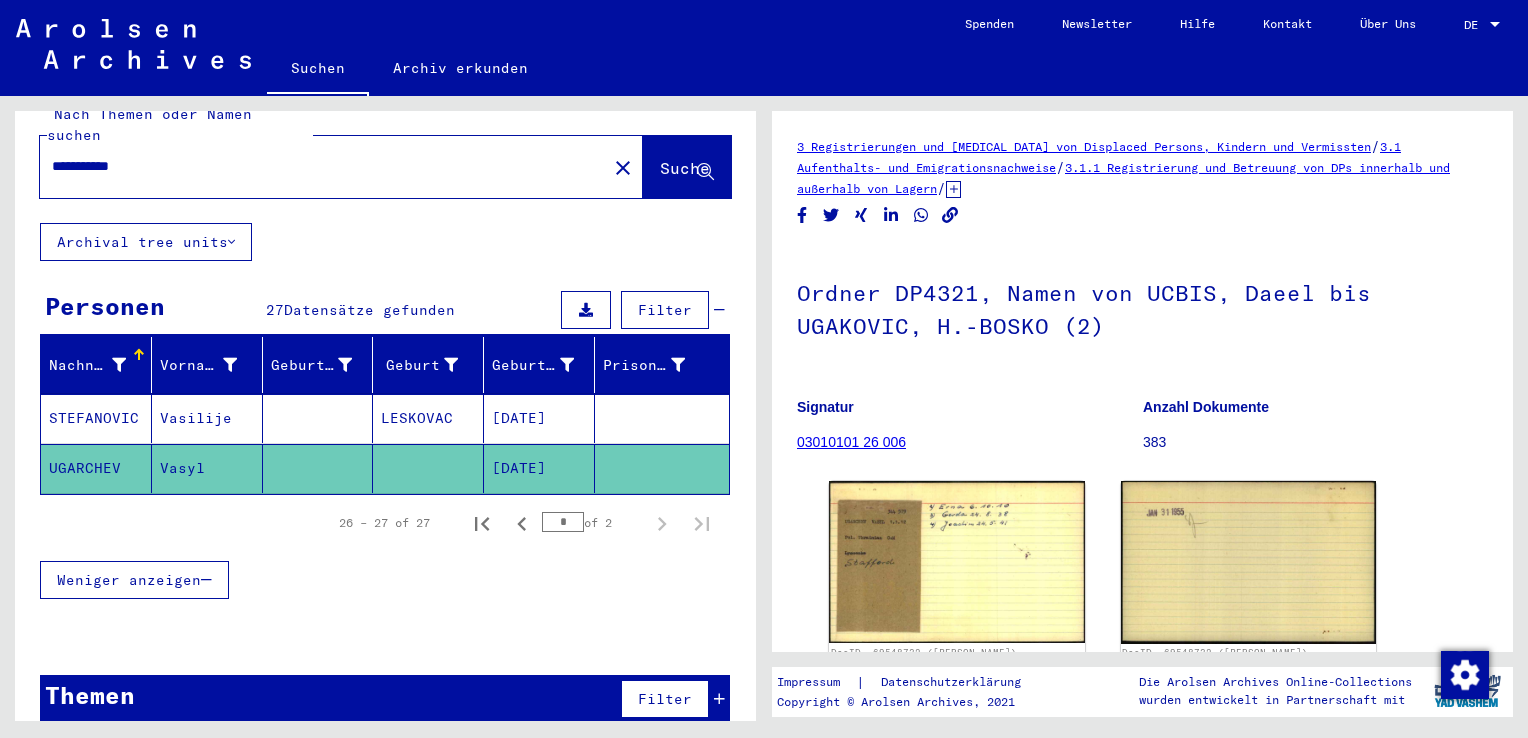 scroll, scrollTop: 0, scrollLeft: 0, axis: both 